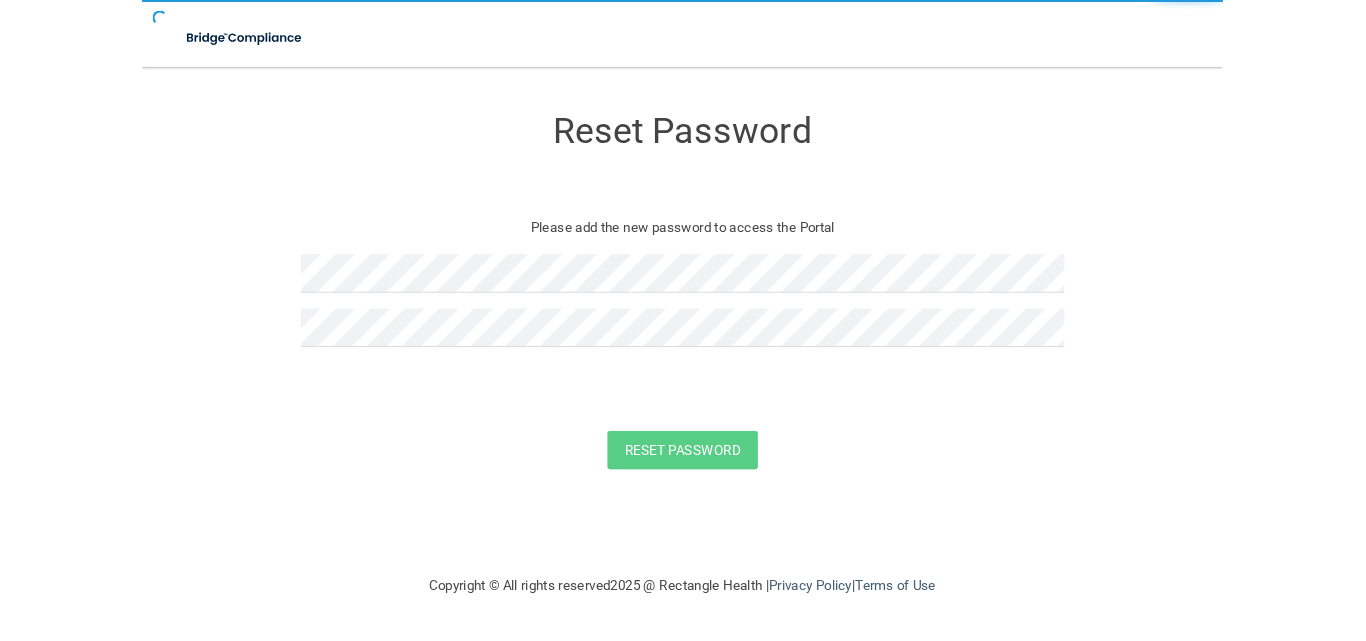 scroll, scrollTop: 0, scrollLeft: 0, axis: both 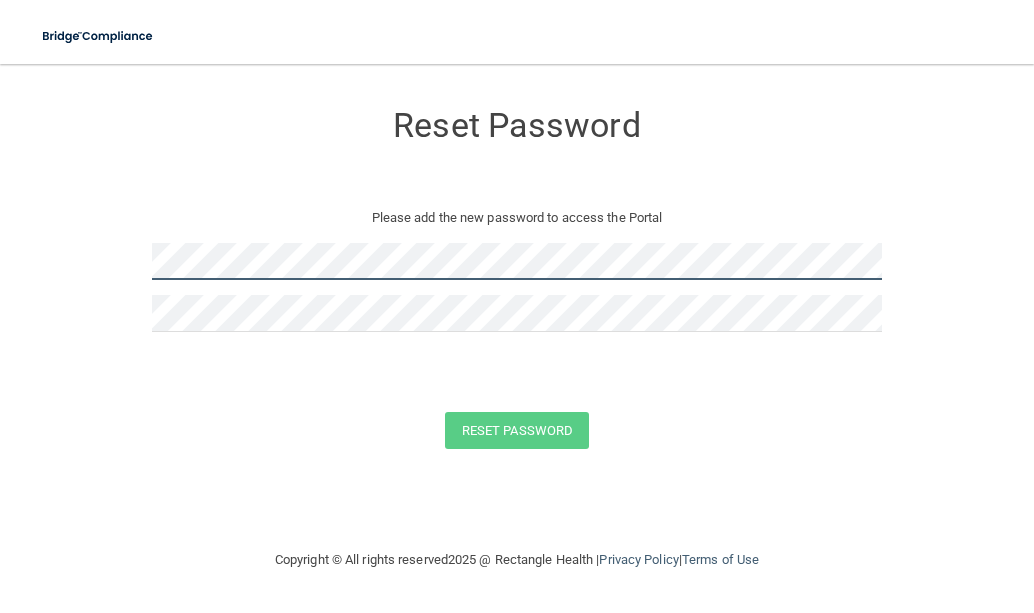 click on "Toggle navigation                                                                                                                                  Manage My Enterprise                  Manage My Location                                                   Reset Password     Please add the new password to access the Portal                                                 Reset Password              You have successfully updated your password!   Click here to login .               Copyright © All rights reserved  2025 @ Rectangle Health |  Privacy Policy  |  Terms of Use                                                Keyboard Shortcuts: ? Show / hide this help menu ×" at bounding box center [517, 306] 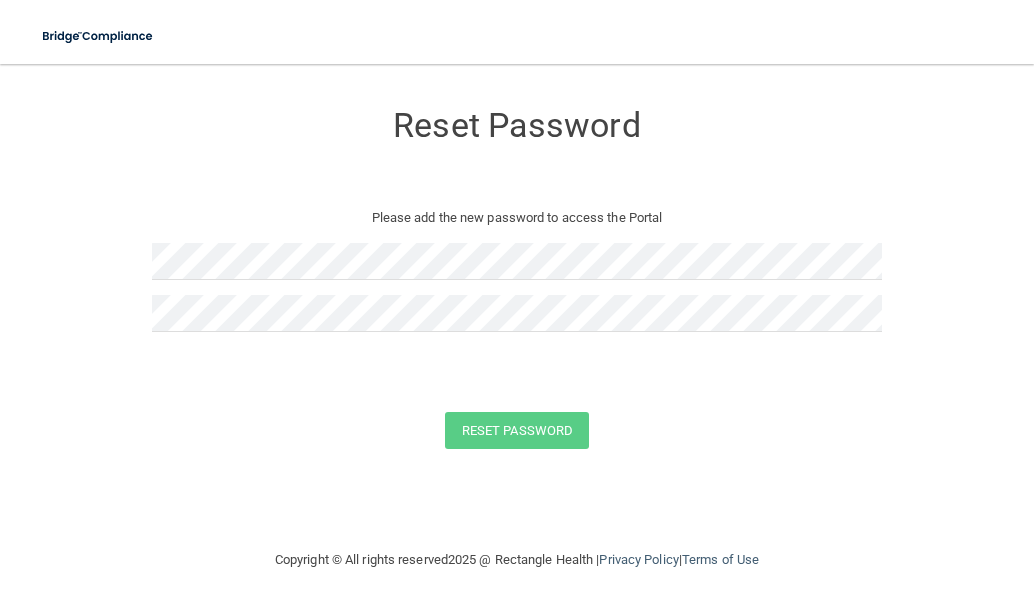 click on "Reset Password     Please add the new password to access the Portal                                                 Reset Password              You have successfully updated your password!   Click here to login ." at bounding box center [517, 278] 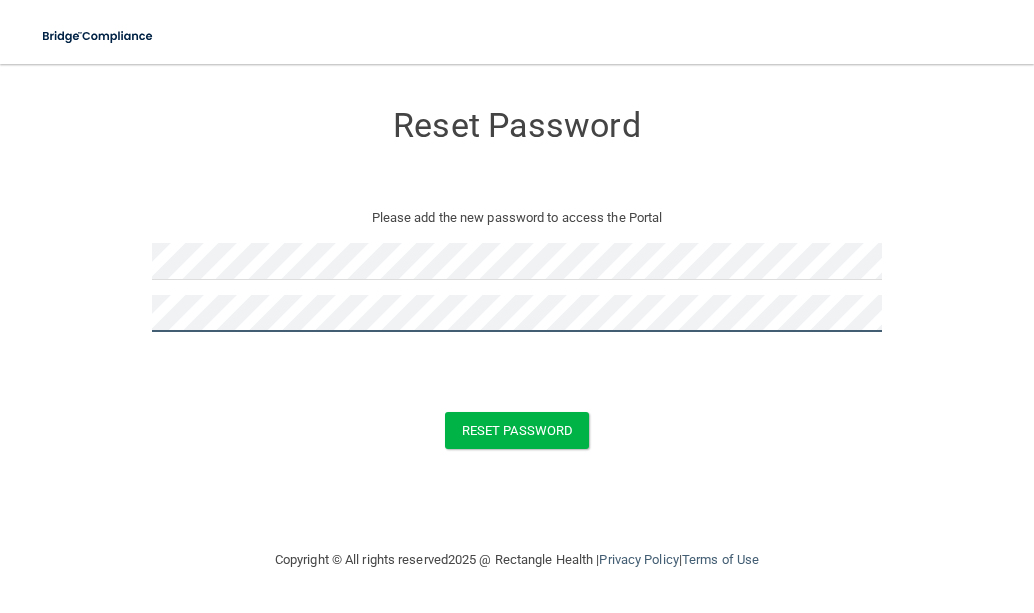 click on "Reset Password" at bounding box center [517, 430] 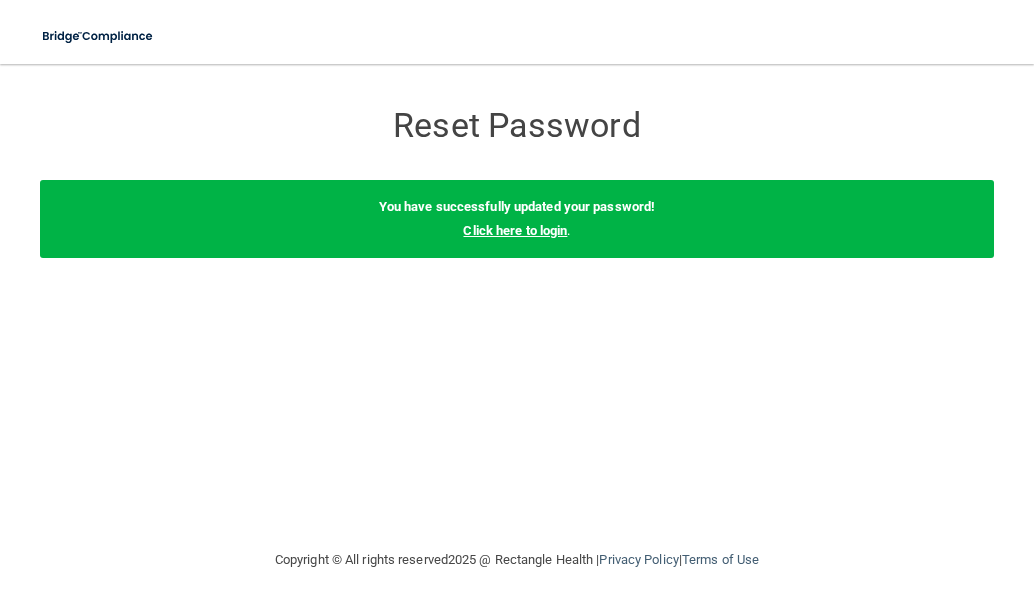 click on "Click here to login" at bounding box center (515, 230) 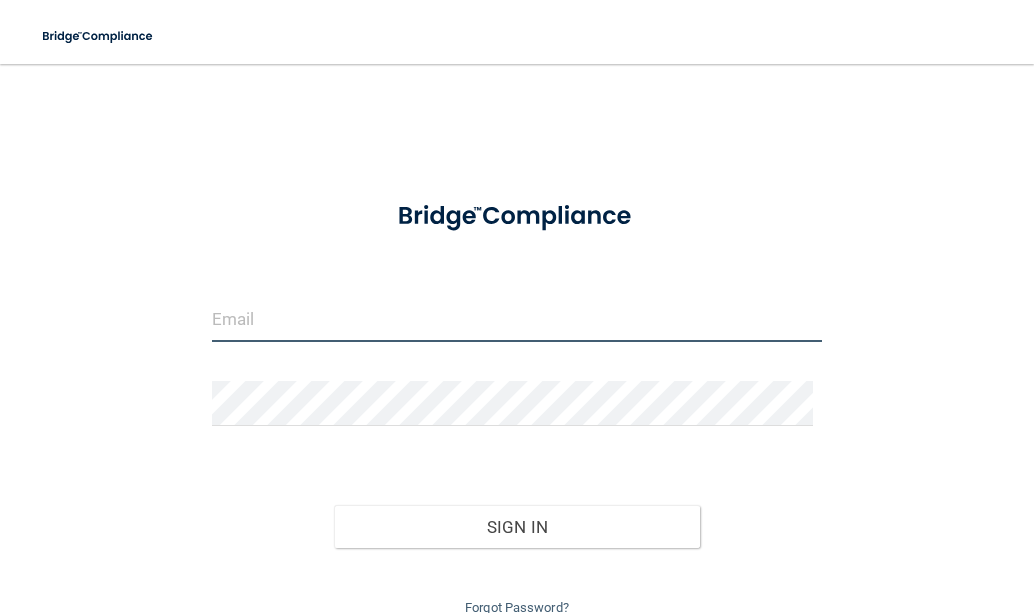 click at bounding box center (517, 319) 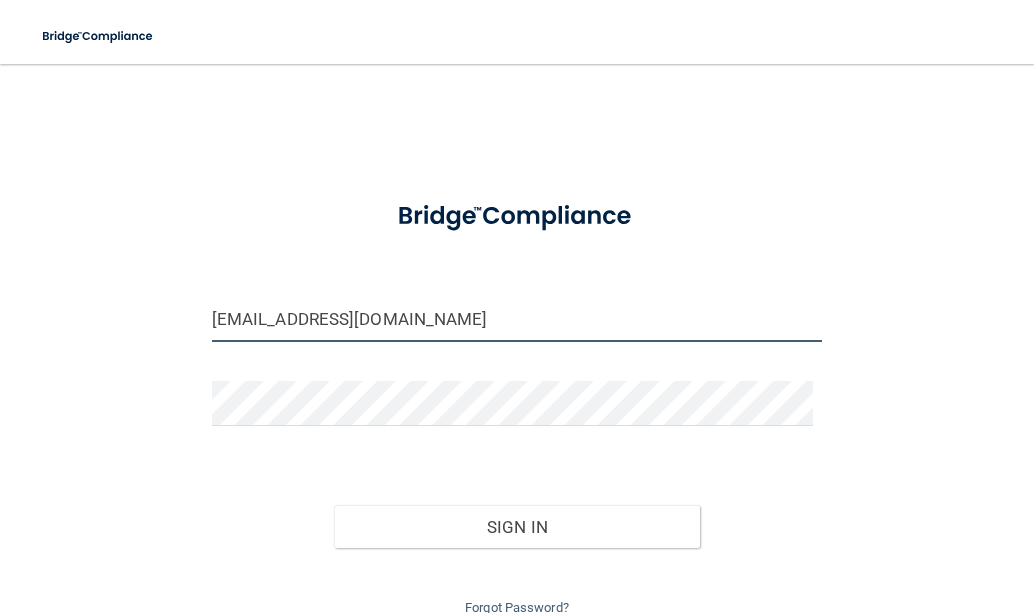 type on "[EMAIL_ADDRESS][DOMAIN_NAME]" 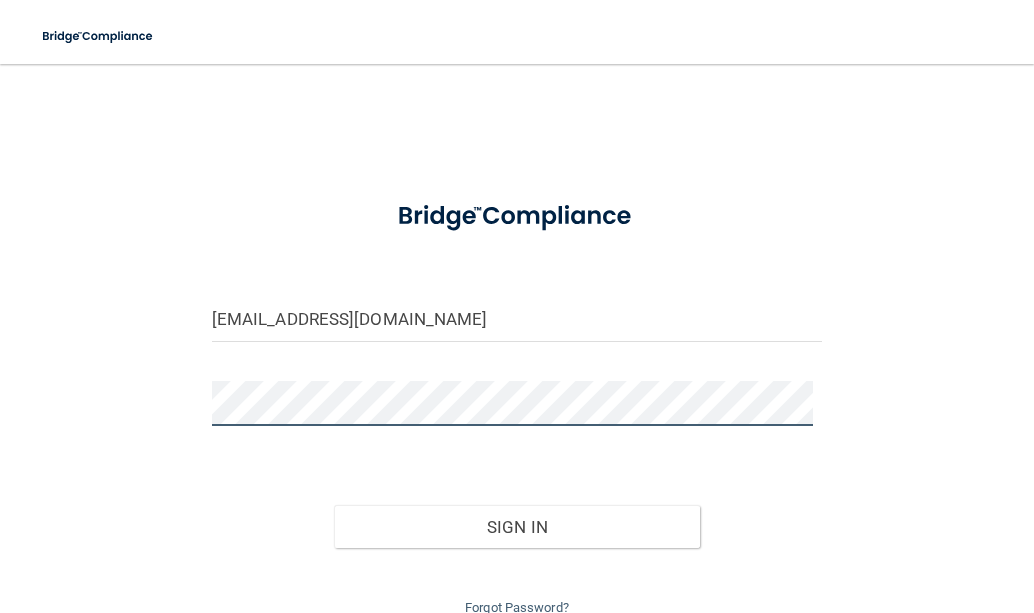 click on "Sign In" at bounding box center (517, 527) 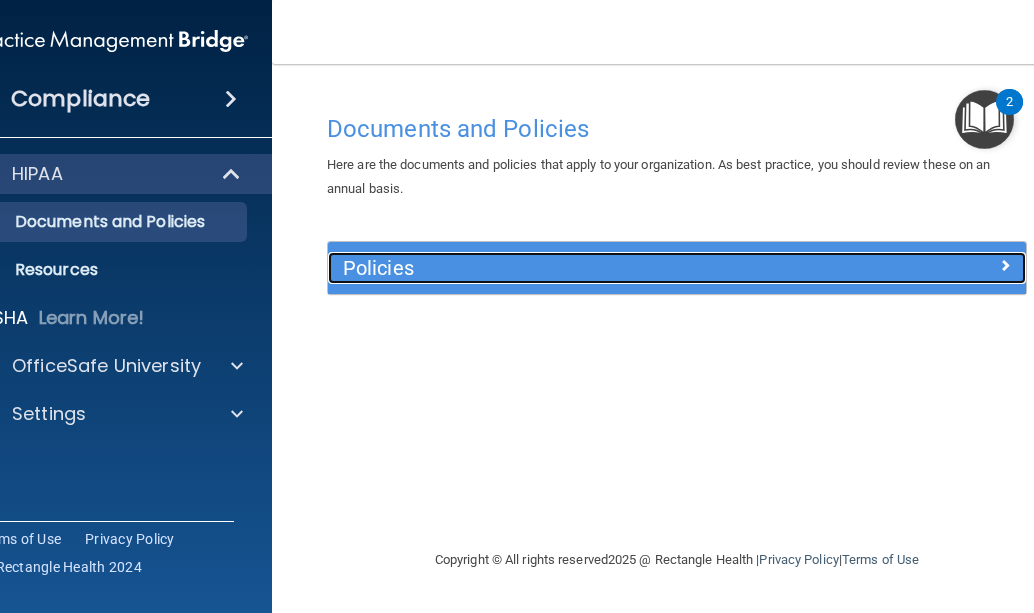 click on "Policies" at bounding box center (590, 268) 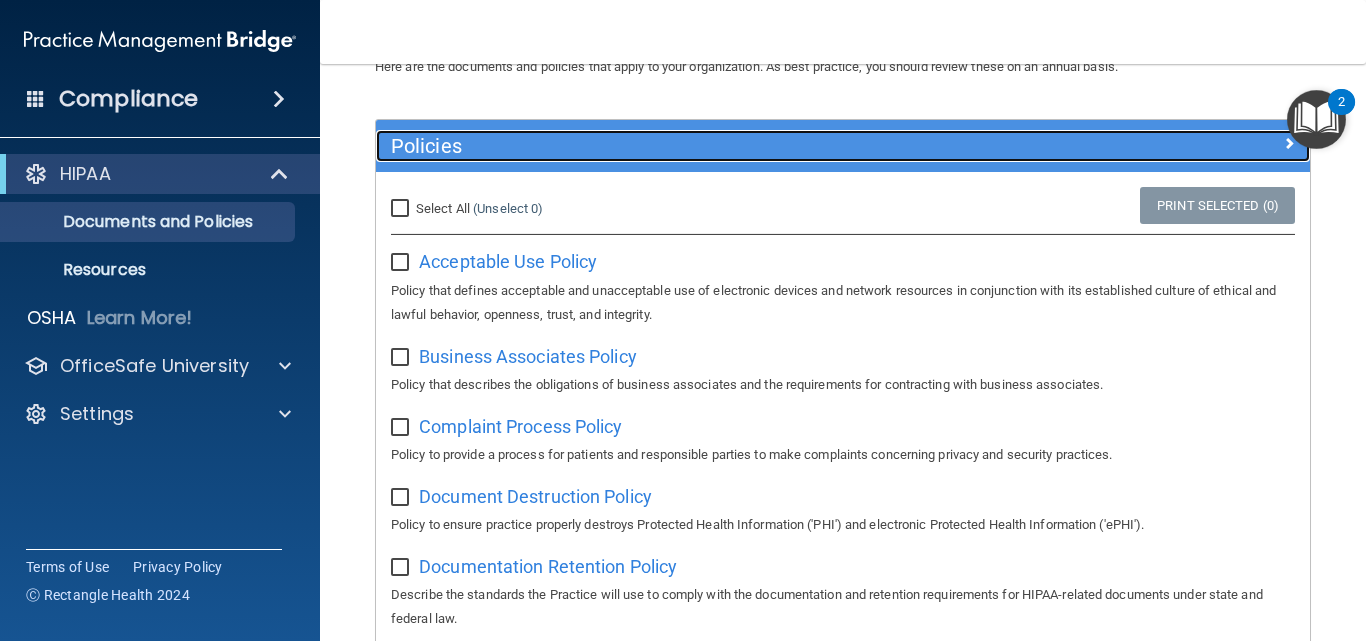 scroll, scrollTop: 102, scrollLeft: 0, axis: vertical 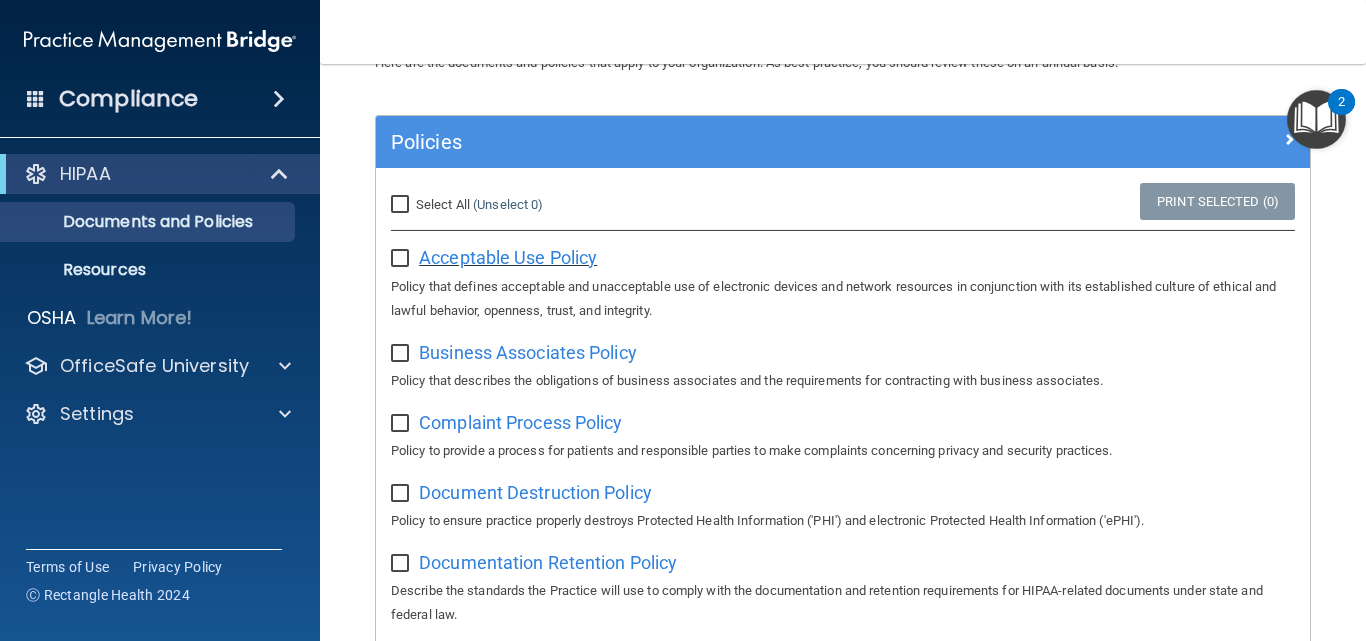click on "Acceptable Use Policy" at bounding box center [508, 257] 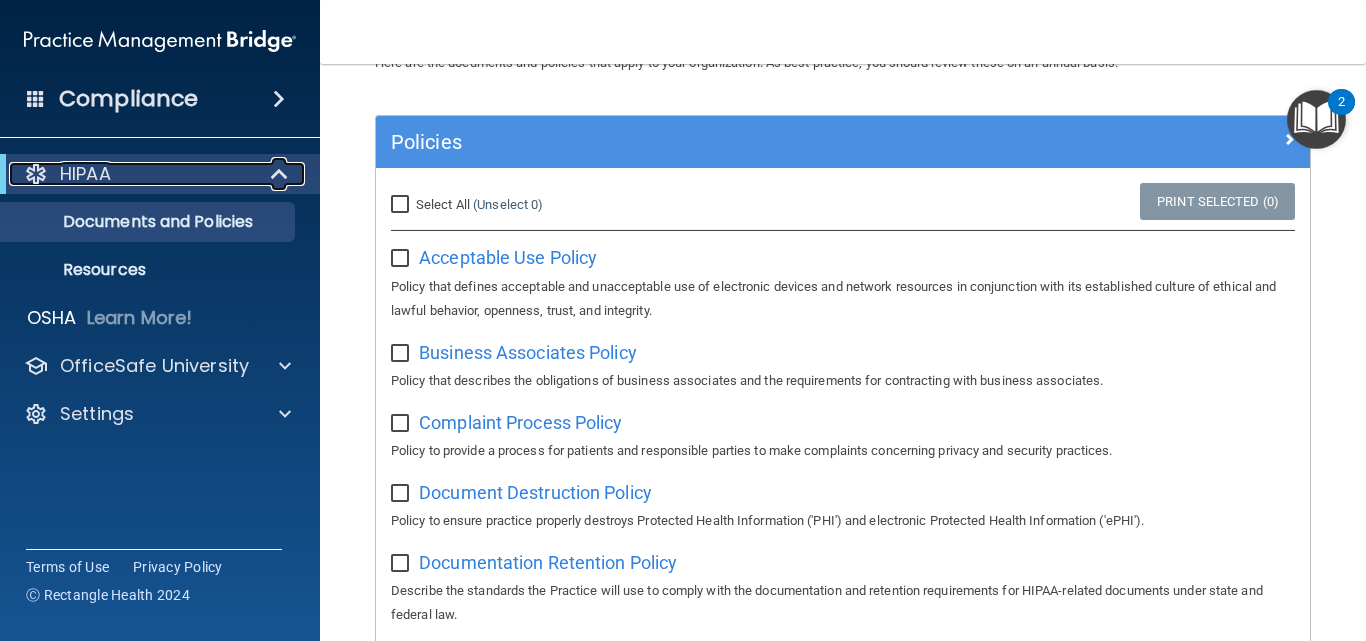 click on "HIPAA" at bounding box center (132, 174) 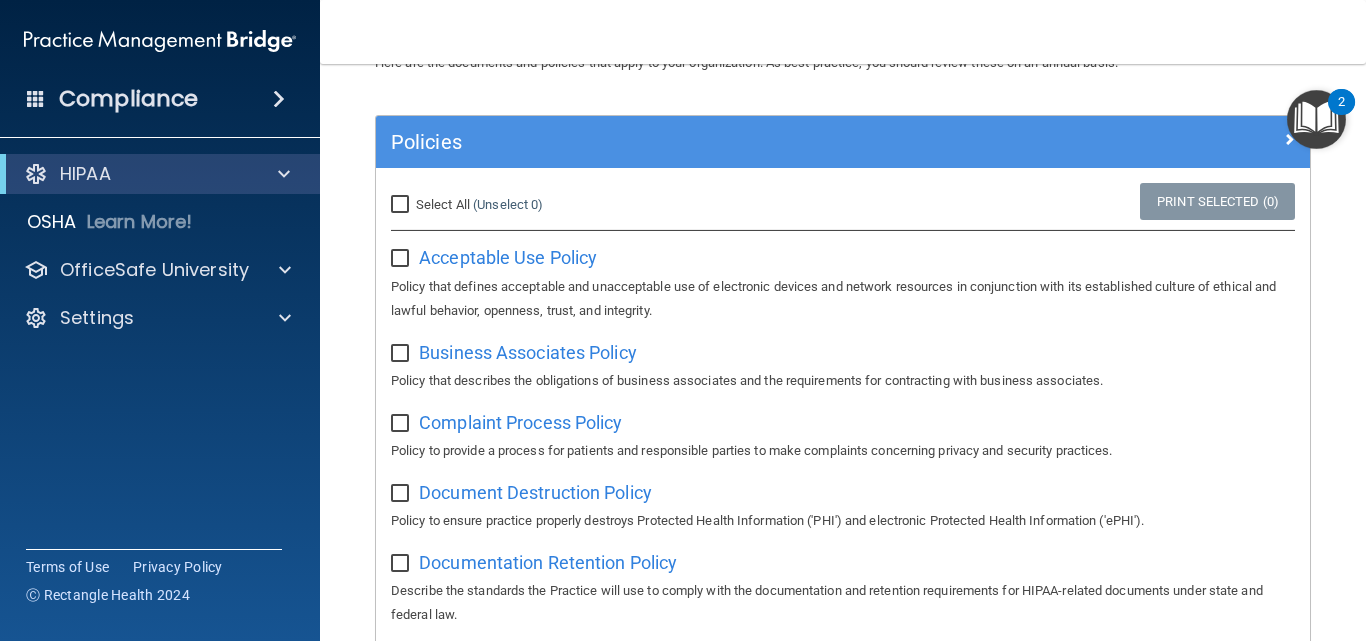 click on "Compliance" at bounding box center [128, 99] 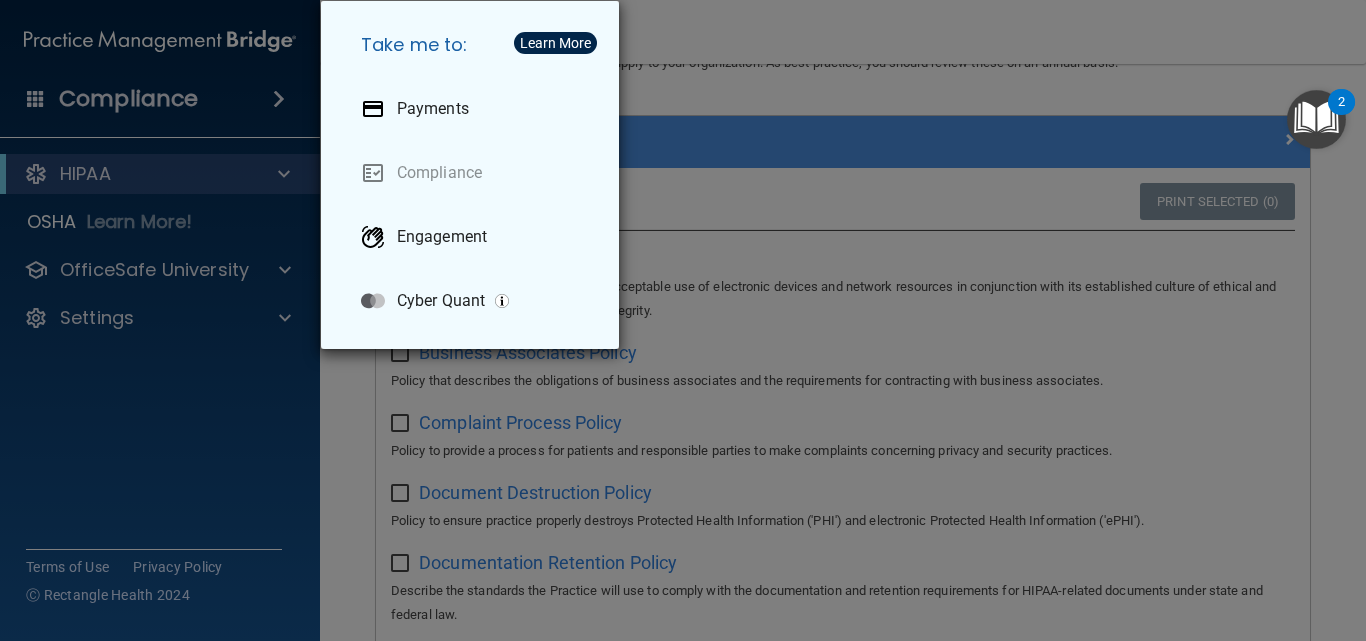 click on "Take me to:             Payments                   Compliance                     Engagement                     Cyber Quant" at bounding box center (683, 320) 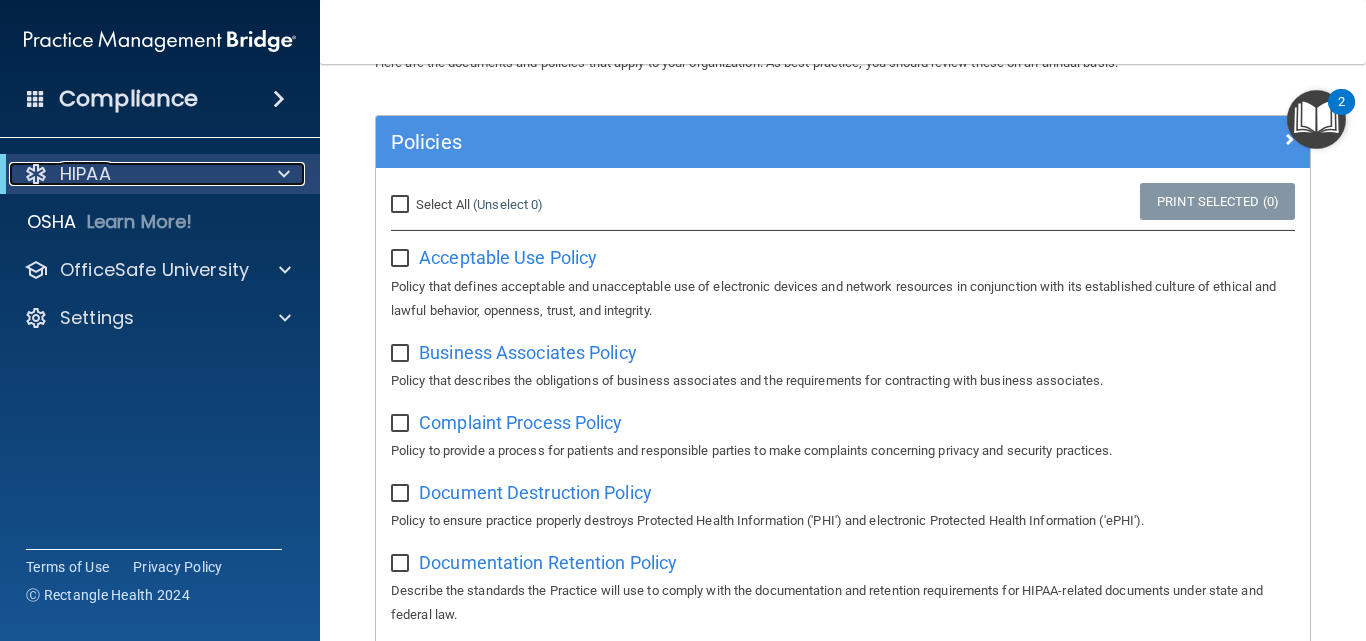 click on "HIPAA" at bounding box center [132, 174] 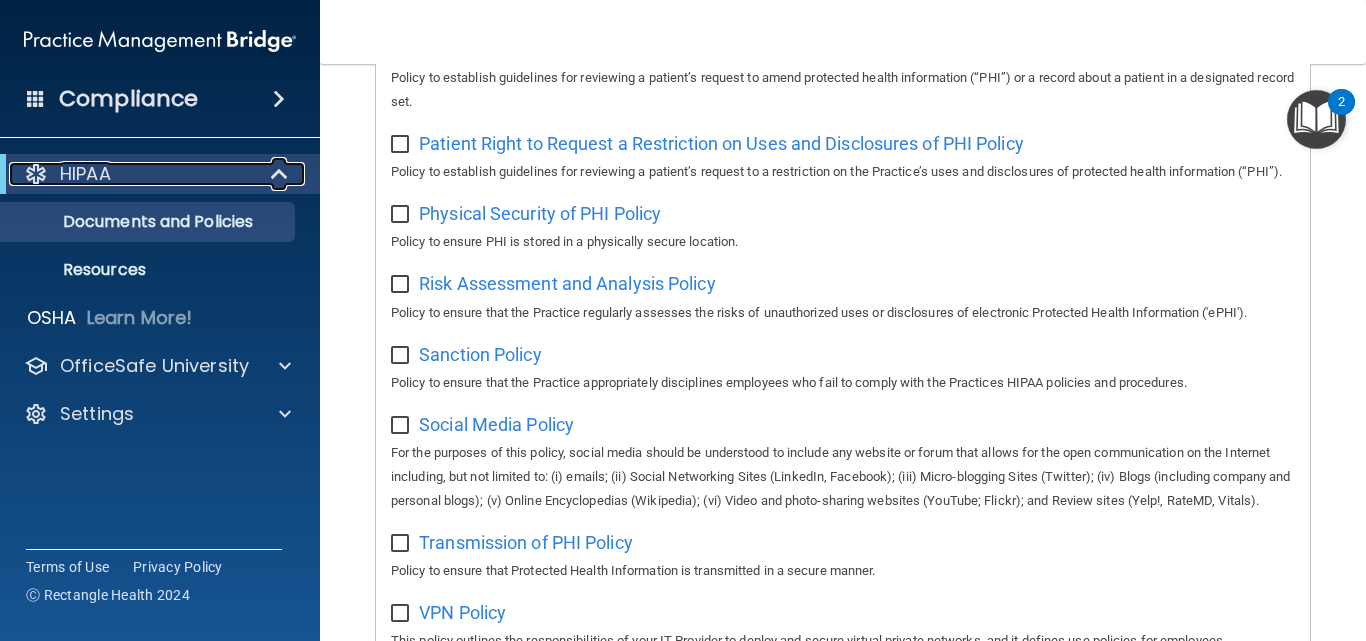 scroll, scrollTop: 1556, scrollLeft: 0, axis: vertical 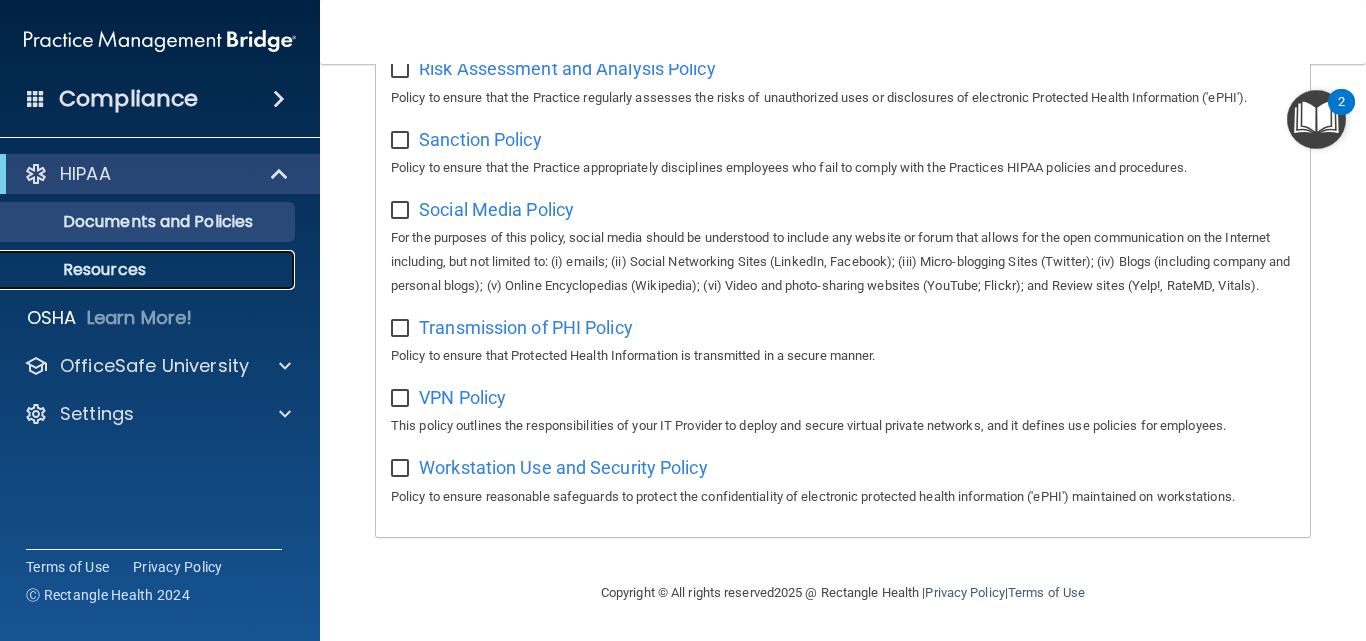 click on "Resources" at bounding box center [137, 270] 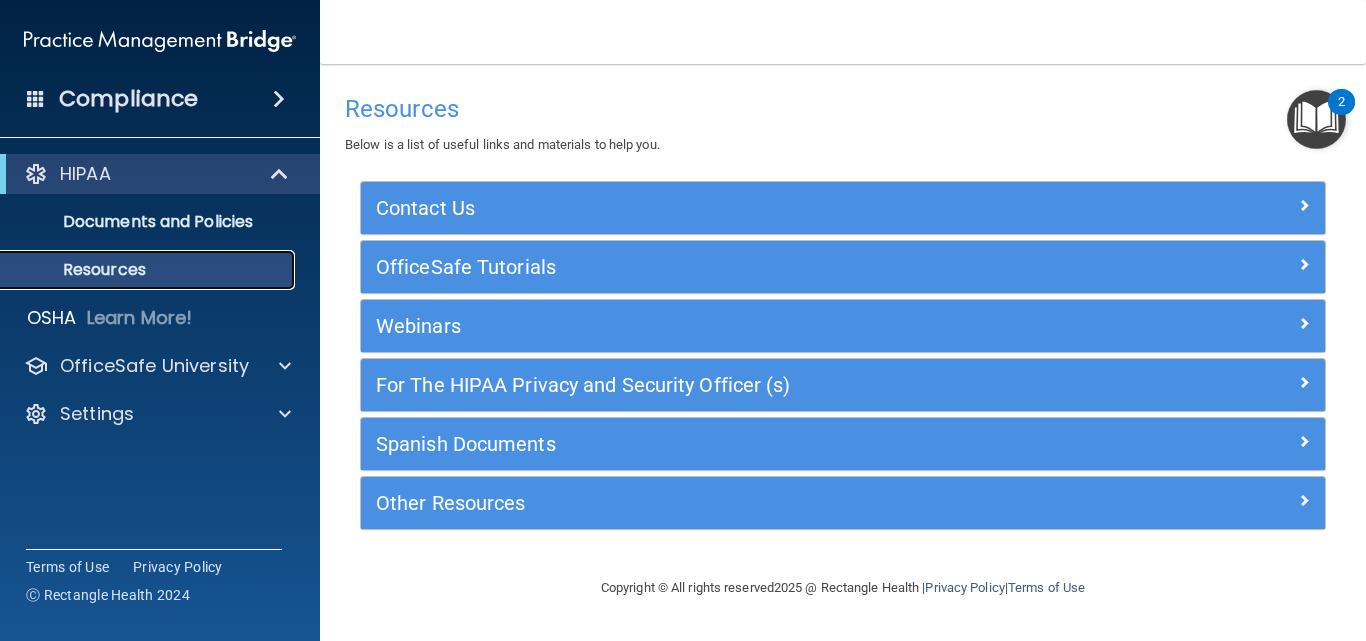 scroll, scrollTop: 0, scrollLeft: 0, axis: both 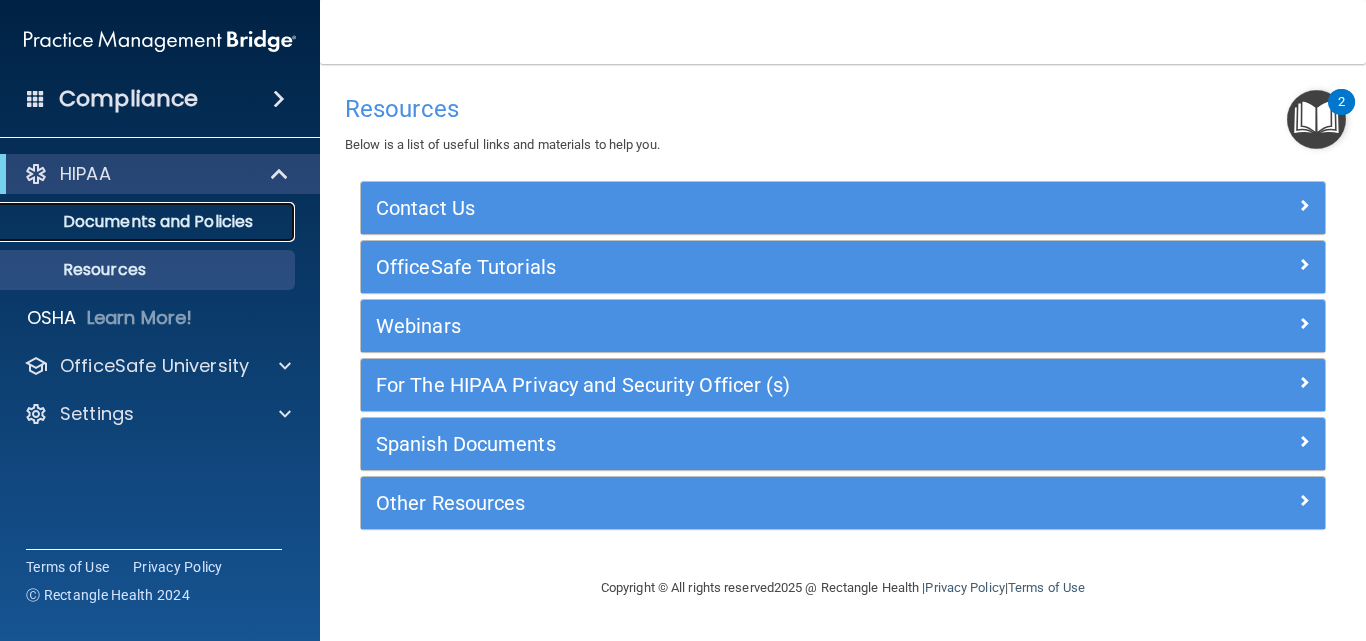 click on "Documents and Policies" at bounding box center (149, 222) 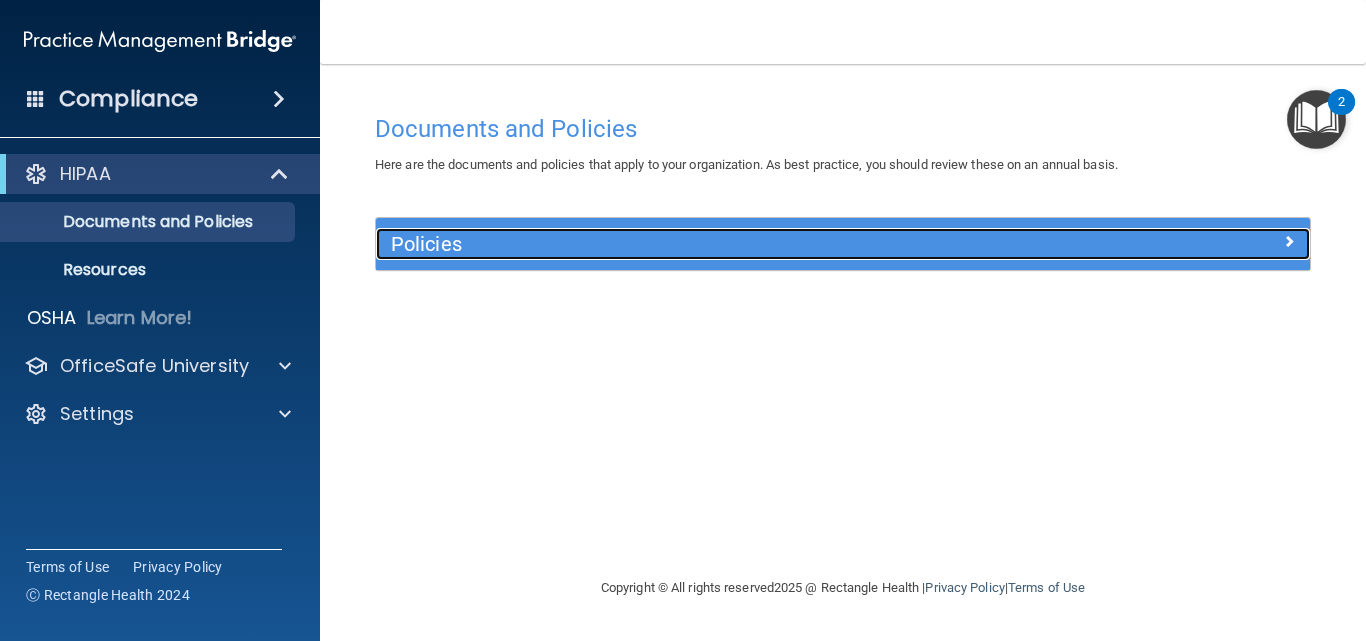 click on "Policies" at bounding box center (726, 244) 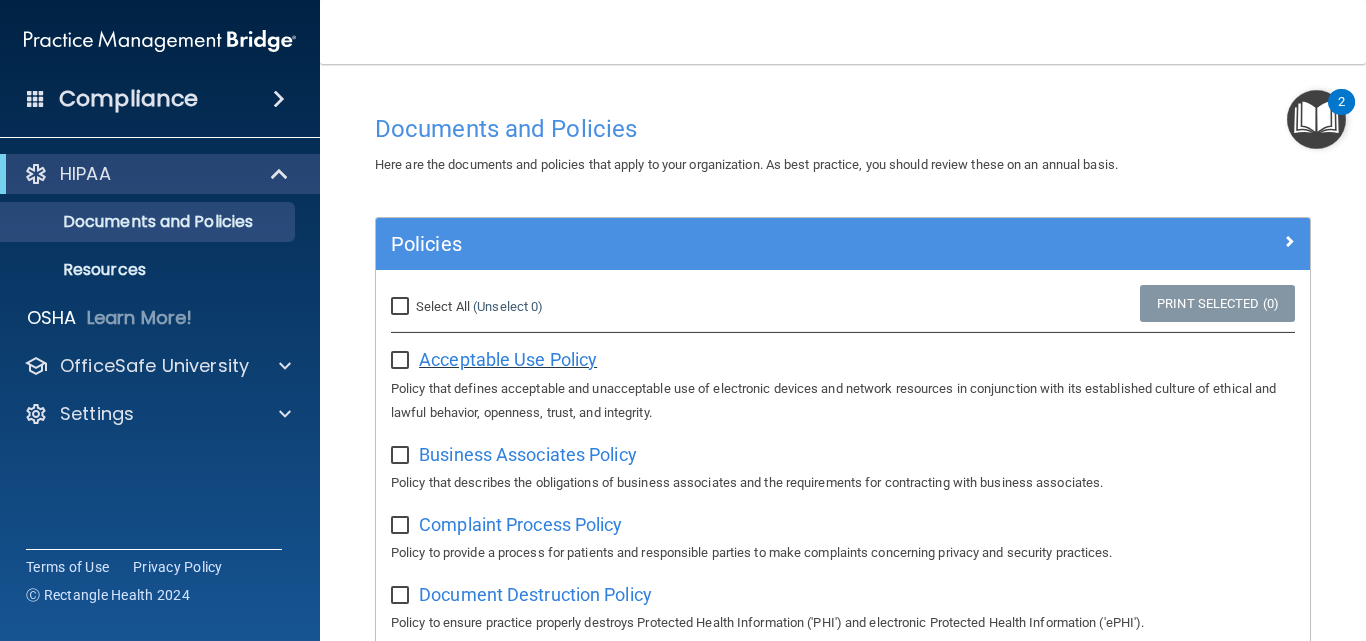 click on "Acceptable Use Policy" at bounding box center (508, 359) 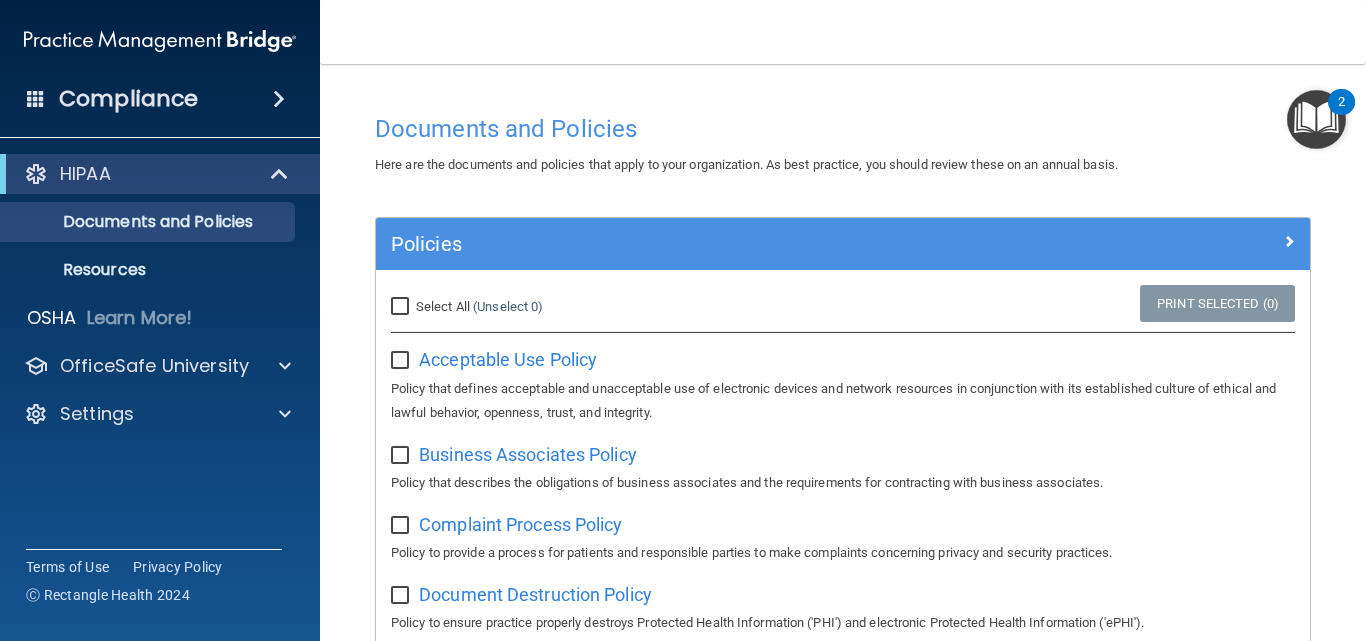 click at bounding box center (403, 354) 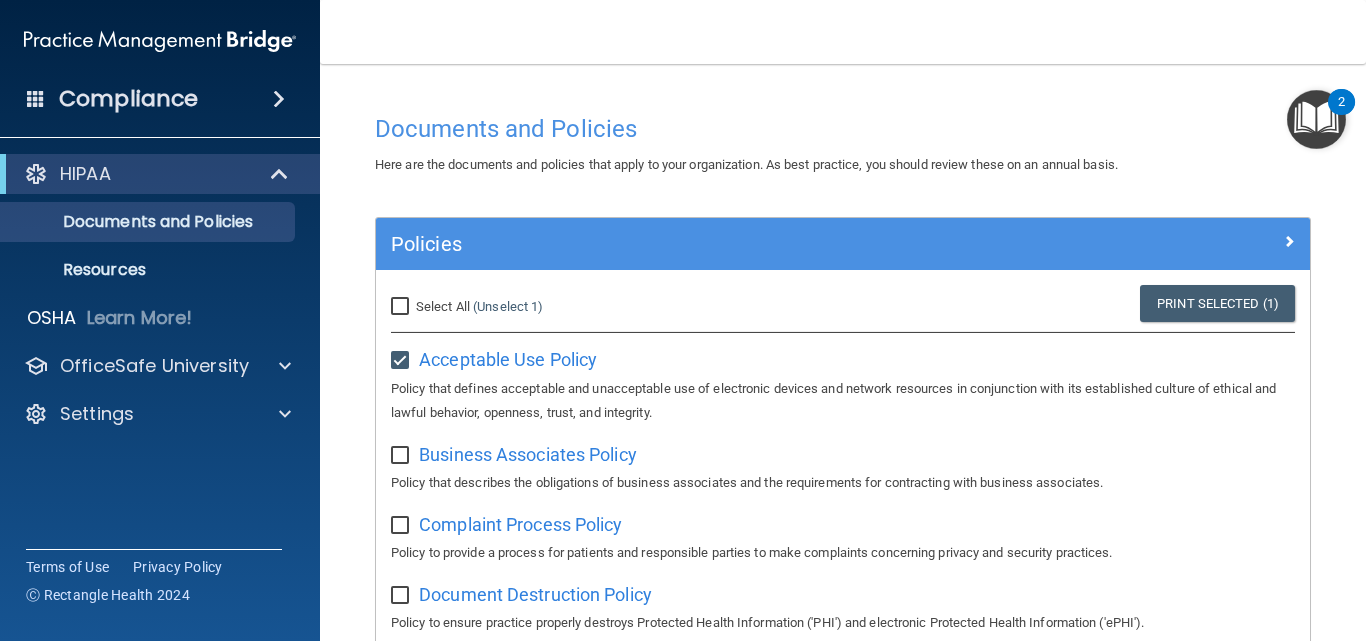 click on "Documents and Policies       Here are the documents and policies that apply to your organization. As best practice, you should review these on an annual basis.             There are no documents selected                Search Documents:                      Search Results            Name  Description        Acceptable Use Policy   Acceptable Use Policy     Policy that defines acceptable and unacceptable use of electronic devices and network resources in conjunction with its established culture of ethical and lawful behavior, openness, trust, and integrity.        Business Associates Policy   Business Associates Policy     Policy that describes the obligations of business associates and the requirements for contracting with business associates.        Complaint Process Policy   Complaint Process Policy     Policy to provide a process for patients and responsible parties to make complaints concerning privacy and security practices.        Document Destruction Policy   Document Destruction Policy" at bounding box center (843, 1074) 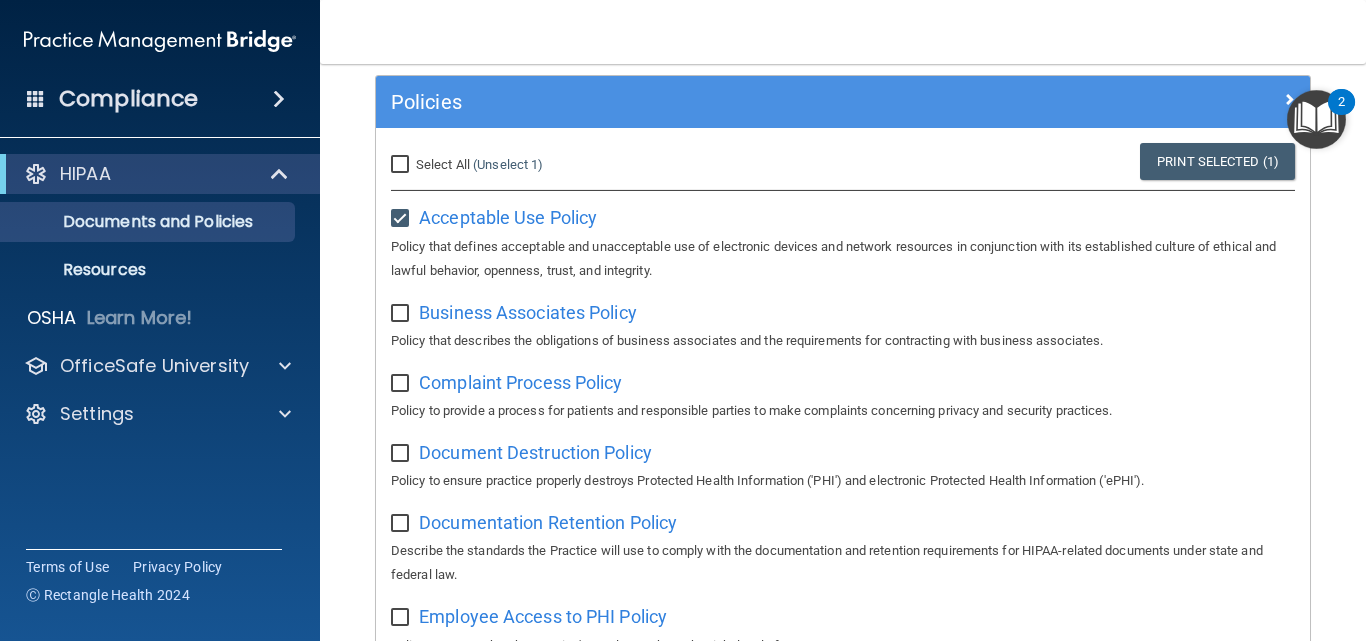 scroll, scrollTop: 173, scrollLeft: 0, axis: vertical 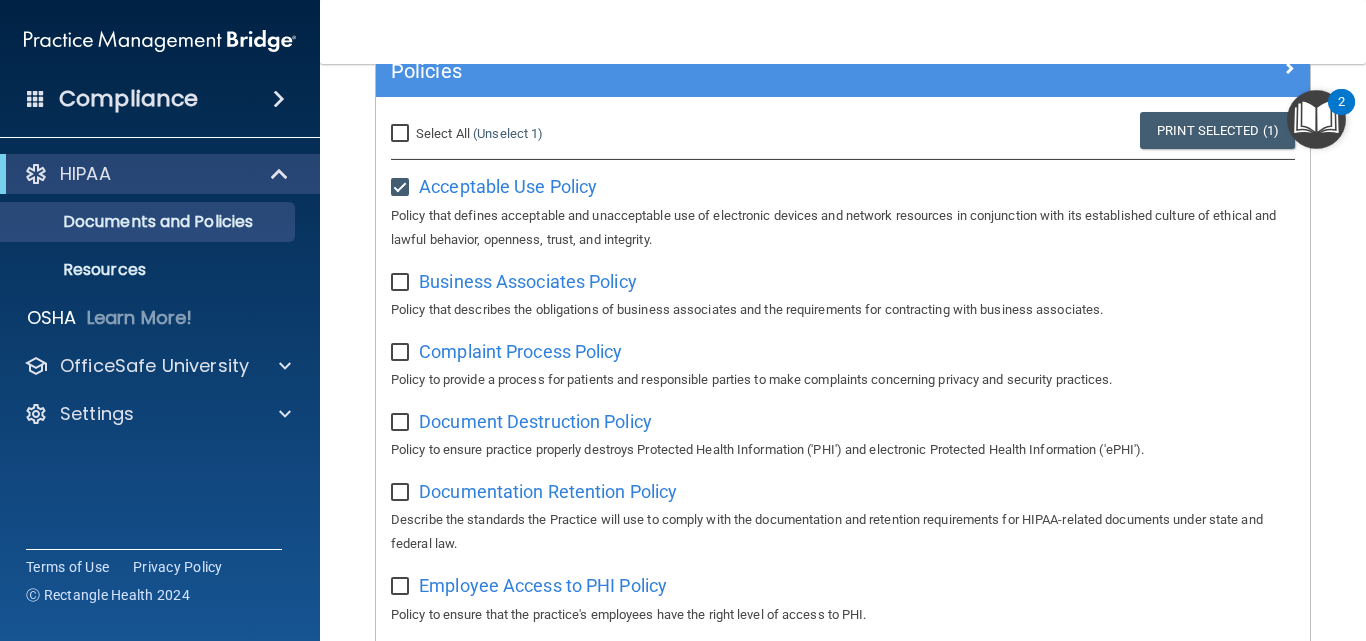 click at bounding box center (402, 188) 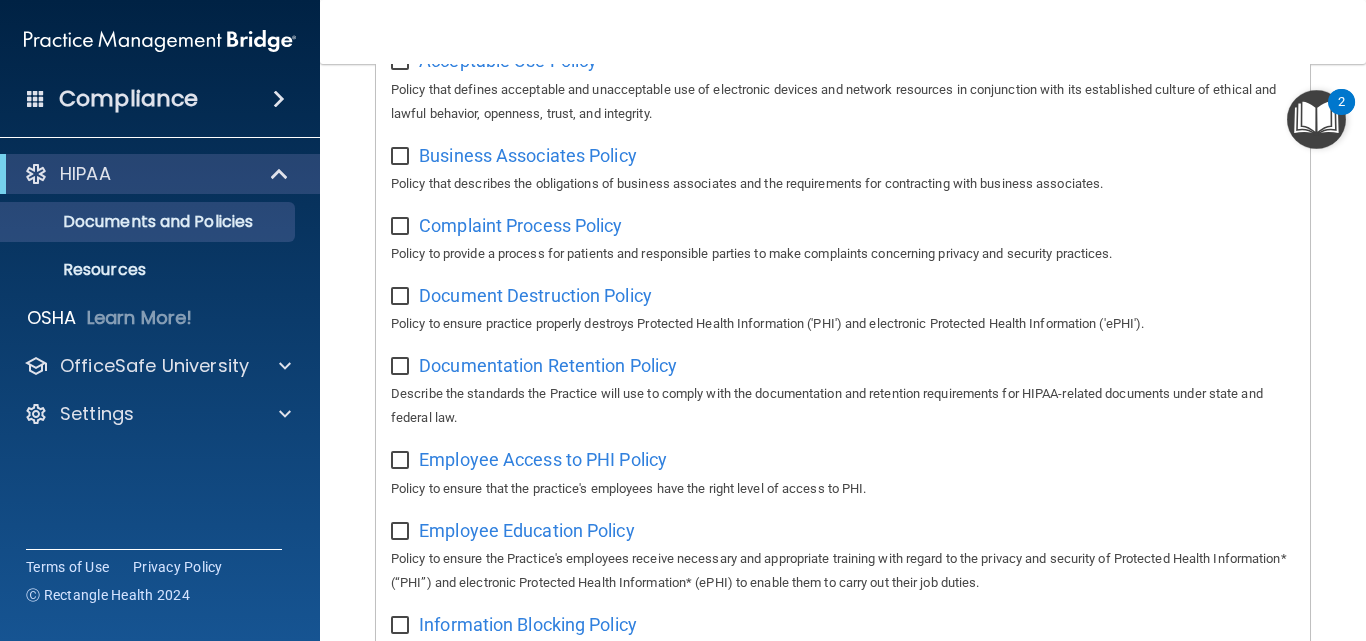 scroll, scrollTop: 335, scrollLeft: 0, axis: vertical 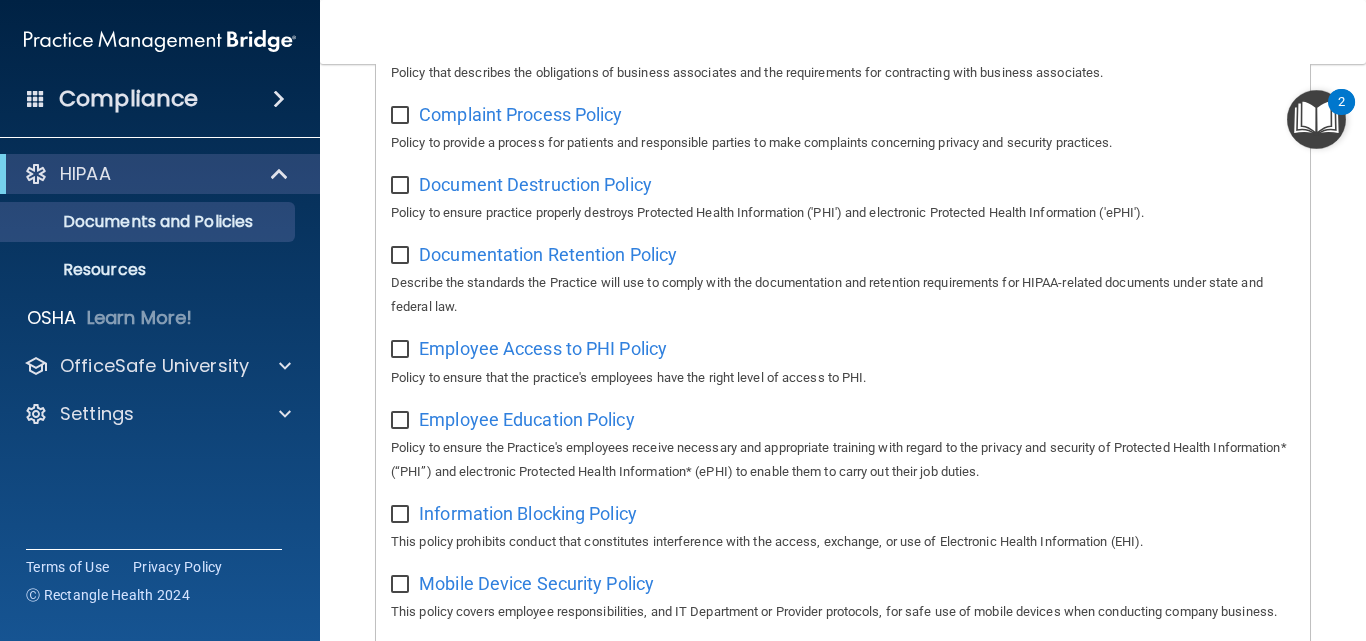 click on "Policies
Select All   (Unselect 0)    Unselect All            Print Selected (0)                       Acceptable Use Policy                         Policy that defines acceptable and unacceptable use of electronic devices and network resources in conjunction with its established culture of ethical and lawful behavior, openness, trust, and integrity.                     Business Associates Policy                         Policy that describes the obligations of business associates and the requirements for contracting with business associates.                     Complaint Process Policy                         Policy to provide a process for patients and responsible parties to make complaints concerning privacy and security practices.                     Document Destruction Policy                                             Documentation Retention Policy                                             Employee Access to PHI Policy" at bounding box center [843, 710] 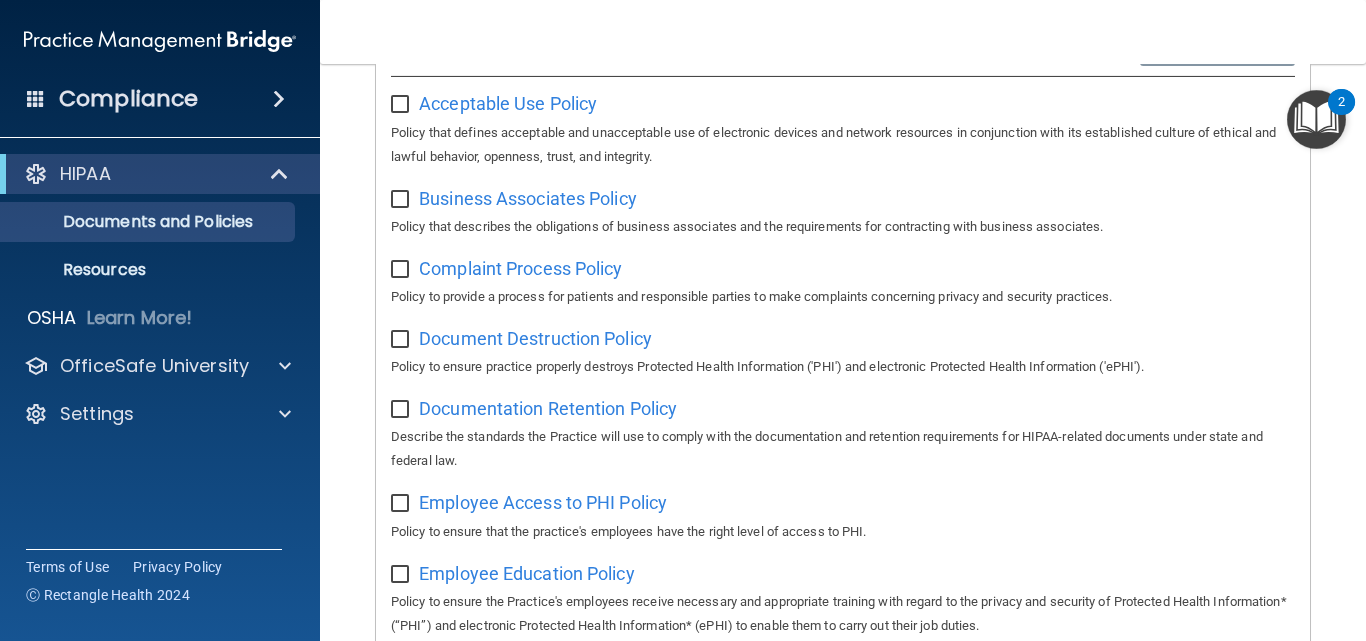scroll, scrollTop: 252, scrollLeft: 0, axis: vertical 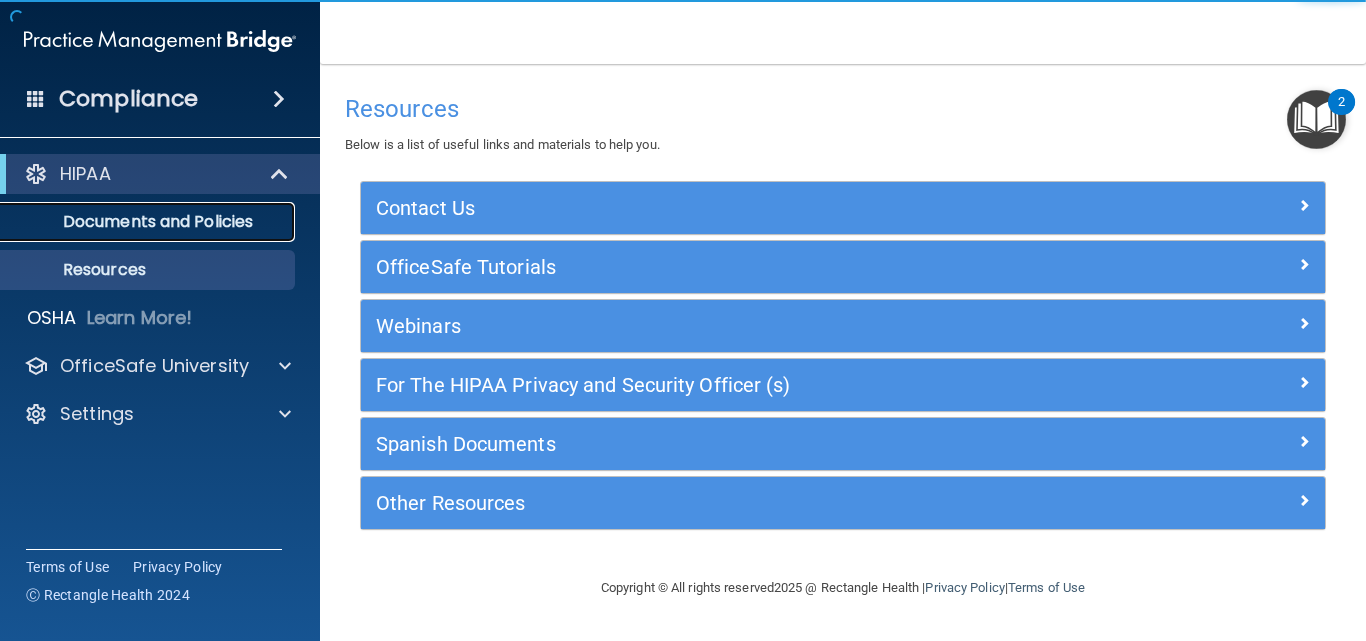 click on "Documents and Policies" at bounding box center [149, 222] 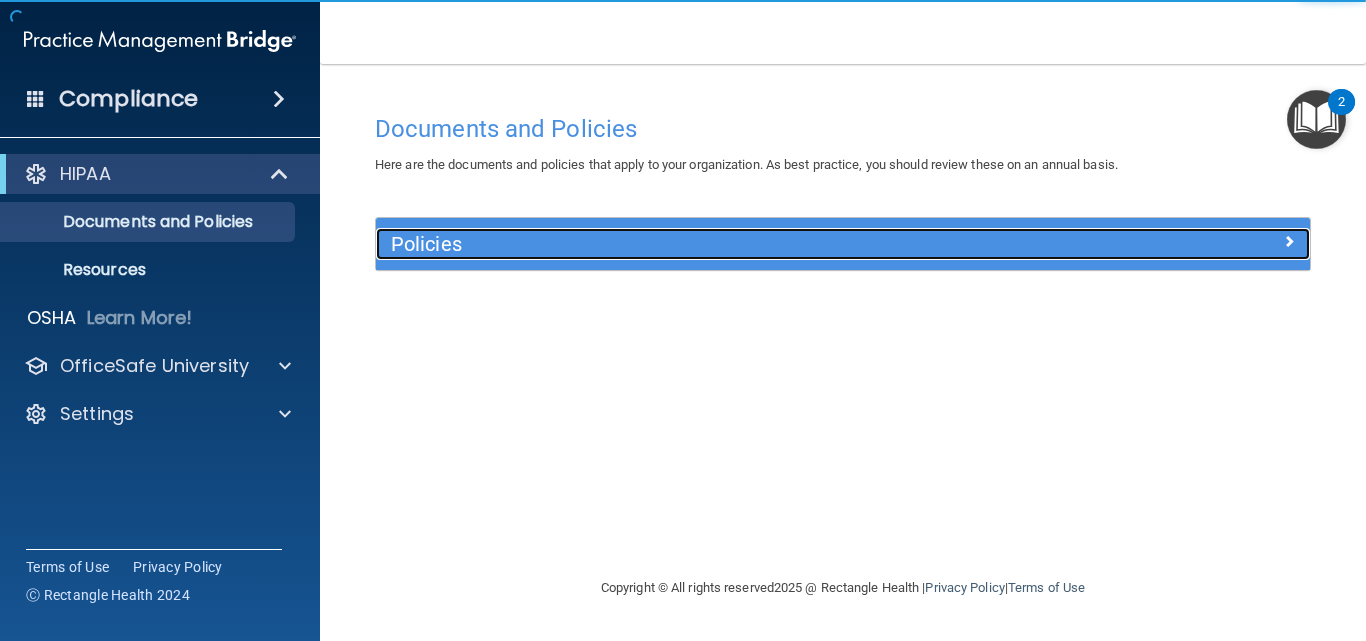 click on "Policies" at bounding box center (726, 244) 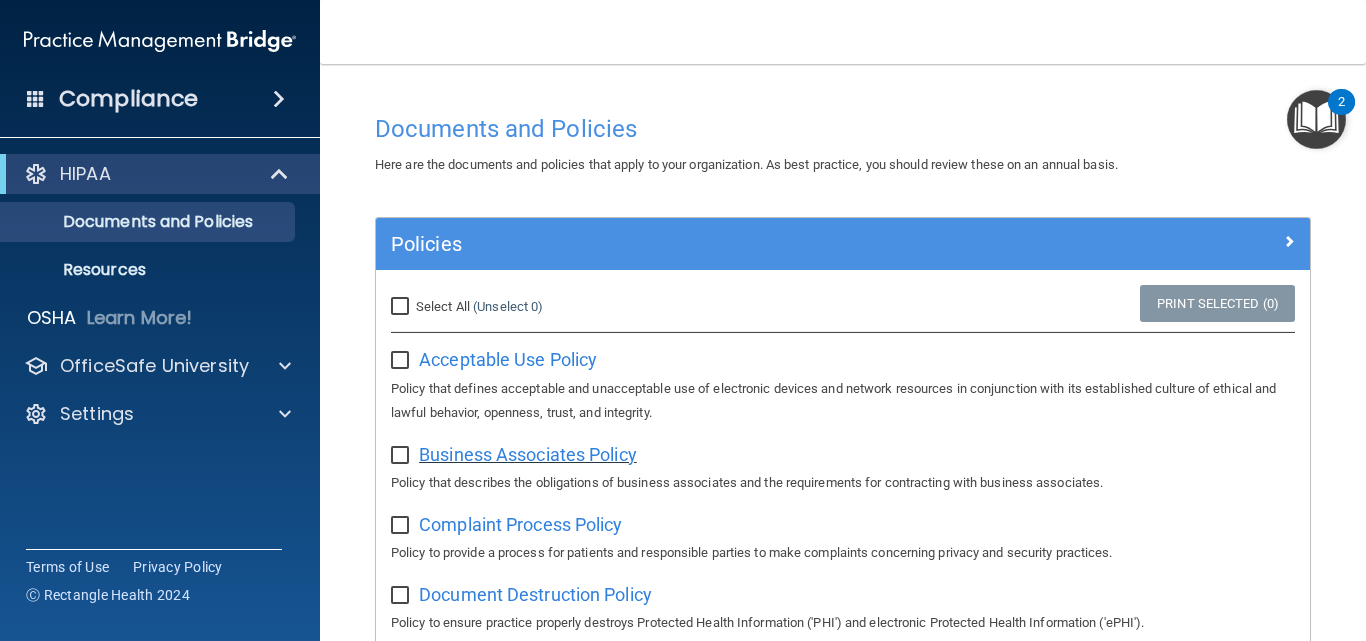 click on "Business Associates Policy" at bounding box center (528, 454) 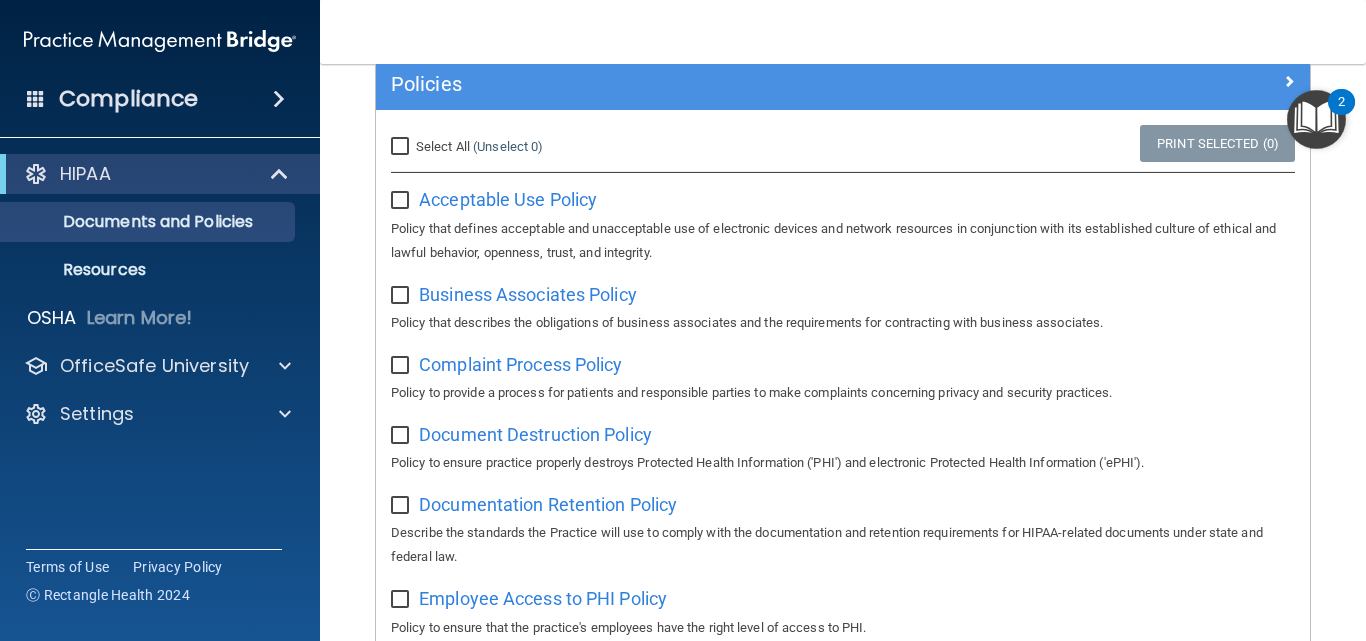 scroll, scrollTop: 120, scrollLeft: 0, axis: vertical 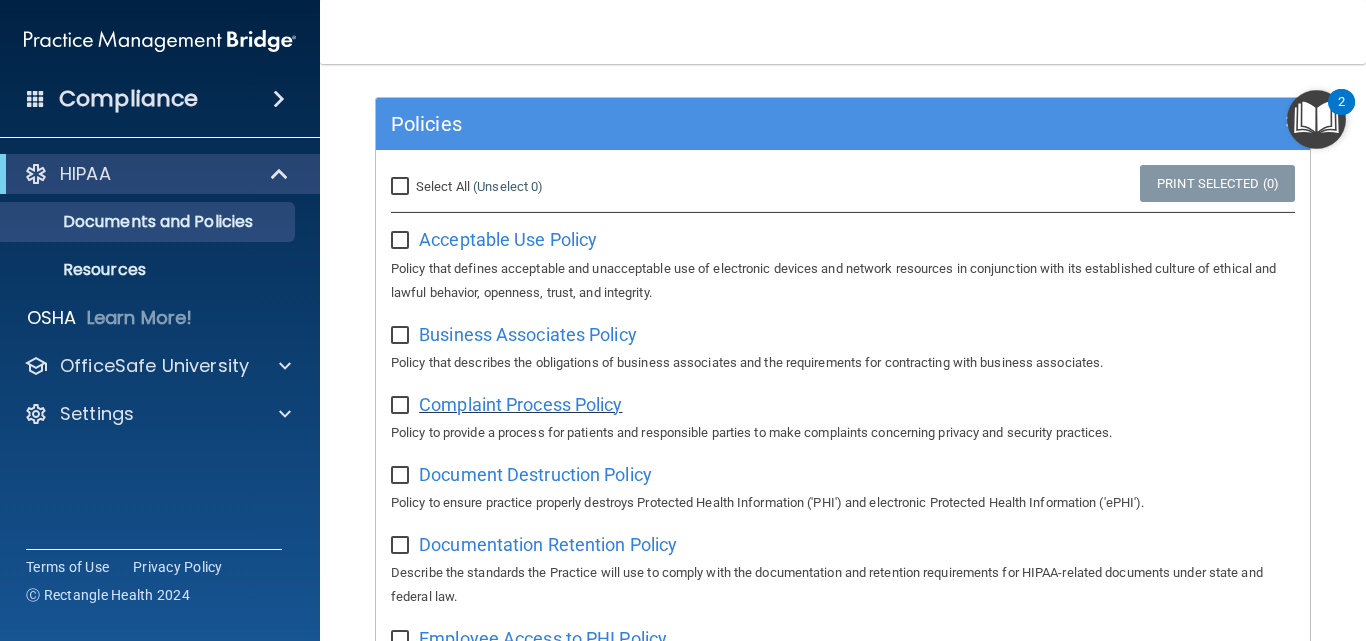 click on "Complaint Process Policy" at bounding box center (520, 404) 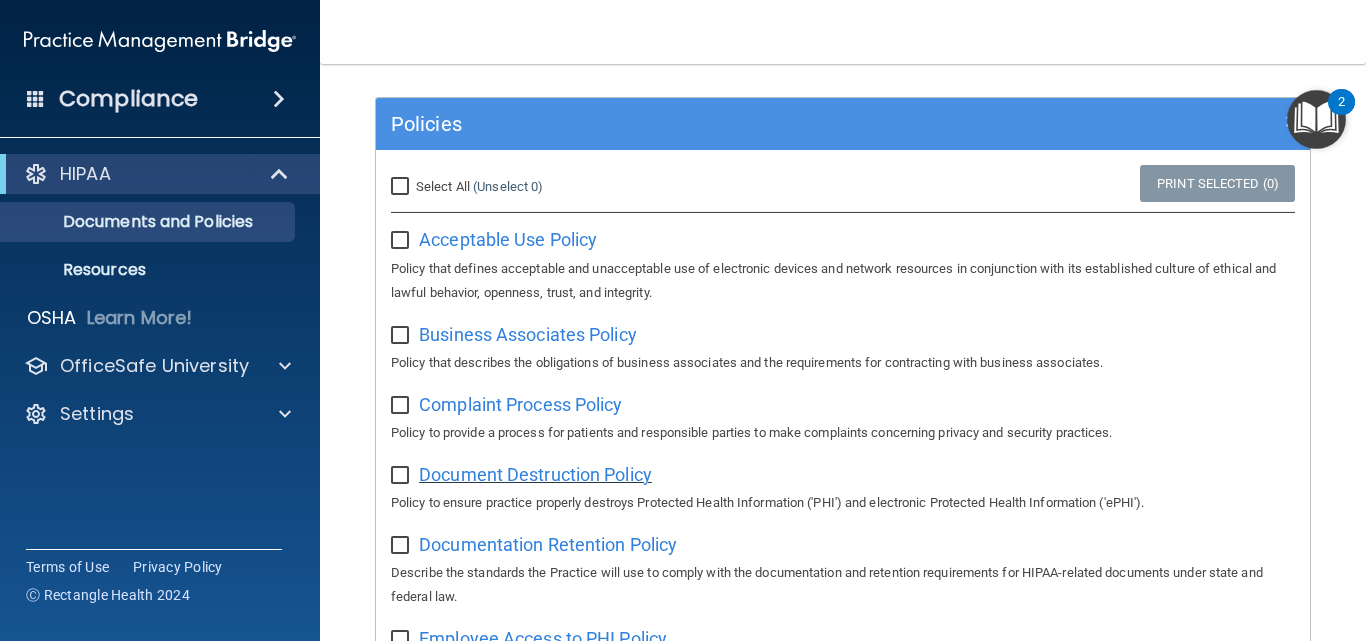 click on "Document Destruction Policy" at bounding box center (535, 474) 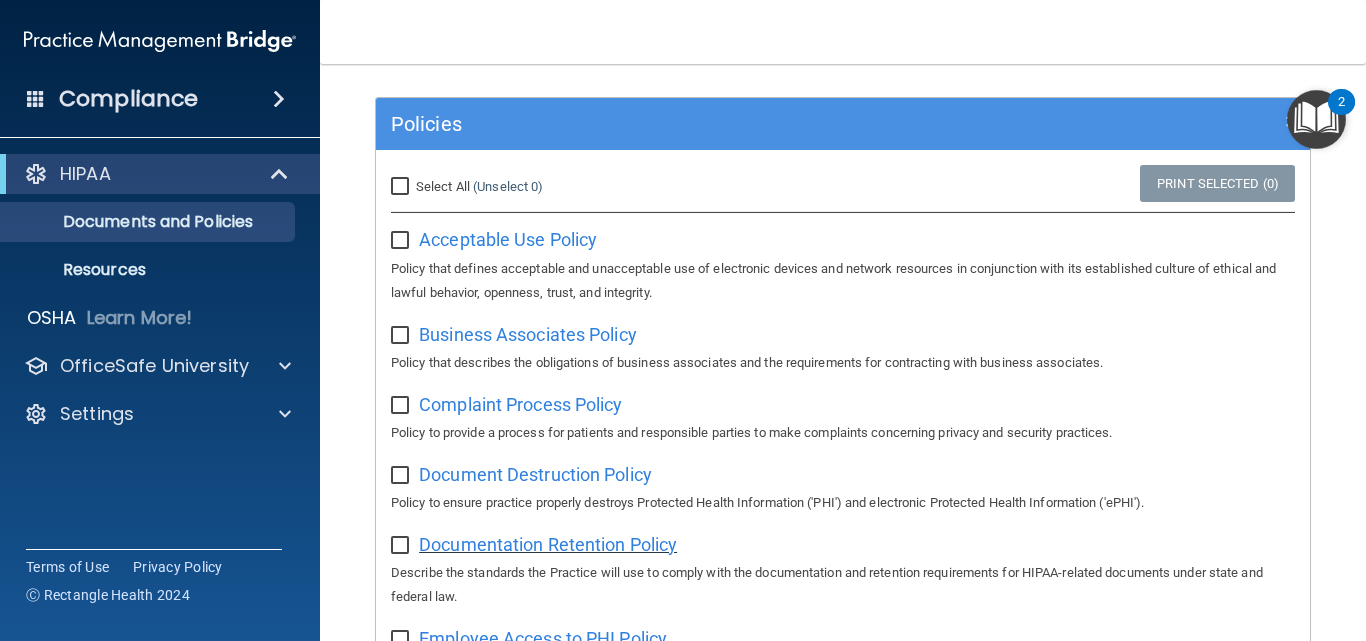 drag, startPoint x: 600, startPoint y: 548, endPoint x: 458, endPoint y: 539, distance: 142.28493 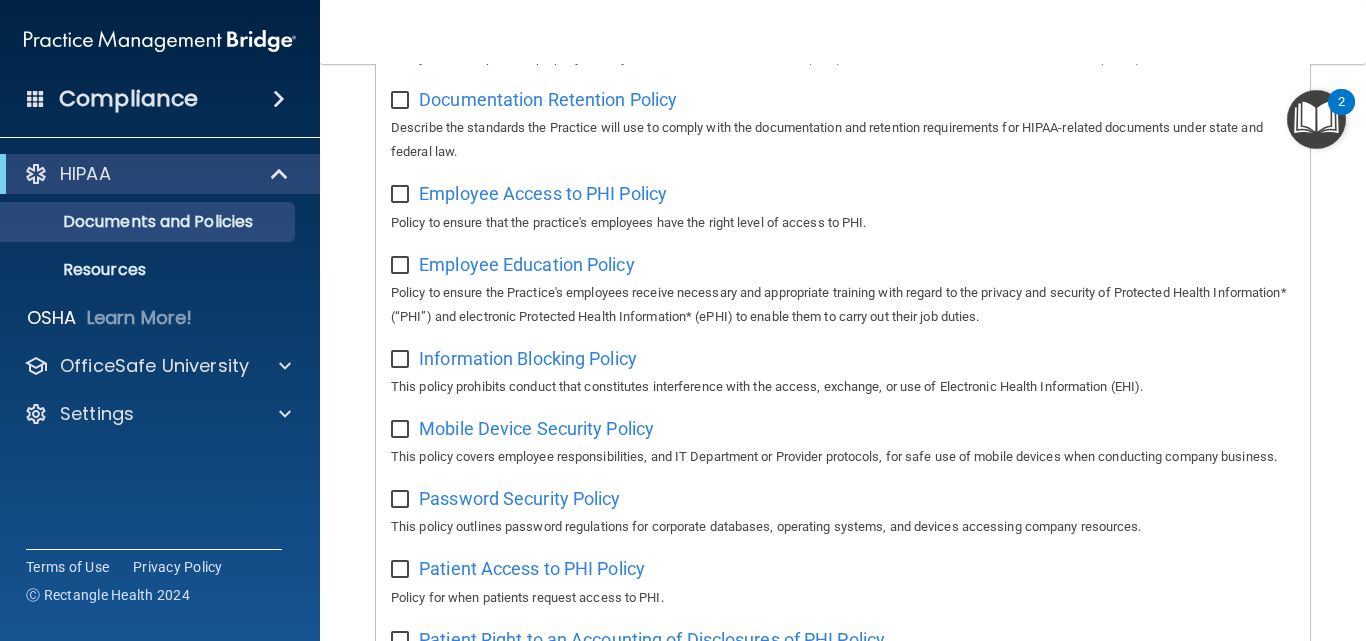 scroll, scrollTop: 585, scrollLeft: 0, axis: vertical 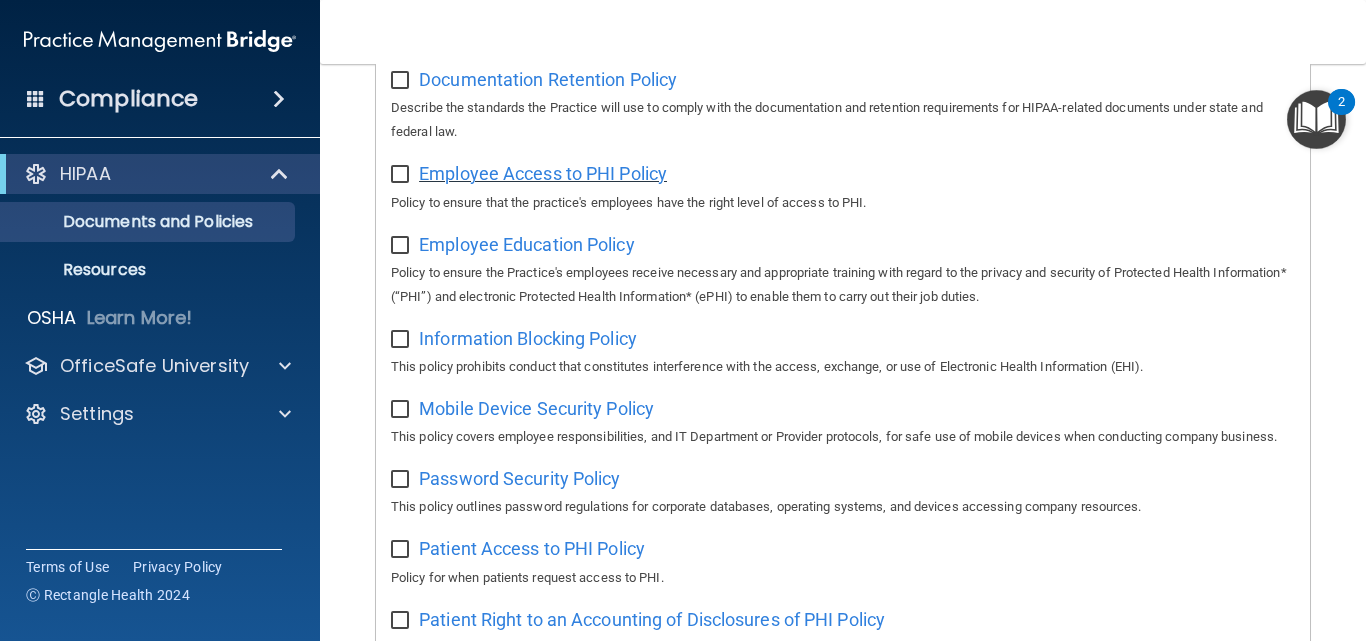 click on "Employee Access to PHI Policy" at bounding box center (543, 173) 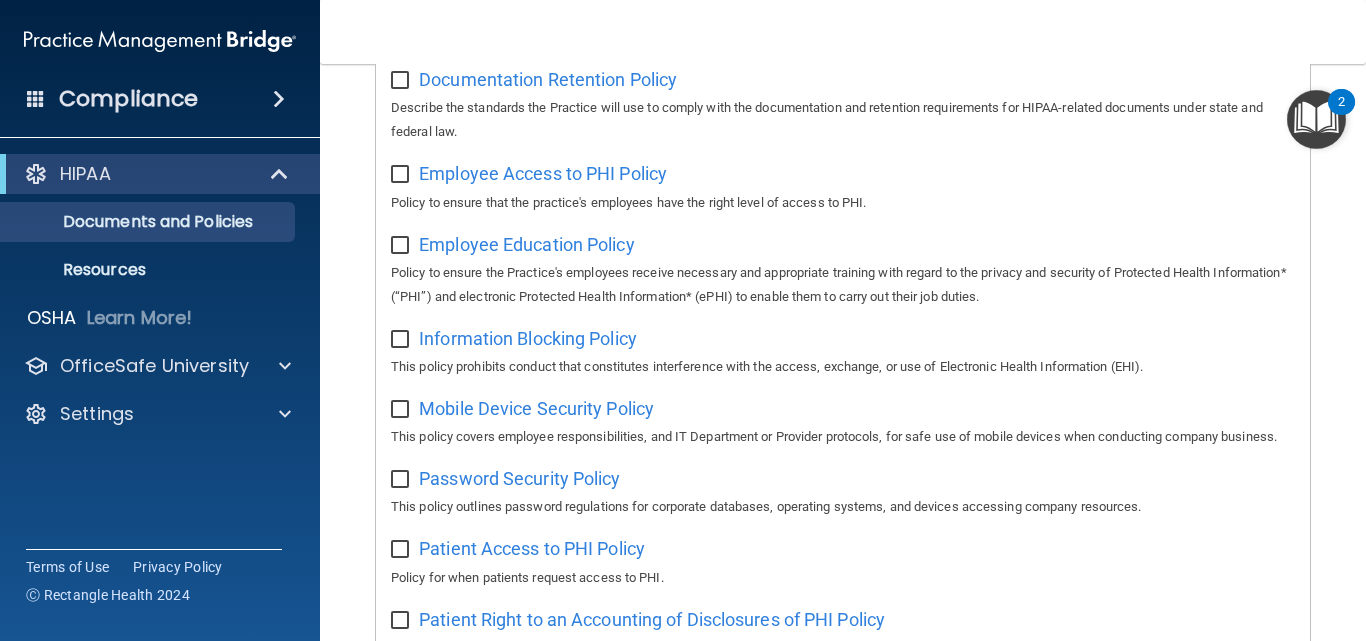 click on "Describe the standards the Practice will use to comply with the documentation and retention requirements for HIPAA-related documents under state and federal law." at bounding box center (843, 120) 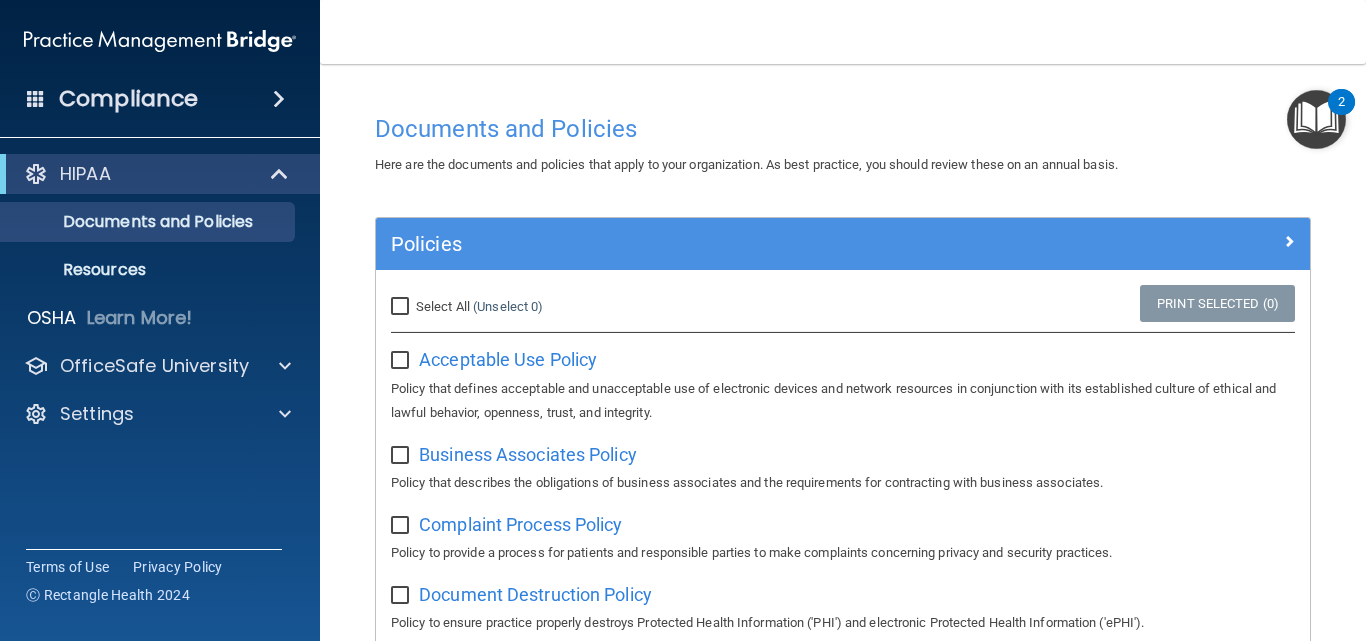 click at bounding box center (1316, 119) 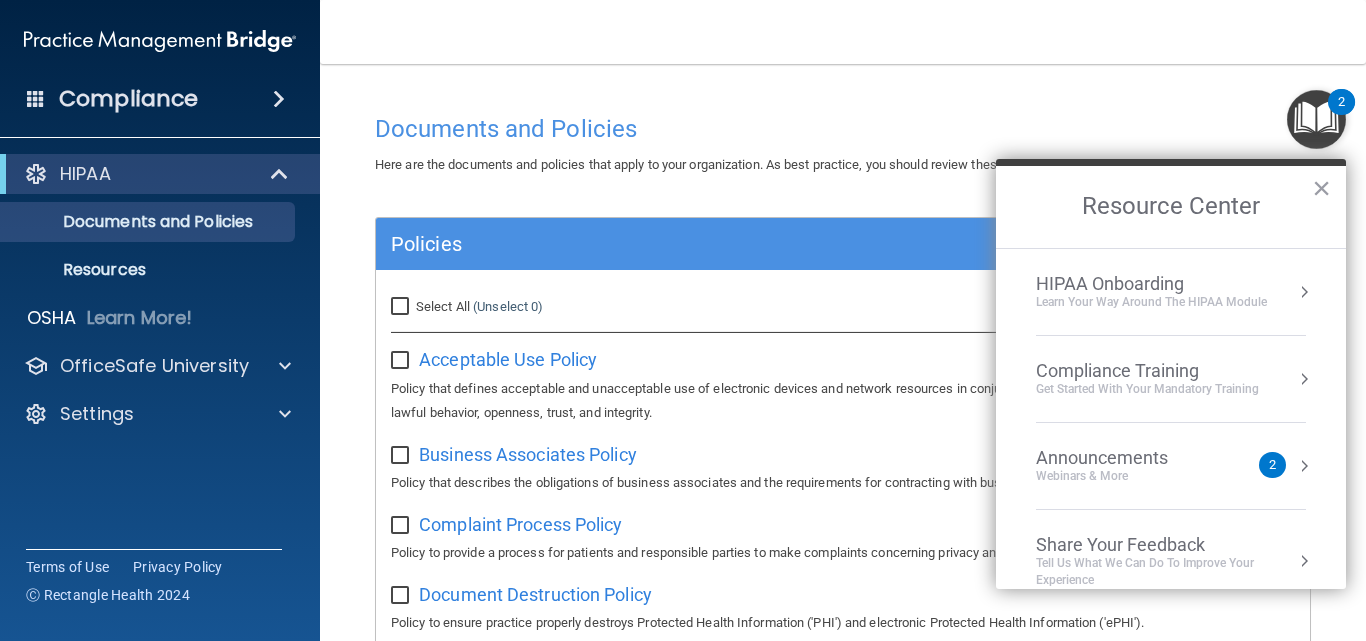 click on "HIPAA Onboarding" at bounding box center (1151, 284) 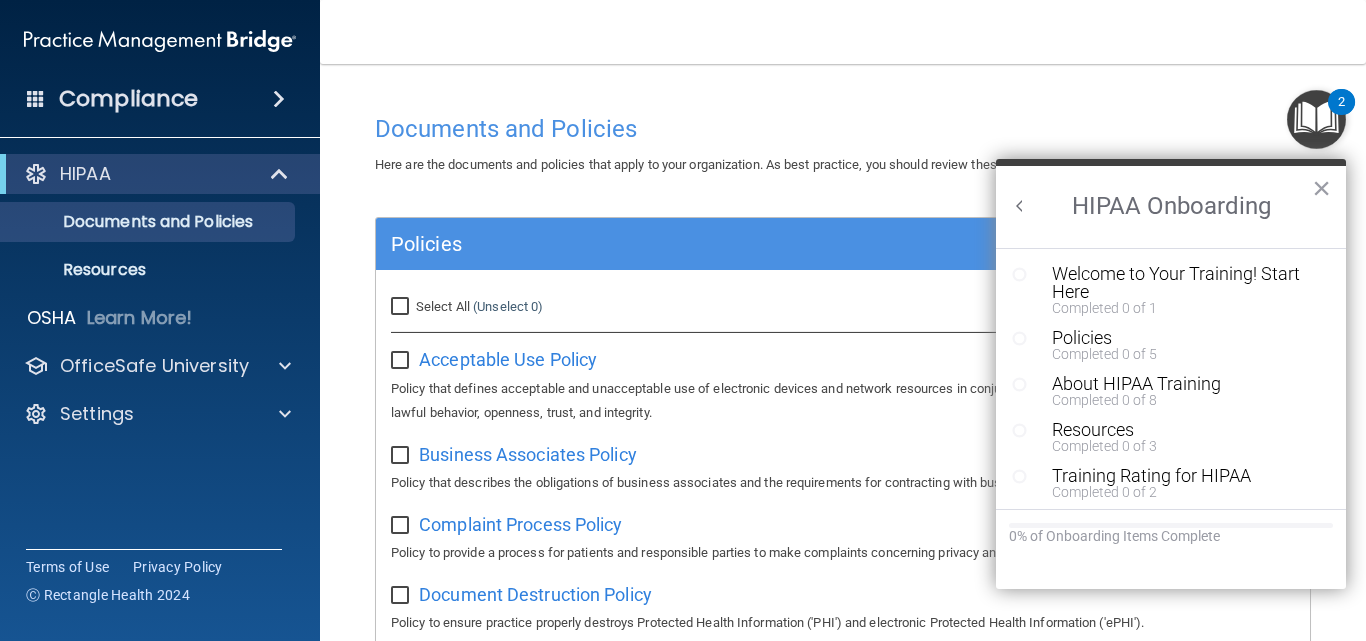 scroll, scrollTop: 0, scrollLeft: 0, axis: both 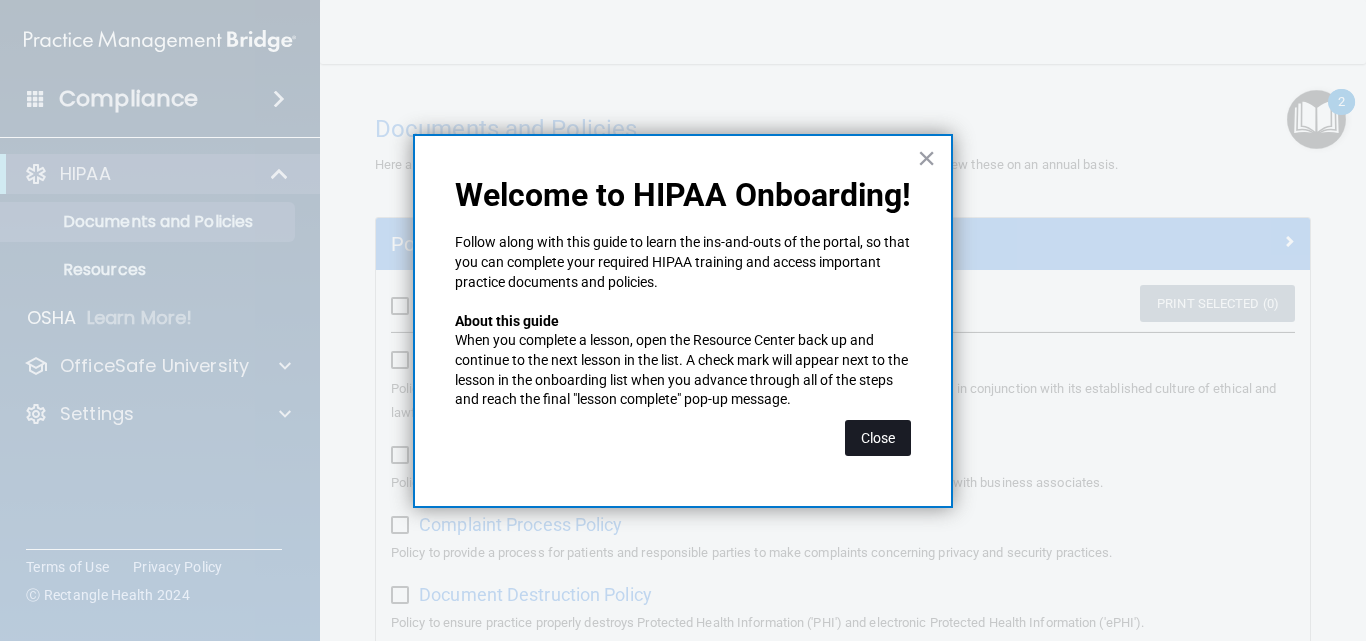 click on "Close" at bounding box center (878, 438) 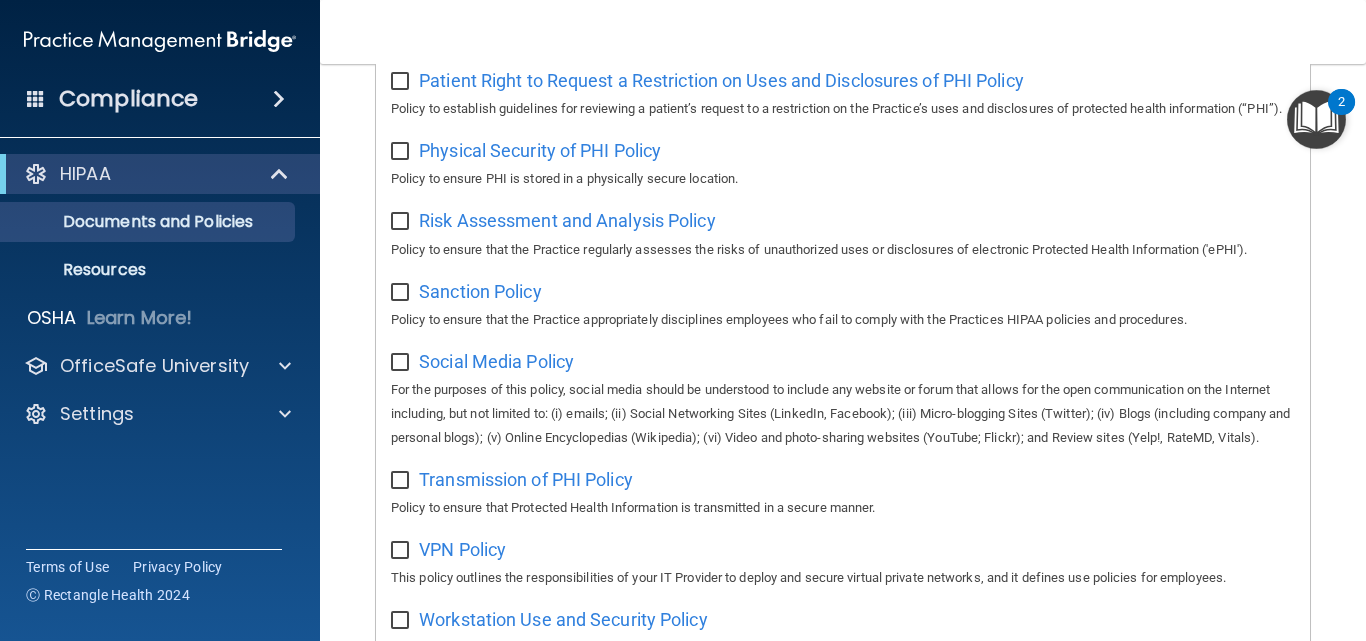 scroll, scrollTop: 1556, scrollLeft: 0, axis: vertical 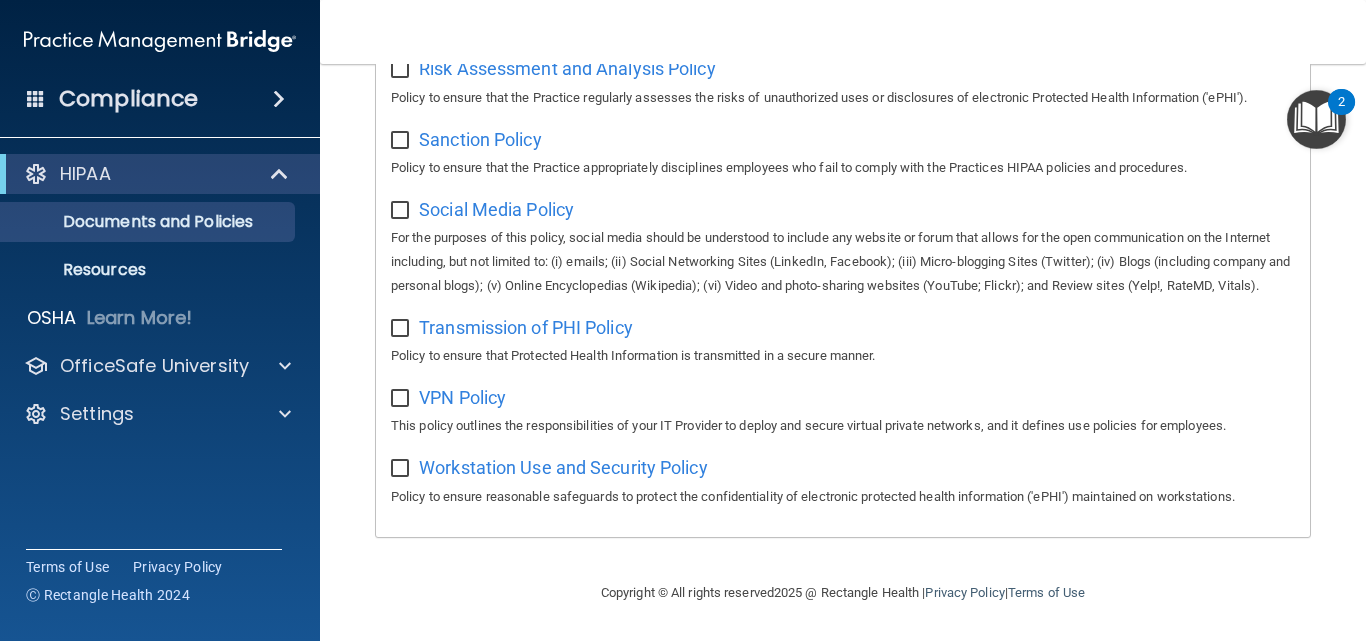 drag, startPoint x: 1327, startPoint y: 135, endPoint x: 1301, endPoint y: 117, distance: 31.622776 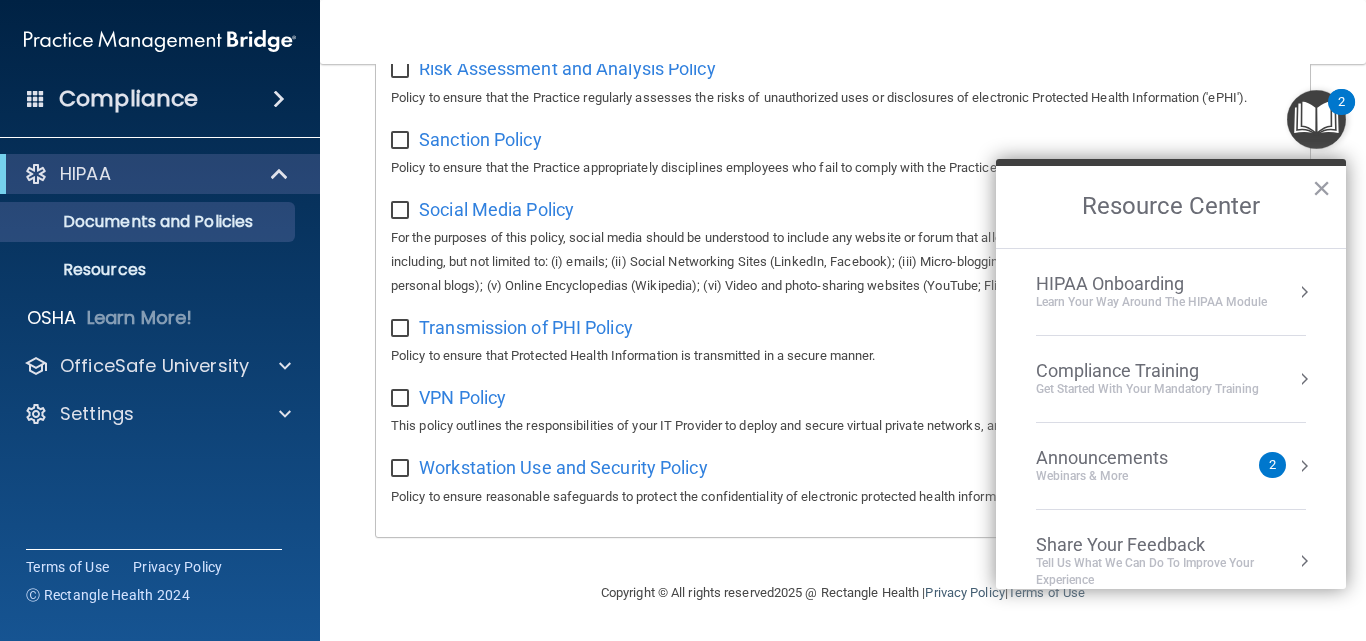 click on "HIPAA Onboarding Learn Your Way around the HIPAA module" at bounding box center [1171, 292] 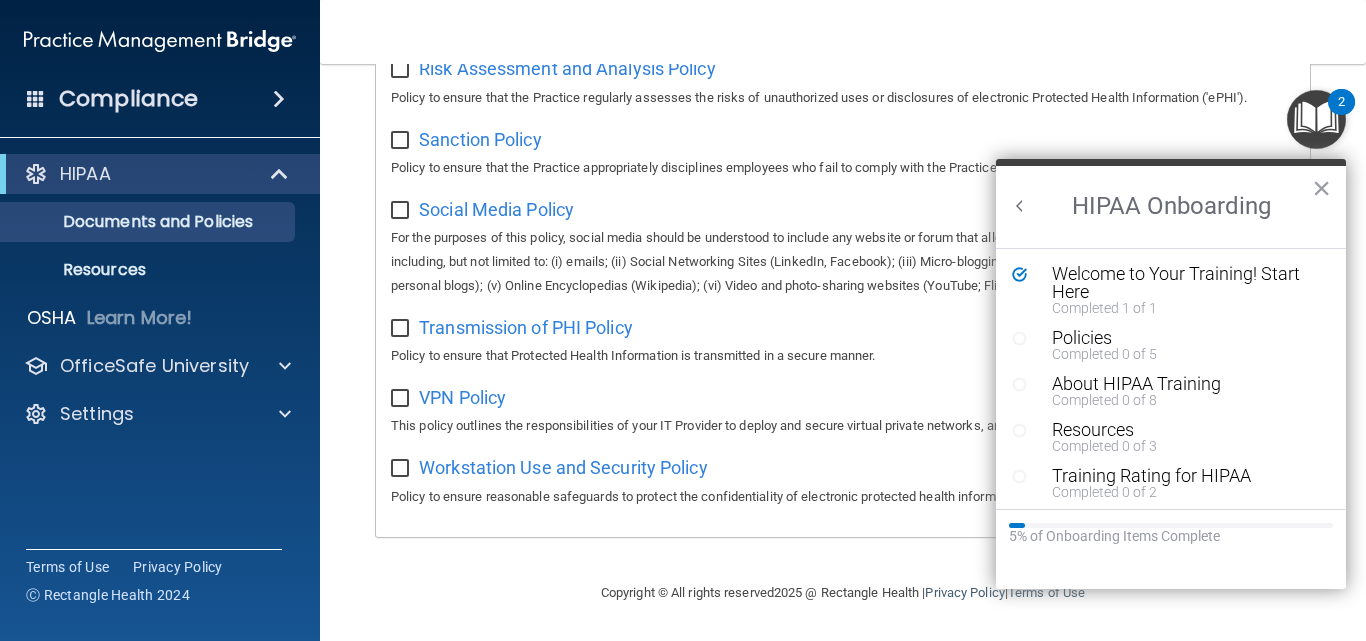 scroll, scrollTop: 0, scrollLeft: 0, axis: both 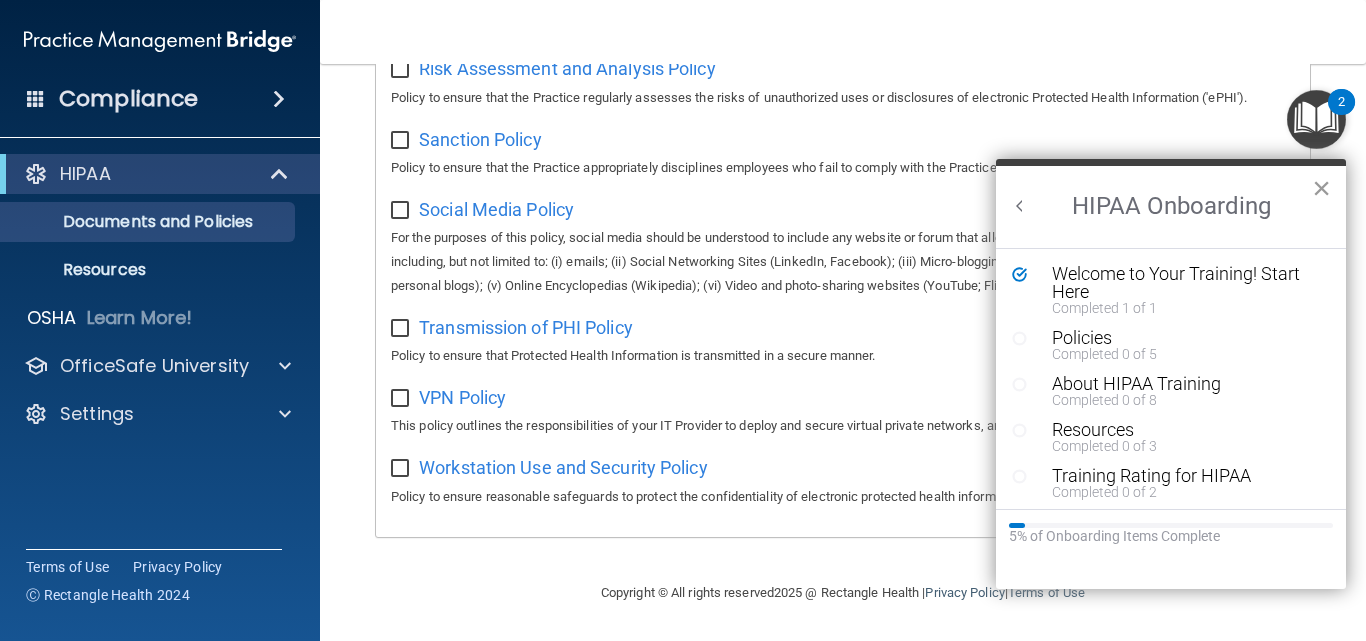 click on "×" at bounding box center (1321, 188) 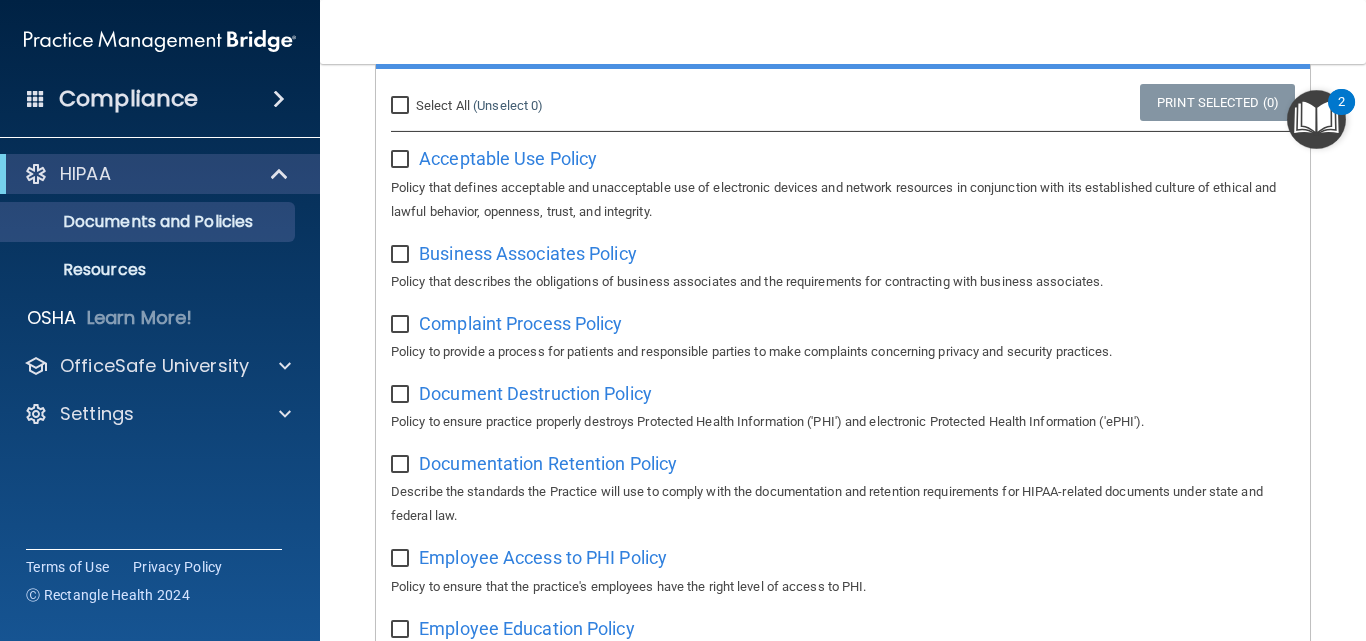 scroll, scrollTop: 335, scrollLeft: 0, axis: vertical 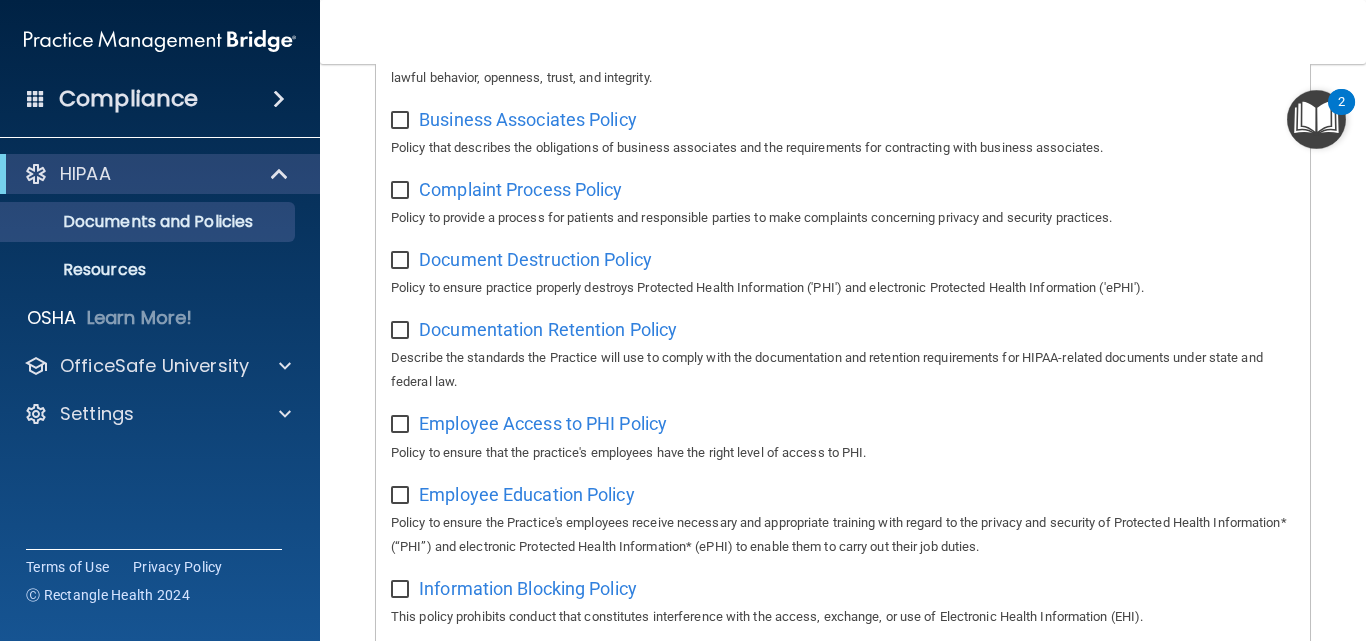 click at bounding box center [1316, 119] 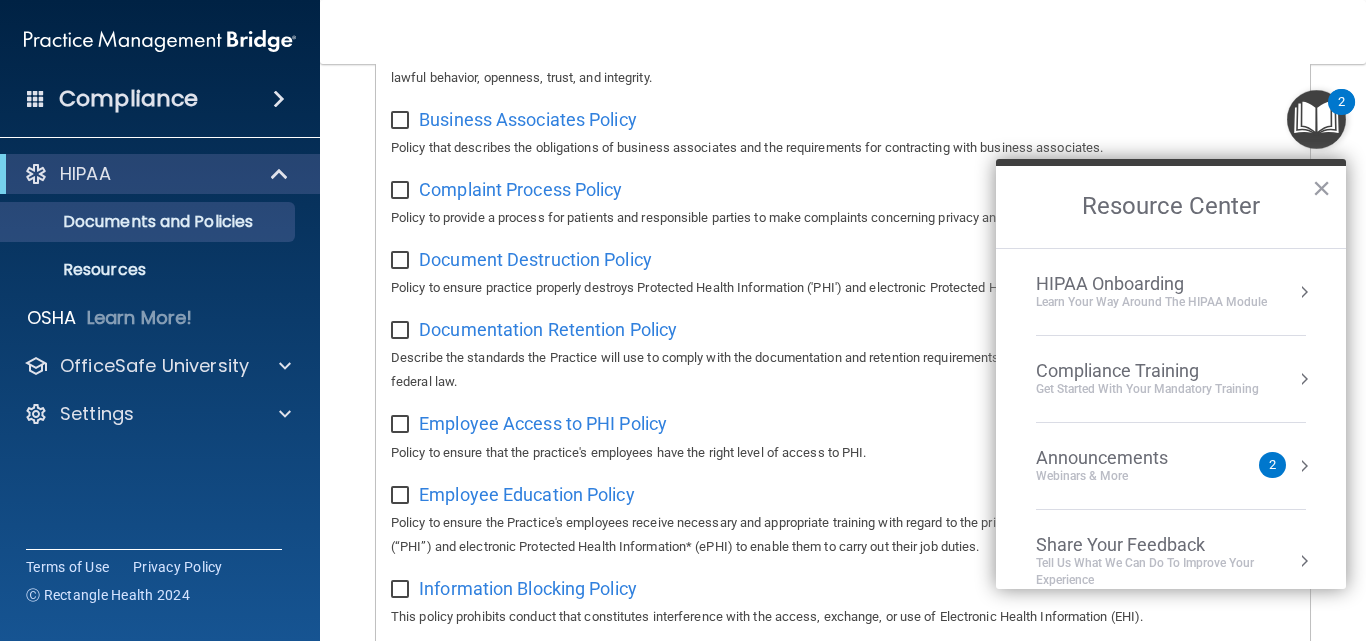 click on "Compliance Training Get Started with your mandatory training" at bounding box center [1171, 379] 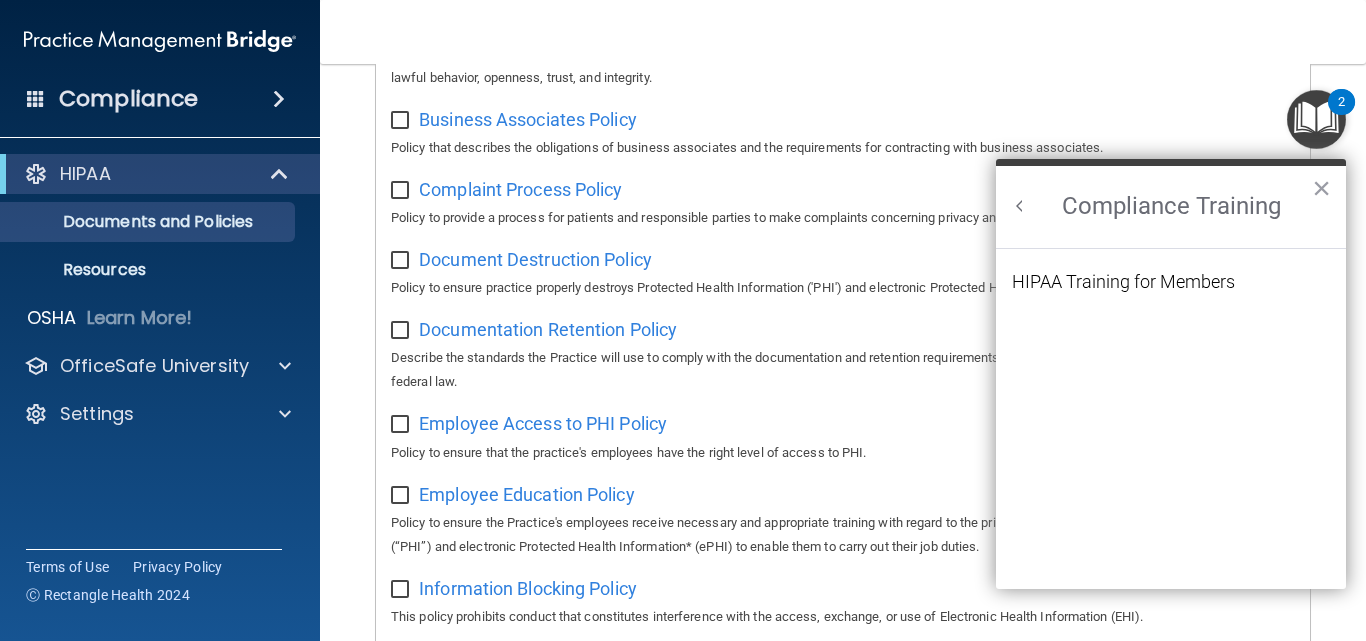 scroll, scrollTop: 0, scrollLeft: 0, axis: both 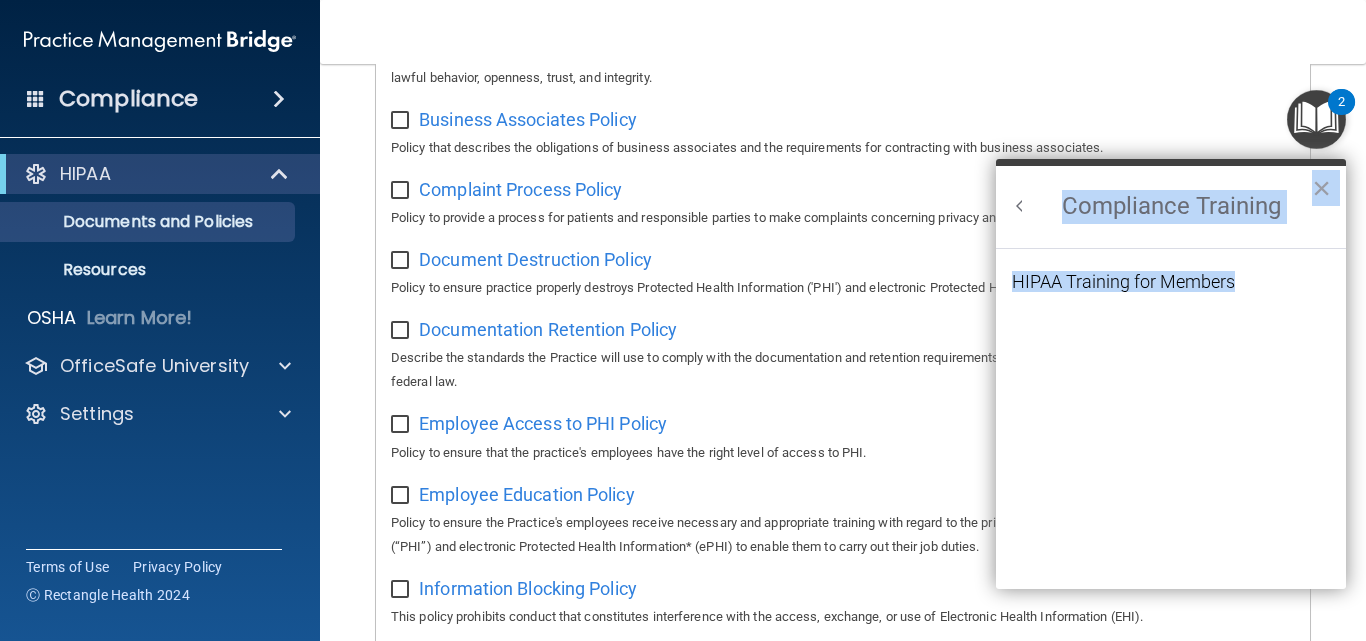 drag, startPoint x: 1119, startPoint y: 356, endPoint x: 1011, endPoint y: 205, distance: 185.64752 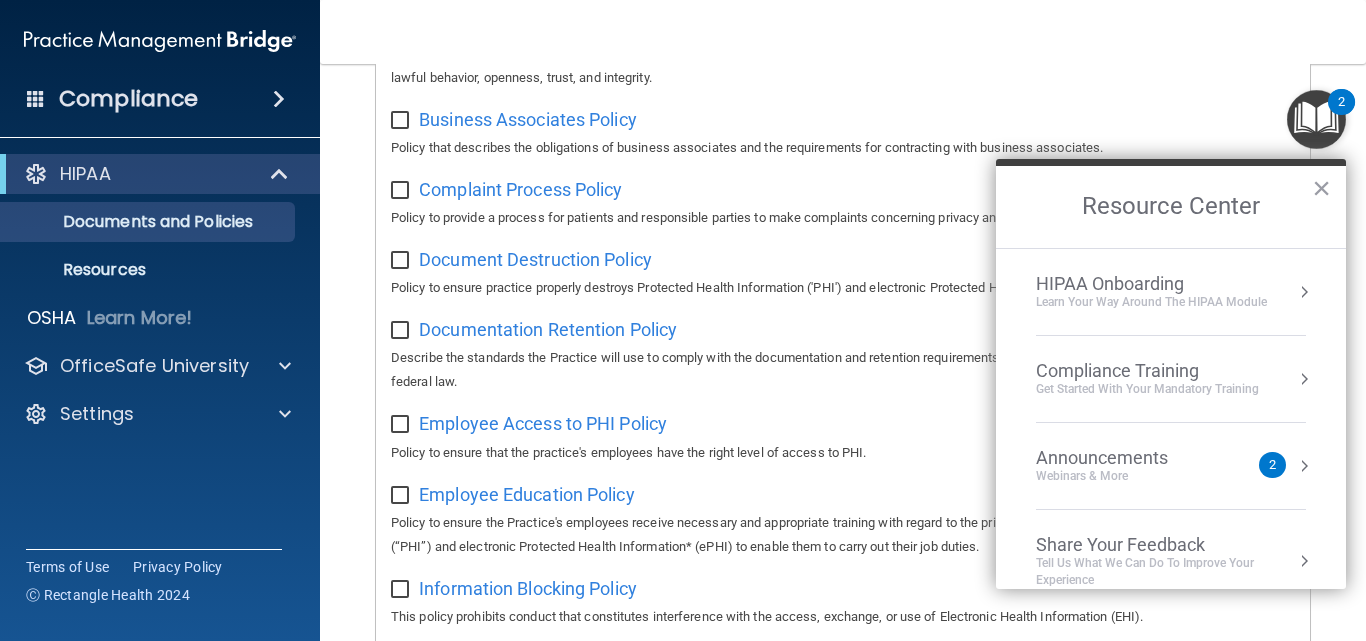click on "HIPAA Onboarding" at bounding box center (1151, 284) 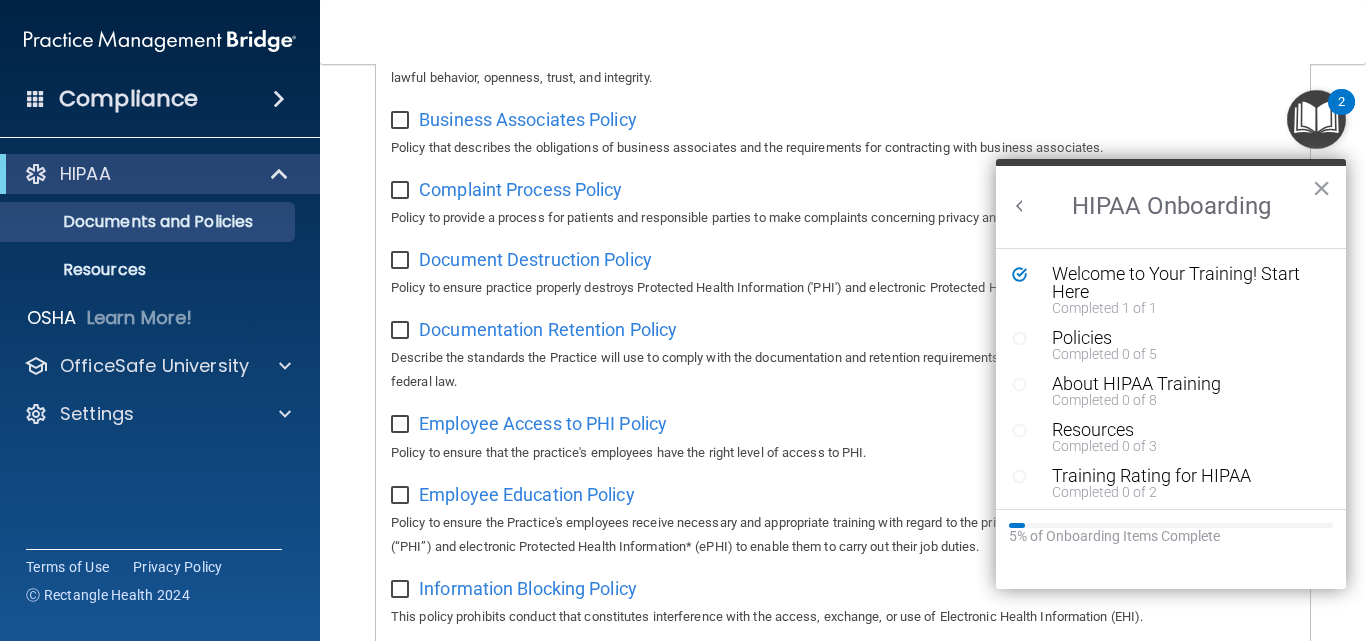 scroll, scrollTop: 0, scrollLeft: 0, axis: both 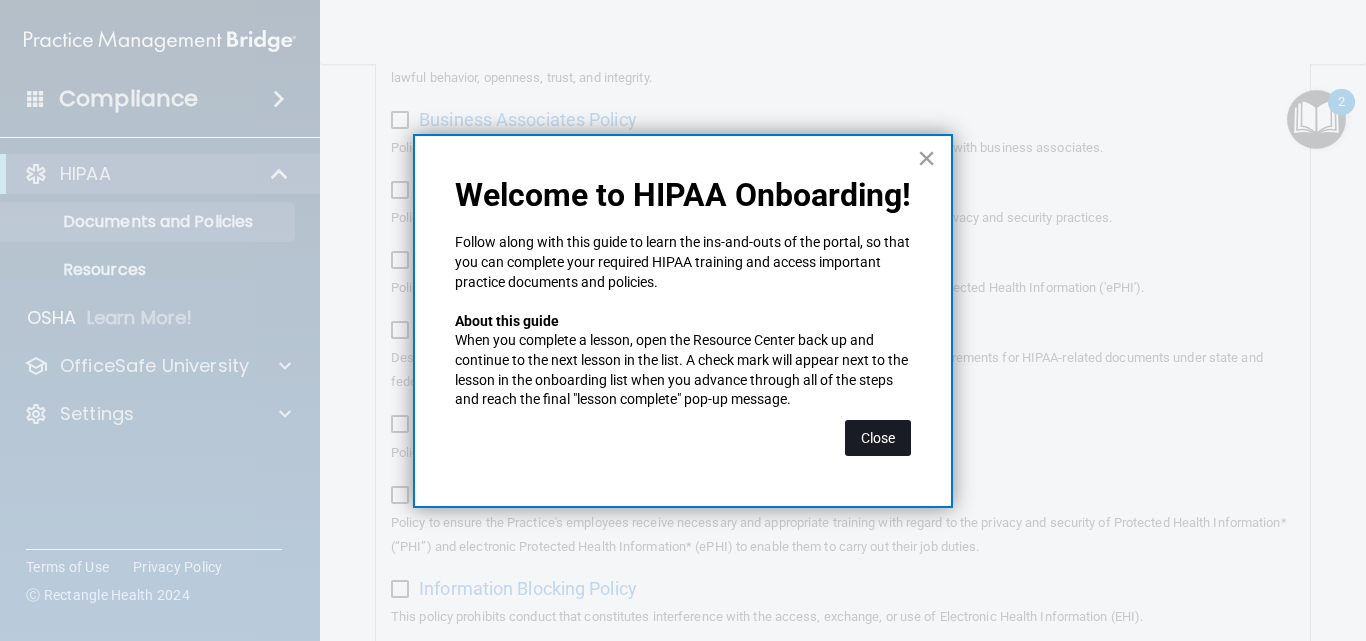 click on "Close" at bounding box center (878, 438) 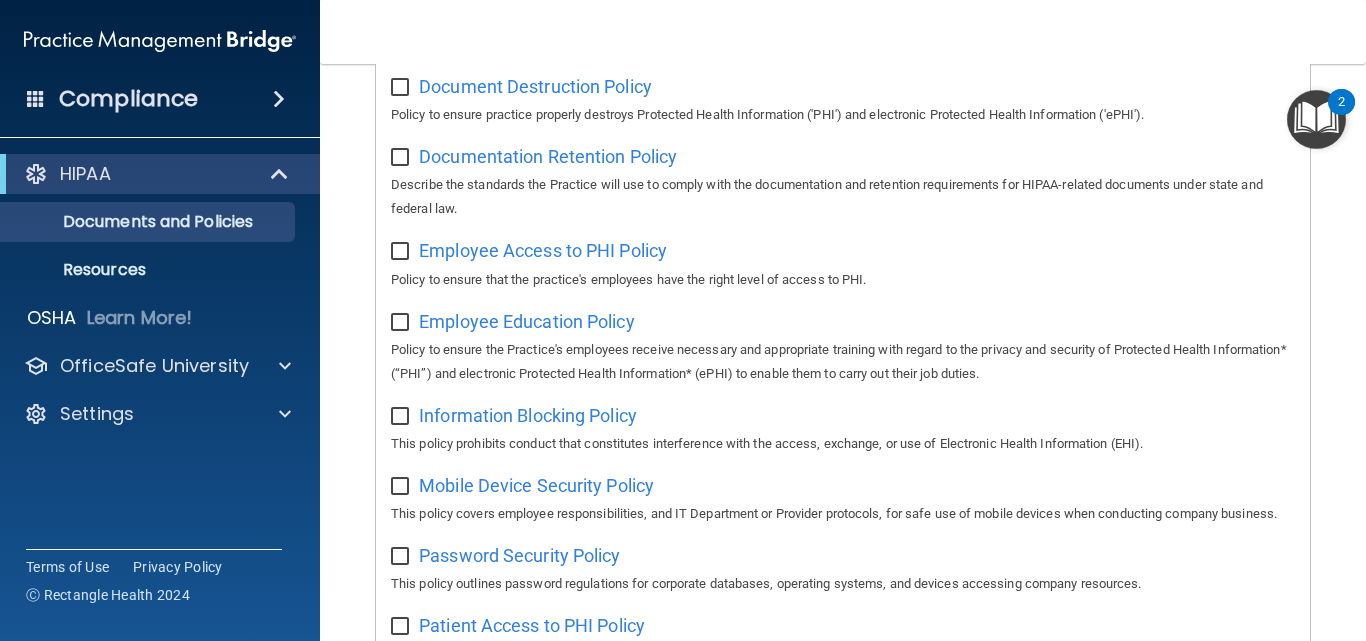 scroll, scrollTop: 512, scrollLeft: 0, axis: vertical 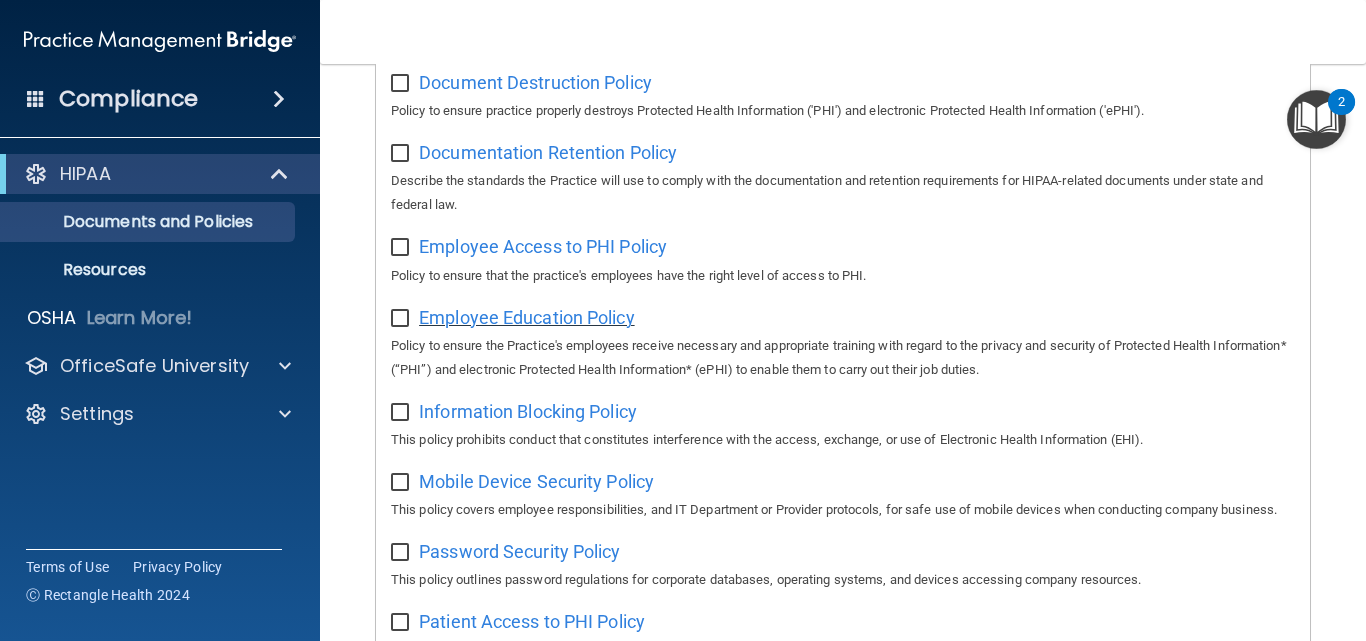 click on "Employee Education Policy" at bounding box center (527, 317) 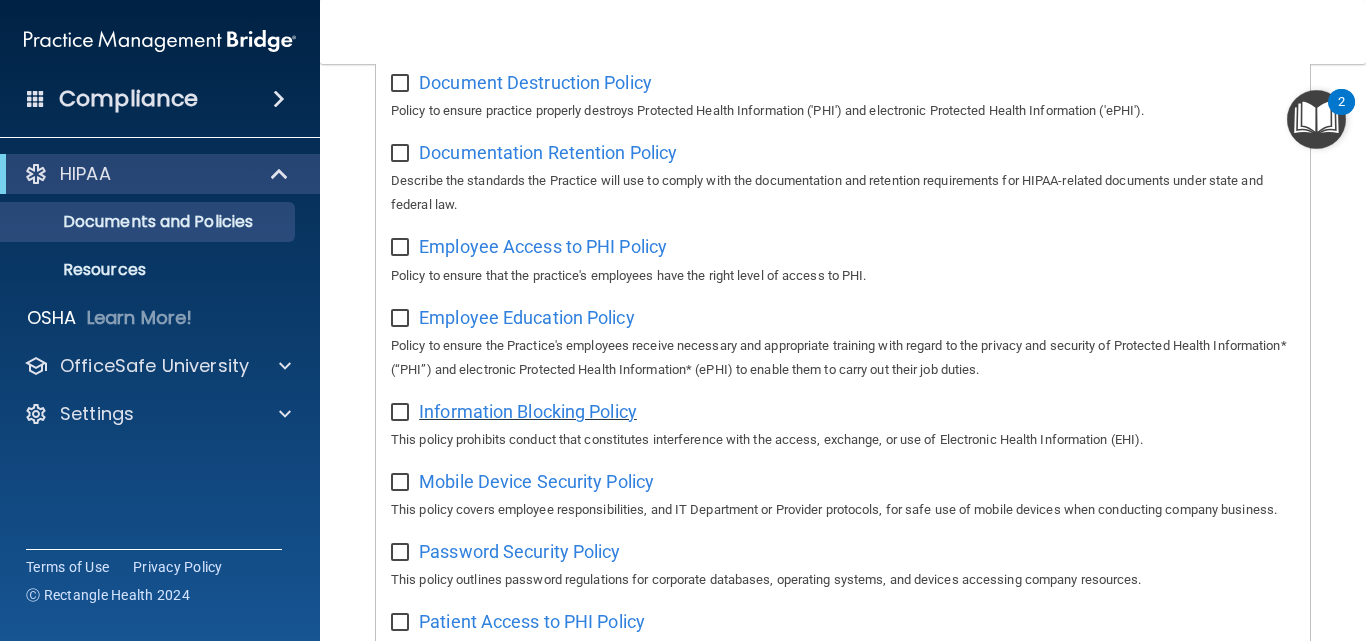 click on "Information Blocking Policy" at bounding box center [528, 411] 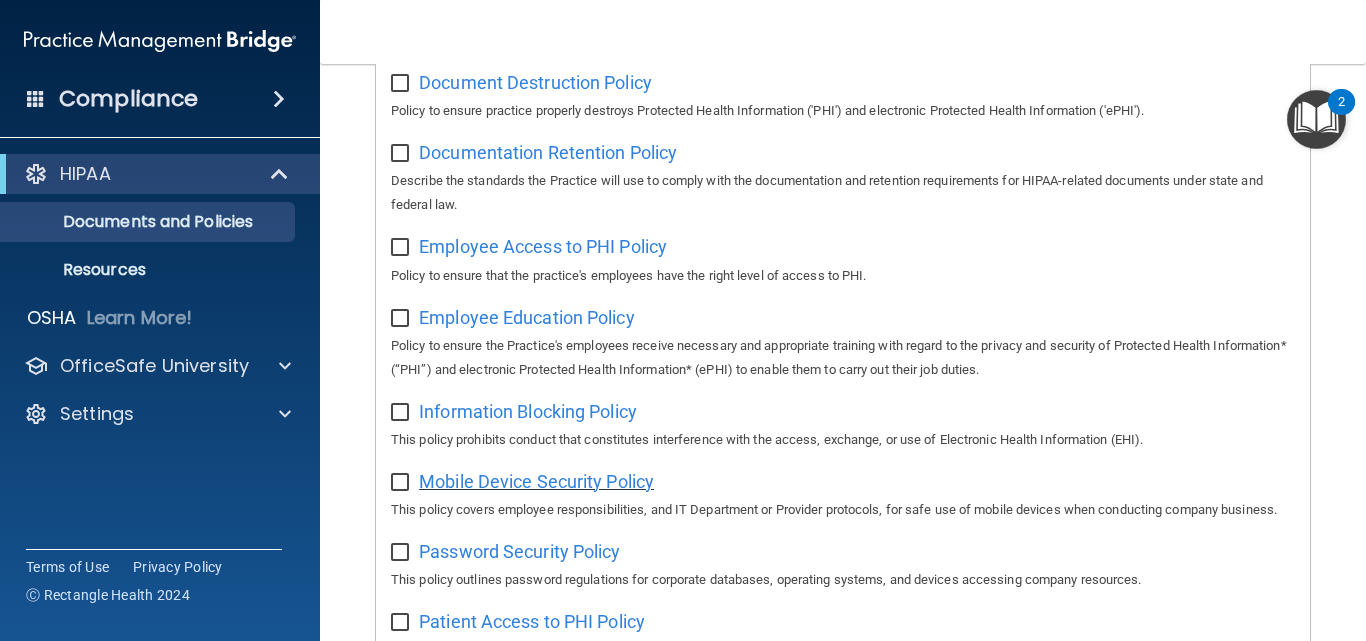 click on "Mobile Device Security Policy" at bounding box center (536, 481) 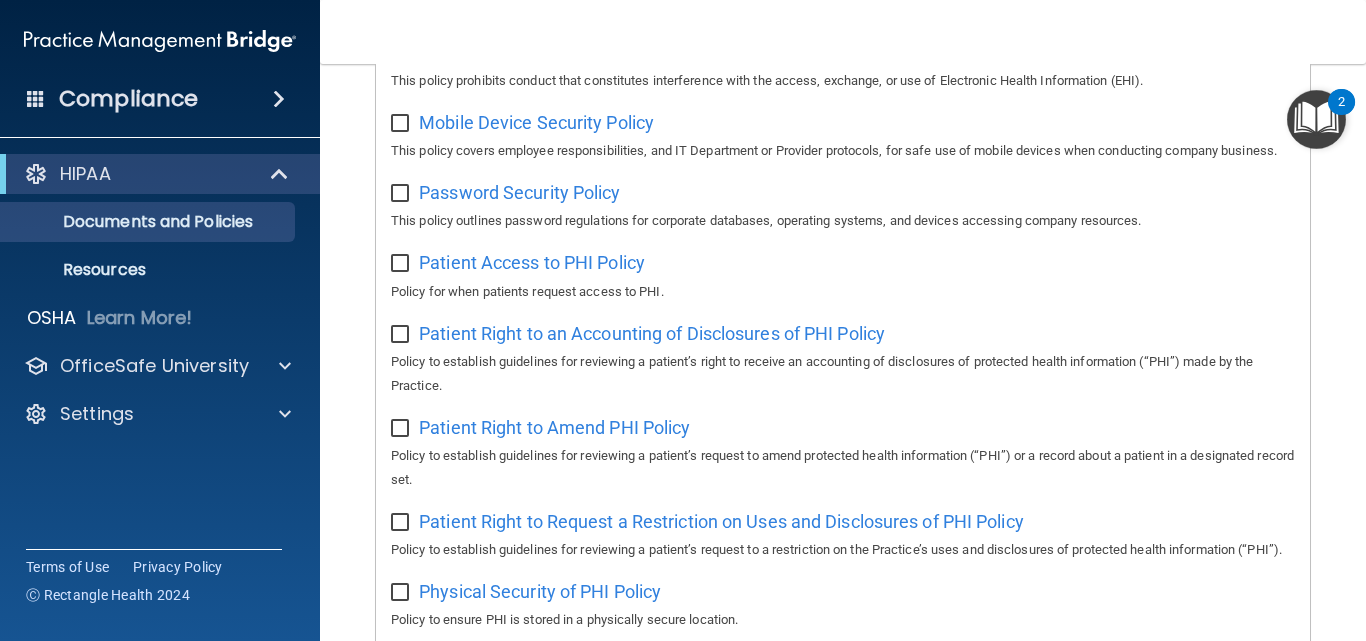 scroll, scrollTop: 973, scrollLeft: 0, axis: vertical 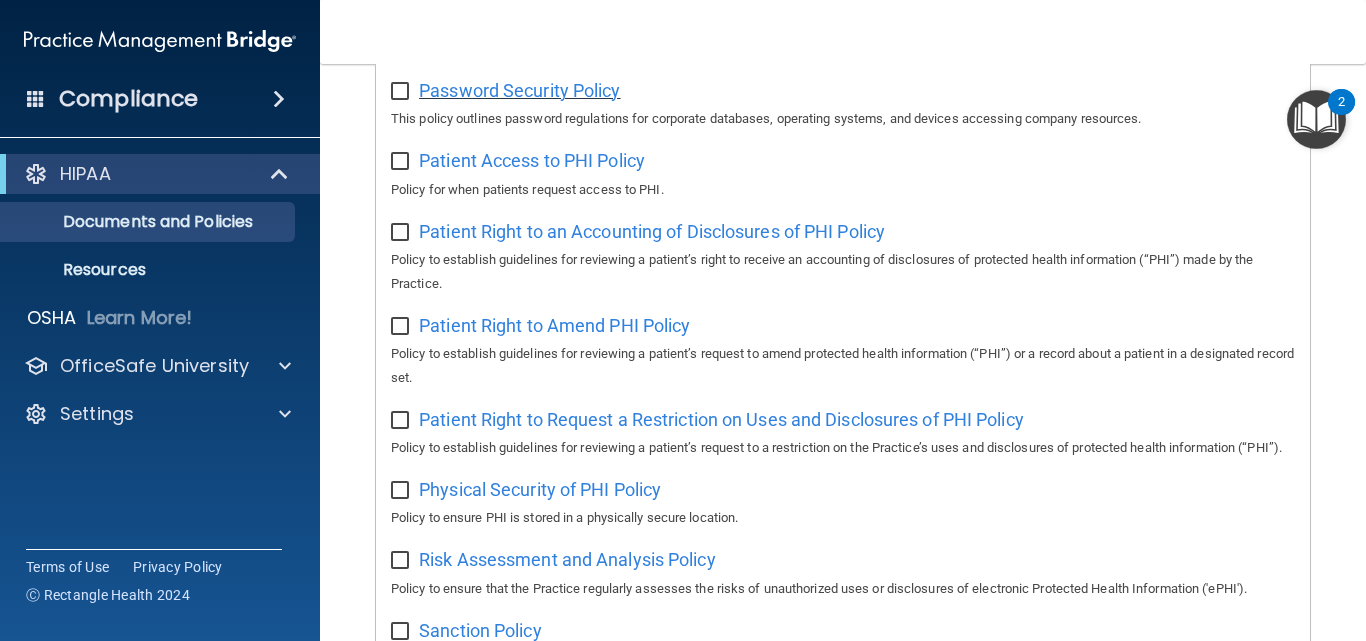 click on "Password Security Policy" at bounding box center [519, 90] 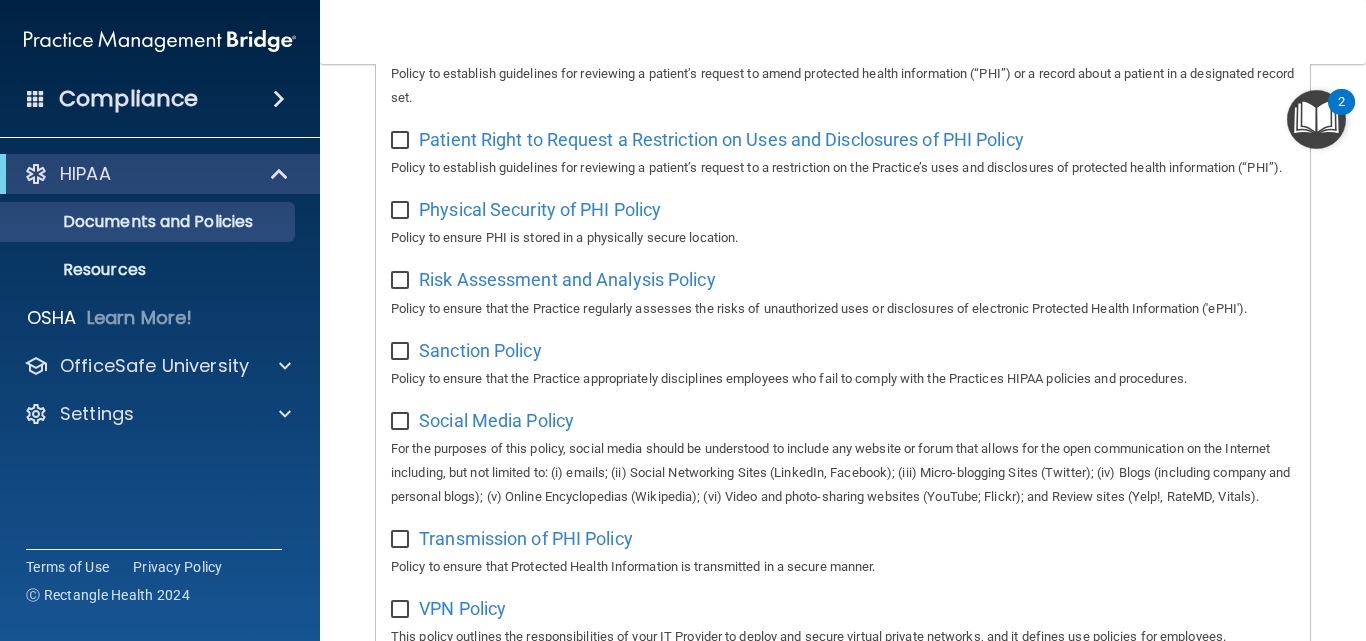 scroll, scrollTop: 1213, scrollLeft: 0, axis: vertical 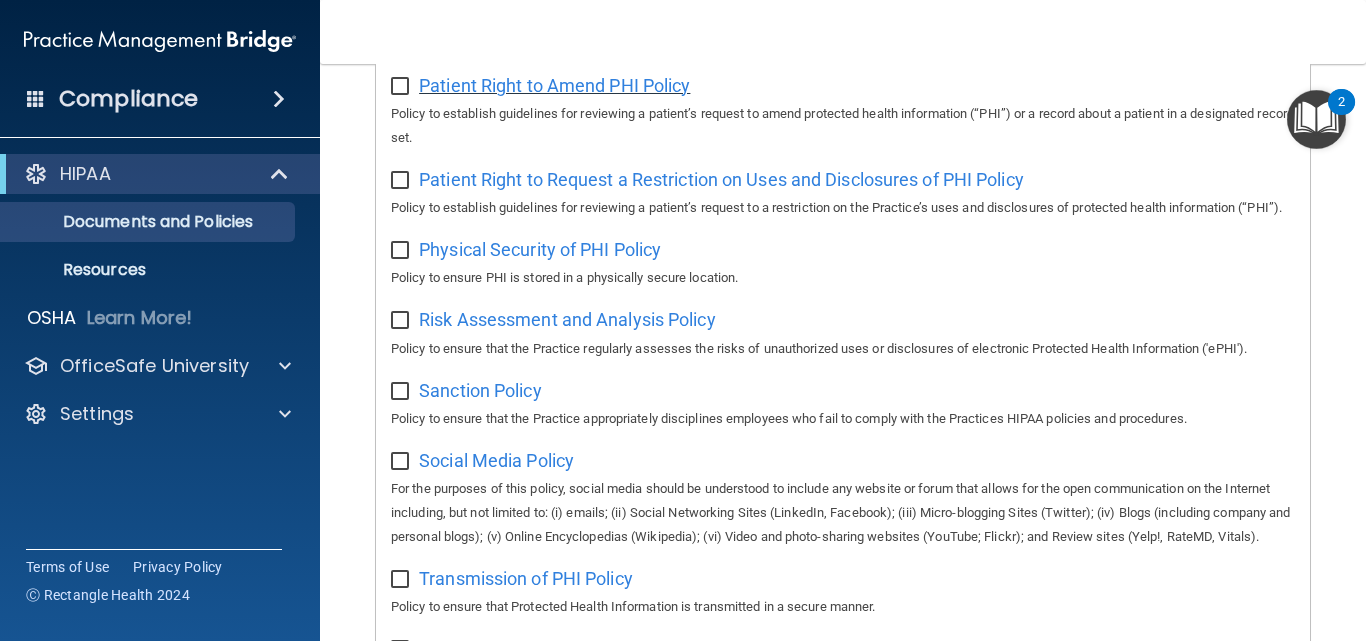 click on "Patient Right to Amend PHI Policy" at bounding box center [554, 85] 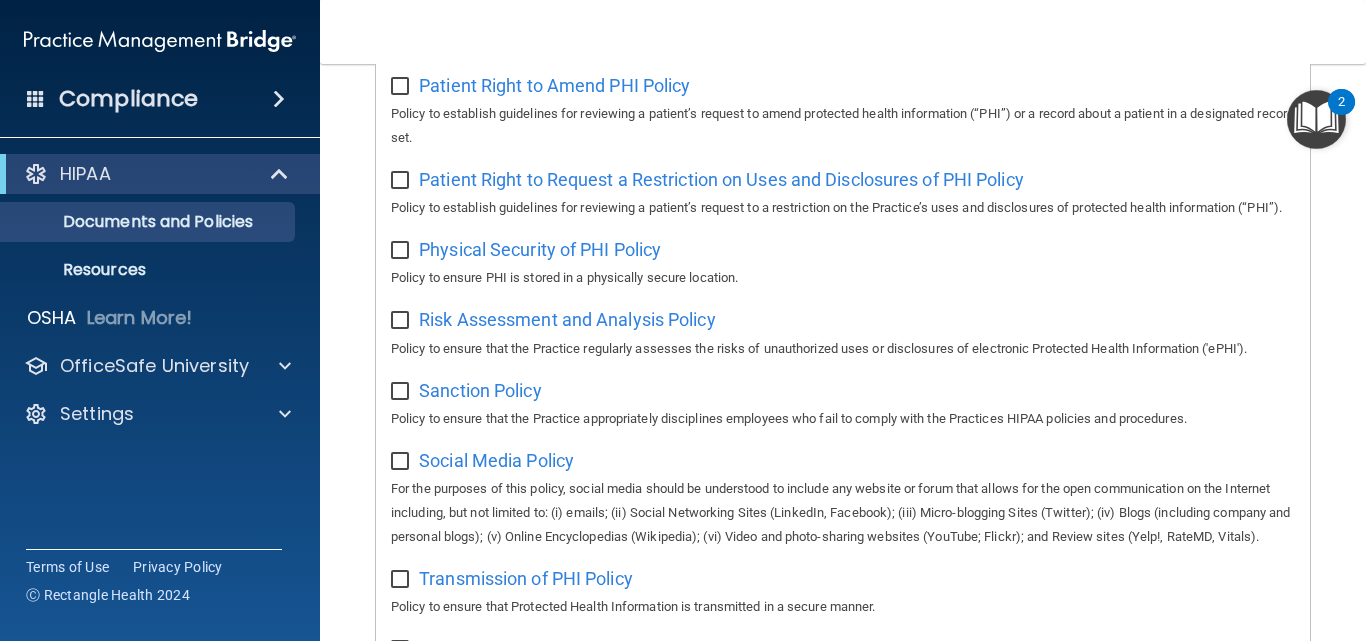 click at bounding box center [1316, 119] 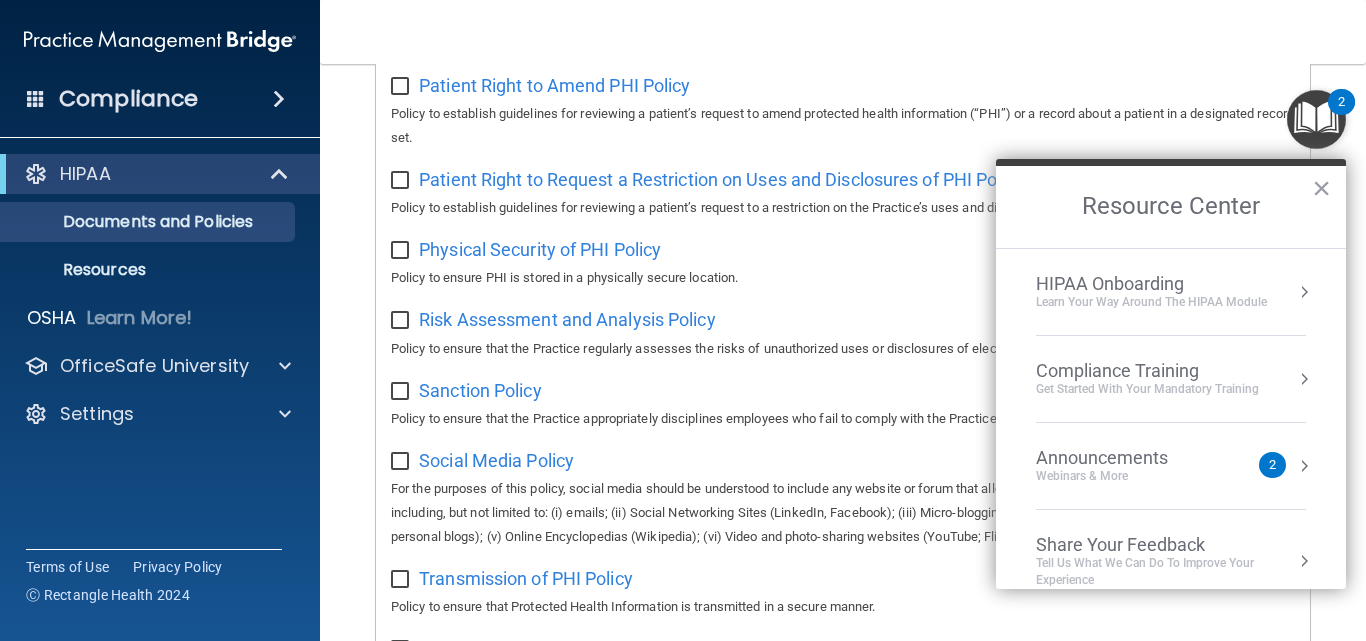 click on "HIPAA Onboarding" at bounding box center [1151, 284] 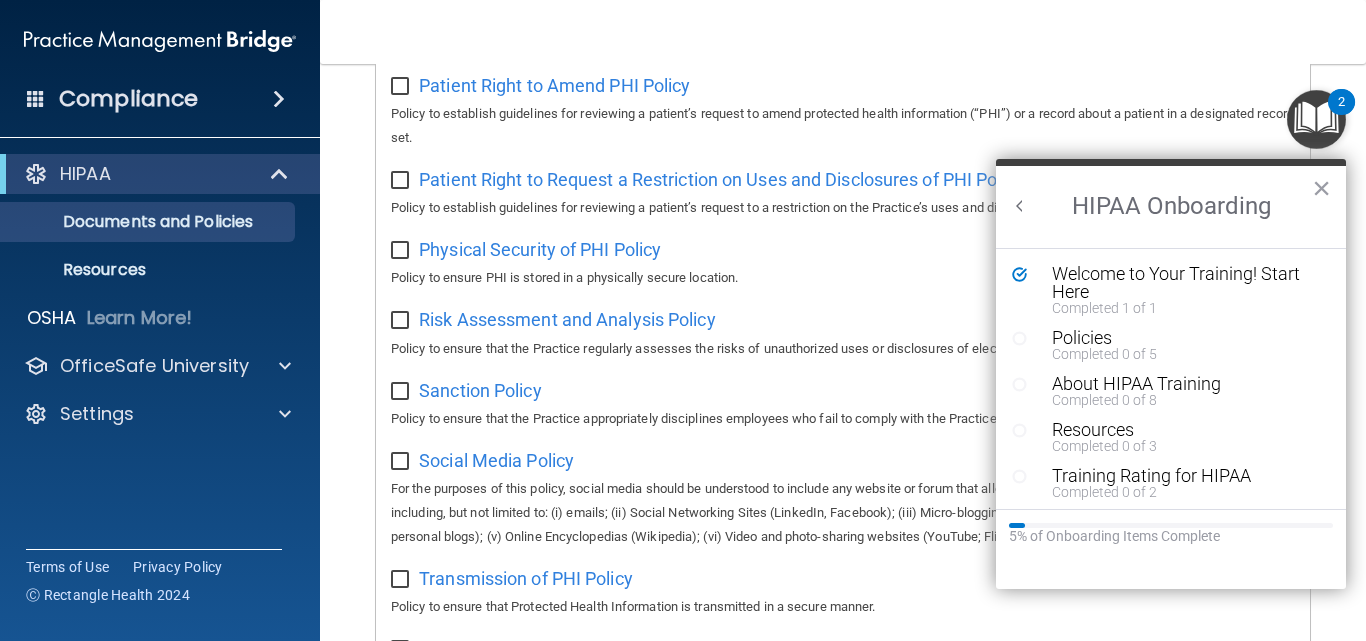 scroll, scrollTop: 0, scrollLeft: 0, axis: both 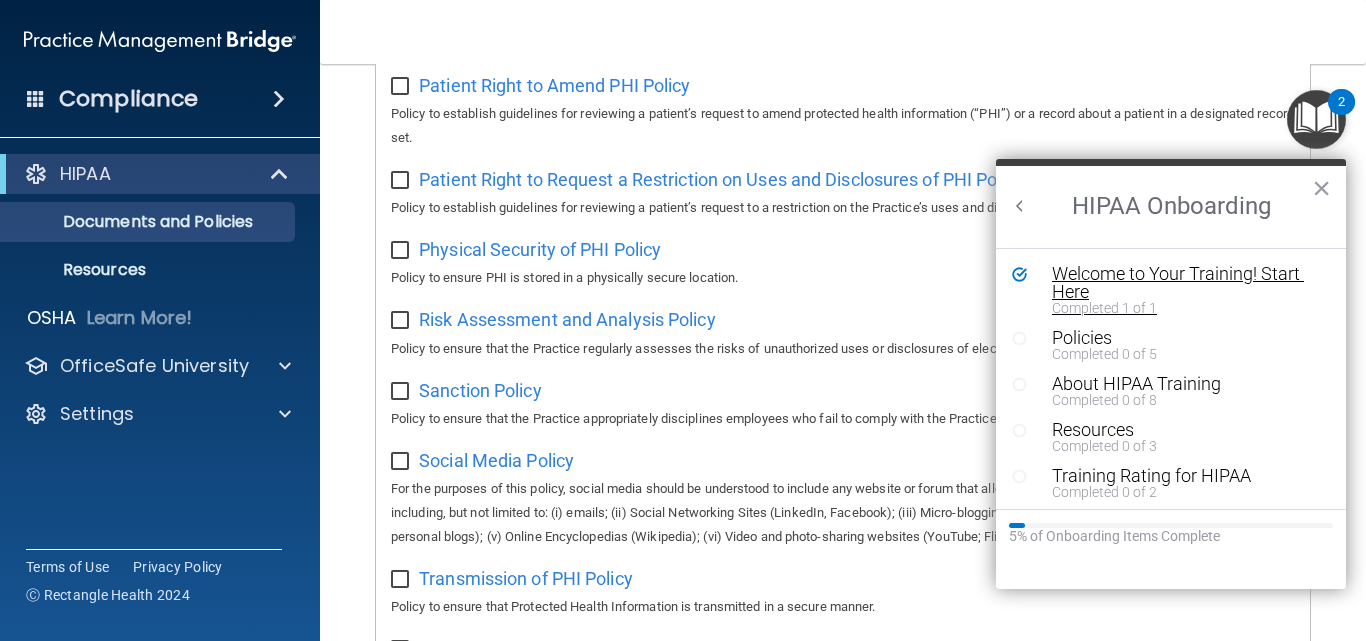 click on "Welcome to Your Training! Start Here" at bounding box center (1178, 283) 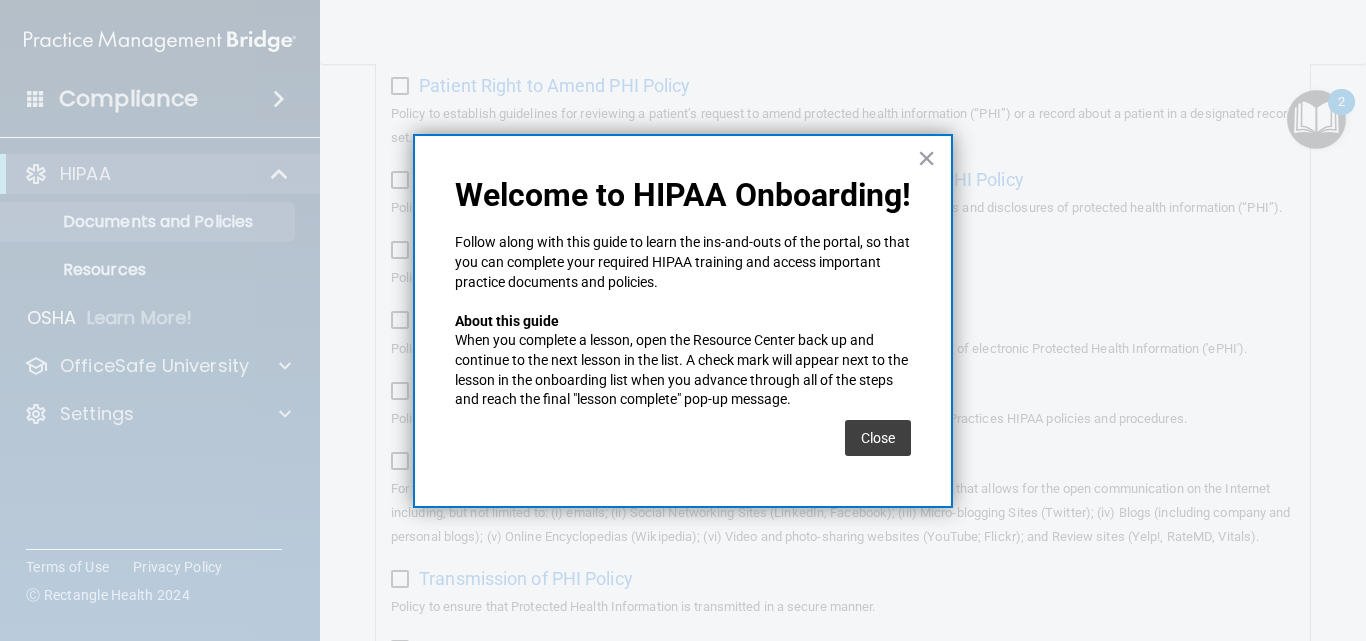 drag, startPoint x: 847, startPoint y: 417, endPoint x: 873, endPoint y: 435, distance: 31.622776 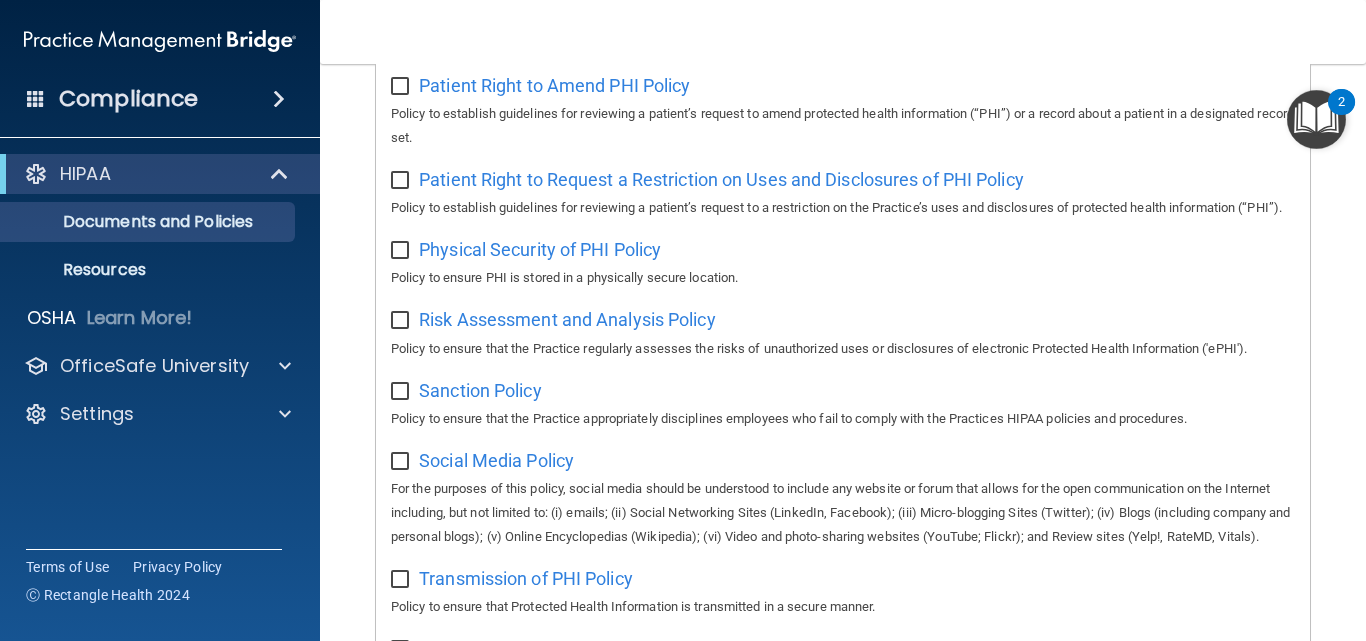 click at bounding box center (1316, 119) 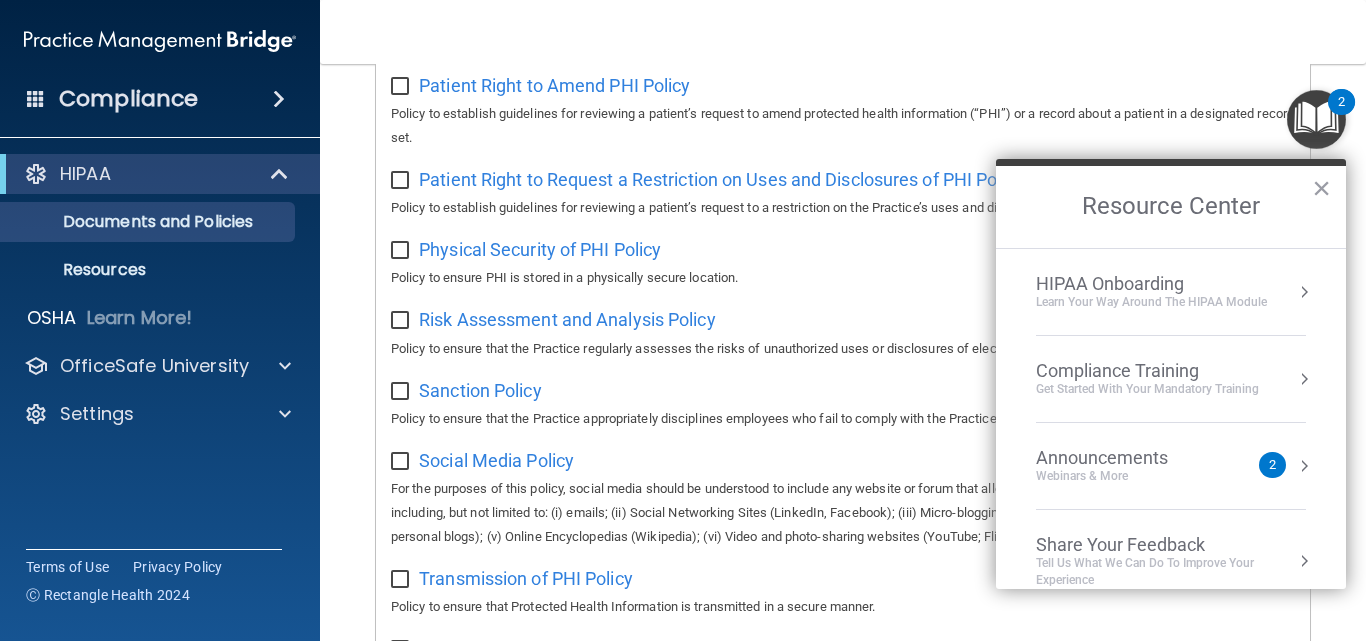 click on "Learn Your Way around the HIPAA module" at bounding box center [1151, 302] 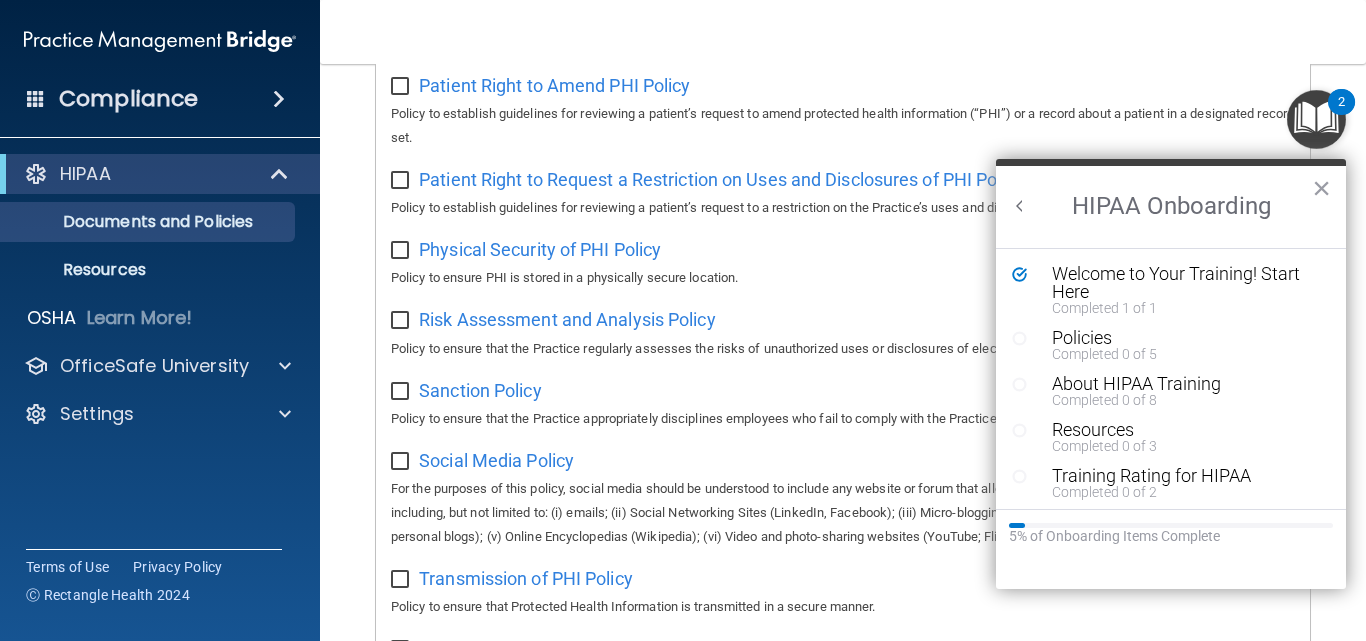 scroll, scrollTop: 0, scrollLeft: 0, axis: both 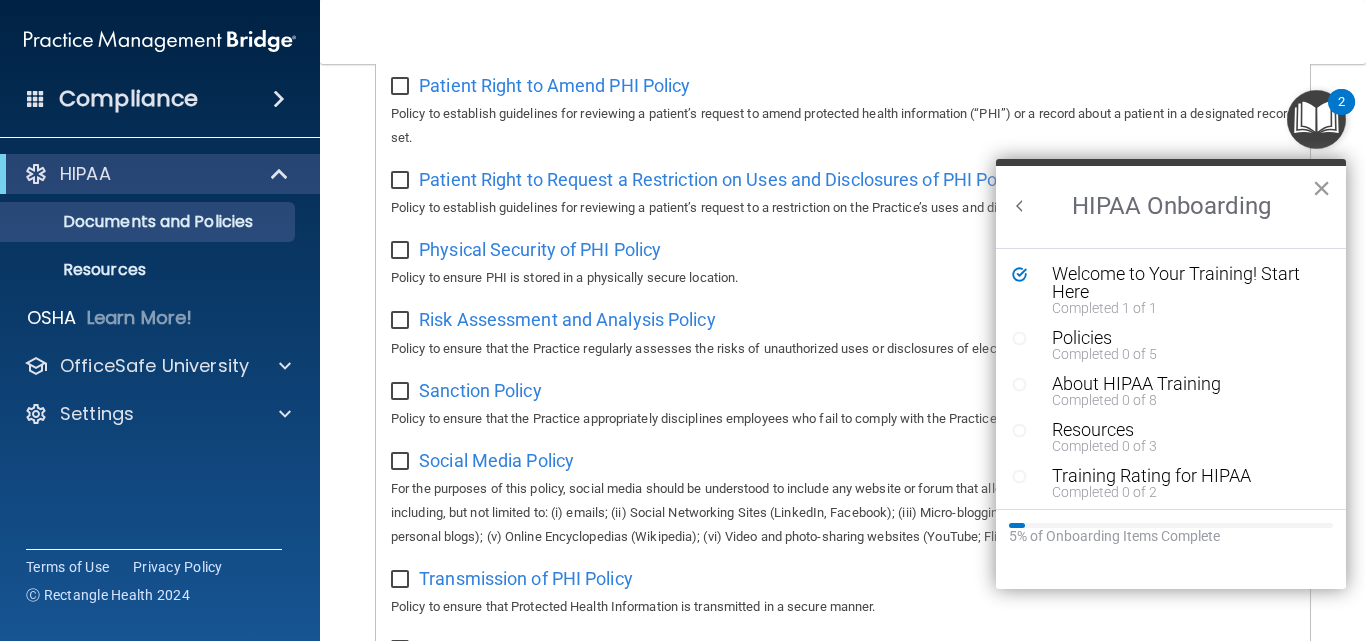click on "×" at bounding box center (1321, 188) 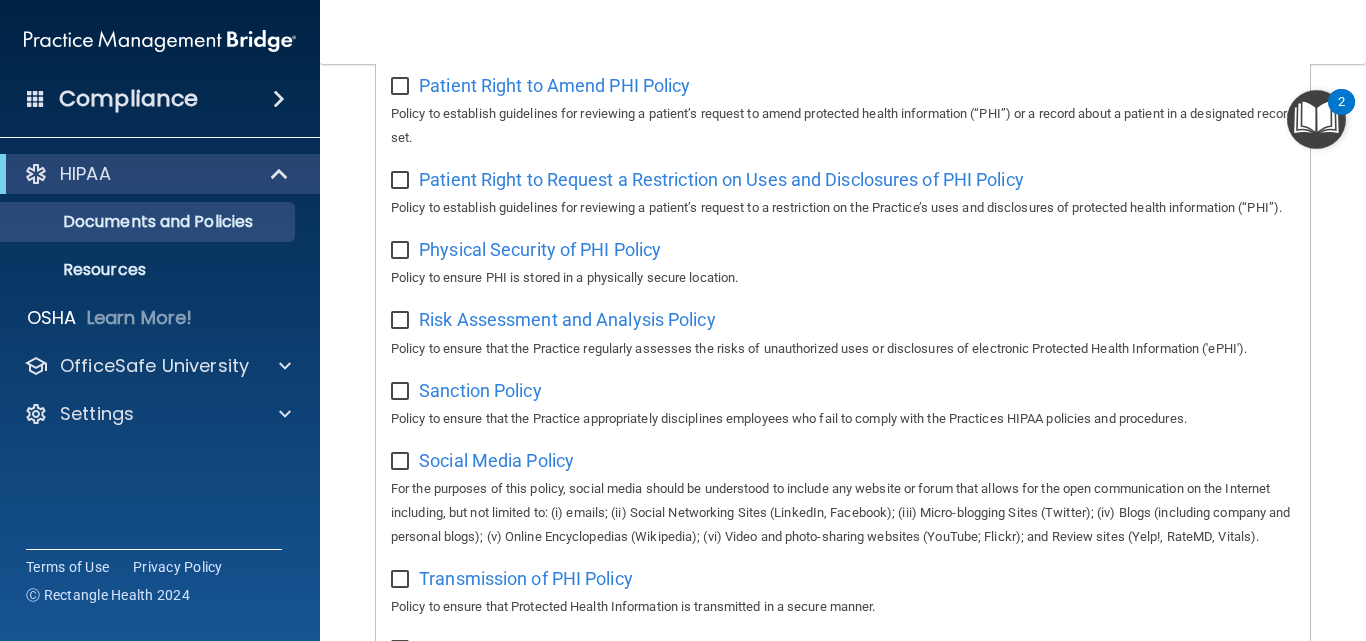 scroll, scrollTop: 1248, scrollLeft: 0, axis: vertical 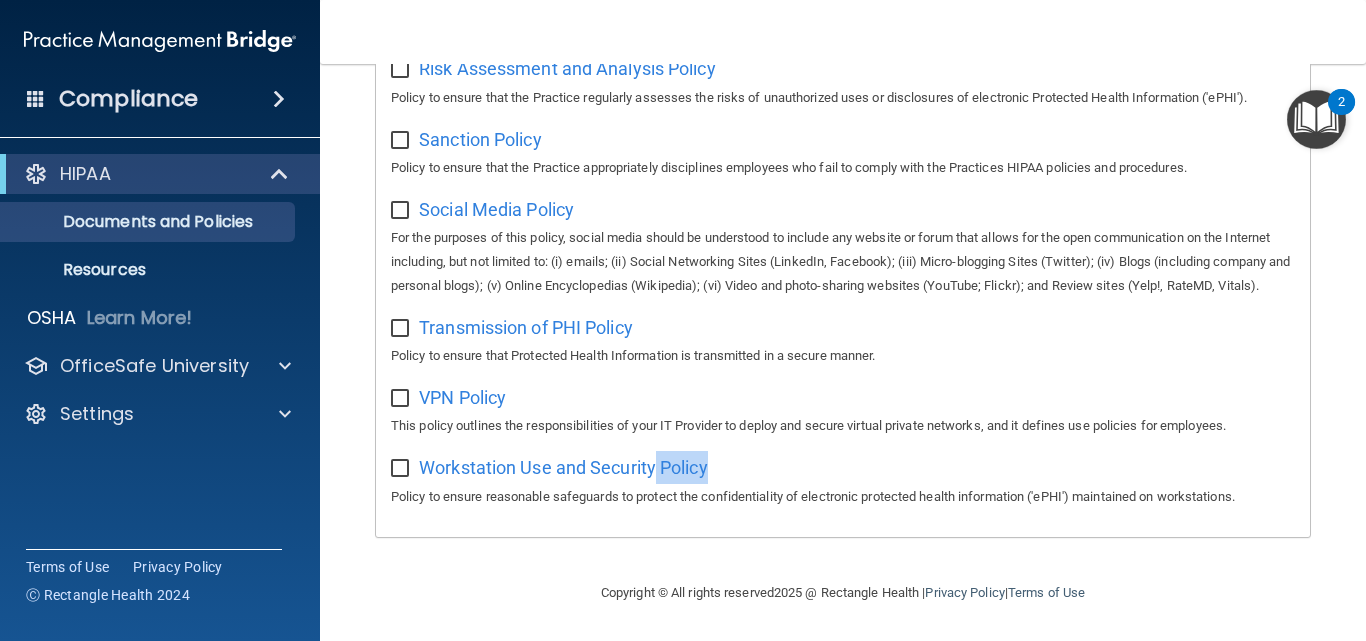 drag, startPoint x: 892, startPoint y: 473, endPoint x: 657, endPoint y: 455, distance: 235.68835 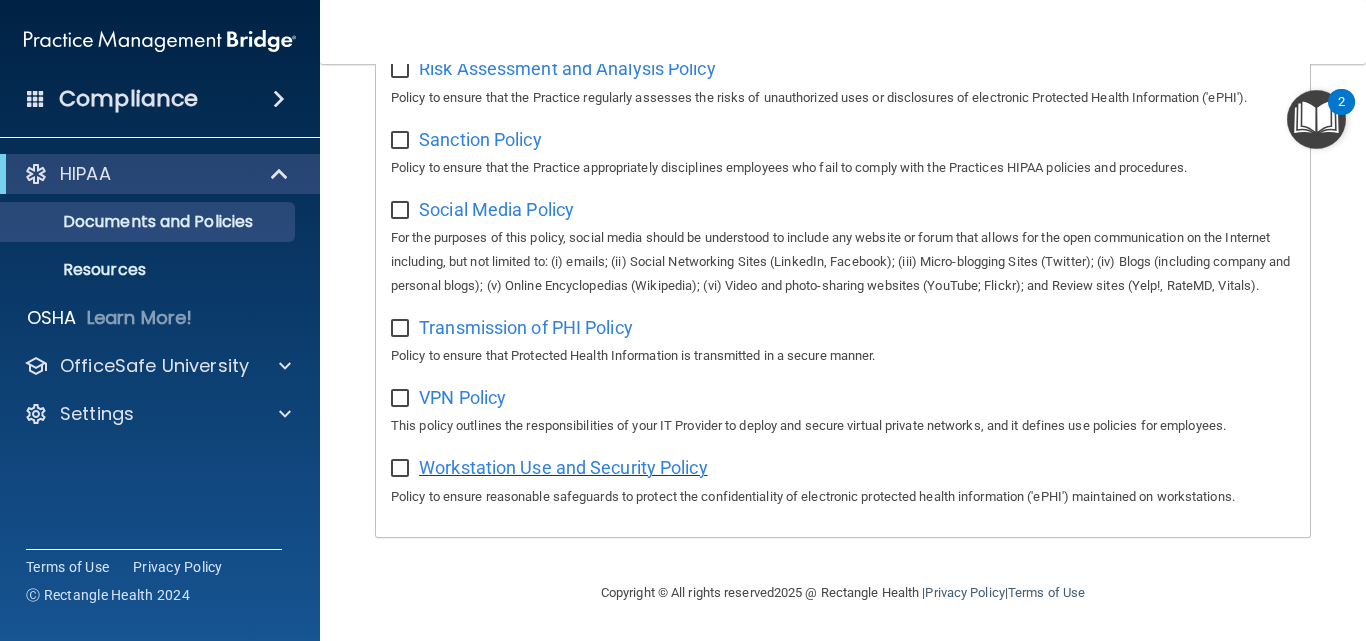 click on "Workstation Use and Security Policy" at bounding box center [563, 467] 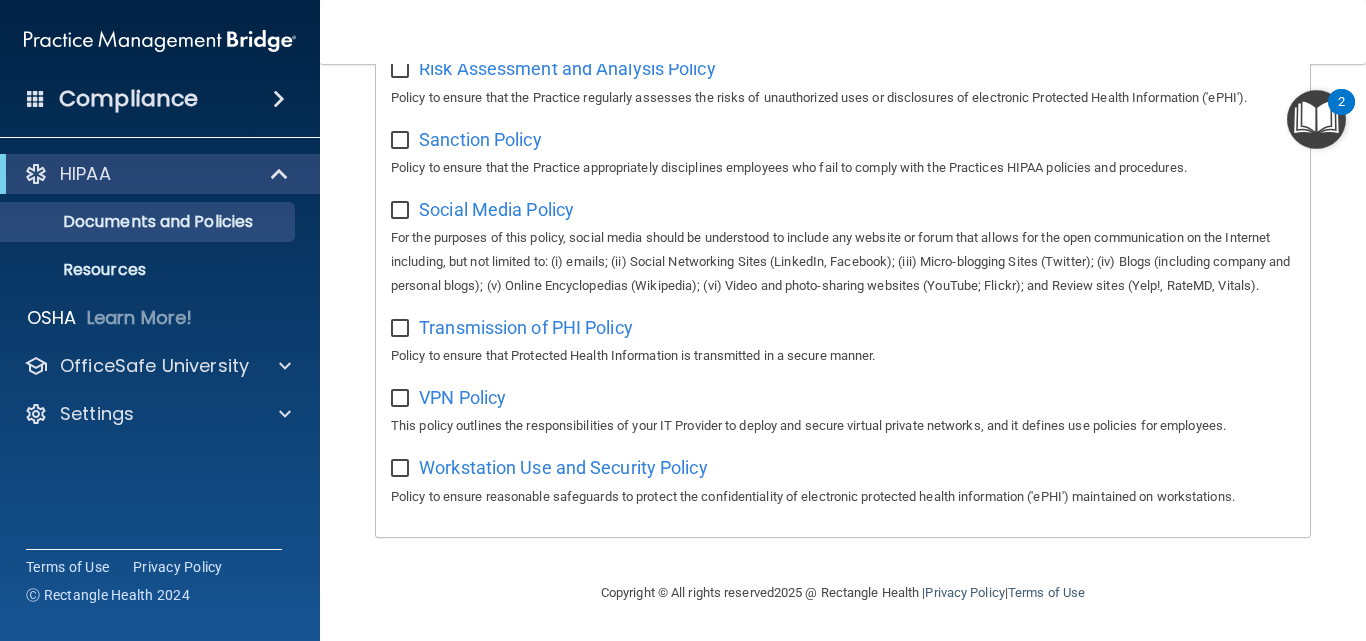 click at bounding box center [1316, 119] 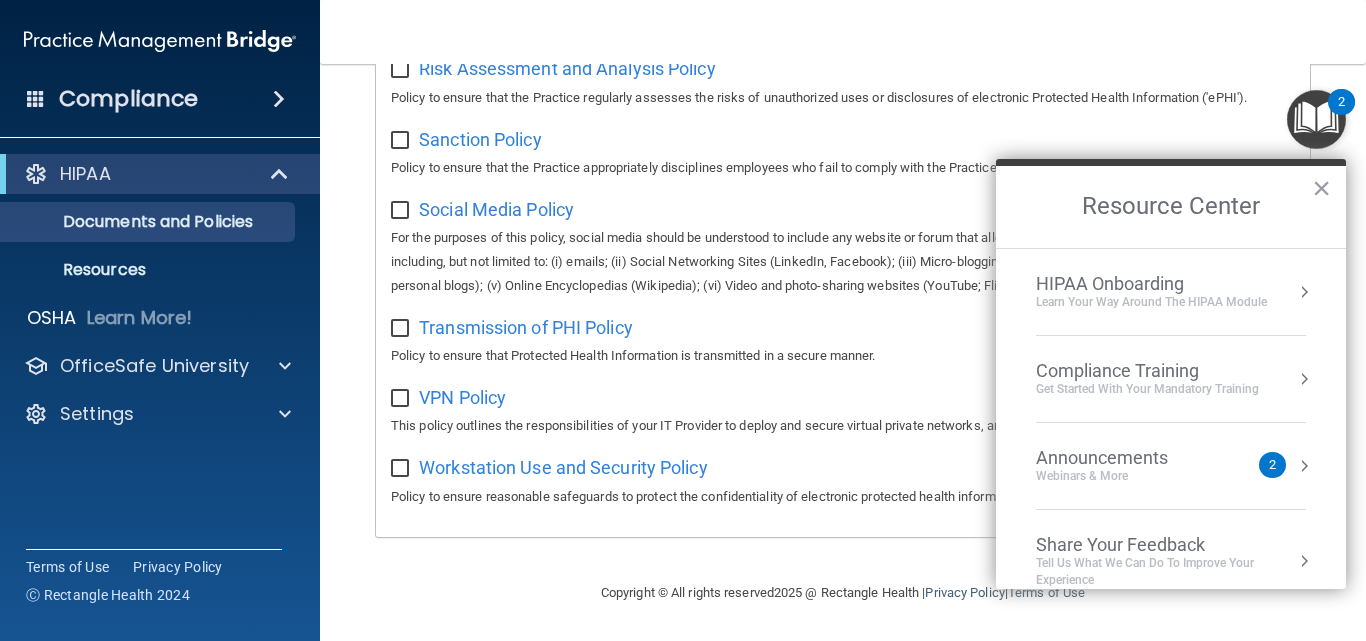 click on "HIPAA Onboarding Learn Your Way around the HIPAA module" at bounding box center (1171, 292) 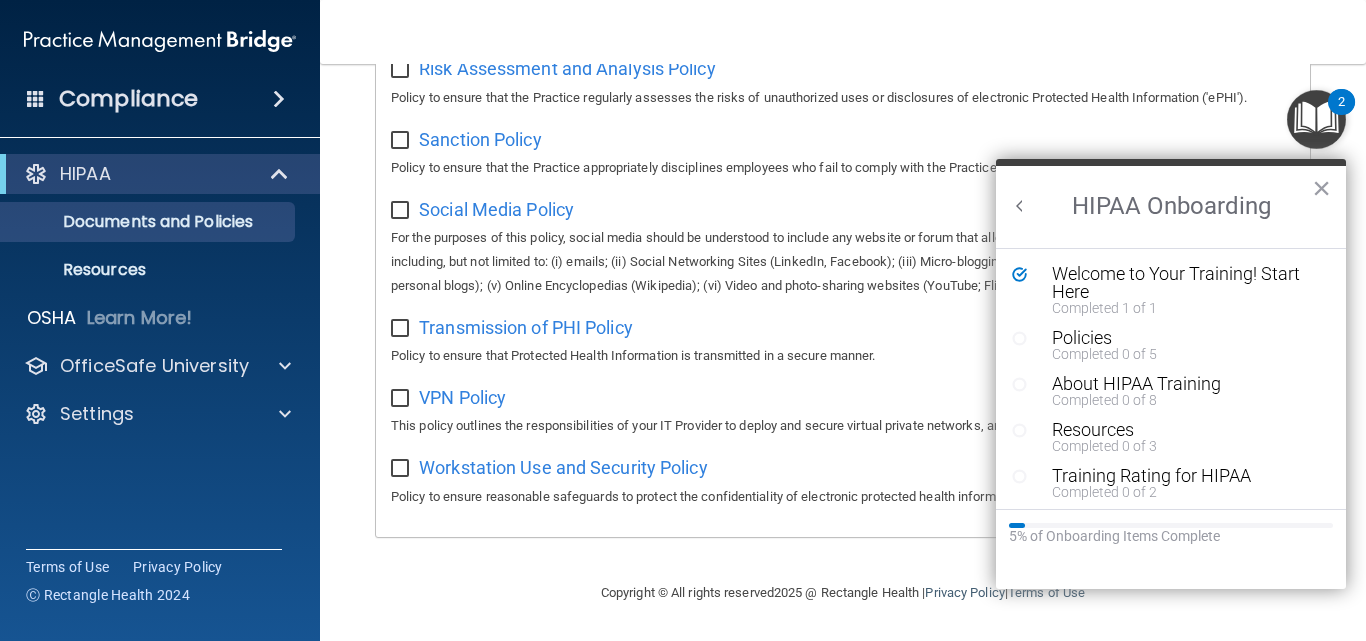 scroll, scrollTop: 0, scrollLeft: 0, axis: both 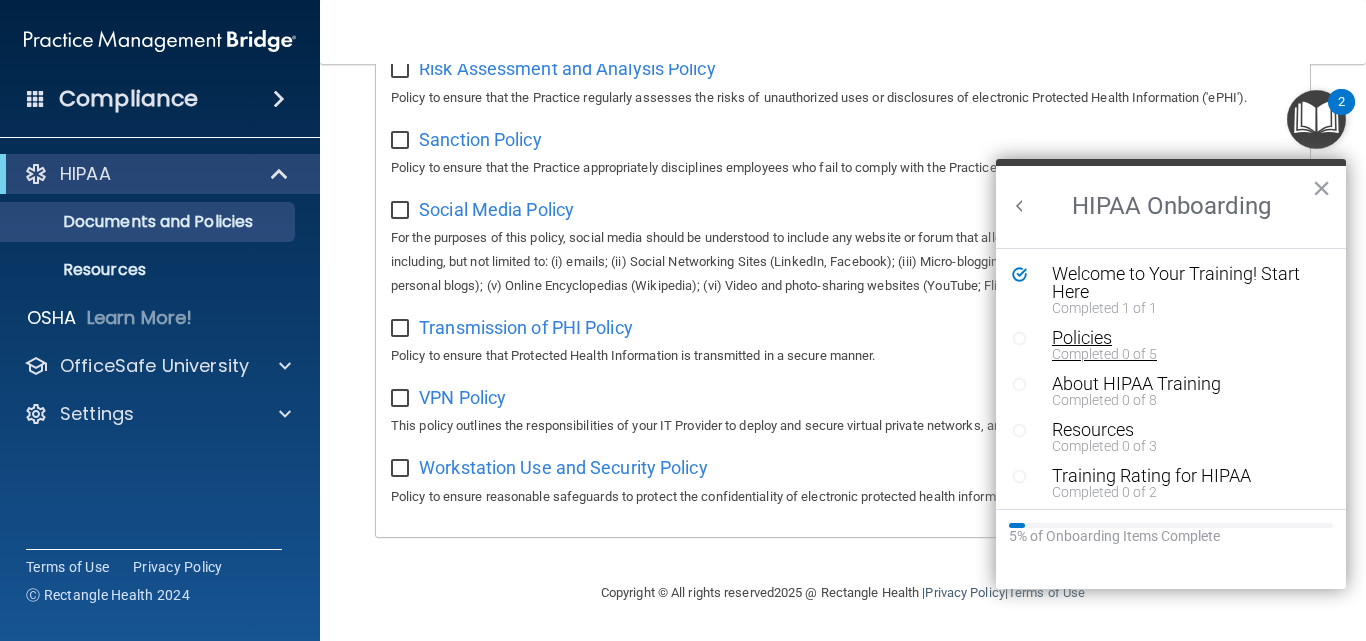 click on "Policies" at bounding box center [1178, 338] 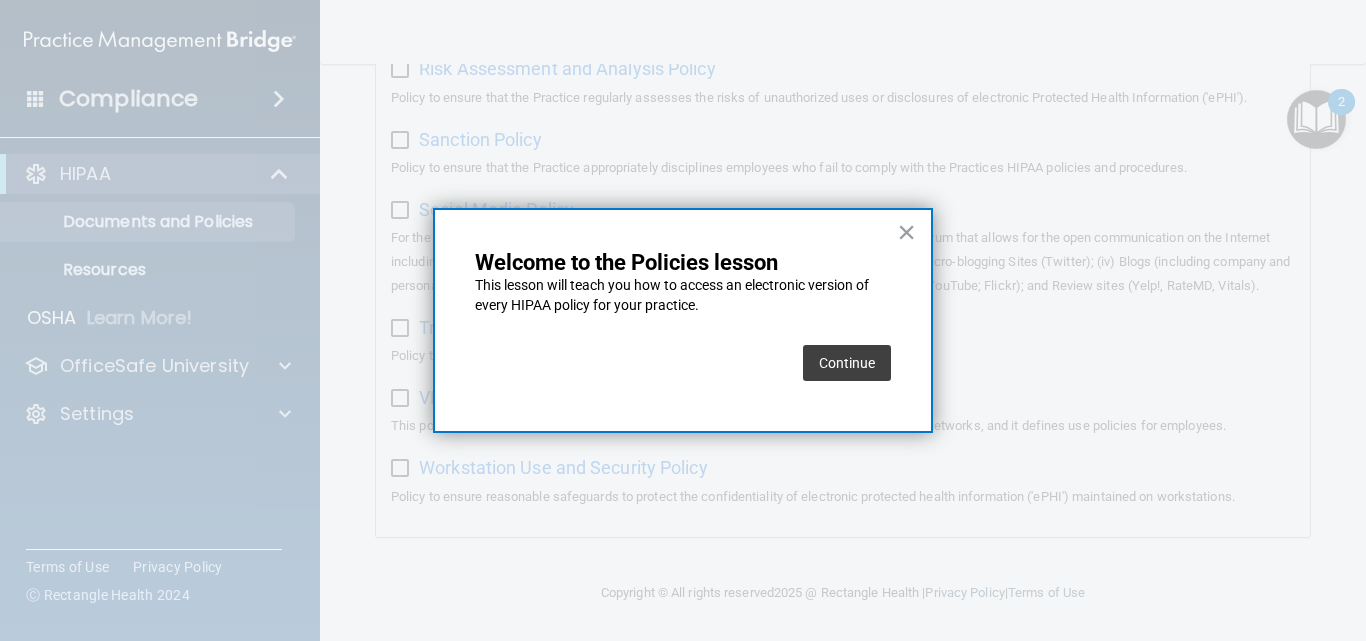 click on "Continue" at bounding box center [847, 363] 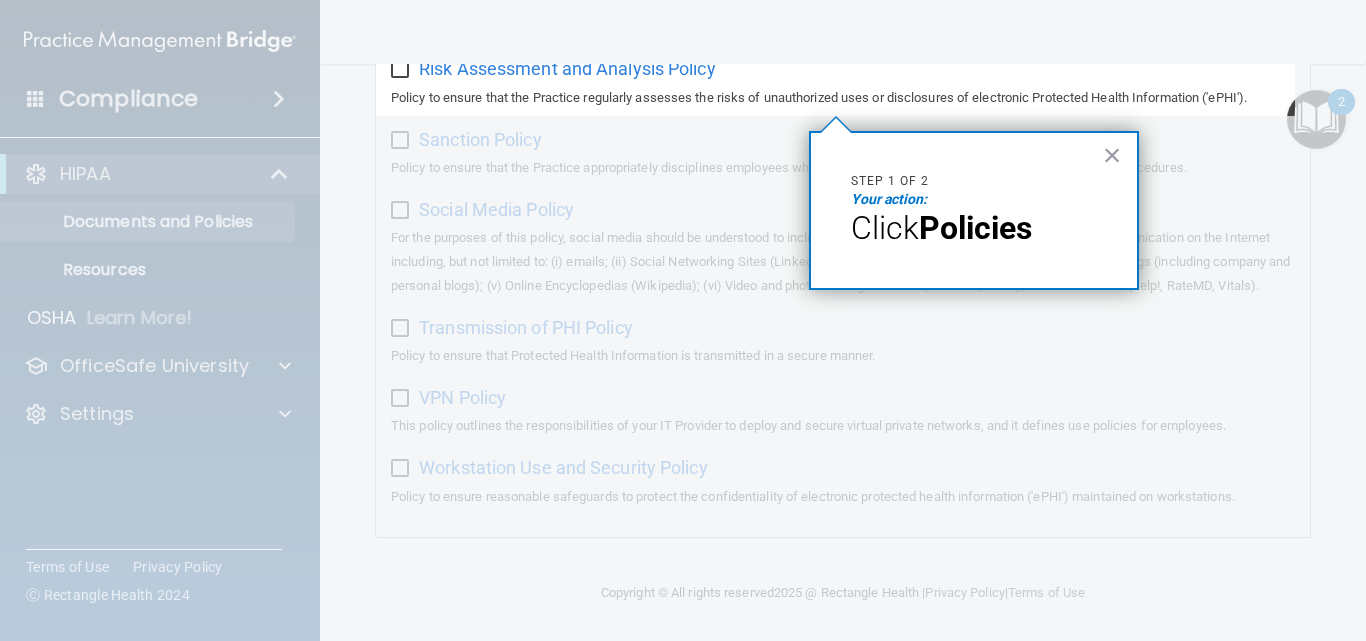 scroll, scrollTop: 154, scrollLeft: 0, axis: vertical 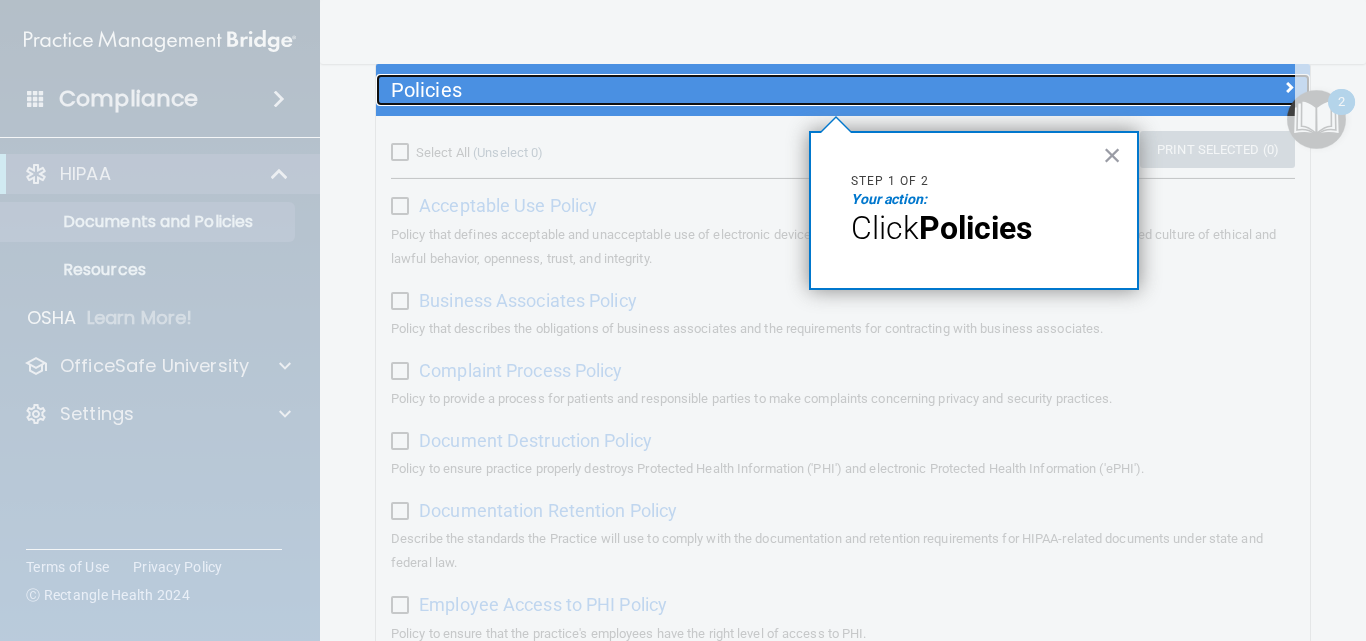 click on "Policies" at bounding box center [726, 90] 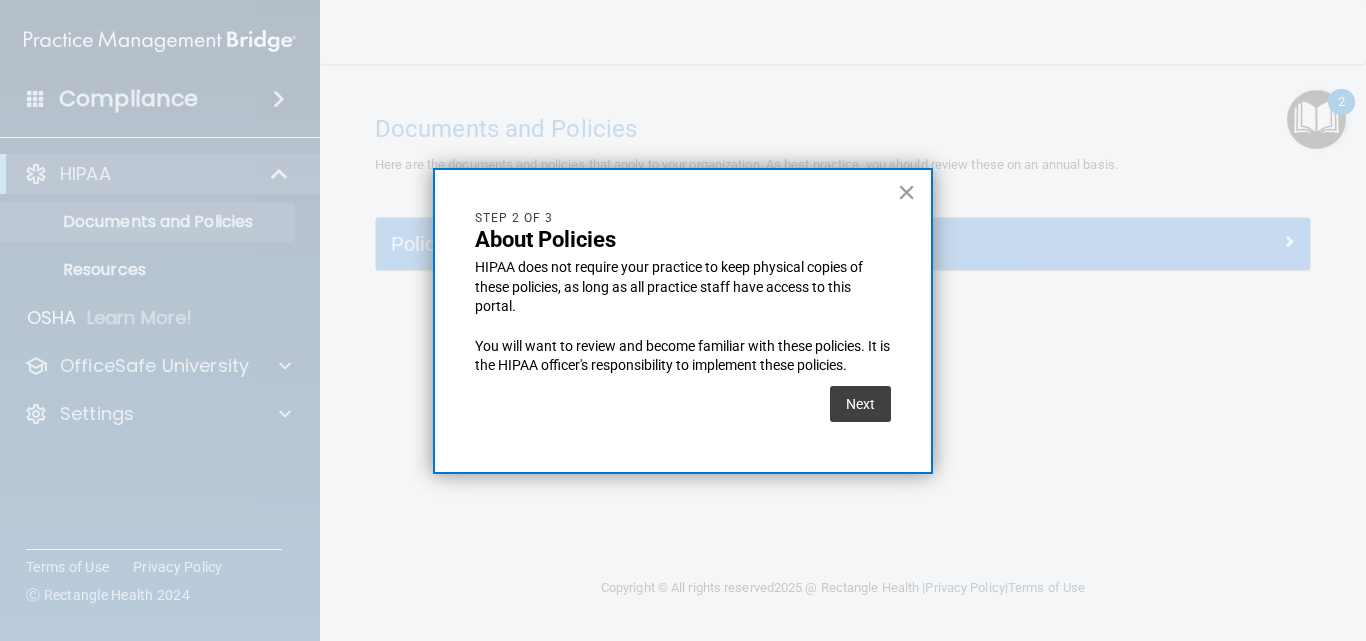 scroll, scrollTop: 0, scrollLeft: 0, axis: both 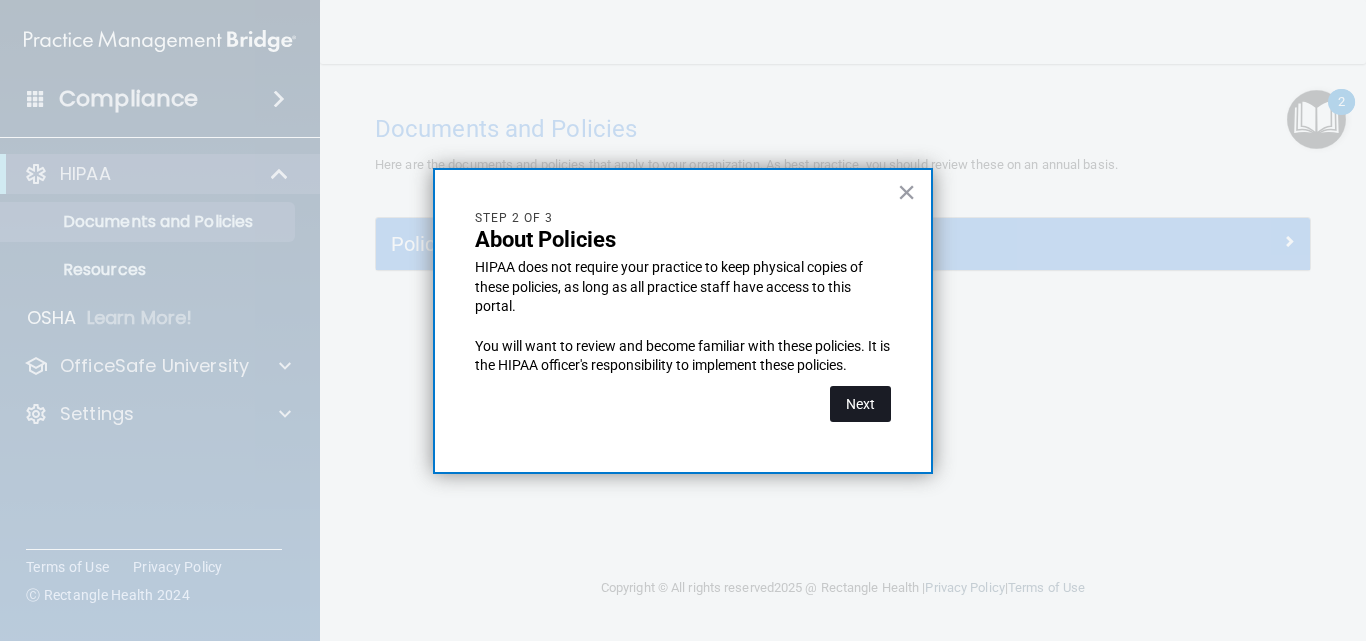 click on "Next" at bounding box center (860, 404) 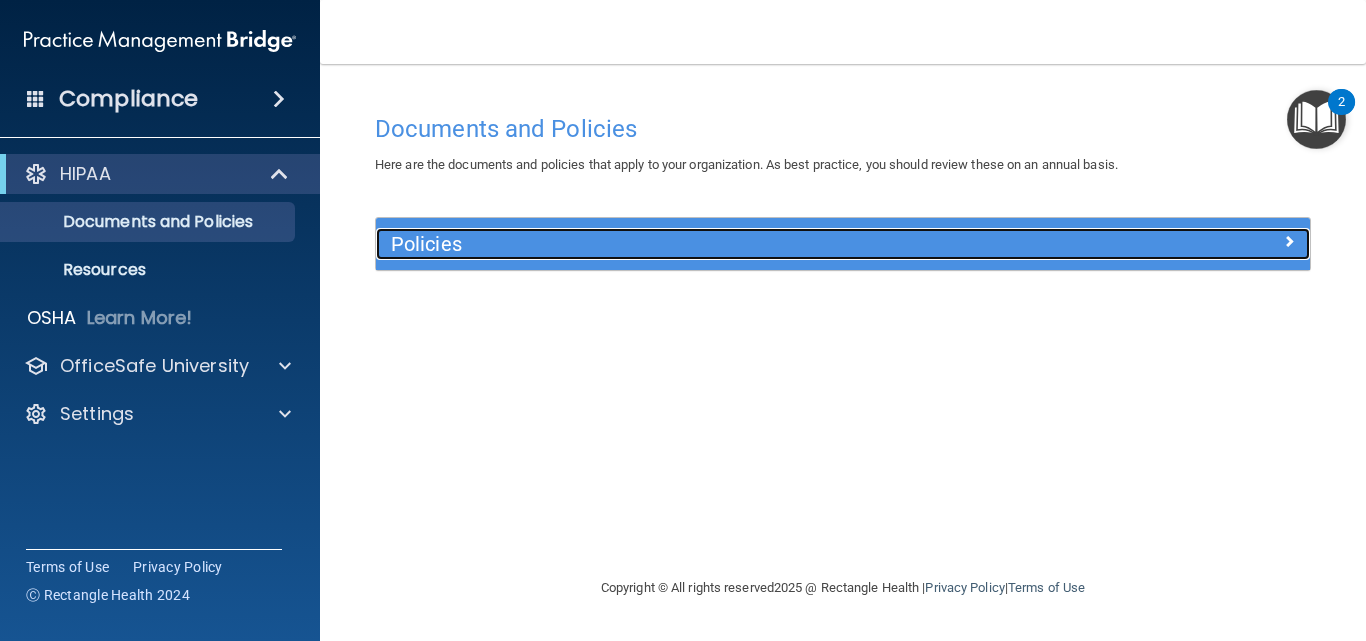 click on "Policies" at bounding box center (726, 244) 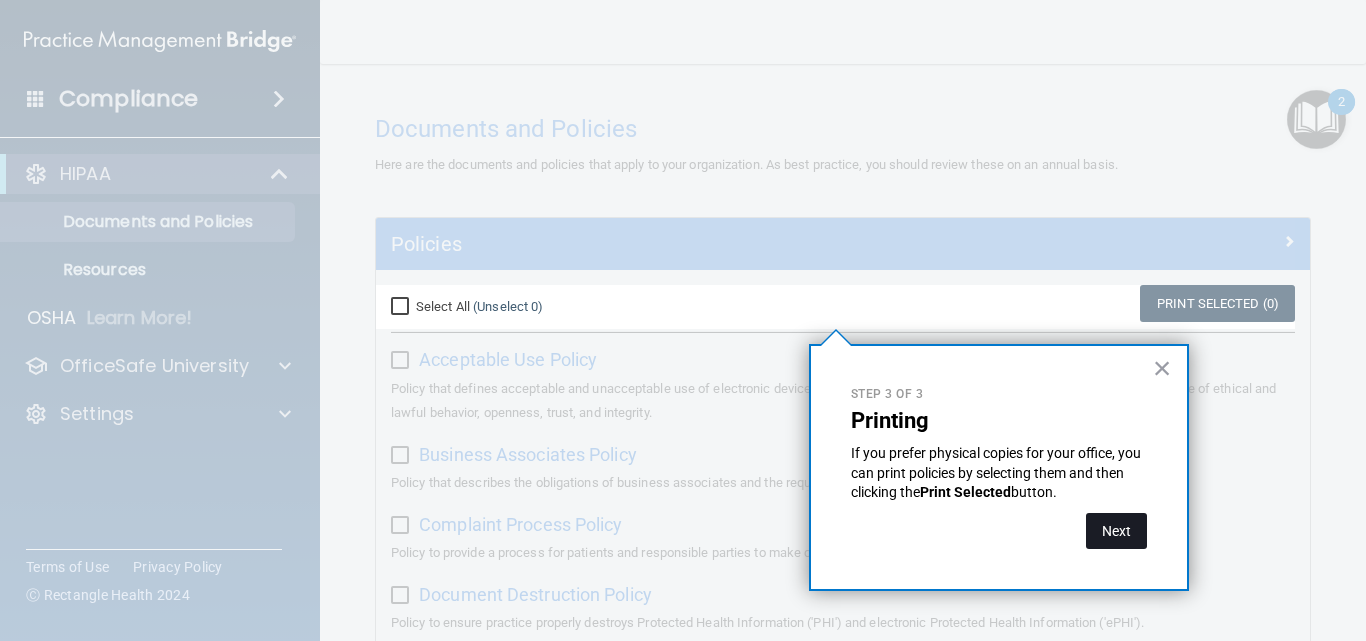 click on "Next" at bounding box center [1116, 531] 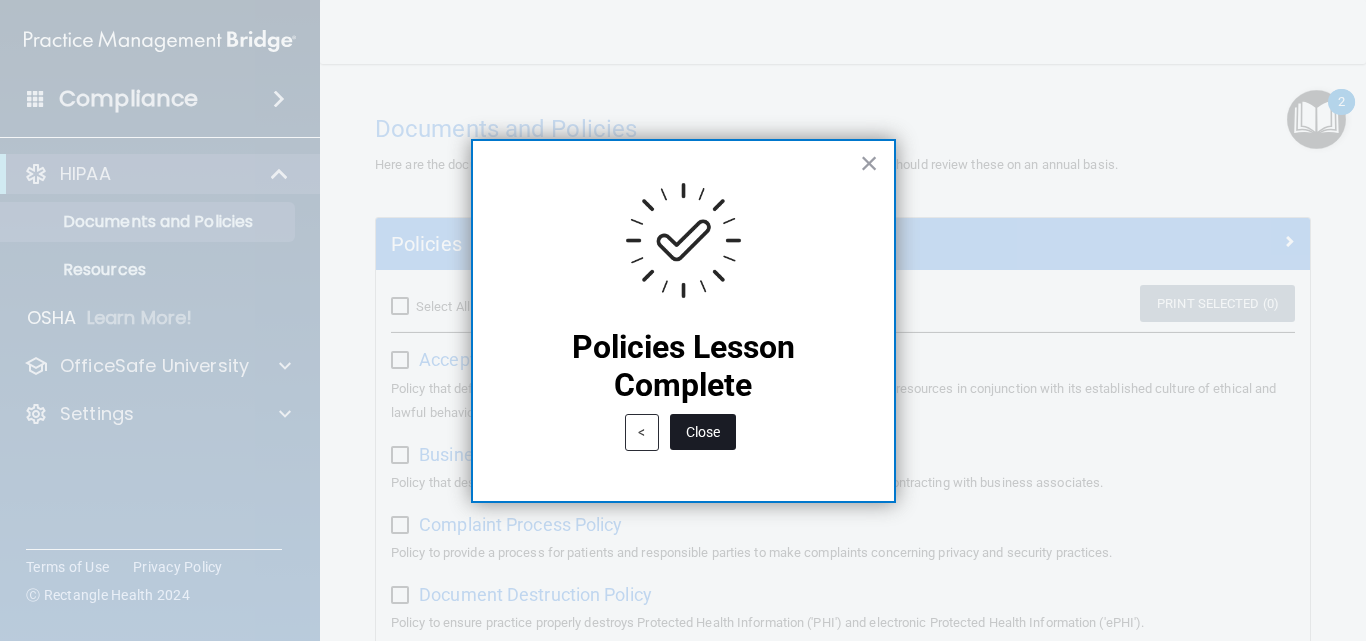 click on "Close" at bounding box center [703, 432] 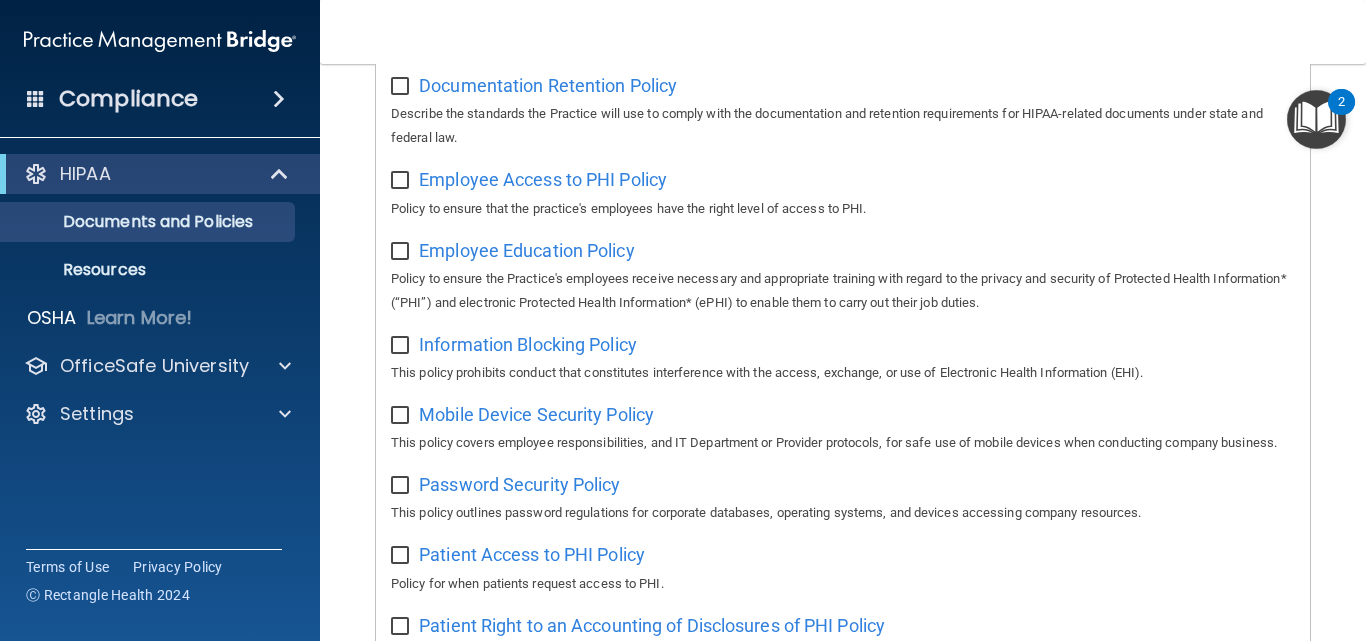 scroll, scrollTop: 0, scrollLeft: 0, axis: both 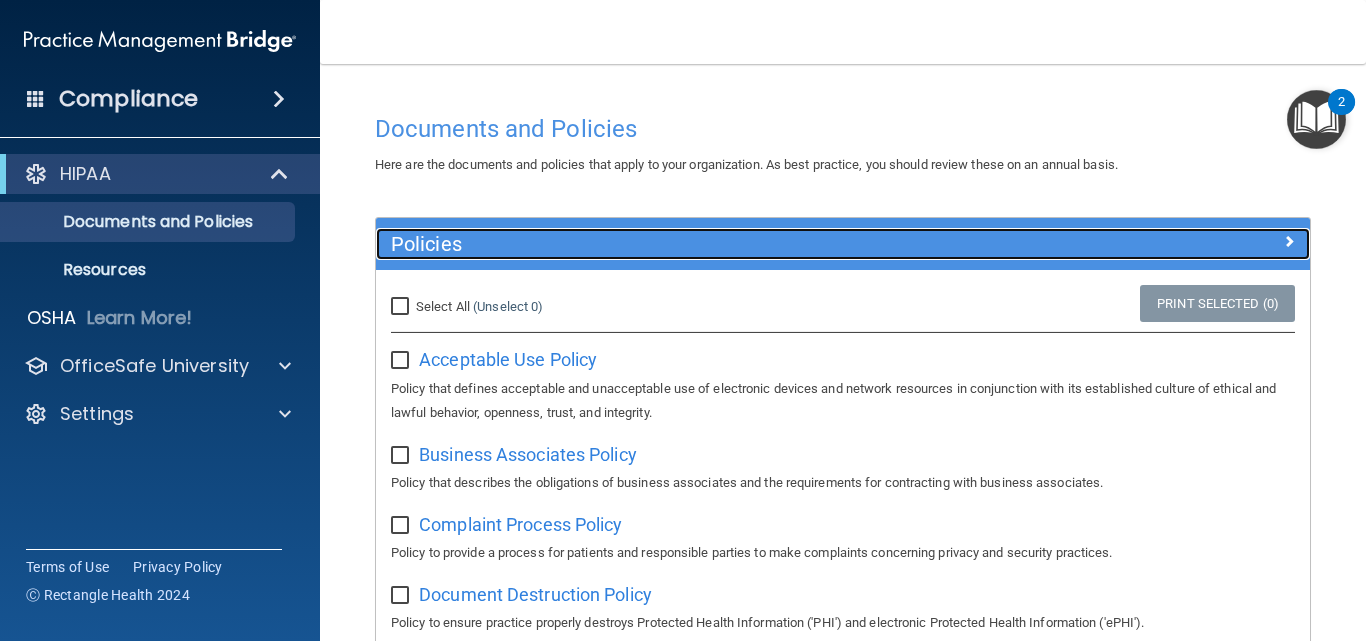 drag, startPoint x: 1039, startPoint y: 256, endPoint x: 1196, endPoint y: 235, distance: 158.39824 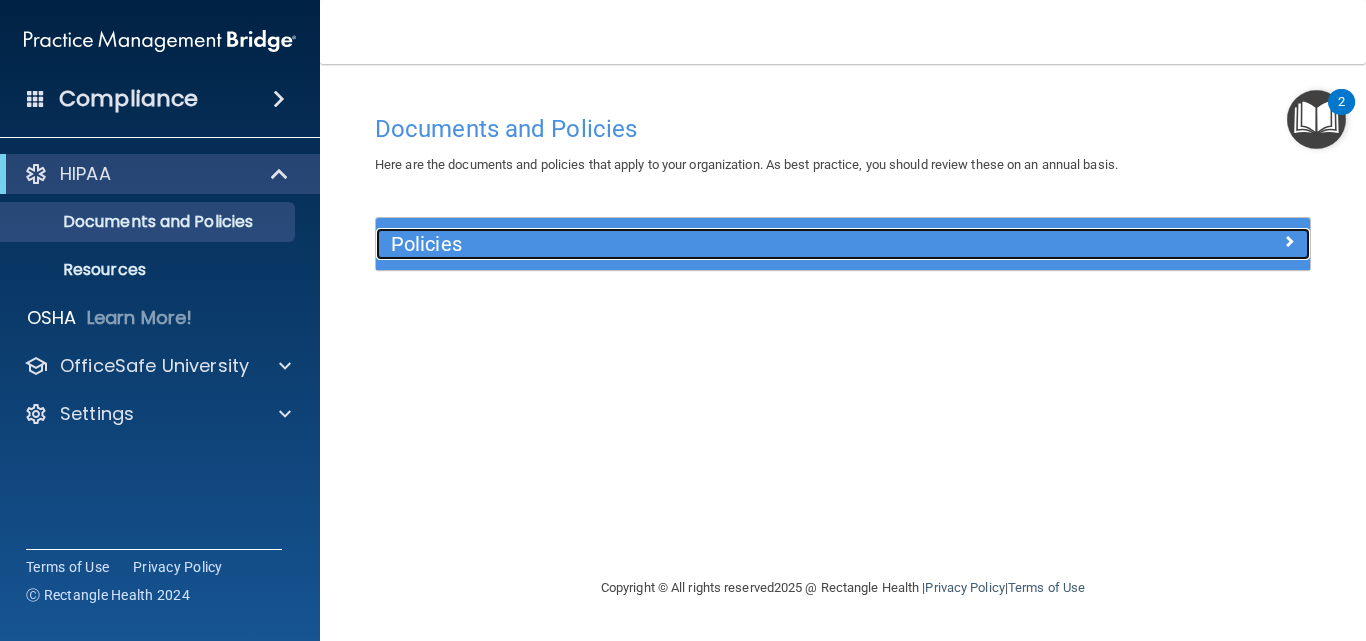 click at bounding box center (1289, 241) 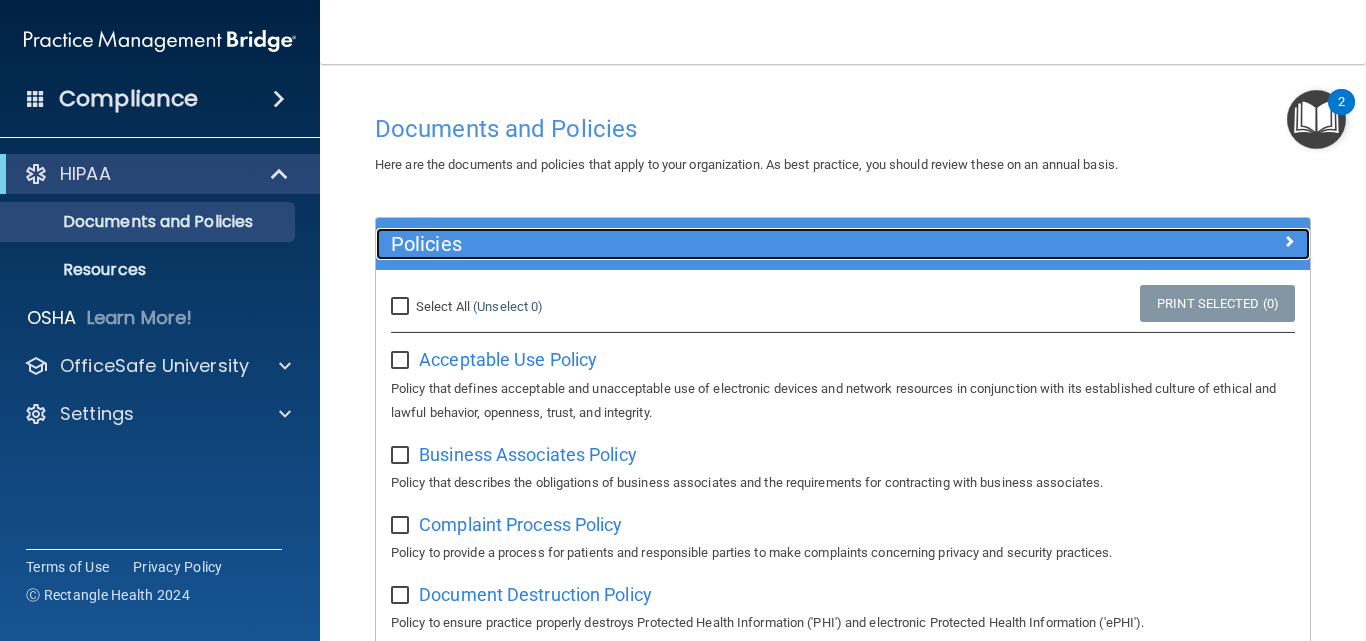 click at bounding box center [1194, 240] 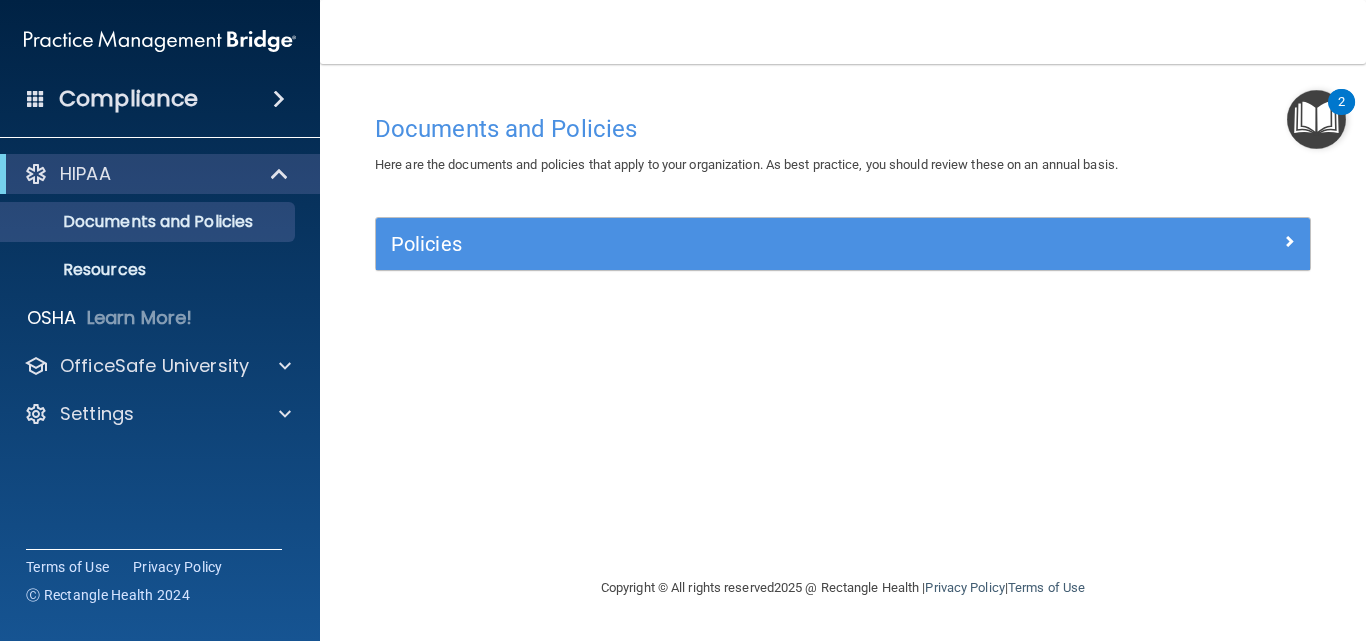 click at bounding box center [1316, 119] 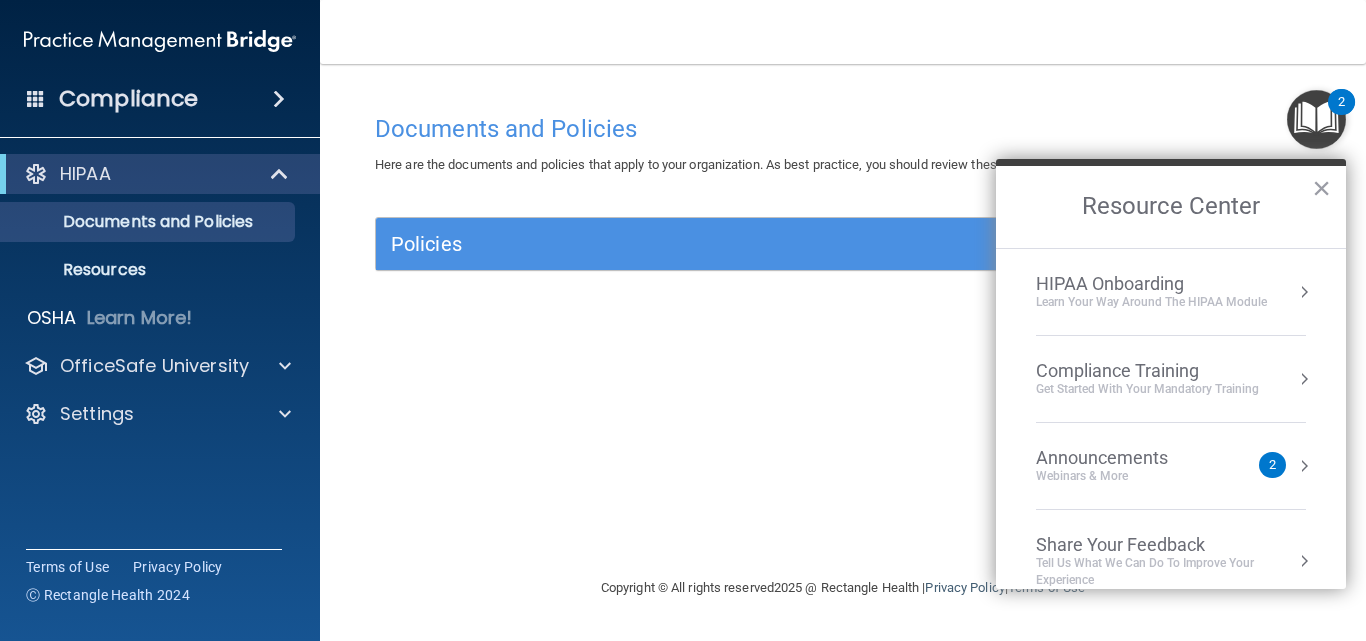 drag, startPoint x: 1185, startPoint y: 328, endPoint x: 1219, endPoint y: 282, distance: 57.201397 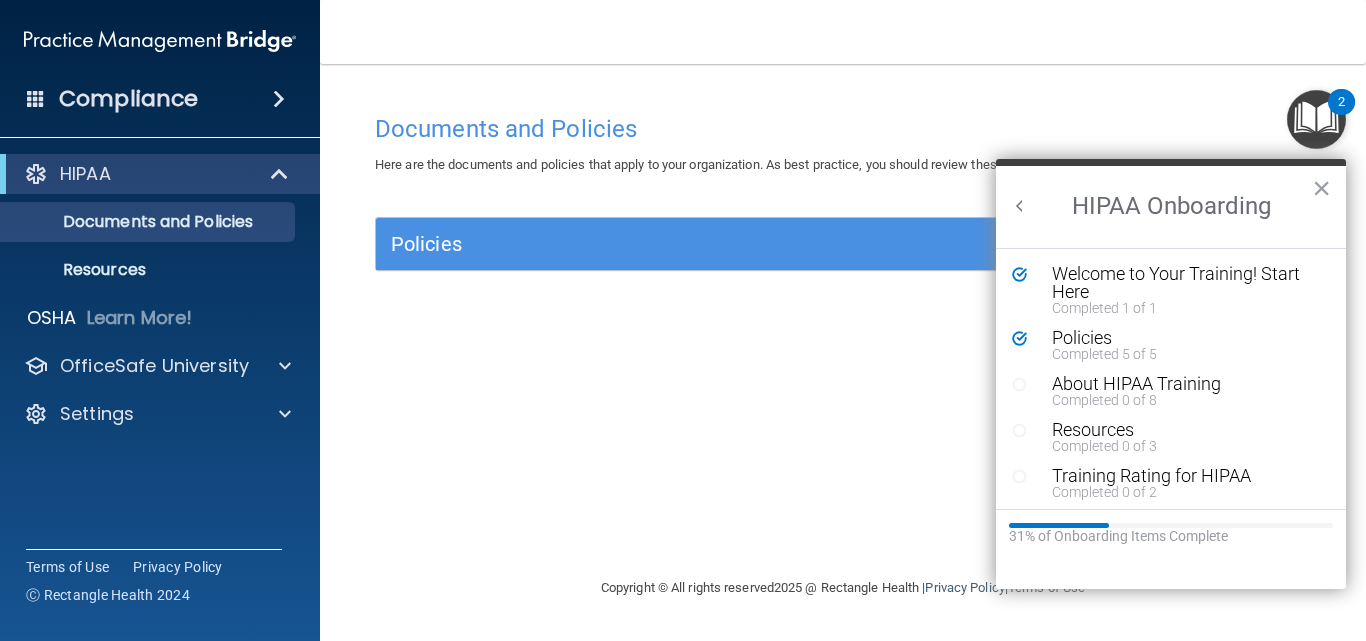 scroll, scrollTop: 0, scrollLeft: 0, axis: both 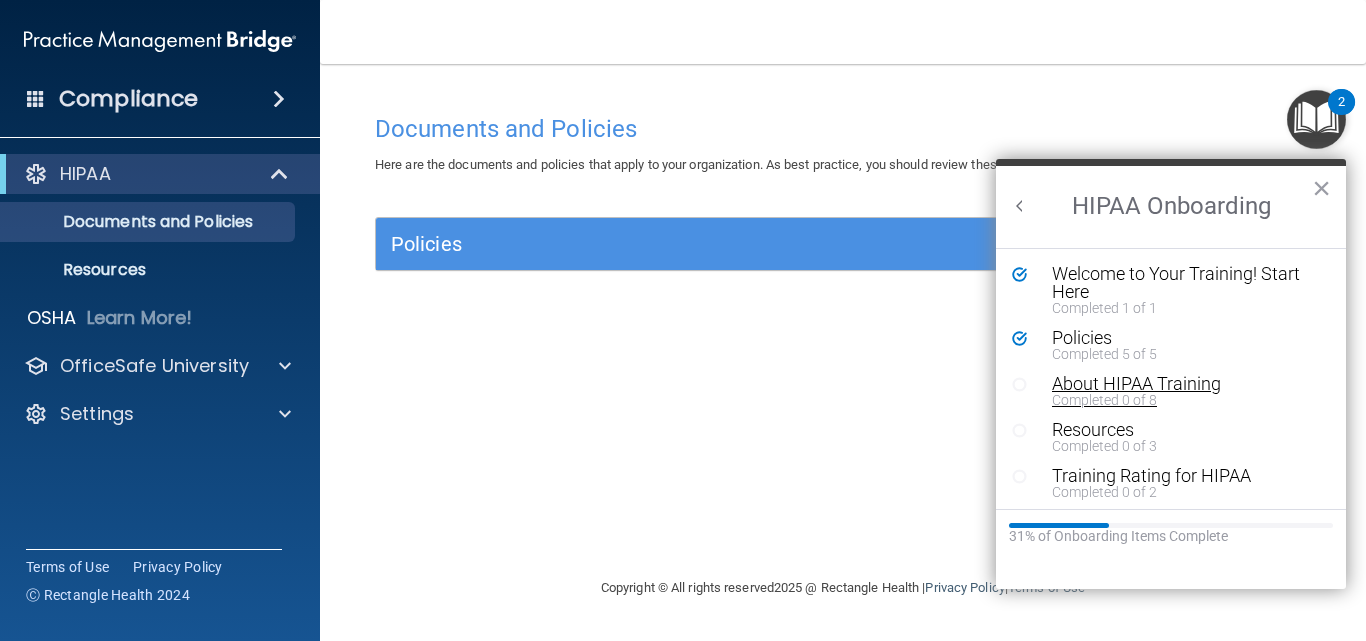 click on "About HIPAA Training" at bounding box center [1178, 384] 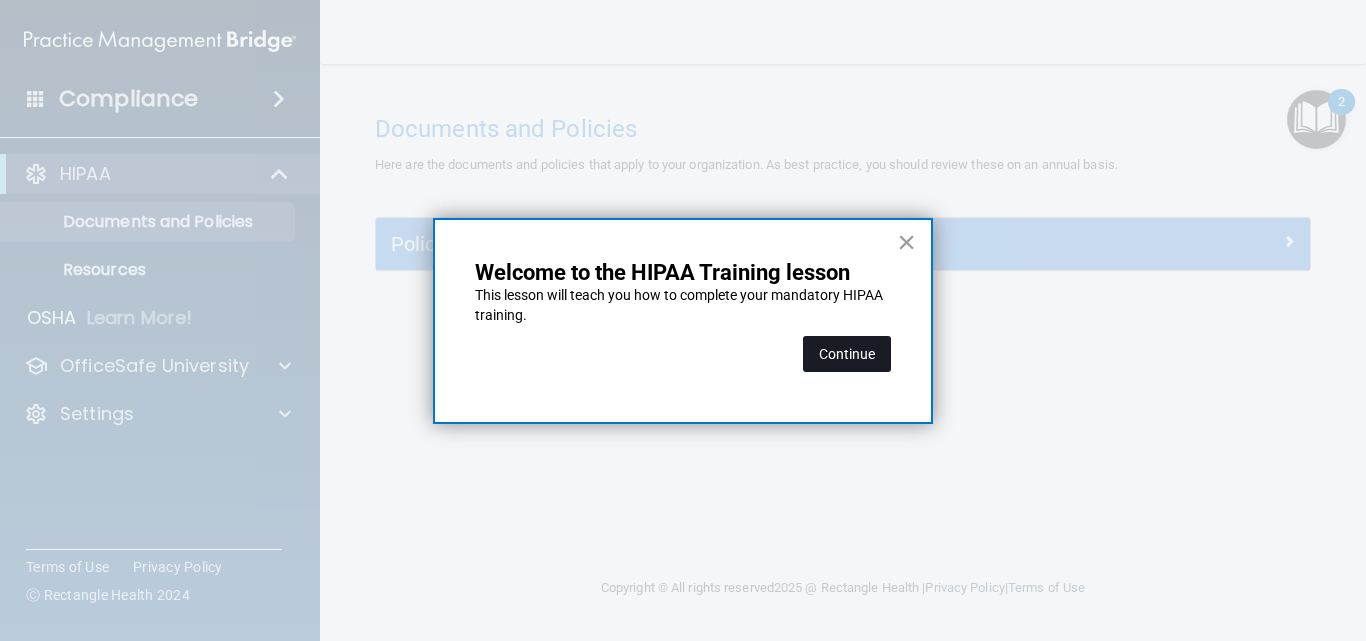 click on "Continue" at bounding box center [847, 354] 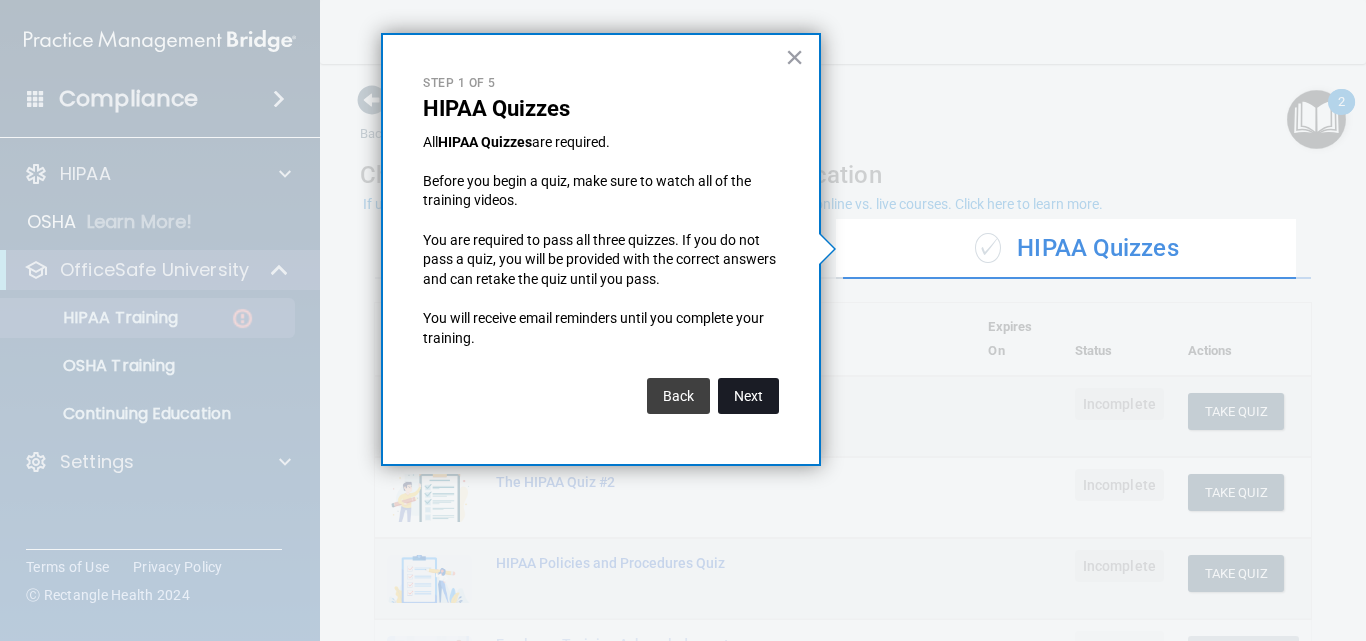 click on "Next" at bounding box center [748, 396] 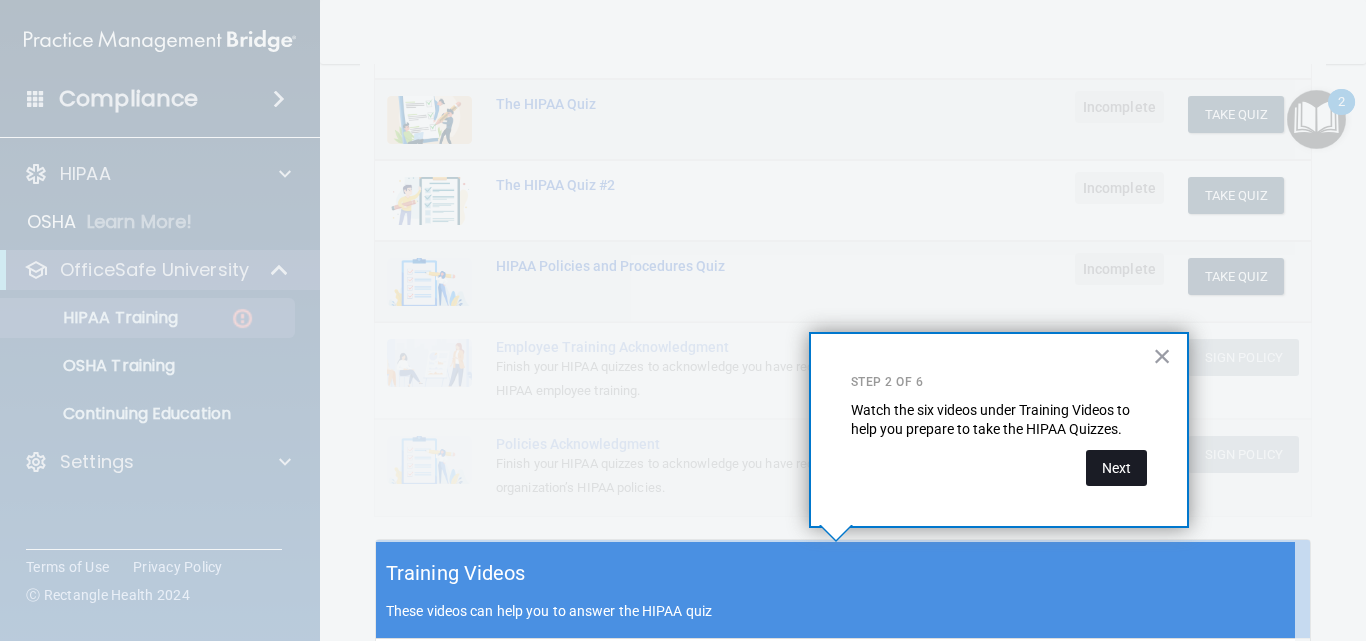 click on "Next" at bounding box center (1116, 468) 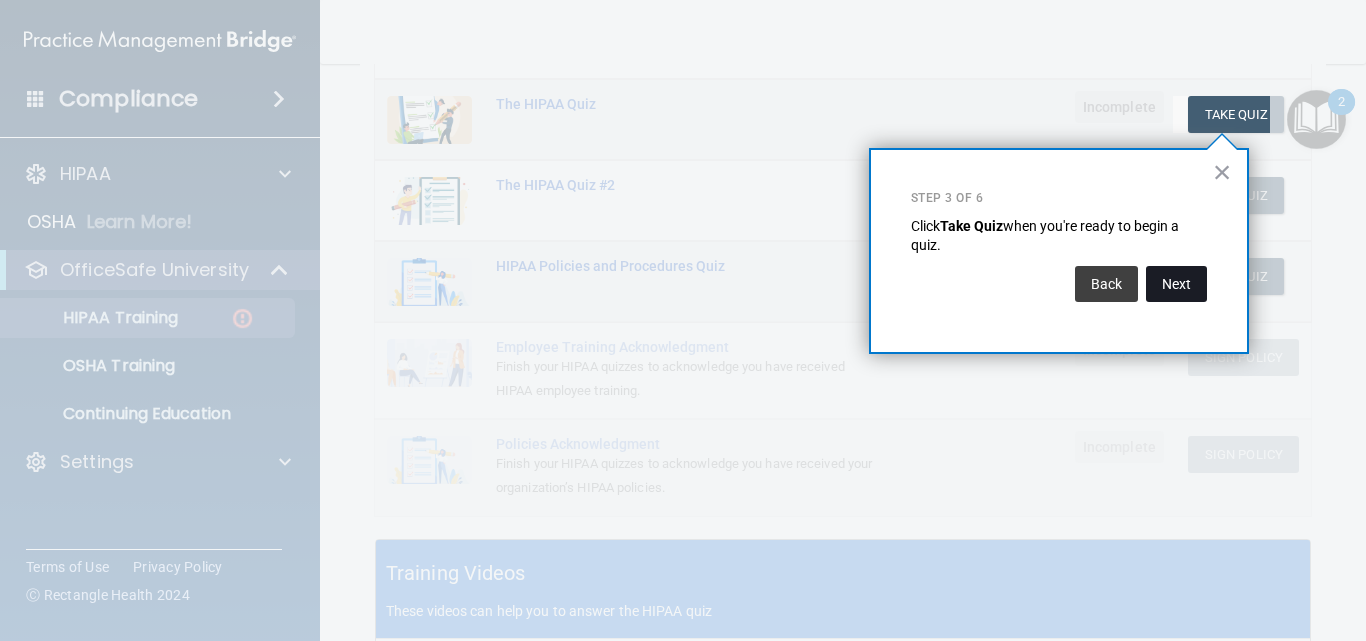 click on "Next" at bounding box center (1176, 284) 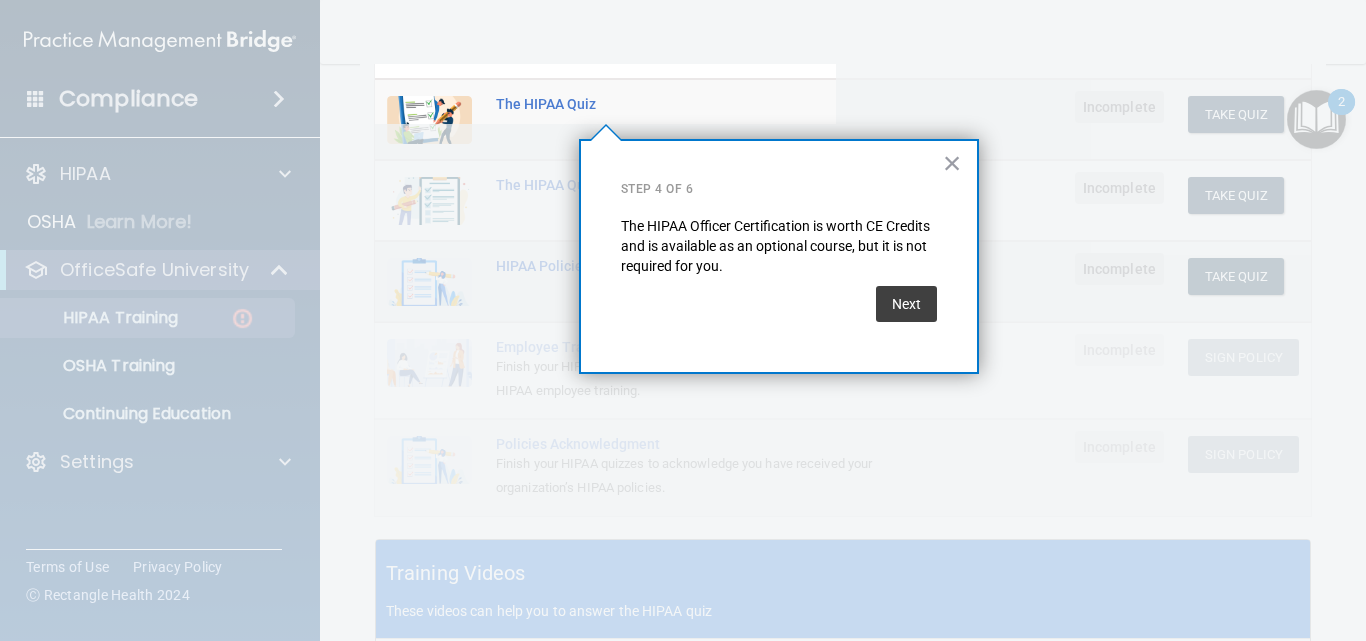 scroll, scrollTop: 155, scrollLeft: 0, axis: vertical 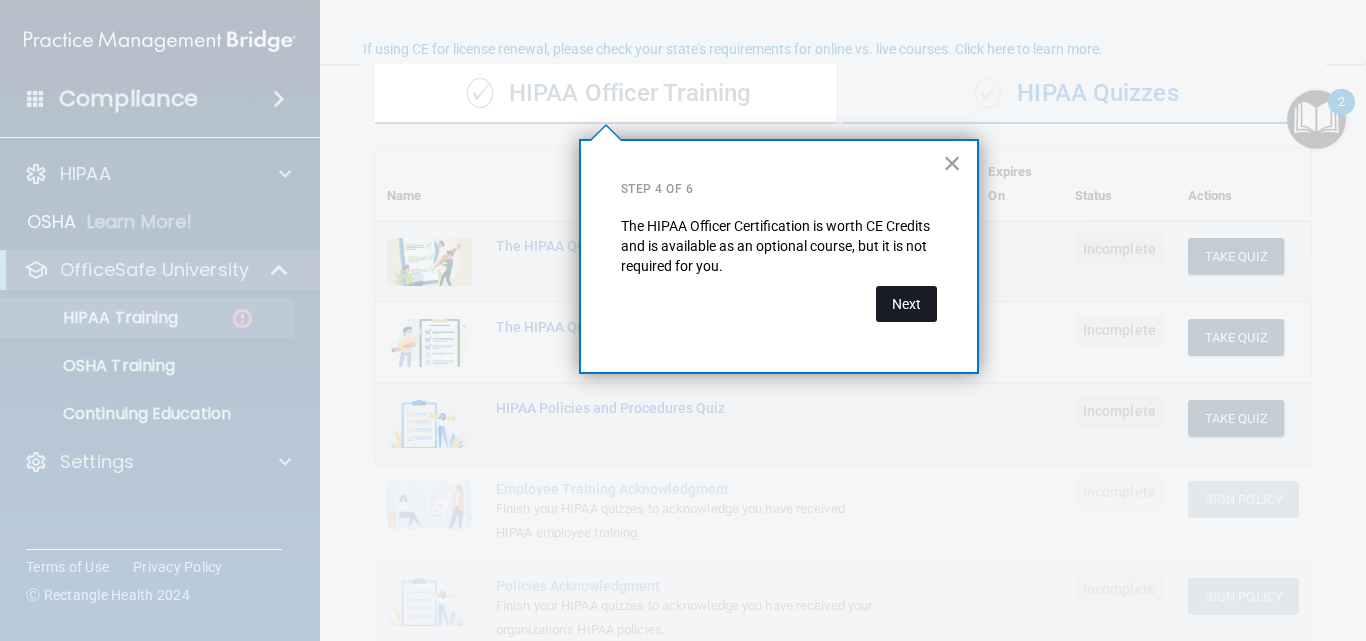 click on "Next" at bounding box center [906, 304] 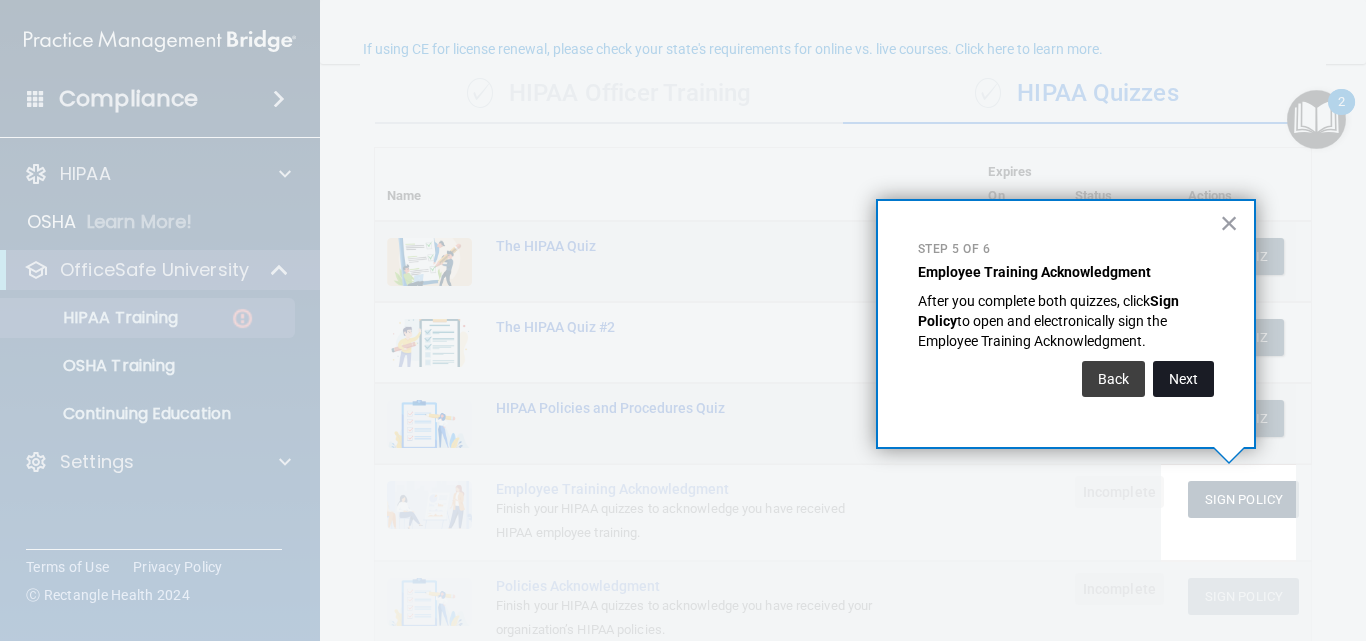 click on "Next" at bounding box center [1183, 379] 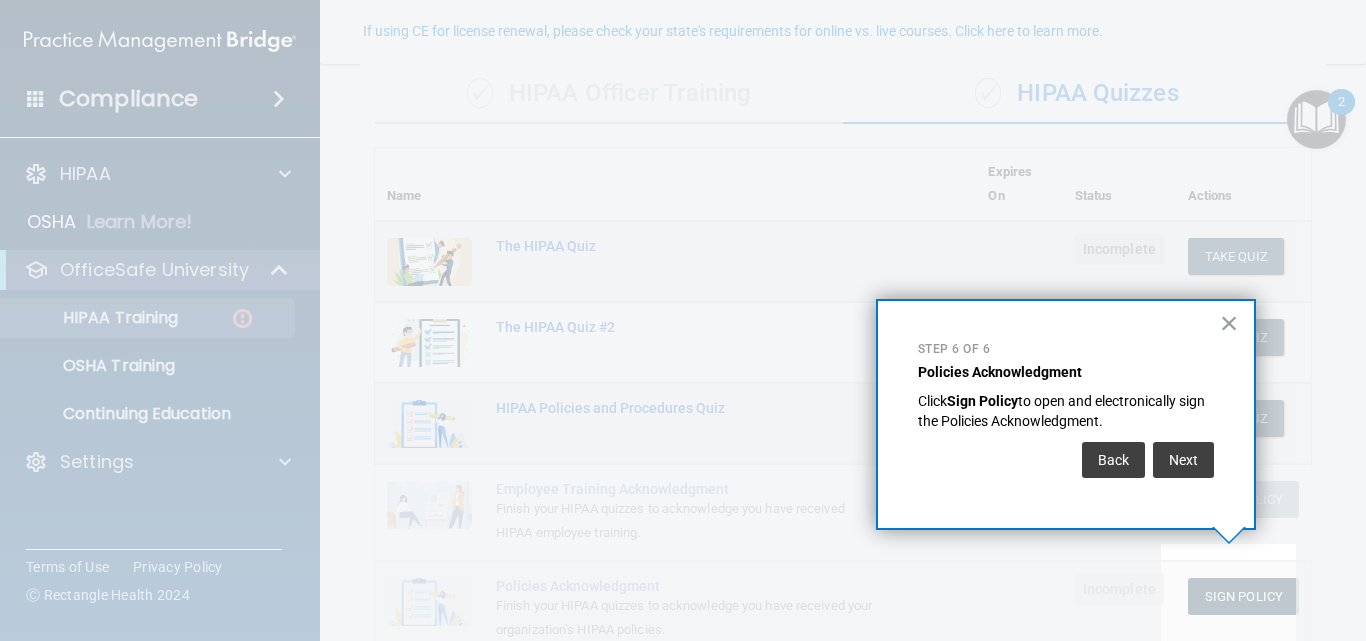 scroll, scrollTop: 173, scrollLeft: 0, axis: vertical 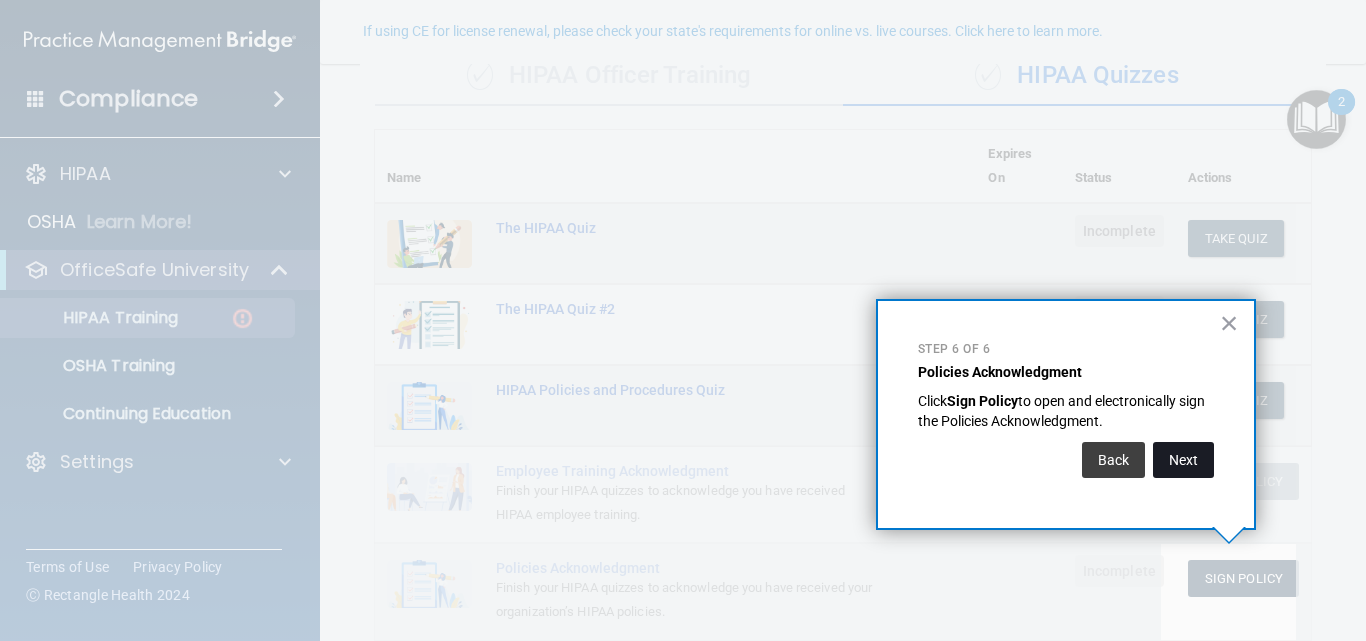 click on "Next" at bounding box center [1183, 460] 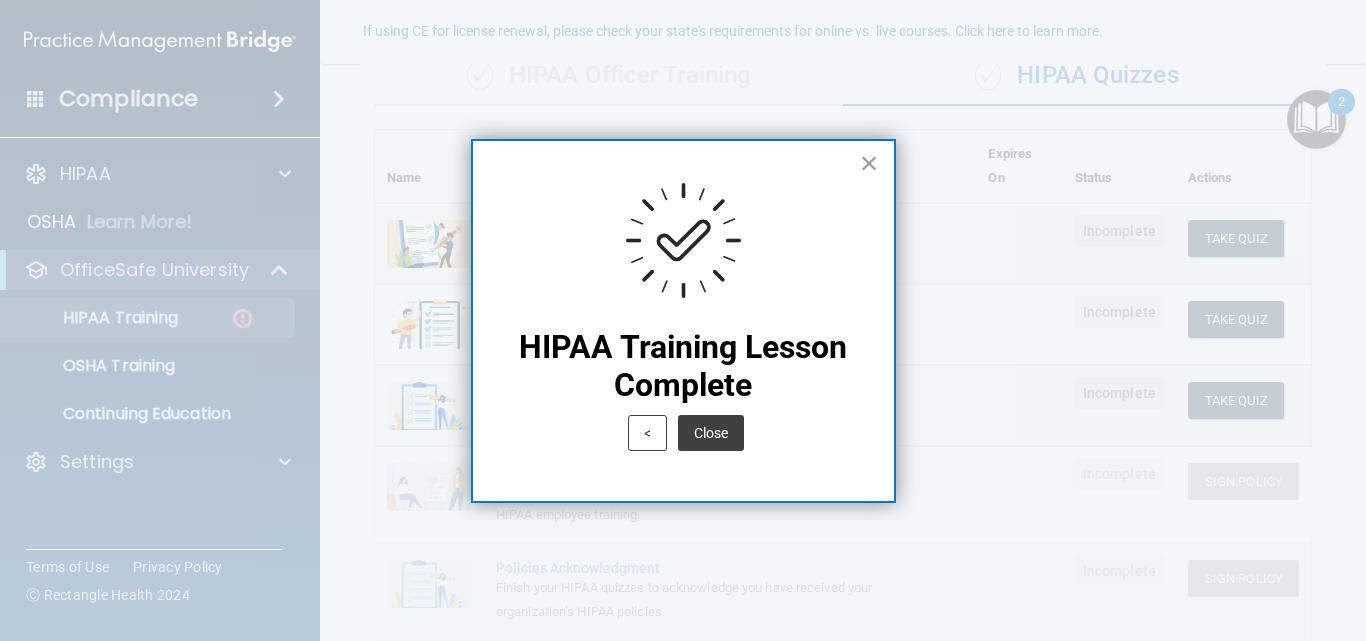 drag, startPoint x: 708, startPoint y: 431, endPoint x: 575, endPoint y: 316, distance: 175.82378 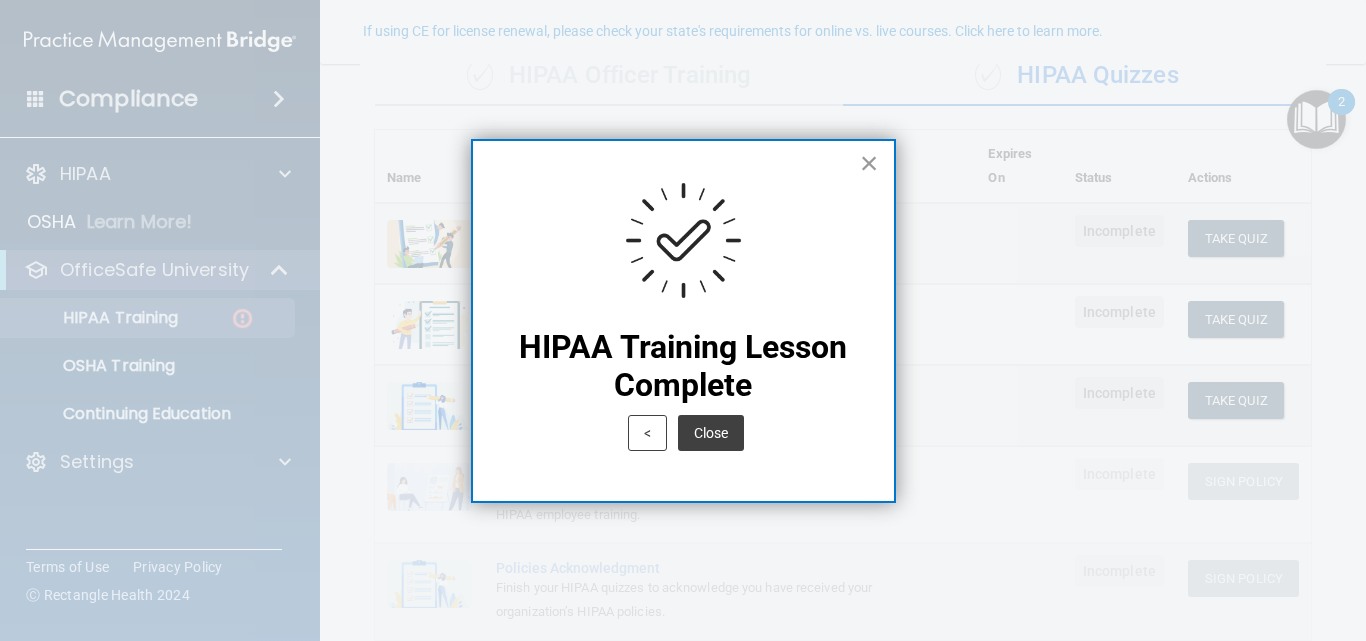 click on "×" at bounding box center (869, 163) 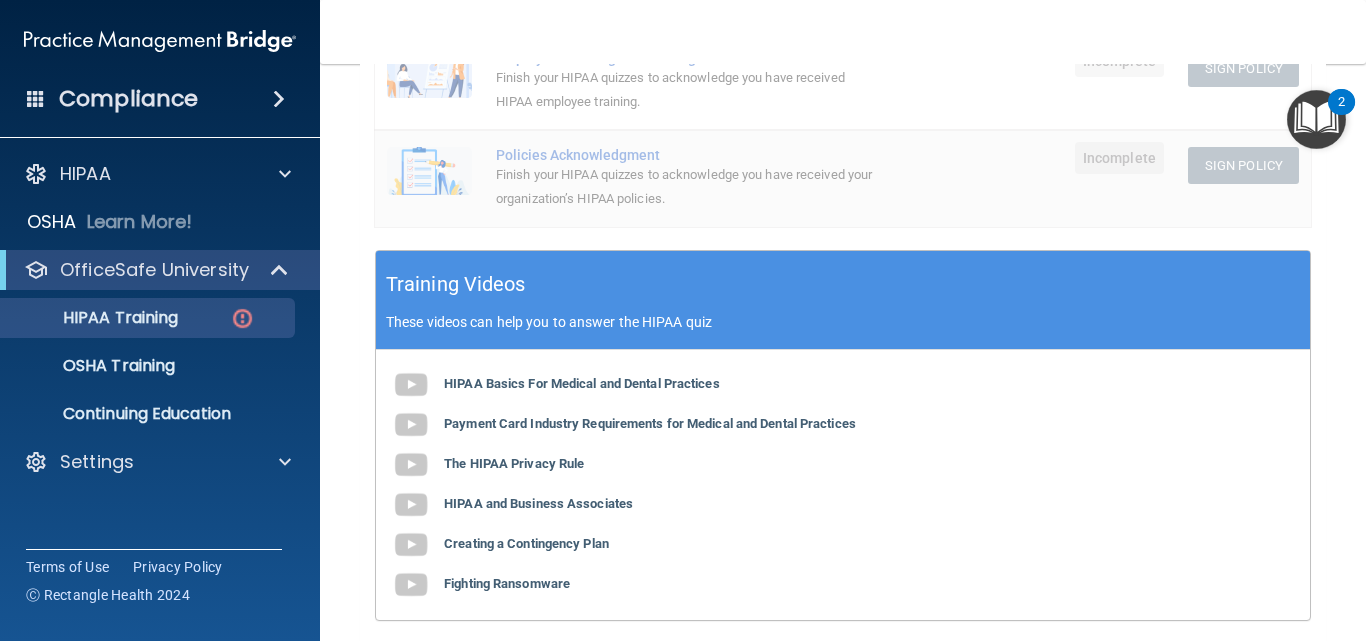 scroll, scrollTop: 599, scrollLeft: 0, axis: vertical 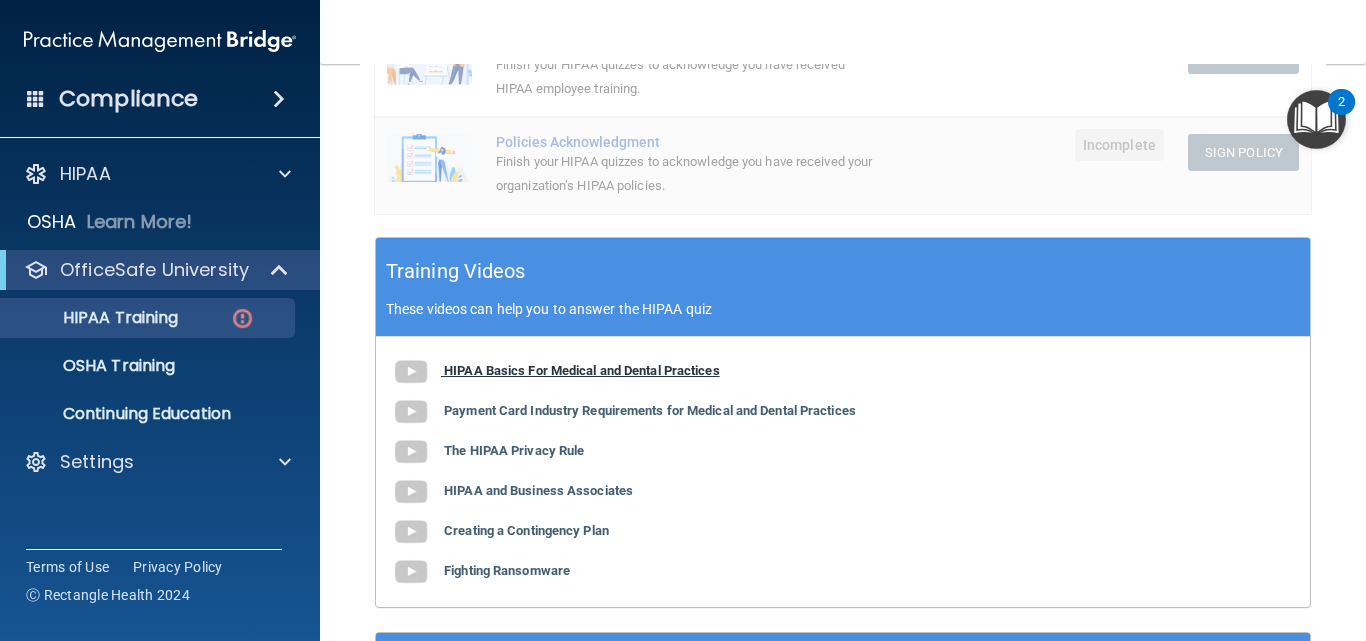 click on "HIPAA Basics For Medical and Dental Practices" at bounding box center [582, 370] 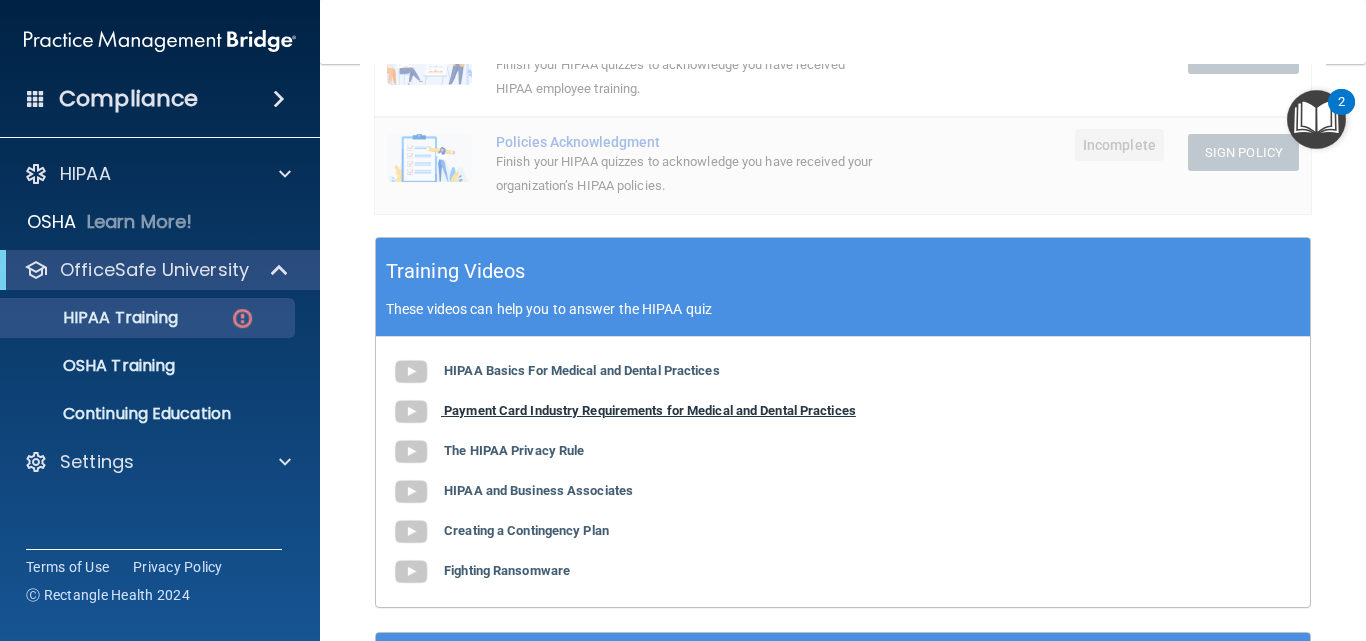 click on "Payment Card Industry Requirements for Medical and Dental Practices" at bounding box center (650, 410) 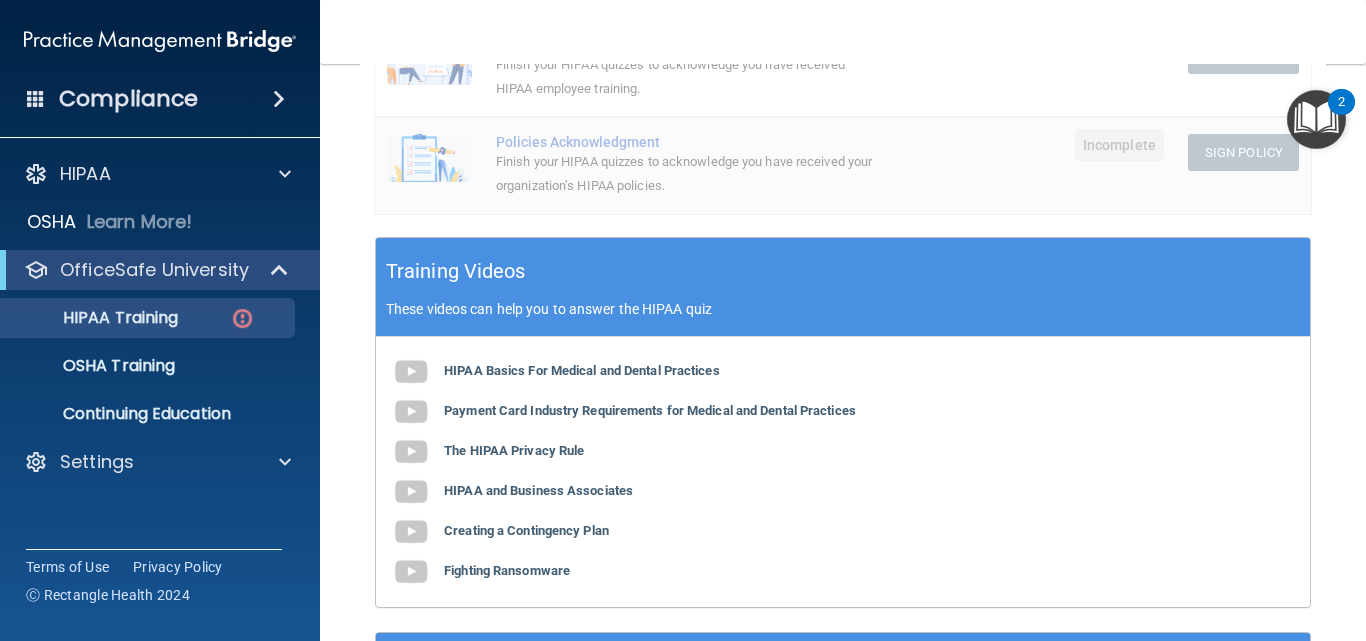 click on "Finish your HIPAA quizzes to acknowledge you have received your organization’s HIPAA policies." at bounding box center (686, 174) 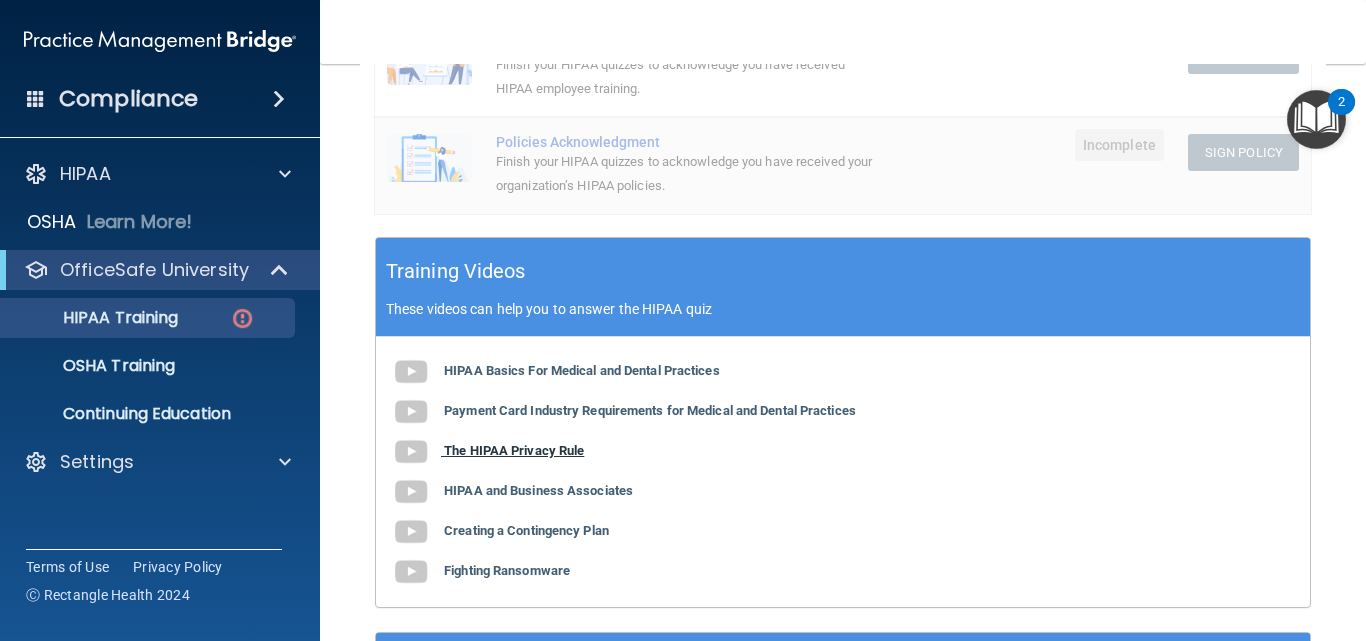 click on "The HIPAA Privacy Rule" at bounding box center (514, 450) 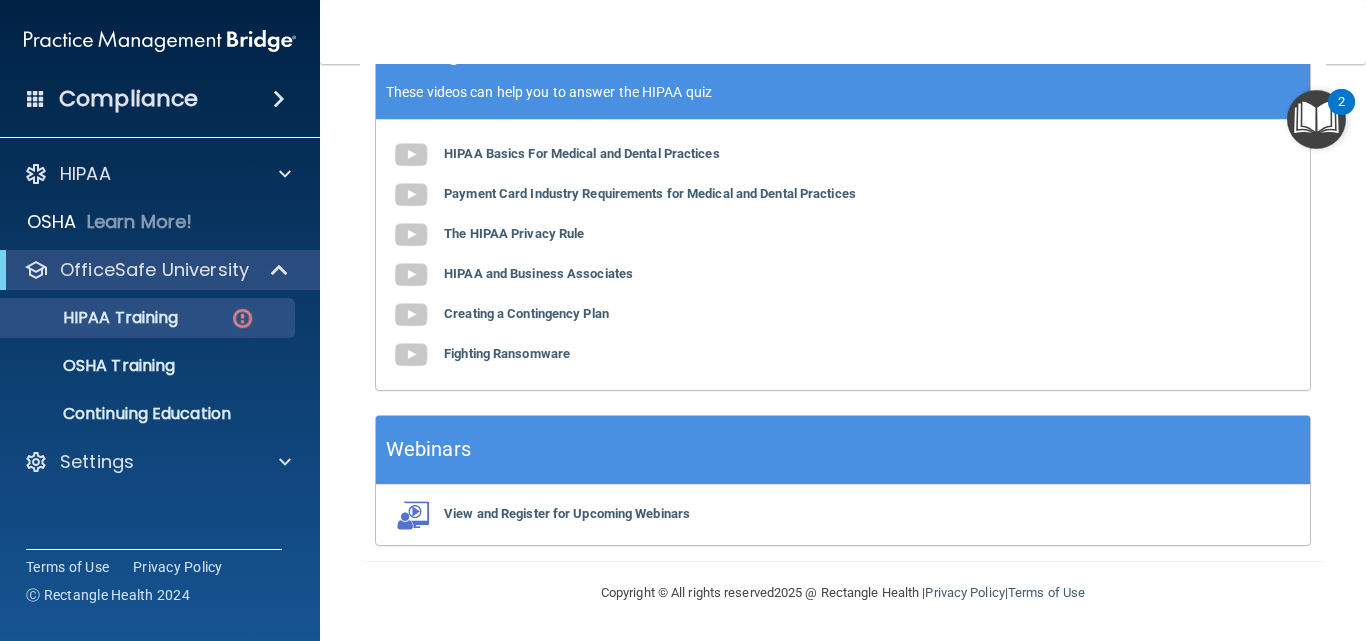 scroll, scrollTop: 818, scrollLeft: 0, axis: vertical 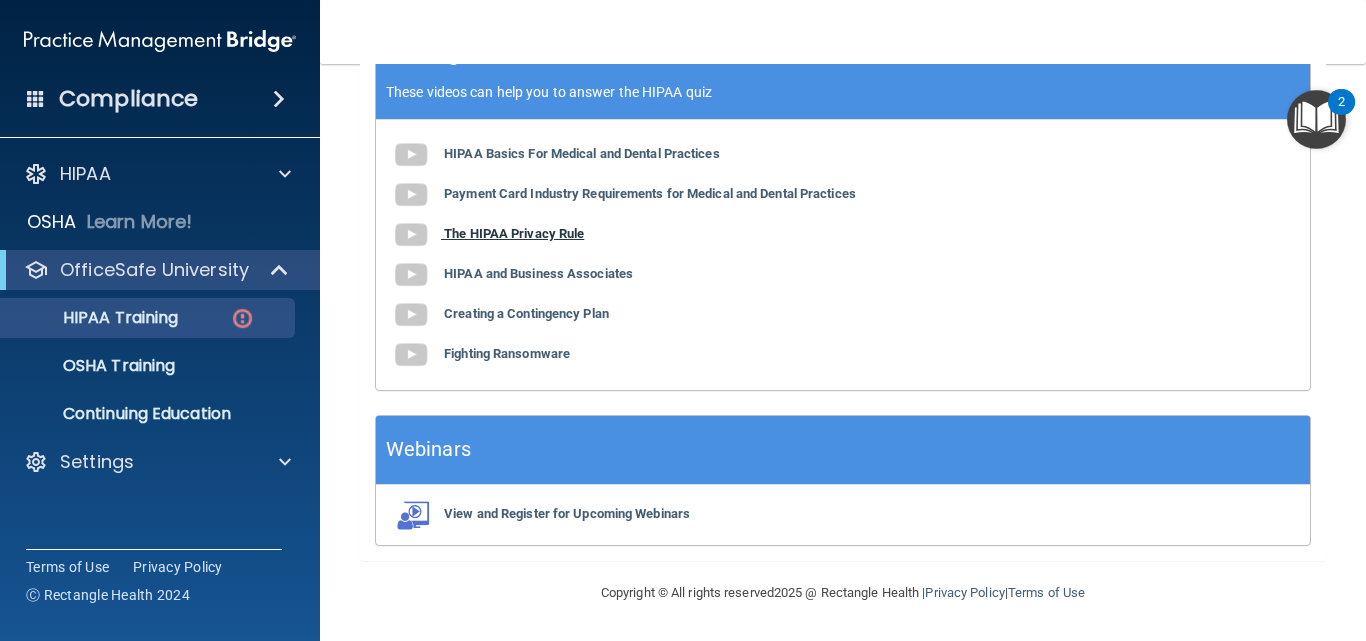 click on "The HIPAA Privacy Rule" at bounding box center (514, 233) 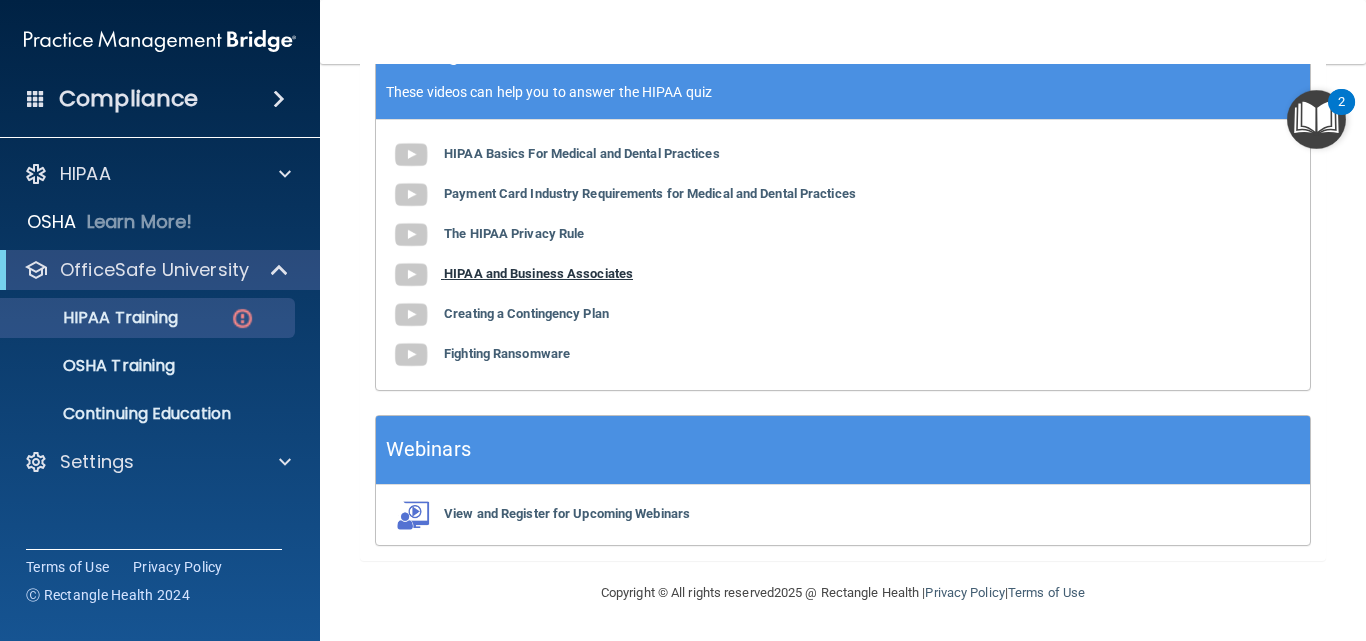 click on "HIPAA and Business Associates" at bounding box center [538, 273] 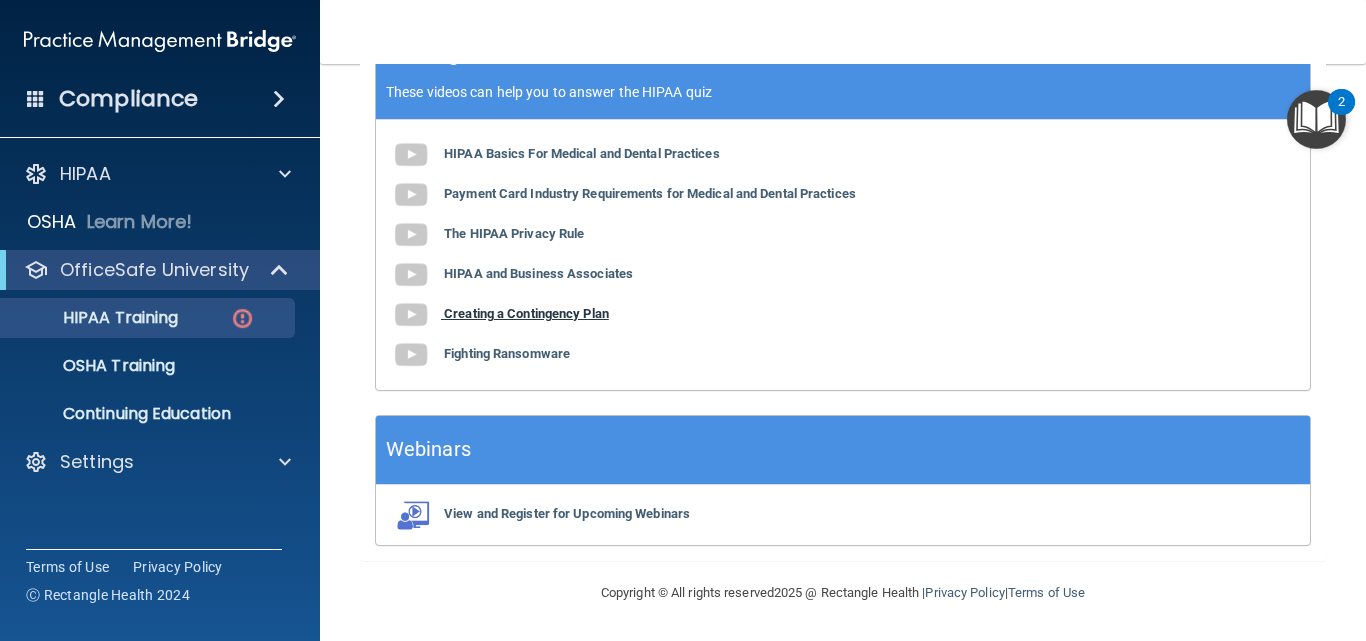 click on "Creating a Contingency Plan" at bounding box center [526, 313] 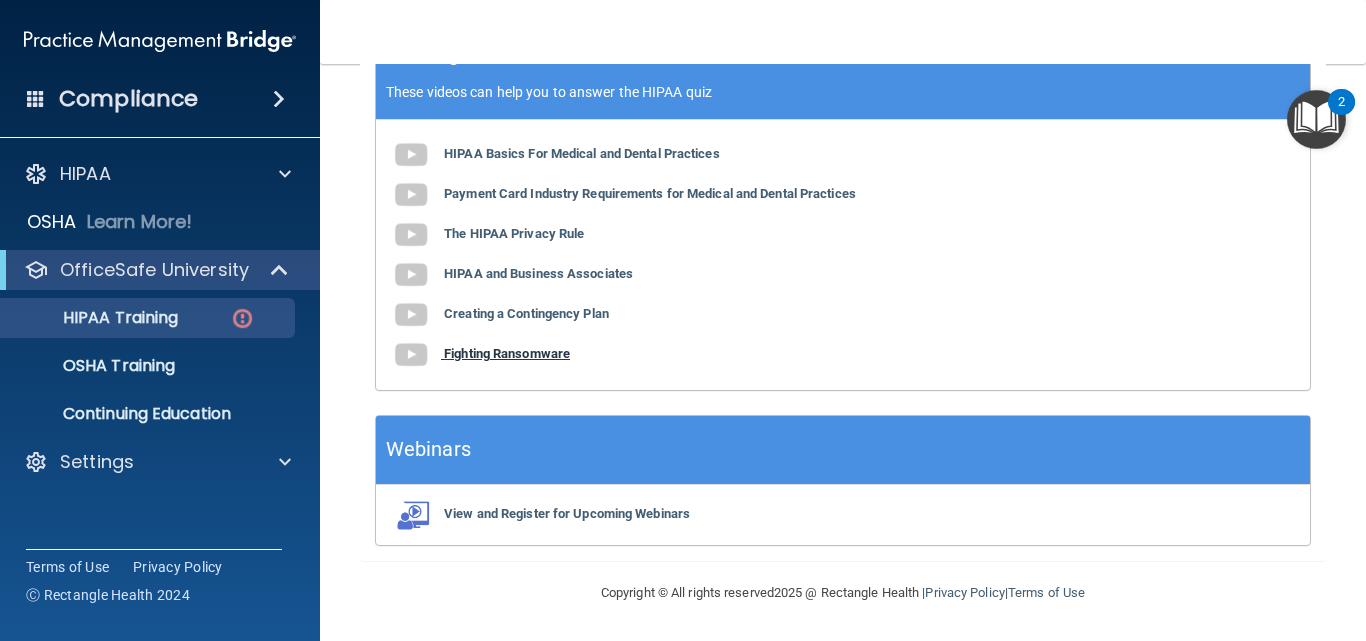 click on "Fighting Ransomware" at bounding box center [507, 353] 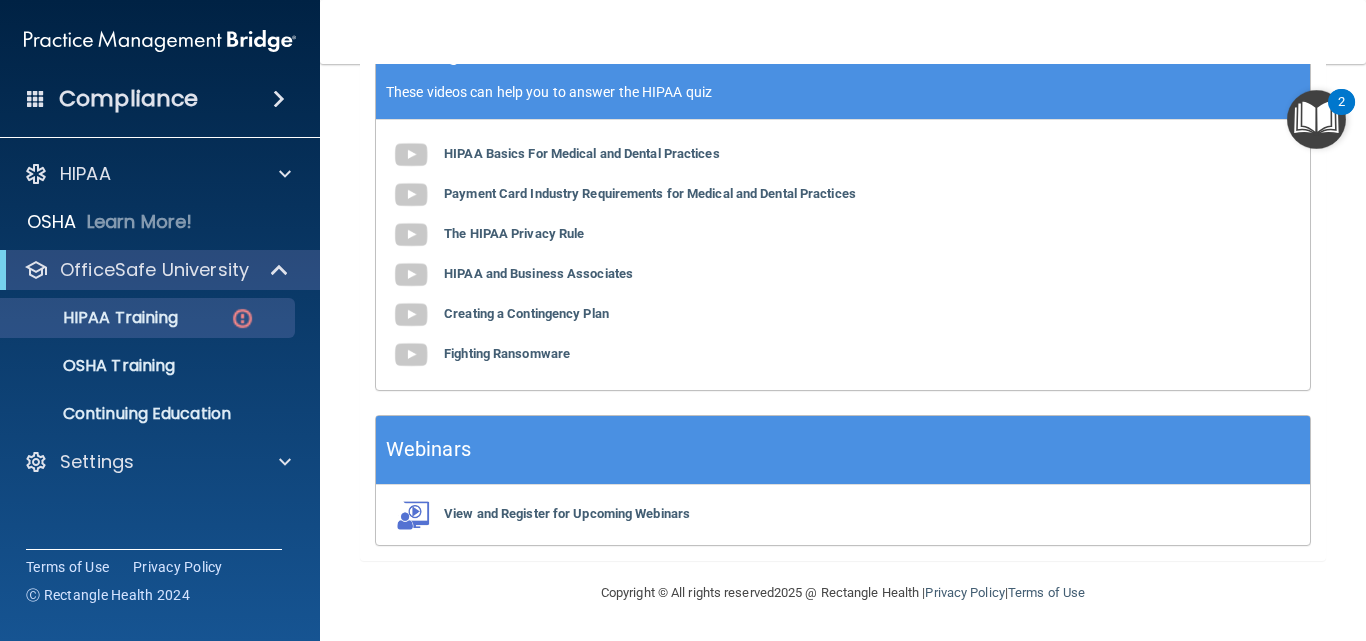 click on "HIPAA Basics For Medical and Dental Practices                     Payment Card Industry Requirements for Medical and Dental Practices                     The HIPAA Privacy Rule                     HIPAA and Business Associates                     Creating a Contingency Plan                     Fighting Ransomware" at bounding box center (843, 255) 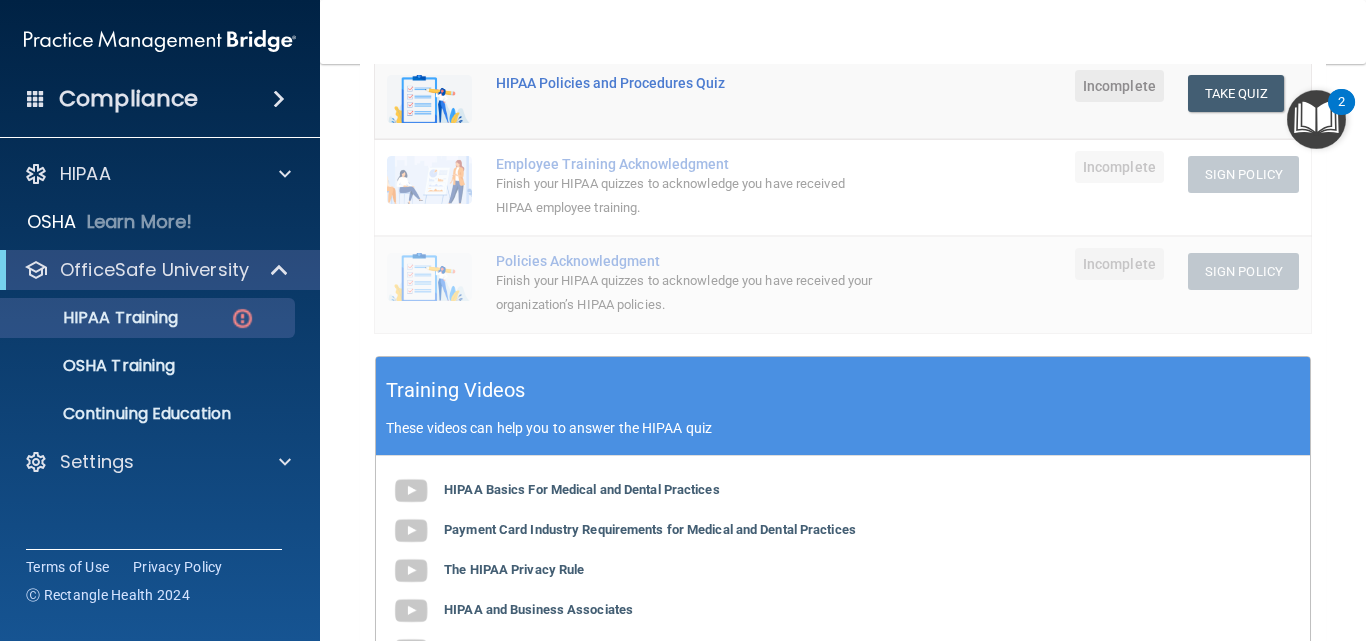 scroll, scrollTop: 418, scrollLeft: 0, axis: vertical 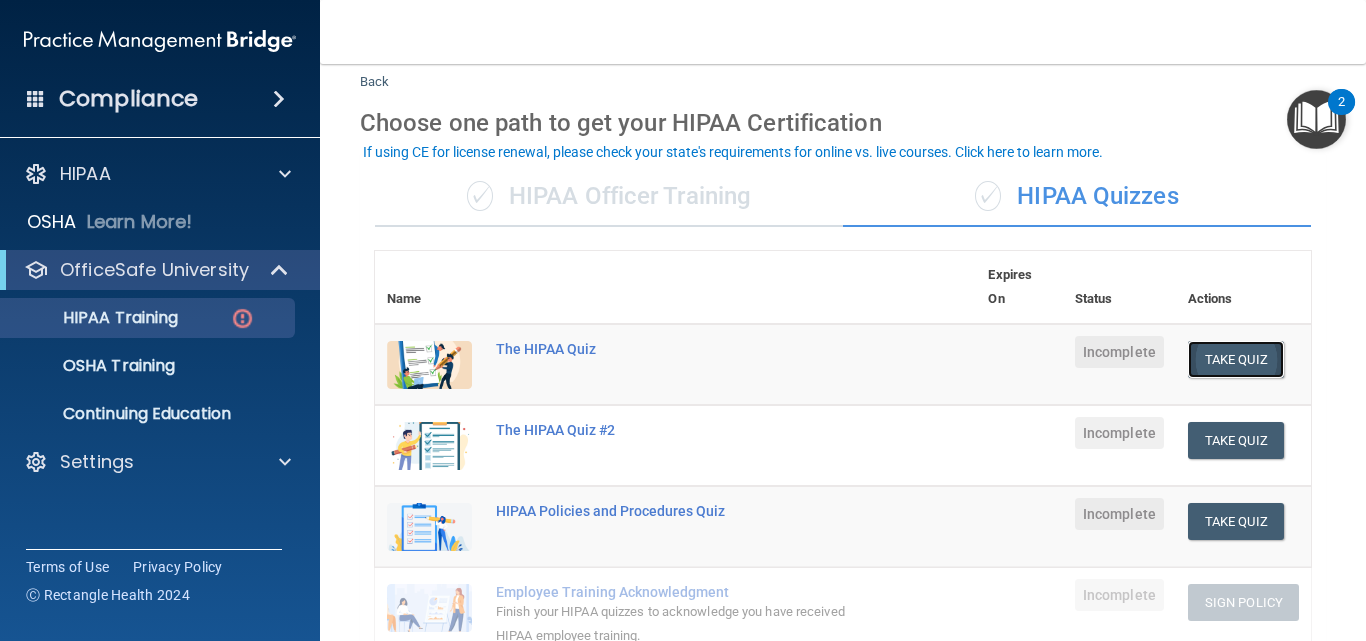 click on "Take Quiz" at bounding box center (1236, 359) 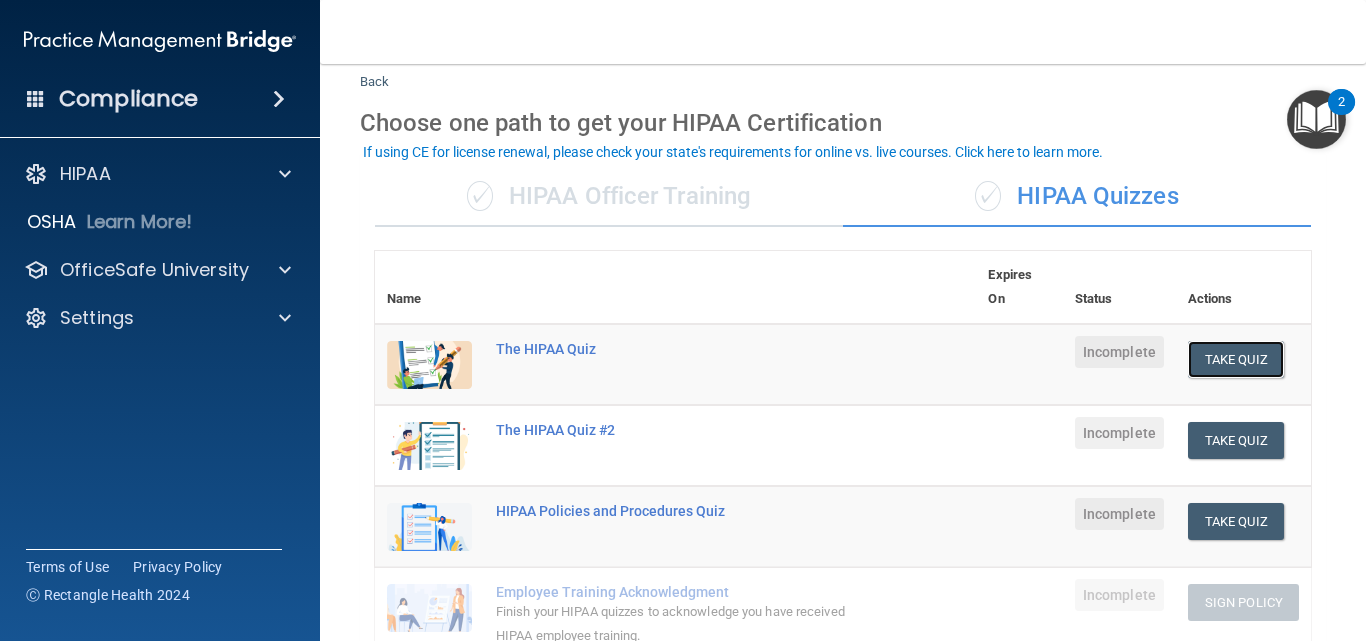 drag, startPoint x: 1201, startPoint y: 368, endPoint x: 622, endPoint y: -74, distance: 728.4264 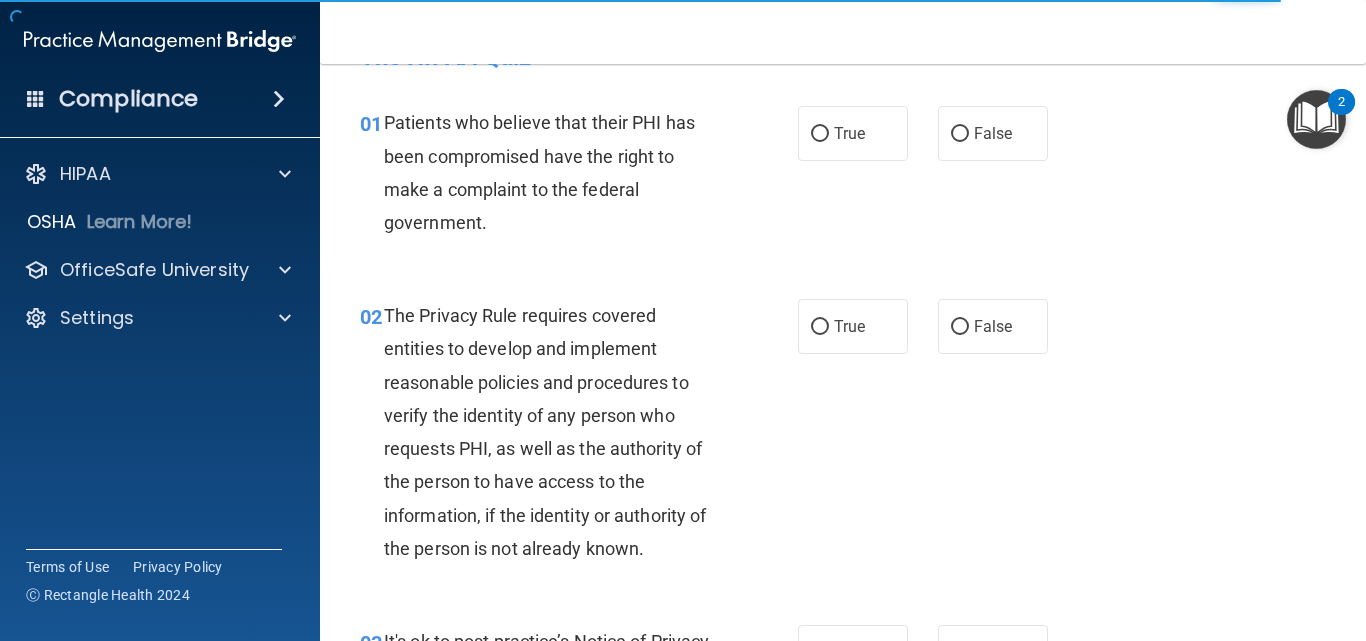 scroll, scrollTop: 0, scrollLeft: 0, axis: both 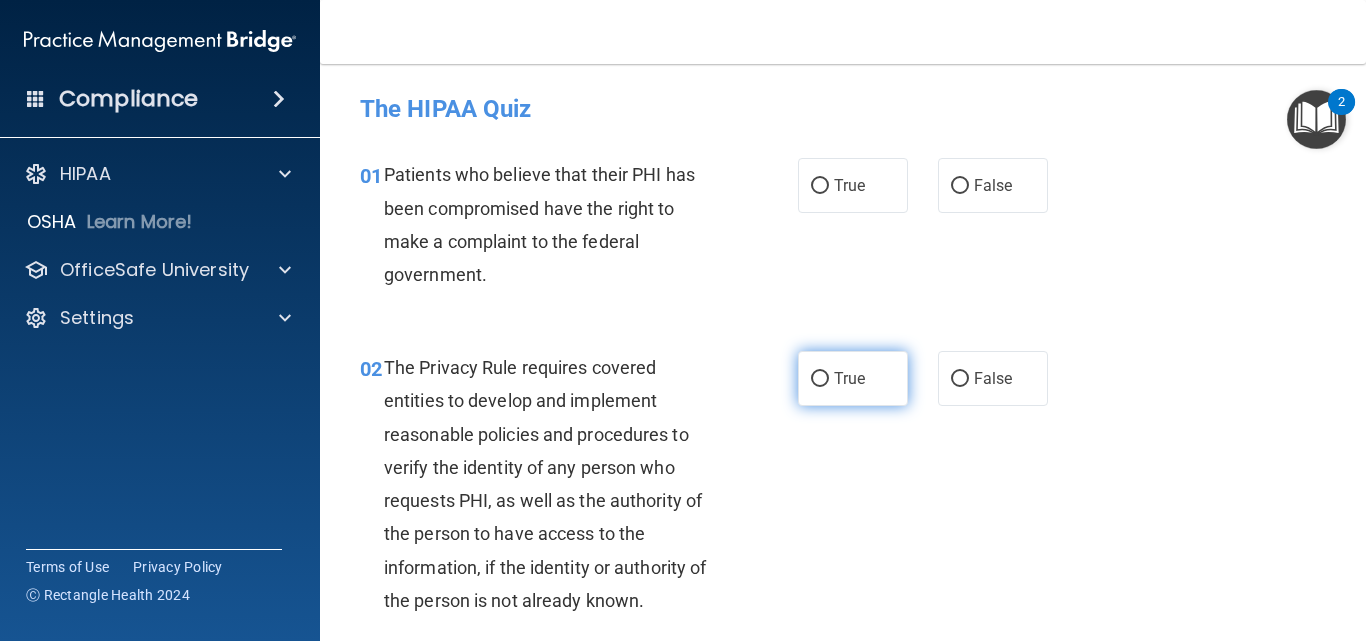 click on "True" at bounding box center [820, 379] 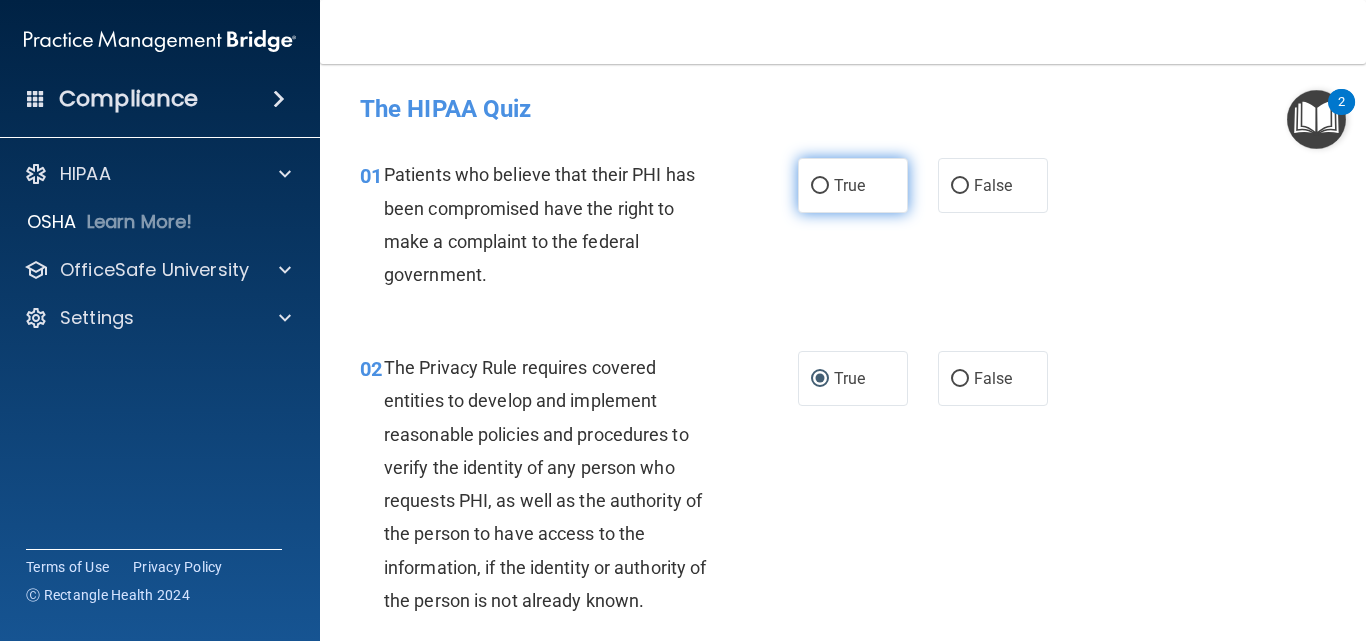 click on "True" at bounding box center (853, 185) 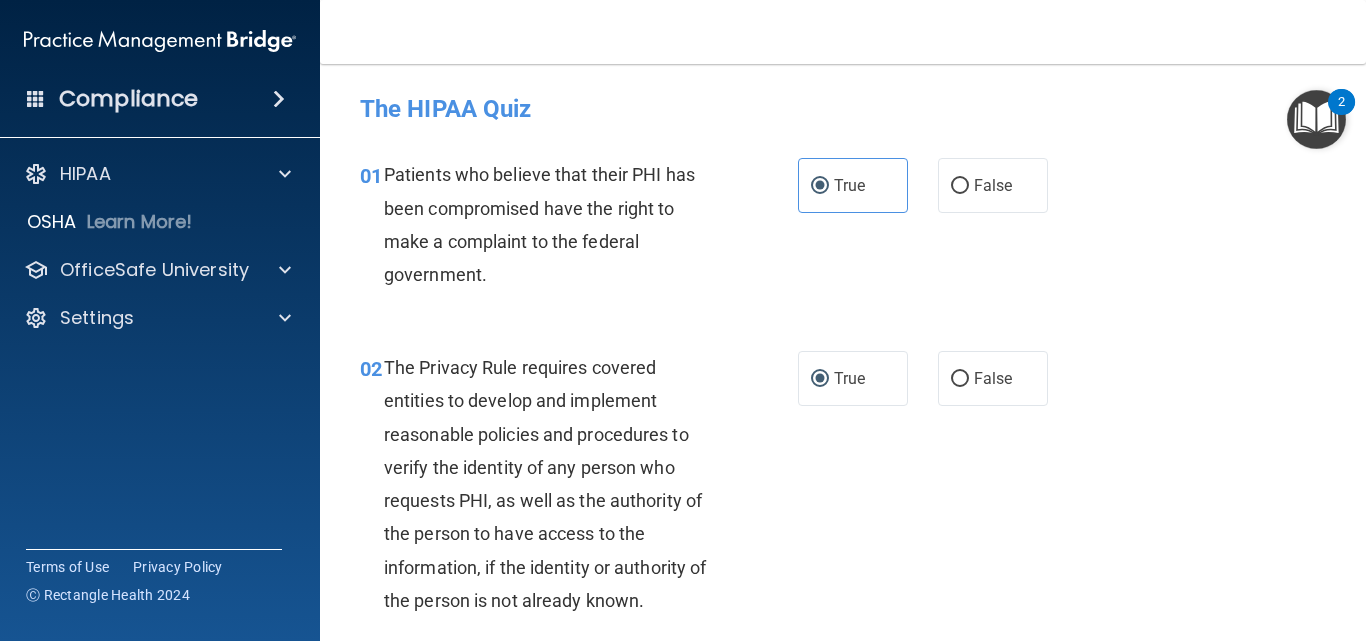 drag, startPoint x: 1359, startPoint y: 103, endPoint x: 1359, endPoint y: 143, distance: 40 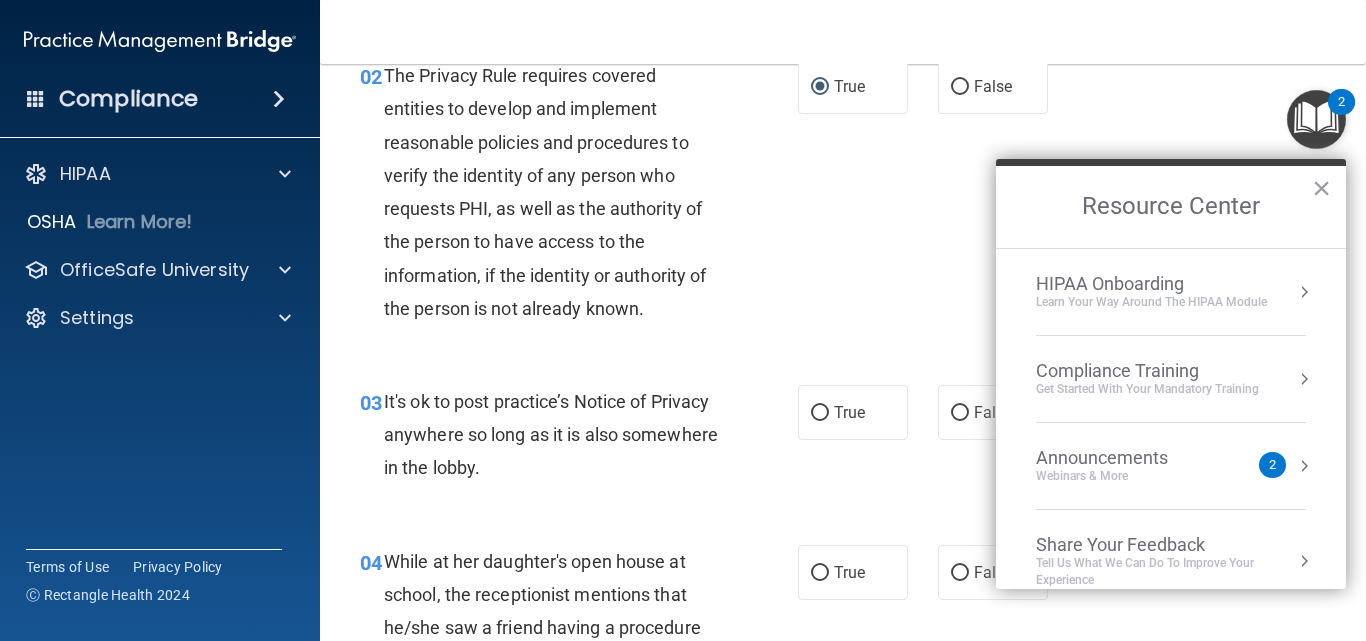 scroll, scrollTop: 304, scrollLeft: 0, axis: vertical 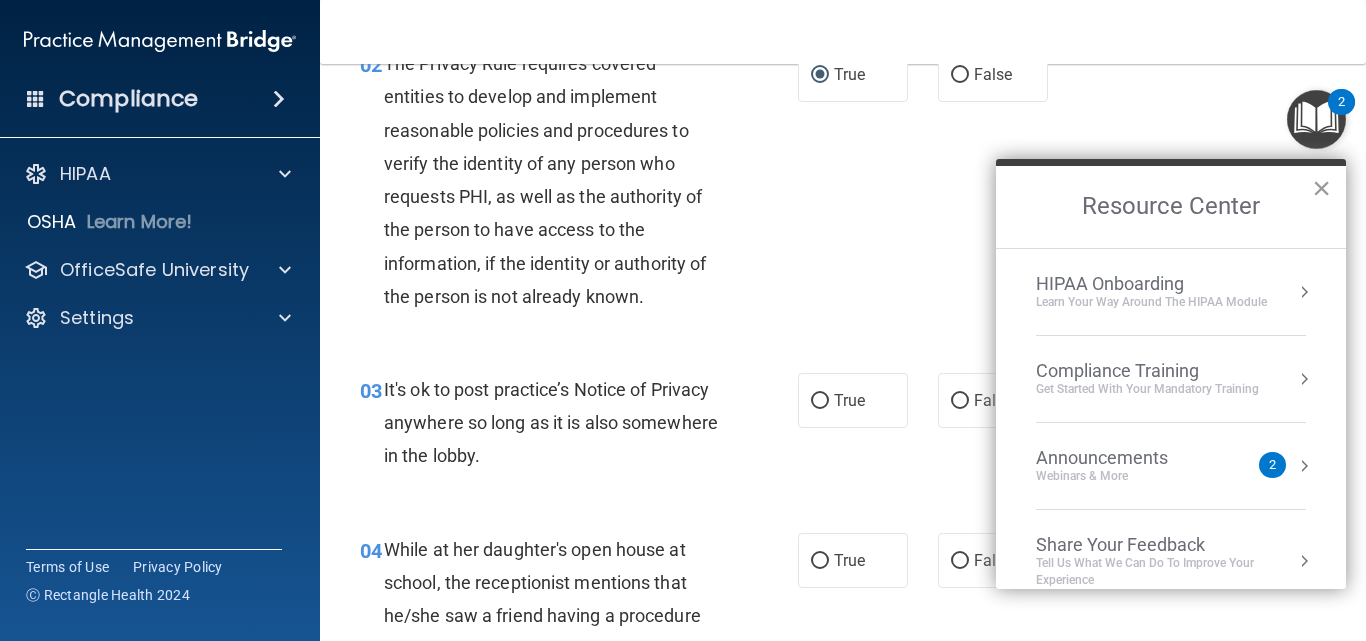 click on "×" at bounding box center [1321, 188] 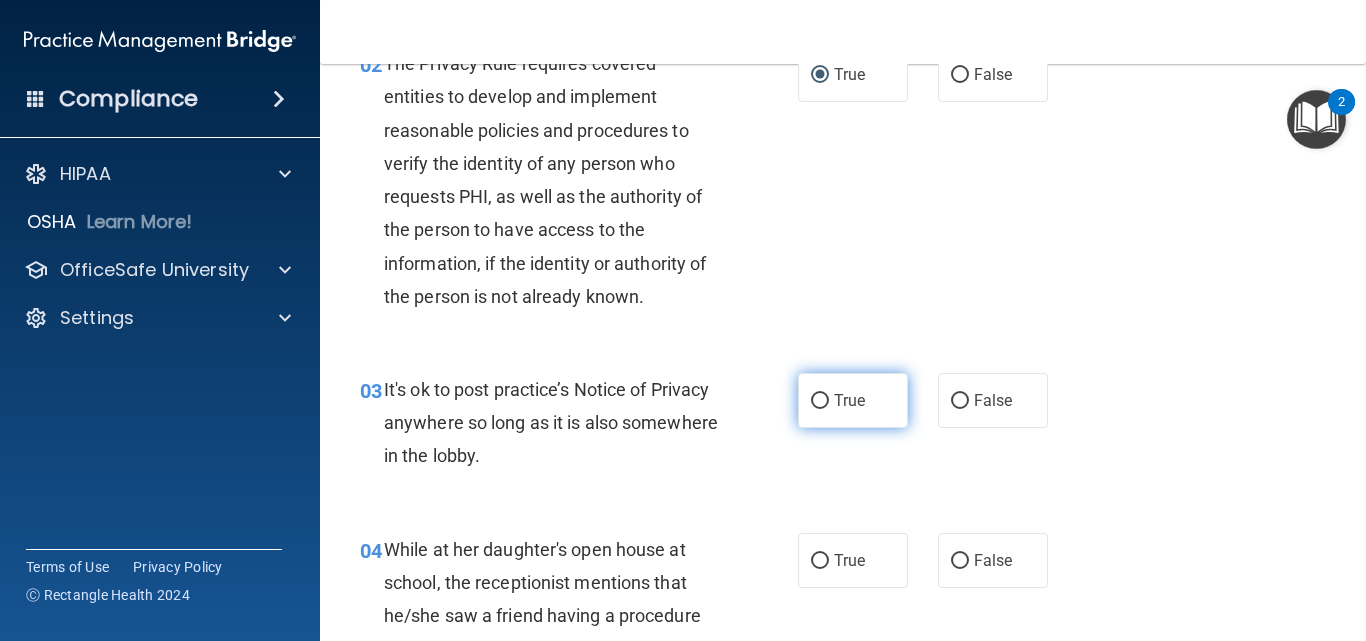 click on "True" at bounding box center [853, 400] 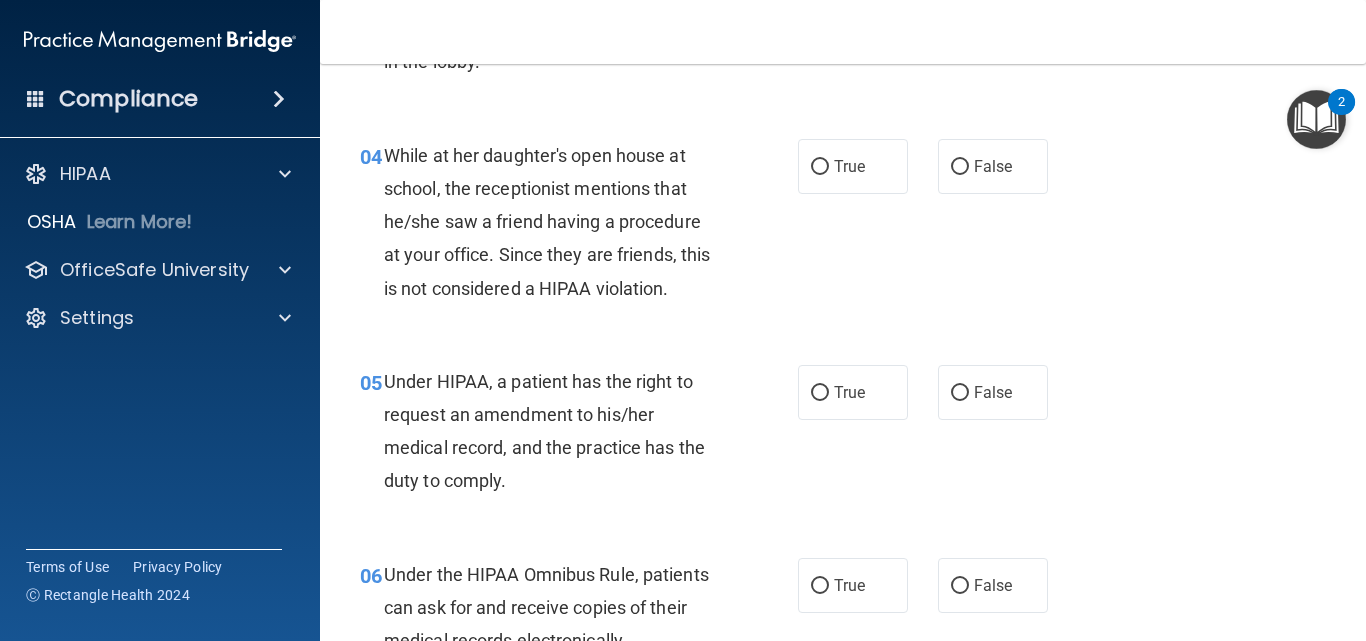 scroll, scrollTop: 719, scrollLeft: 0, axis: vertical 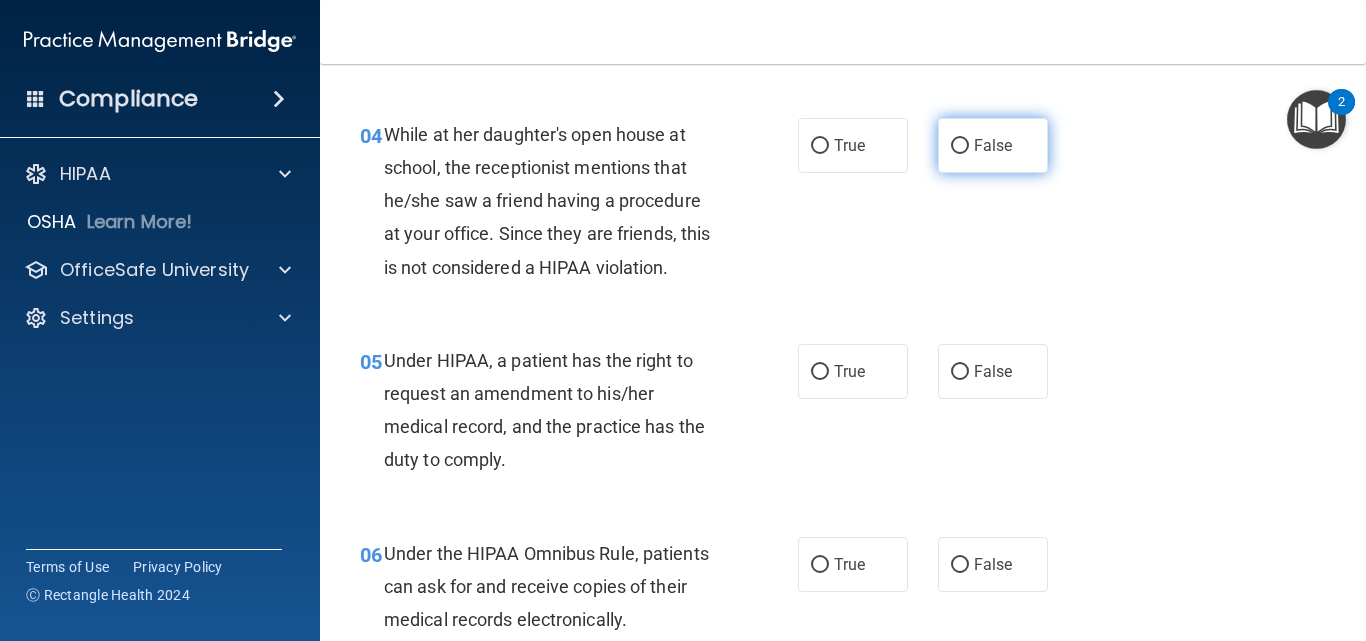 click on "False" at bounding box center [993, 145] 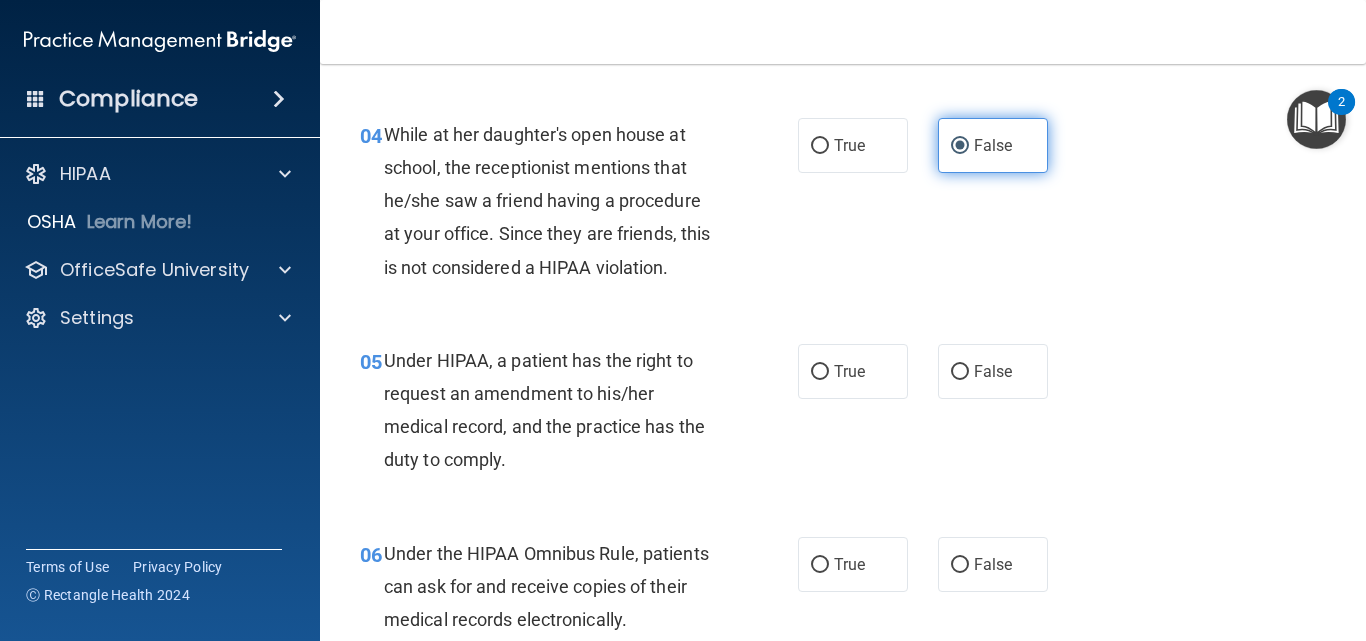 click on "False" at bounding box center [993, 145] 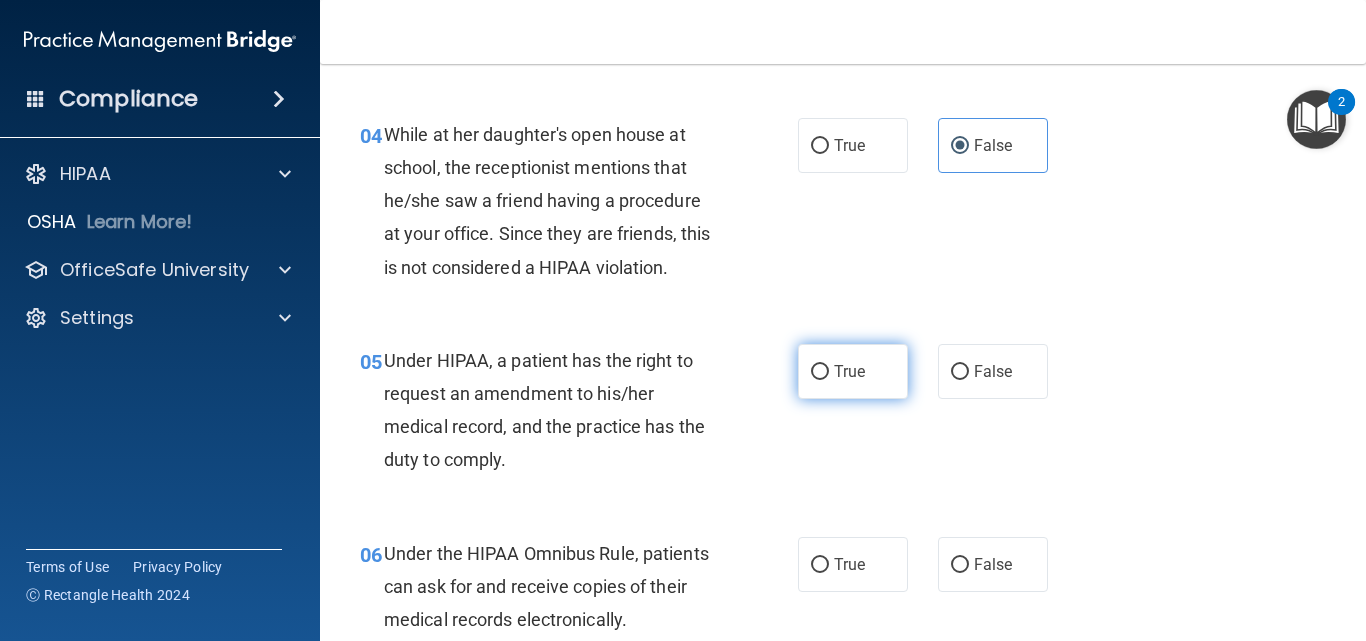 click on "True" at bounding box center [849, 371] 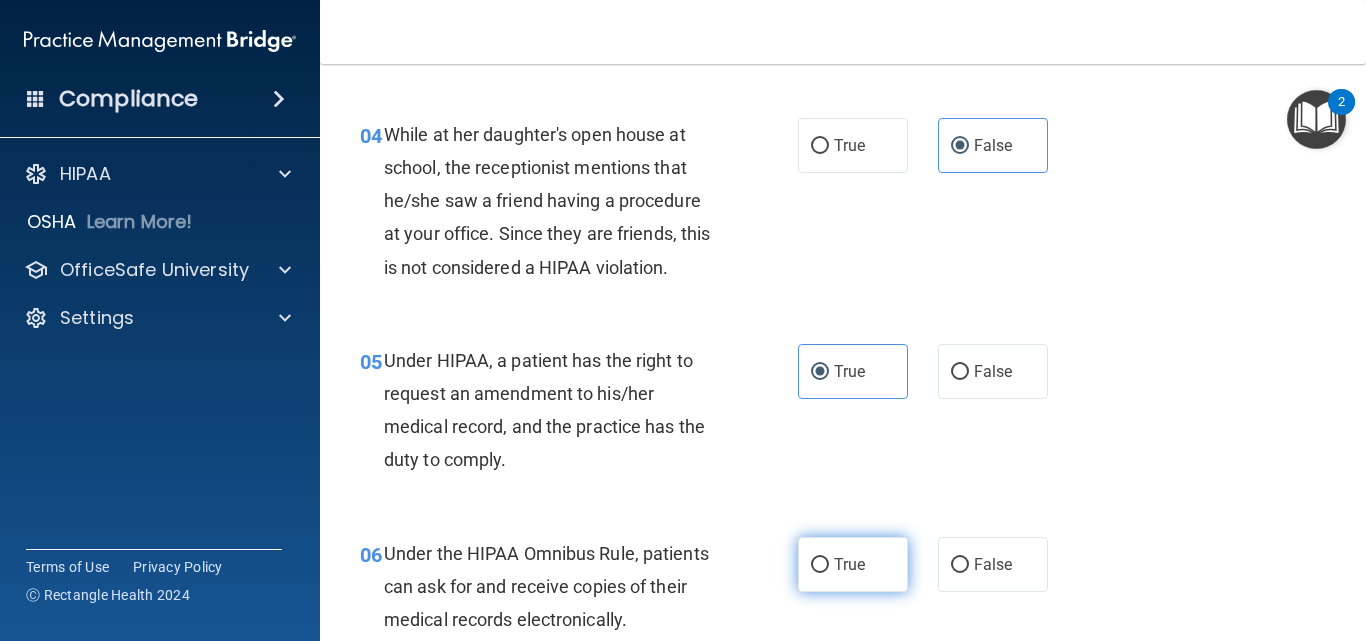click on "True" at bounding box center (820, 565) 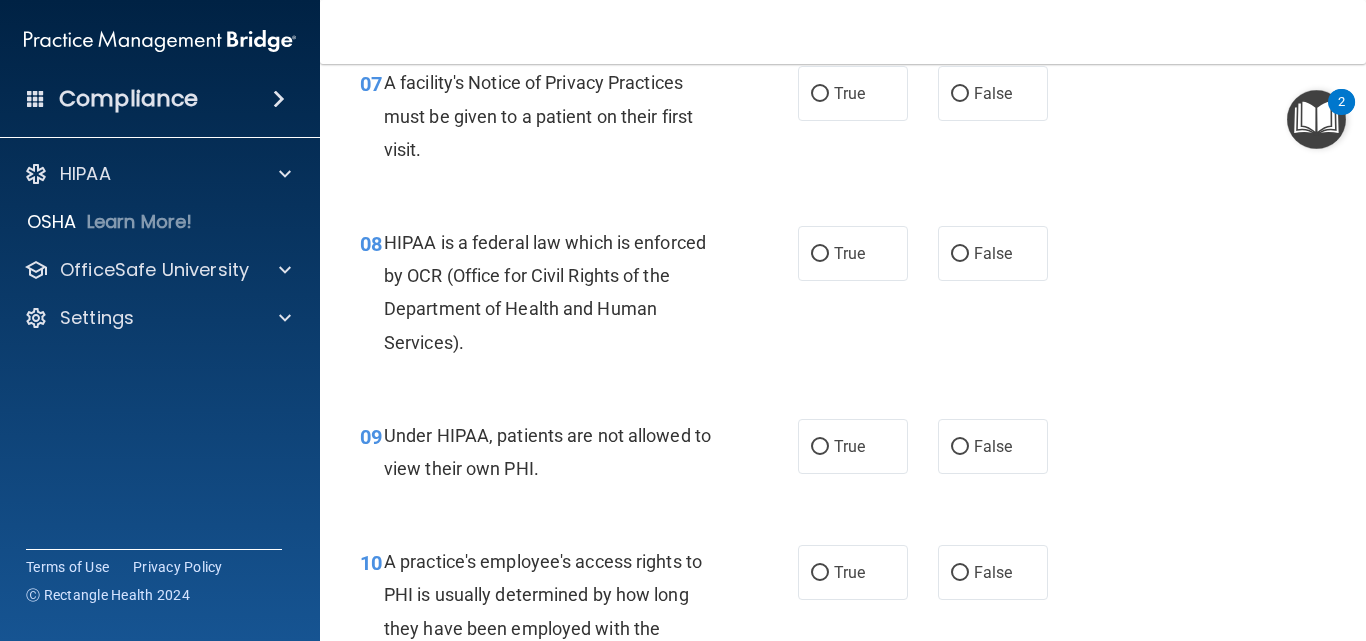 scroll, scrollTop: 1338, scrollLeft: 0, axis: vertical 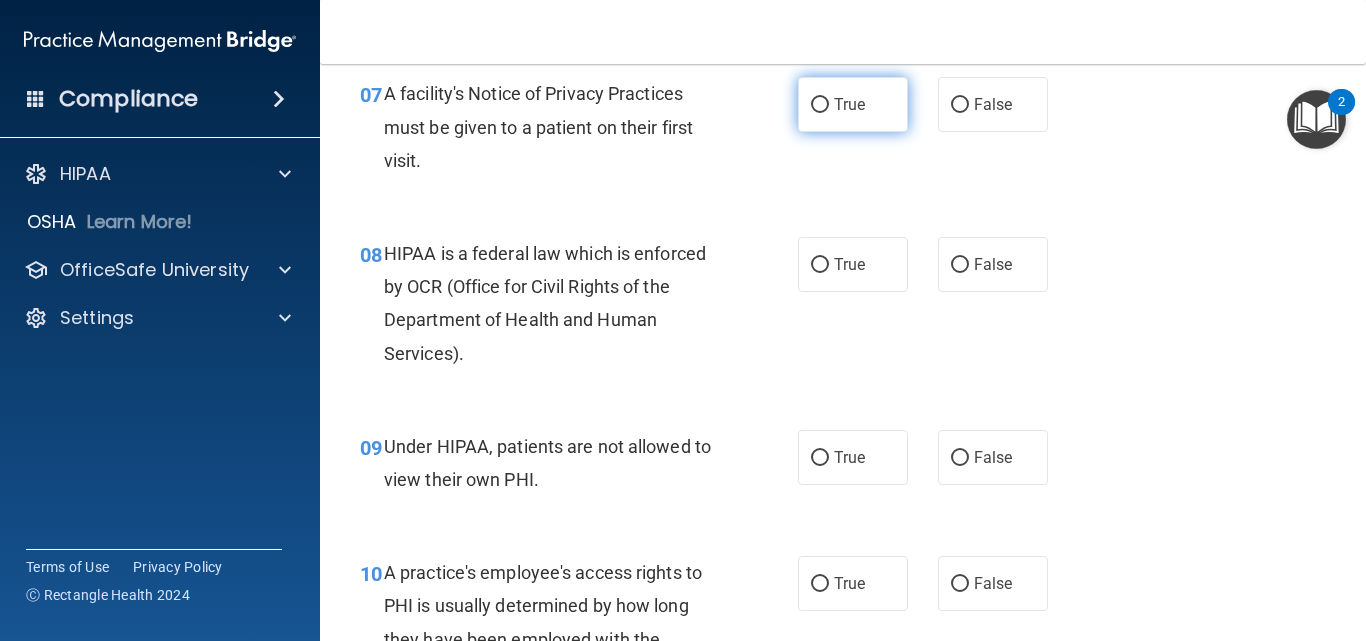 click on "True" at bounding box center (853, 104) 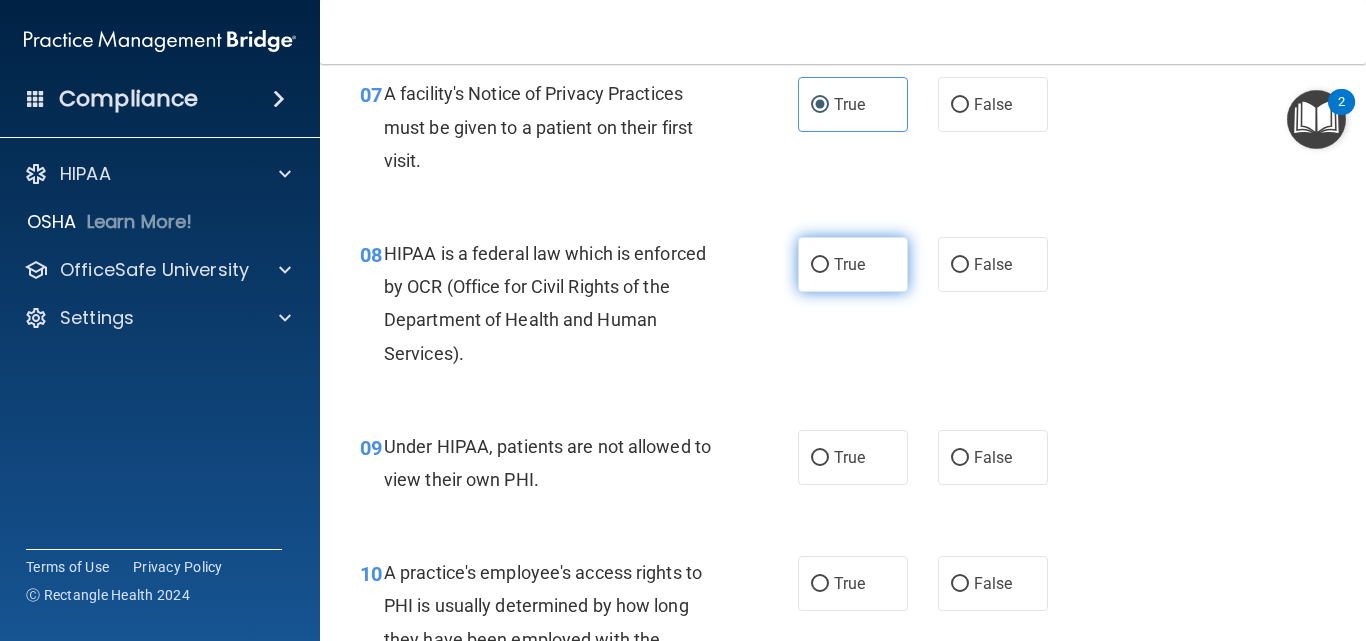 click on "True" at bounding box center (820, 265) 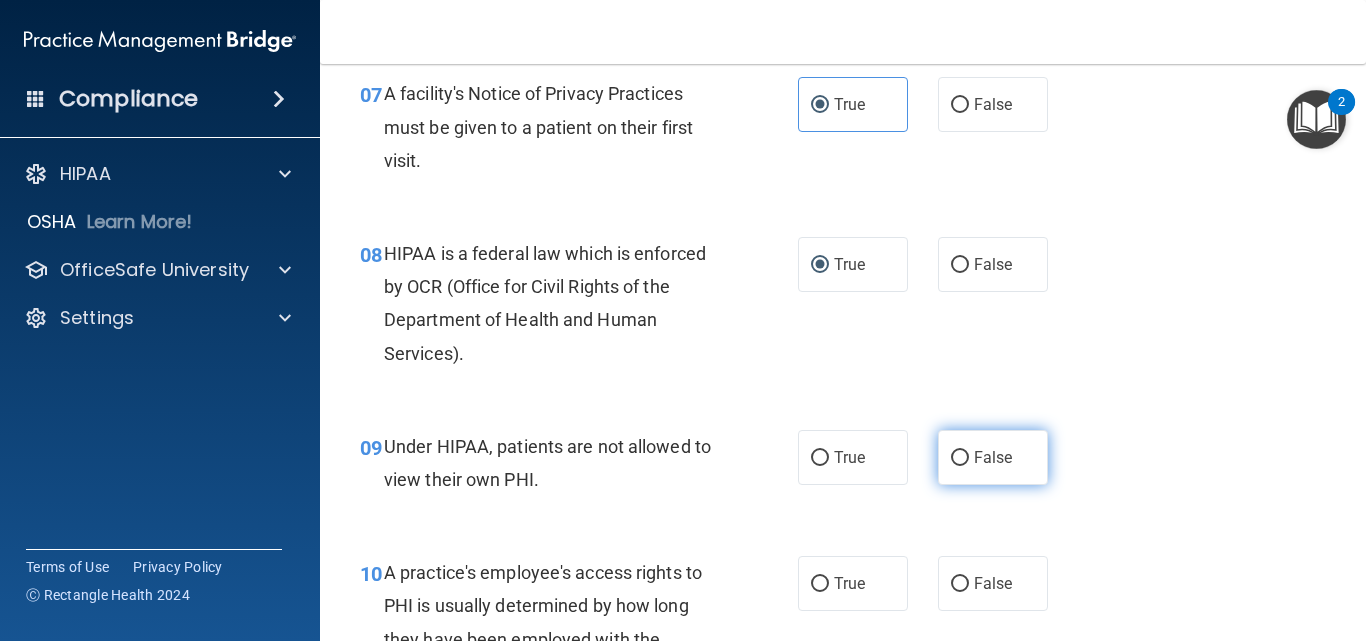 click on "False" at bounding box center (960, 458) 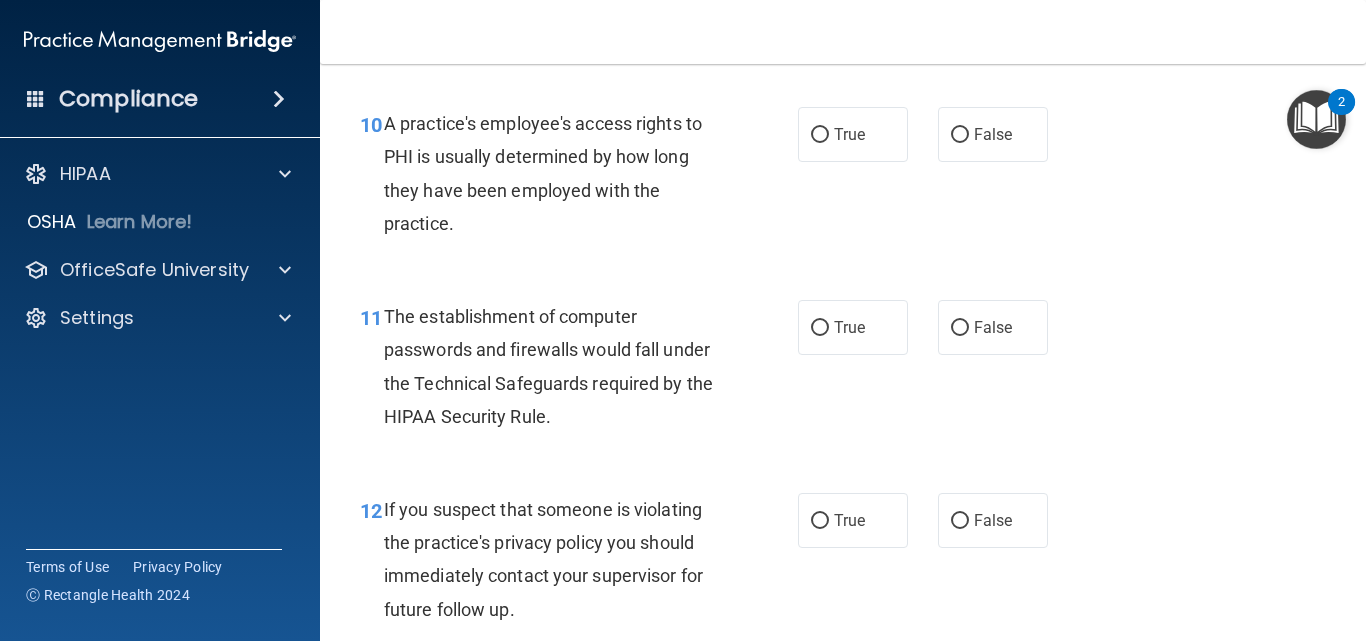 scroll, scrollTop: 1799, scrollLeft: 0, axis: vertical 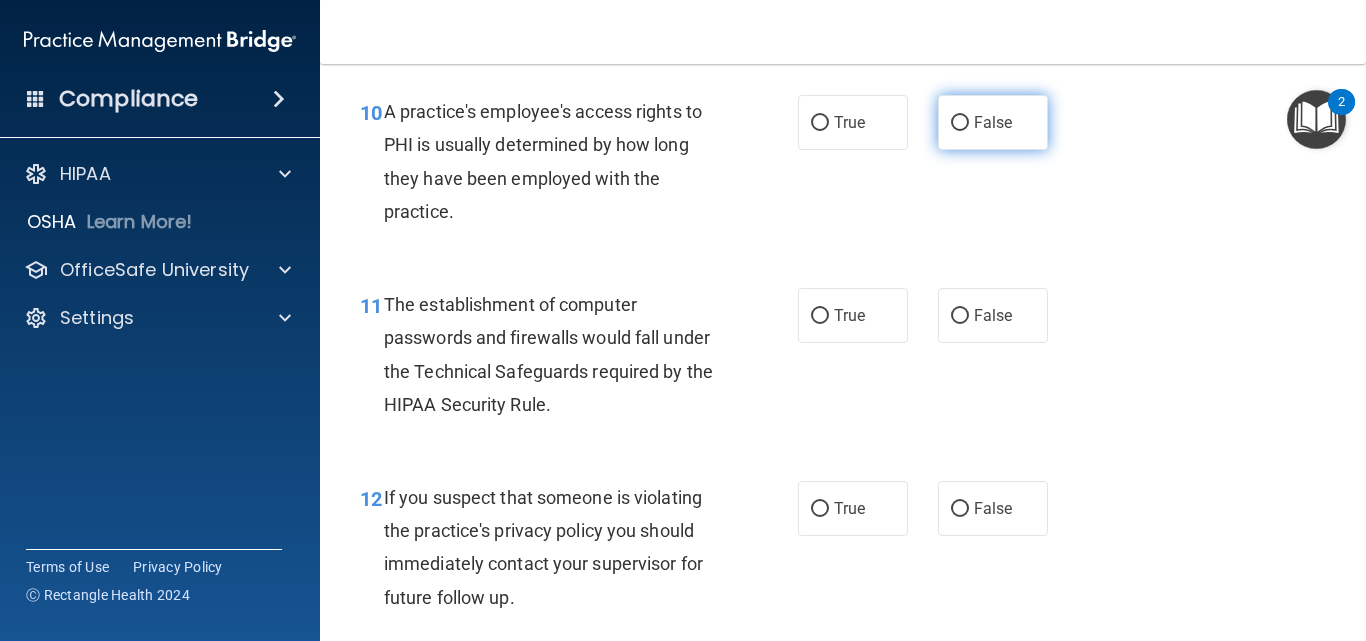 click on "False" at bounding box center (993, 122) 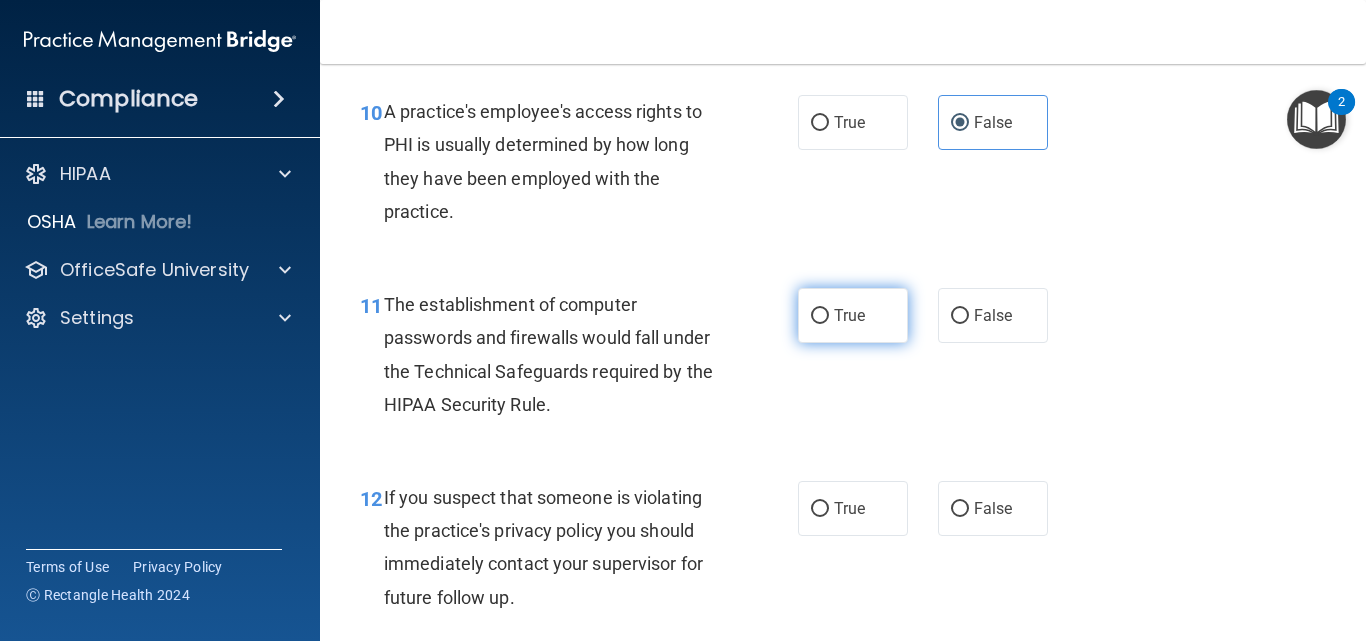 click on "True" at bounding box center [853, 315] 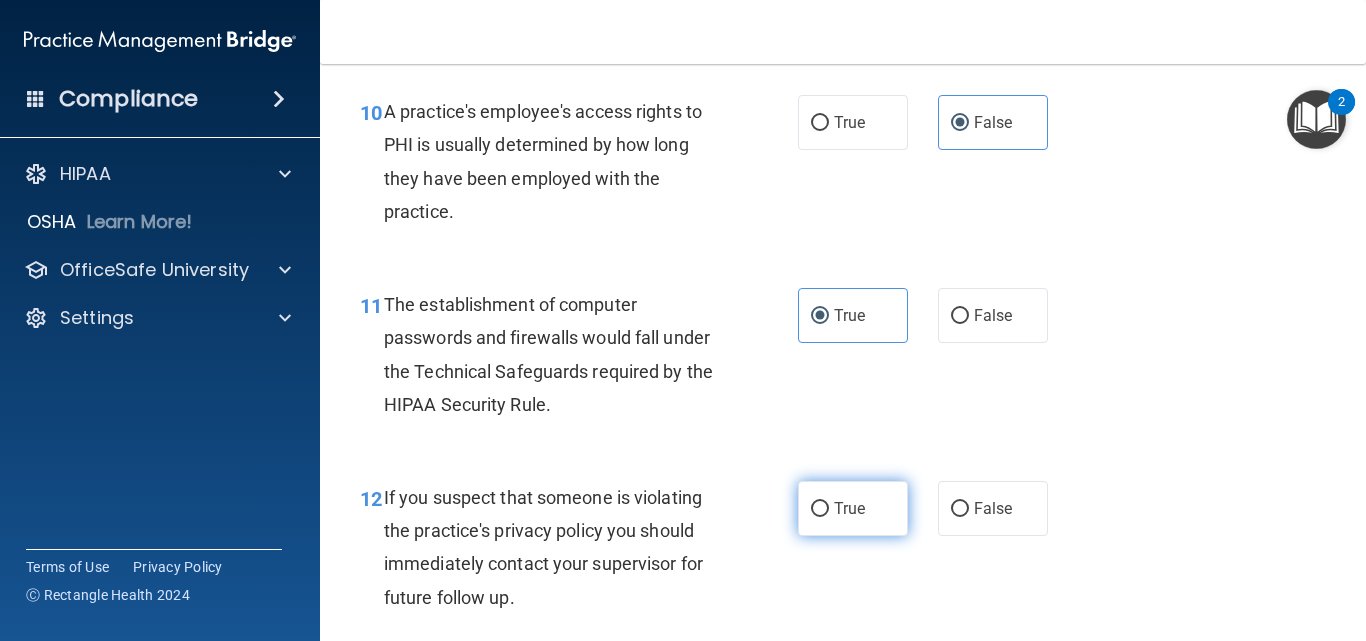 click on "True" at bounding box center [849, 508] 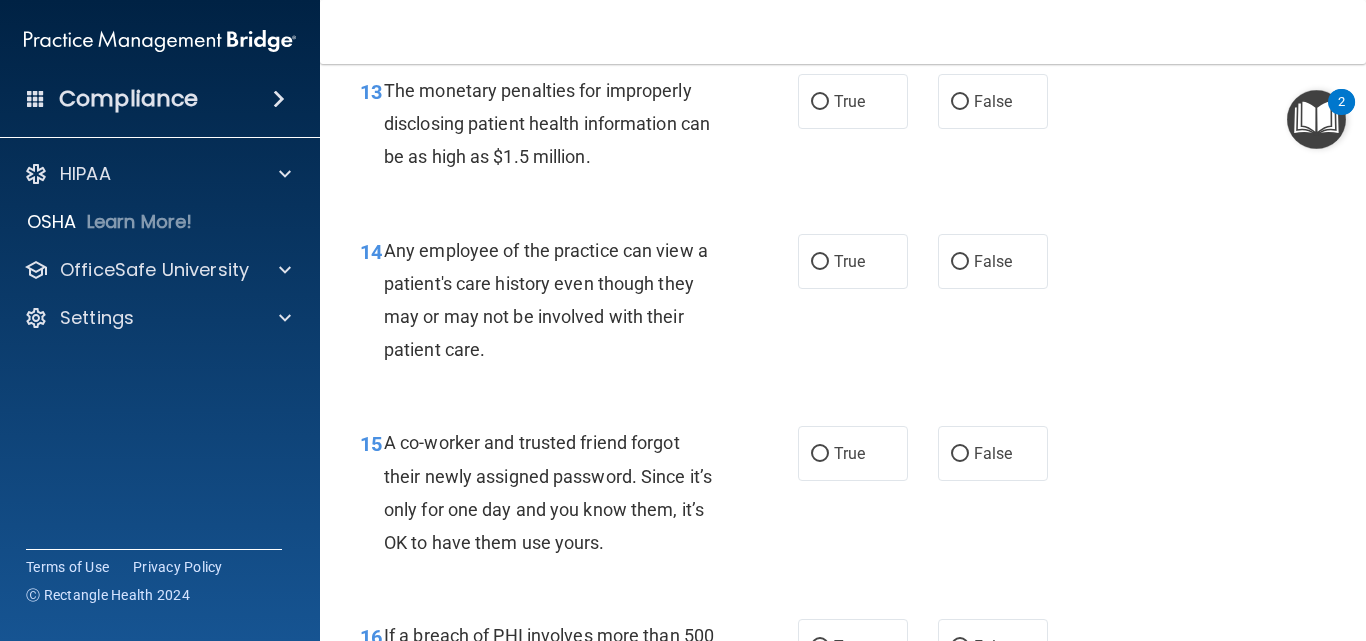 scroll, scrollTop: 2359, scrollLeft: 0, axis: vertical 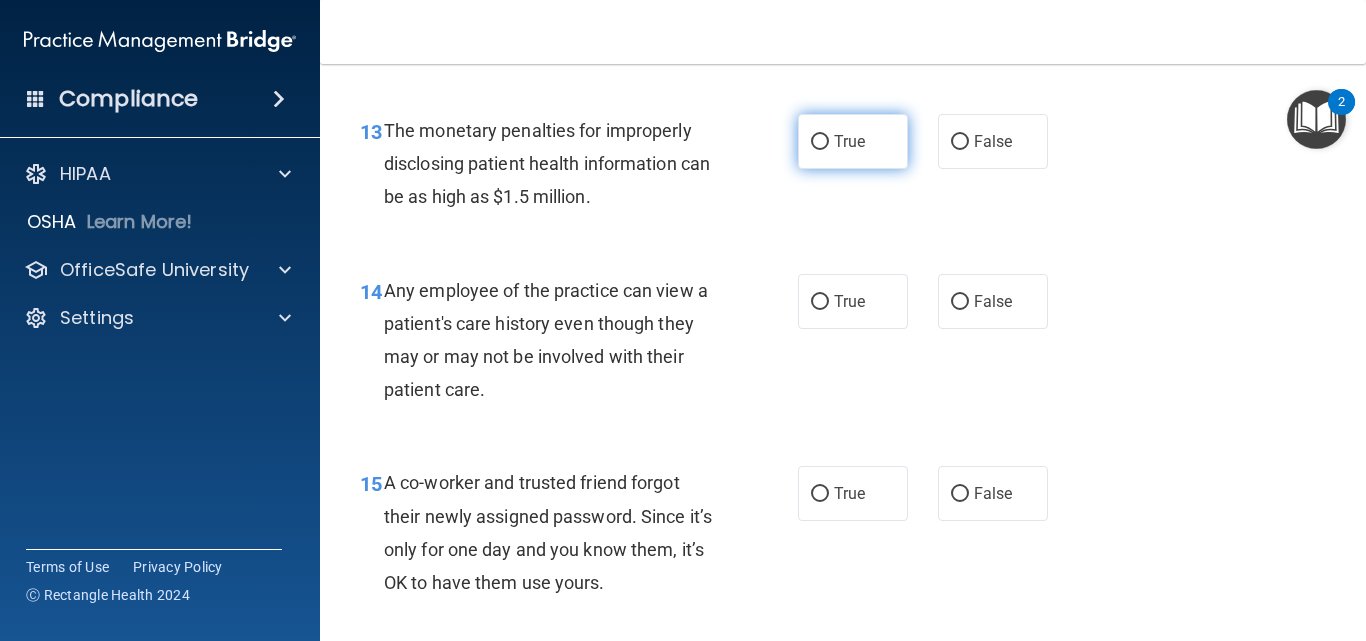 click on "True" at bounding box center (853, 141) 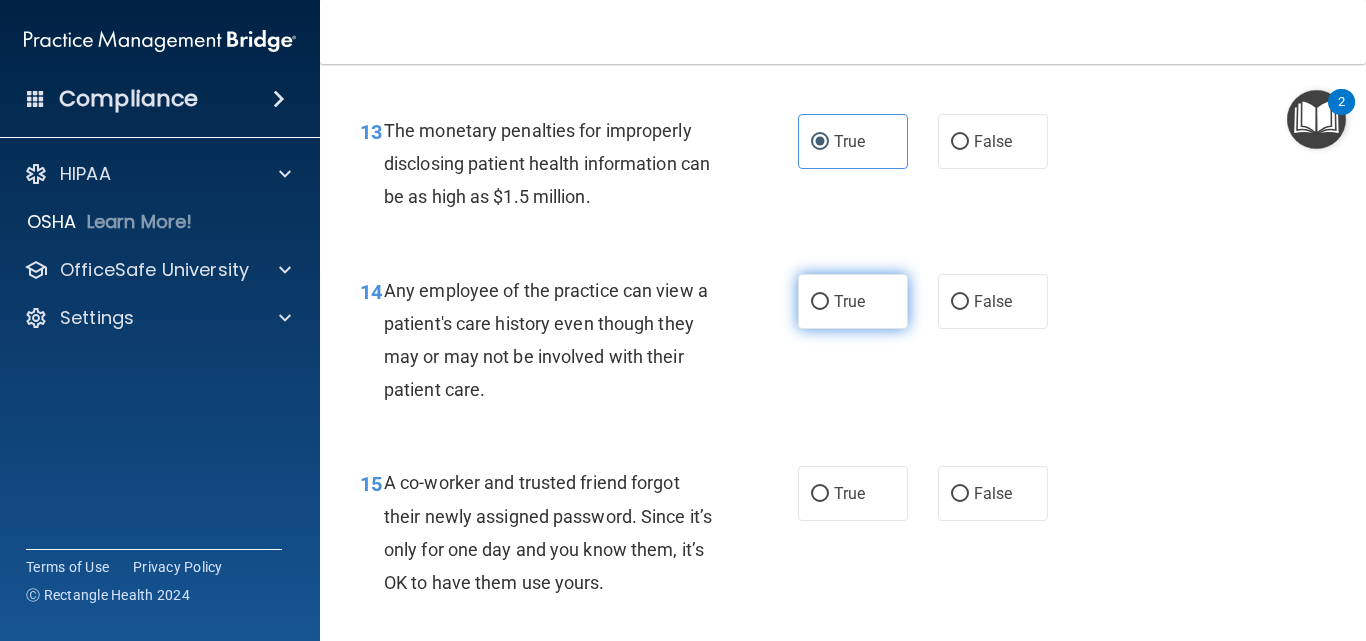 click on "True" at bounding box center [853, 301] 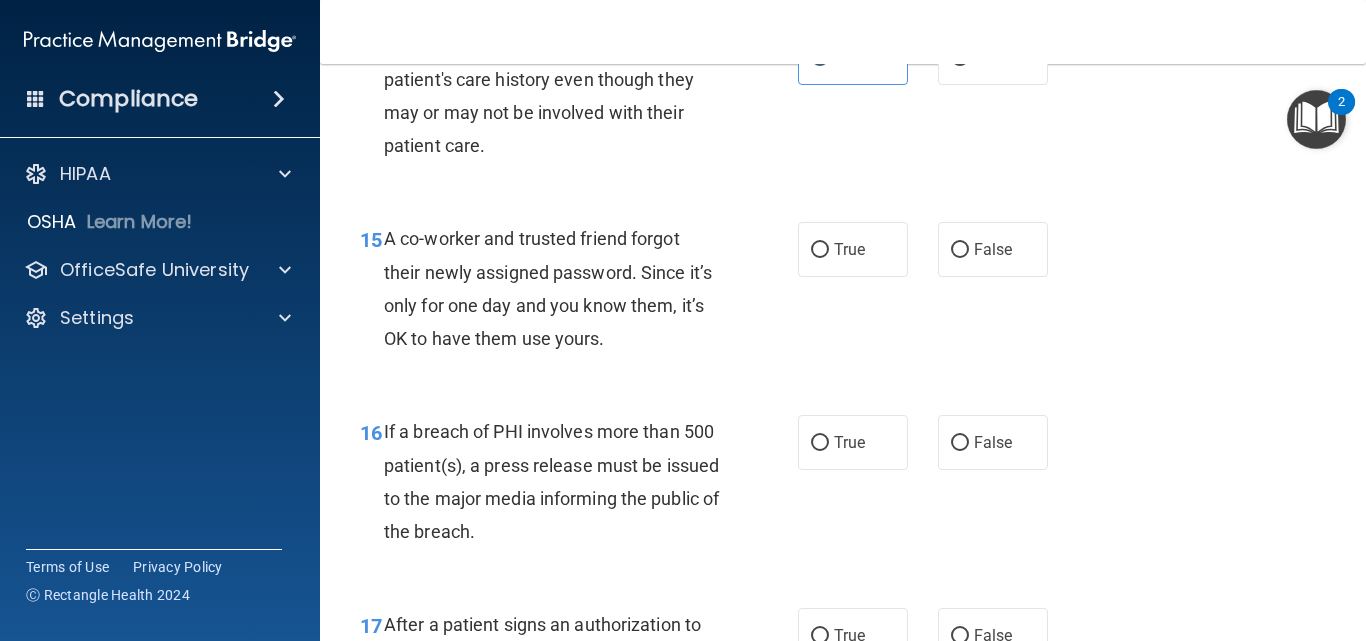 scroll, scrollTop: 2639, scrollLeft: 0, axis: vertical 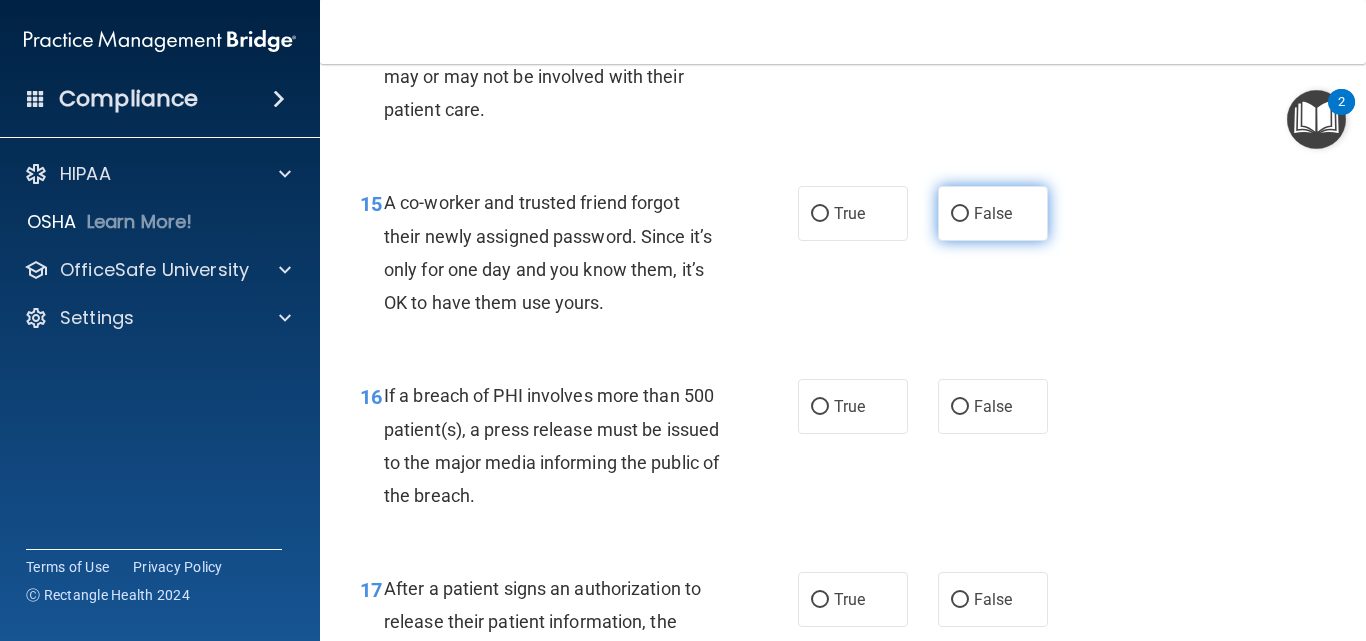 click on "False" at bounding box center (993, 213) 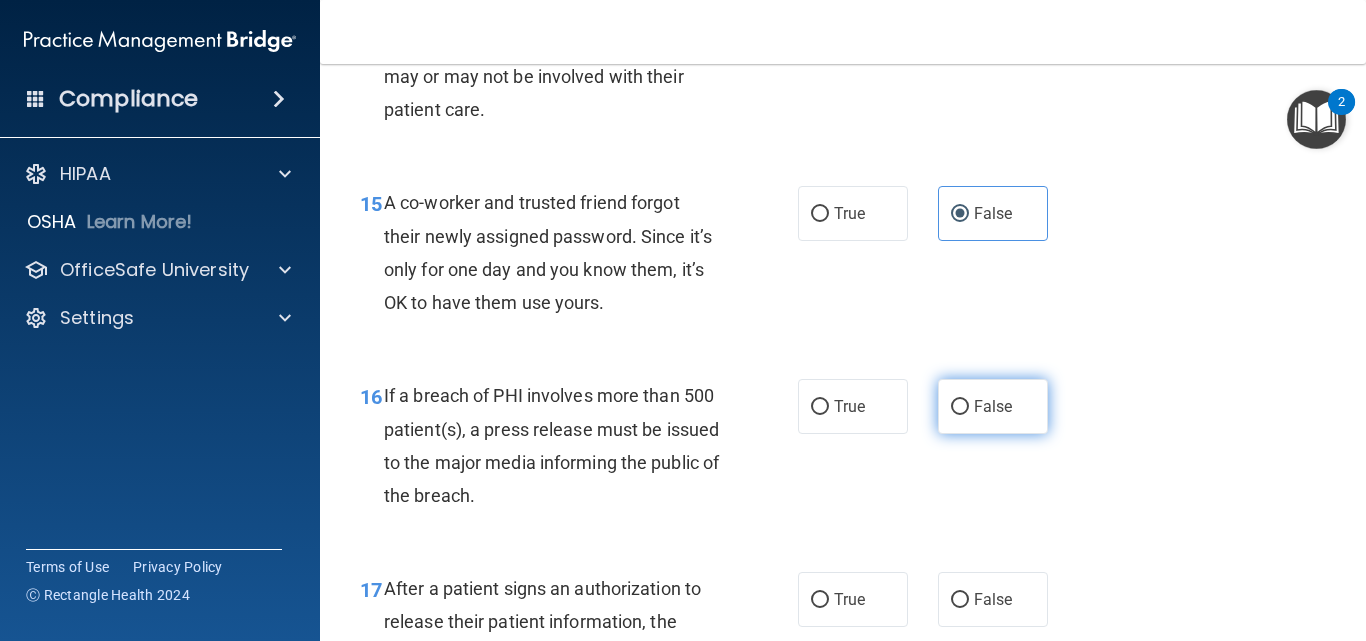 click on "False" at bounding box center (993, 406) 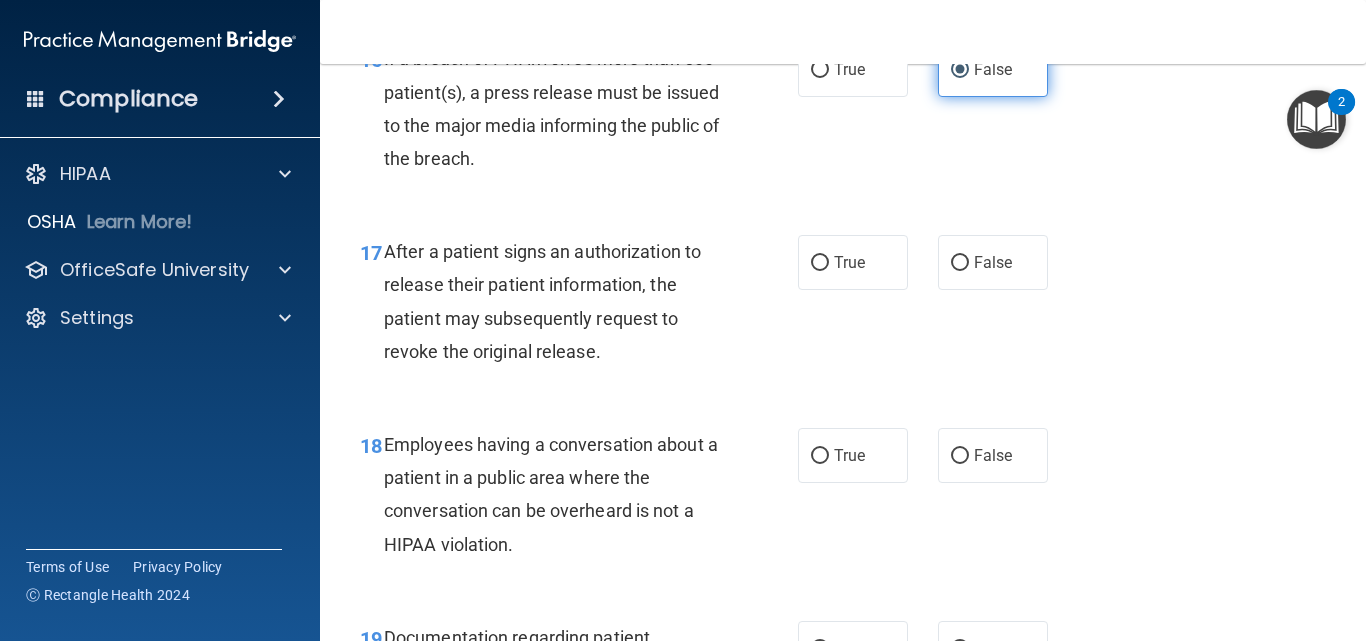 scroll, scrollTop: 2999, scrollLeft: 0, axis: vertical 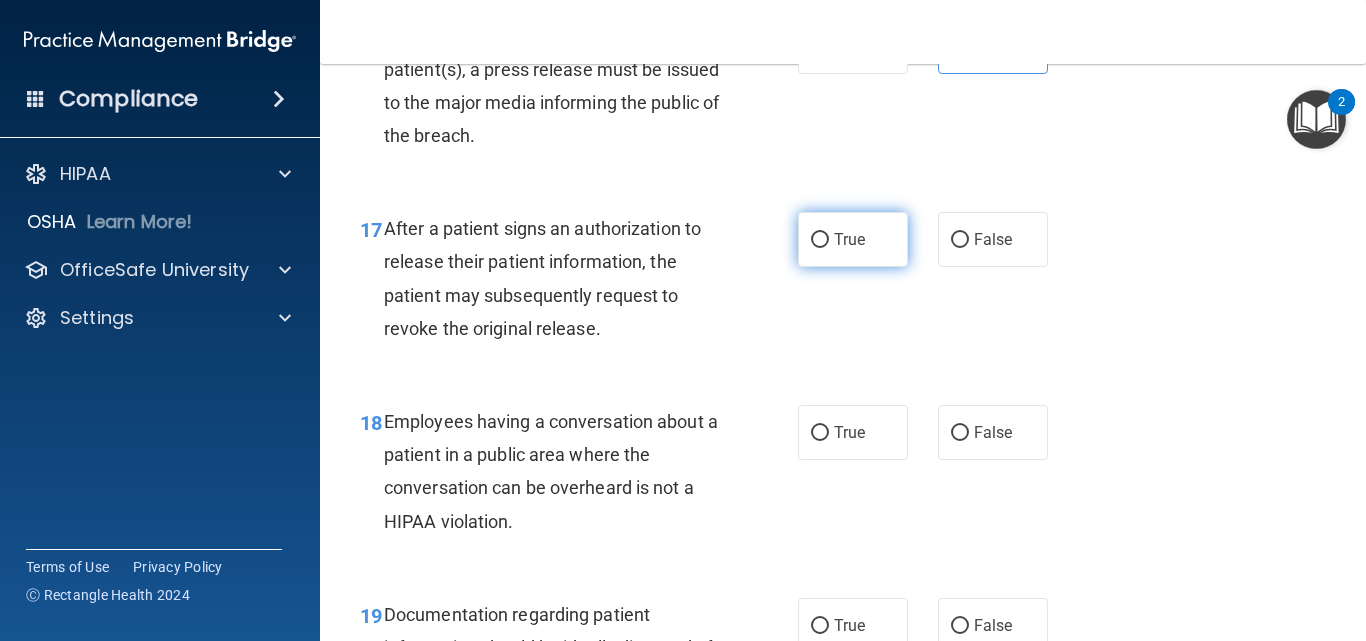 click on "True" at bounding box center (853, 239) 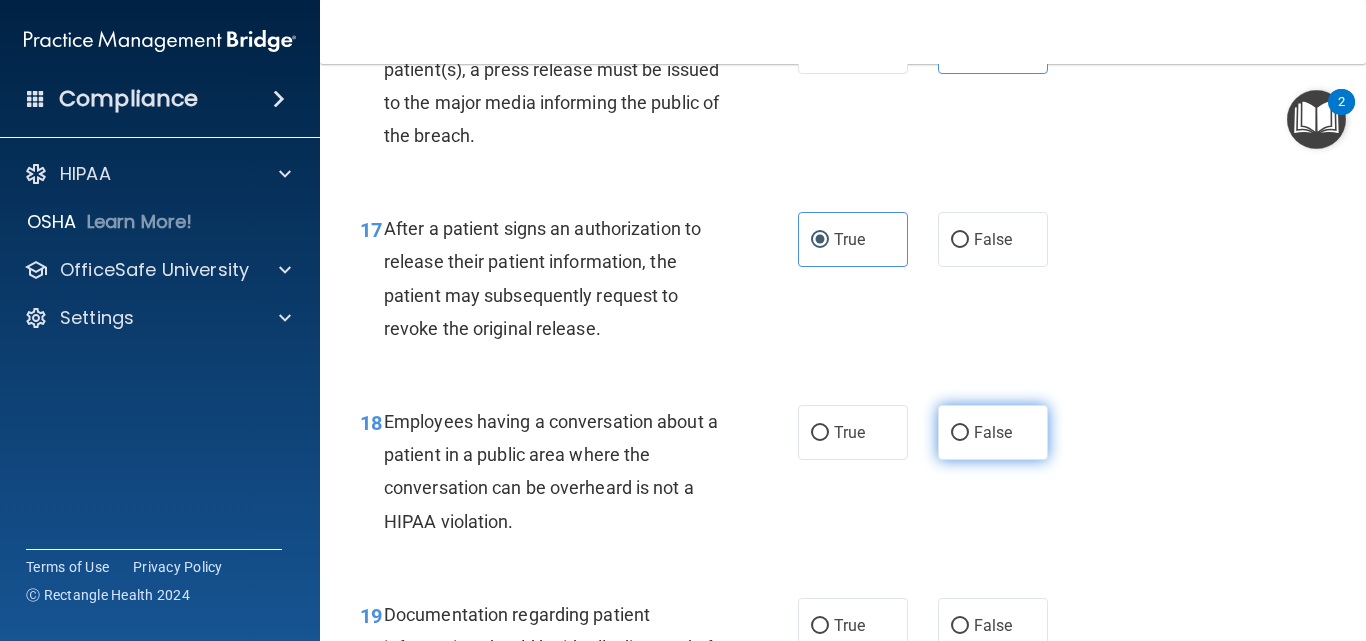 click on "False" at bounding box center [993, 432] 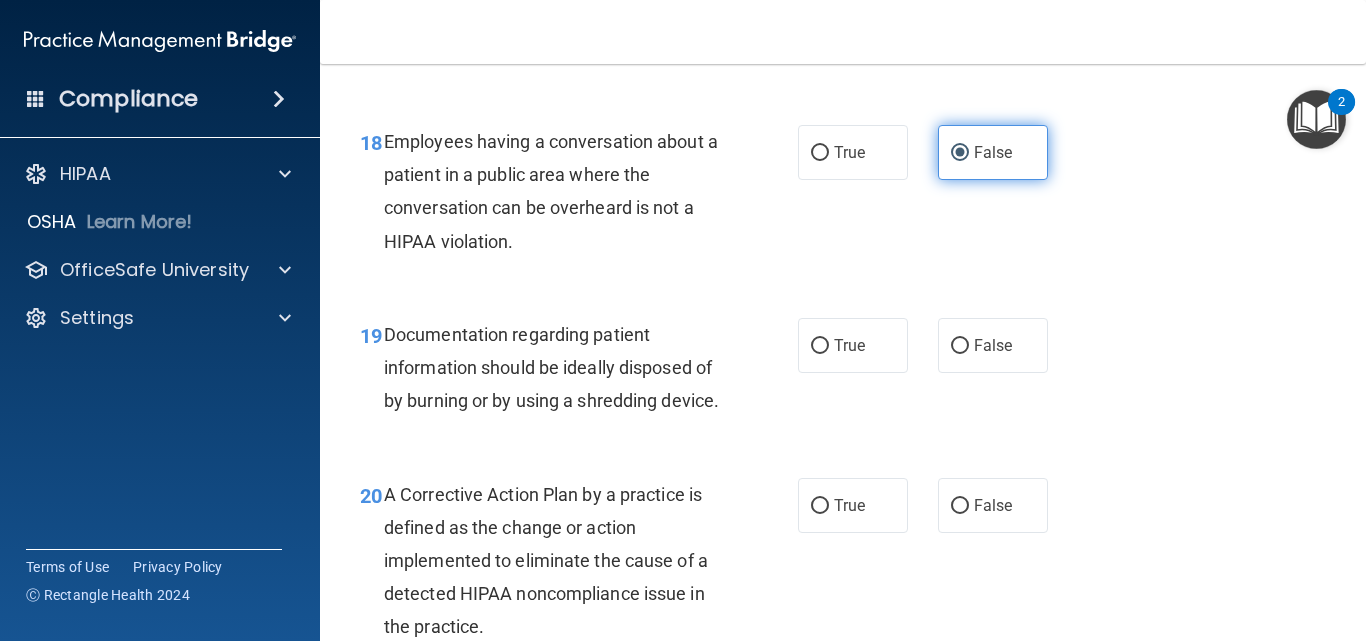 scroll, scrollTop: 3319, scrollLeft: 0, axis: vertical 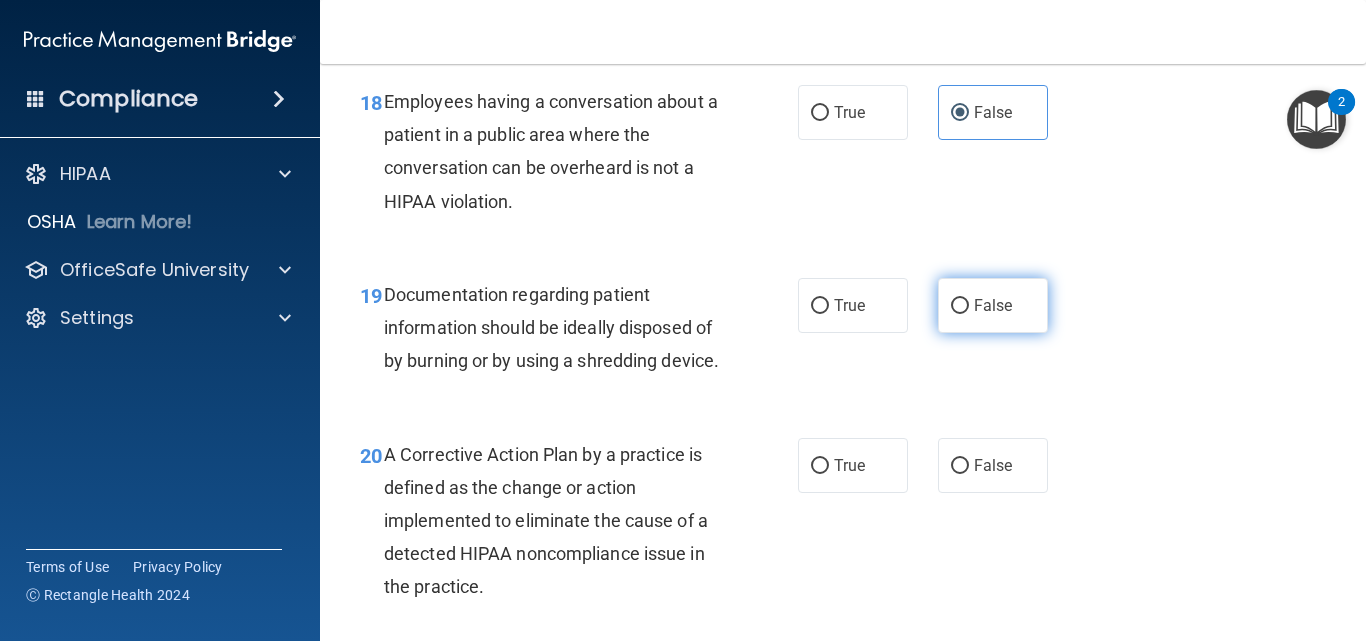 click on "False" at bounding box center (993, 305) 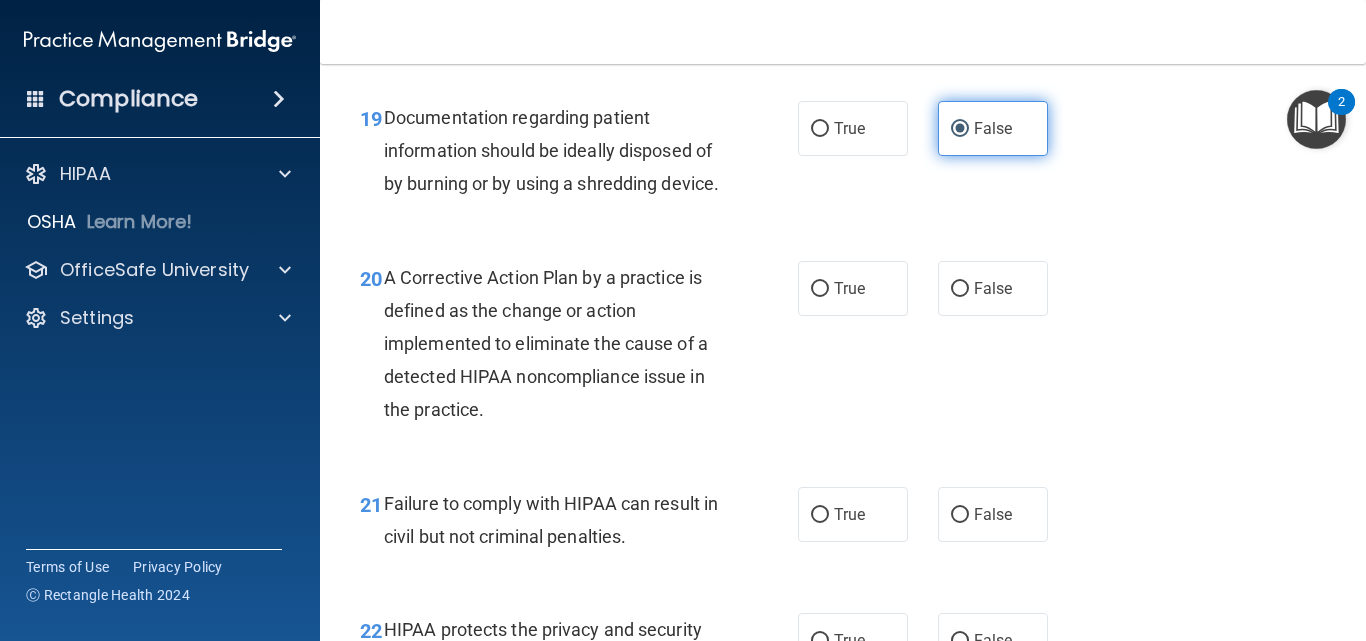 scroll, scrollTop: 3519, scrollLeft: 0, axis: vertical 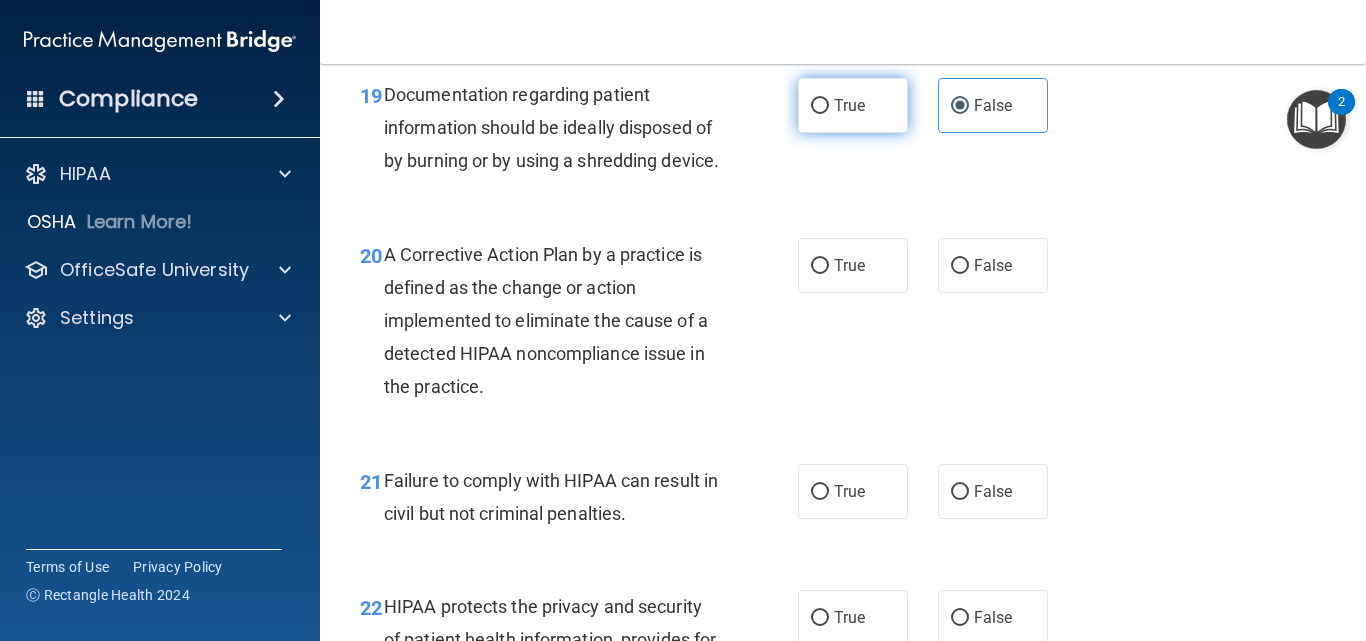 click on "True" at bounding box center [820, 106] 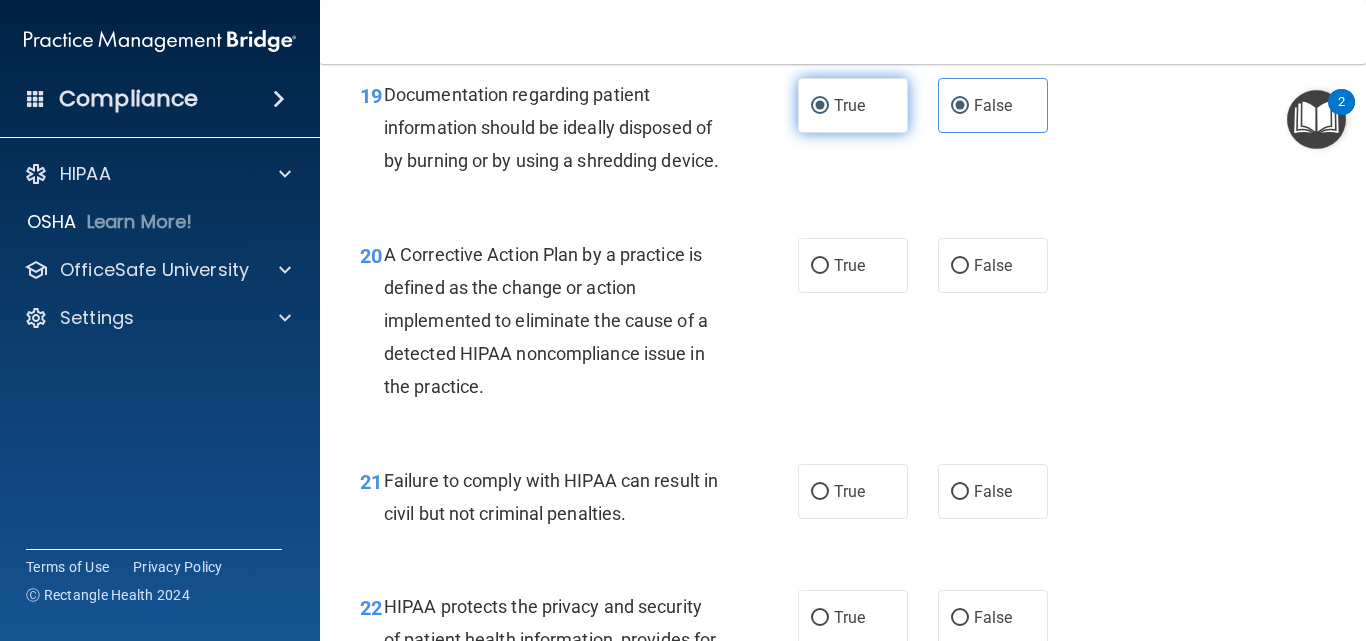 radio on "false" 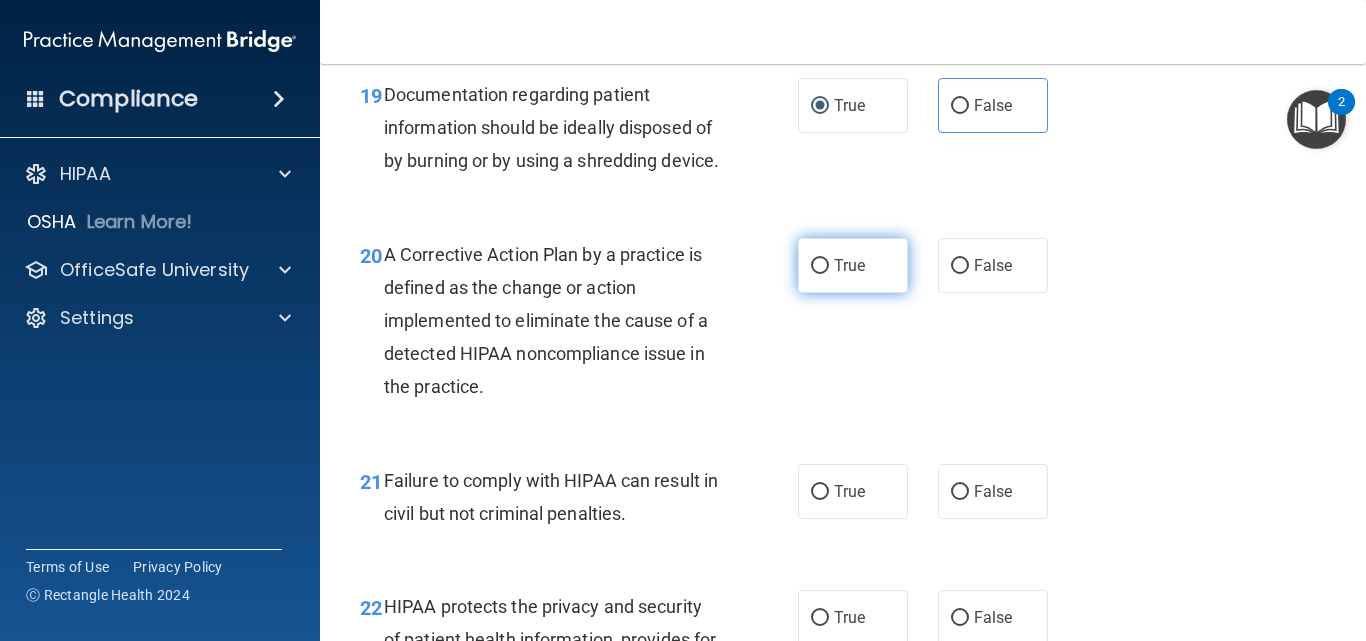 click on "True" at bounding box center [853, 265] 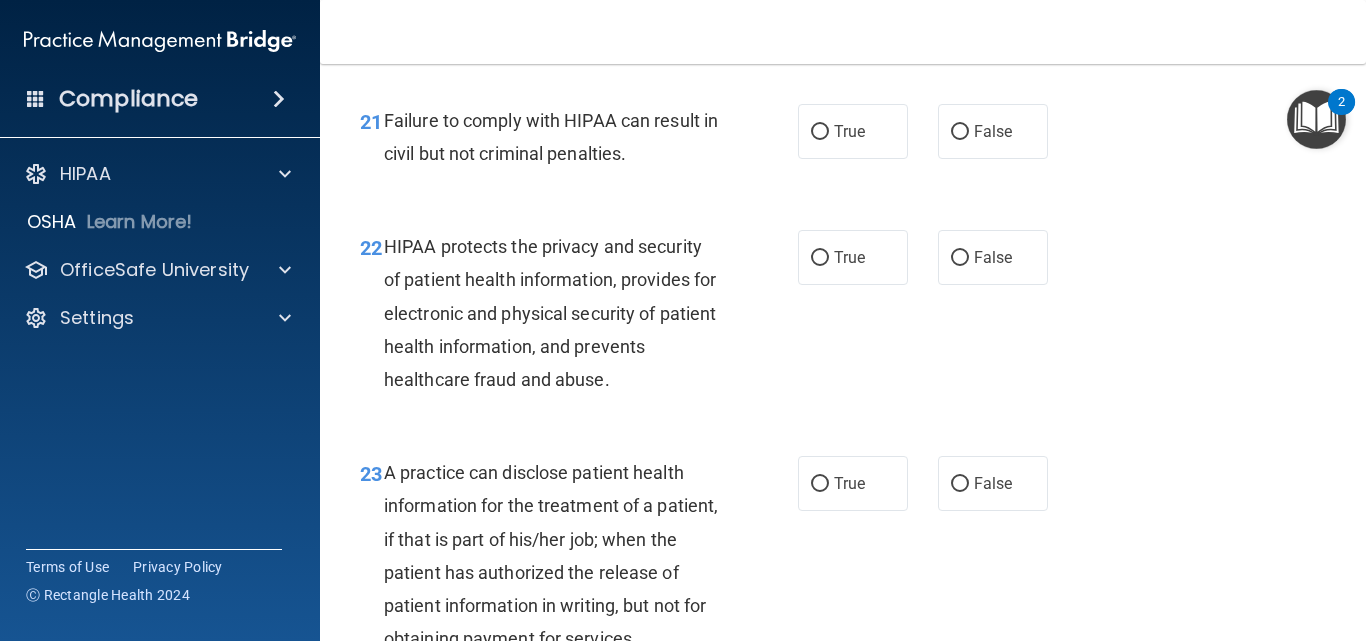 scroll, scrollTop: 3919, scrollLeft: 0, axis: vertical 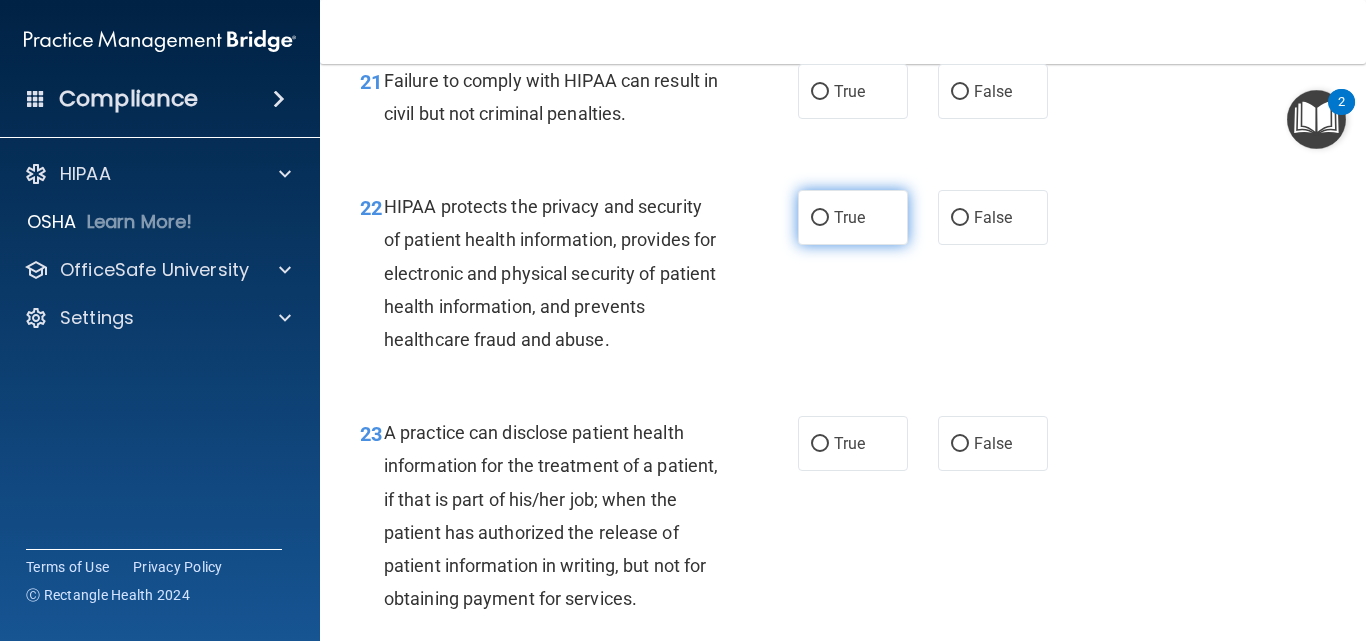 click on "True" at bounding box center [853, 217] 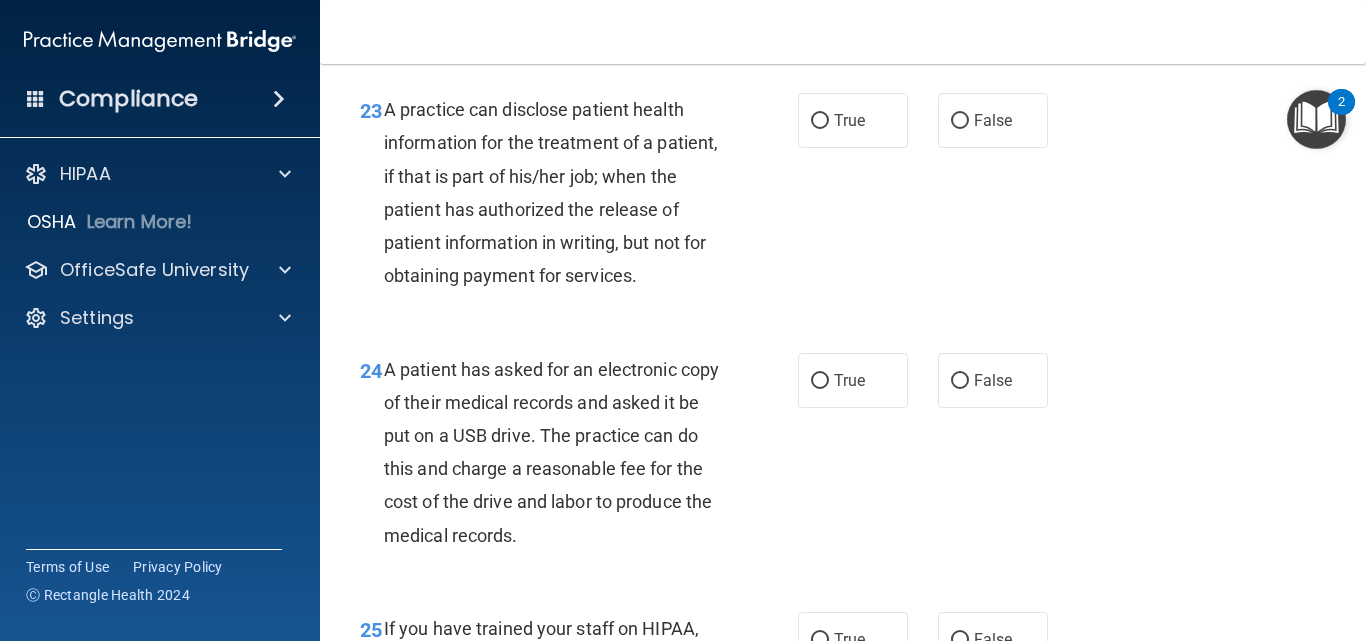 scroll, scrollTop: 4279, scrollLeft: 0, axis: vertical 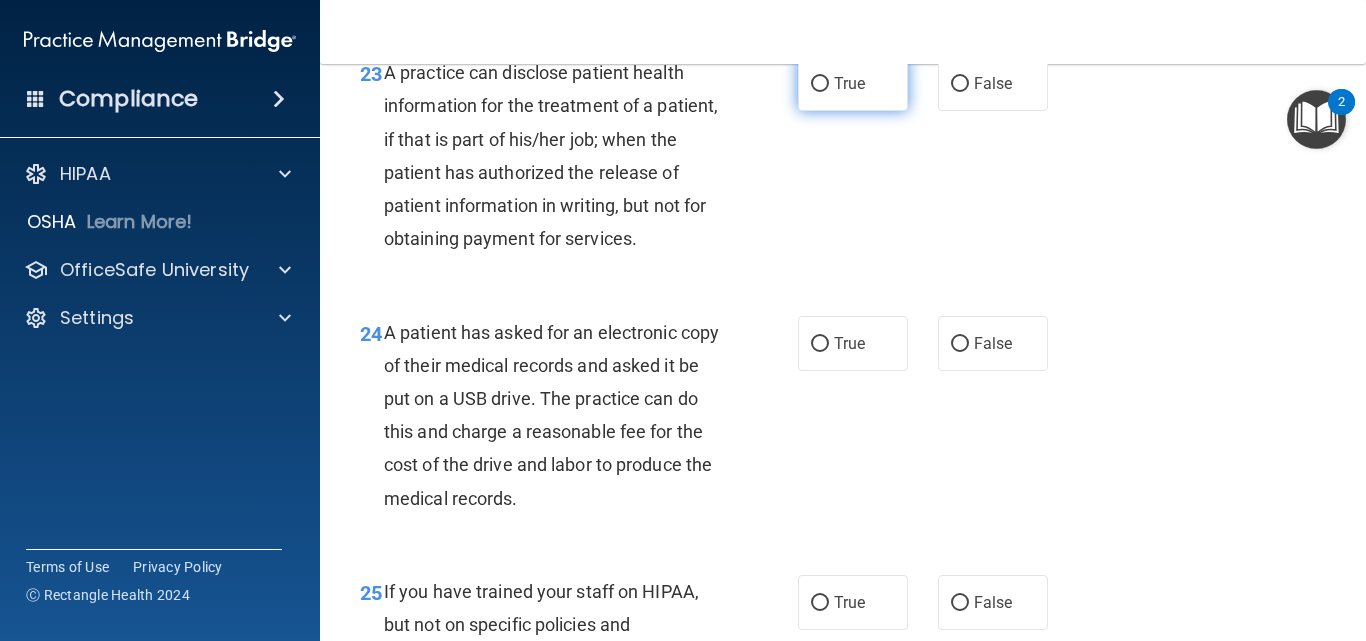 click on "True" at bounding box center (849, 83) 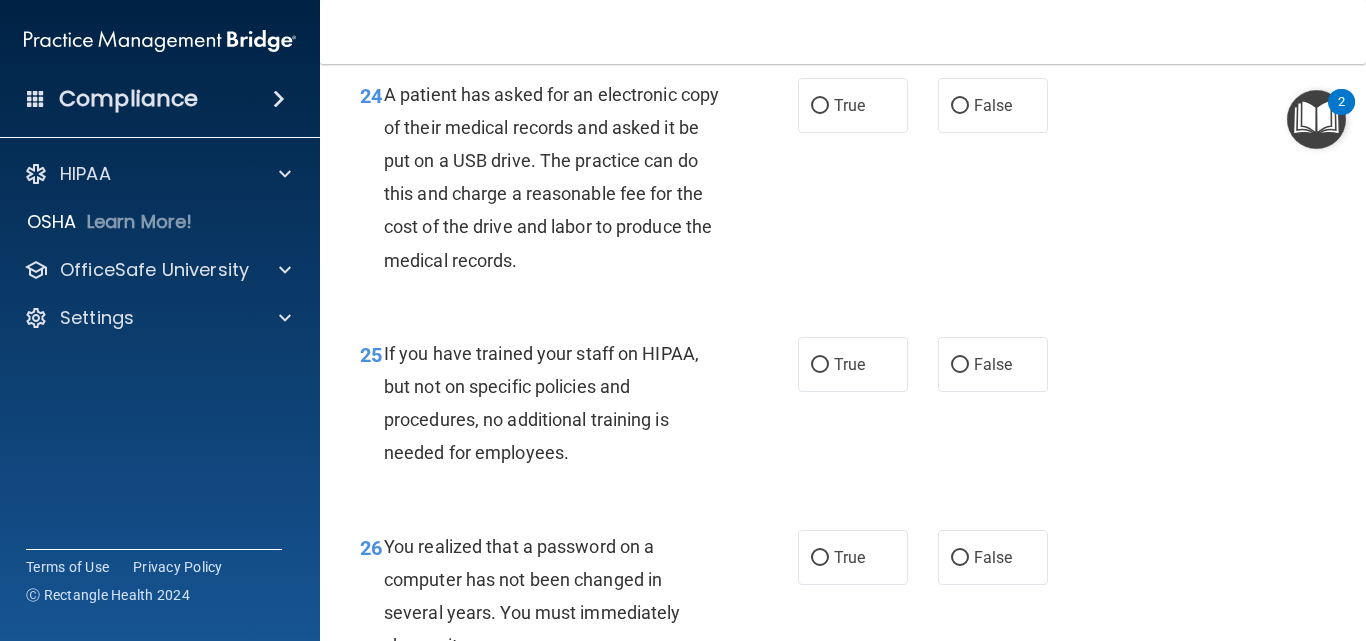 scroll, scrollTop: 4519, scrollLeft: 0, axis: vertical 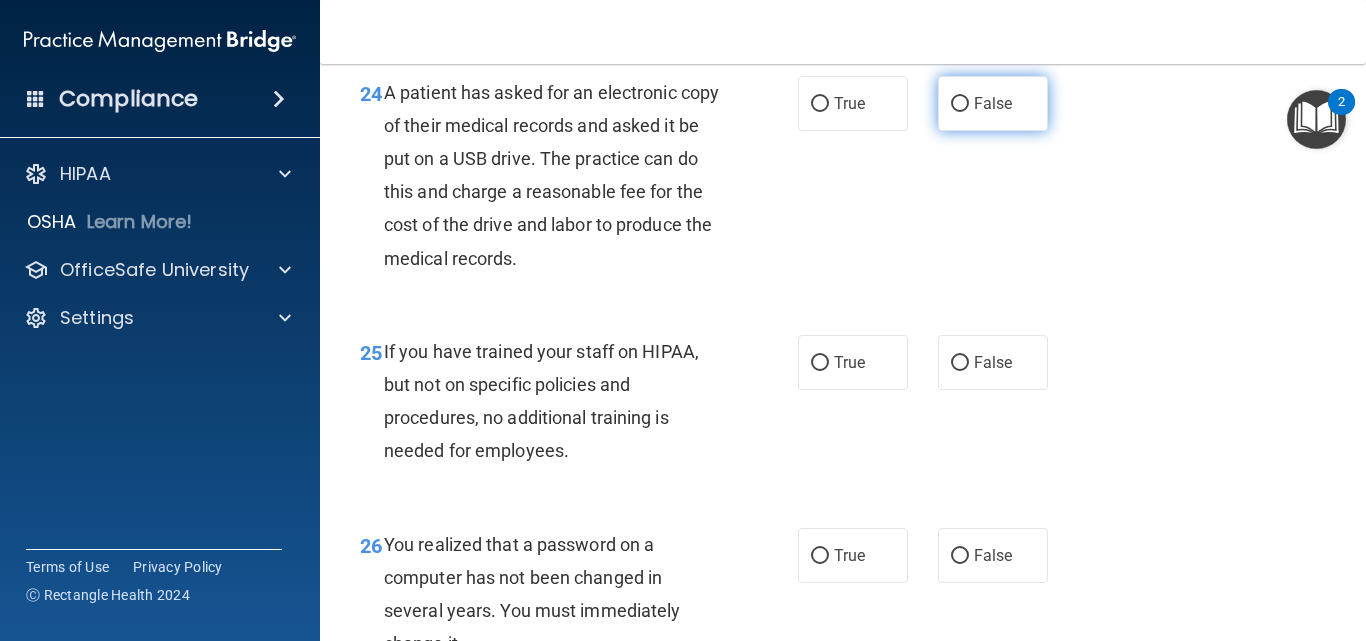 click on "False" at bounding box center (993, 103) 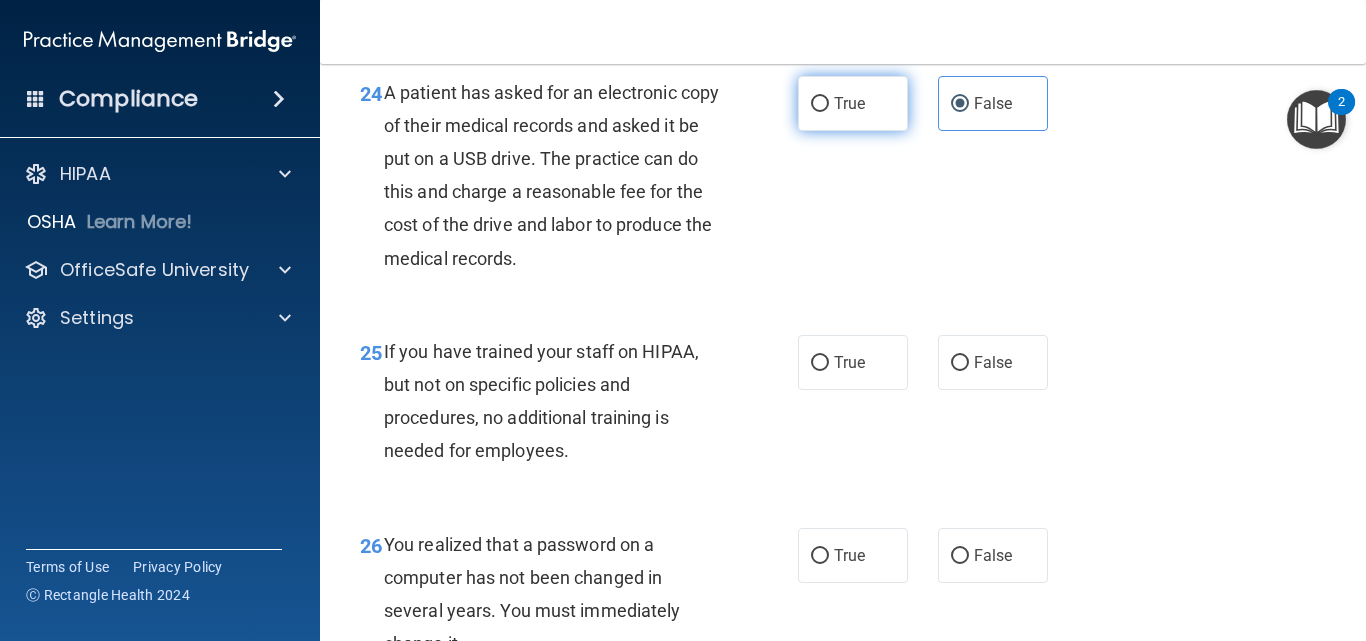 click on "True" at bounding box center (820, 104) 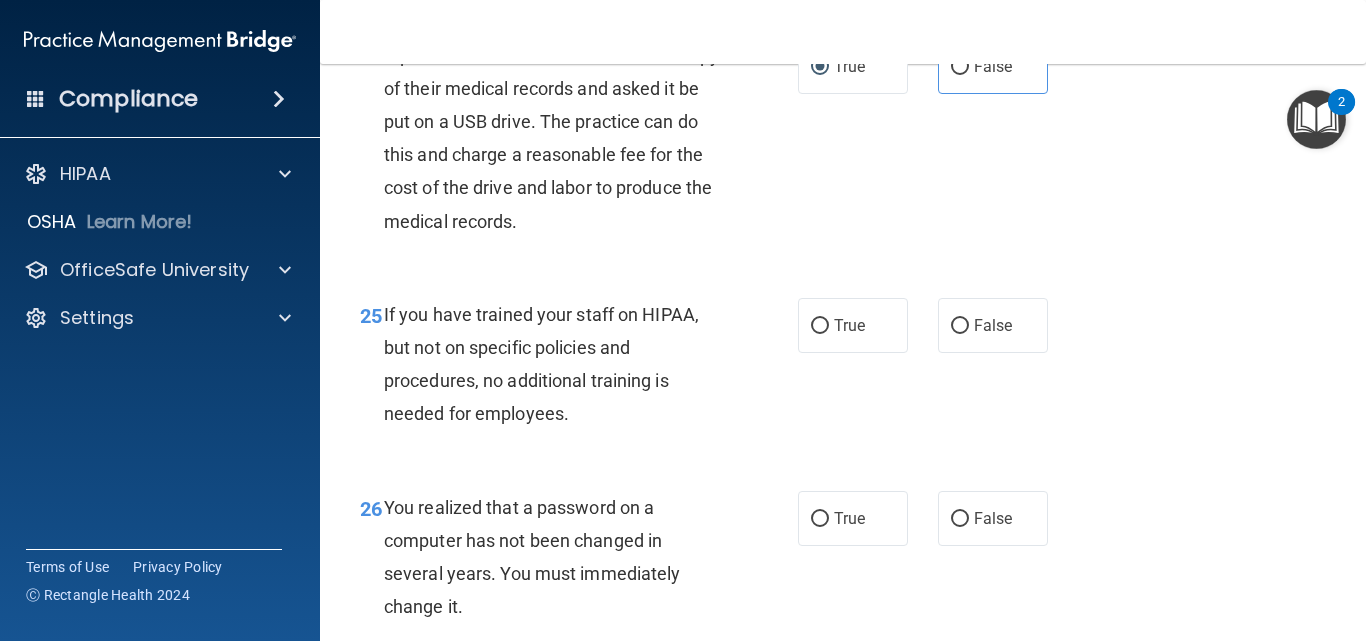 scroll, scrollTop: 4559, scrollLeft: 0, axis: vertical 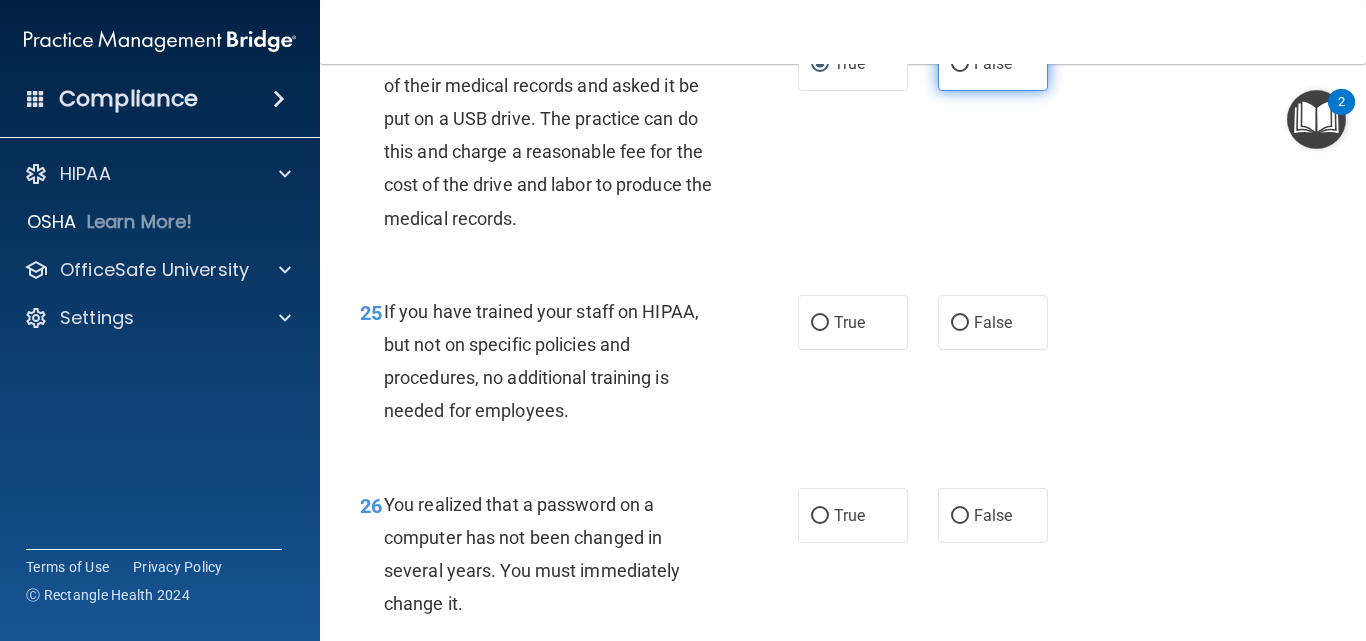 click on "False" at bounding box center [993, 63] 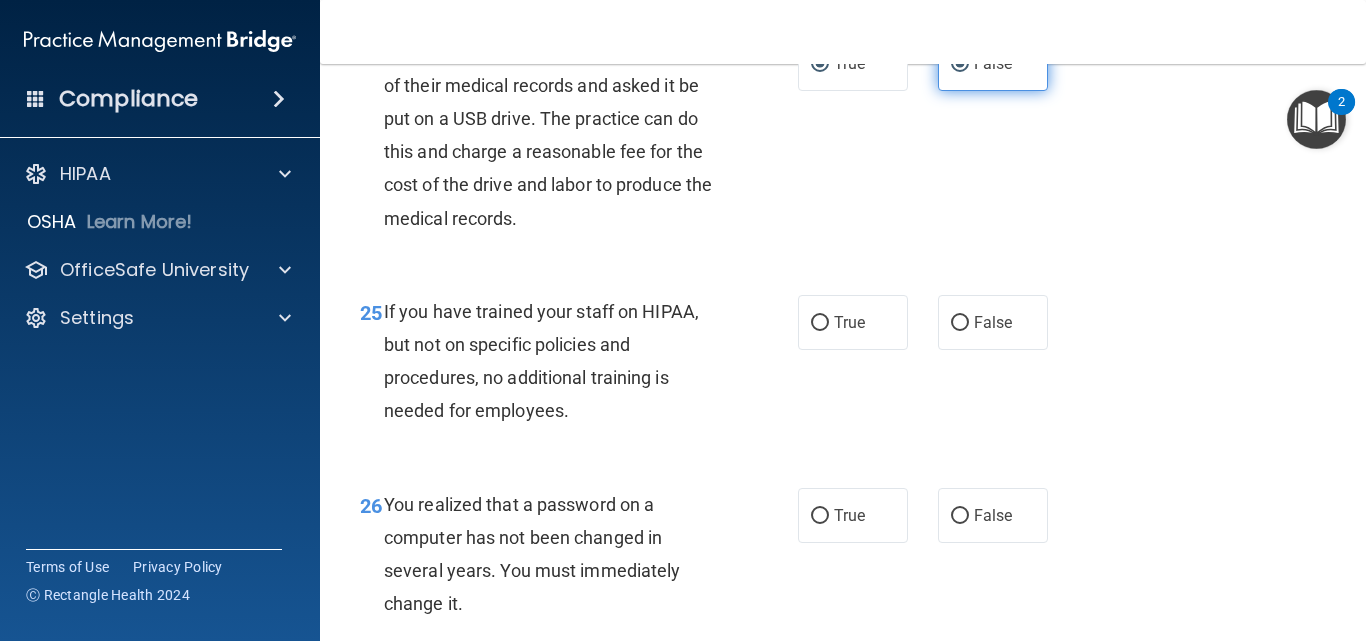 radio on "false" 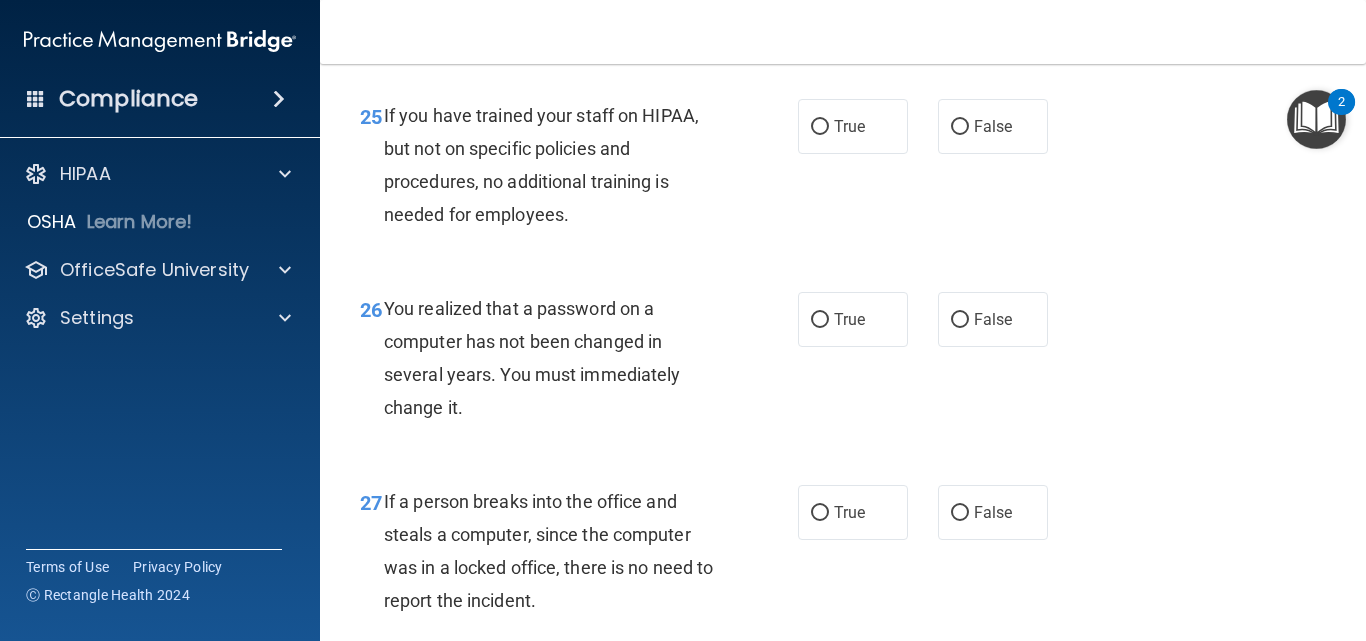scroll, scrollTop: 4759, scrollLeft: 0, axis: vertical 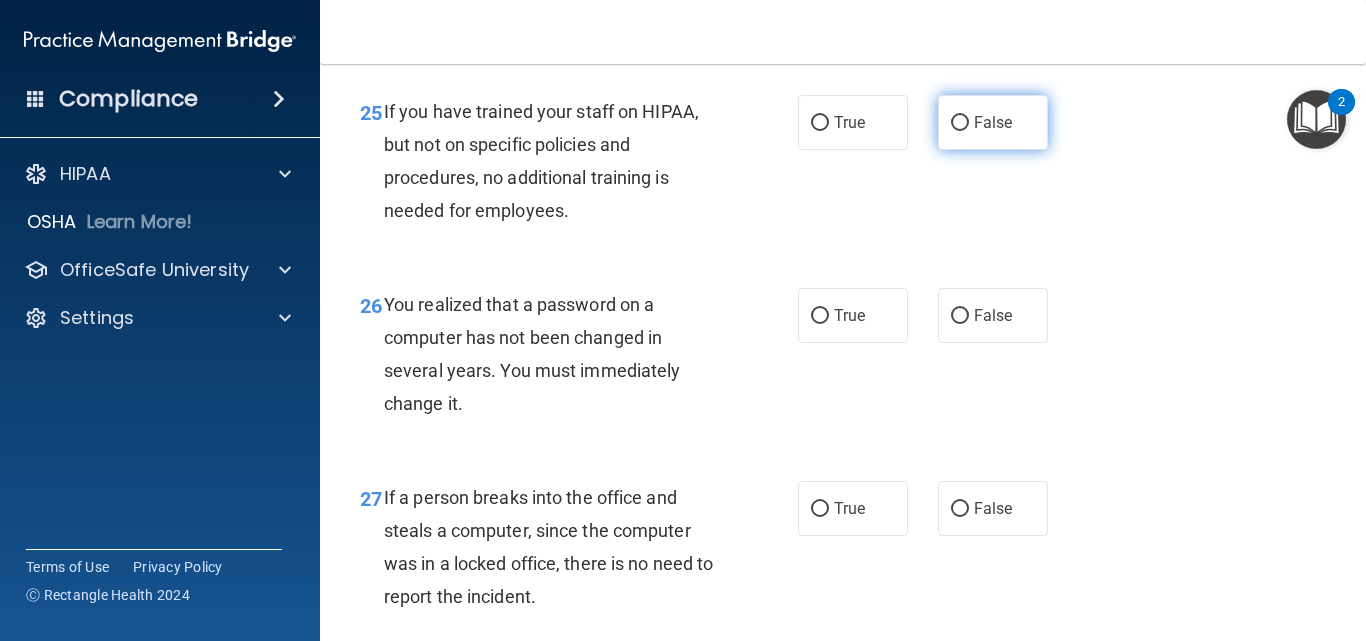 click on "False" at bounding box center (993, 122) 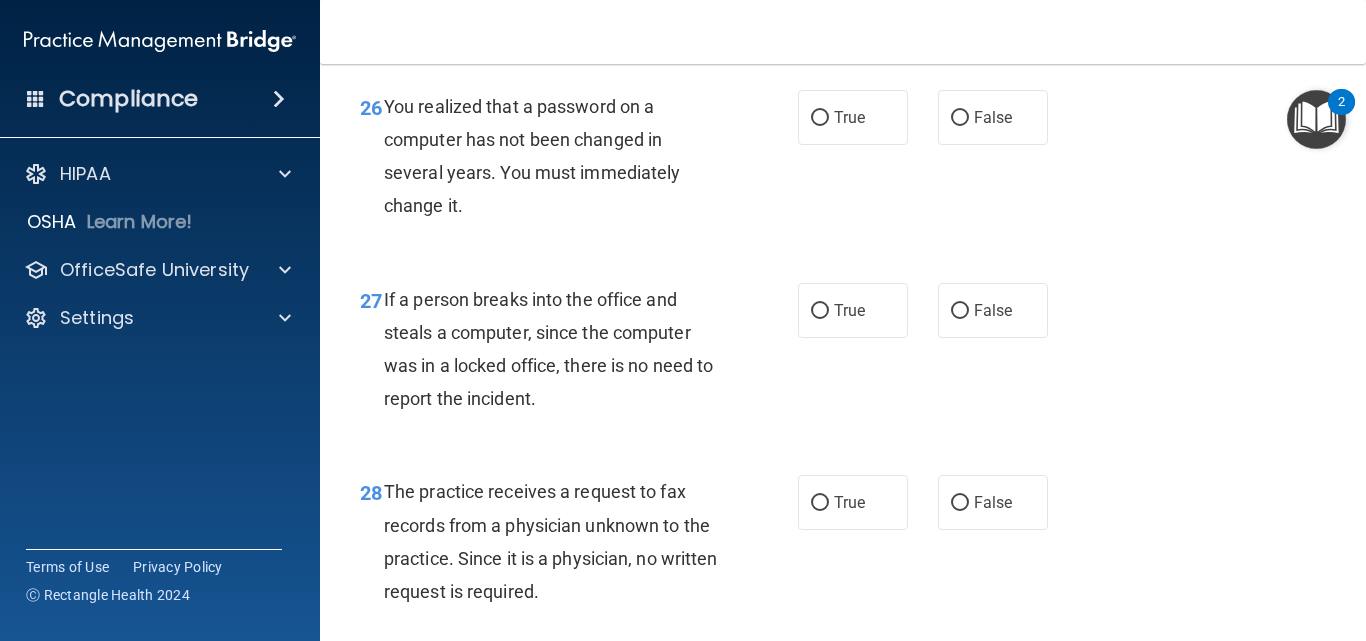 scroll, scrollTop: 4959, scrollLeft: 0, axis: vertical 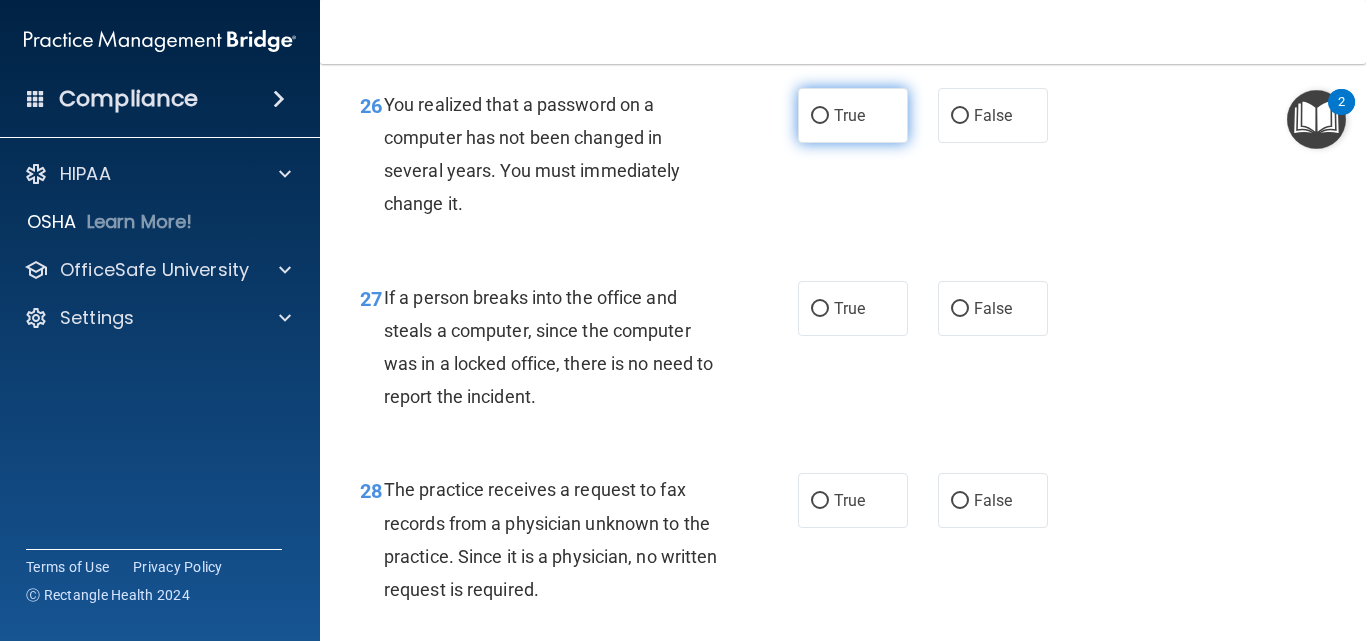 click on "True" at bounding box center (849, 115) 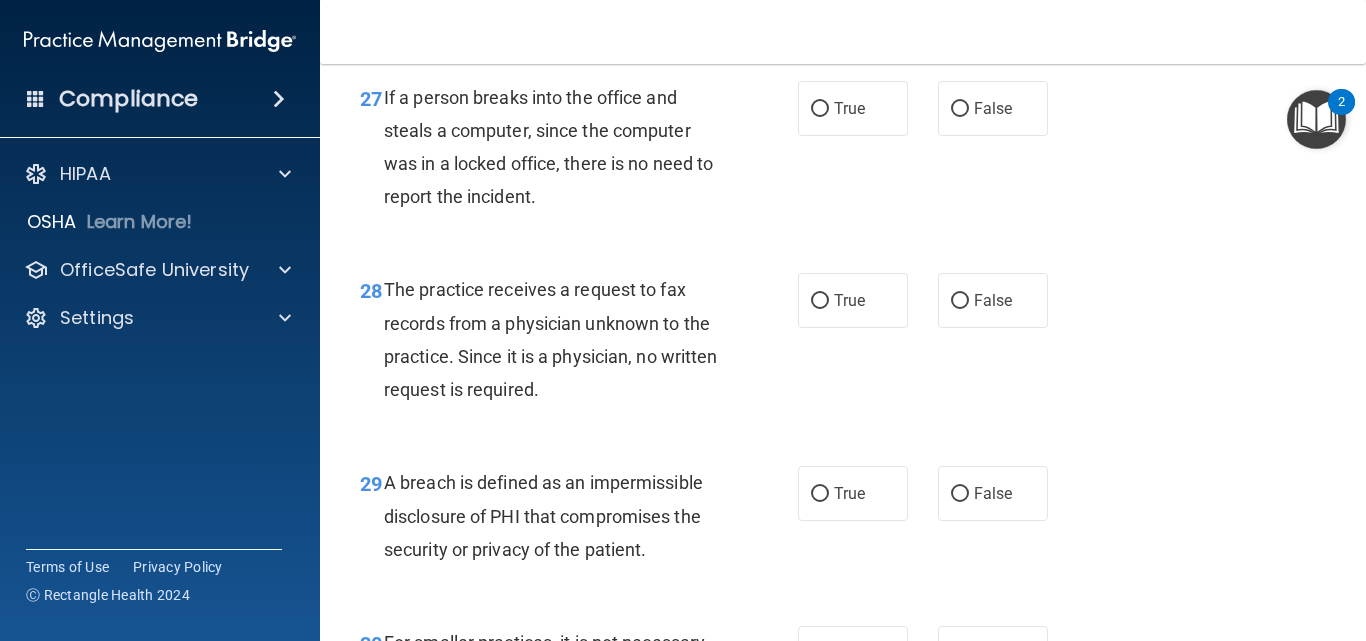 scroll, scrollTop: 5199, scrollLeft: 0, axis: vertical 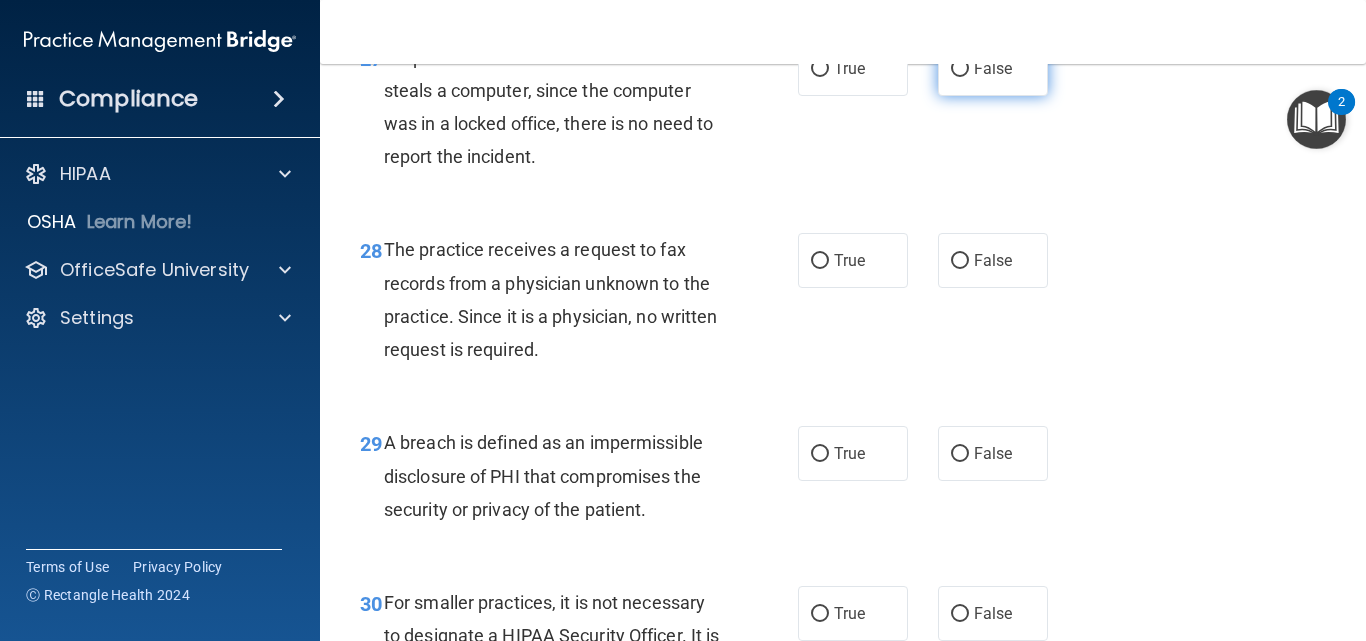 click on "False" at bounding box center (960, 69) 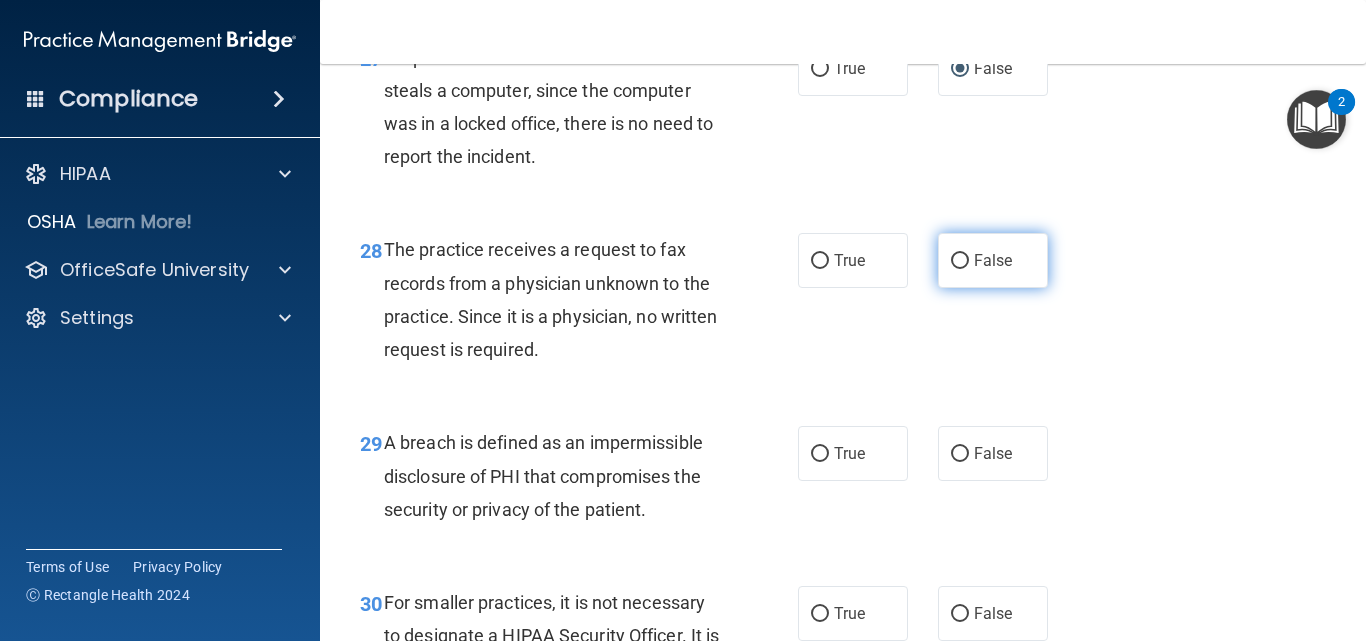 click on "False" at bounding box center (993, 260) 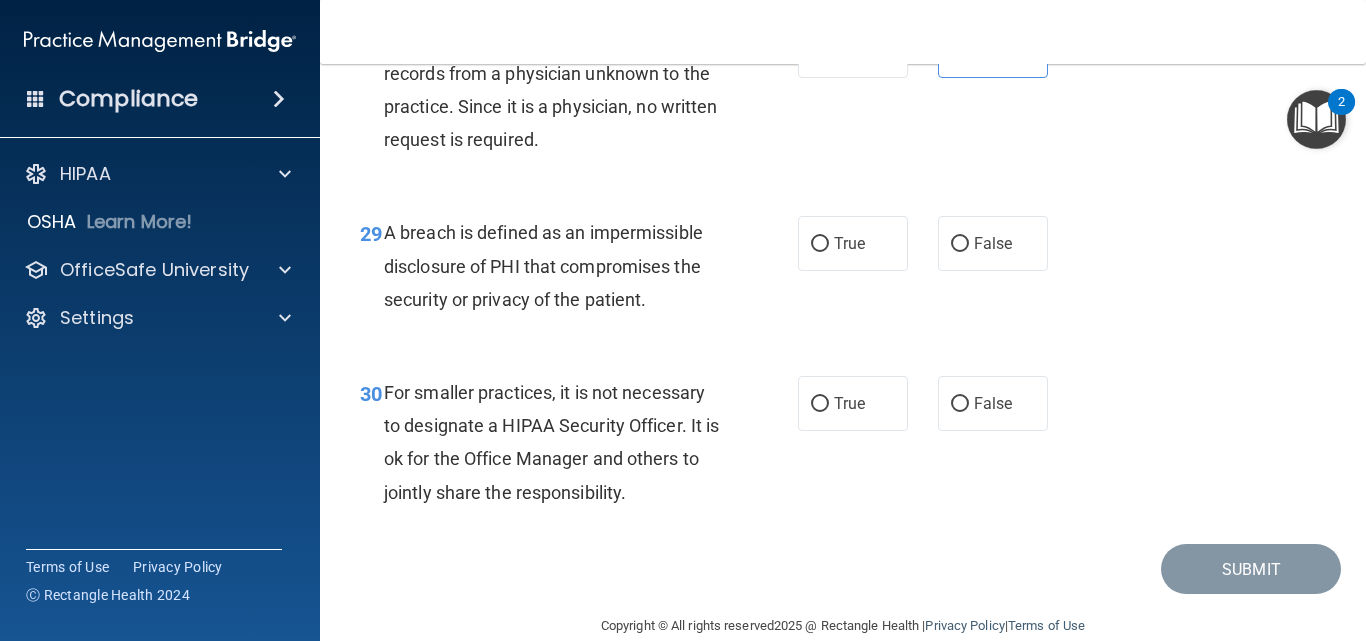 scroll, scrollTop: 5509, scrollLeft: 0, axis: vertical 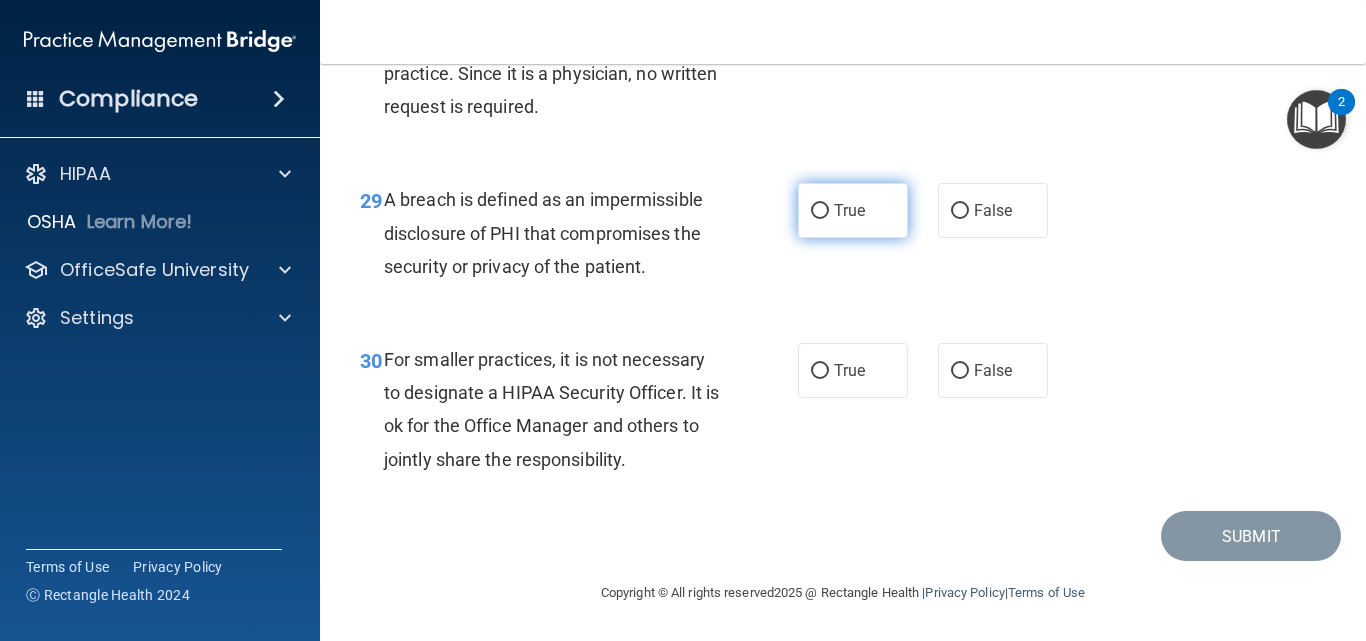 click on "True" at bounding box center (853, 210) 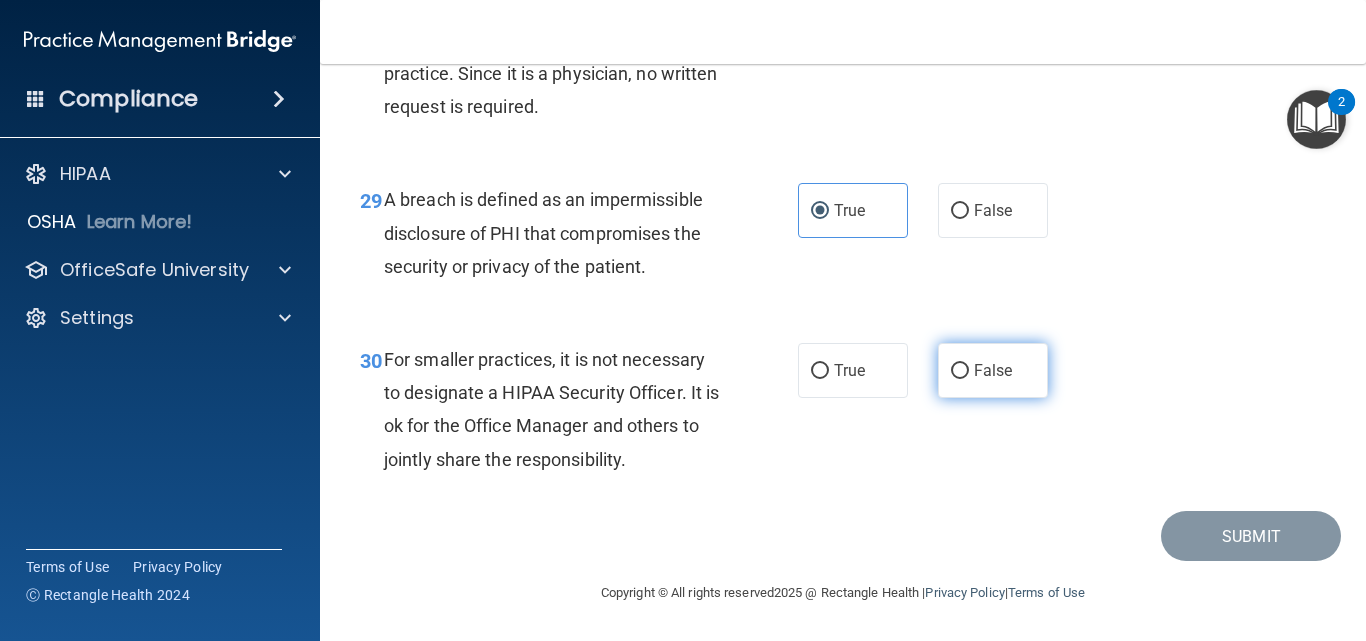 click on "False" at bounding box center [993, 370] 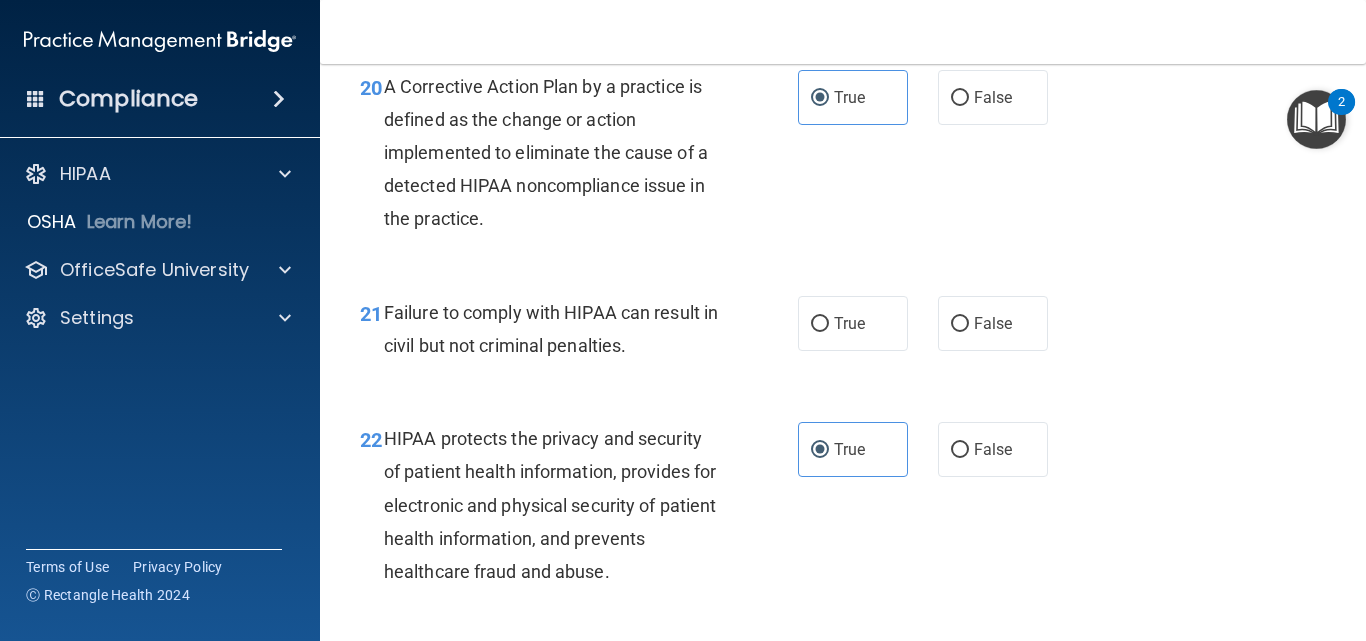 scroll, scrollTop: 3710, scrollLeft: 0, axis: vertical 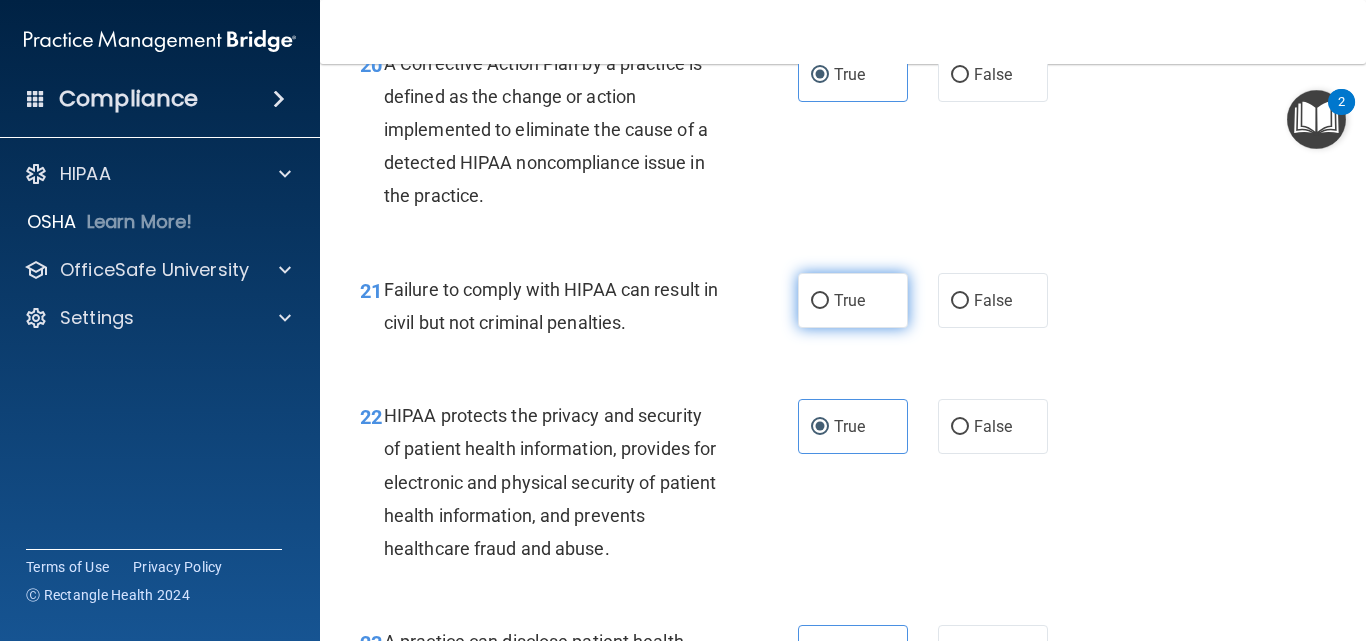 click on "True" at bounding box center (849, 300) 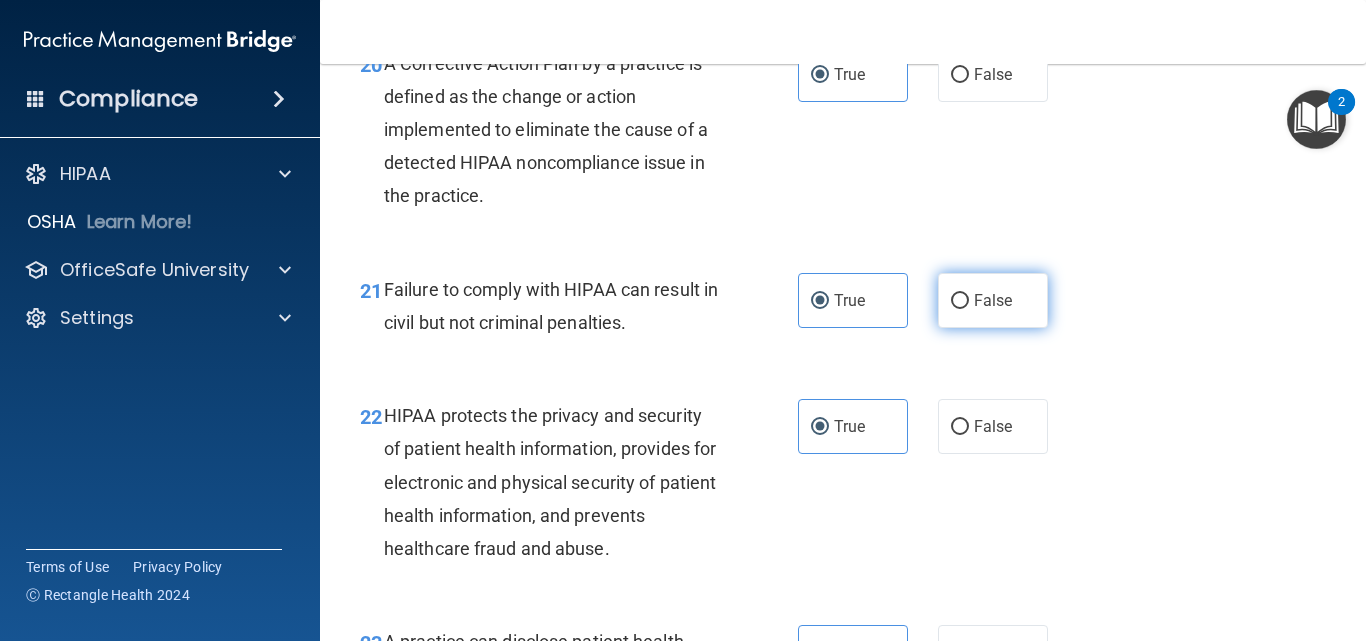 click on "False" at bounding box center [960, 301] 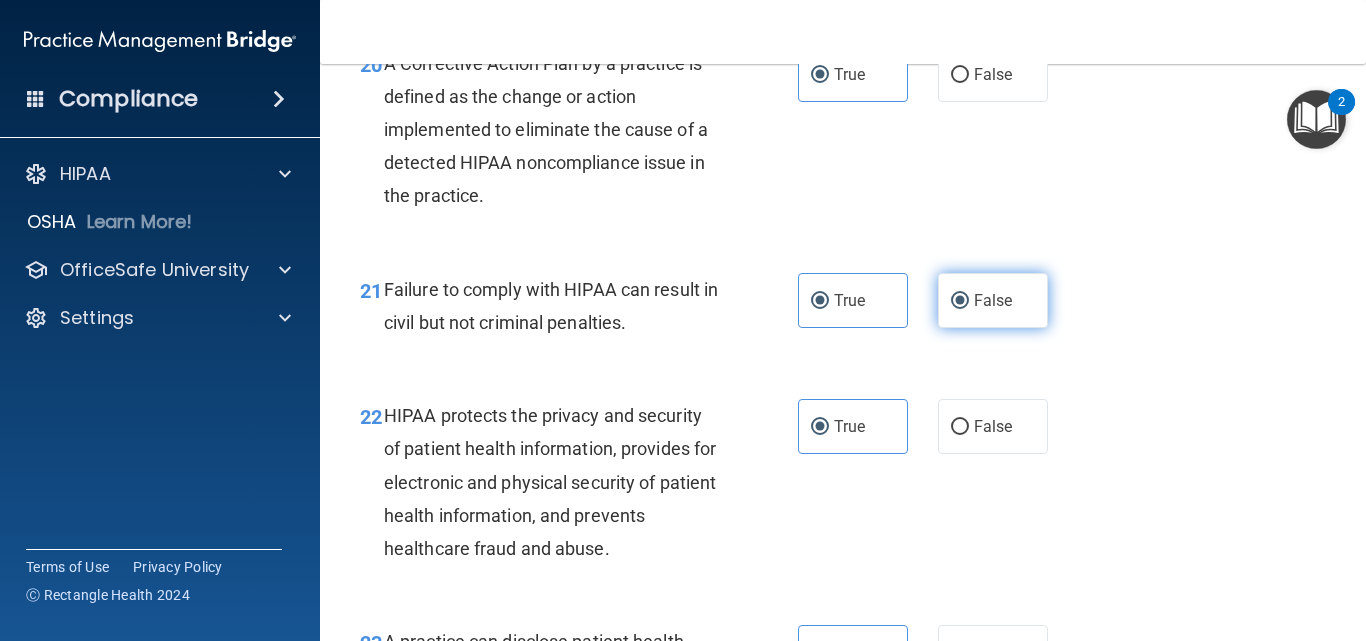 radio on "false" 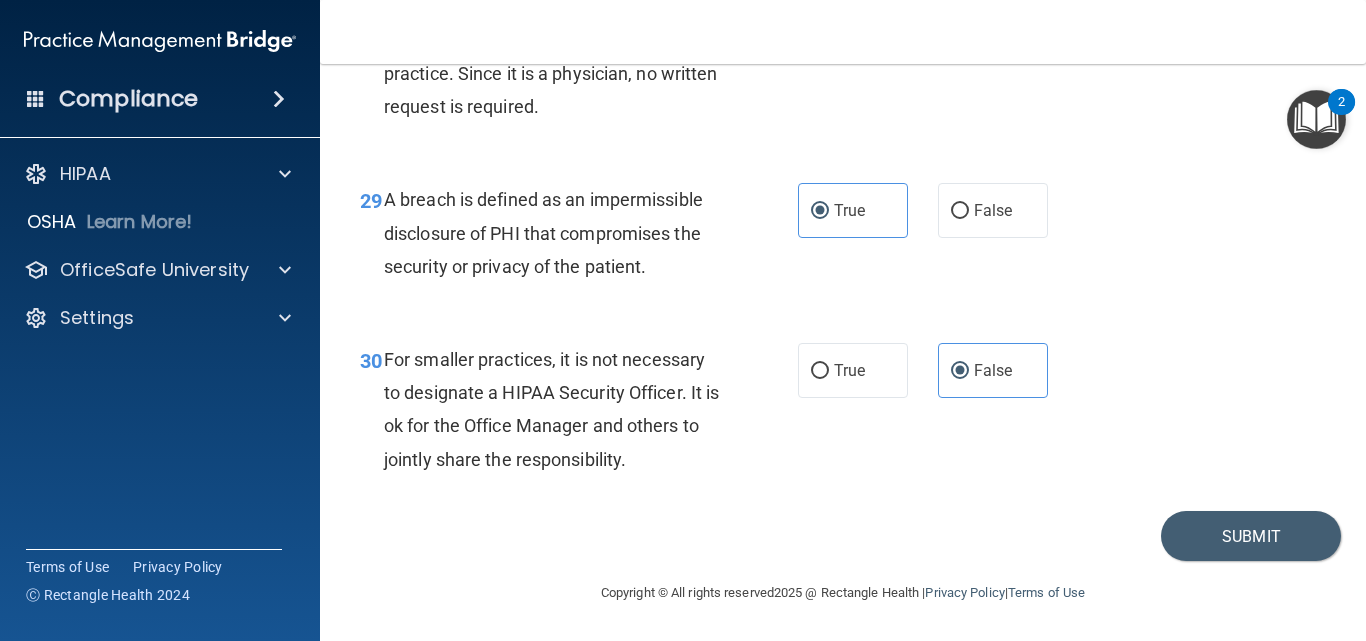 scroll, scrollTop: 5509, scrollLeft: 0, axis: vertical 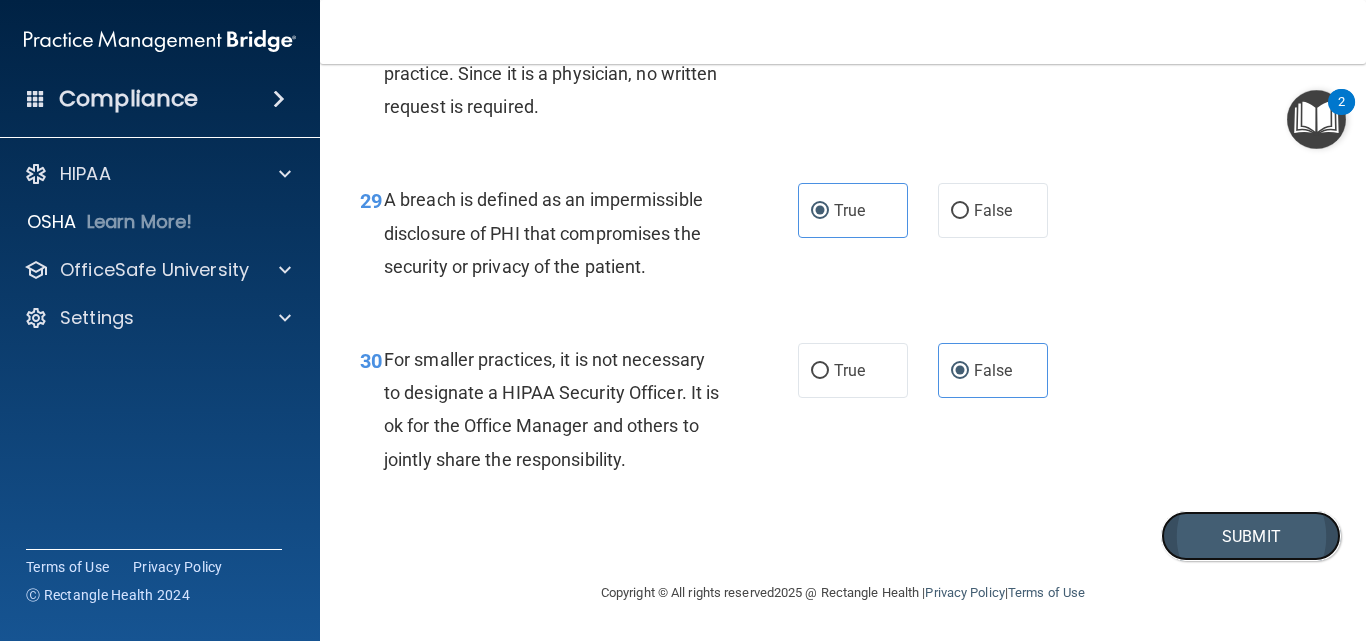 click on "Submit" at bounding box center (1251, 536) 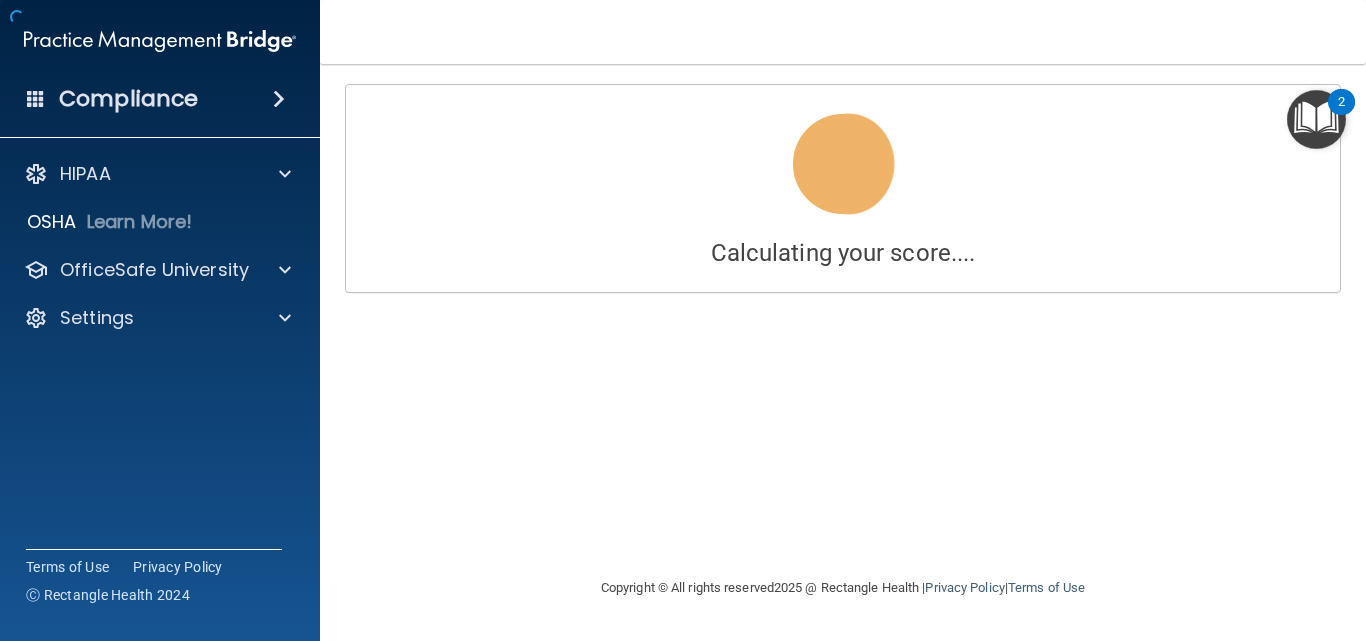 scroll, scrollTop: 0, scrollLeft: 0, axis: both 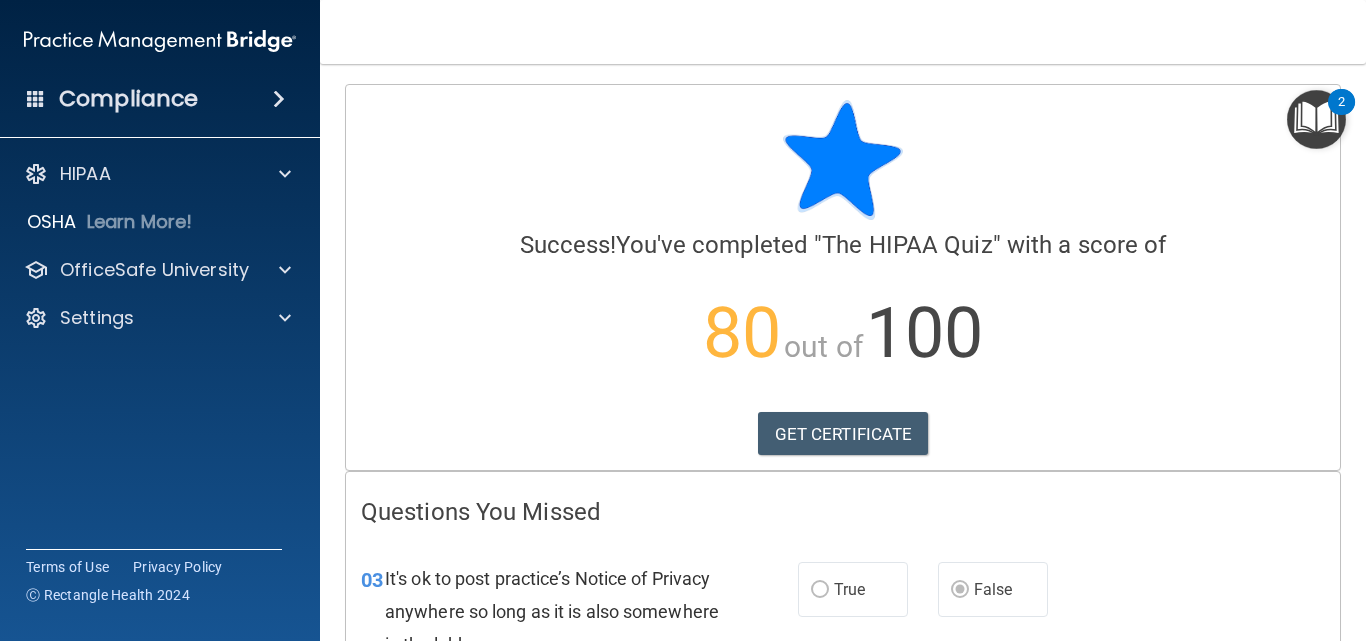 click at bounding box center (1316, 119) 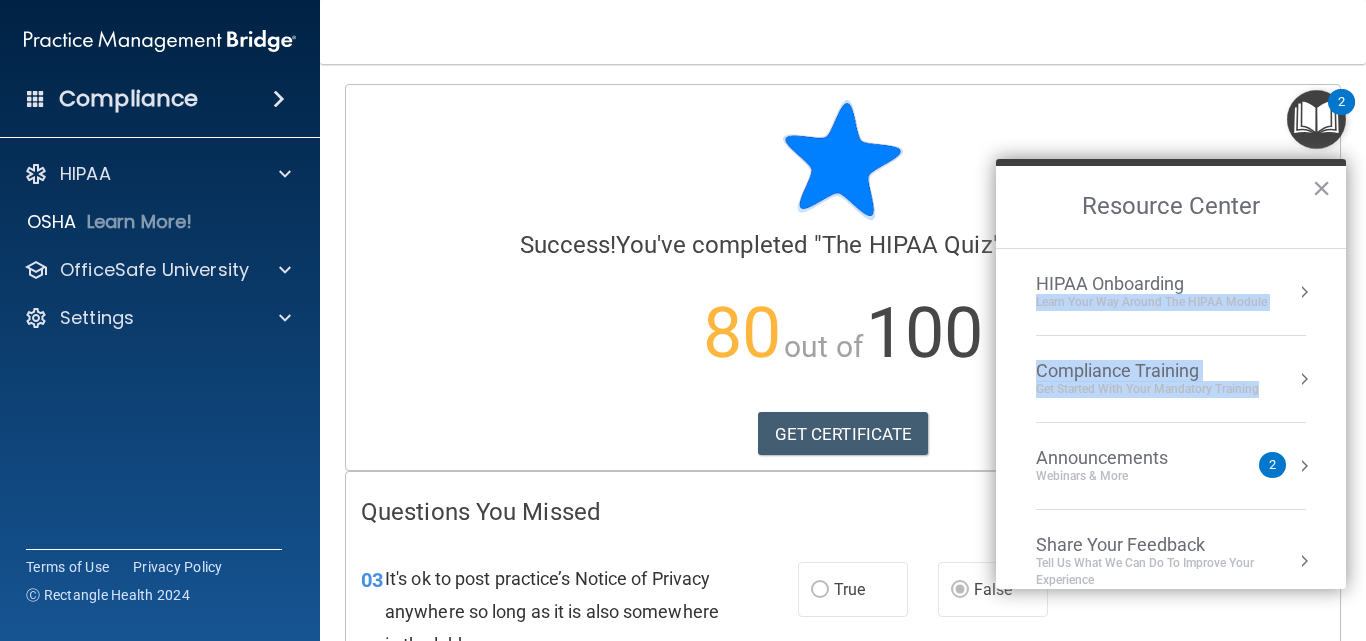 drag, startPoint x: 1192, startPoint y: 355, endPoint x: 1271, endPoint y: 286, distance: 104.89042 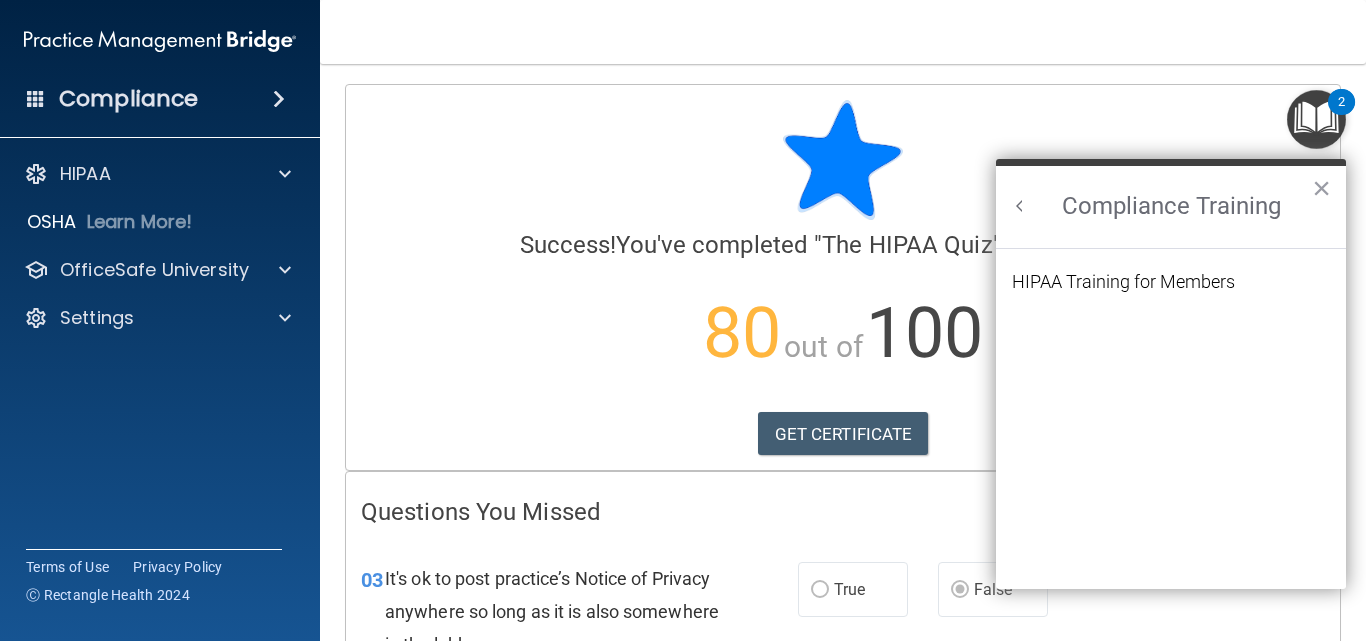 scroll, scrollTop: 0, scrollLeft: 0, axis: both 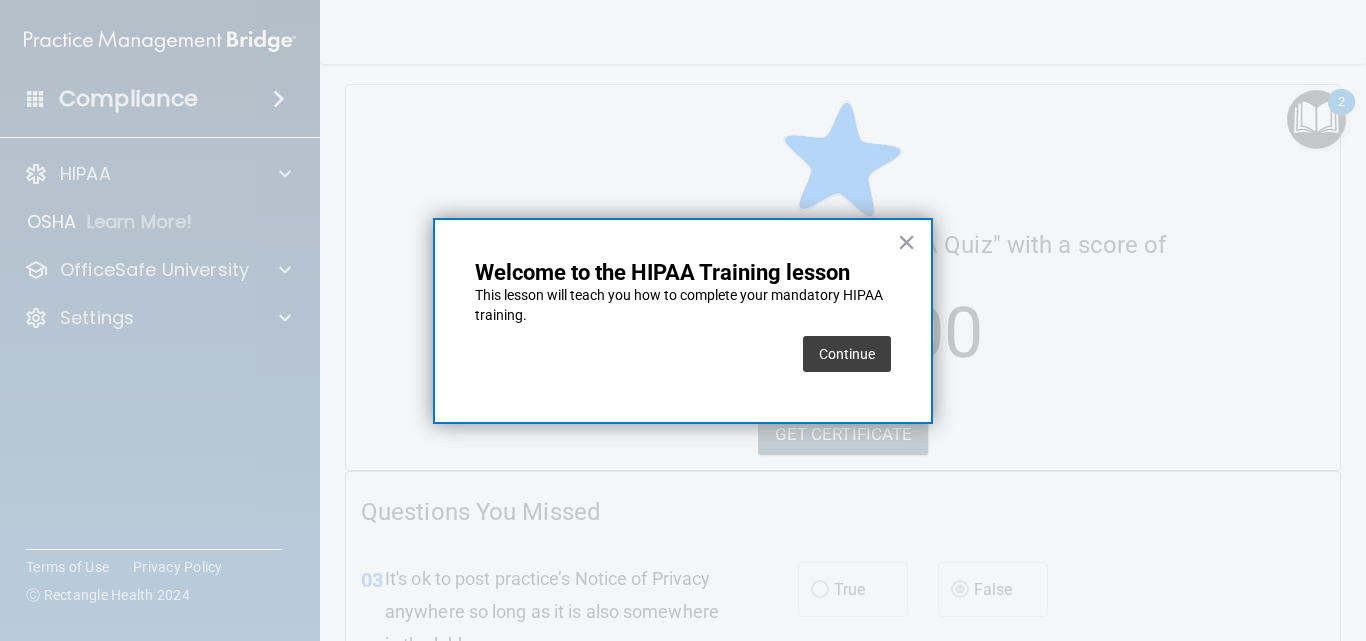 click on "×" at bounding box center [906, 242] 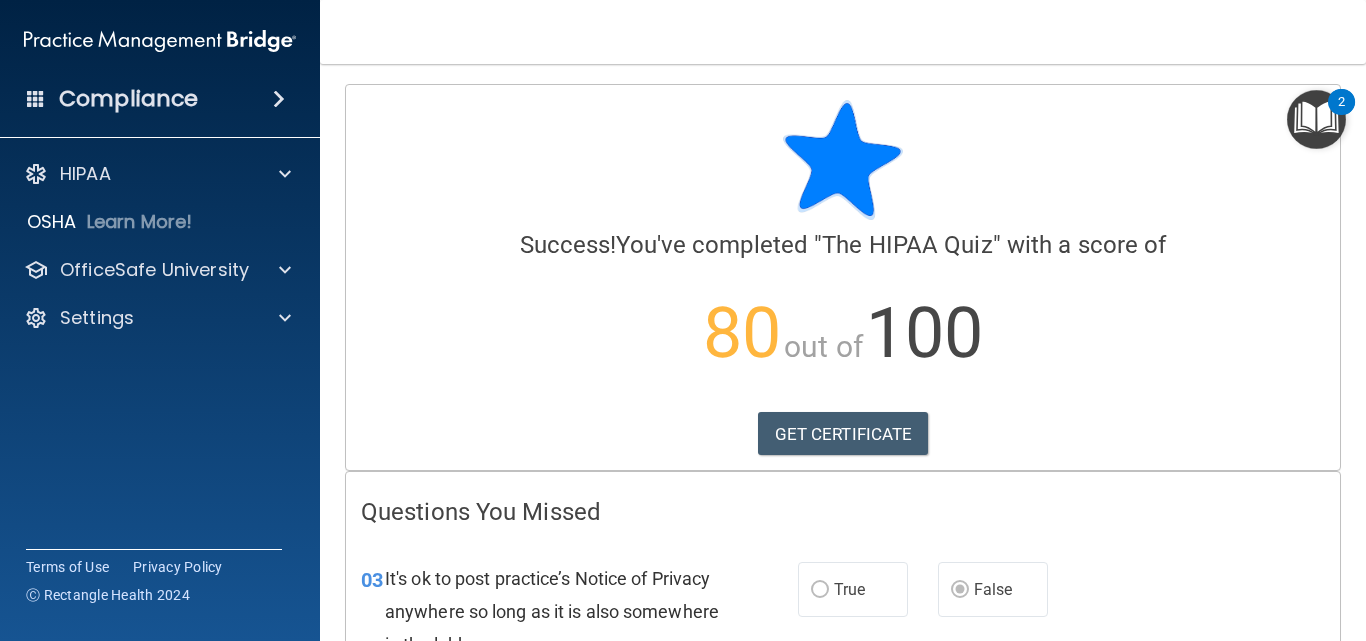 click at bounding box center (1316, 119) 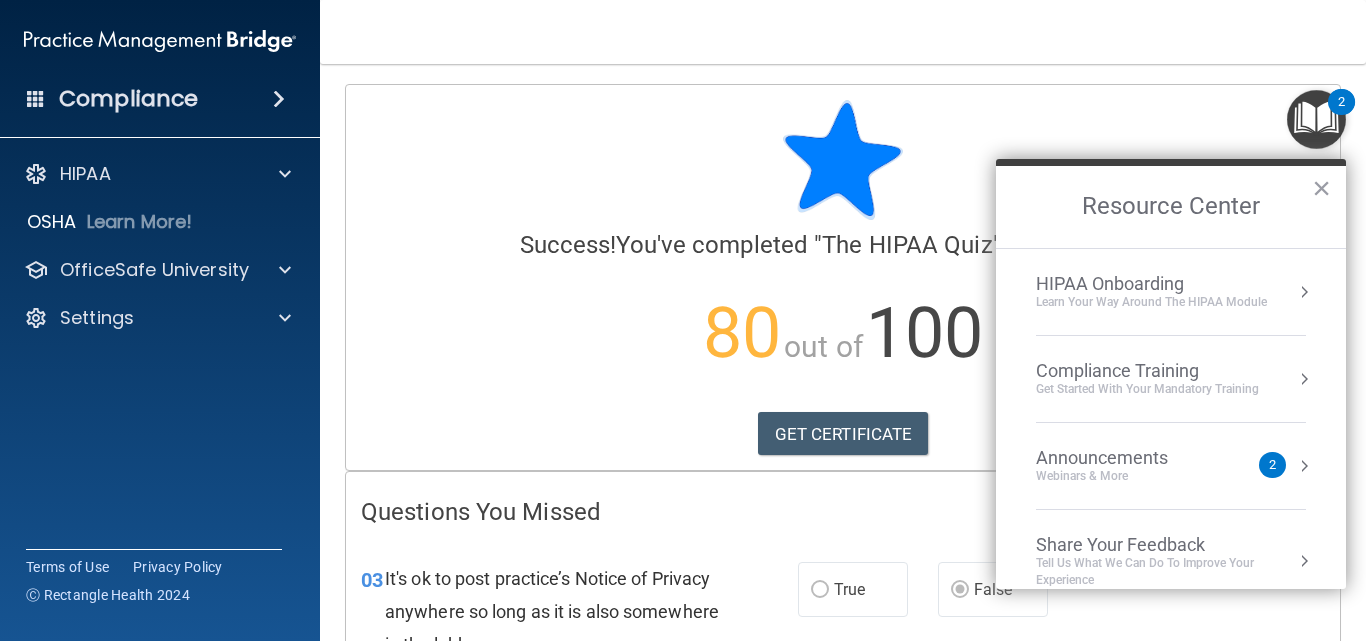 click at bounding box center [1304, 292] 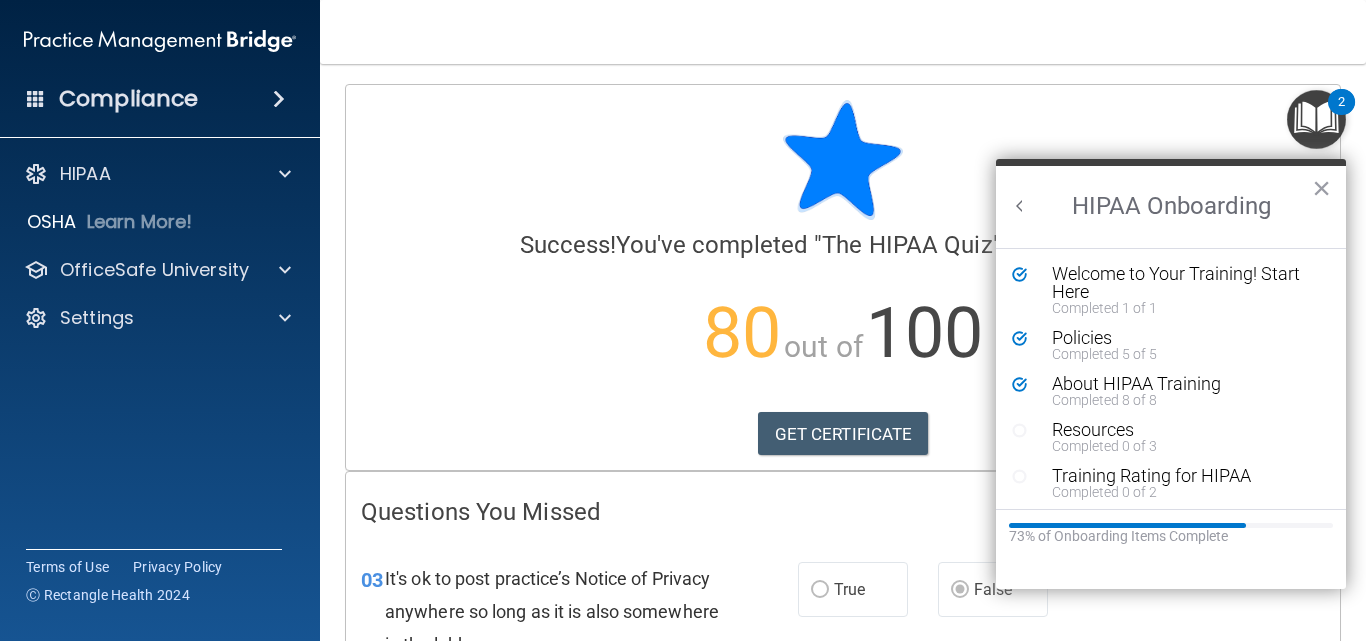 scroll, scrollTop: 0, scrollLeft: 0, axis: both 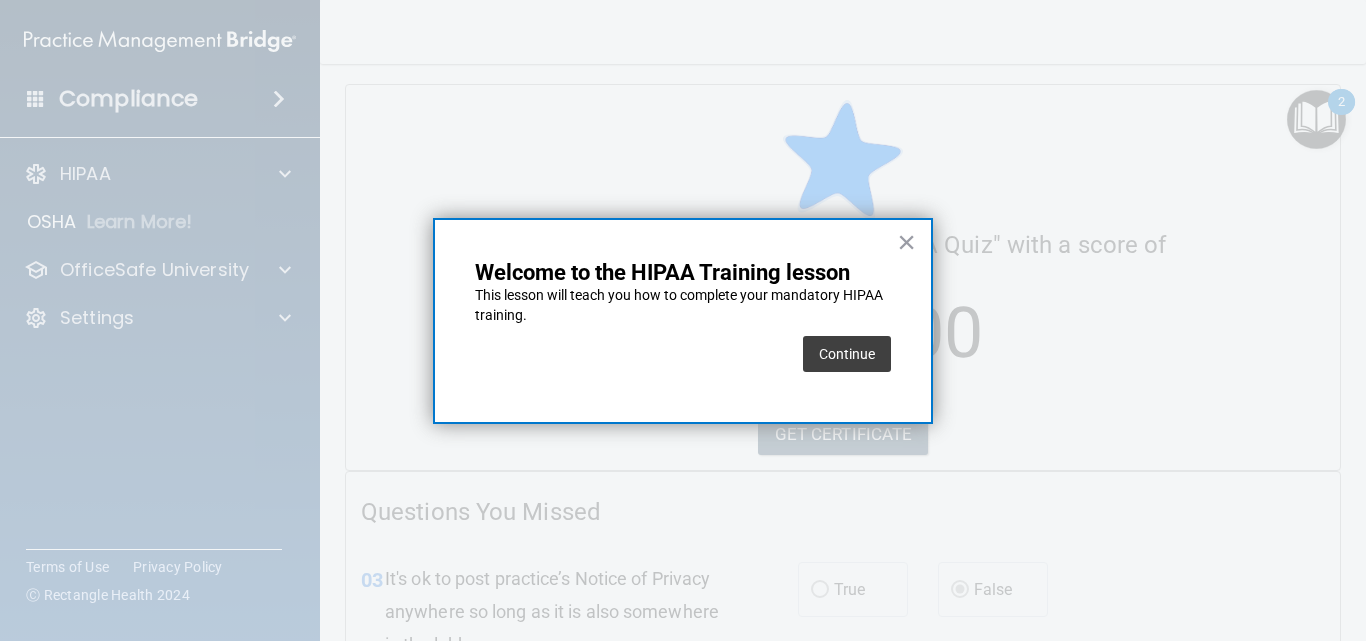 drag, startPoint x: 1192, startPoint y: 226, endPoint x: 1005, endPoint y: 157, distance: 199.32385 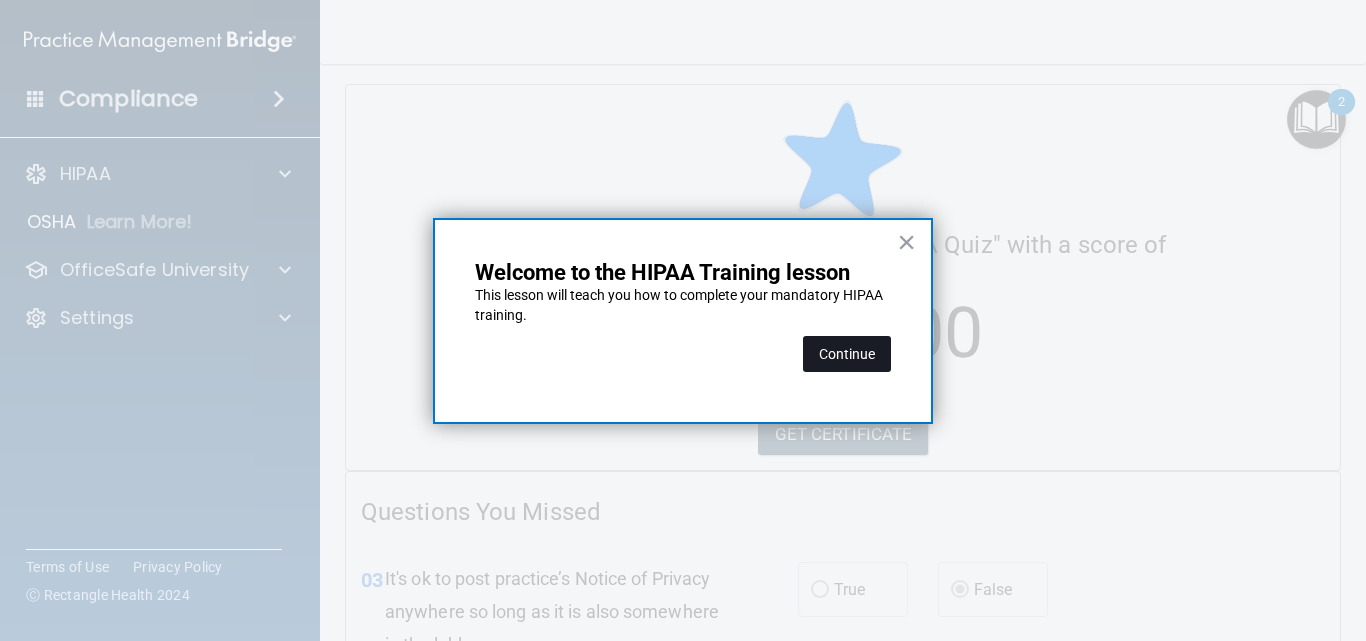 click on "Continue" at bounding box center (847, 354) 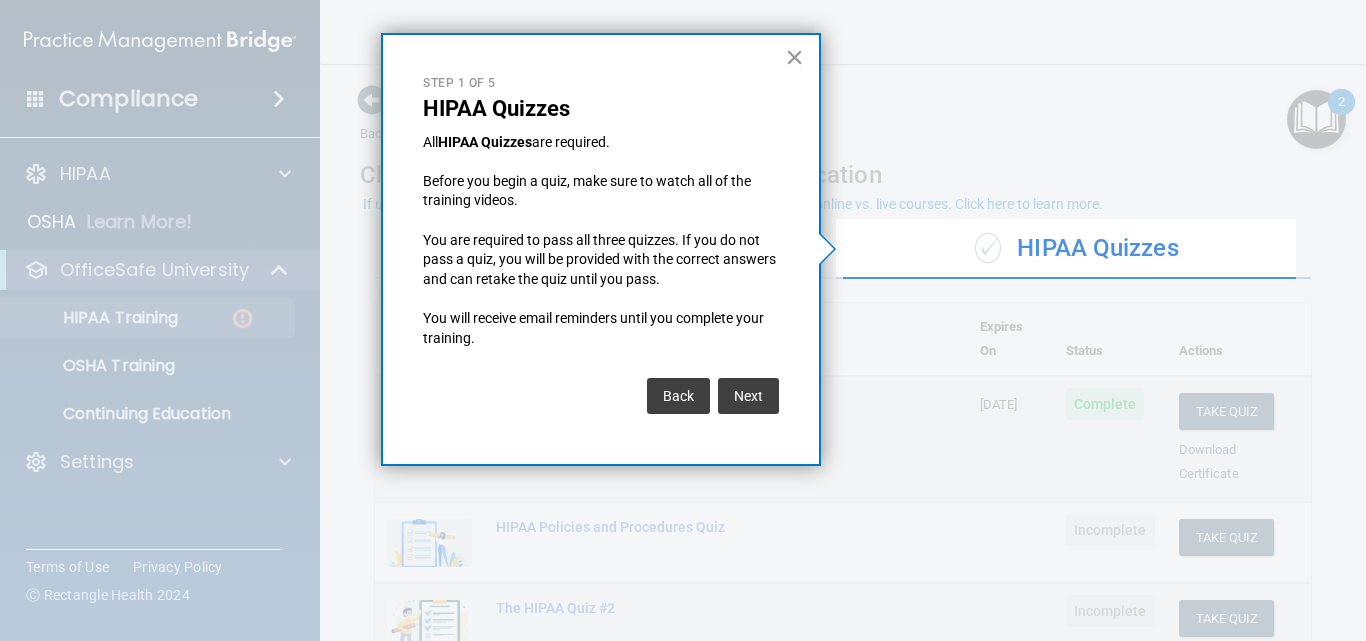 click on "×" at bounding box center [794, 57] 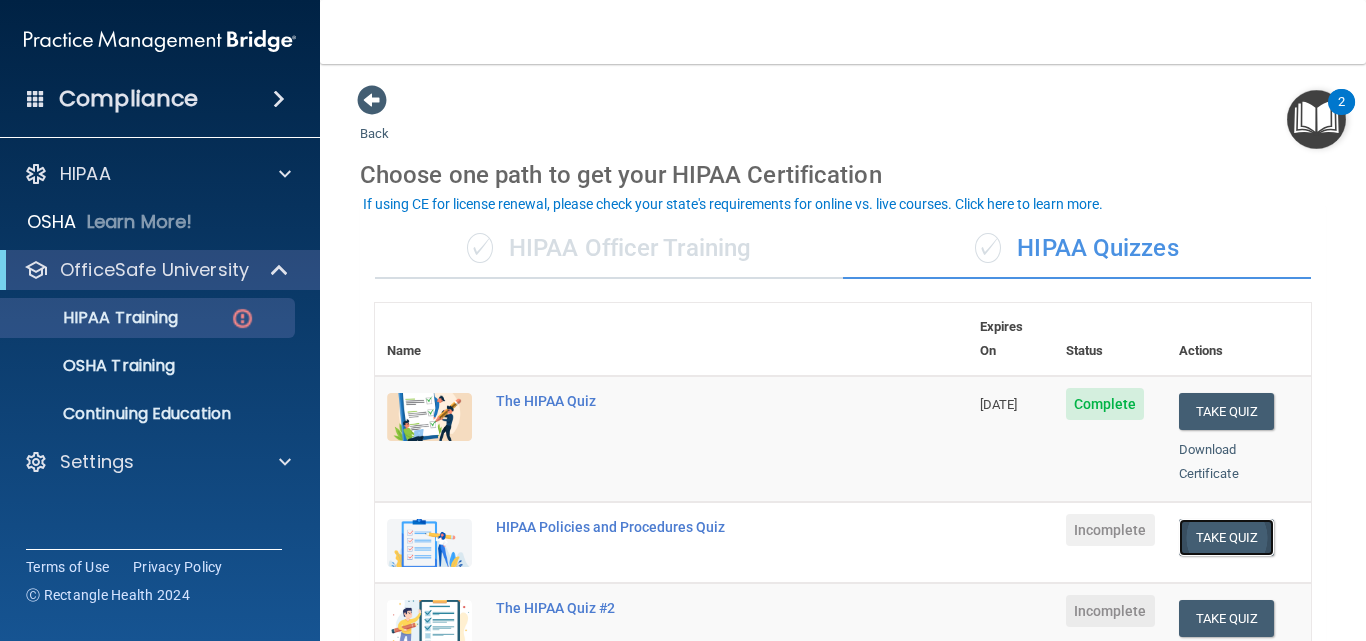 click on "Take Quiz" at bounding box center [1227, 537] 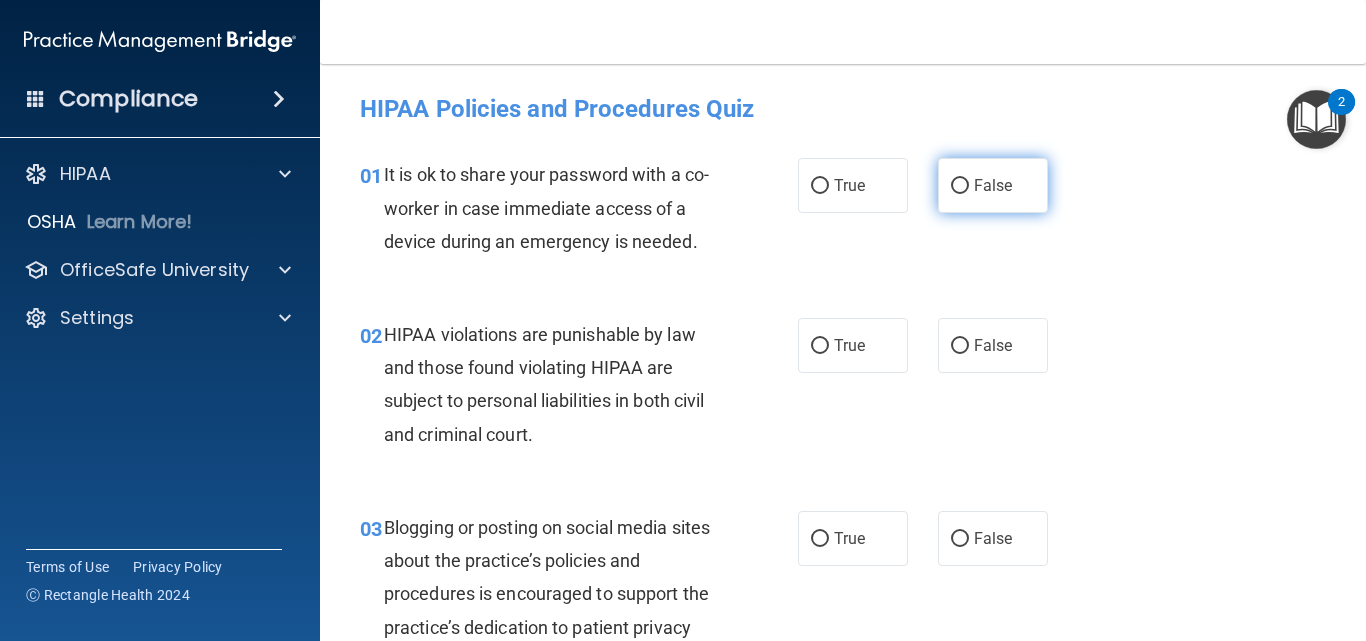 click on "False" at bounding box center (993, 185) 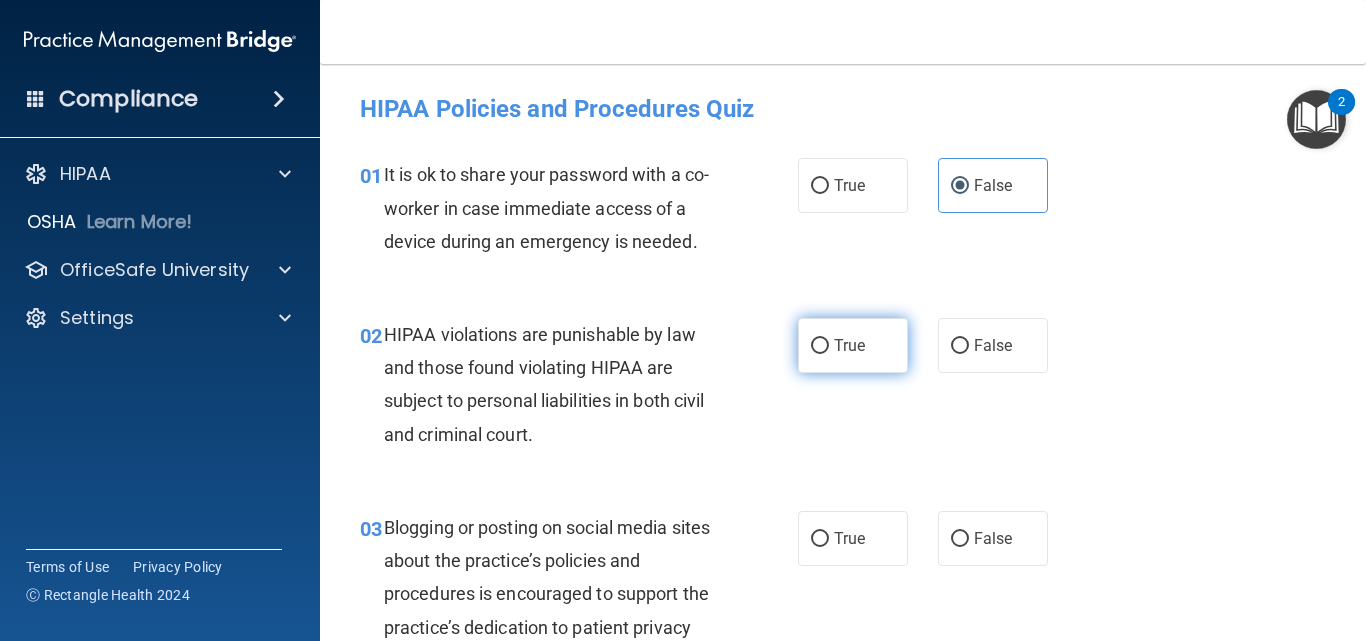 click on "True" at bounding box center [820, 346] 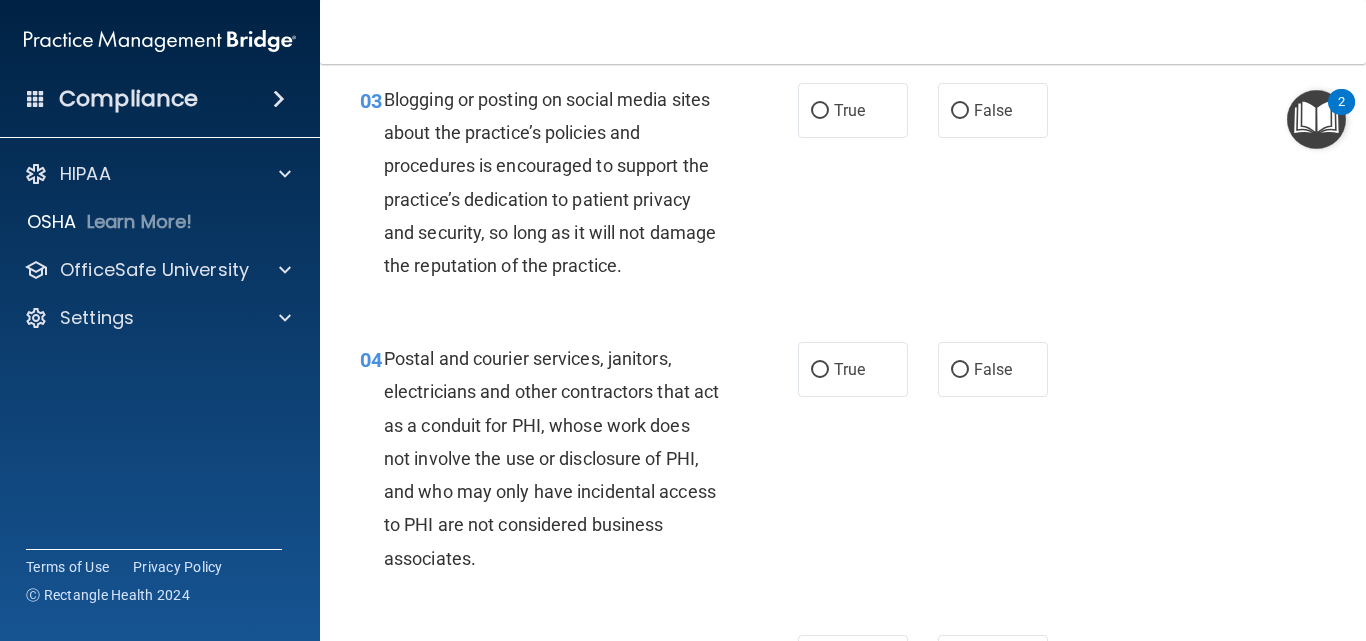 scroll, scrollTop: 452, scrollLeft: 0, axis: vertical 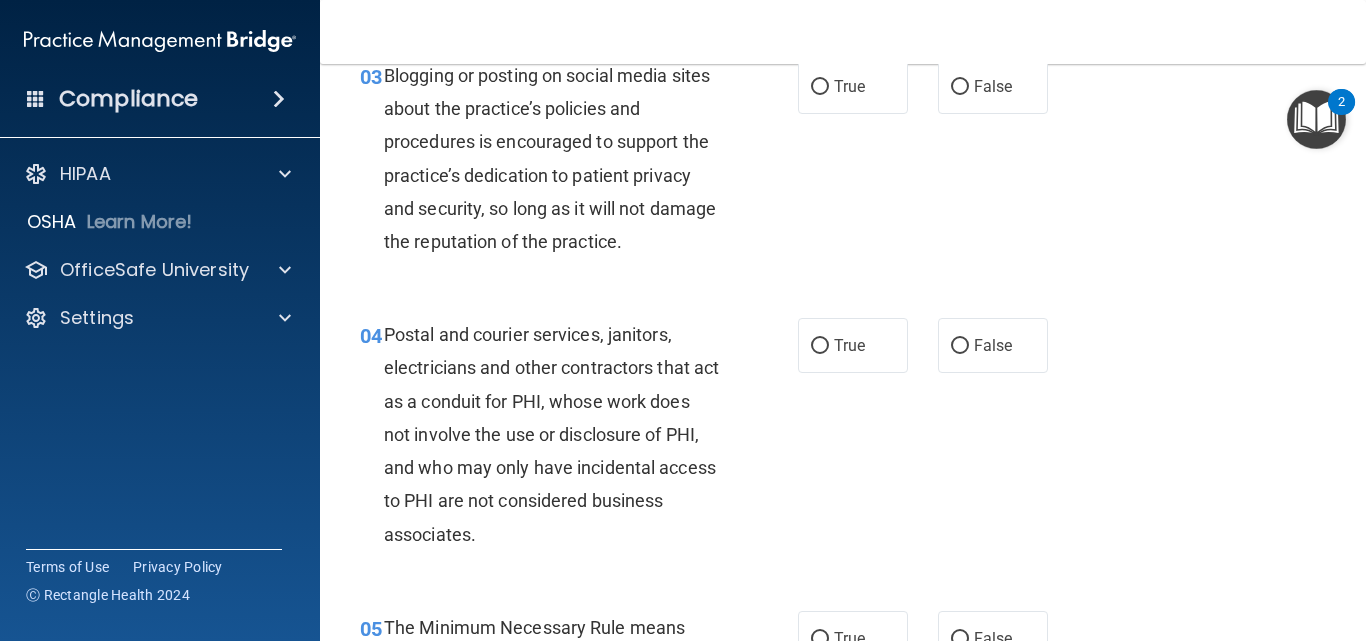 click on "03       Blogging or posting on social media sites about the practice’s policies and procedures is encouraged to support the practice’s dedication to patient privacy and security, so long as it will not damage the reputation of the practice.                  True           False" at bounding box center [843, 163] 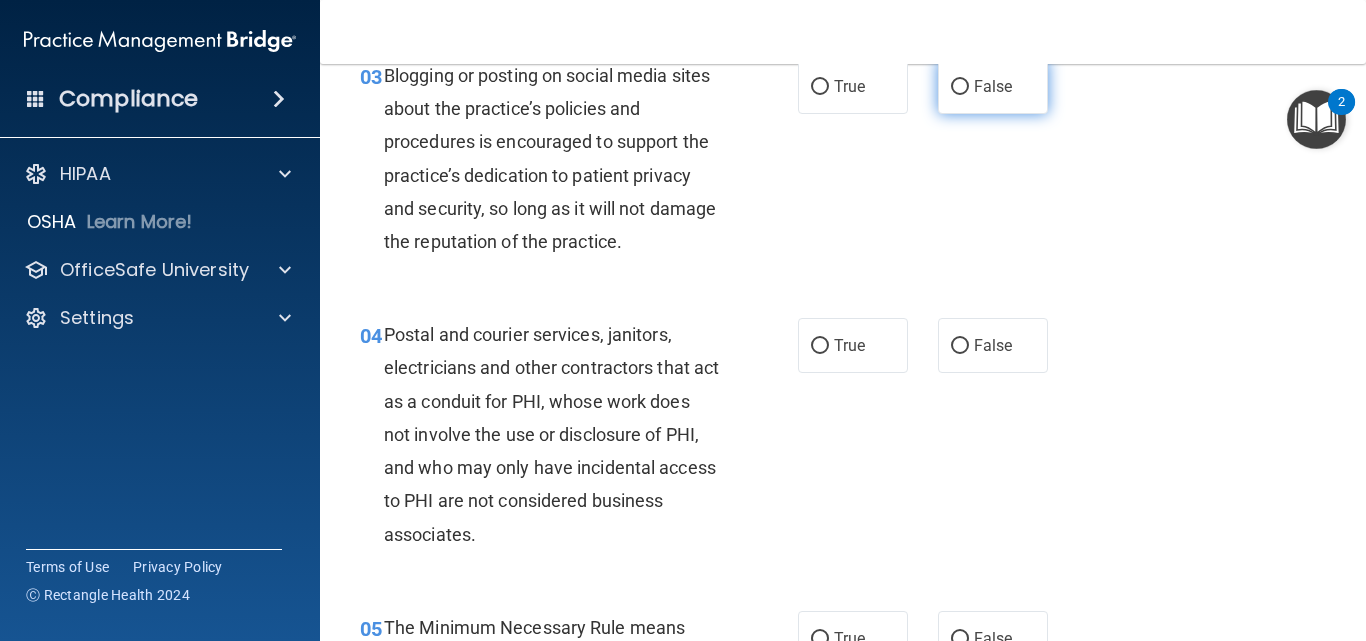 click on "False" at bounding box center (993, 86) 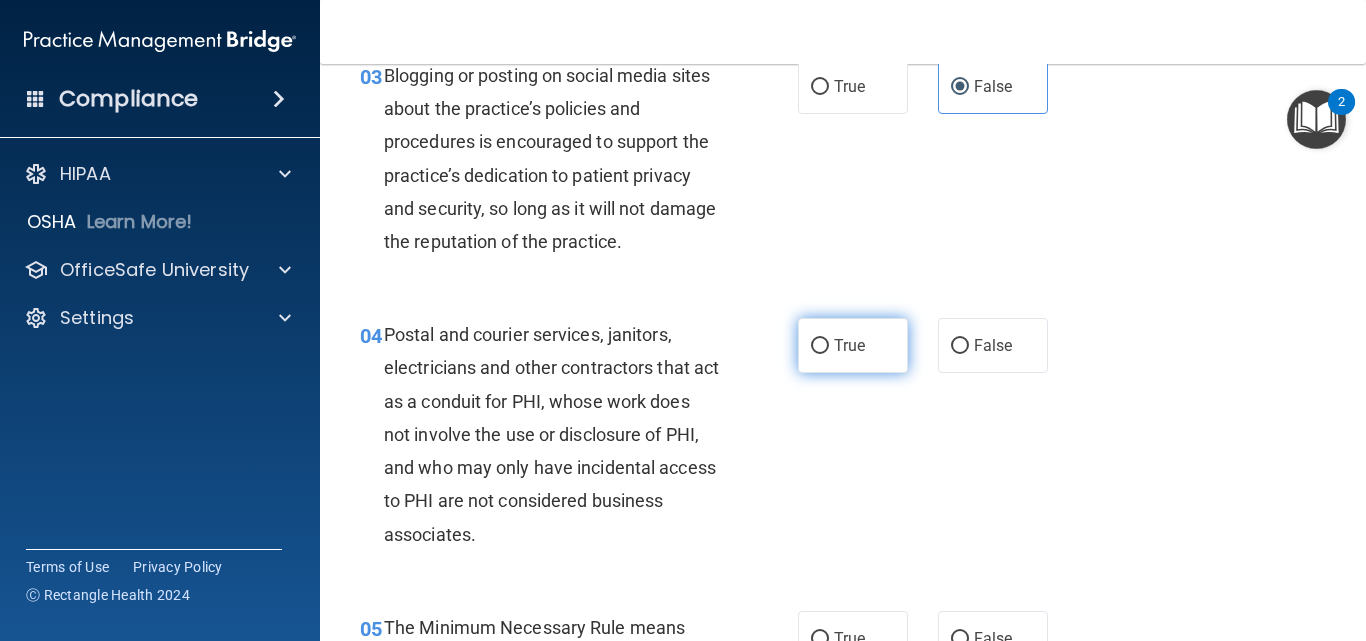 click on "True" at bounding box center (853, 345) 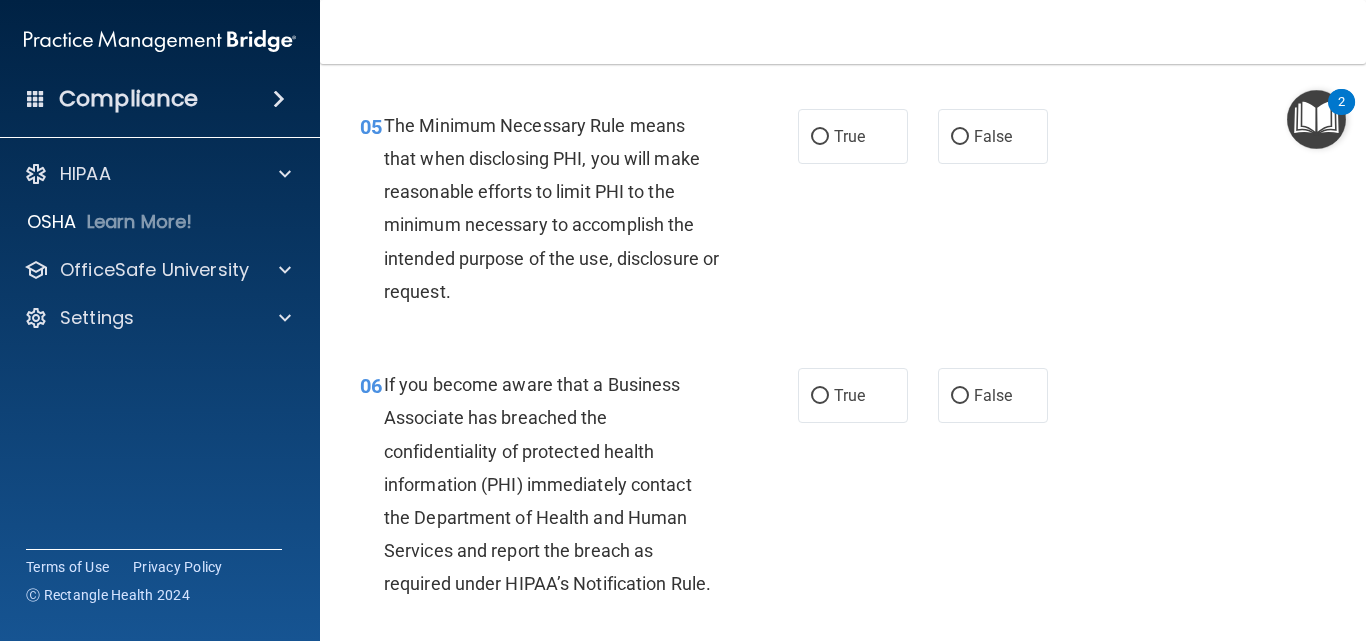 scroll, scrollTop: 978, scrollLeft: 0, axis: vertical 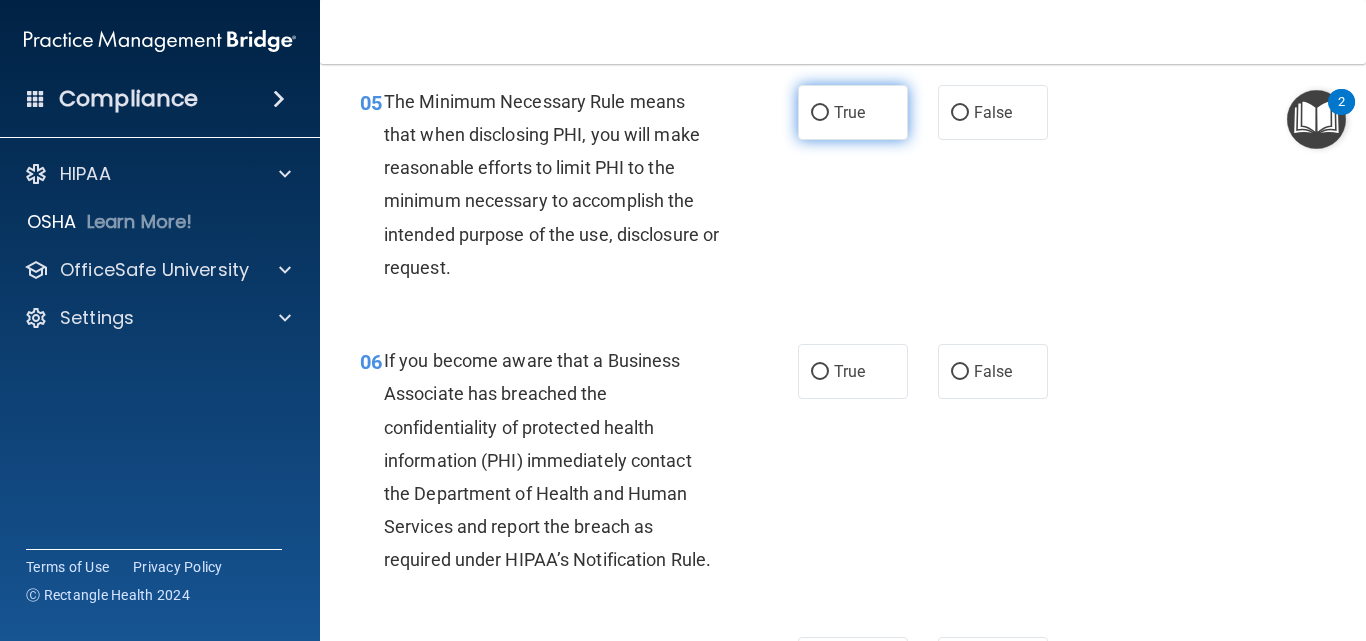 click on "True" at bounding box center [820, 113] 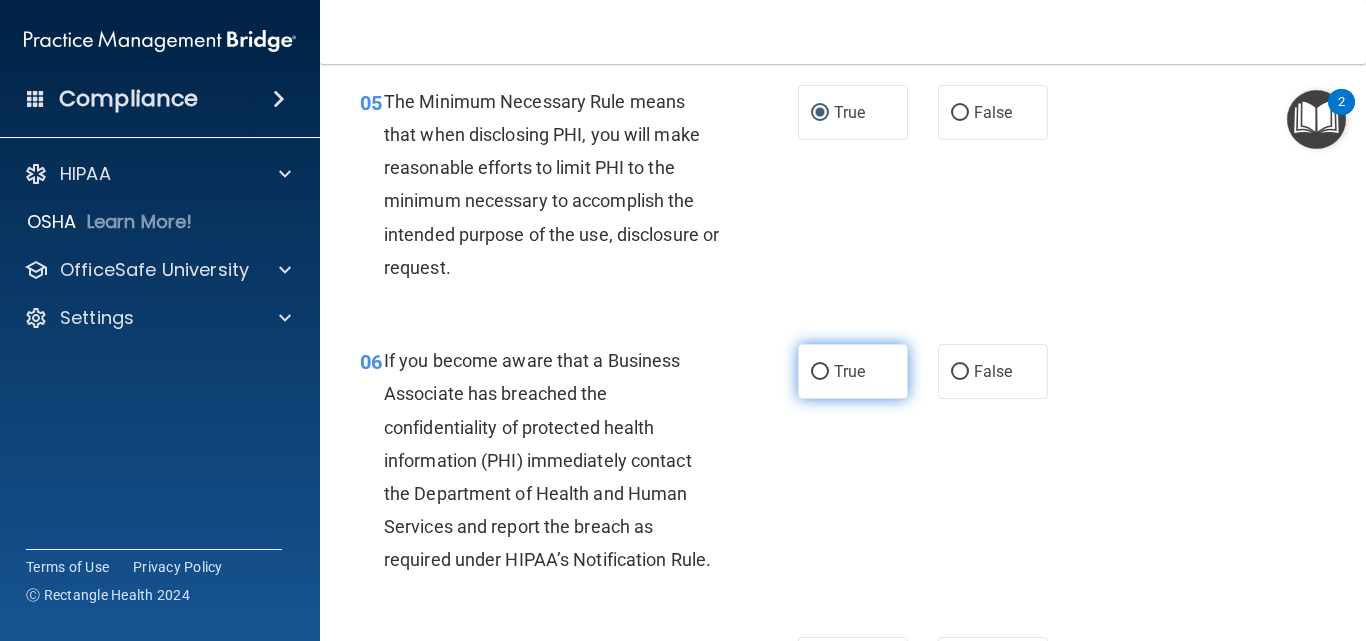 click on "True" at bounding box center [853, 371] 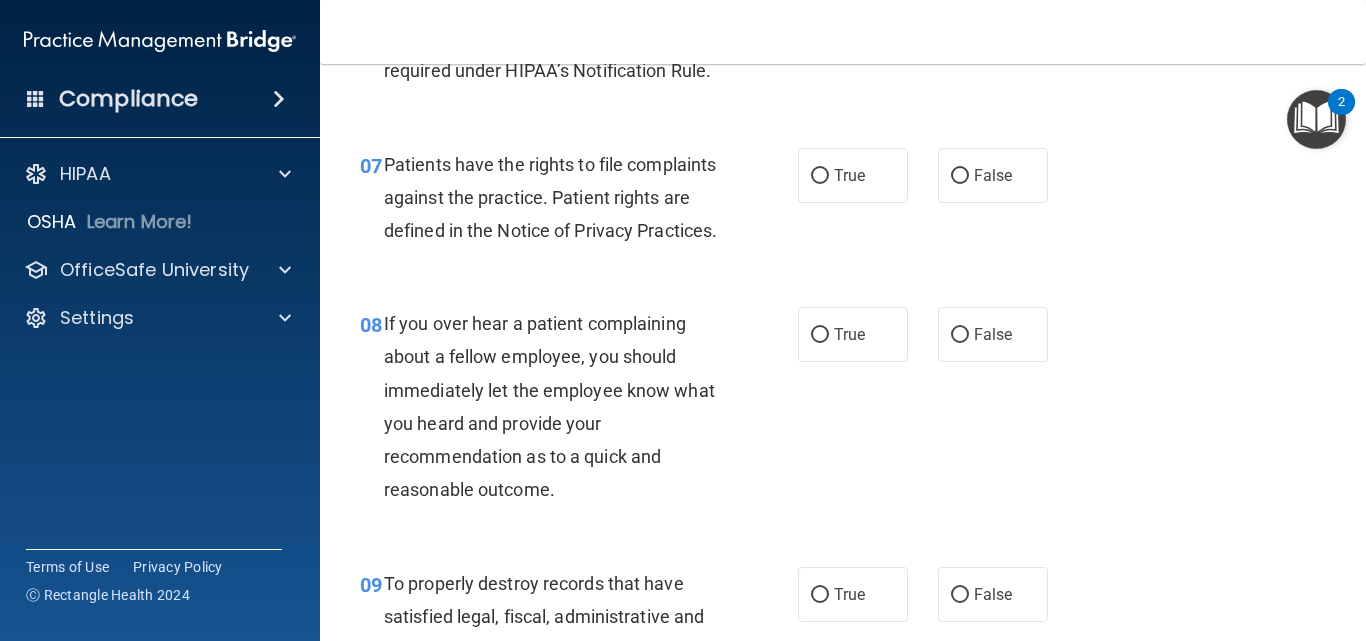 scroll, scrollTop: 1516, scrollLeft: 0, axis: vertical 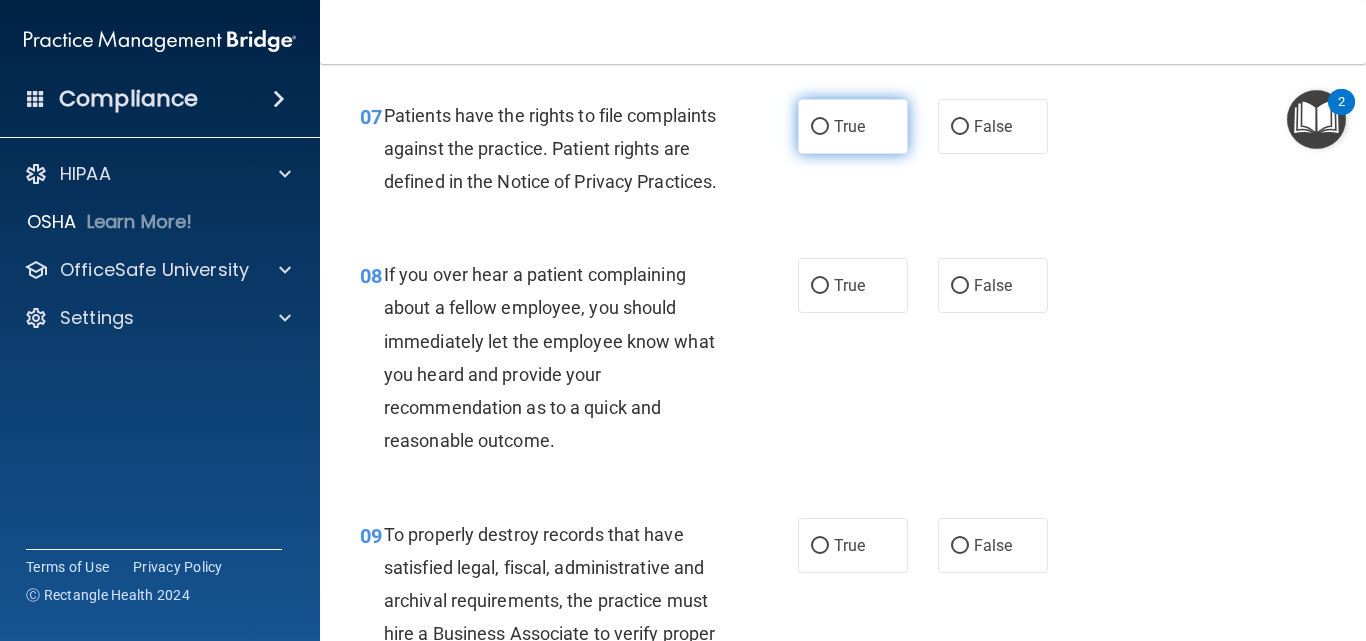 click on "True" at bounding box center (853, 126) 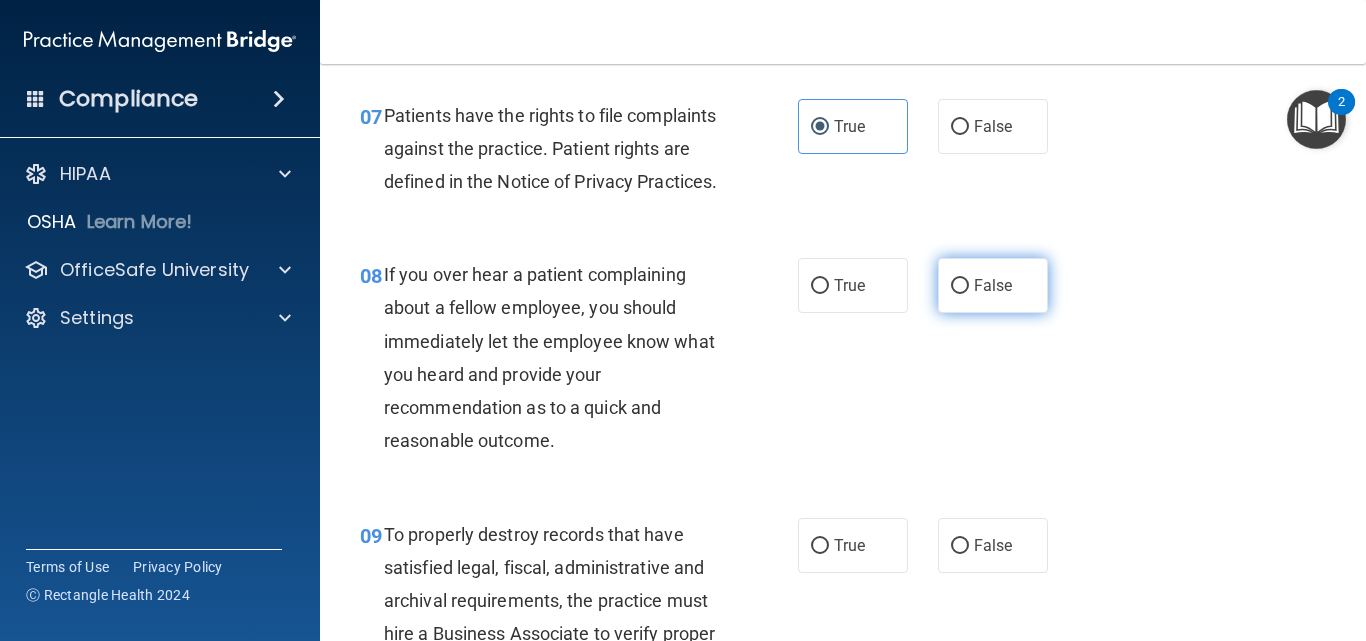 click on "False" at bounding box center (993, 285) 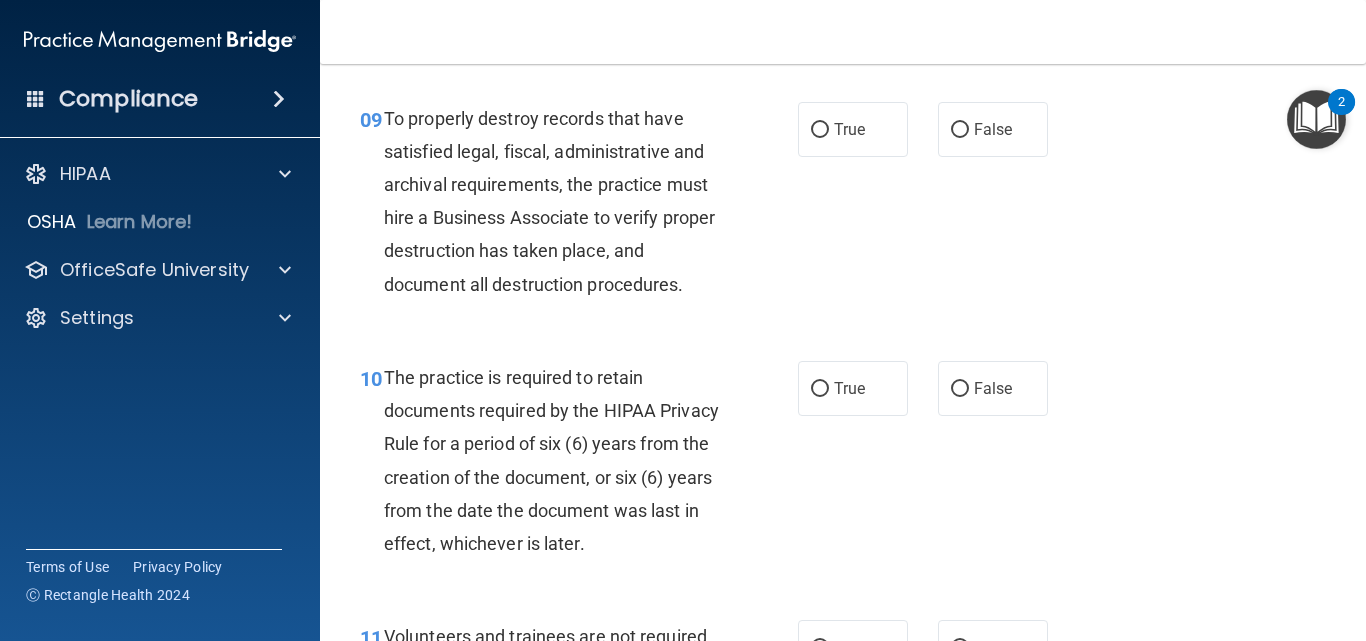 scroll, scrollTop: 1993, scrollLeft: 0, axis: vertical 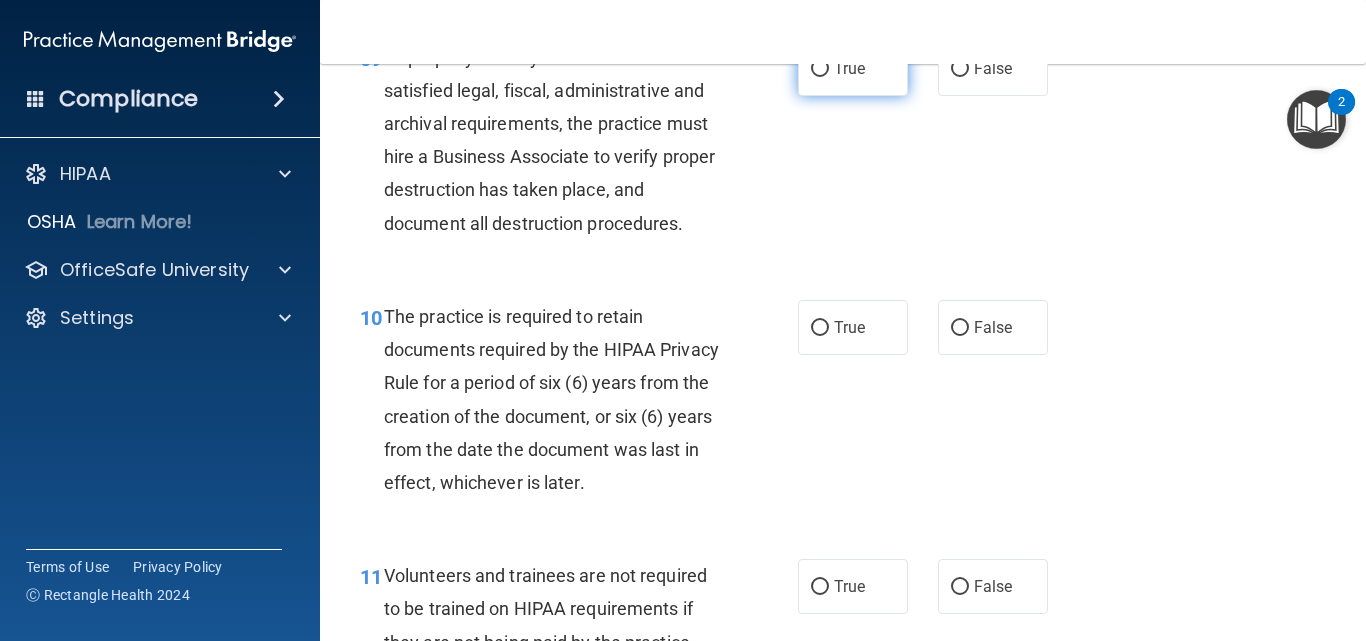 click on "True" at bounding box center [849, 68] 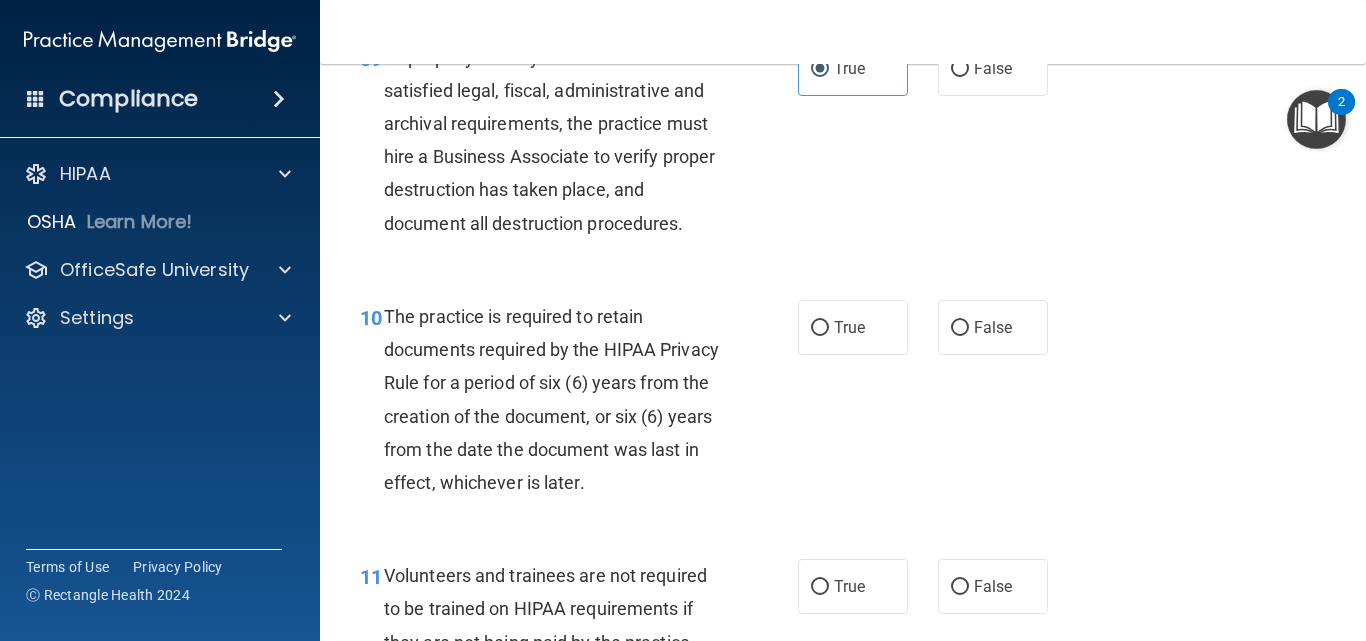 click on "The practice is required to retain documents required by the HIPAA Privacy Rule for a period of six (6) years from the creation of the document, or six (6) years from the date the document was last in effect, whichever is later." at bounding box center (551, 399) 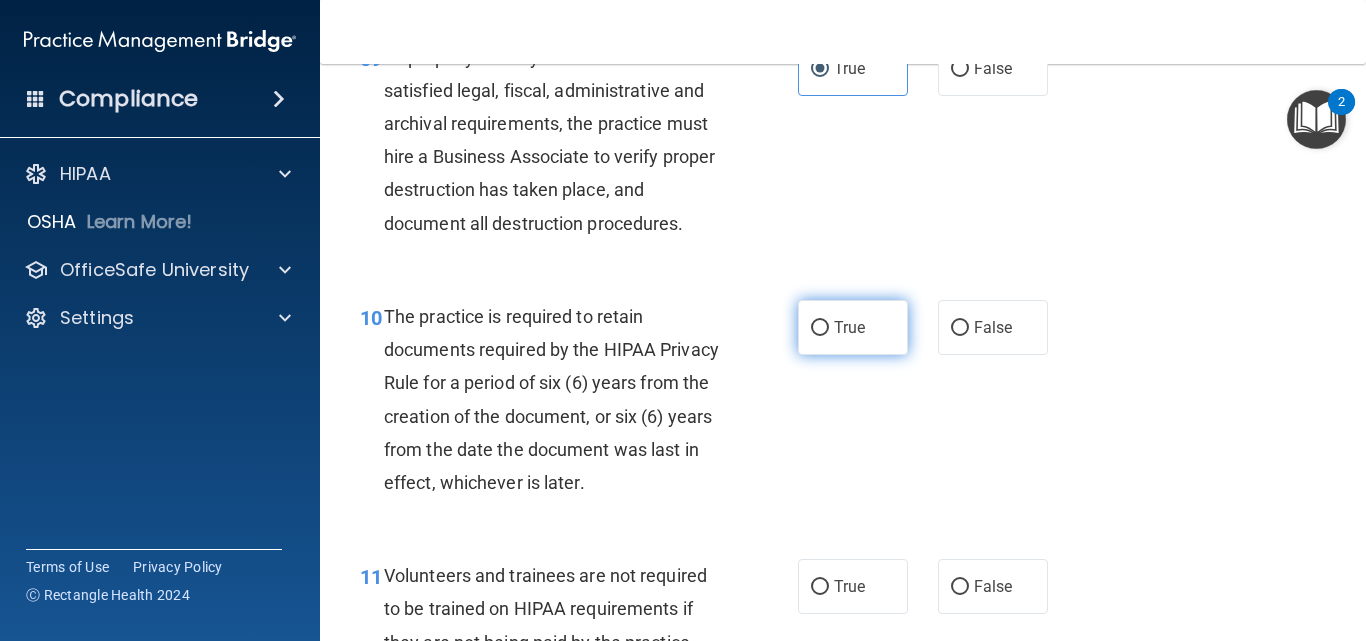 click on "True" at bounding box center [849, 327] 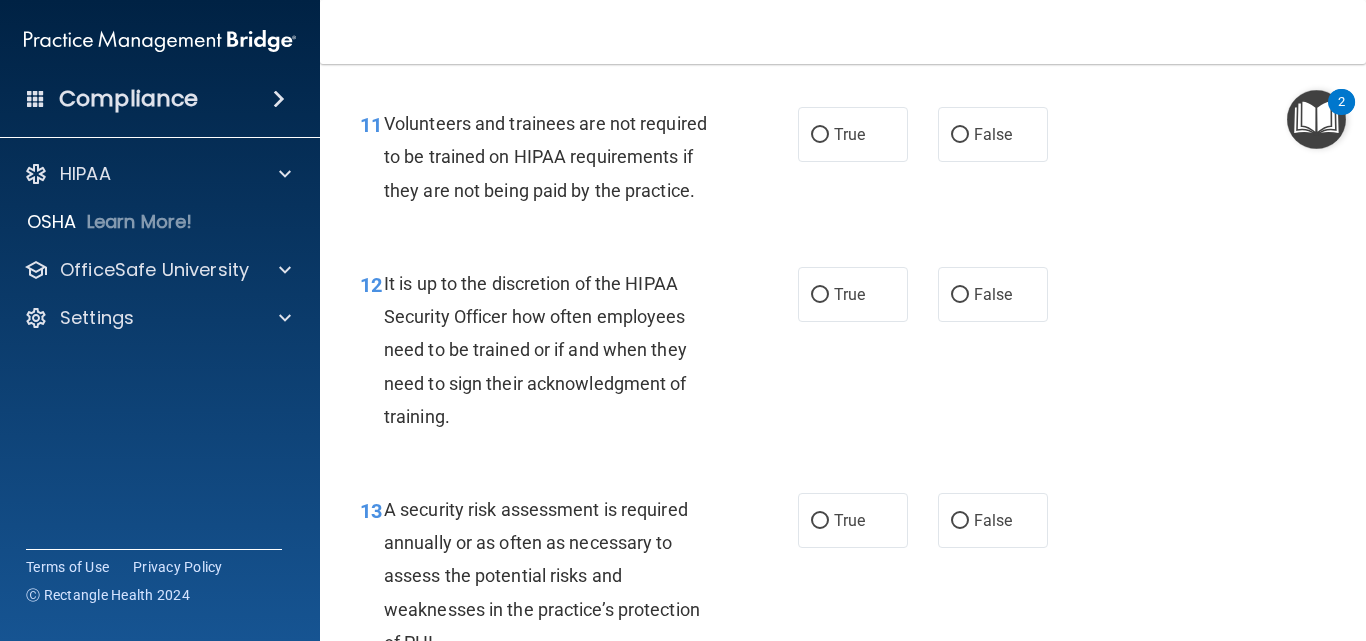scroll, scrollTop: 2482, scrollLeft: 0, axis: vertical 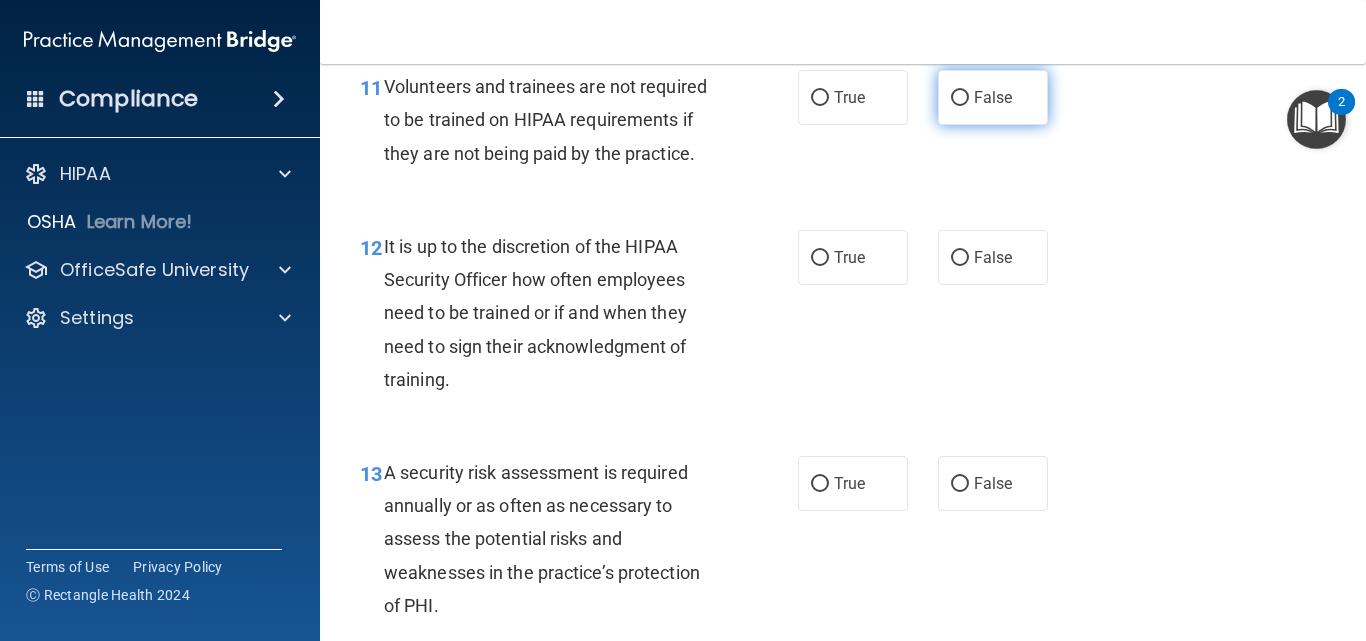 click on "False" at bounding box center (993, 97) 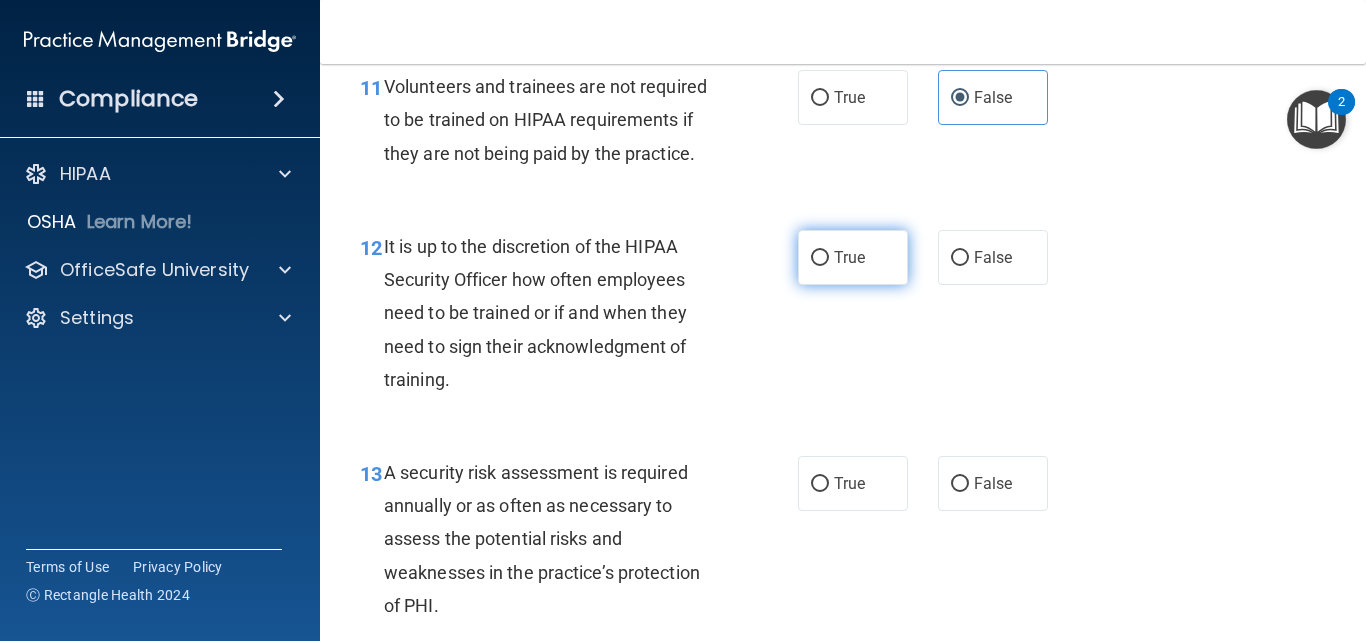 click on "True" at bounding box center [853, 257] 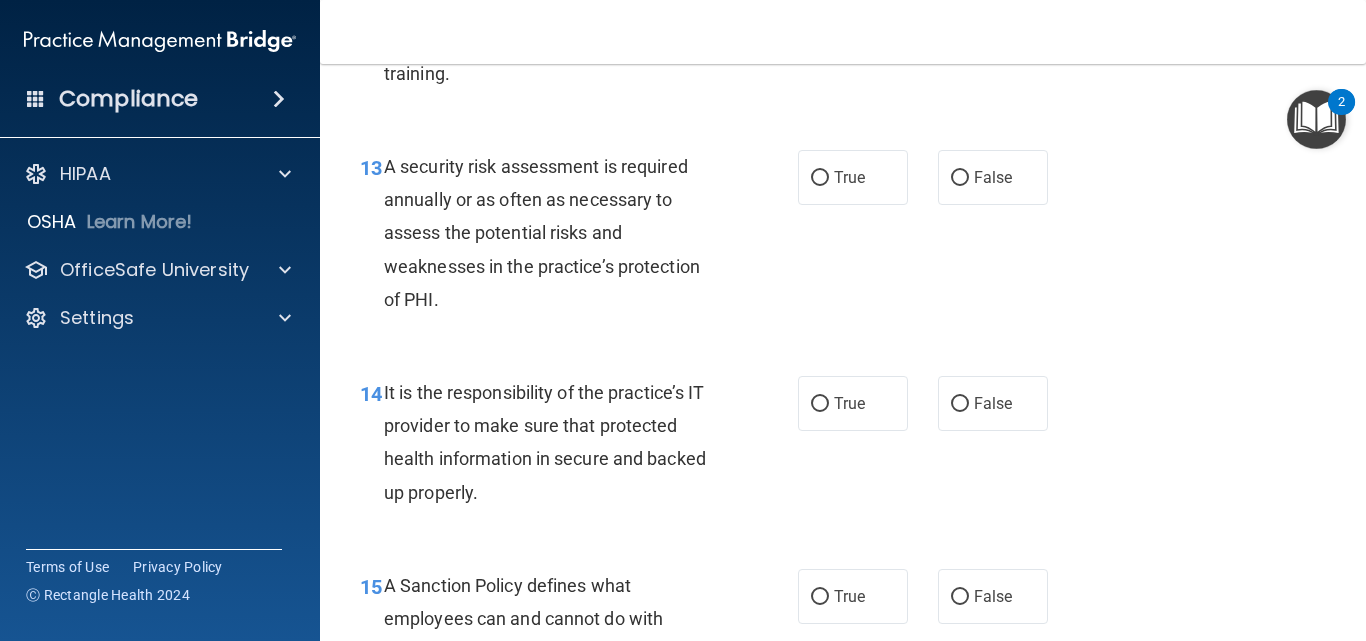 scroll, scrollTop: 2812, scrollLeft: 0, axis: vertical 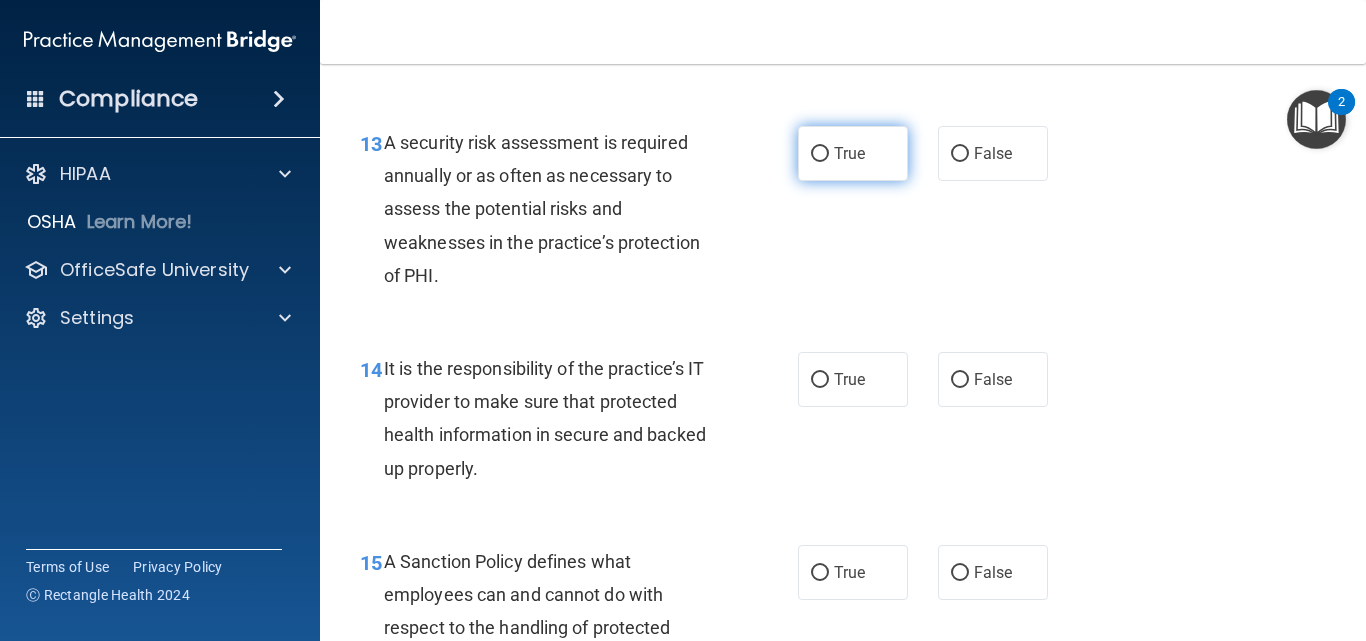 click on "True" at bounding box center (820, 154) 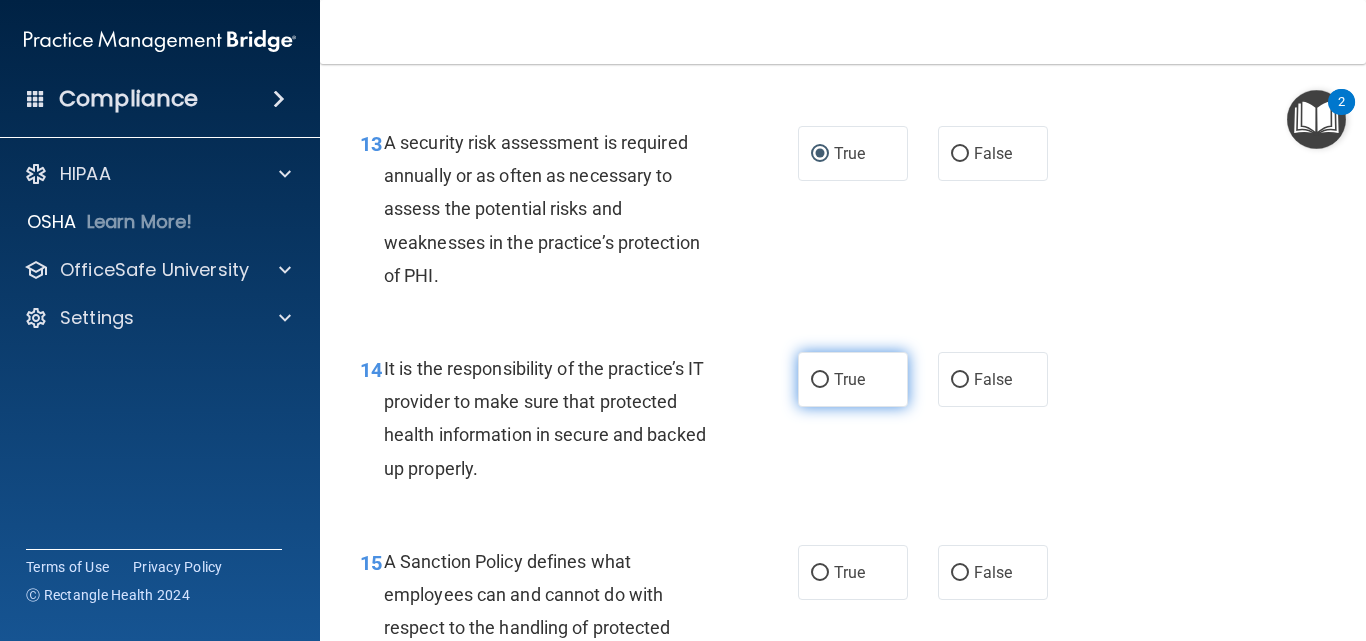 click on "True" at bounding box center (853, 379) 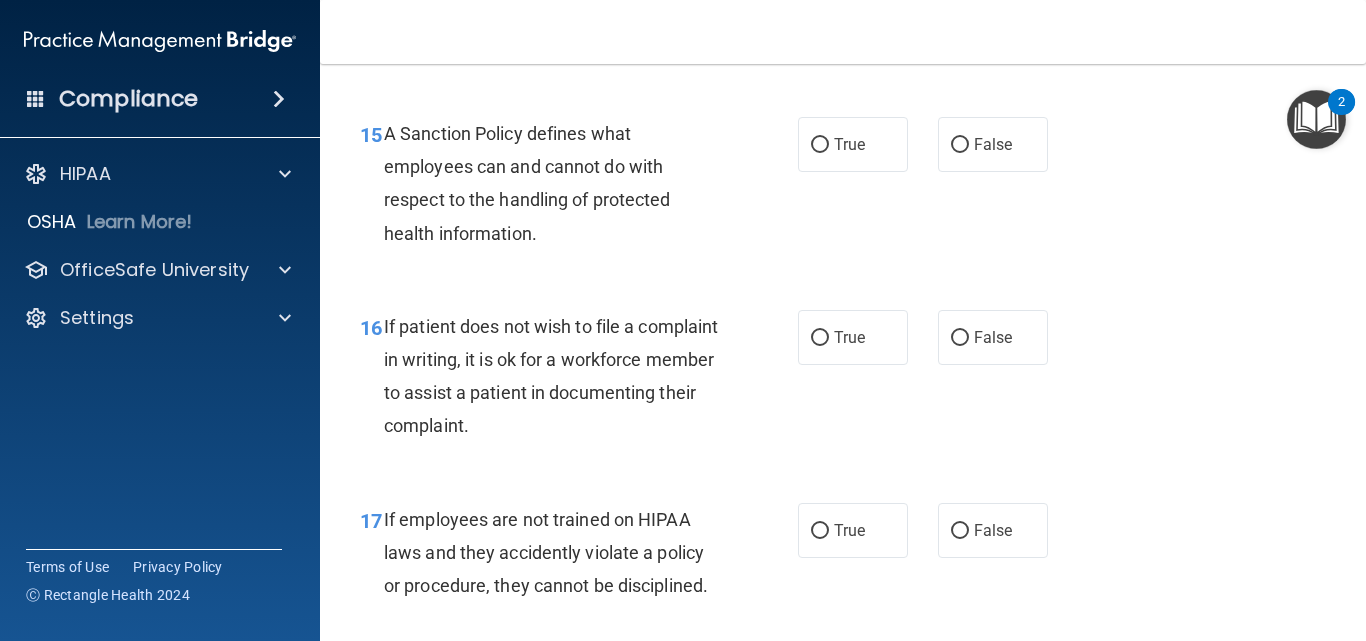 scroll, scrollTop: 3252, scrollLeft: 0, axis: vertical 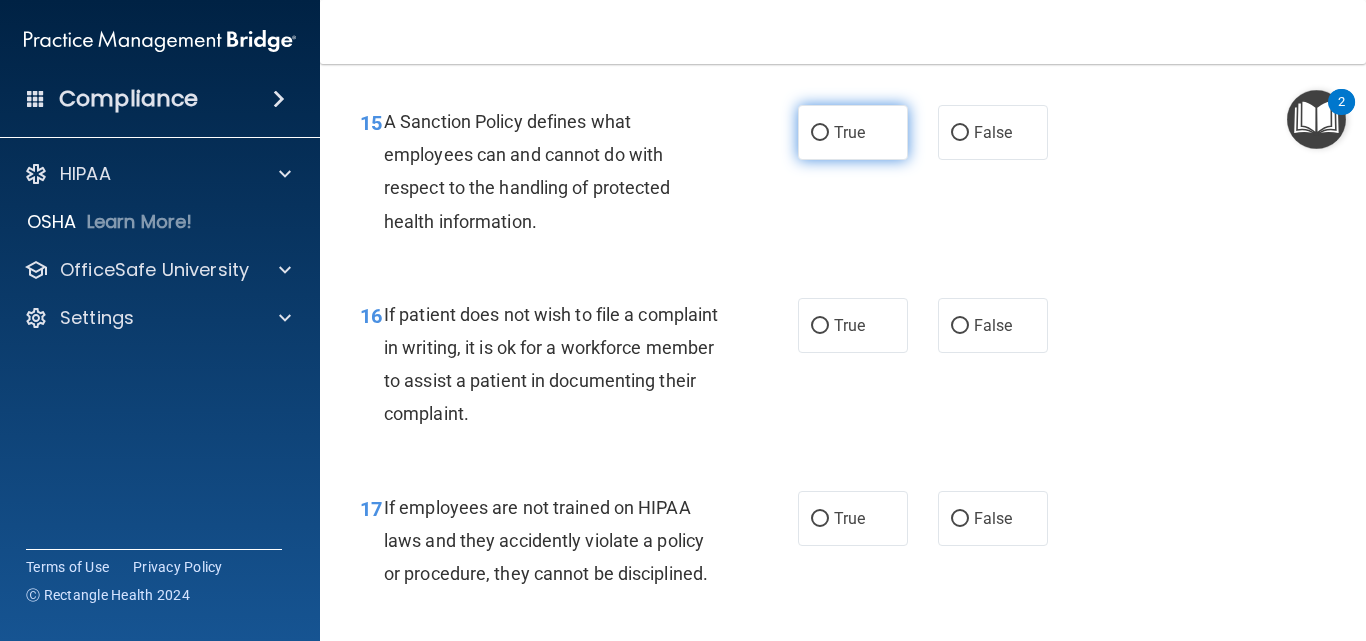 click on "True" at bounding box center [849, 132] 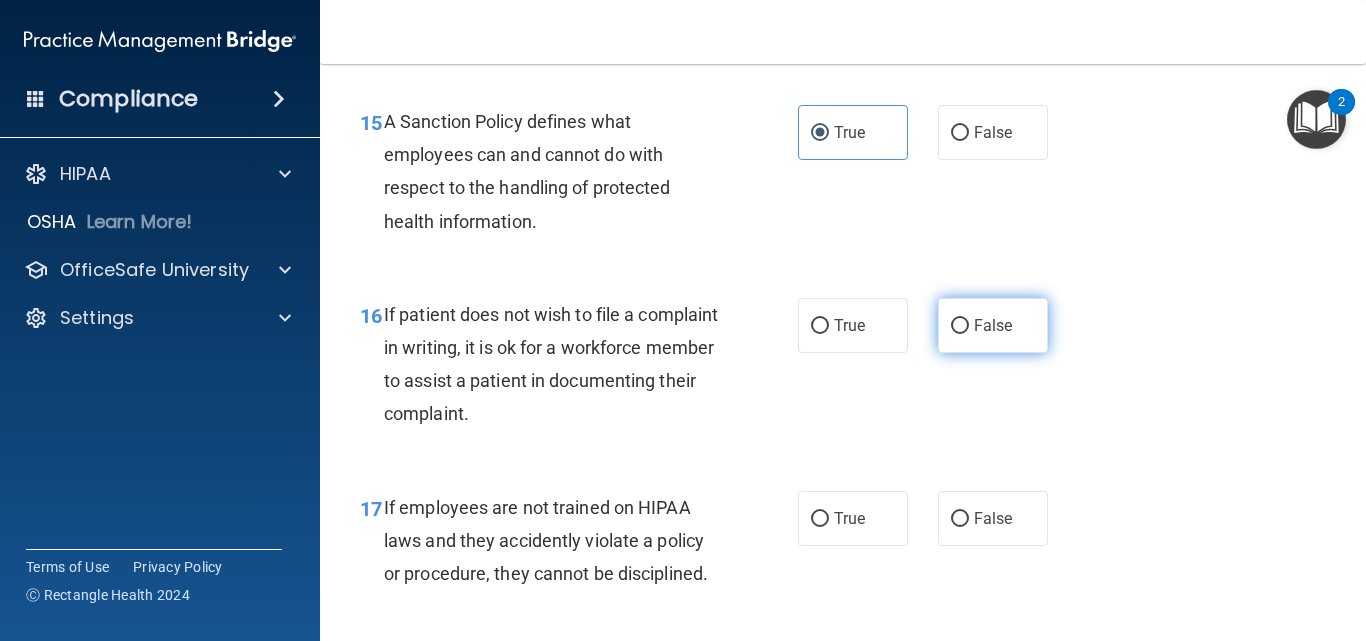 click on "False" at bounding box center (993, 325) 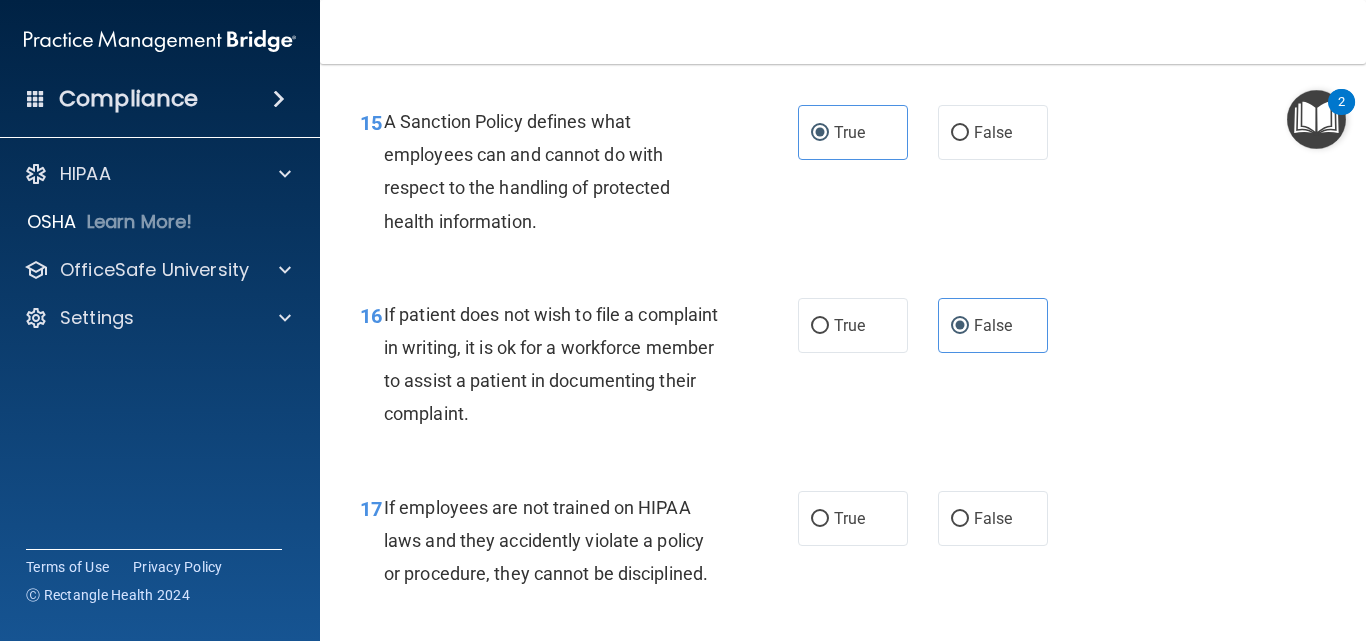 scroll, scrollTop: 2748, scrollLeft: 0, axis: vertical 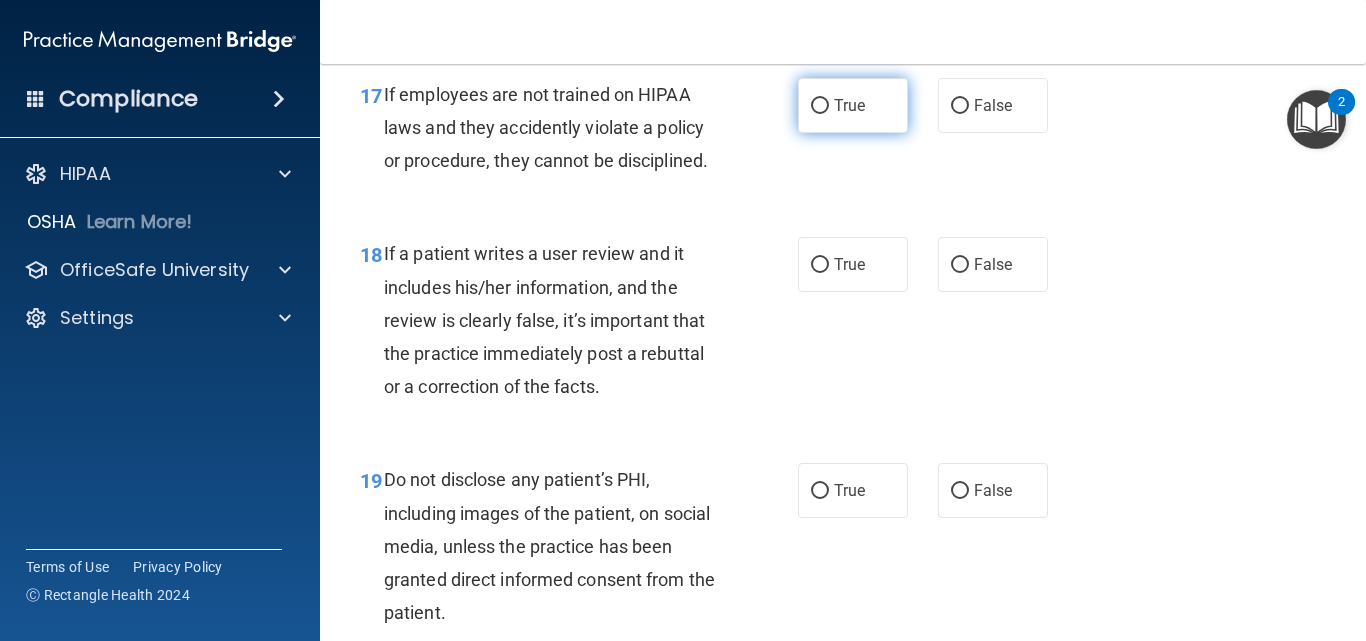 click on "True" at bounding box center [853, 105] 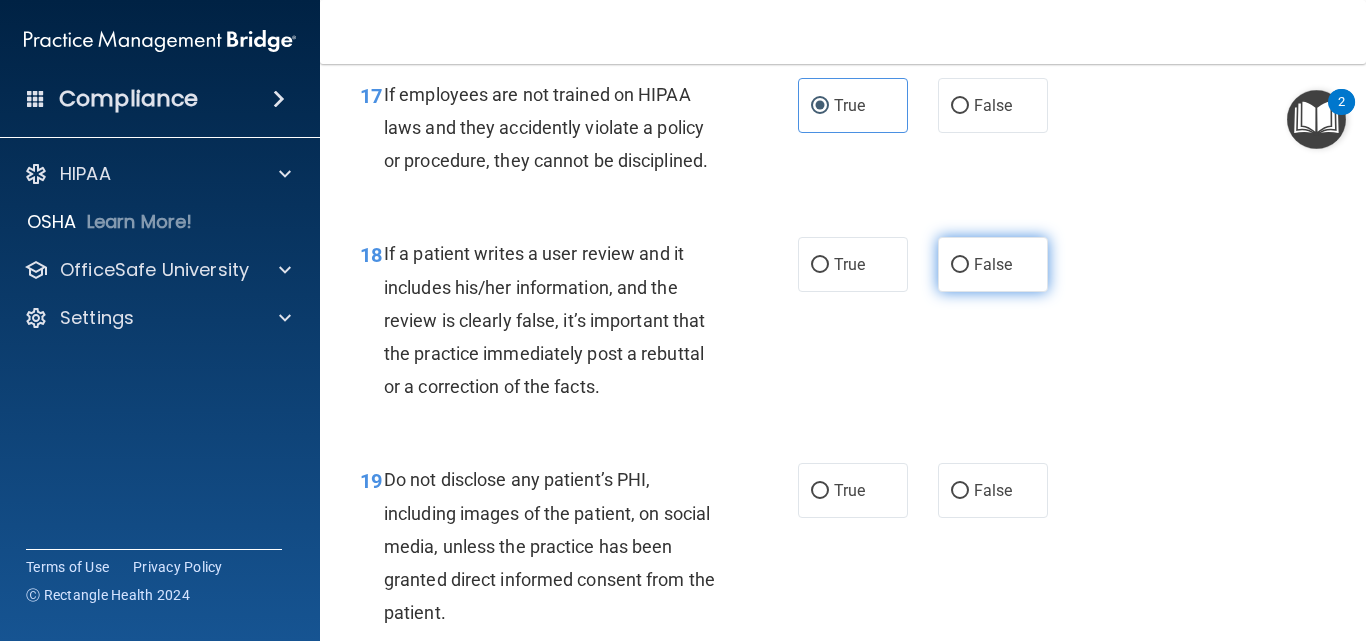 click on "False" at bounding box center (993, 264) 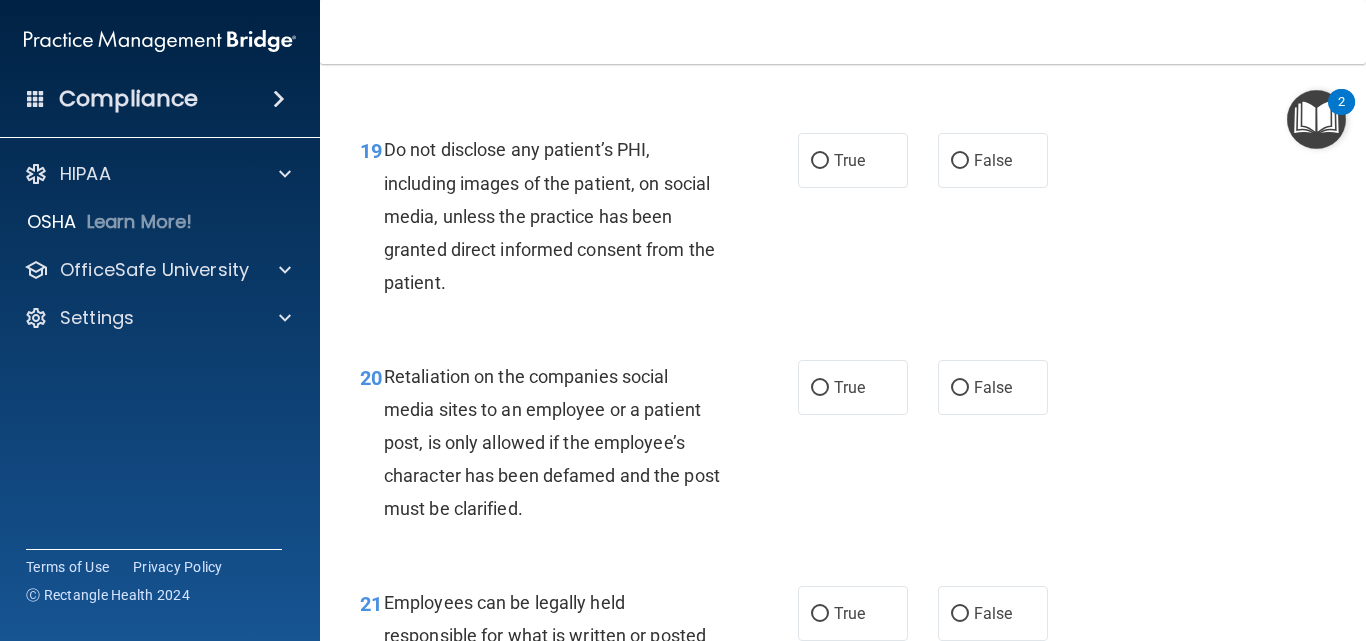 scroll, scrollTop: 4057, scrollLeft: 0, axis: vertical 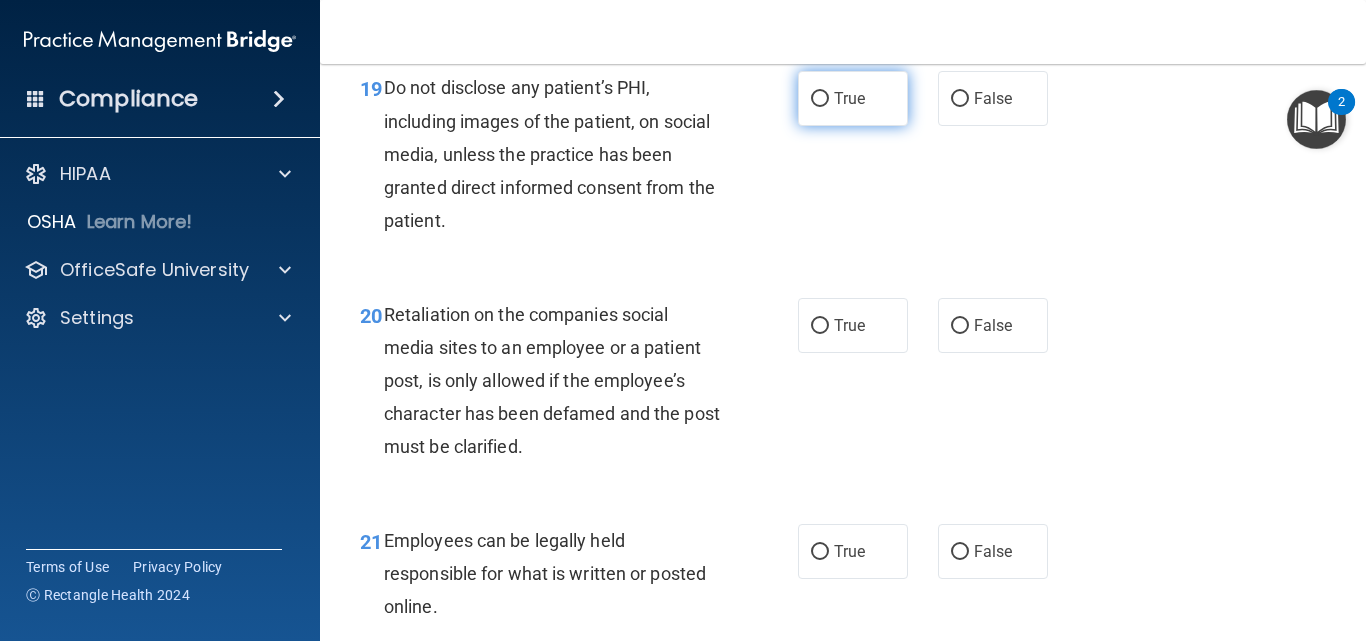 click on "True" at bounding box center (853, 98) 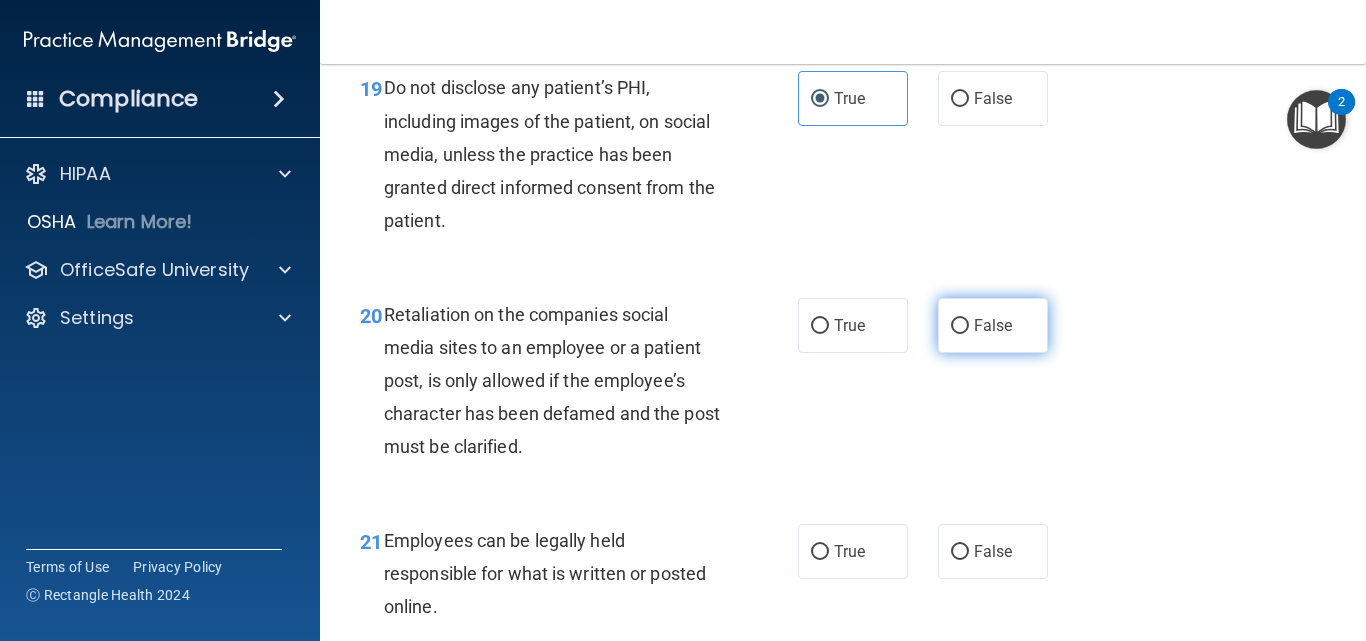 click on "False" at bounding box center [993, 325] 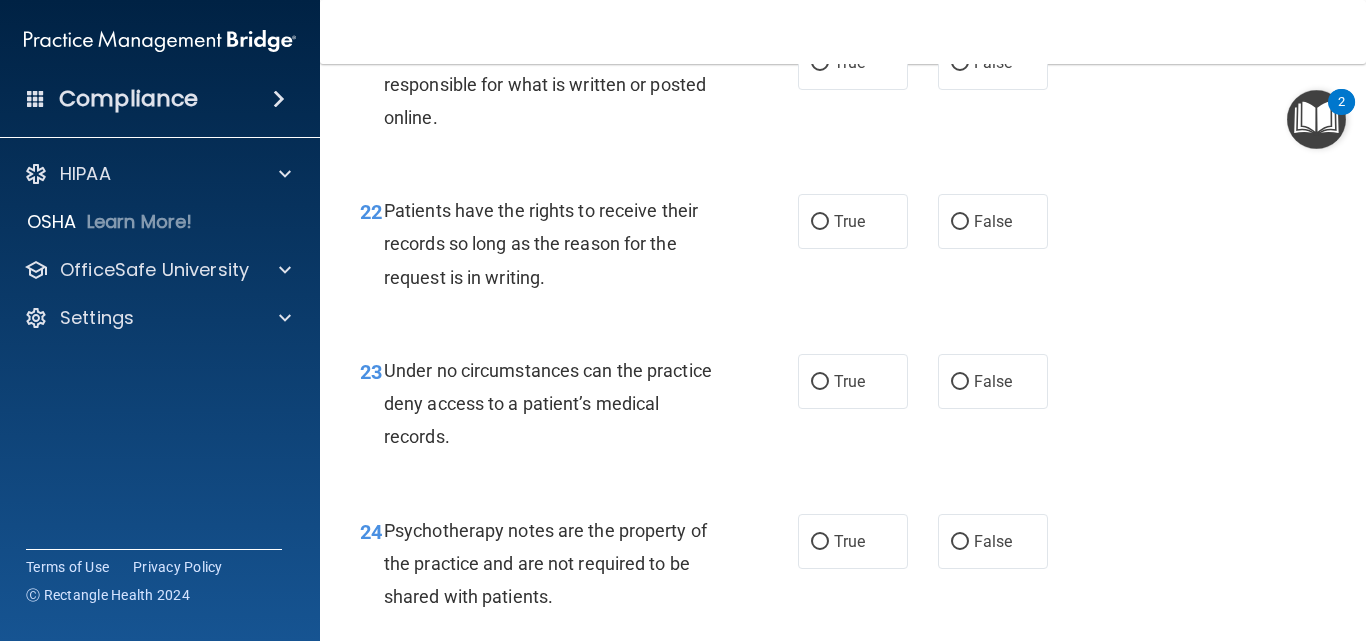 scroll, scrollTop: 4558, scrollLeft: 0, axis: vertical 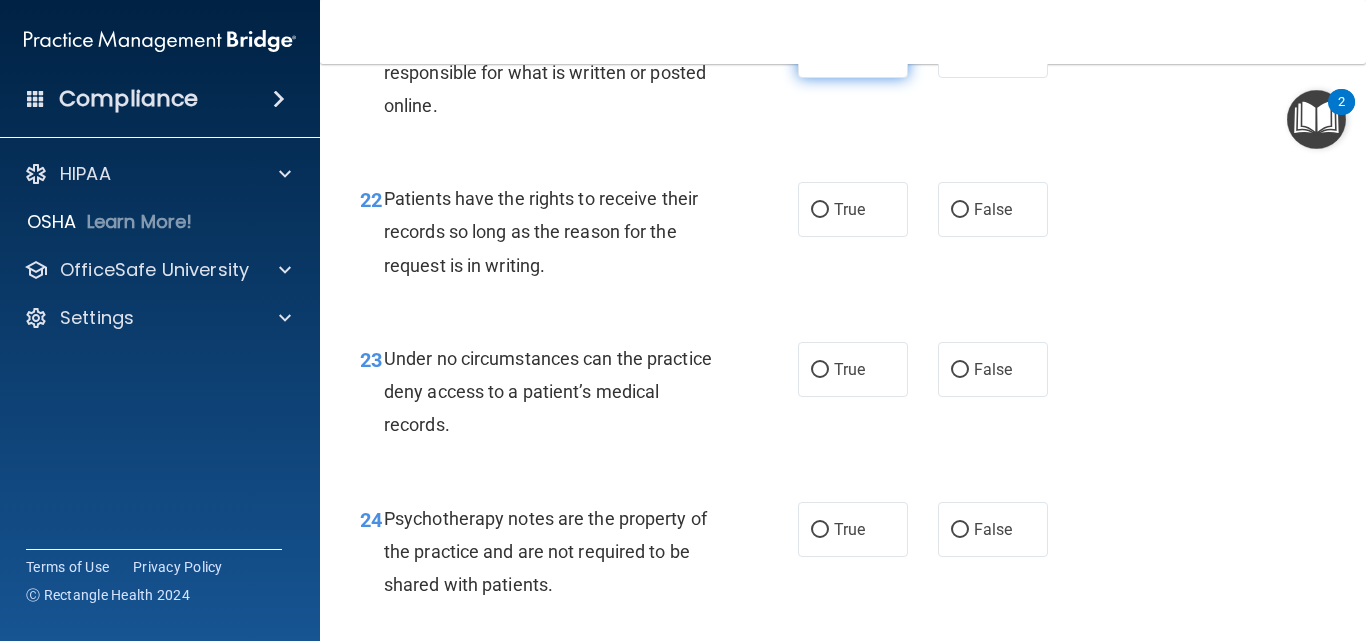 click on "True" at bounding box center [853, 50] 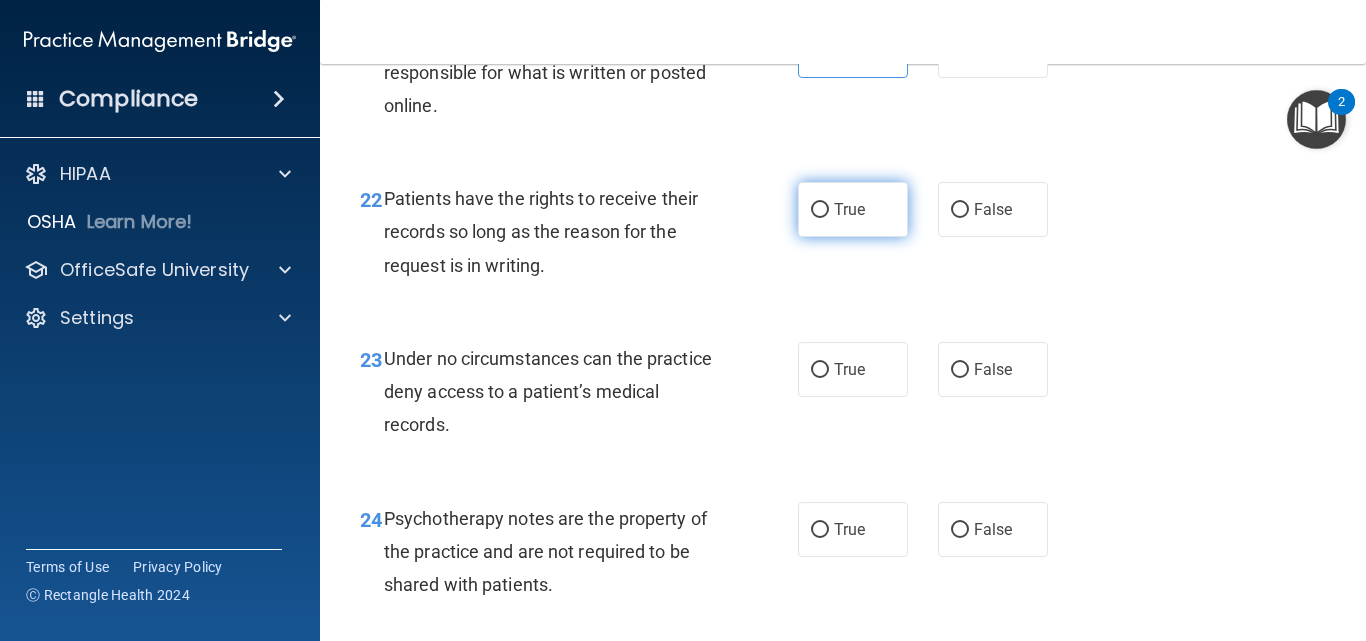 click on "True" at bounding box center (853, 209) 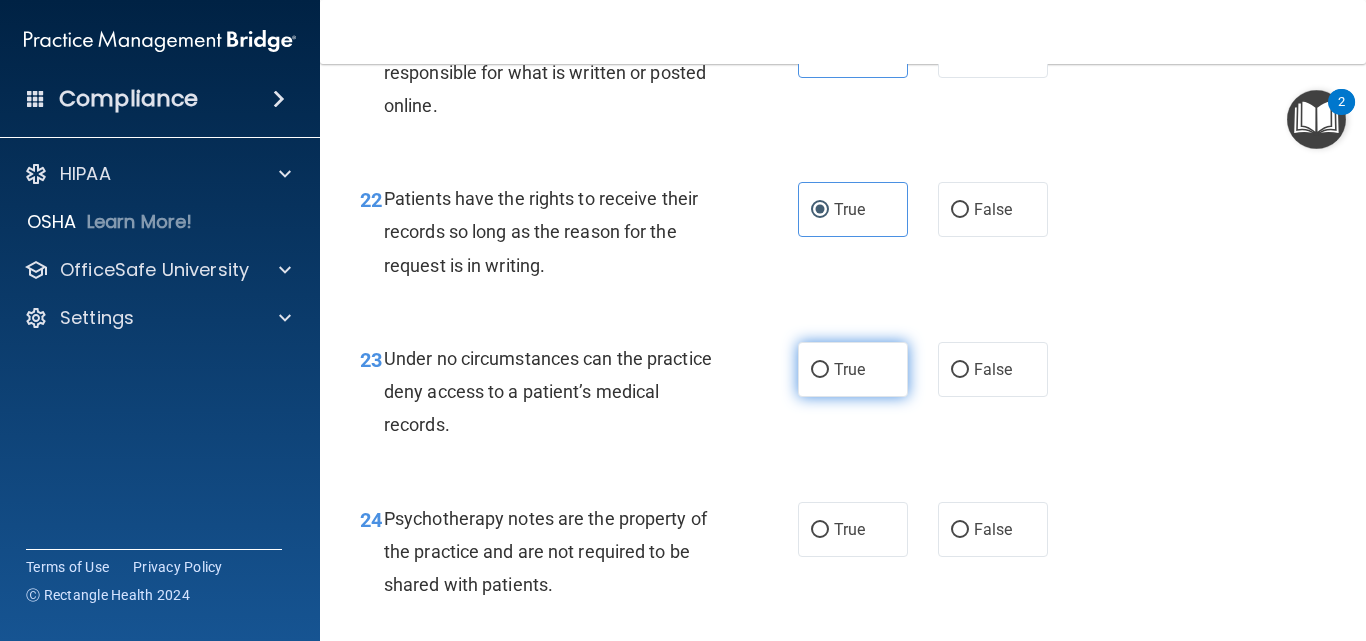 click on "True" at bounding box center (853, 369) 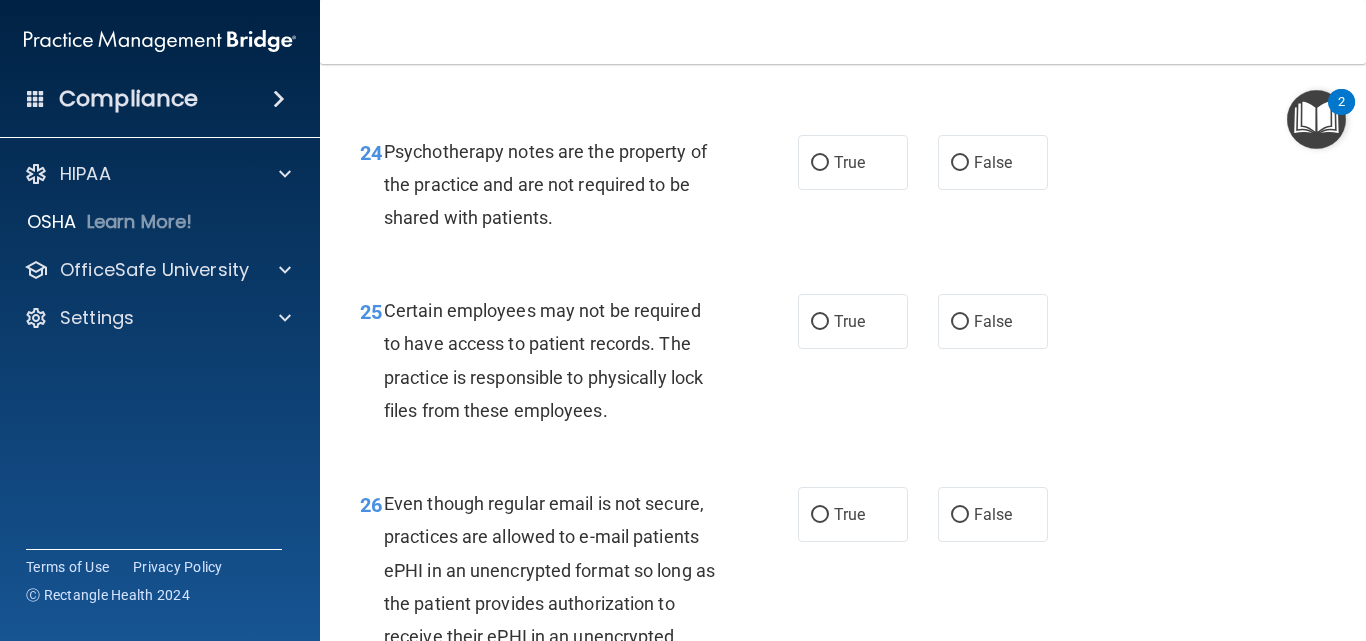scroll, scrollTop: 4961, scrollLeft: 0, axis: vertical 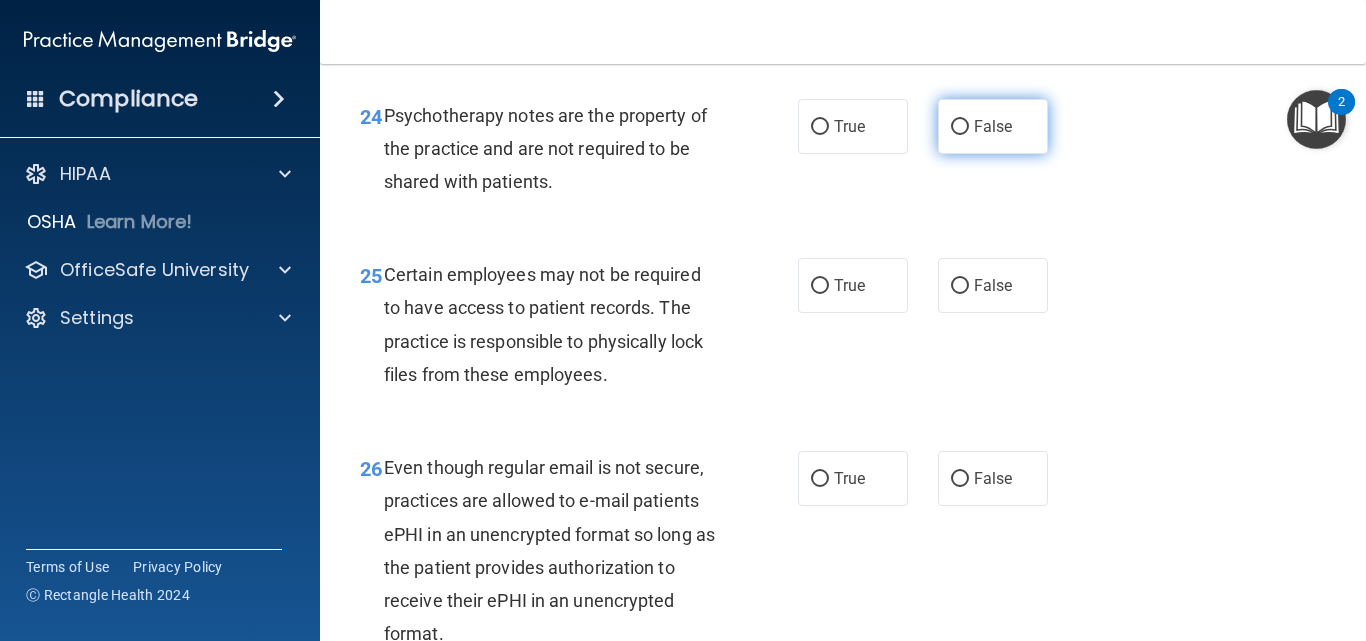 click on "False" at bounding box center (993, 126) 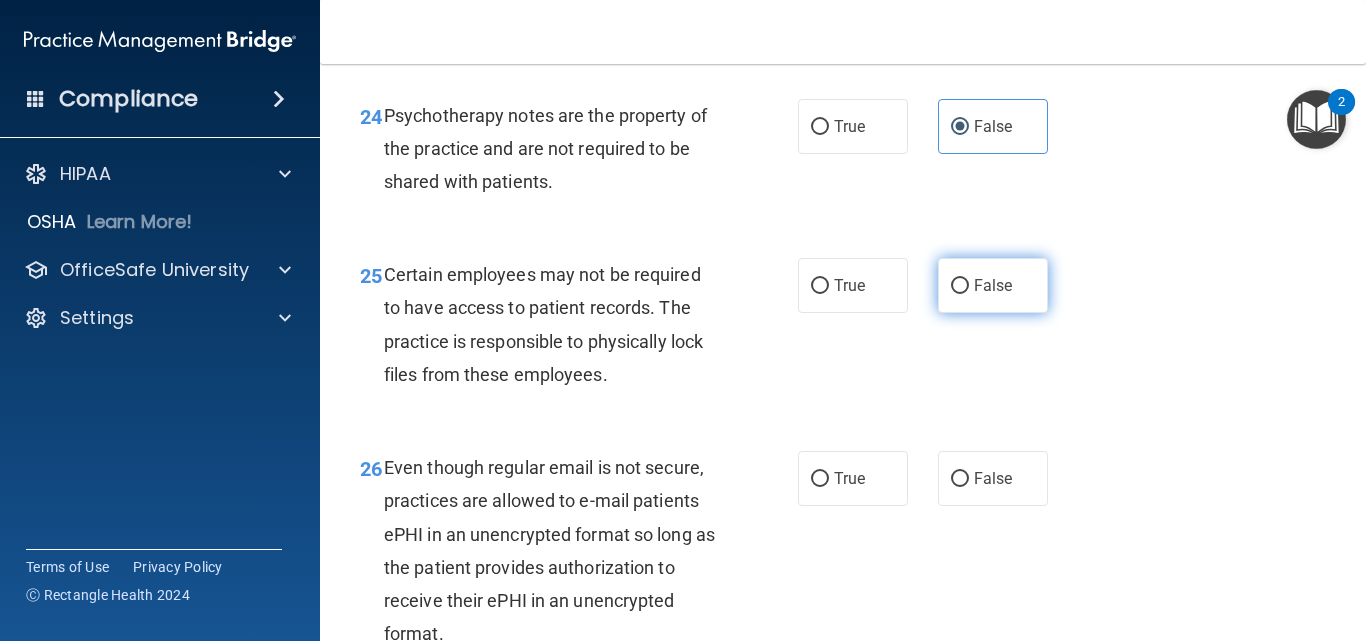 click on "False" at bounding box center [993, 285] 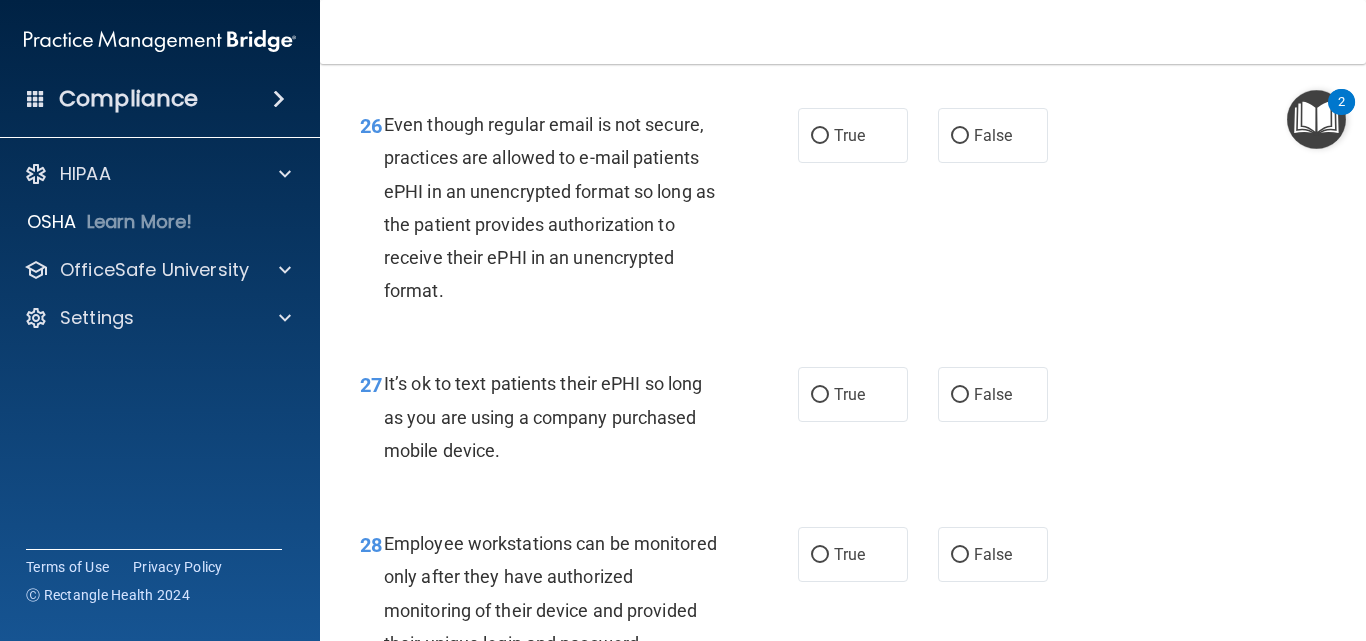 scroll, scrollTop: 5316, scrollLeft: 0, axis: vertical 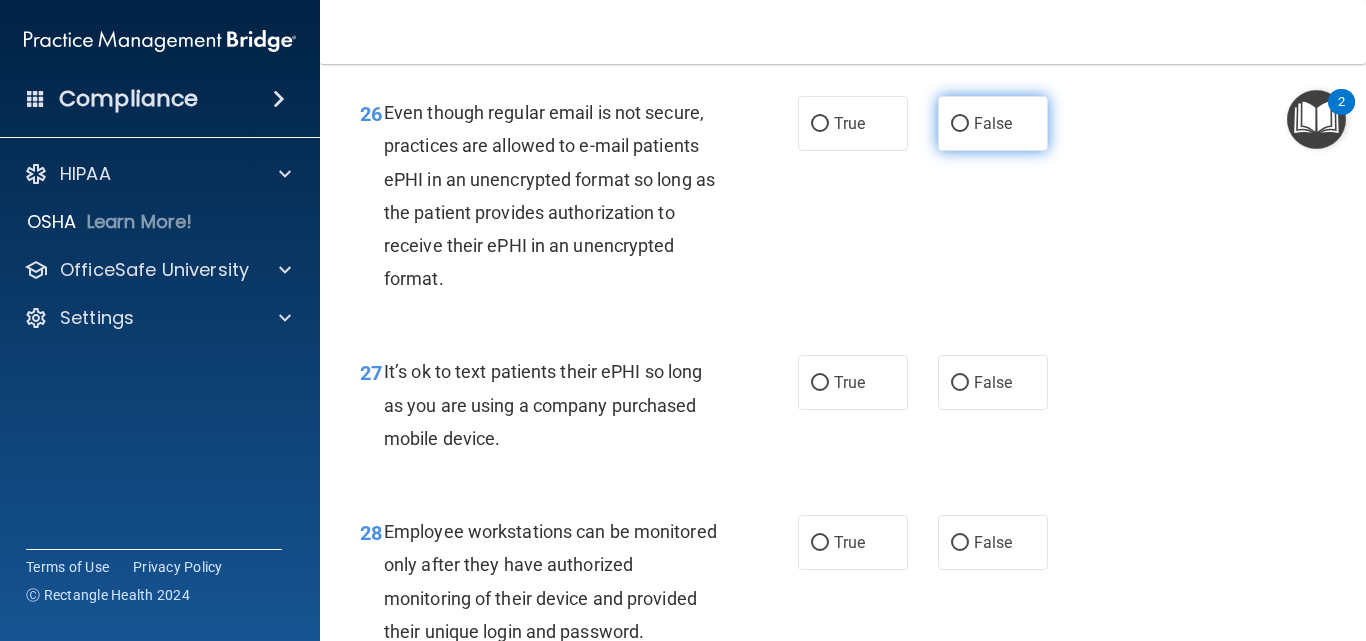 click on "False" at bounding box center [993, 123] 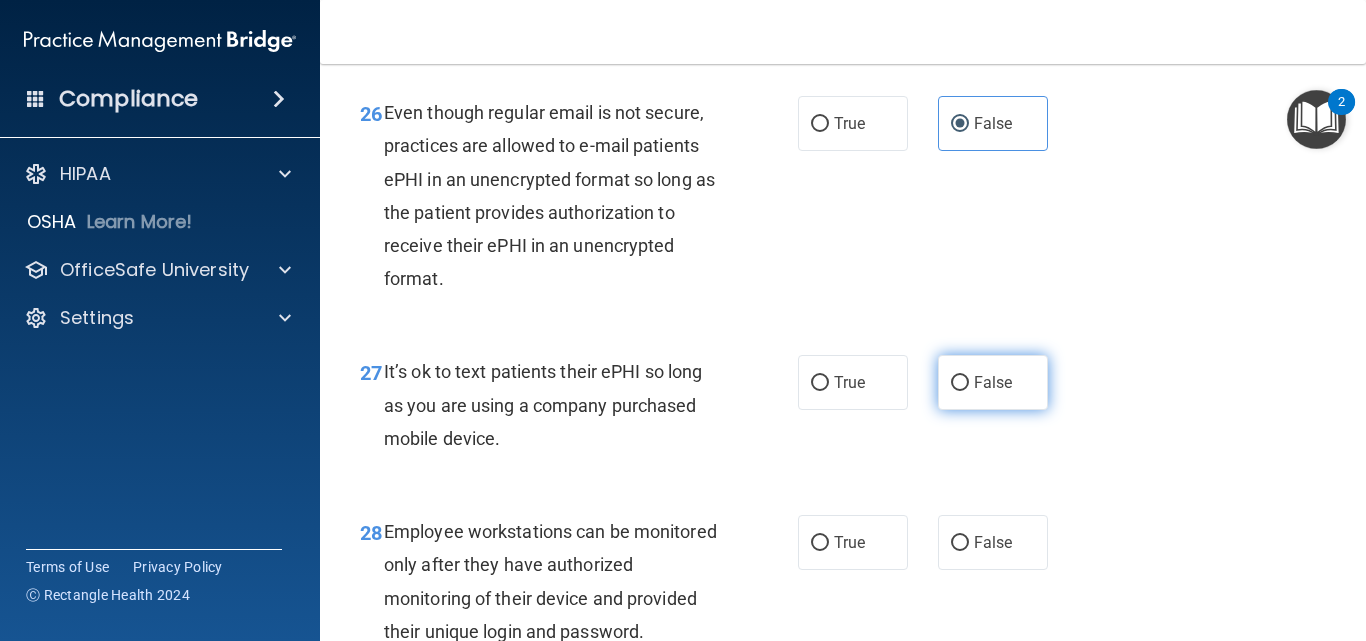 click on "False" at bounding box center (993, 382) 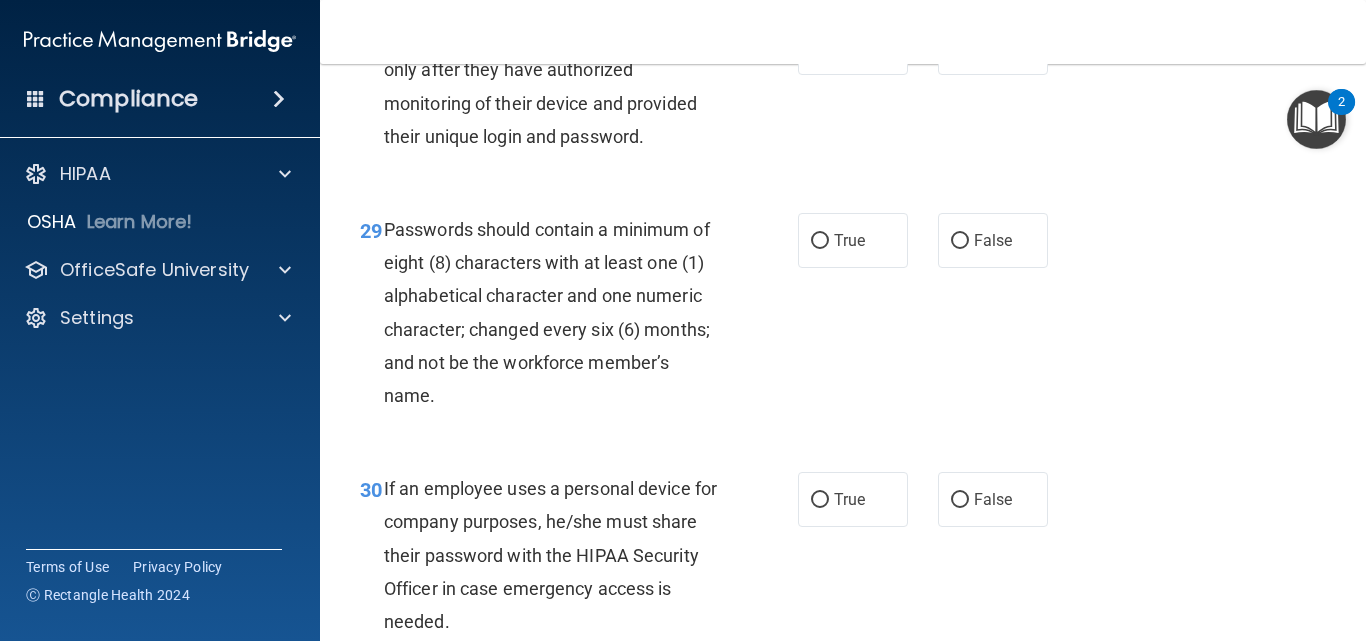 scroll, scrollTop: 5836, scrollLeft: 0, axis: vertical 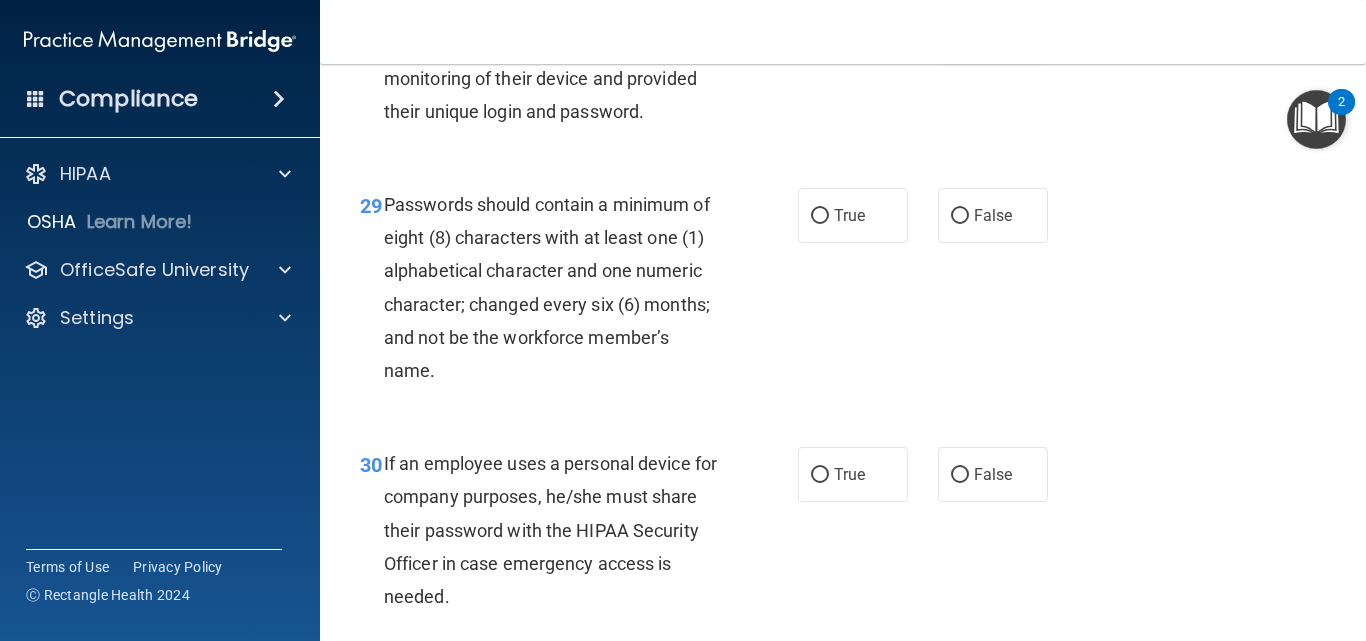 click on "False" at bounding box center (993, 22) 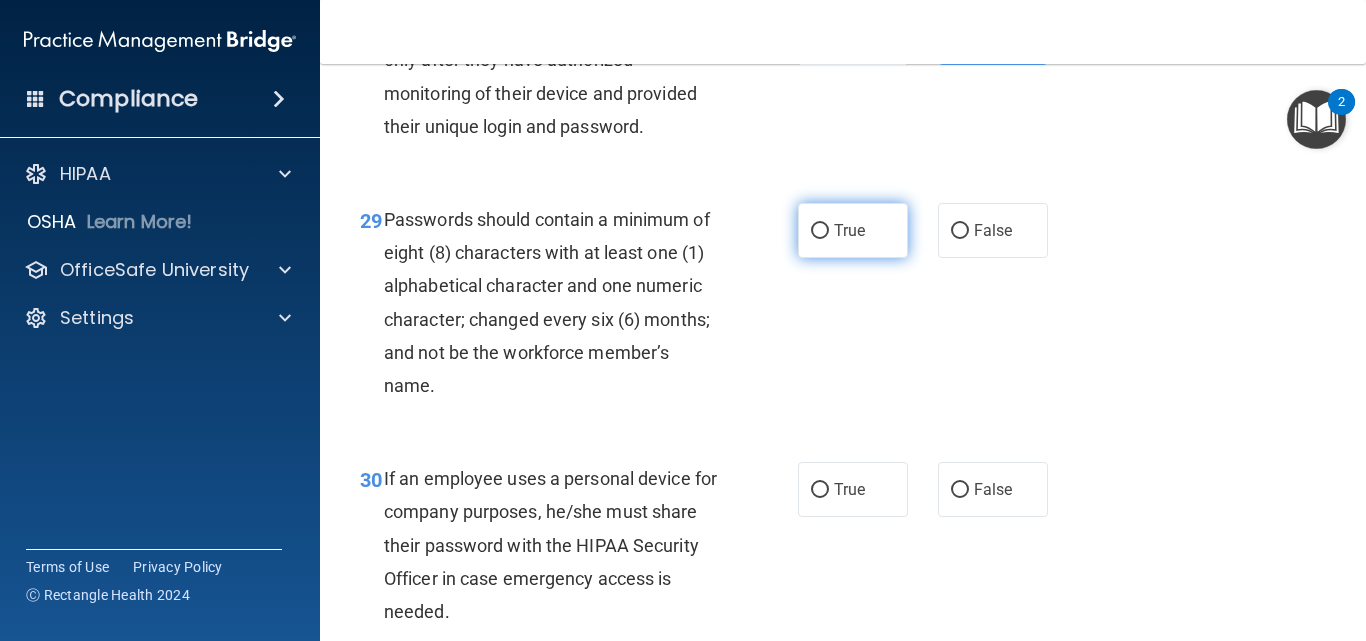 click on "True" at bounding box center (849, 230) 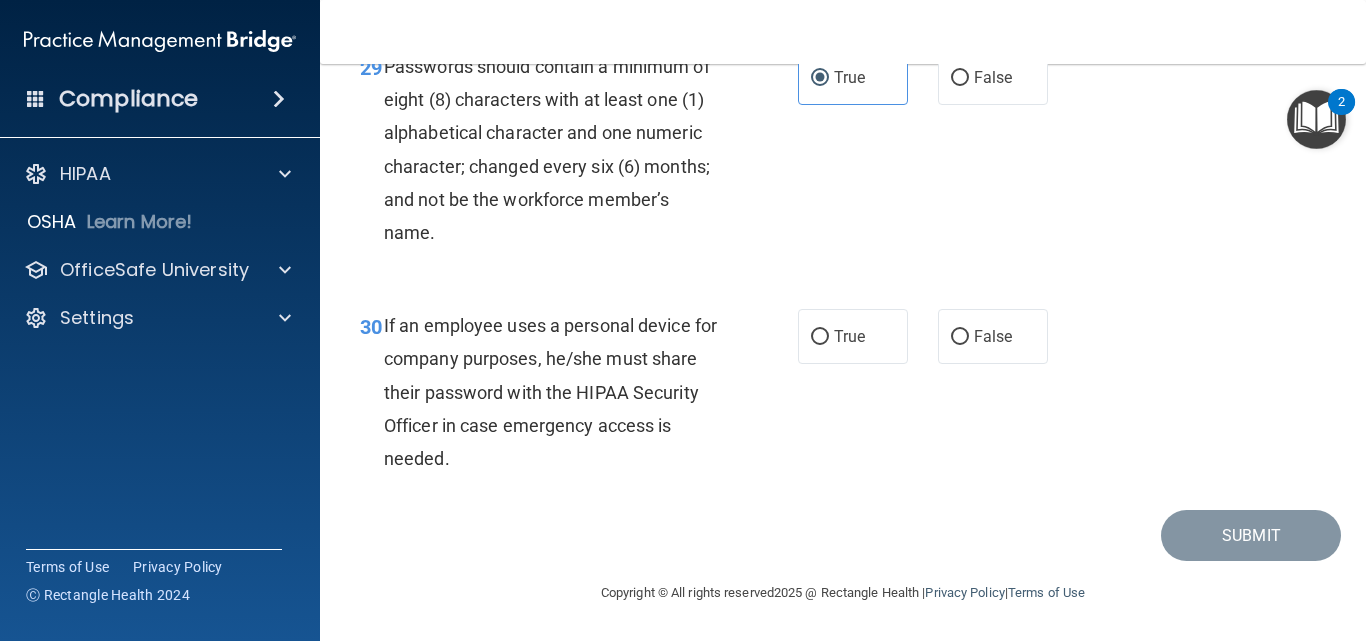 scroll, scrollTop: 6040, scrollLeft: 0, axis: vertical 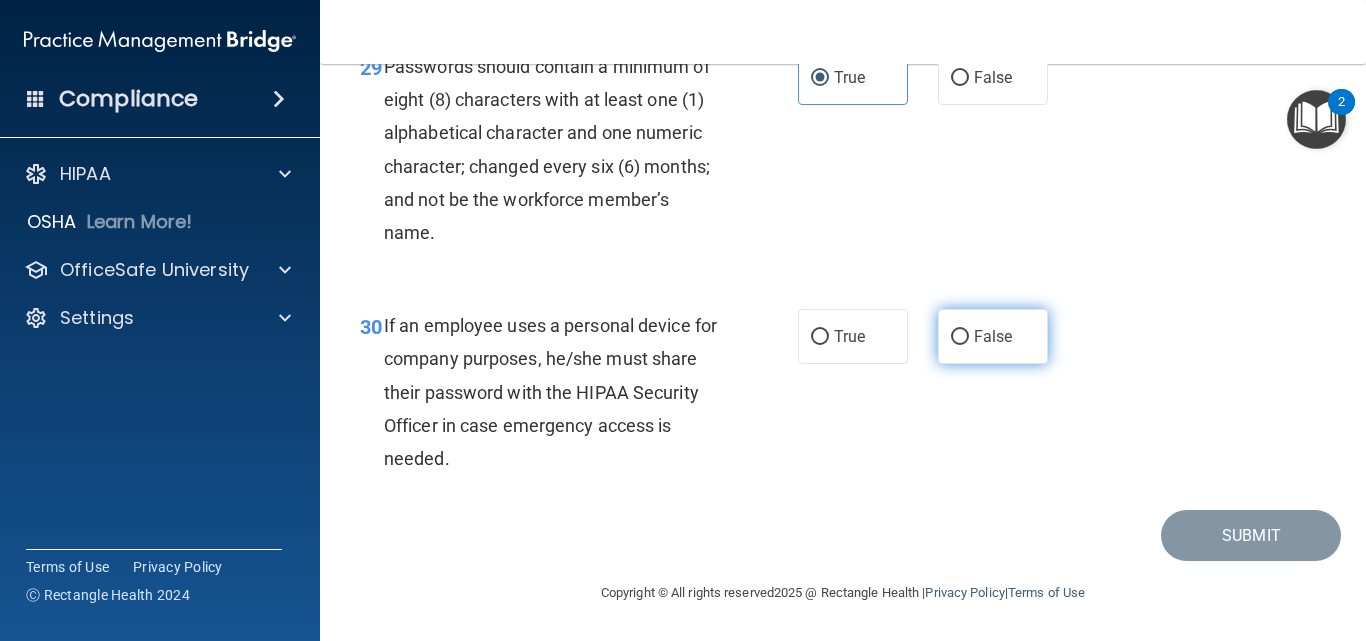 click on "False" at bounding box center (993, 336) 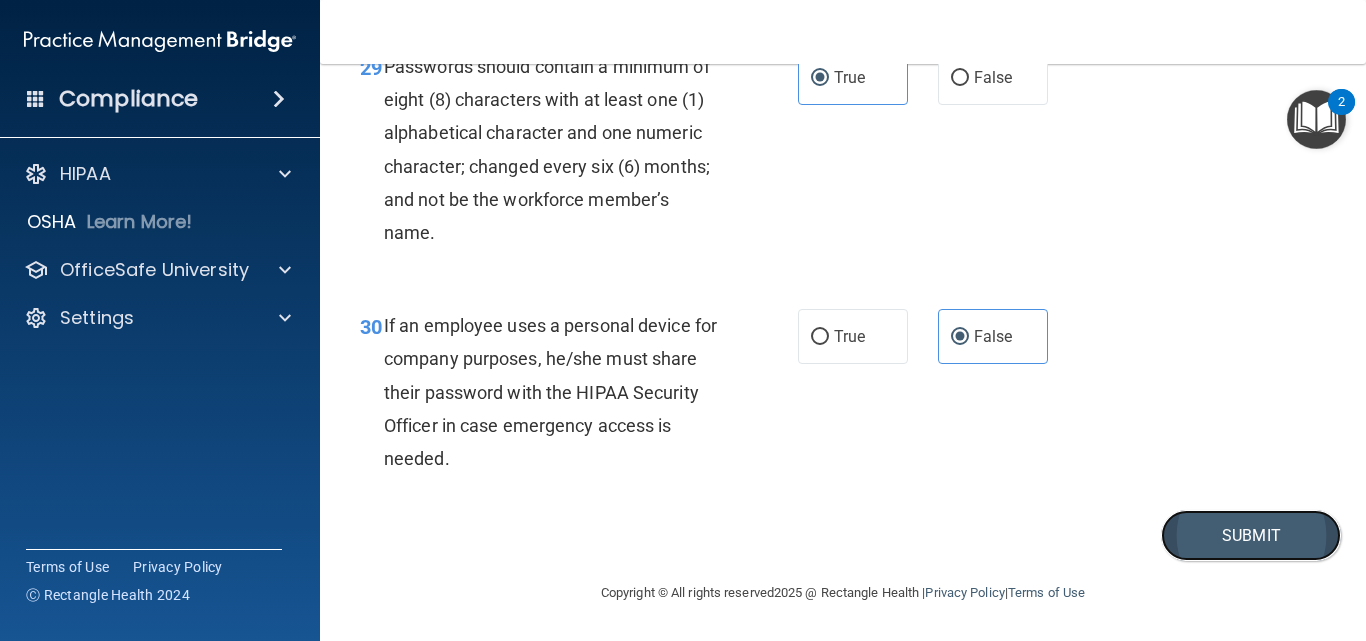 click on "Submit" at bounding box center [1251, 535] 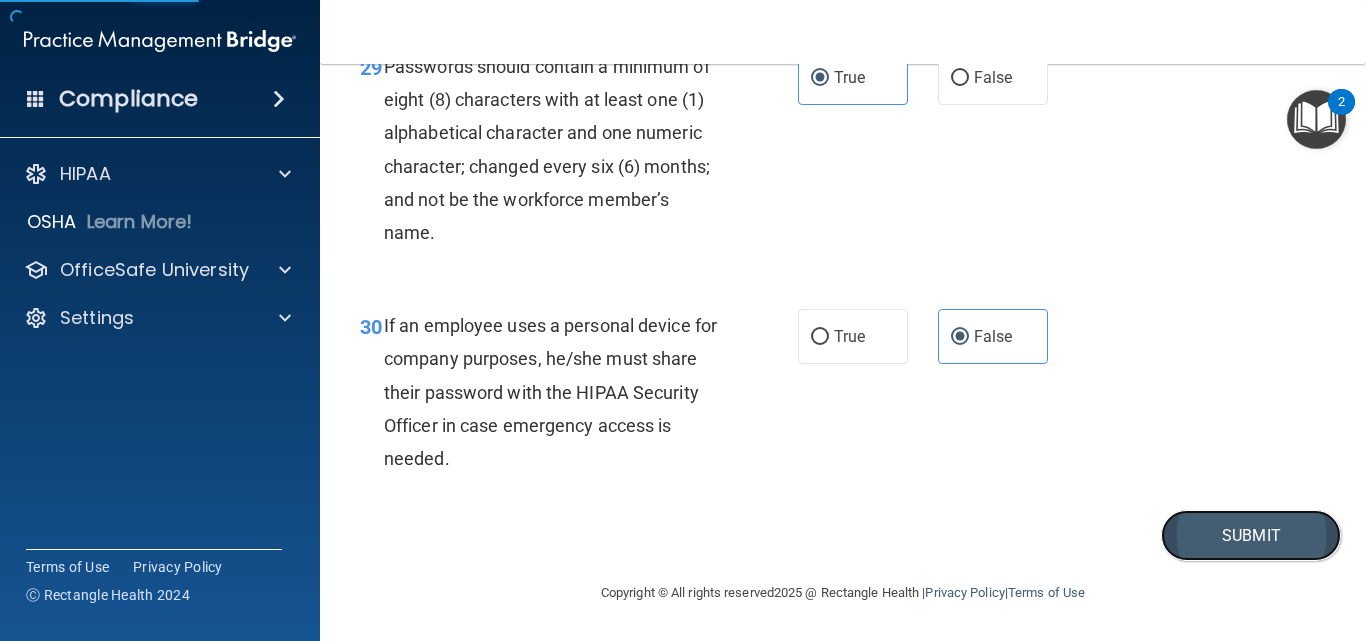 click on "Submit" at bounding box center (1251, 535) 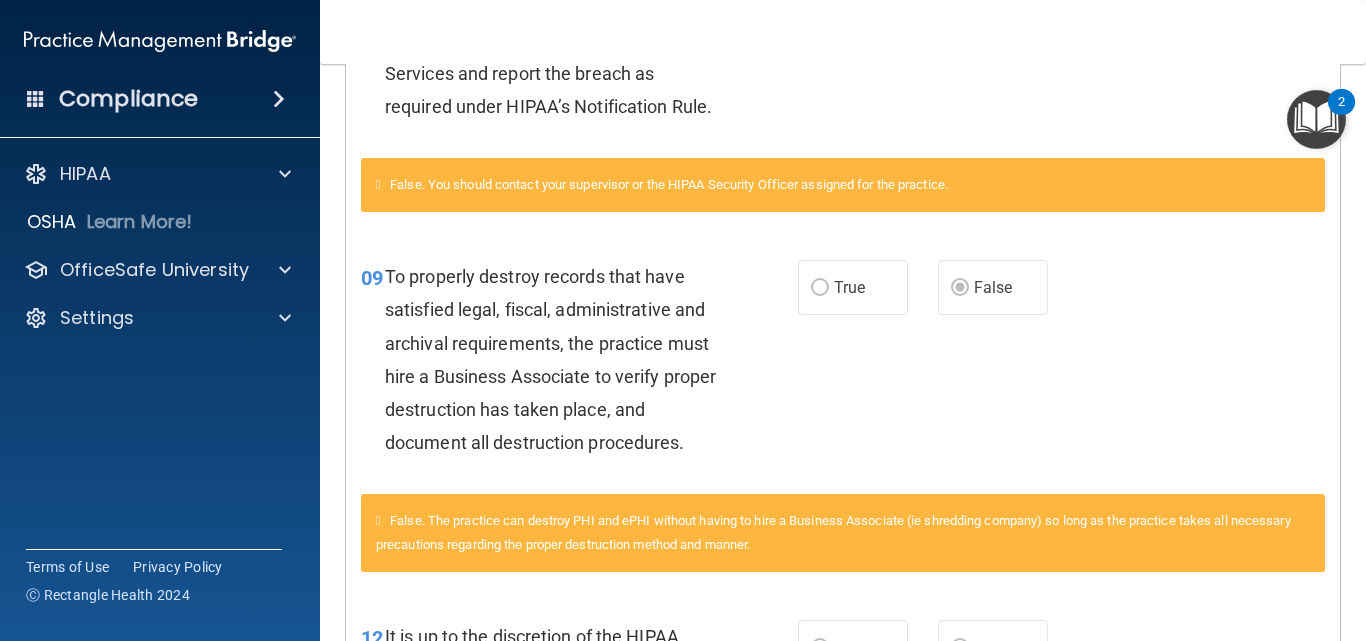 scroll, scrollTop: 694, scrollLeft: 0, axis: vertical 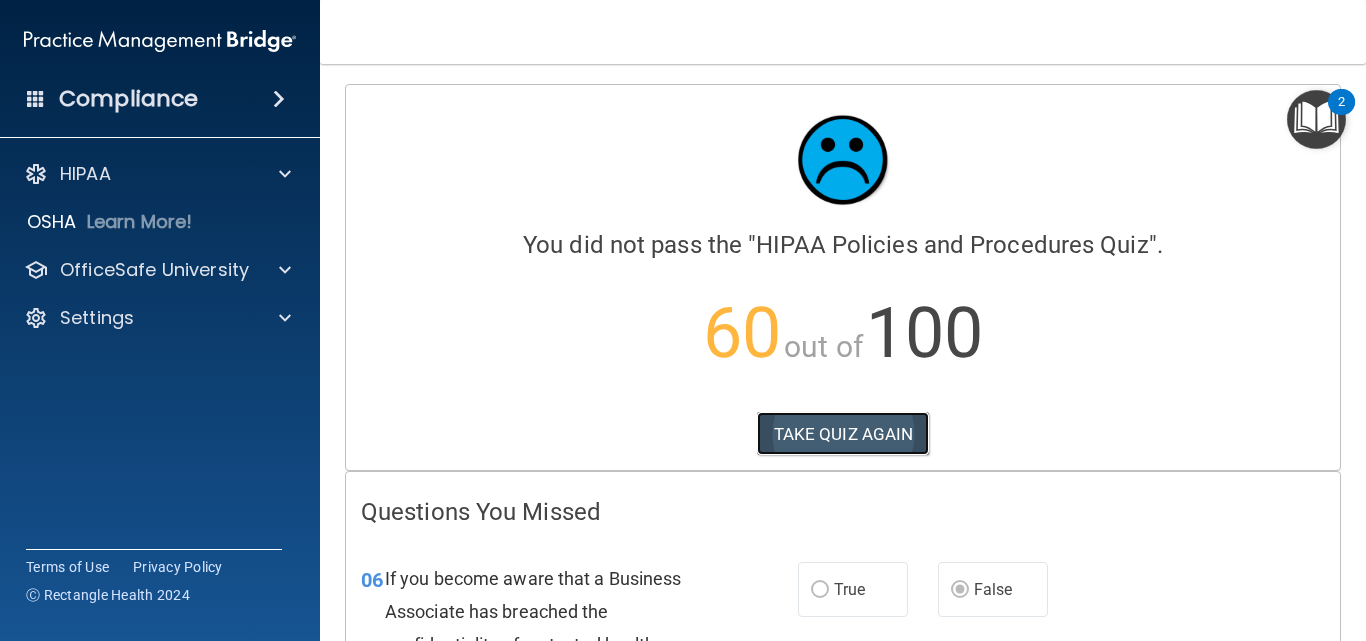 click on "TAKE QUIZ AGAIN" at bounding box center [843, 434] 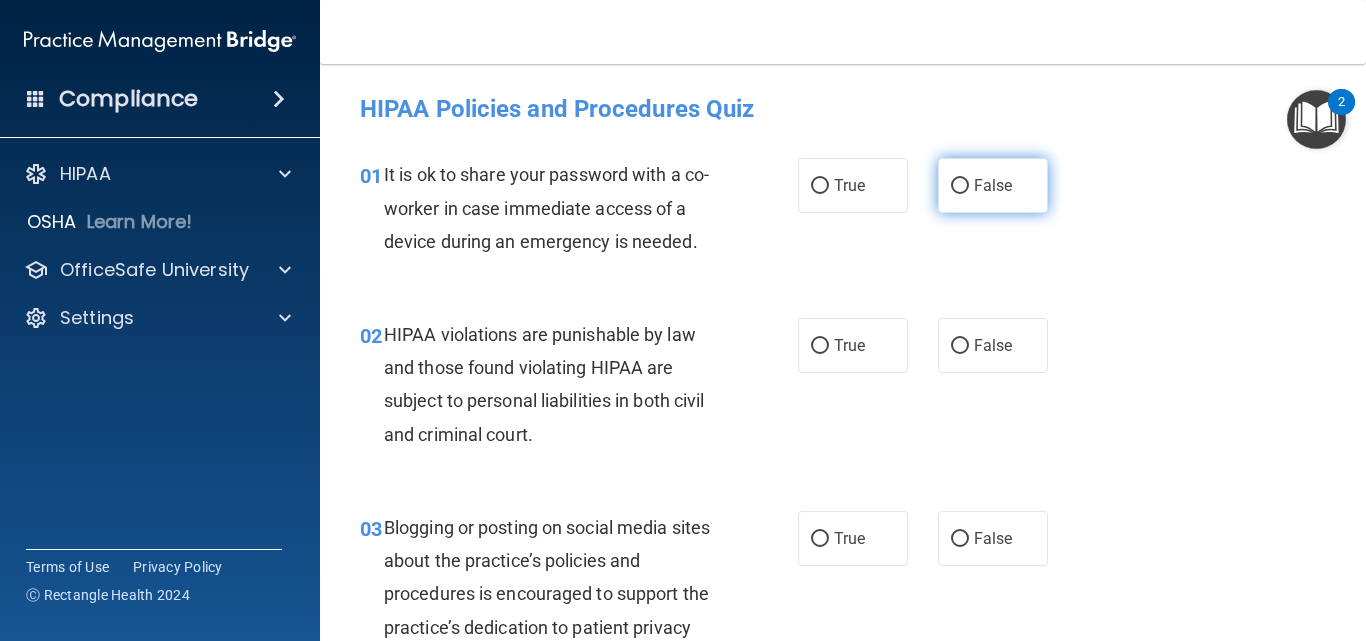 click on "False" at bounding box center (993, 185) 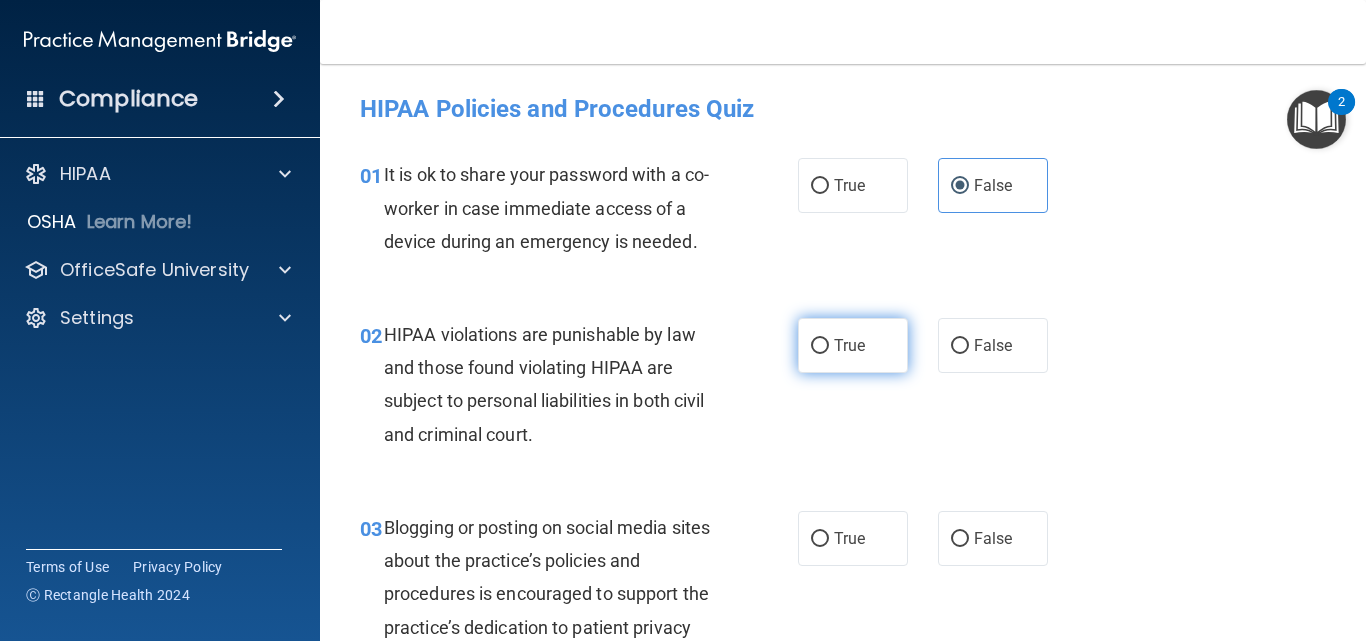 click on "True" at bounding box center (820, 346) 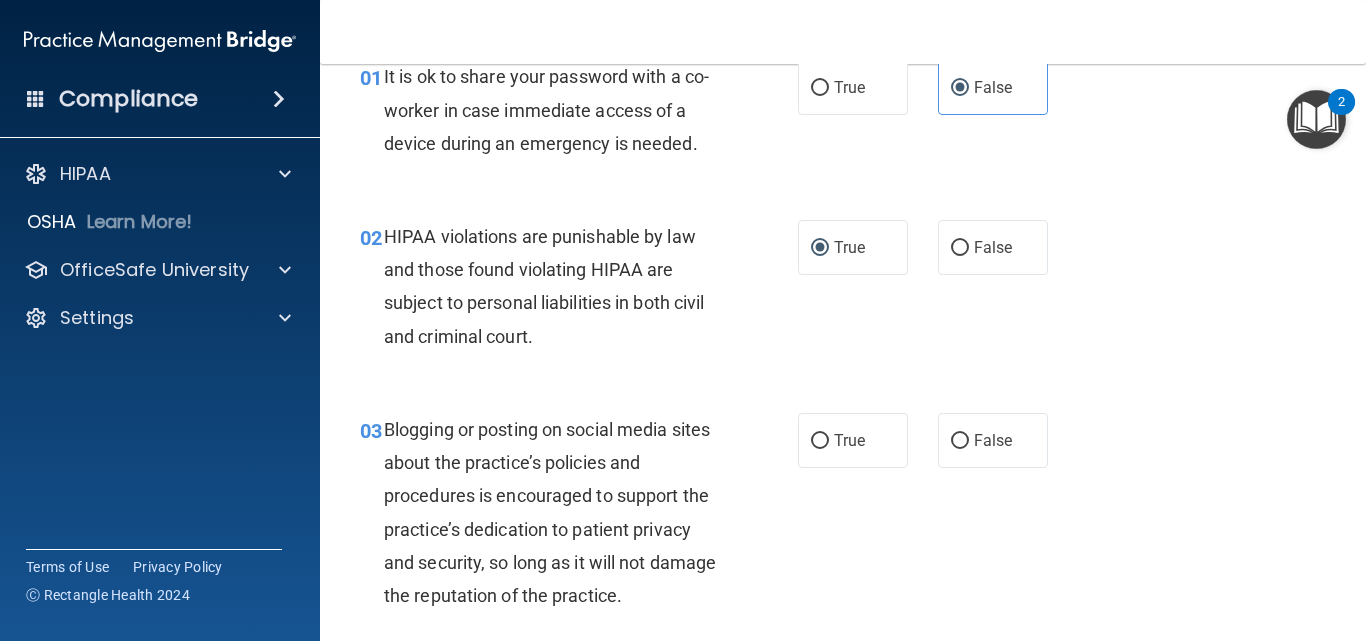 scroll, scrollTop: 147, scrollLeft: 0, axis: vertical 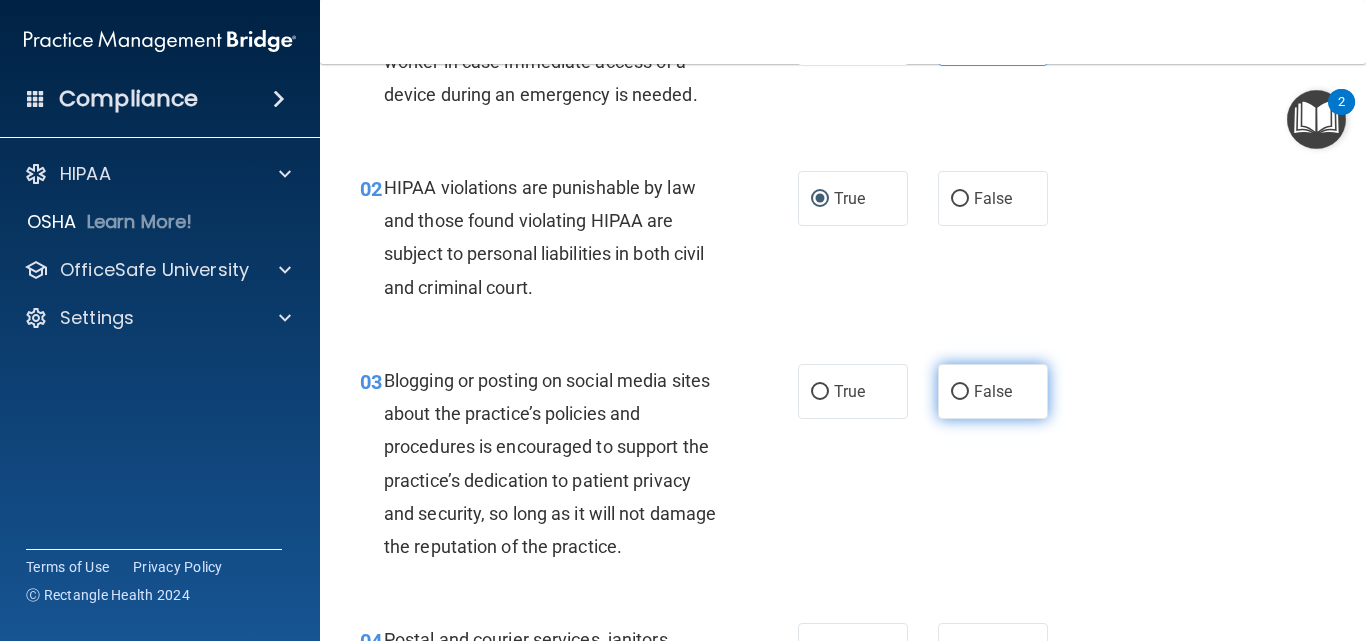 click on "False" at bounding box center [993, 391] 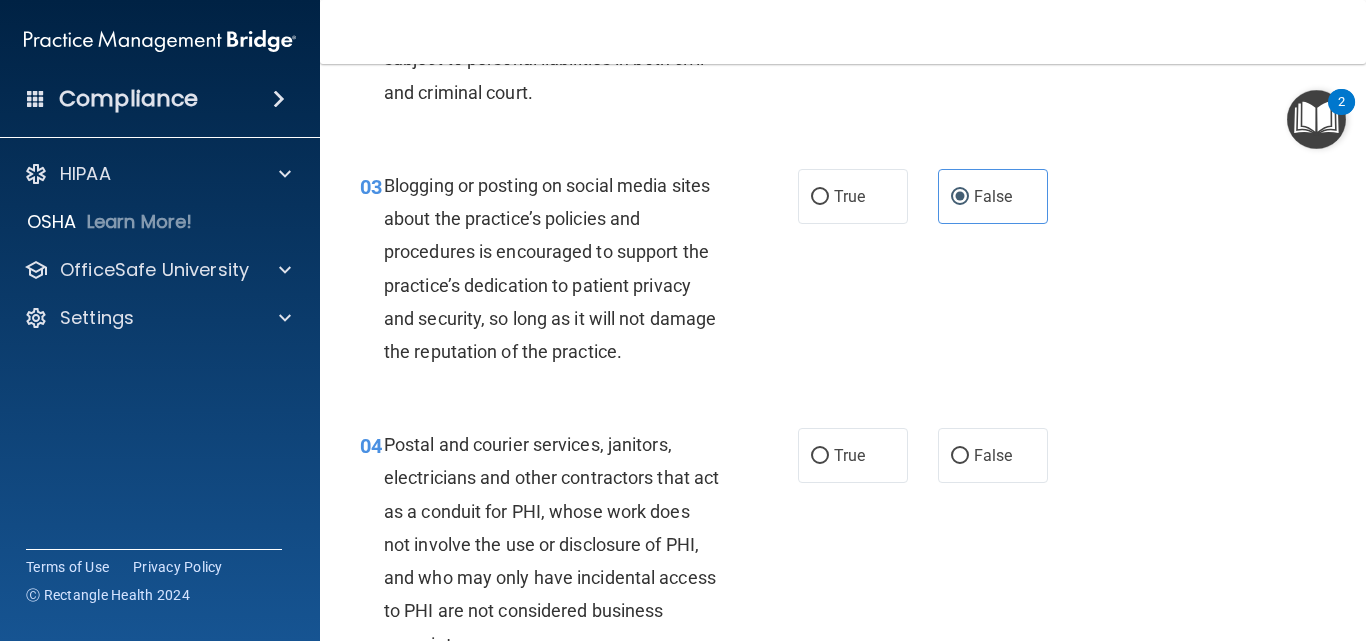 scroll, scrollTop: 599, scrollLeft: 0, axis: vertical 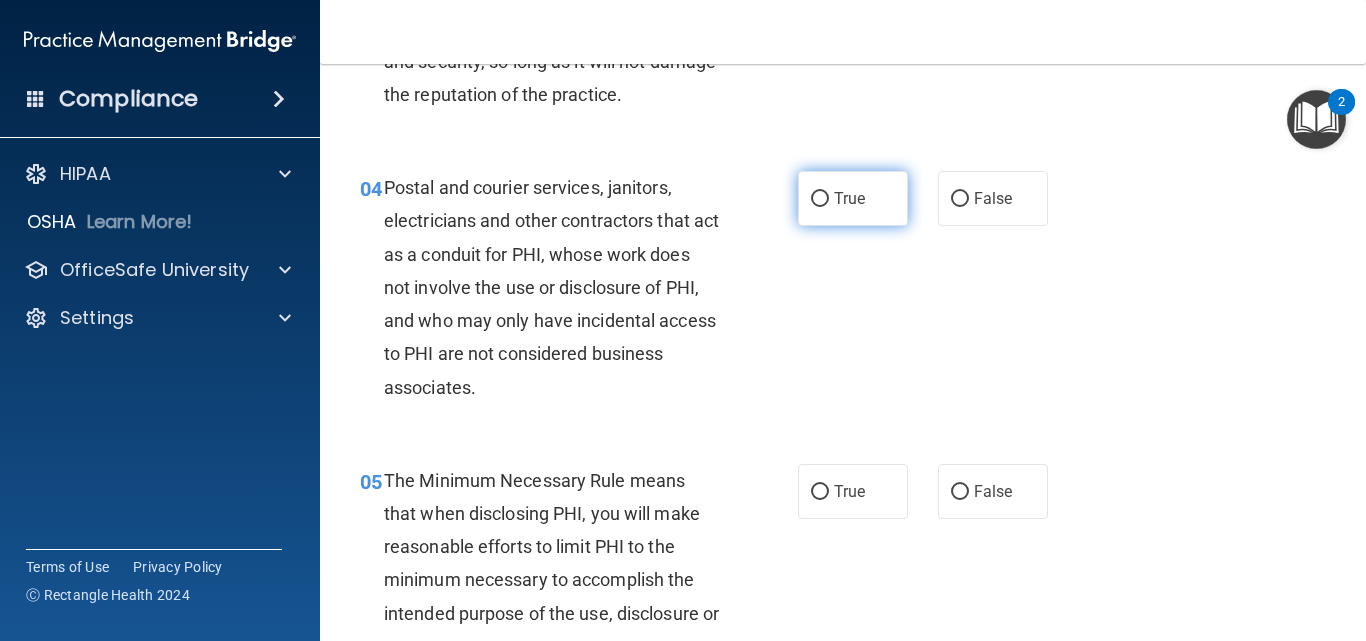 click on "True" at bounding box center (820, 199) 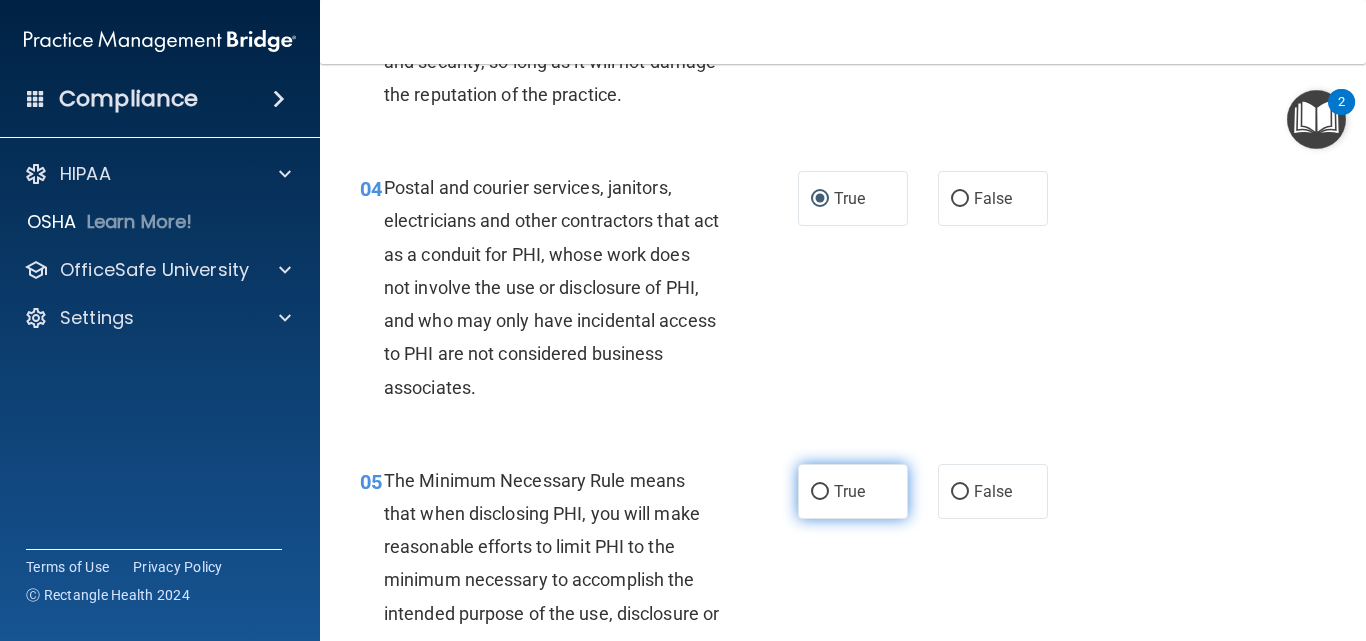 click on "True" at bounding box center (849, 491) 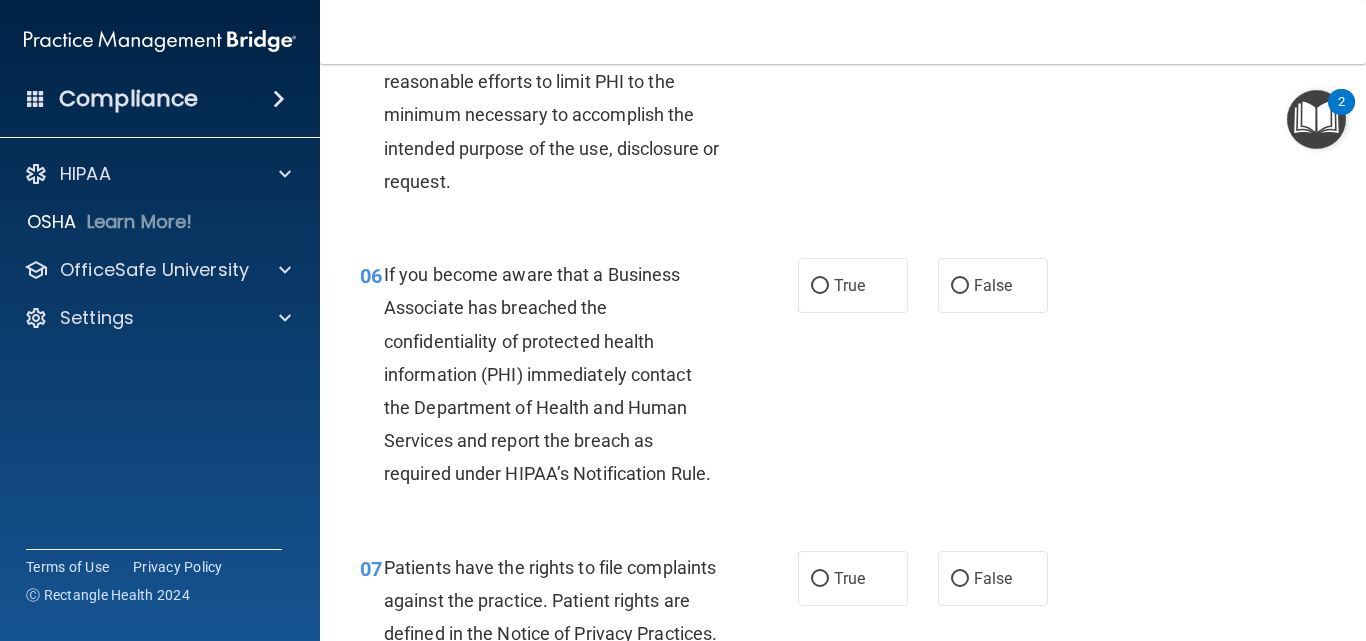 scroll, scrollTop: 1113, scrollLeft: 0, axis: vertical 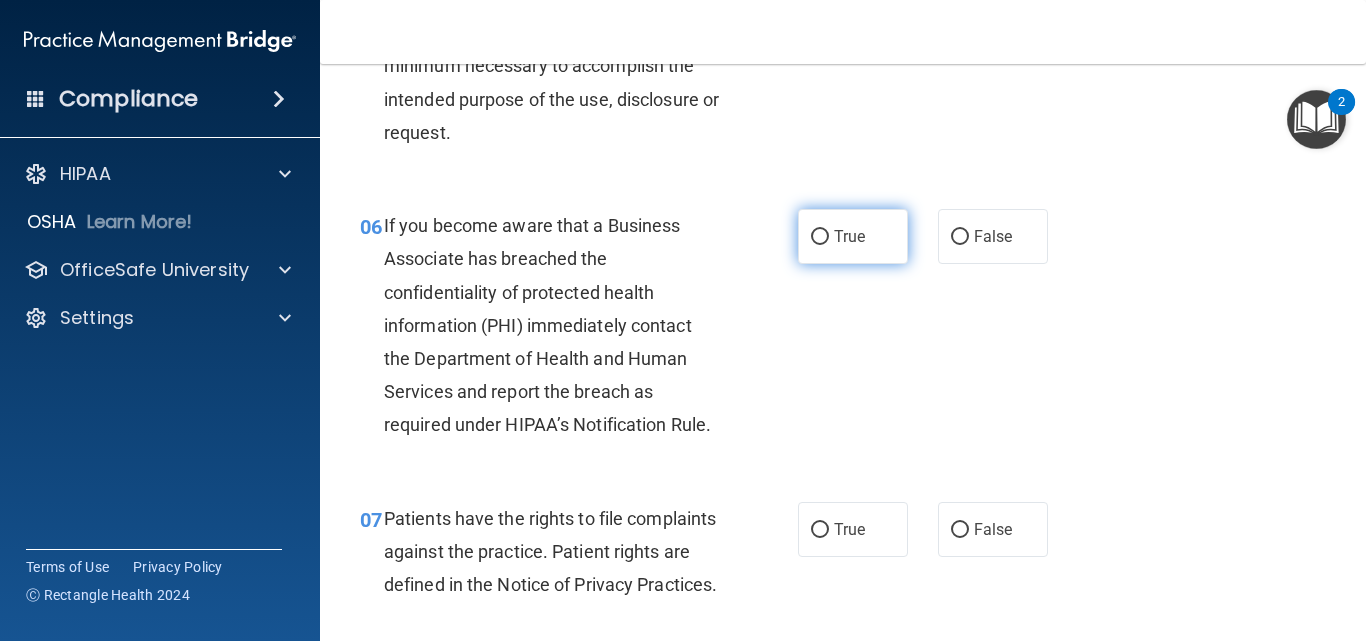 click on "True" at bounding box center (853, 236) 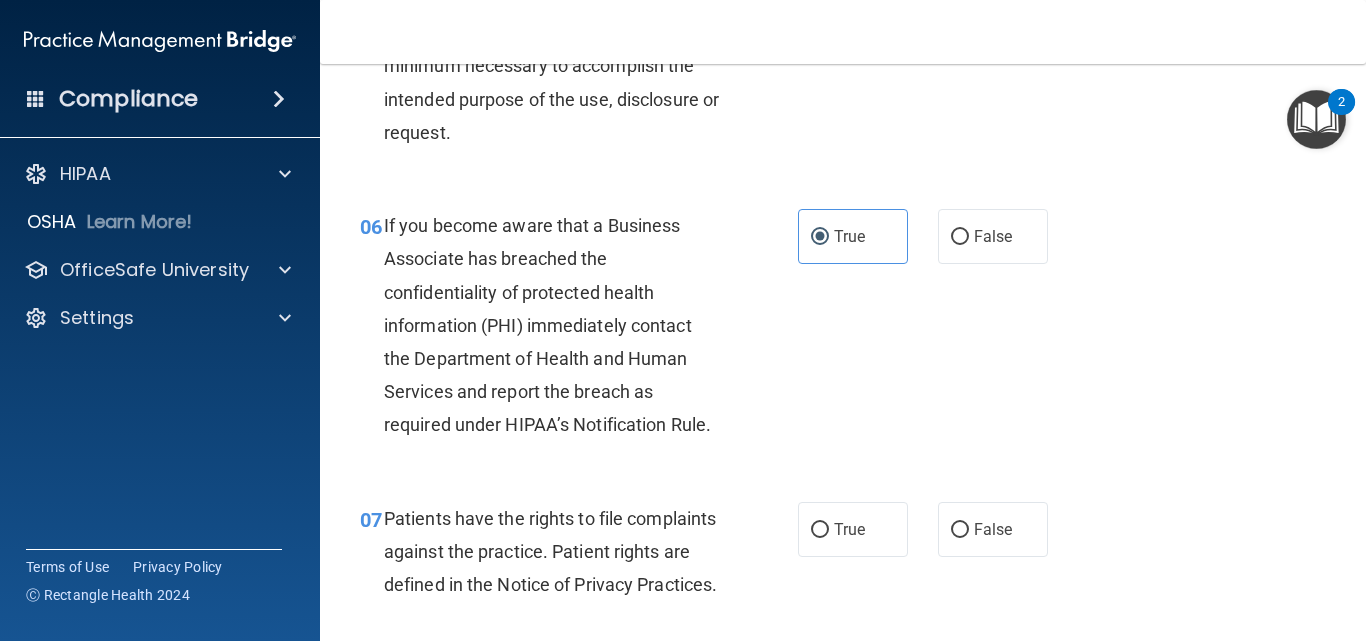 click on "07       Patients have the rights to file complaints against the practice.  Patient rights are defined in the Notice of Privacy Practices.                 True           False" at bounding box center (843, 557) 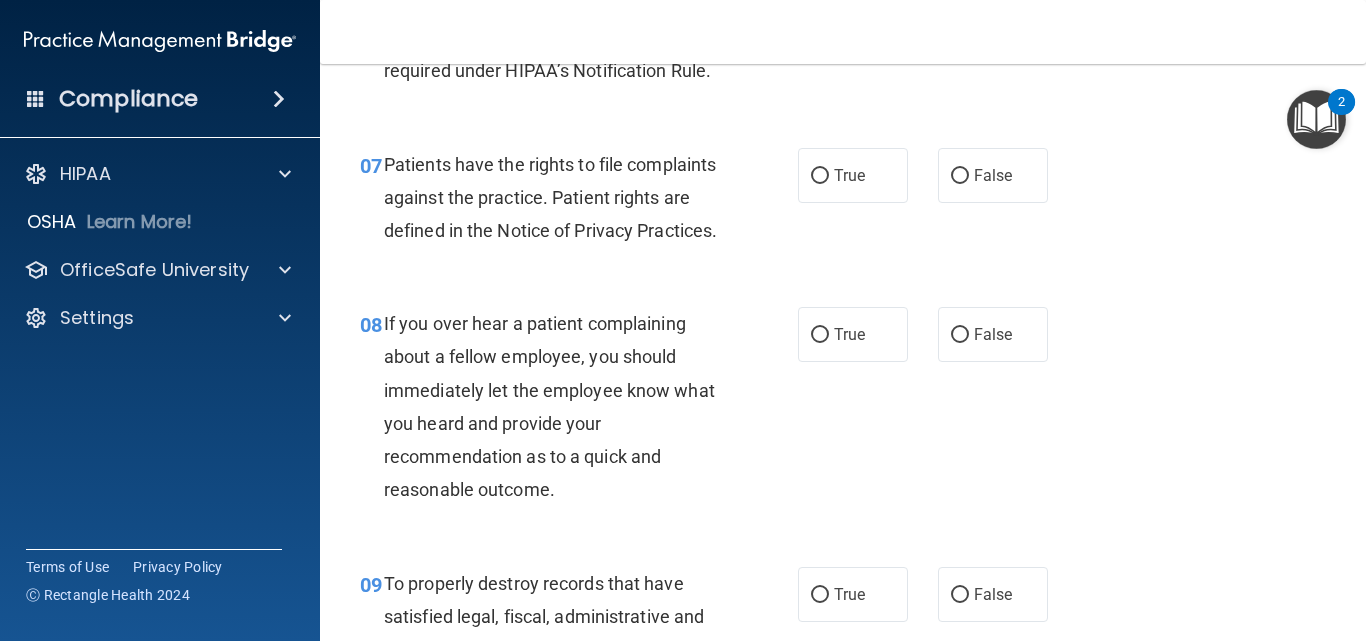 scroll, scrollTop: 1479, scrollLeft: 0, axis: vertical 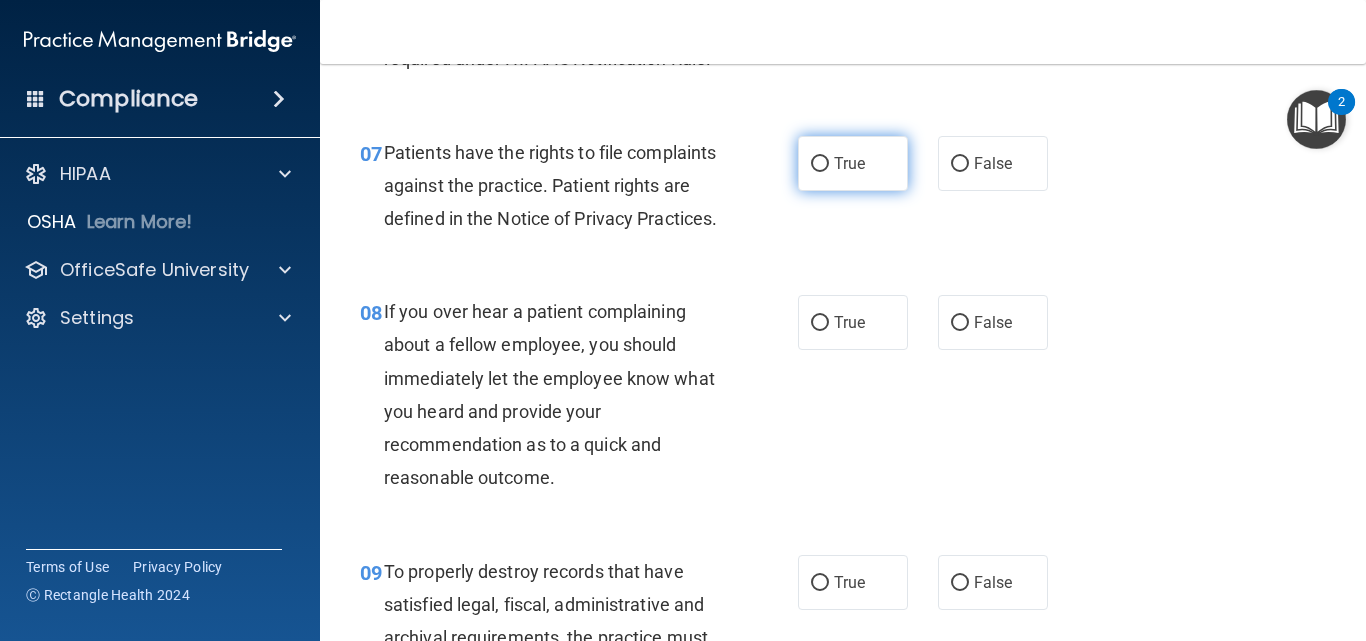 click on "True" at bounding box center (853, 163) 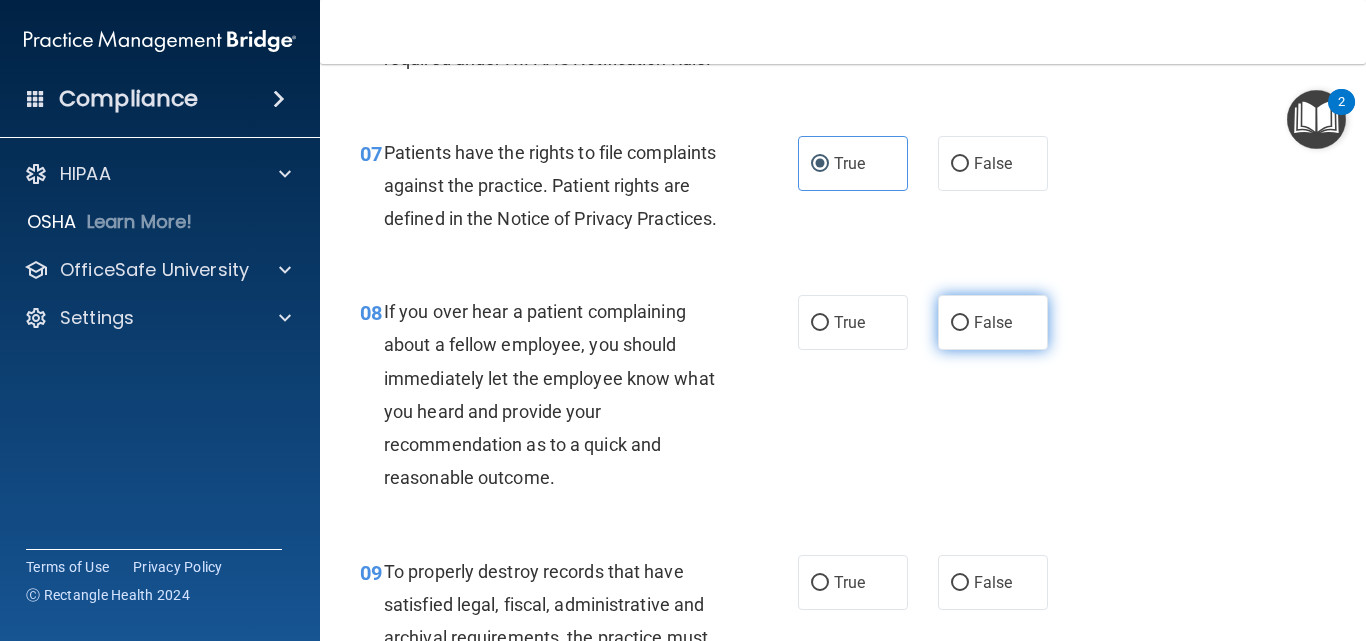 click on "False" at bounding box center [993, 322] 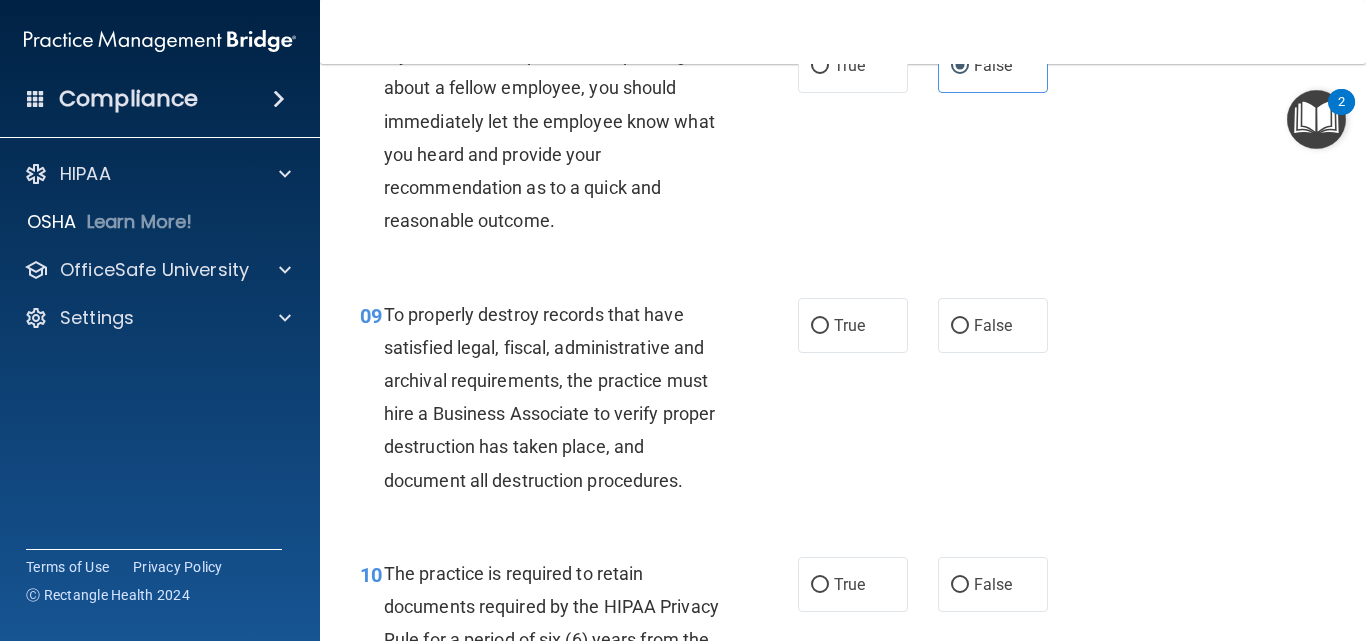 scroll, scrollTop: 1846, scrollLeft: 0, axis: vertical 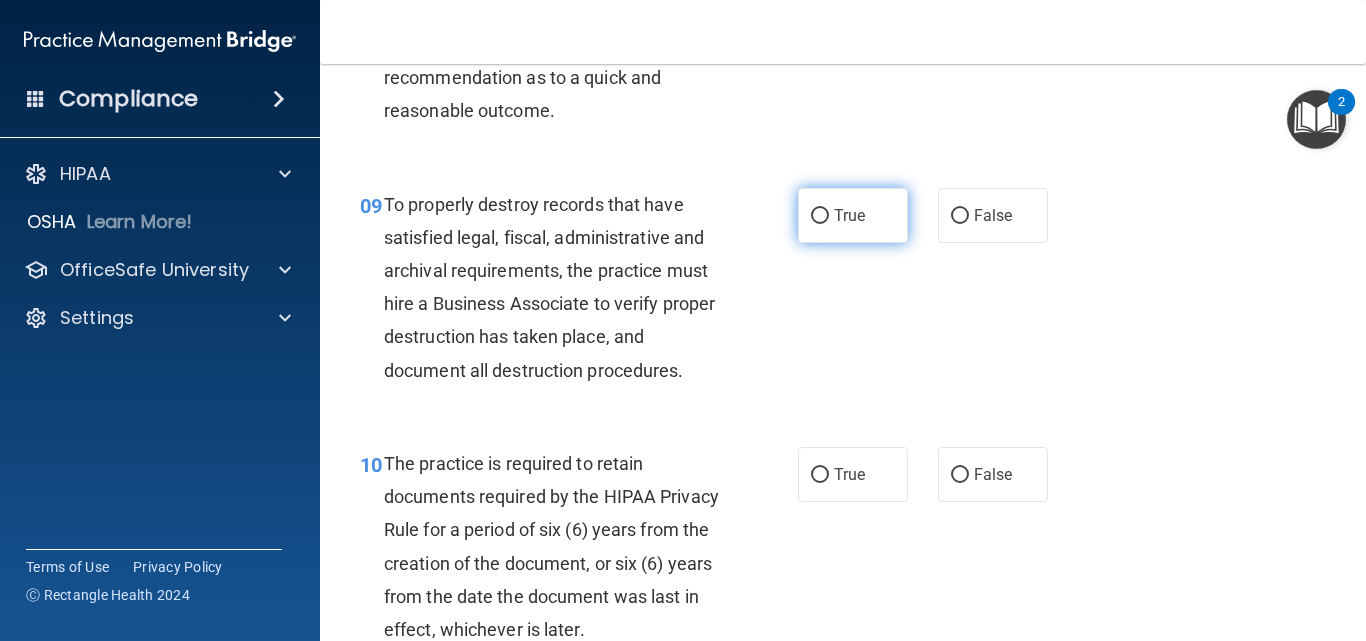 click on "True" at bounding box center [853, 215] 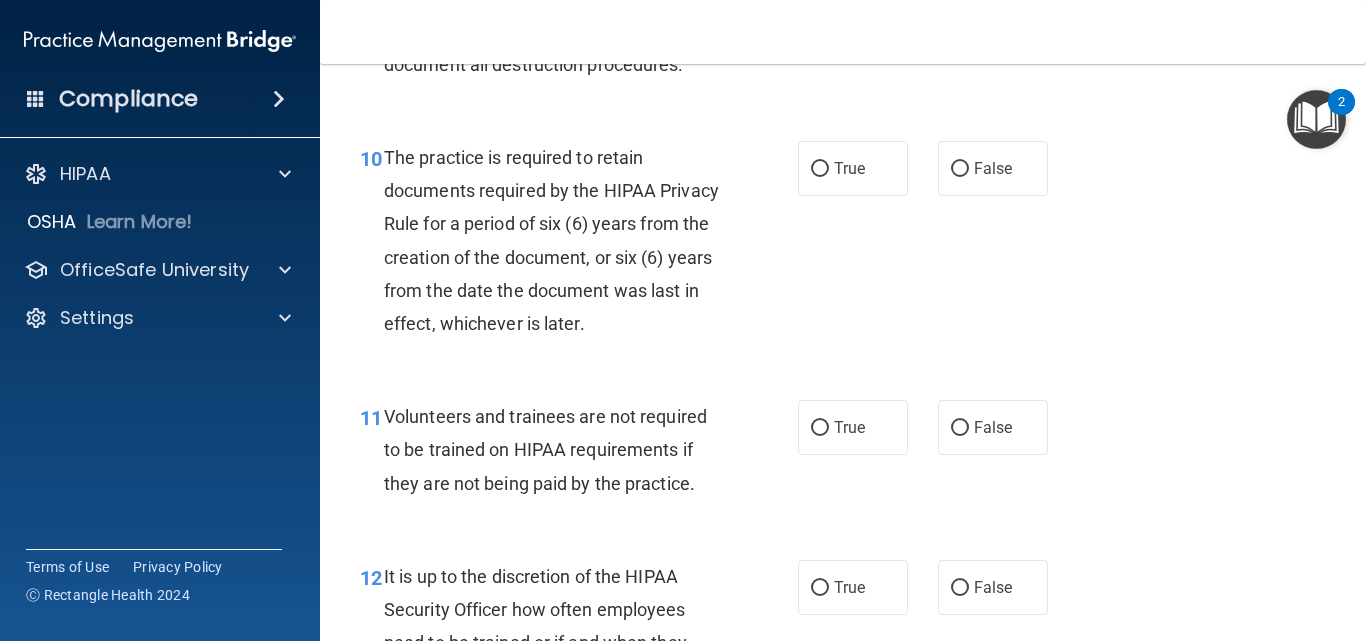 scroll, scrollTop: 2164, scrollLeft: 0, axis: vertical 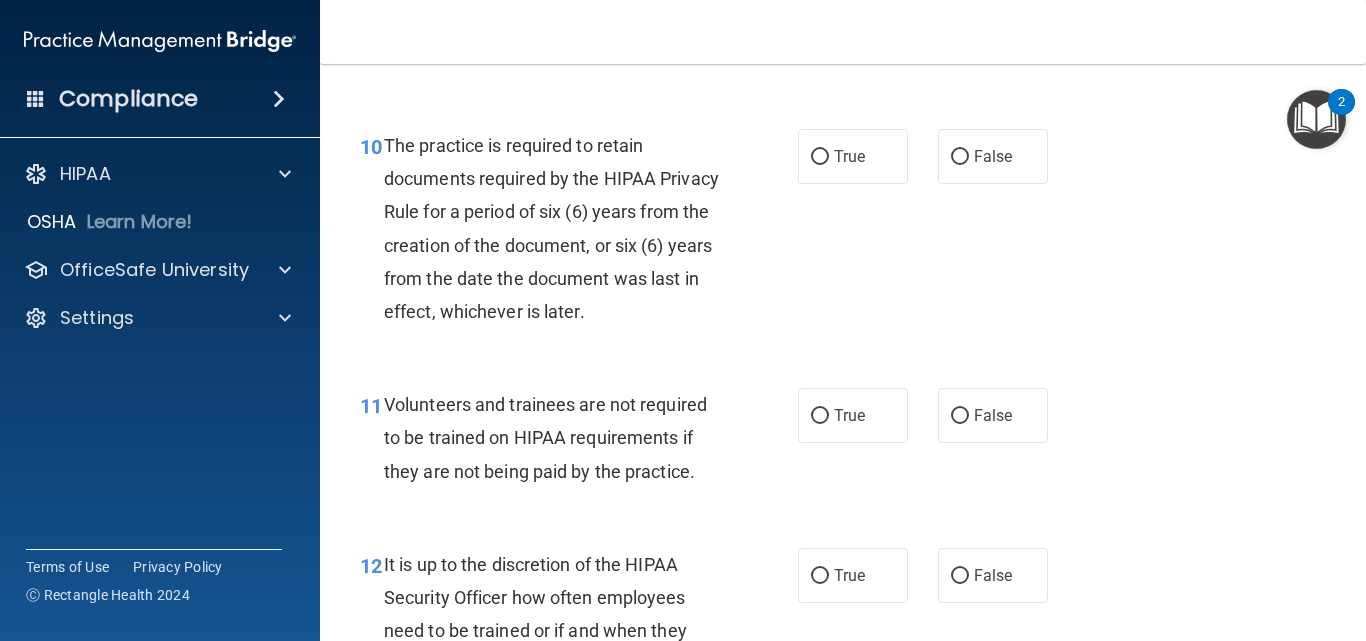 click on "10       The practice is required to retain documents required by the HIPAA Privacy Rule for a period of six (6) years from the creation of the document, or six (6) years from the date the document was last in effect, whichever is later.                 True           False" at bounding box center [843, 233] 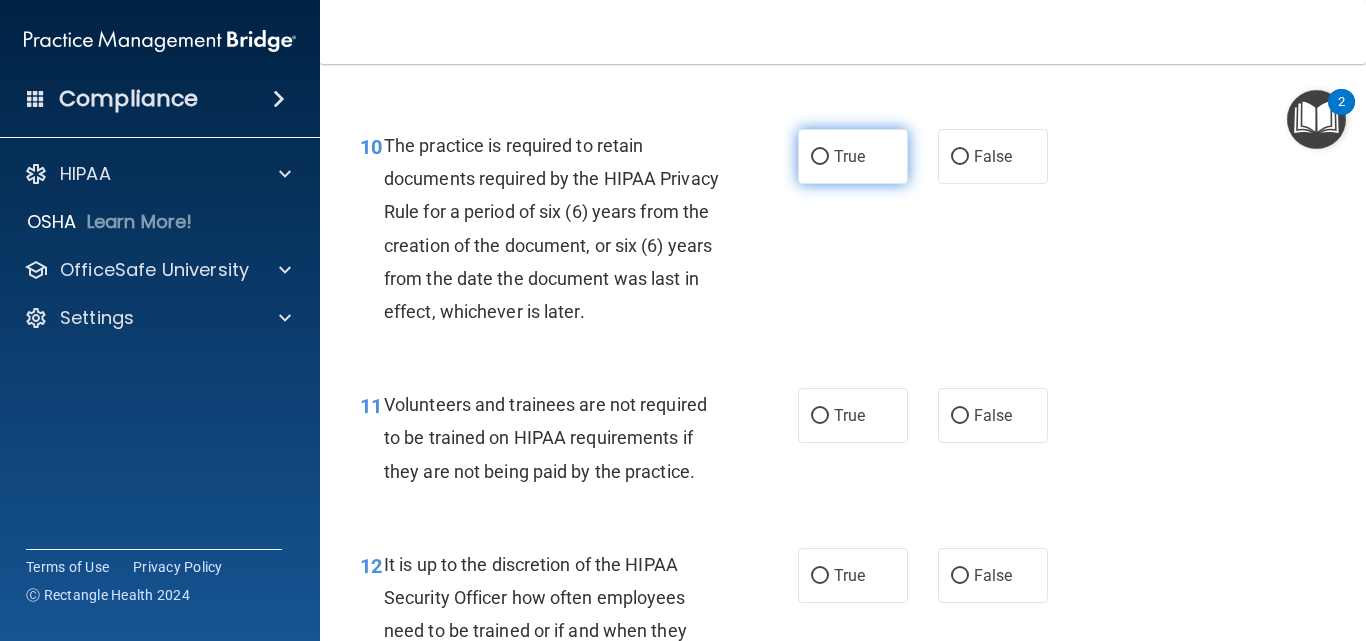 click on "True" at bounding box center (849, 156) 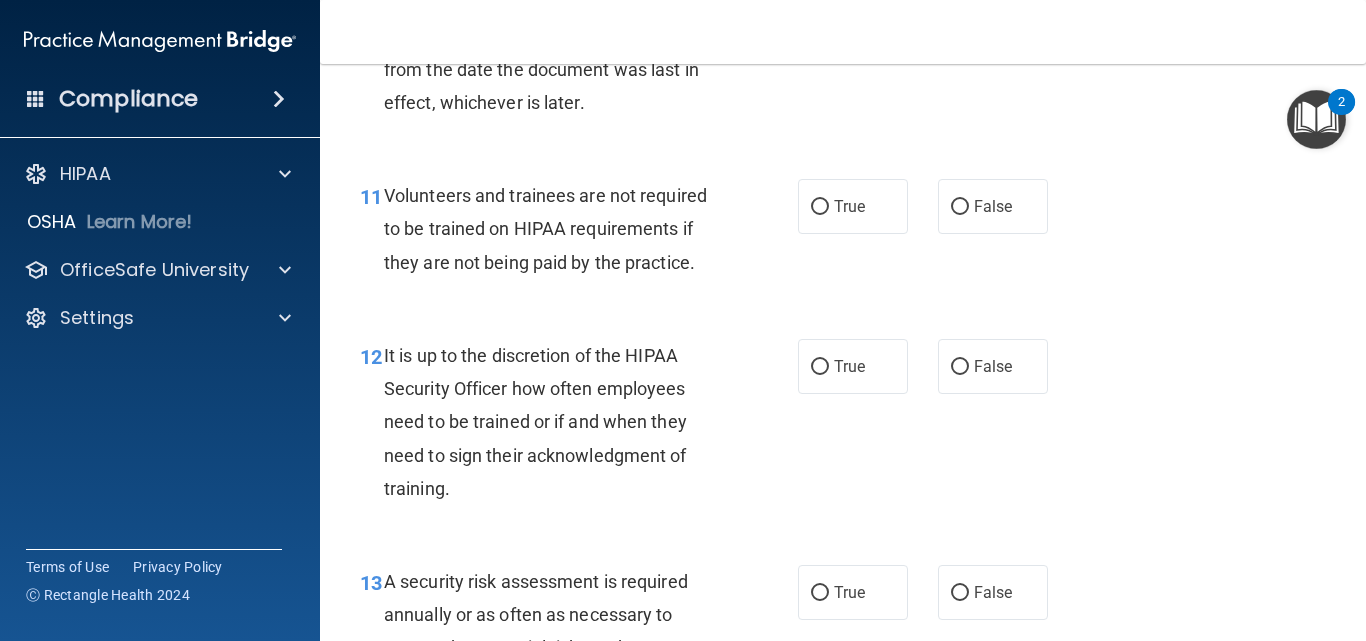 scroll, scrollTop: 2404, scrollLeft: 0, axis: vertical 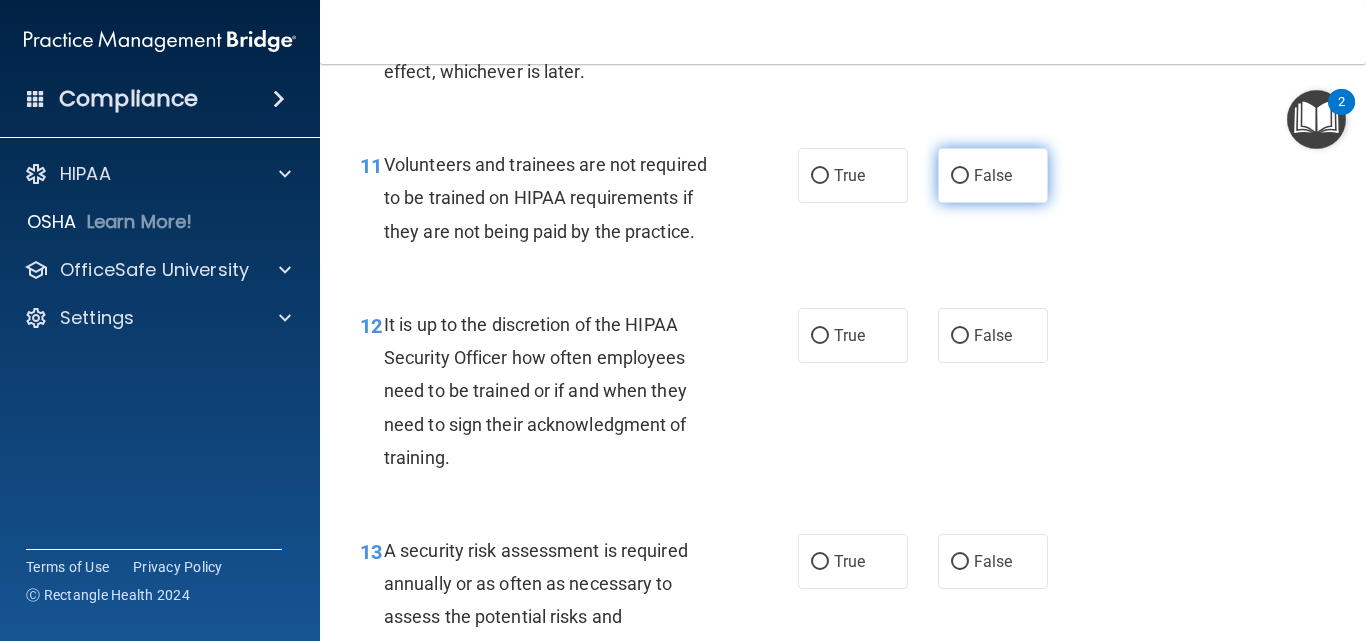 click on "False" at bounding box center (993, 175) 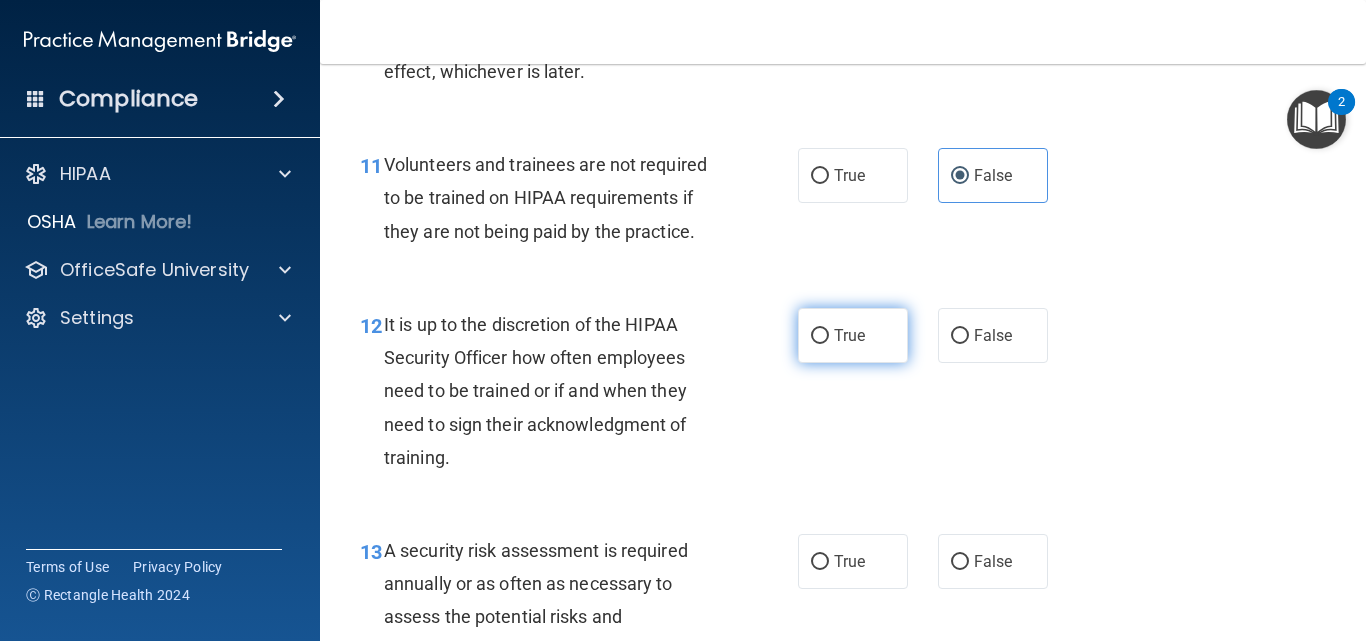 click on "True" at bounding box center [853, 335] 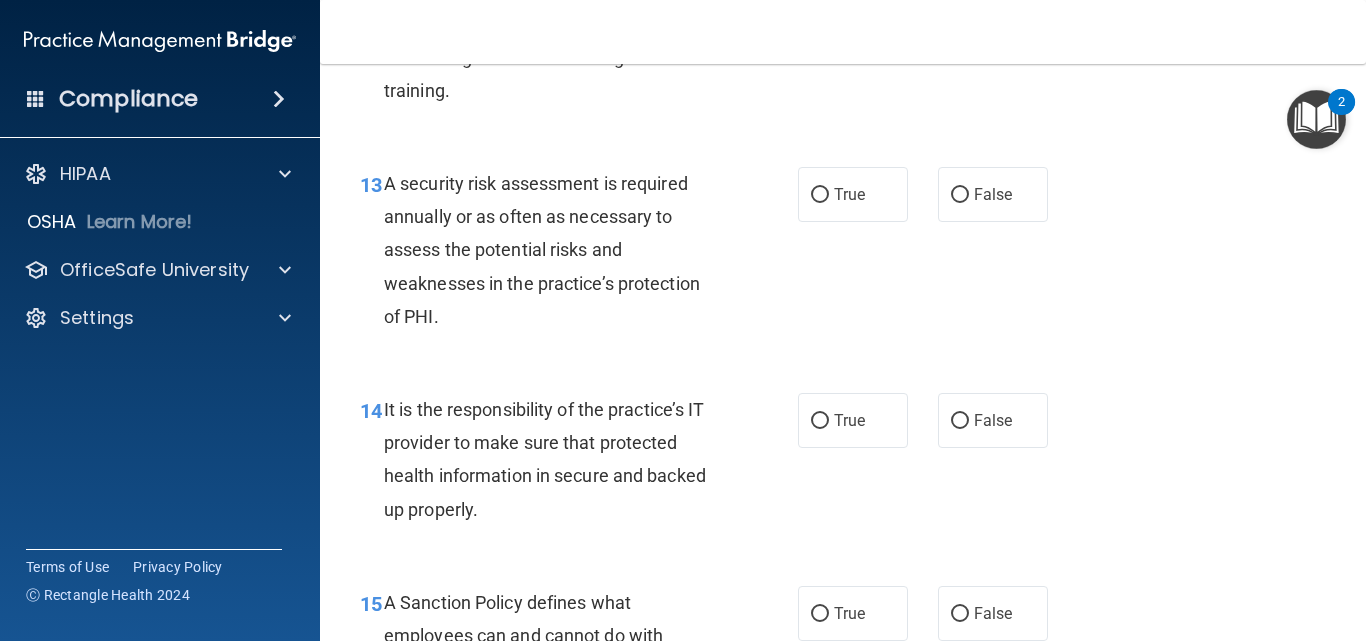 scroll, scrollTop: 2869, scrollLeft: 0, axis: vertical 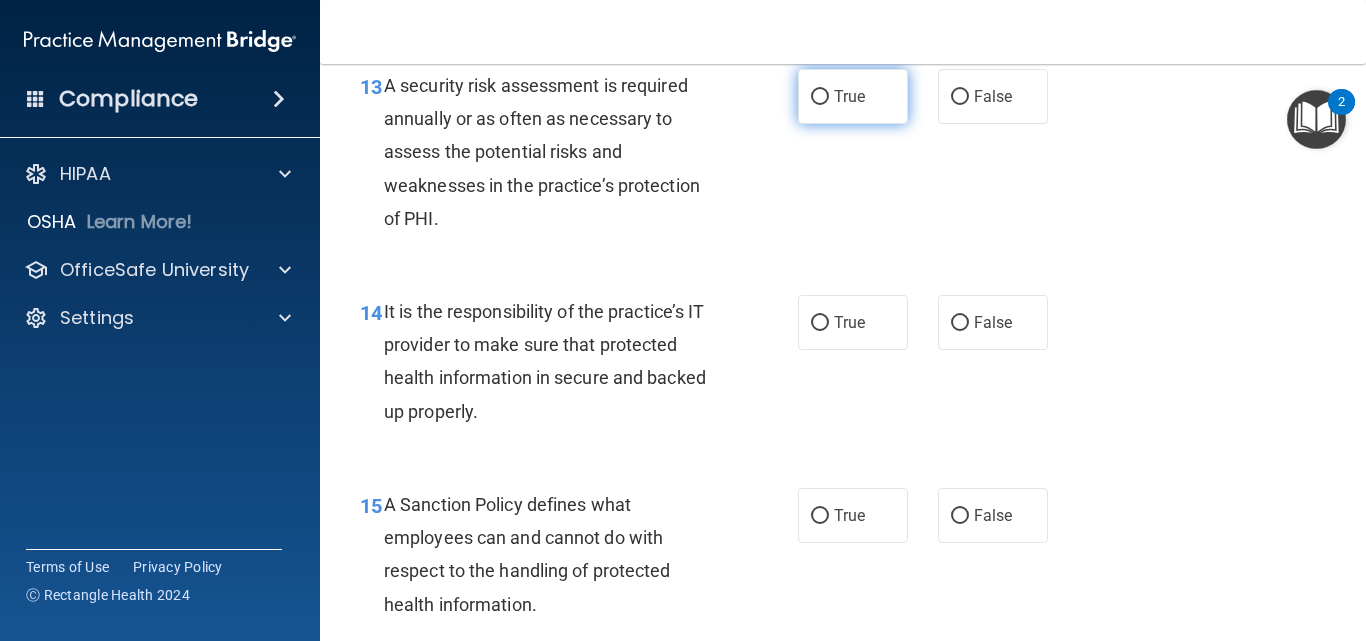 click on "True" at bounding box center (849, 96) 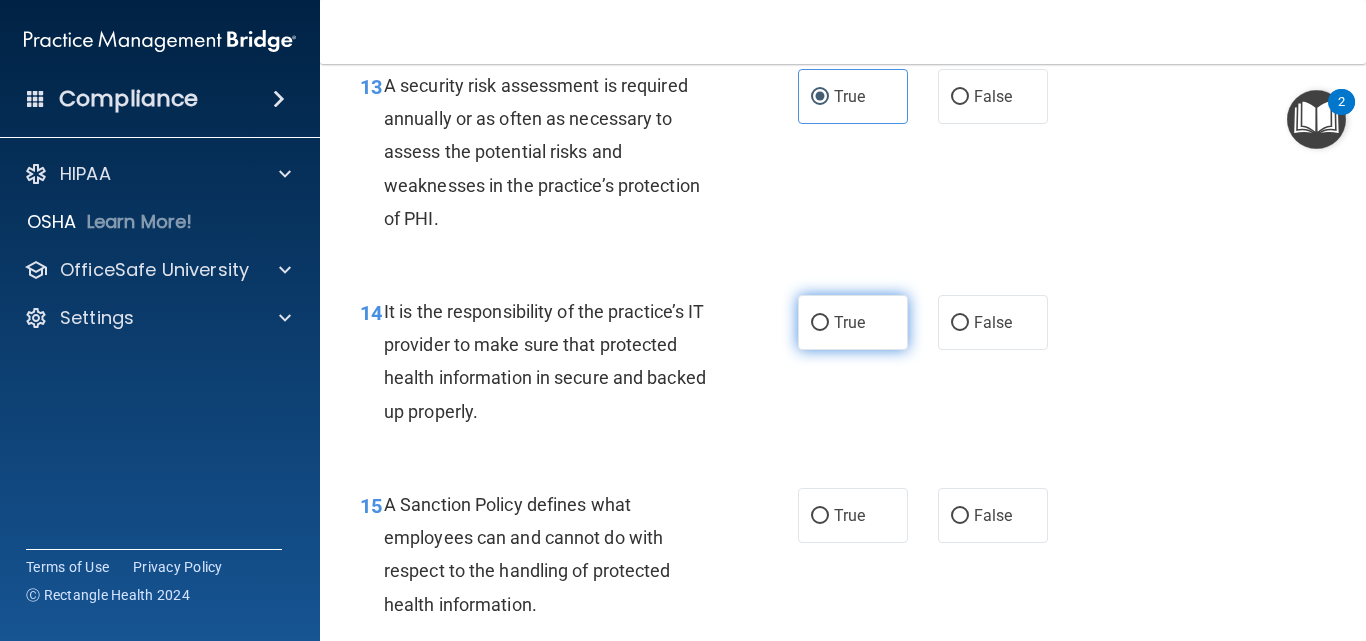 click on "True" at bounding box center [853, 322] 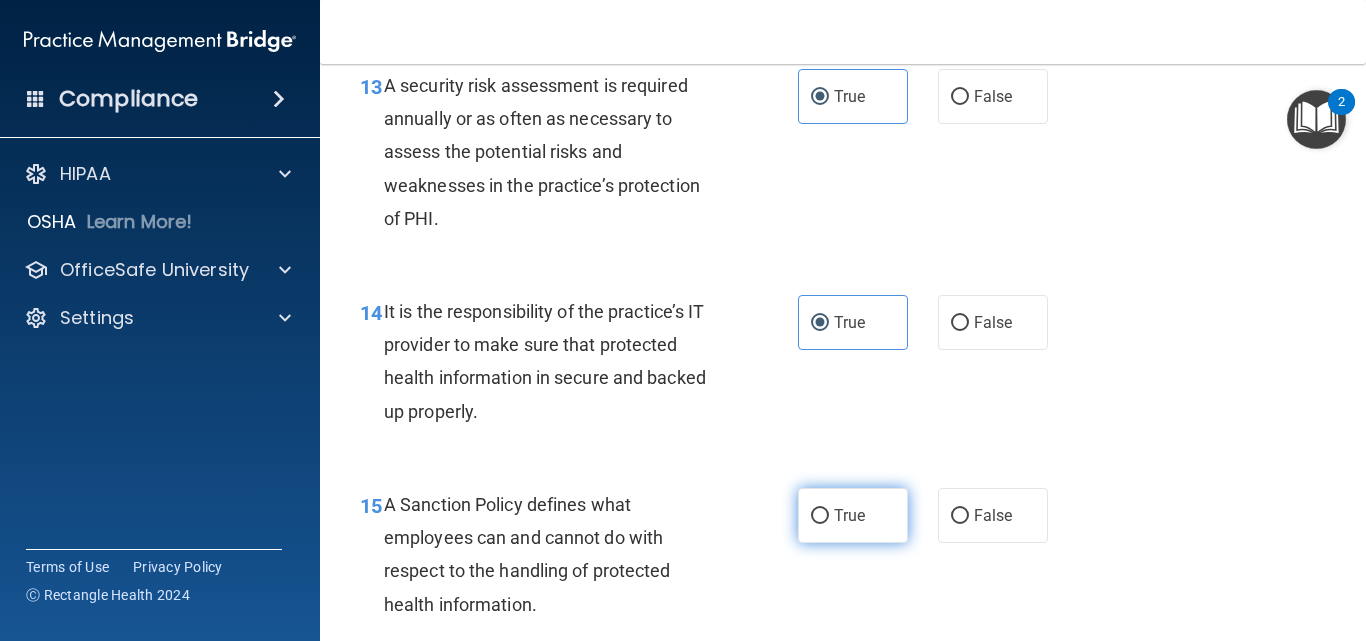 click on "True" at bounding box center (853, 515) 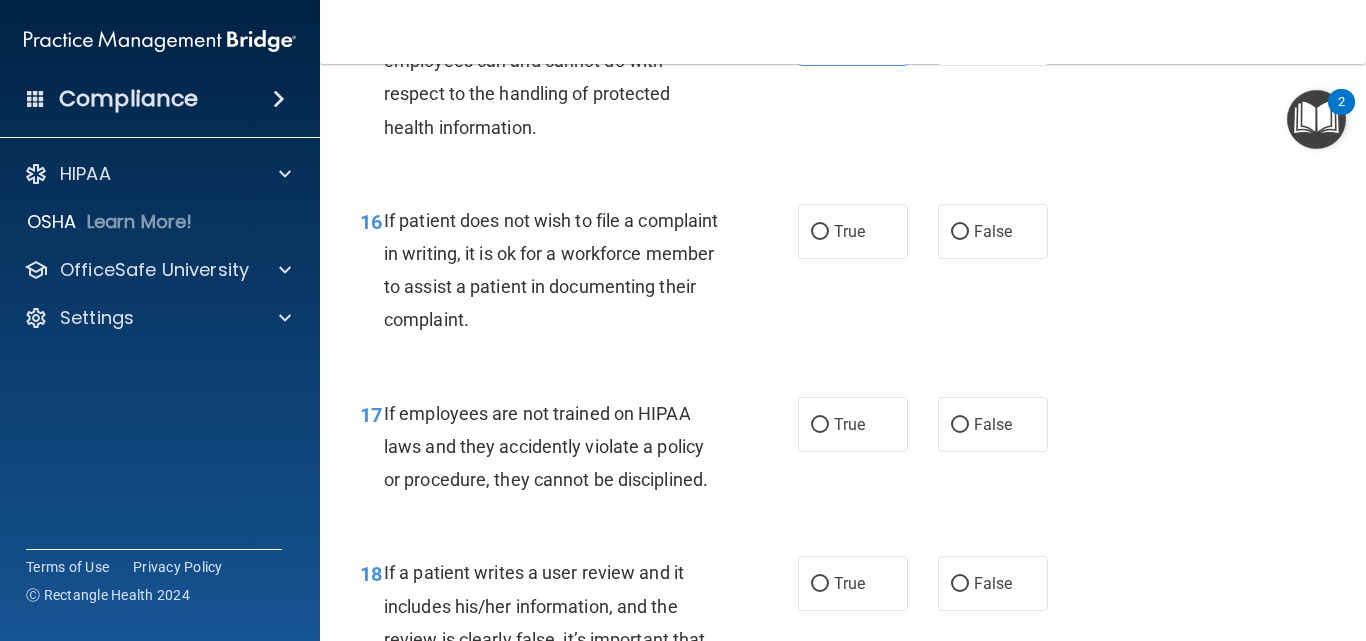 scroll, scrollTop: 3358, scrollLeft: 0, axis: vertical 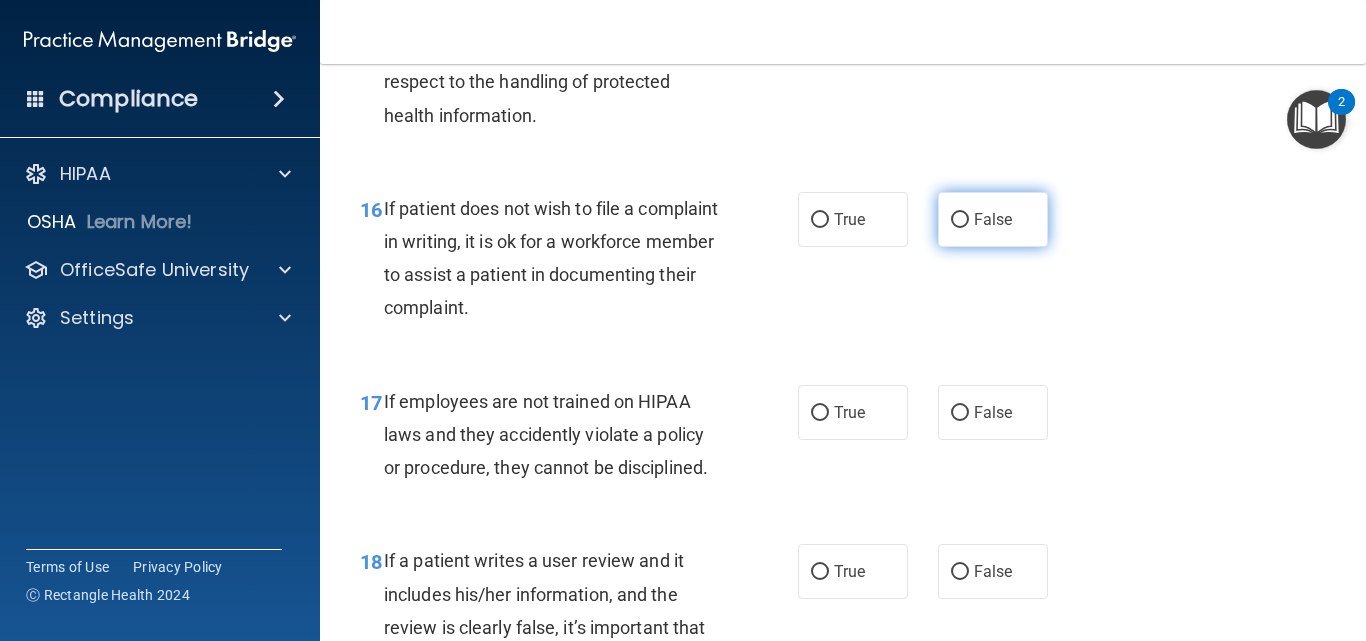 click on "False" at bounding box center [993, 219] 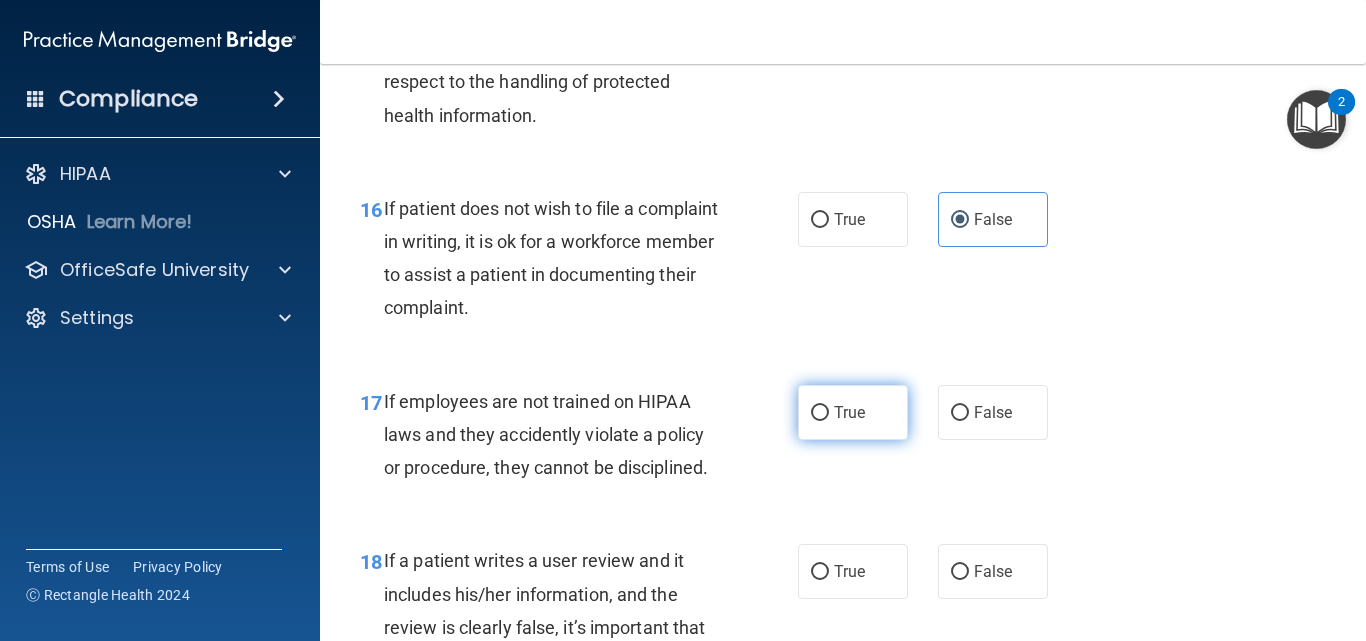 click on "True" at bounding box center [849, 412] 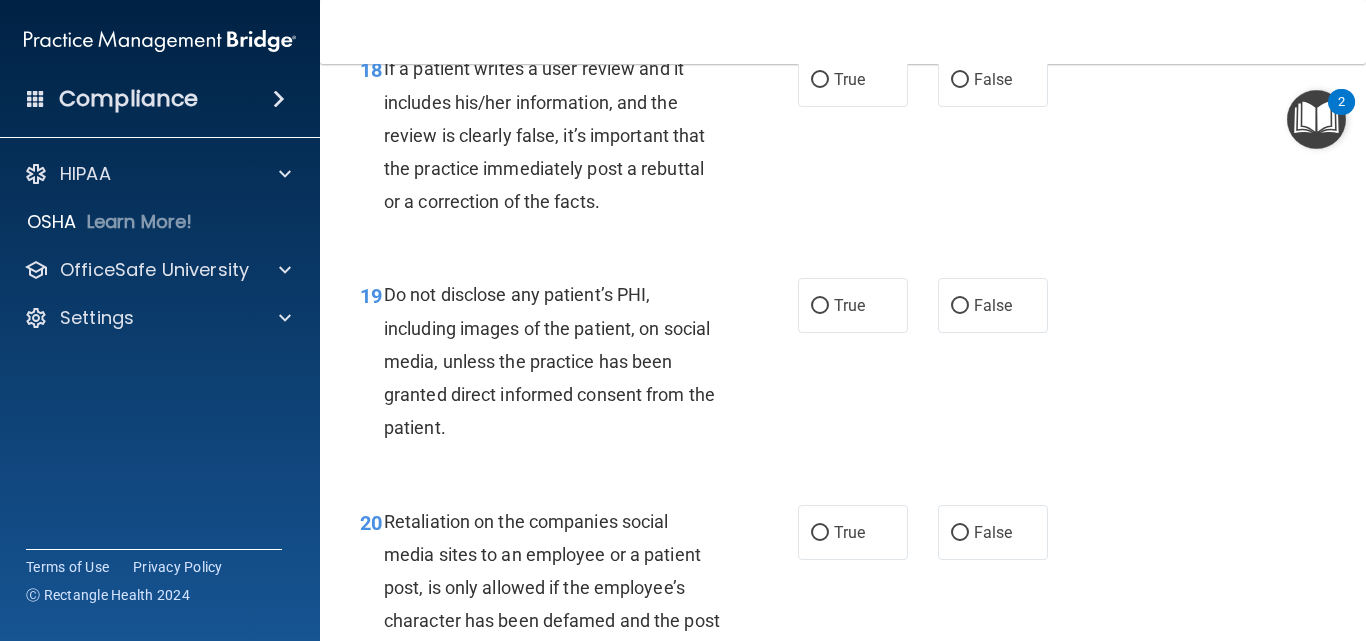 scroll, scrollTop: 3838, scrollLeft: 0, axis: vertical 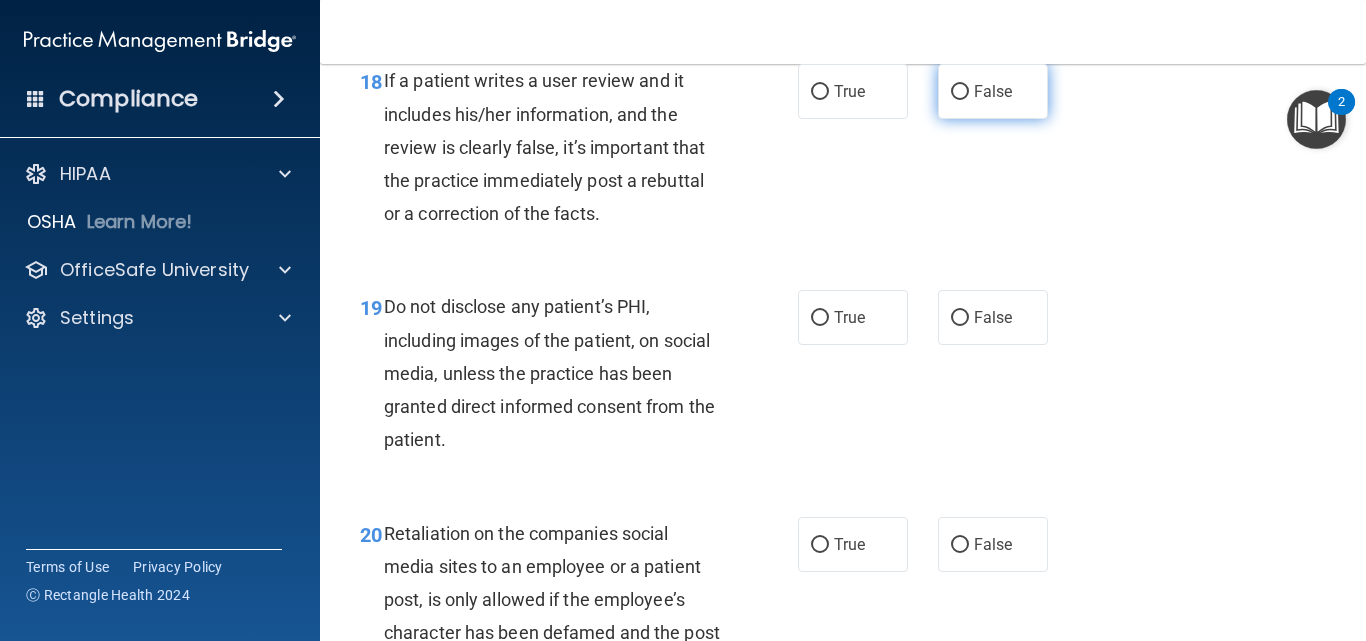 click on "False" at bounding box center (993, 91) 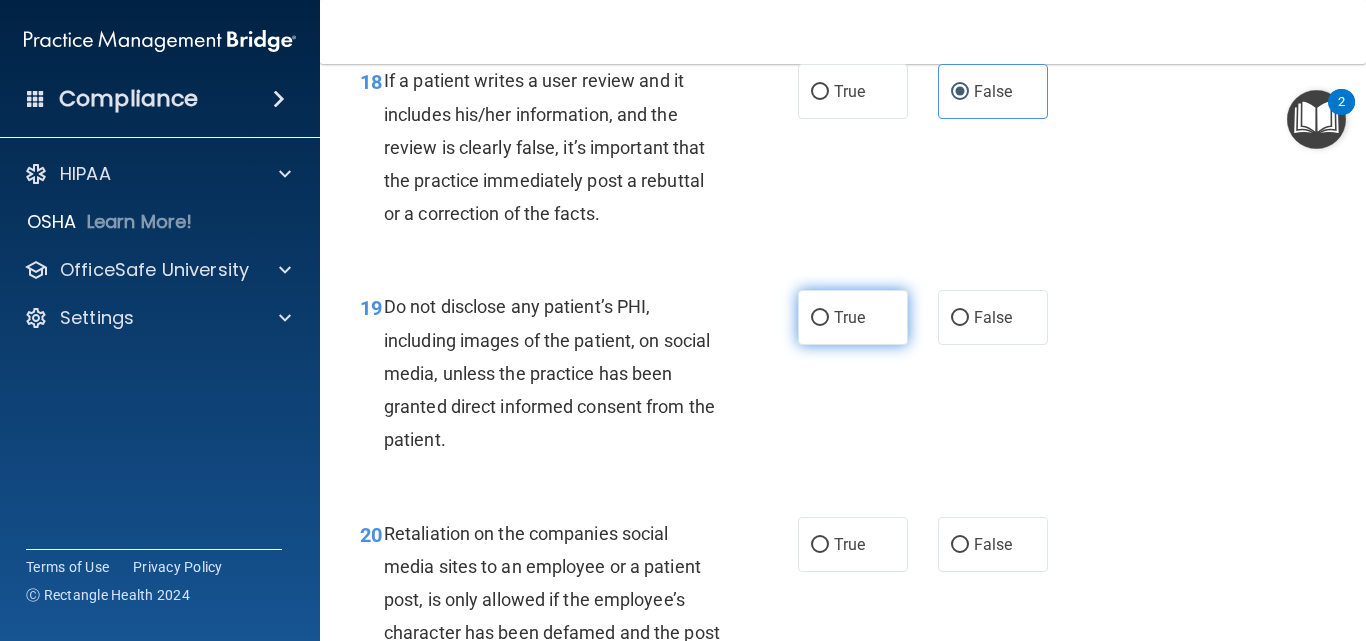 click on "True" at bounding box center (853, 317) 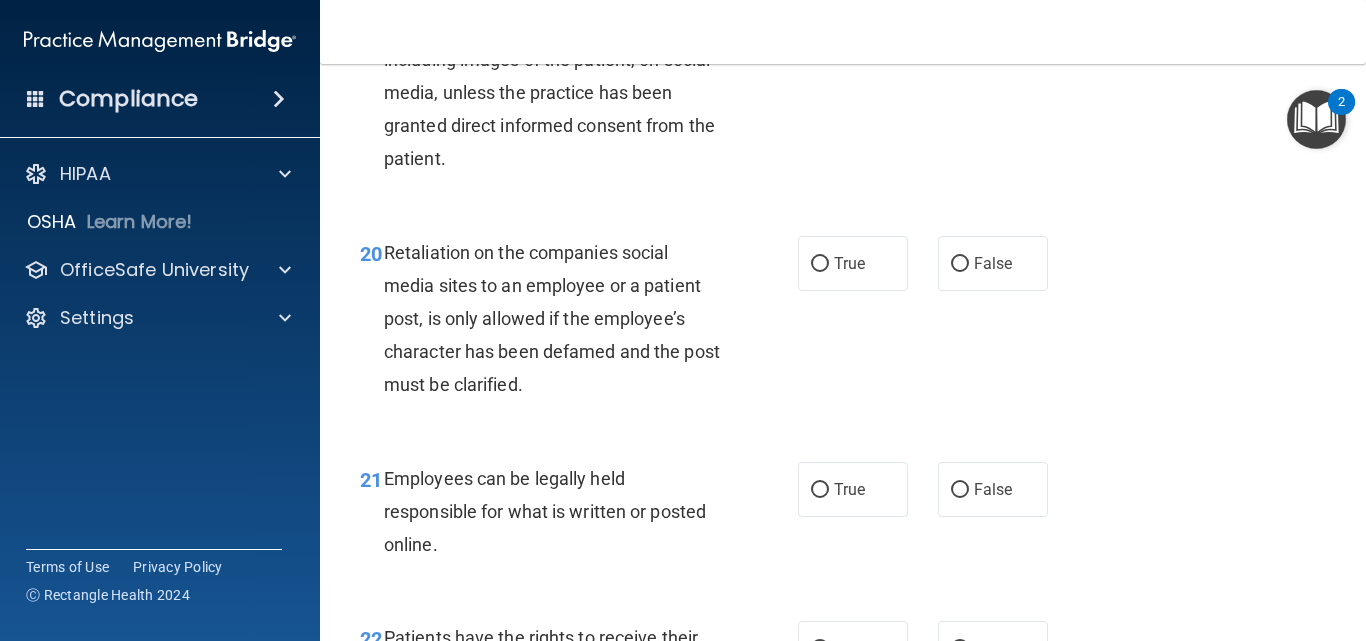 scroll, scrollTop: 4318, scrollLeft: 0, axis: vertical 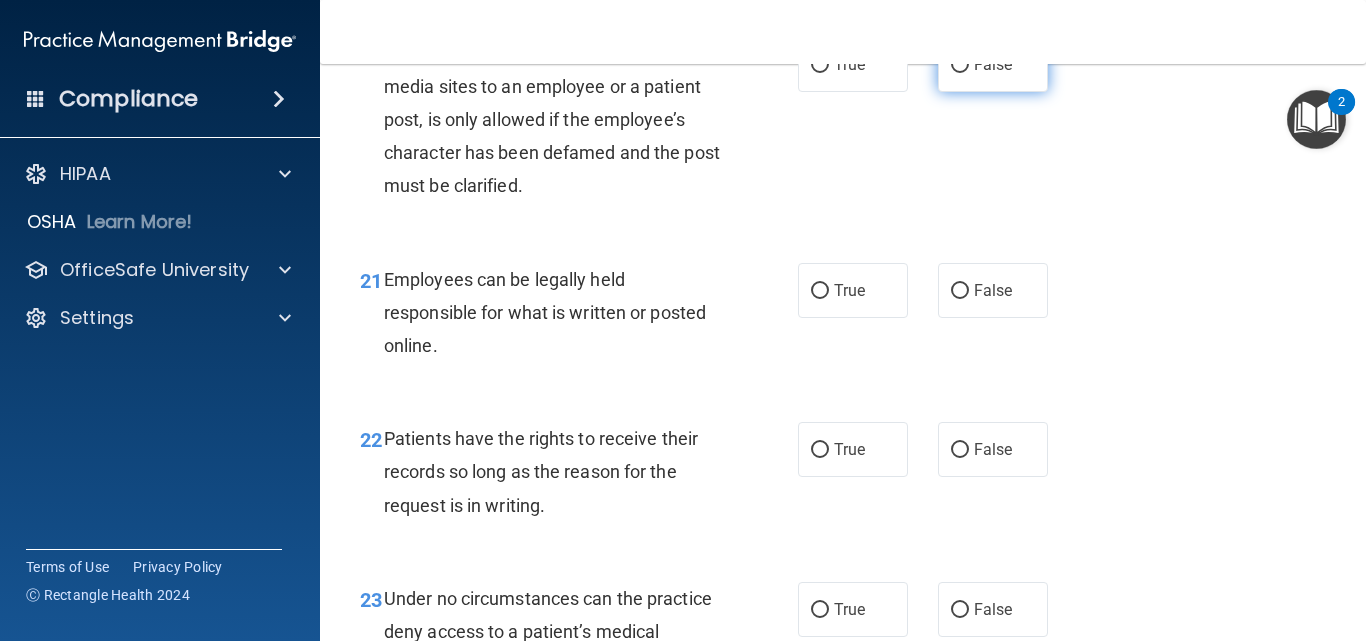 click on "False" at bounding box center (993, 64) 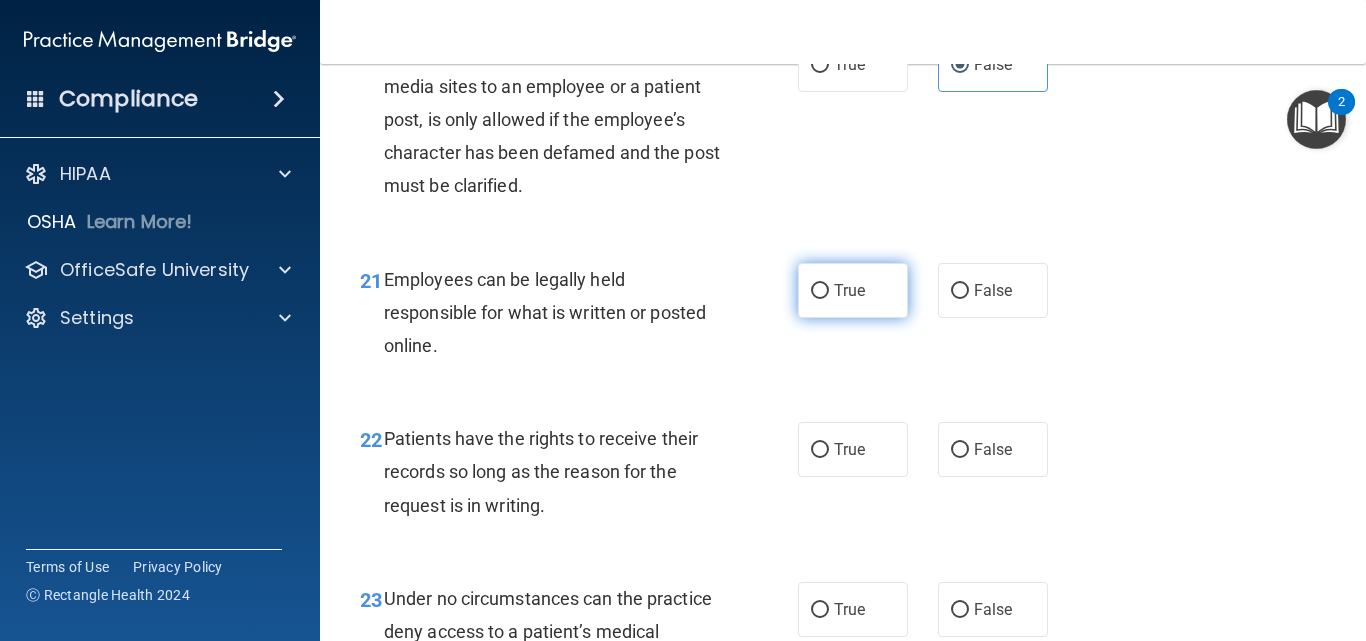 click on "True" at bounding box center [849, 290] 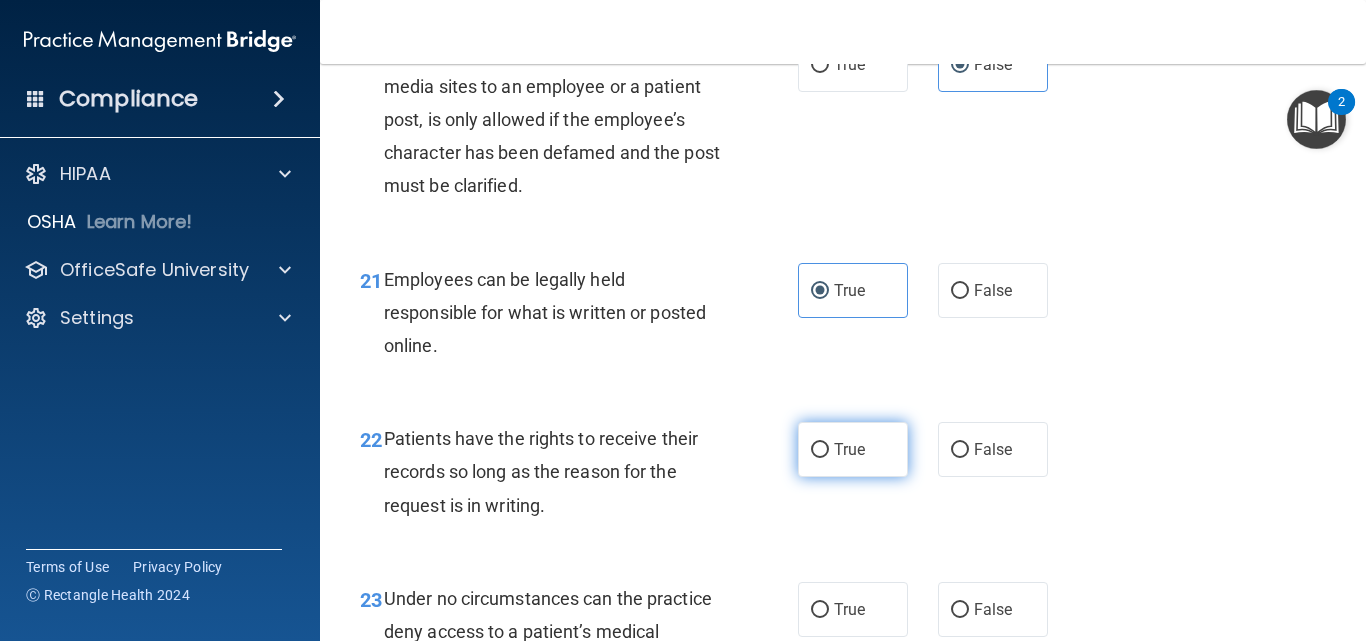 click on "True" at bounding box center [853, 449] 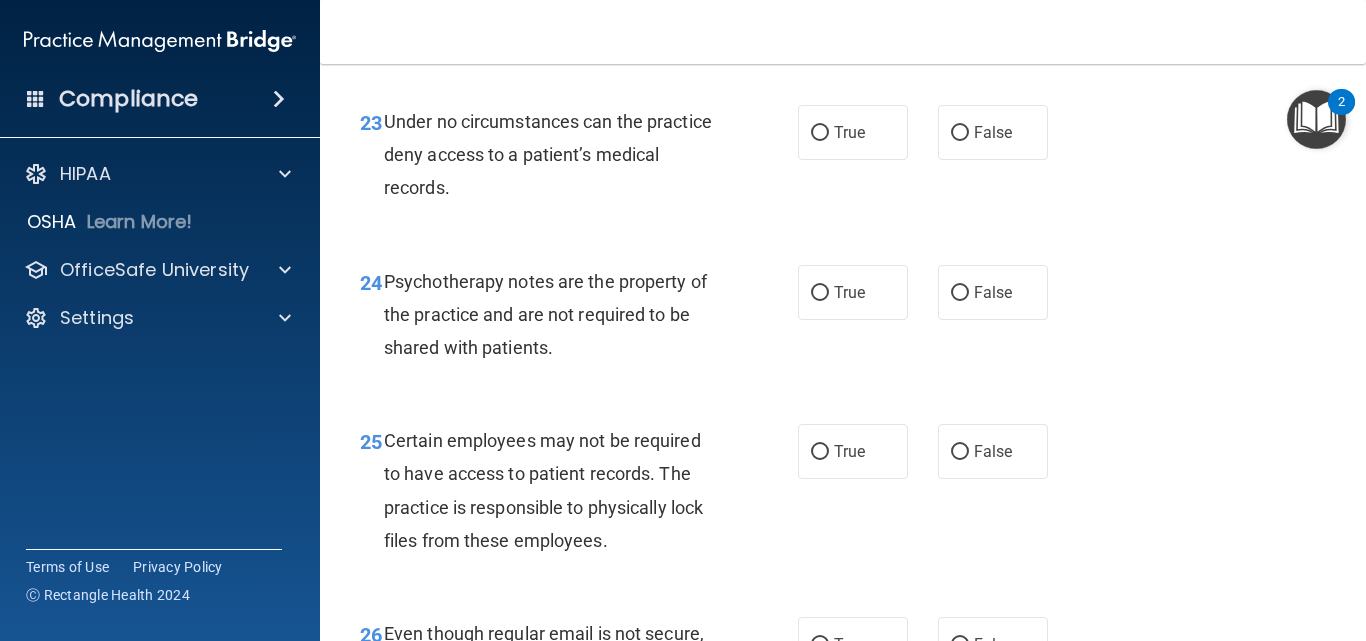scroll, scrollTop: 4838, scrollLeft: 0, axis: vertical 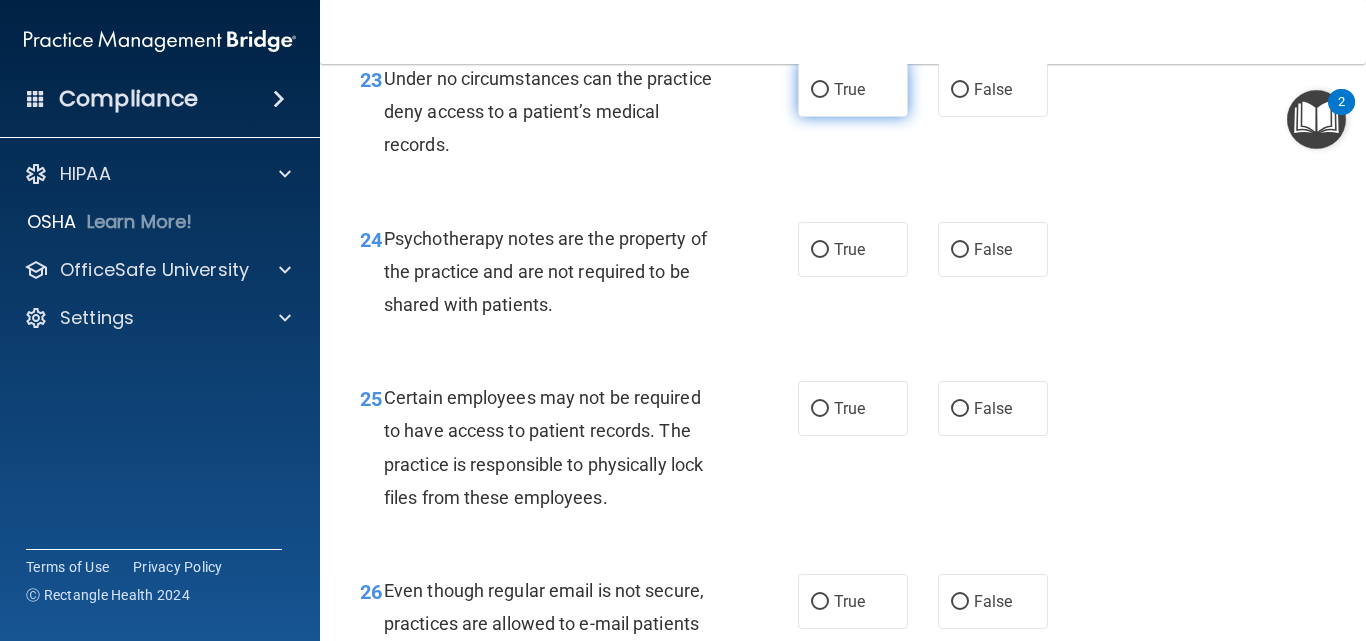 click on "True" at bounding box center (853, 89) 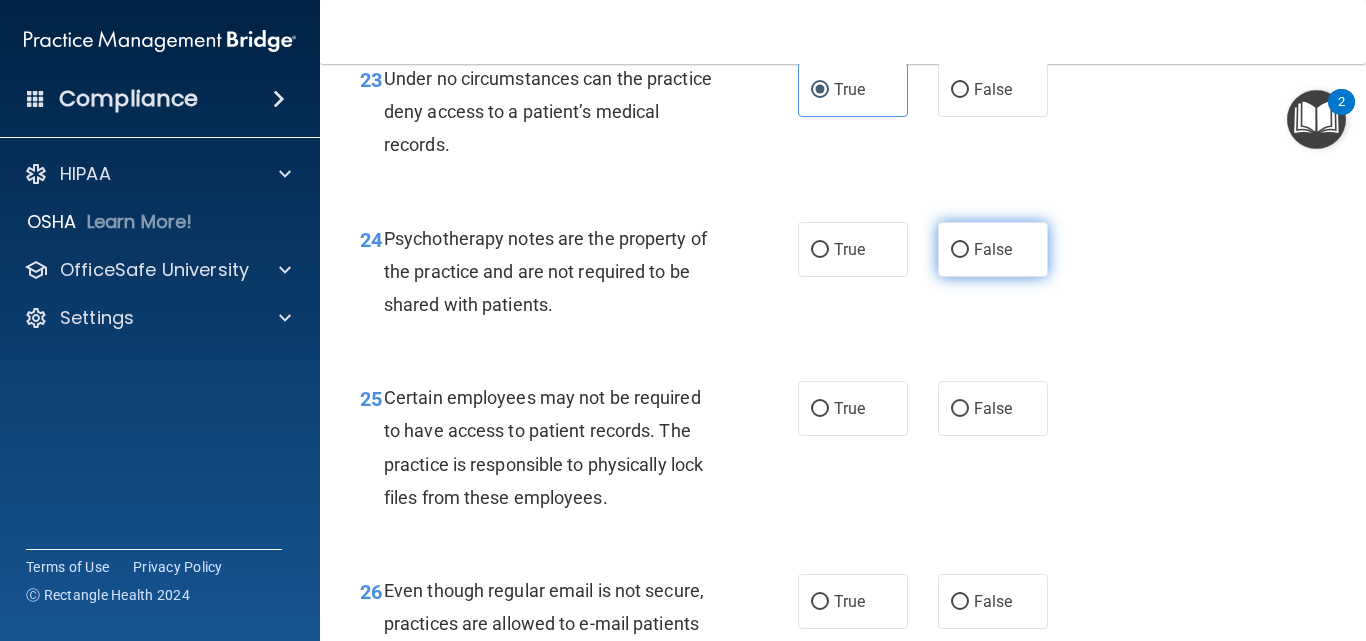 click on "False" at bounding box center (993, 249) 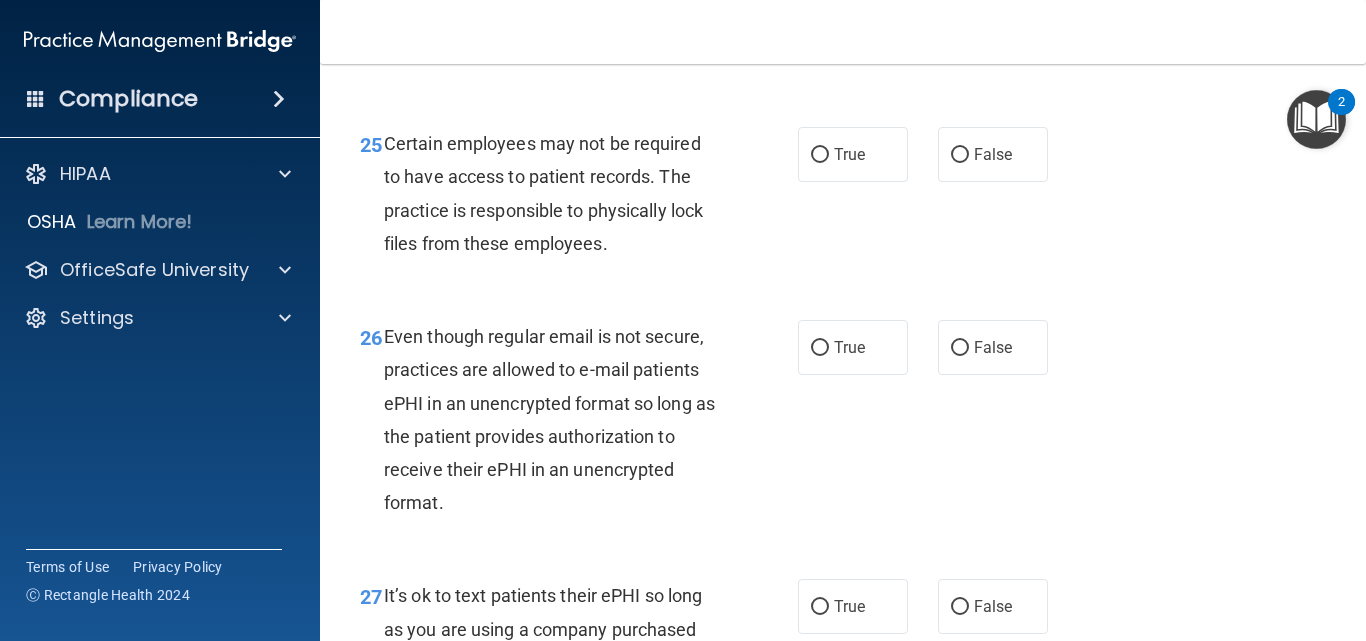 scroll, scrollTop: 5118, scrollLeft: 0, axis: vertical 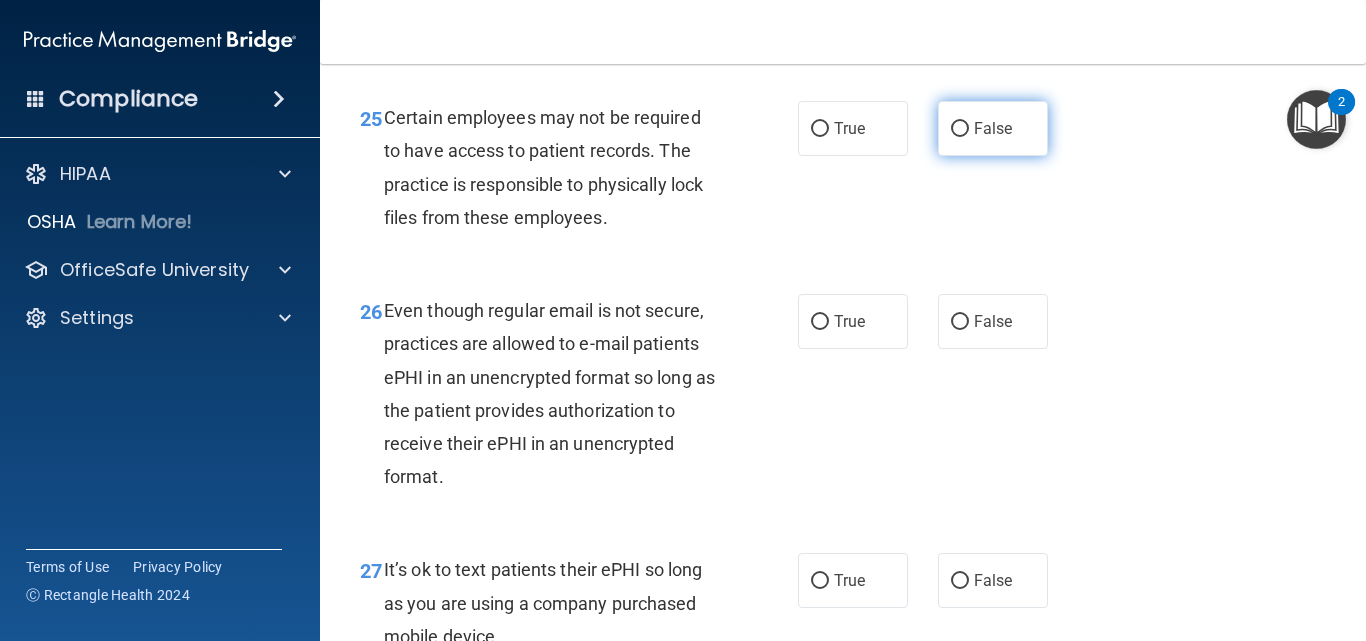 click on "False" at bounding box center (993, 128) 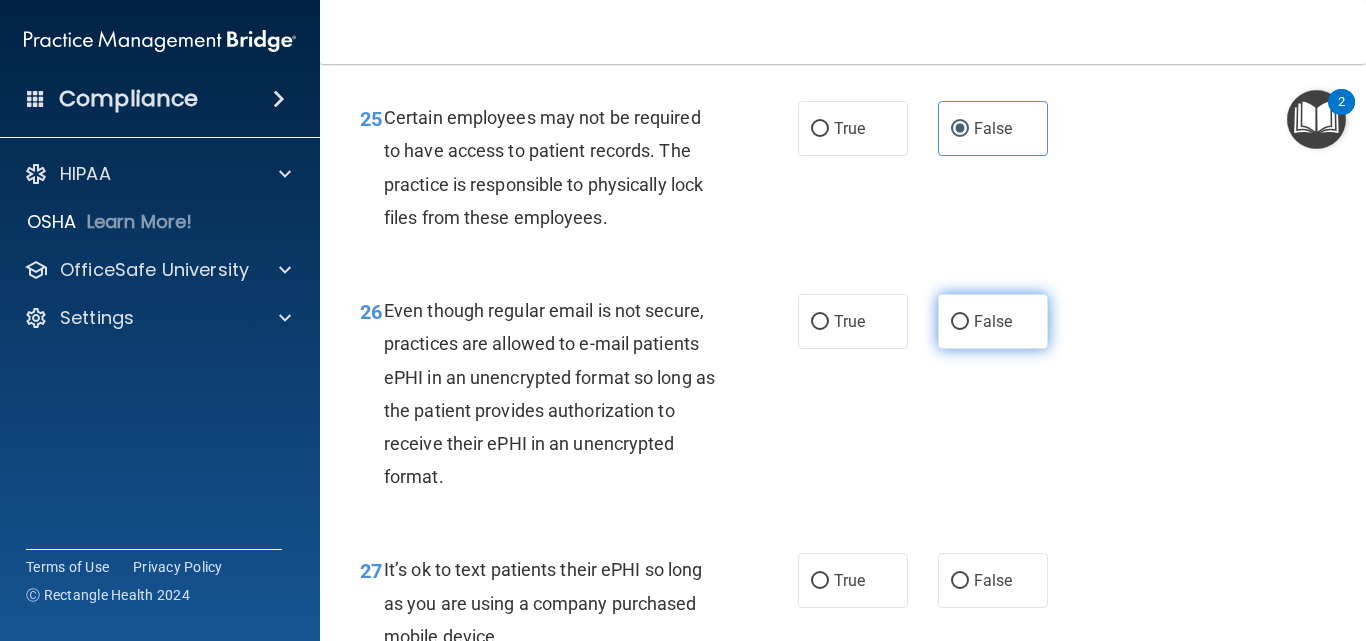 click on "False" at bounding box center [993, 321] 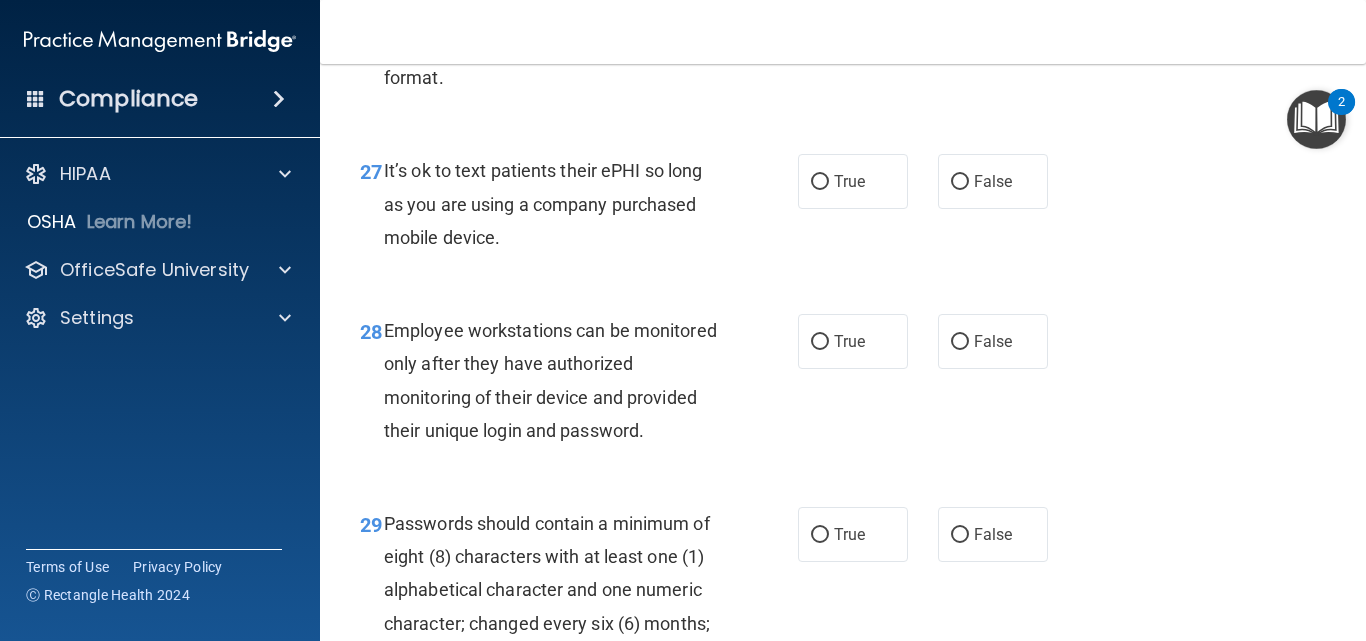 scroll, scrollTop: 5518, scrollLeft: 0, axis: vertical 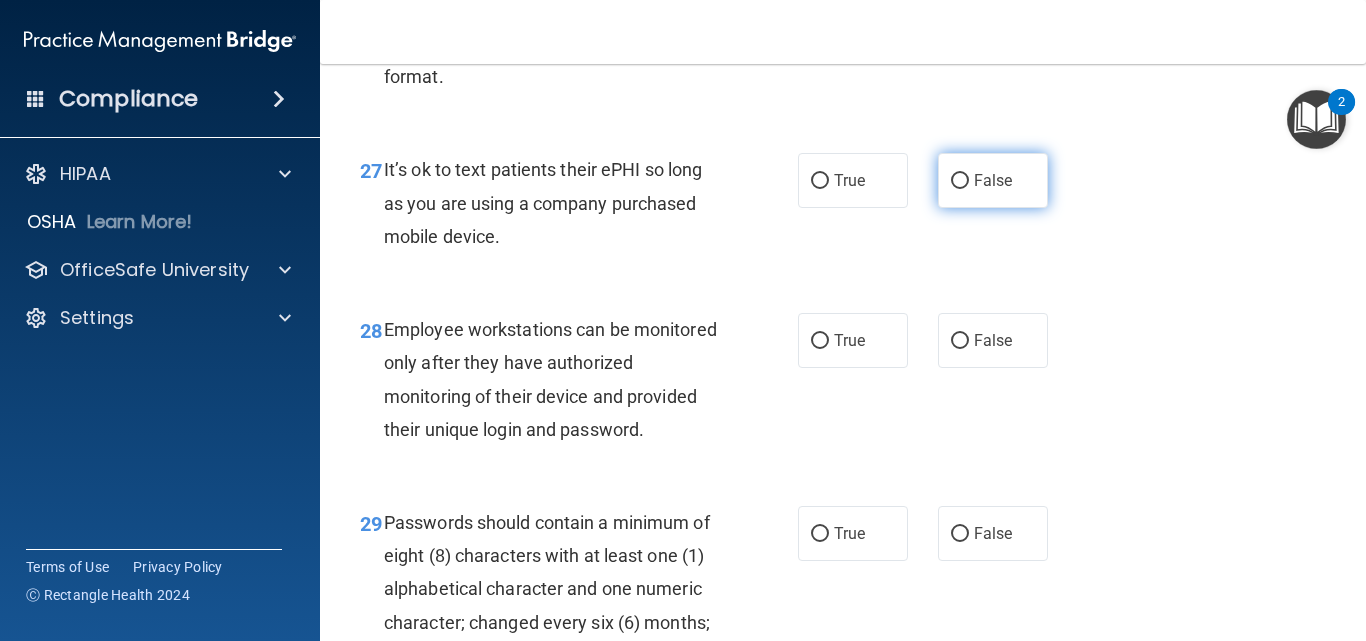 click on "False" at bounding box center [993, 180] 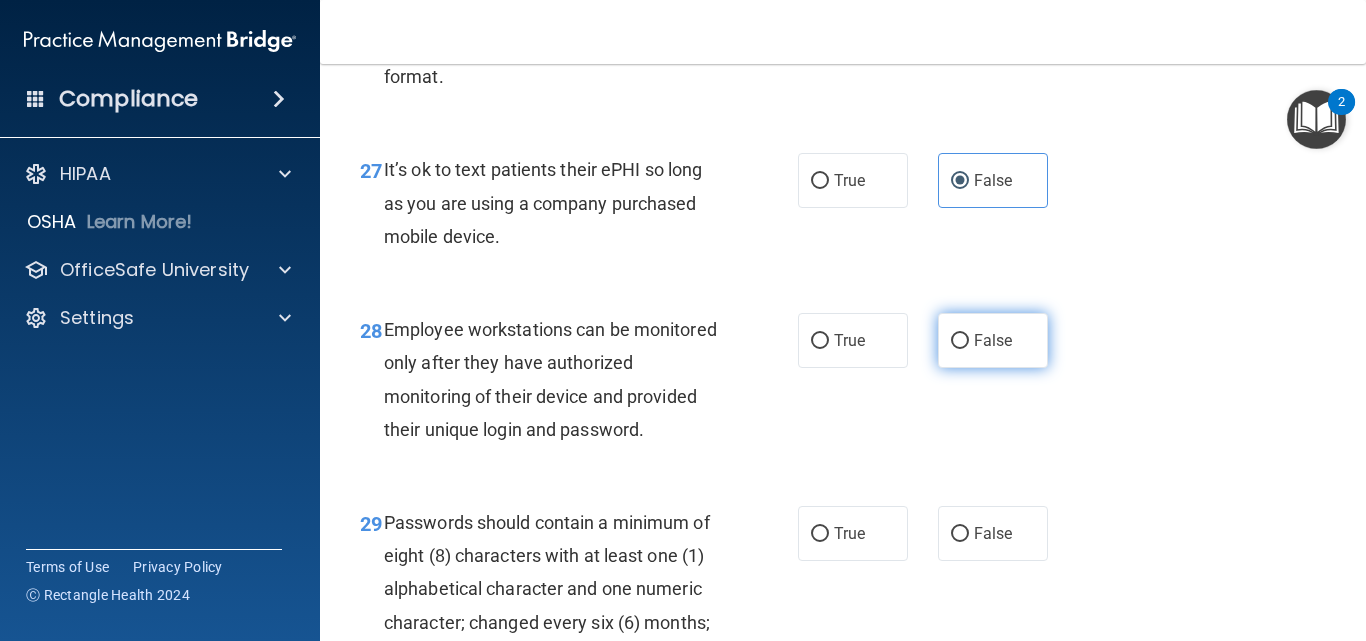 click on "False" at bounding box center [993, 340] 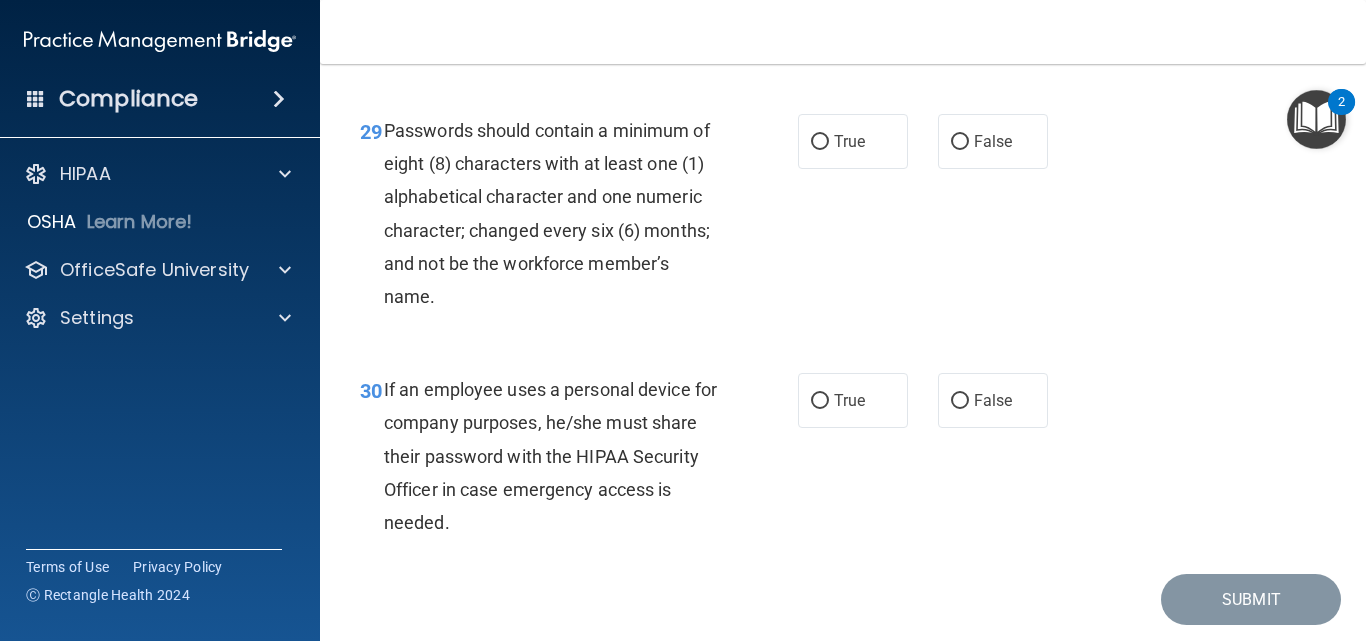 scroll, scrollTop: 5998, scrollLeft: 0, axis: vertical 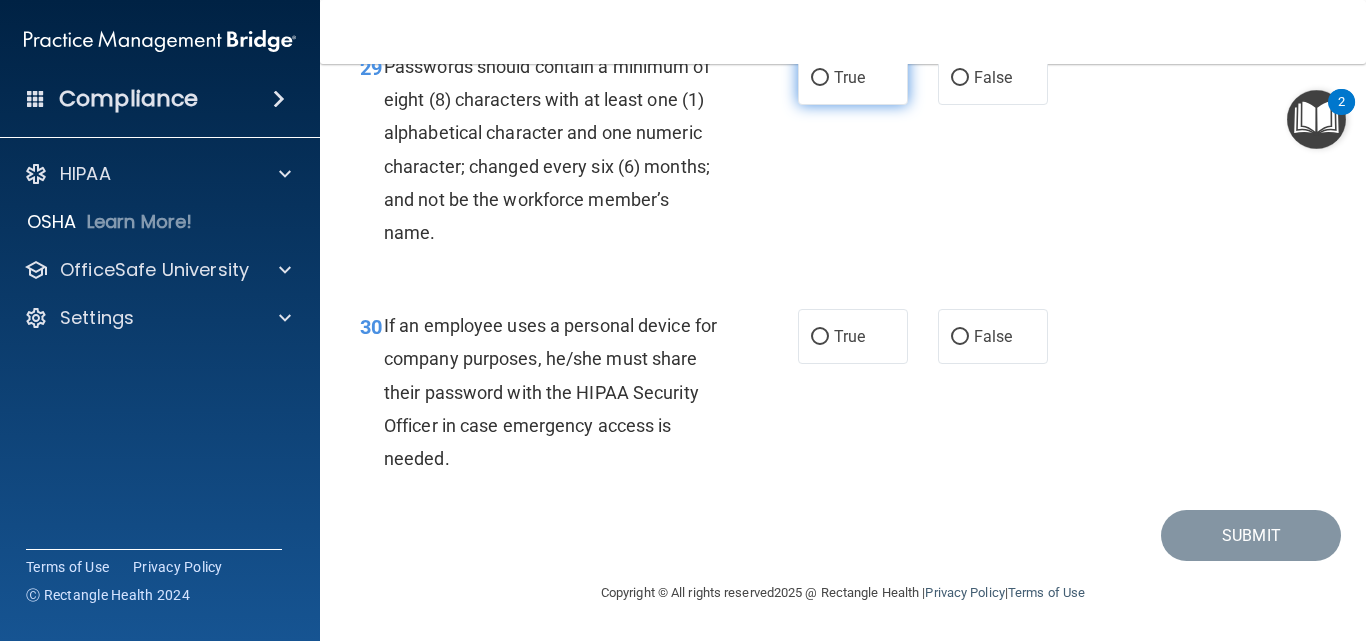 click on "True" at bounding box center (820, 78) 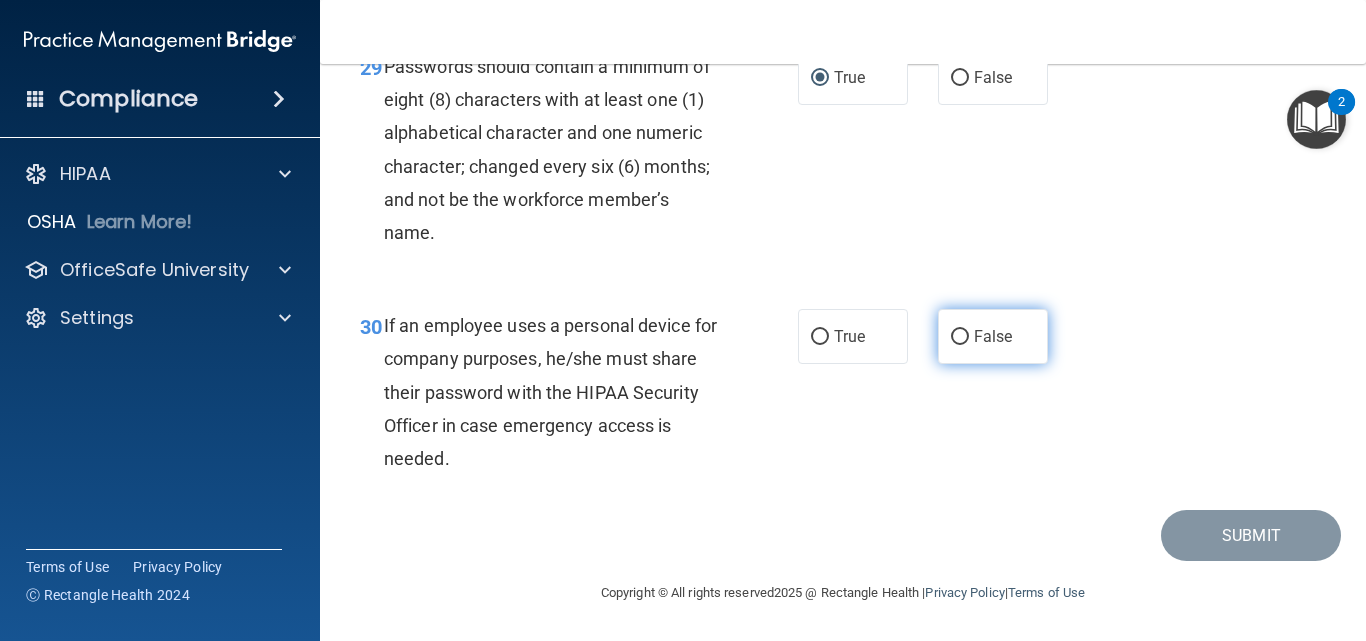 click on "False" at bounding box center (993, 336) 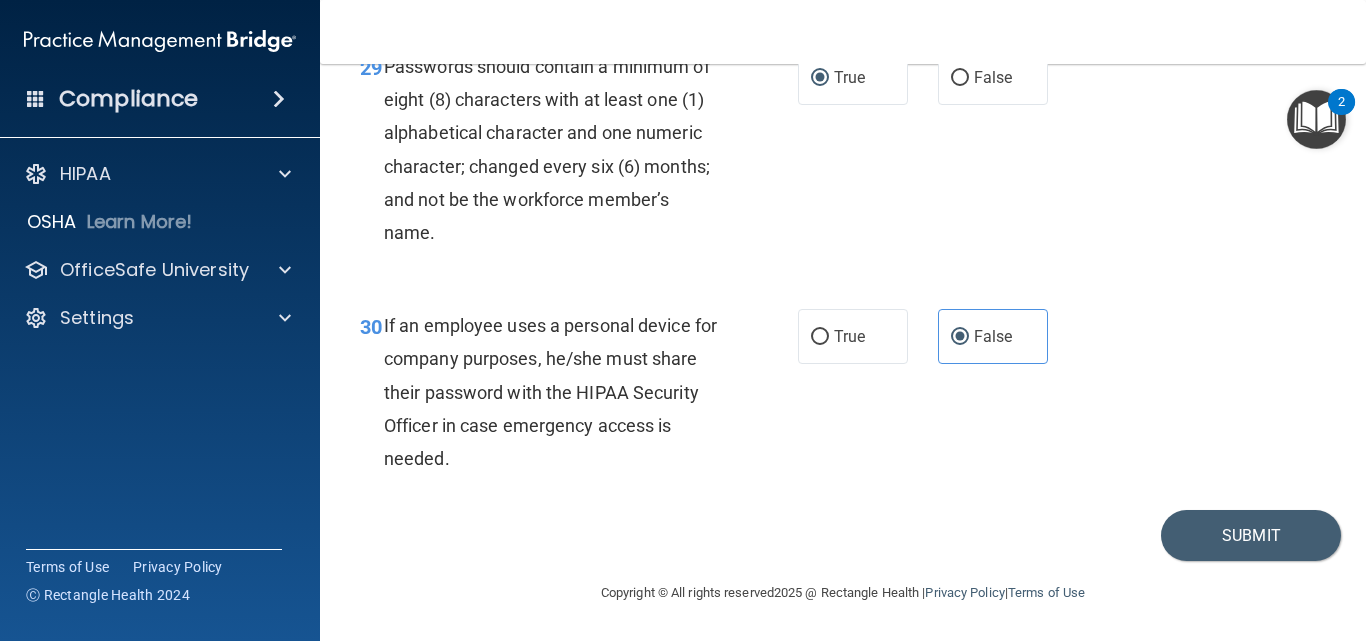 click on "Copyright © All rights reserved  2025 @ Rectangle Health |  Privacy Policy  |  Terms of Use" at bounding box center [843, 591] 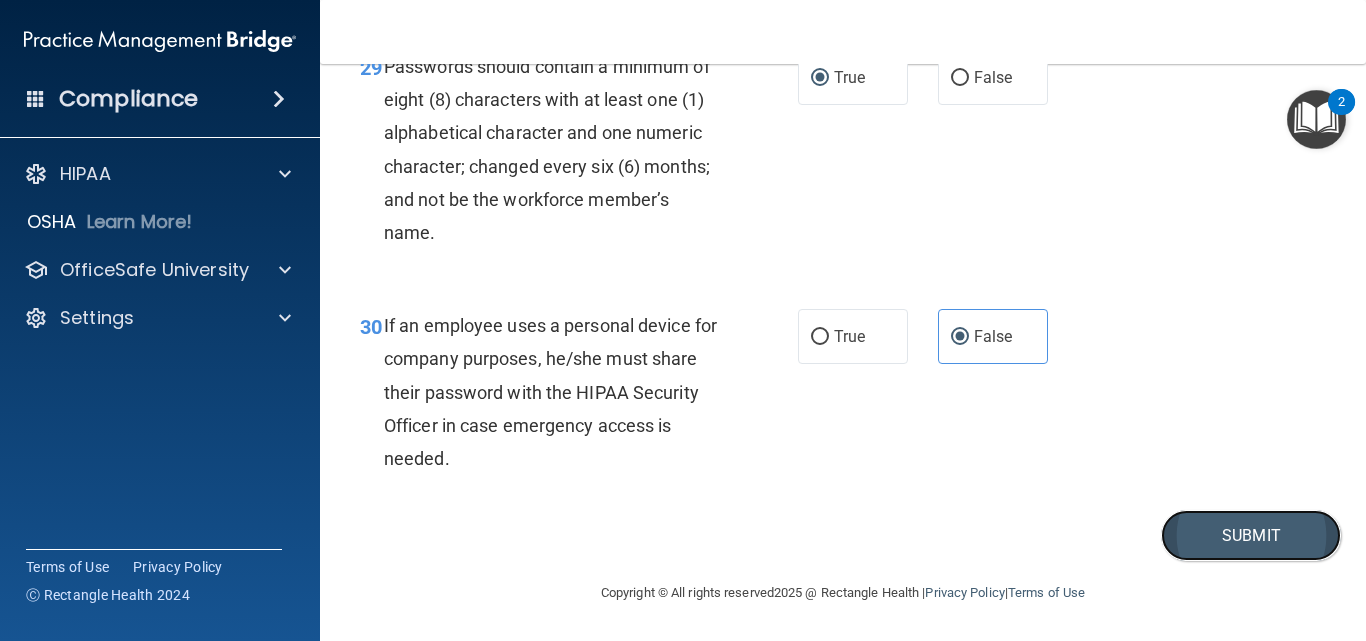 click on "Submit" at bounding box center [1251, 535] 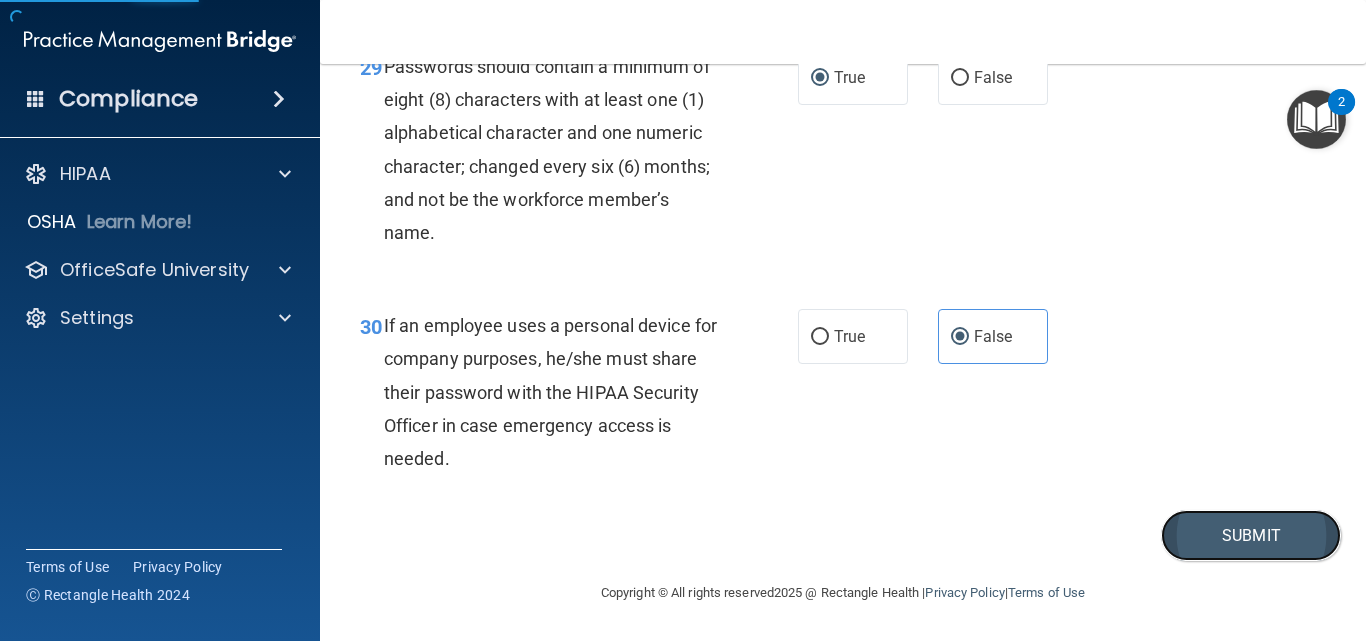 click on "Submit" at bounding box center (1251, 535) 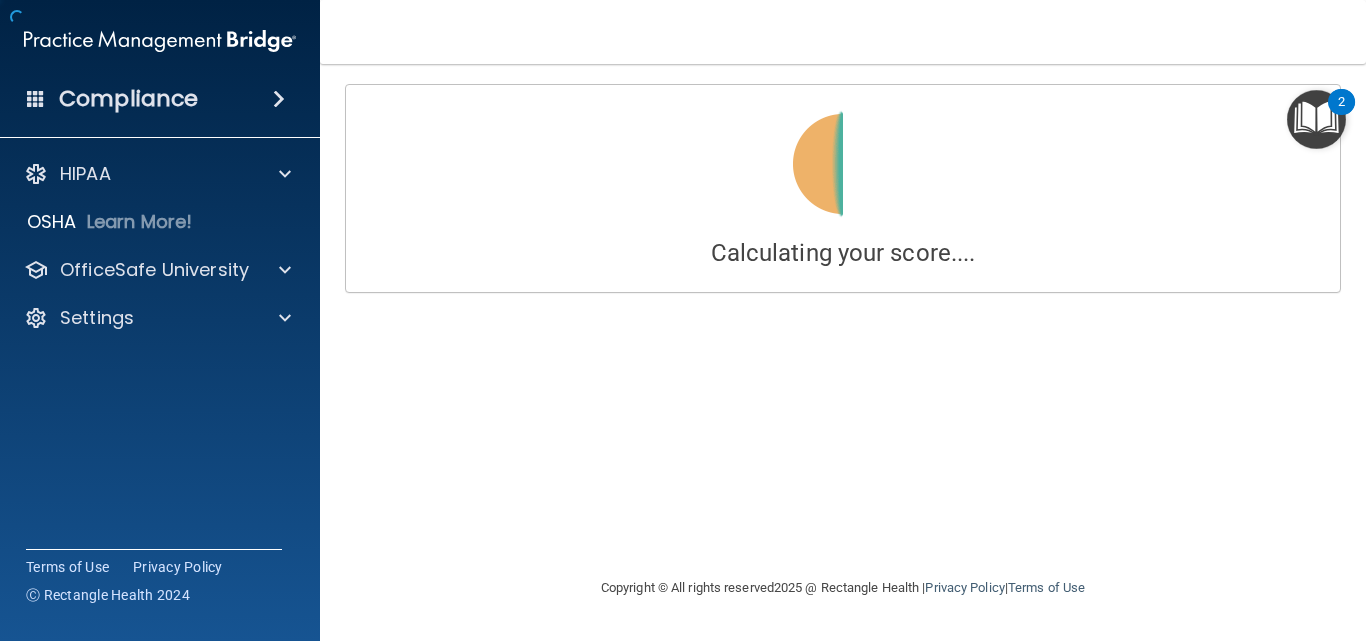 scroll, scrollTop: 0, scrollLeft: 0, axis: both 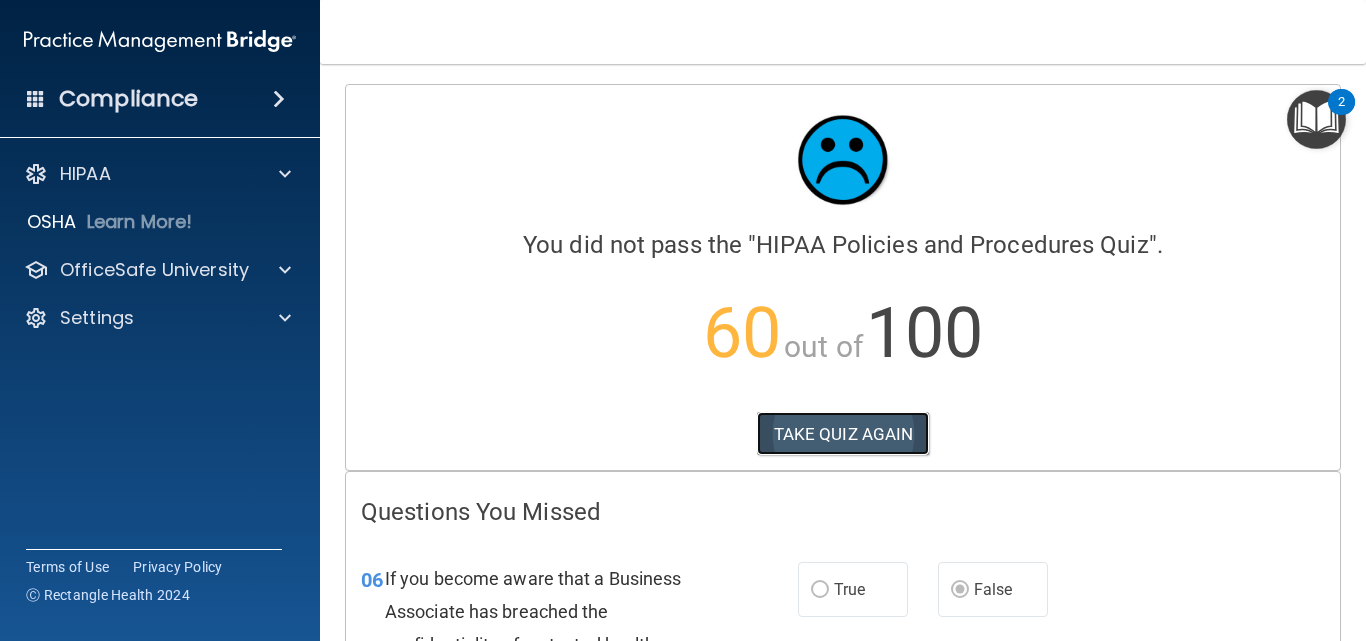 click on "TAKE QUIZ AGAIN" at bounding box center (843, 434) 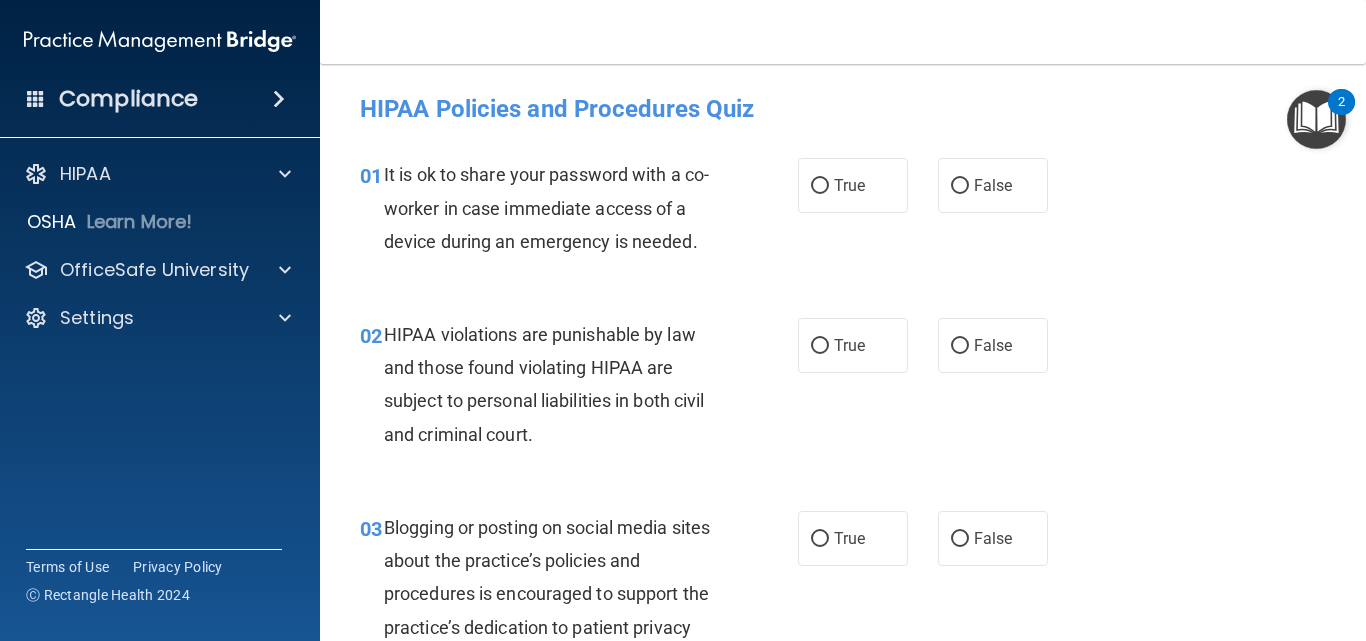 click on "HIPAA Policies and Procedures Quiz" at bounding box center [843, 108] 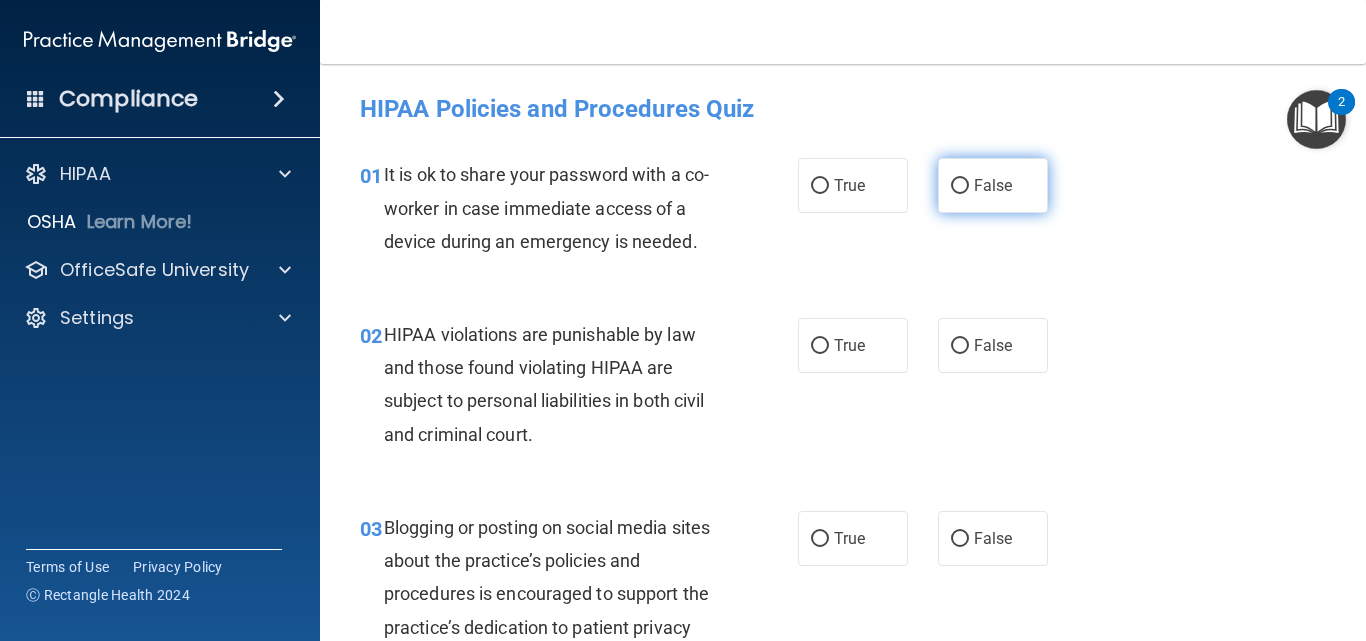 click on "False" at bounding box center [993, 185] 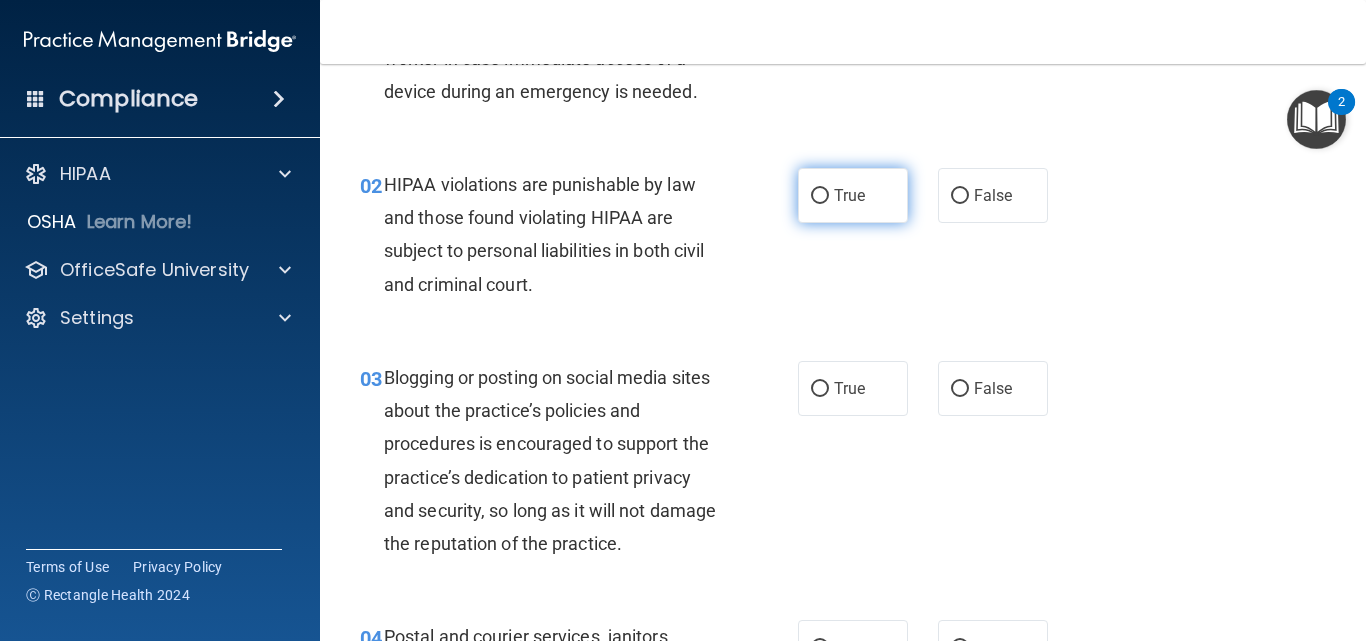 scroll, scrollTop: 160, scrollLeft: 0, axis: vertical 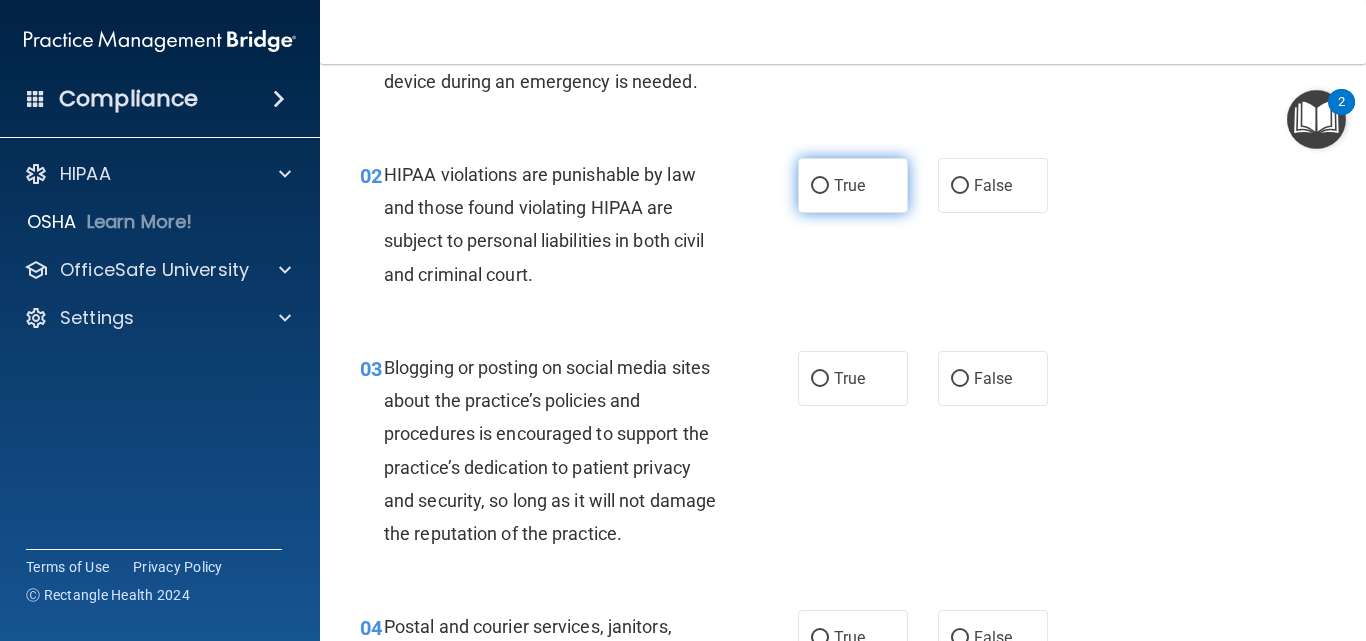 click on "True" at bounding box center (853, 185) 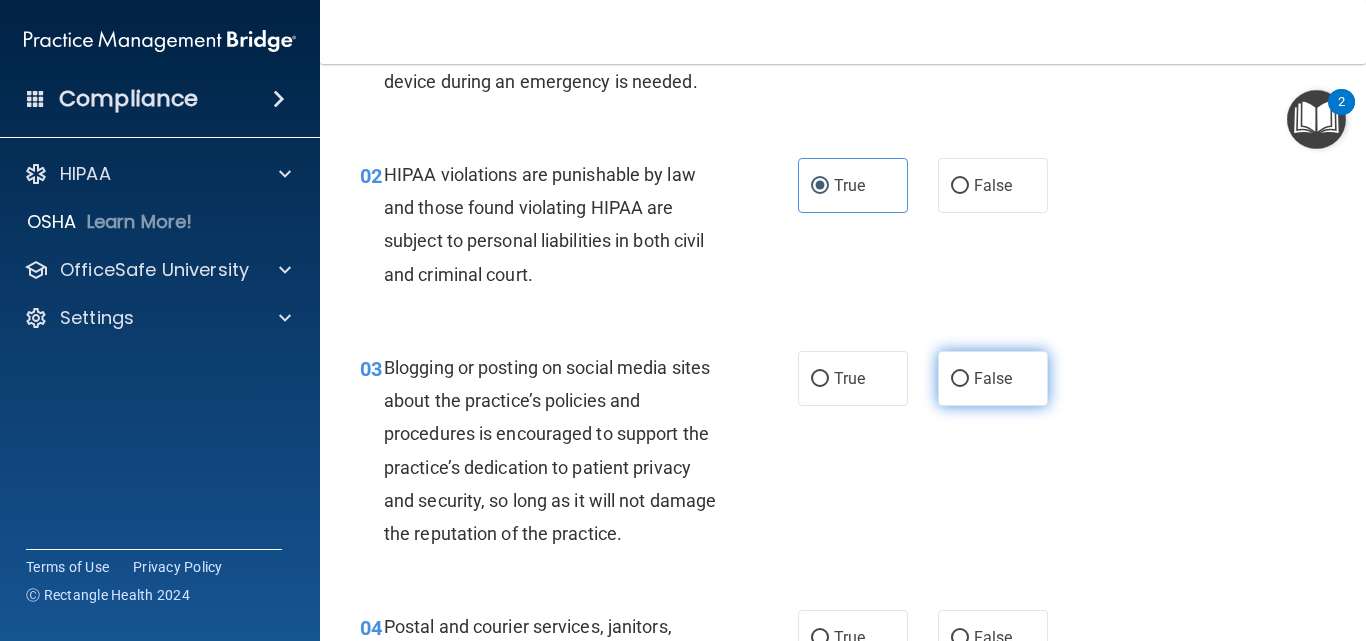 click on "False" at bounding box center [993, 378] 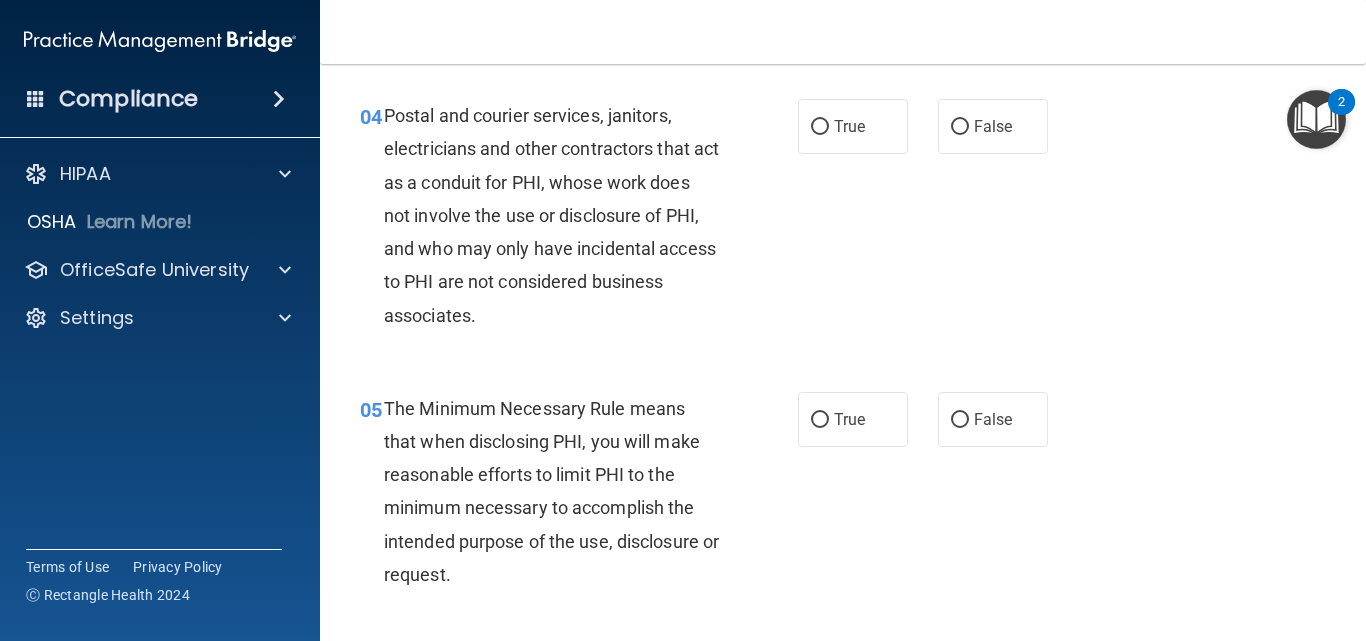 scroll, scrollTop: 720, scrollLeft: 0, axis: vertical 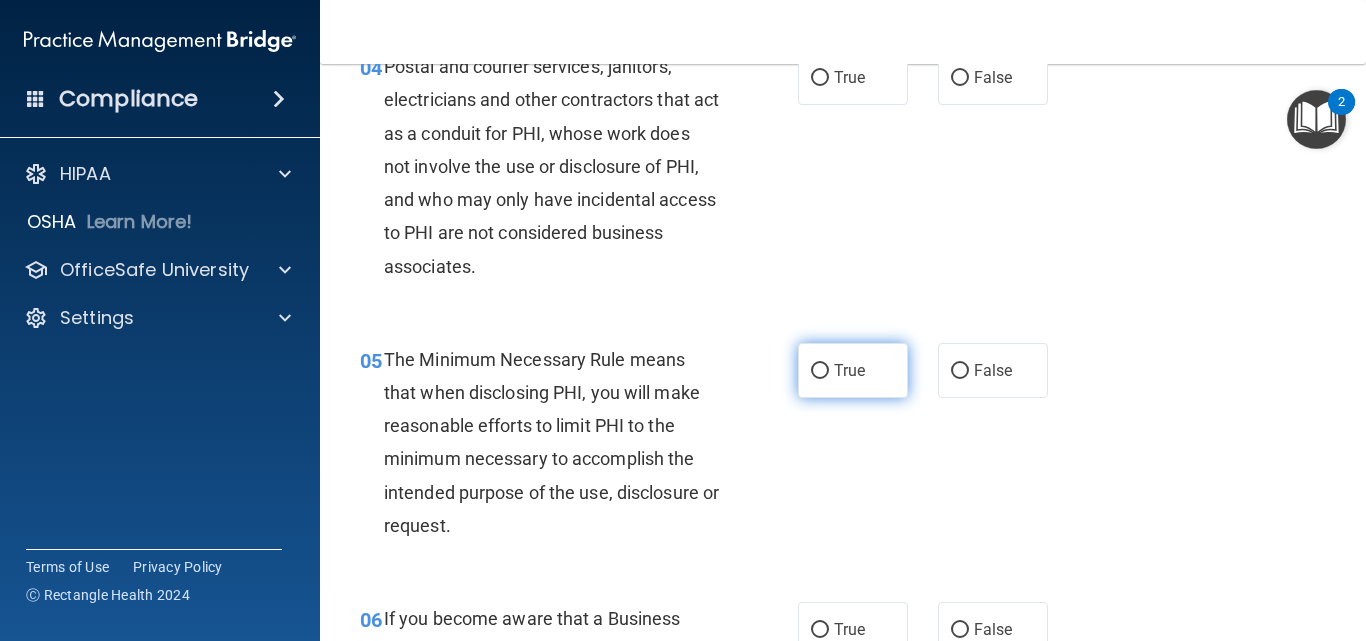click on "True" at bounding box center [853, 370] 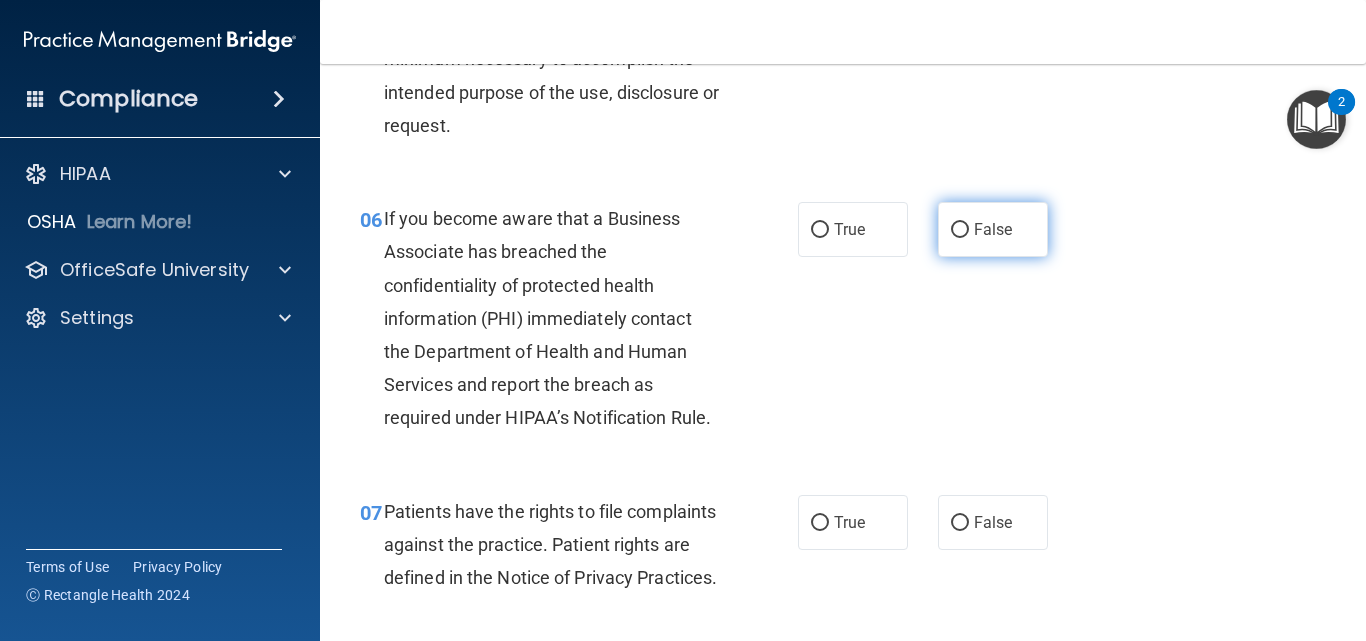 scroll, scrollTop: 1160, scrollLeft: 0, axis: vertical 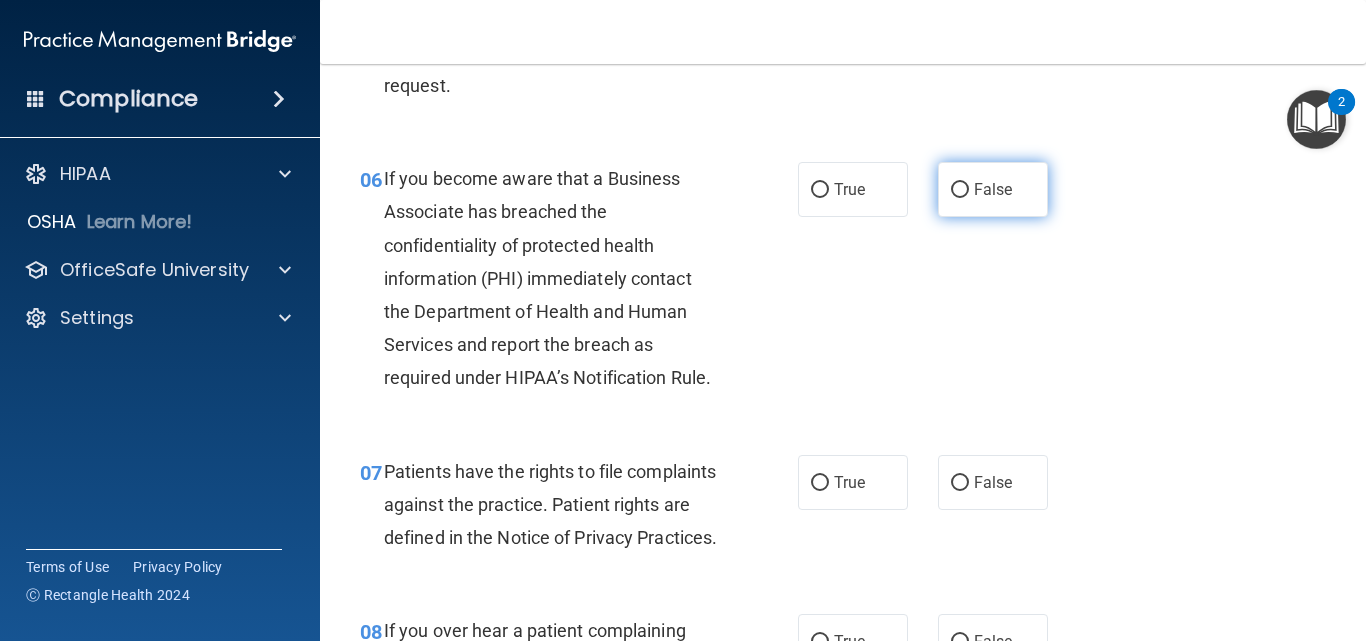 click on "False" at bounding box center (993, 189) 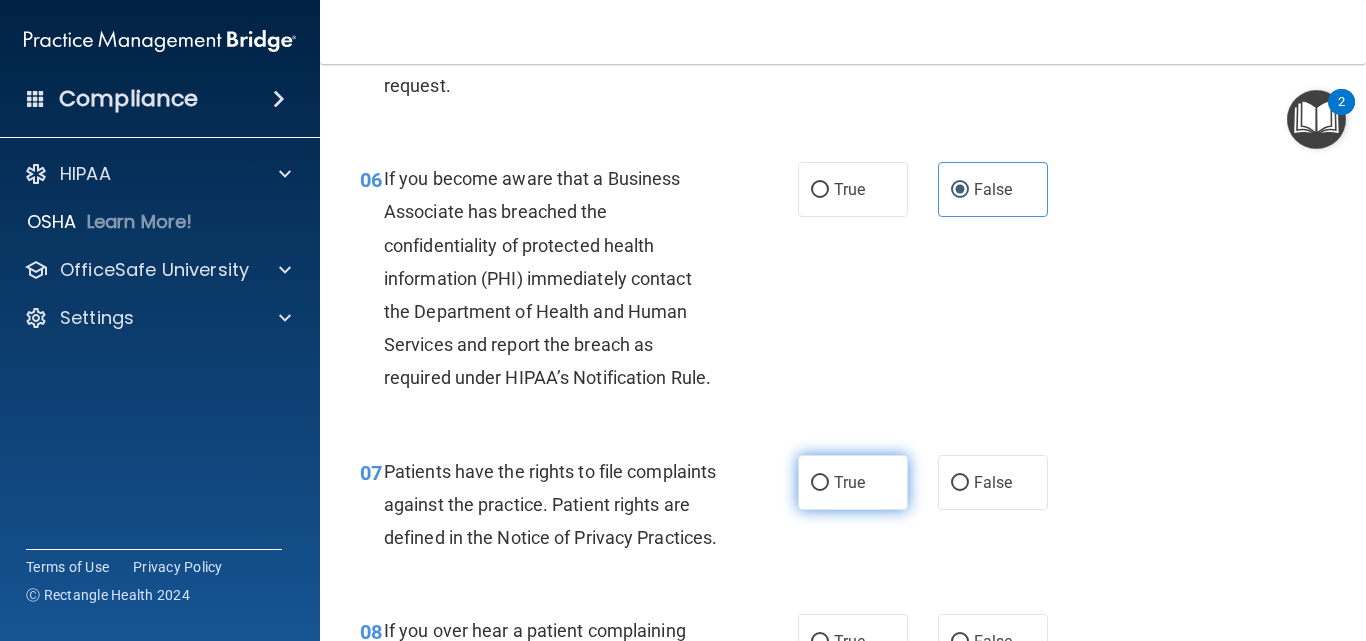 click on "True" at bounding box center (820, 483) 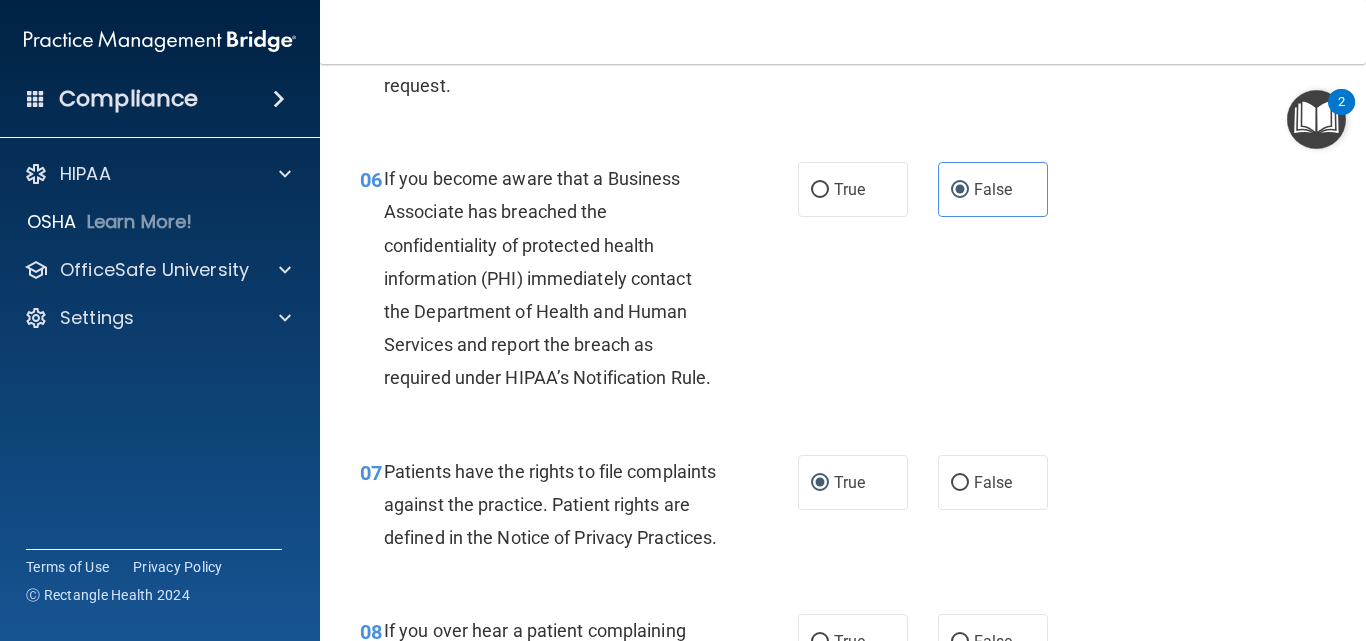 drag, startPoint x: 815, startPoint y: 476, endPoint x: 815, endPoint y: 339, distance: 137 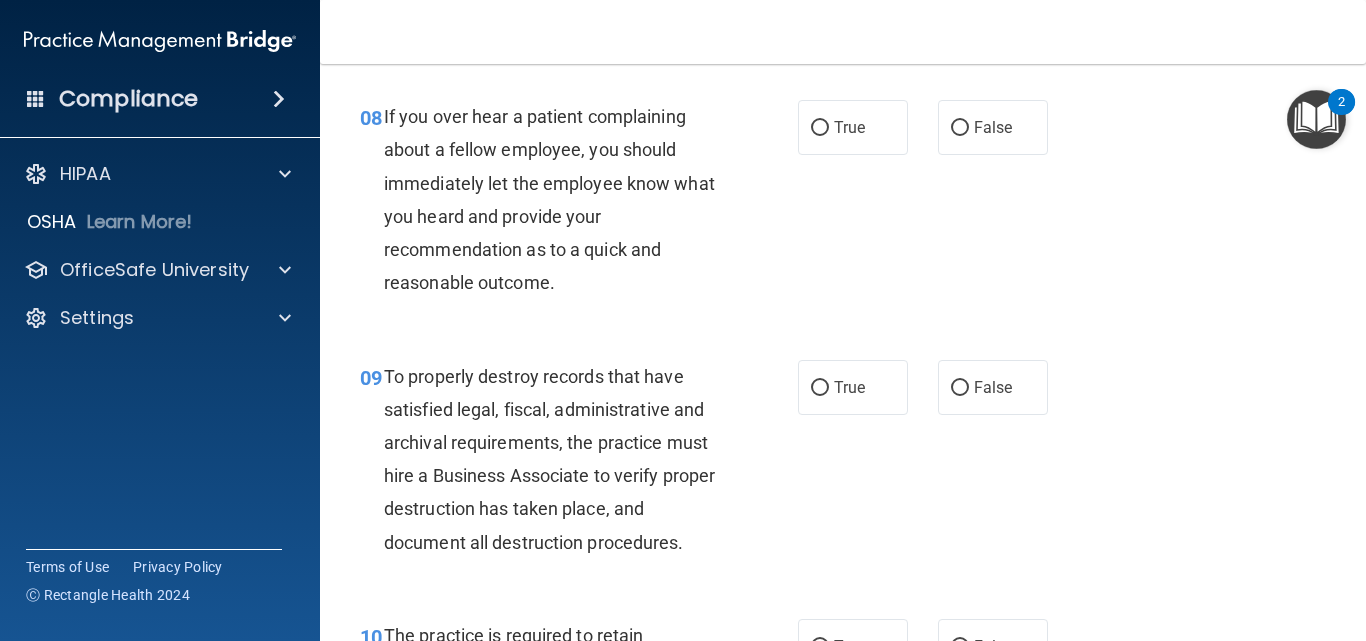 scroll, scrollTop: 1686, scrollLeft: 0, axis: vertical 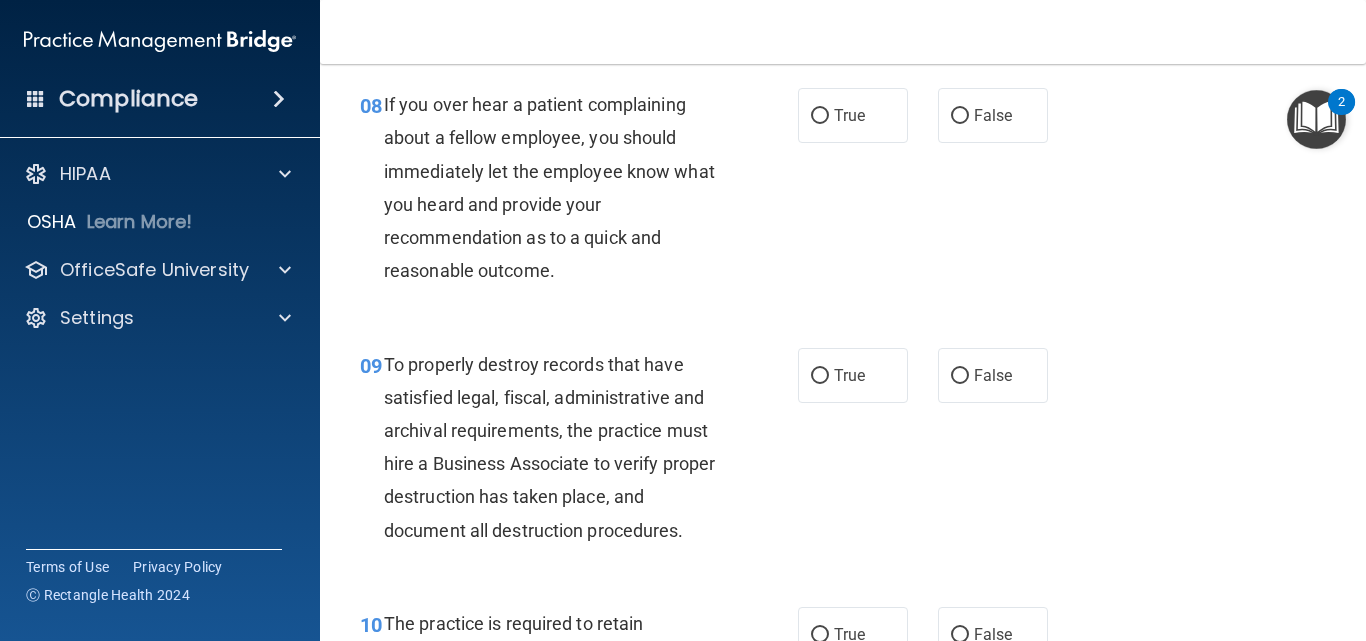click on "True           False" at bounding box center [930, 115] 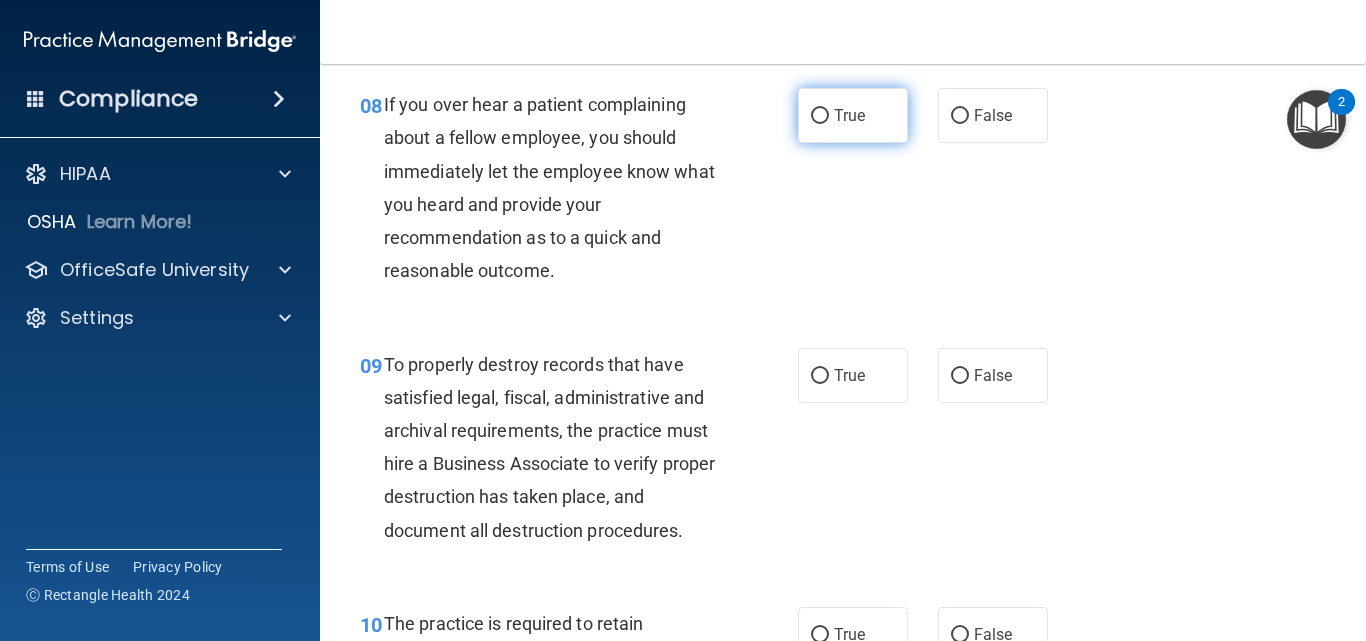 click on "True" at bounding box center [849, 115] 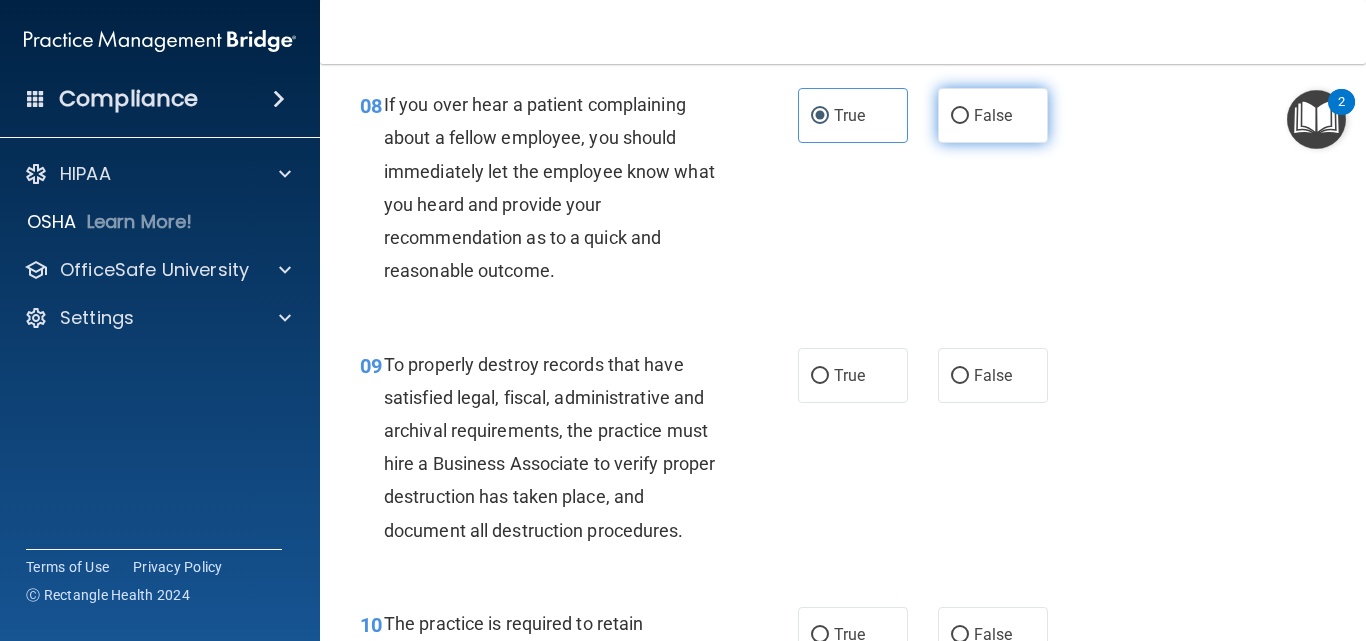 click on "False" at bounding box center (993, 115) 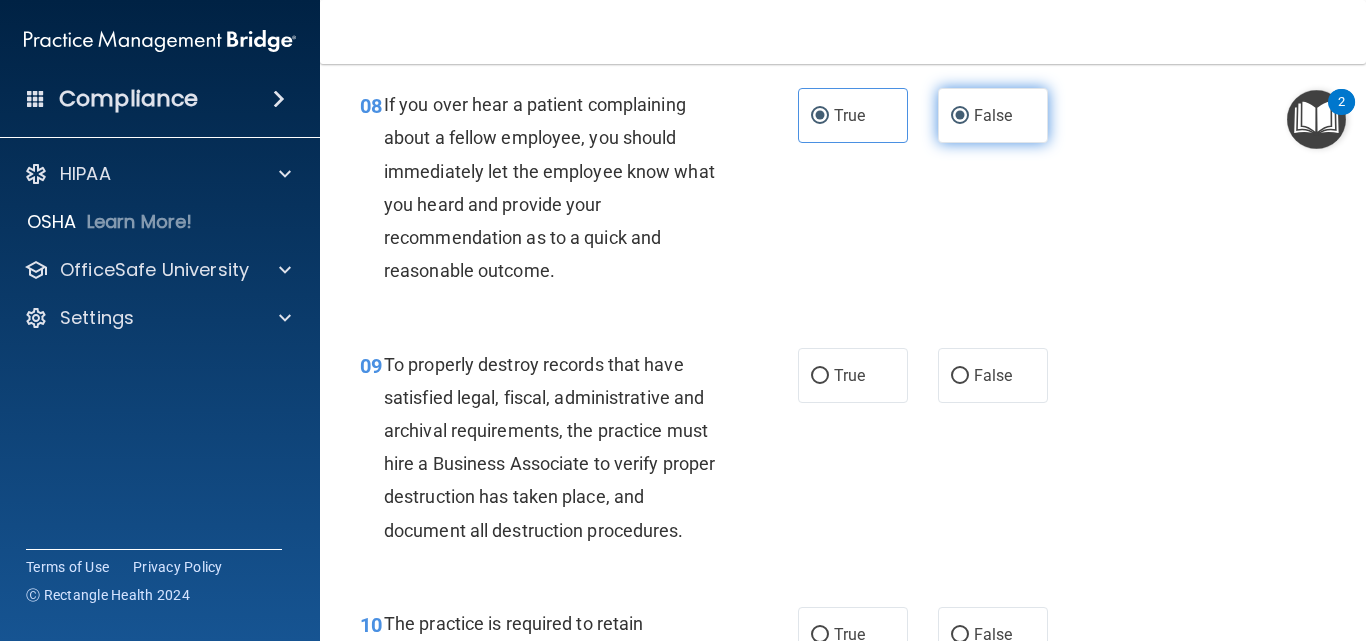 radio on "false" 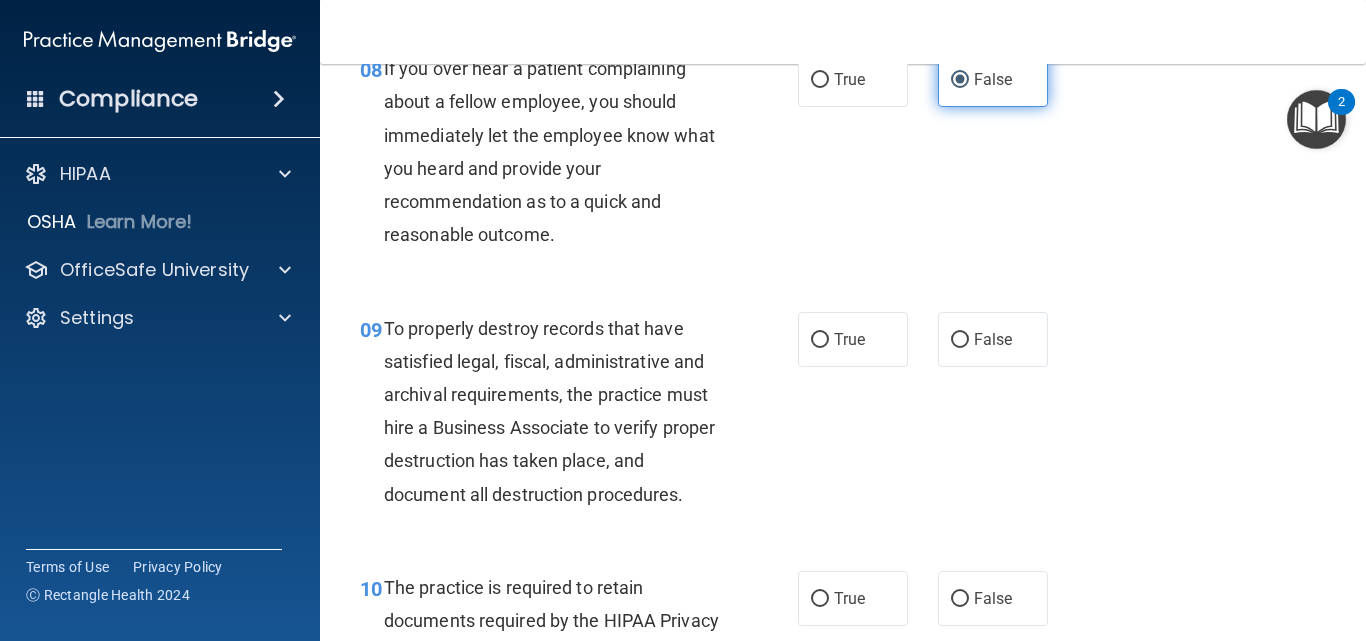 scroll, scrollTop: 1726, scrollLeft: 0, axis: vertical 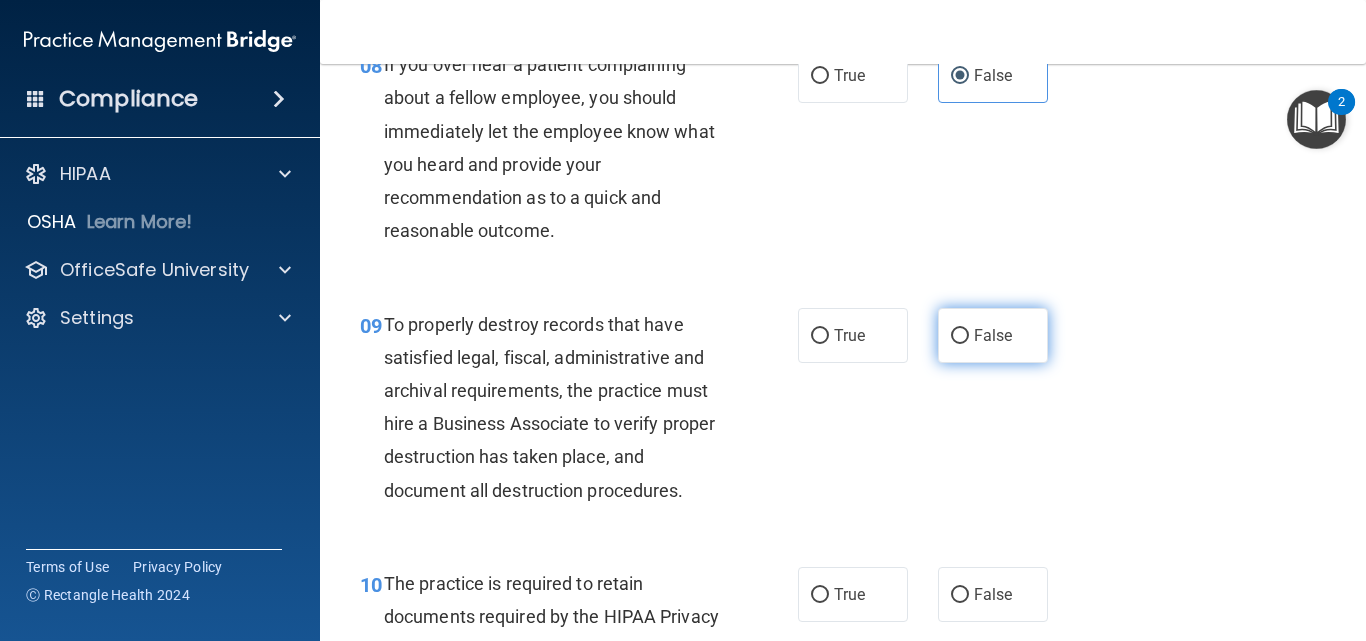 click on "False" at bounding box center [993, 335] 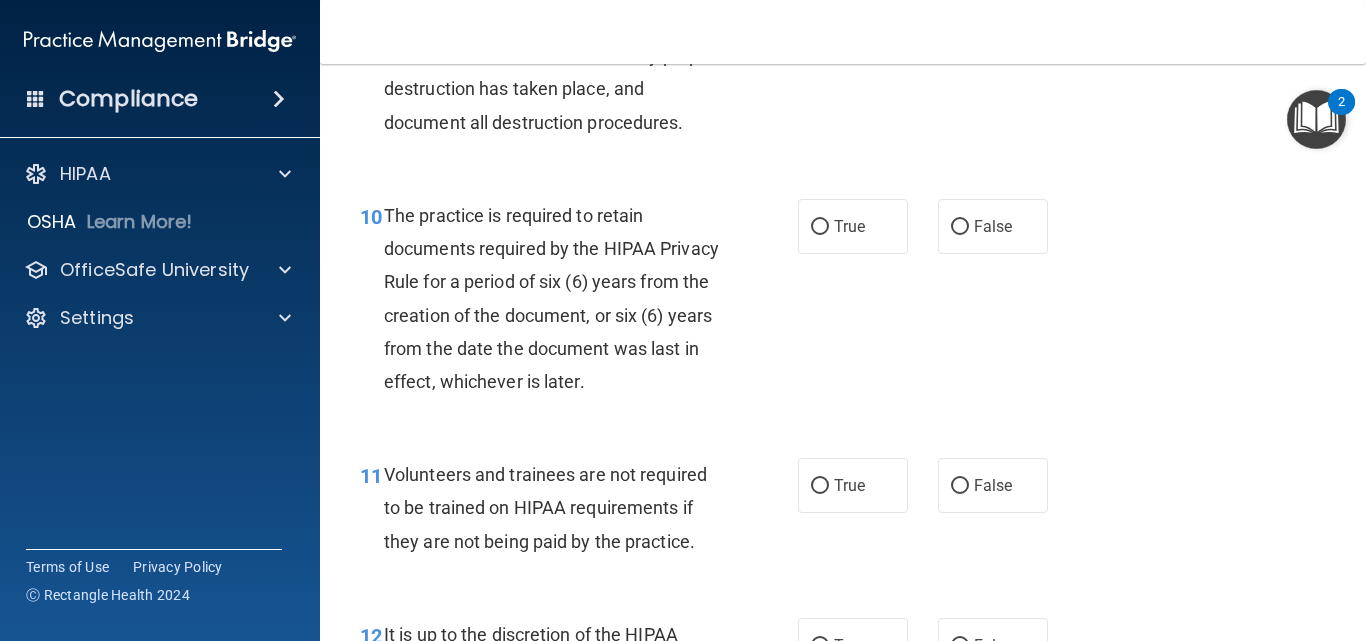 scroll, scrollTop: 2286, scrollLeft: 0, axis: vertical 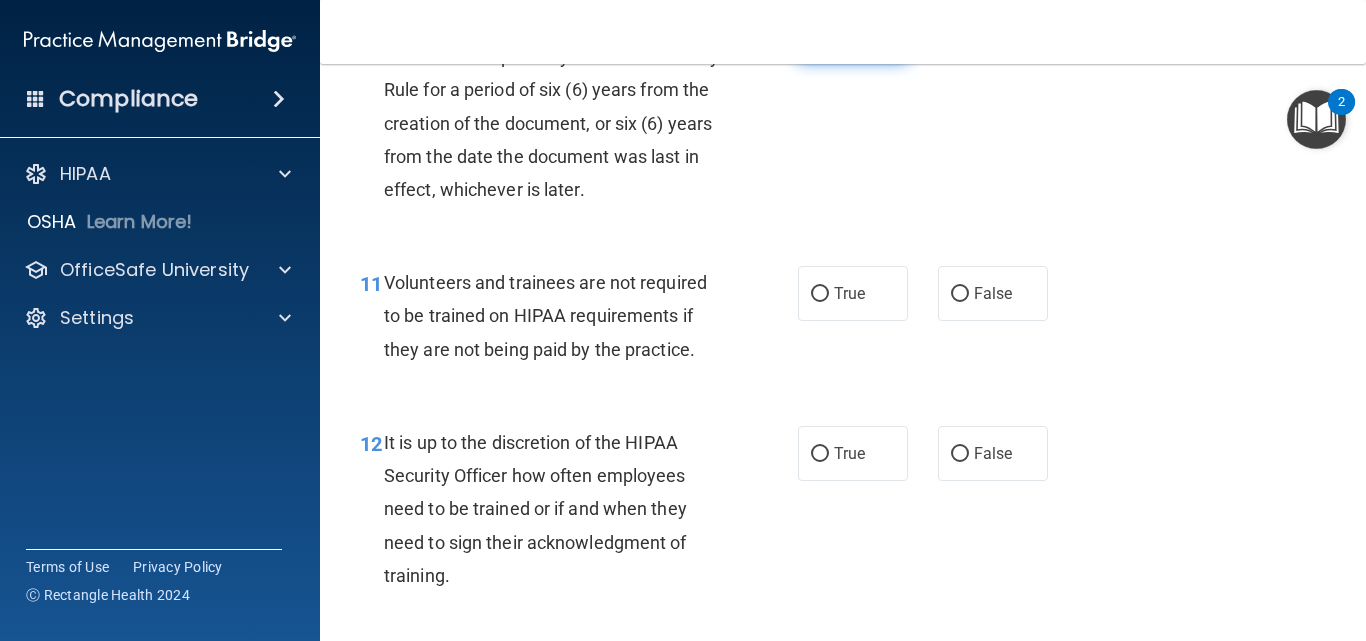 click on "True" at bounding box center (853, 34) 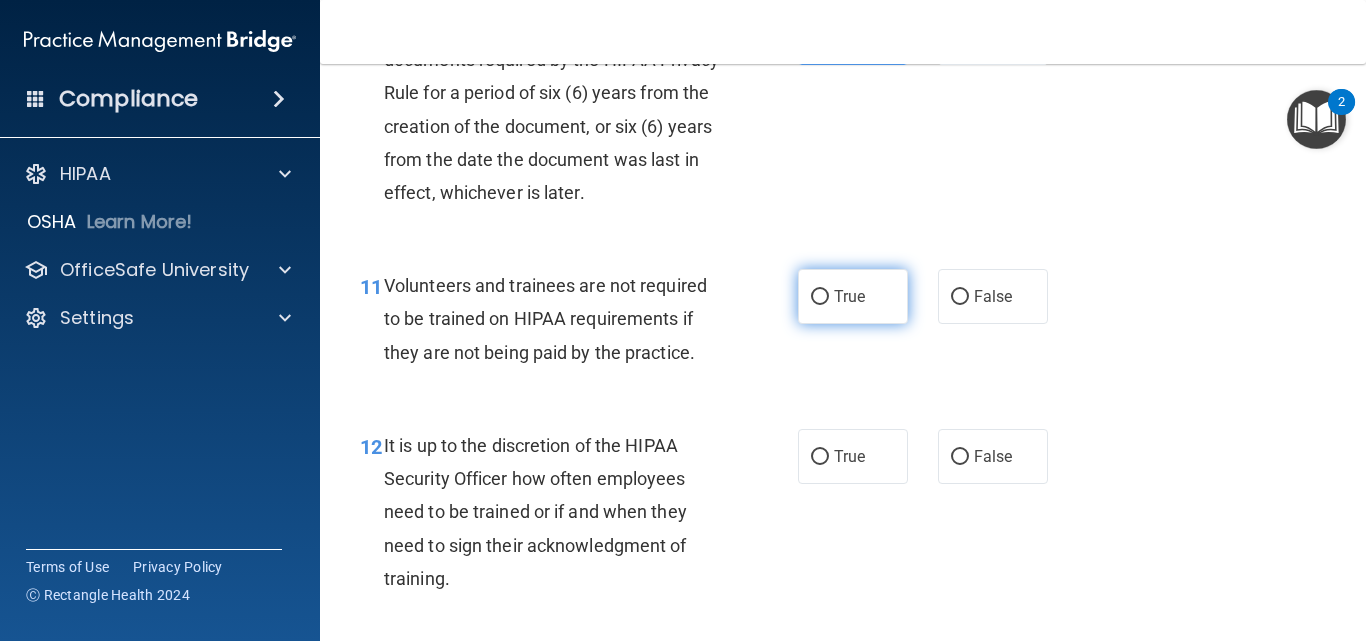 click on "True" at bounding box center (853, 296) 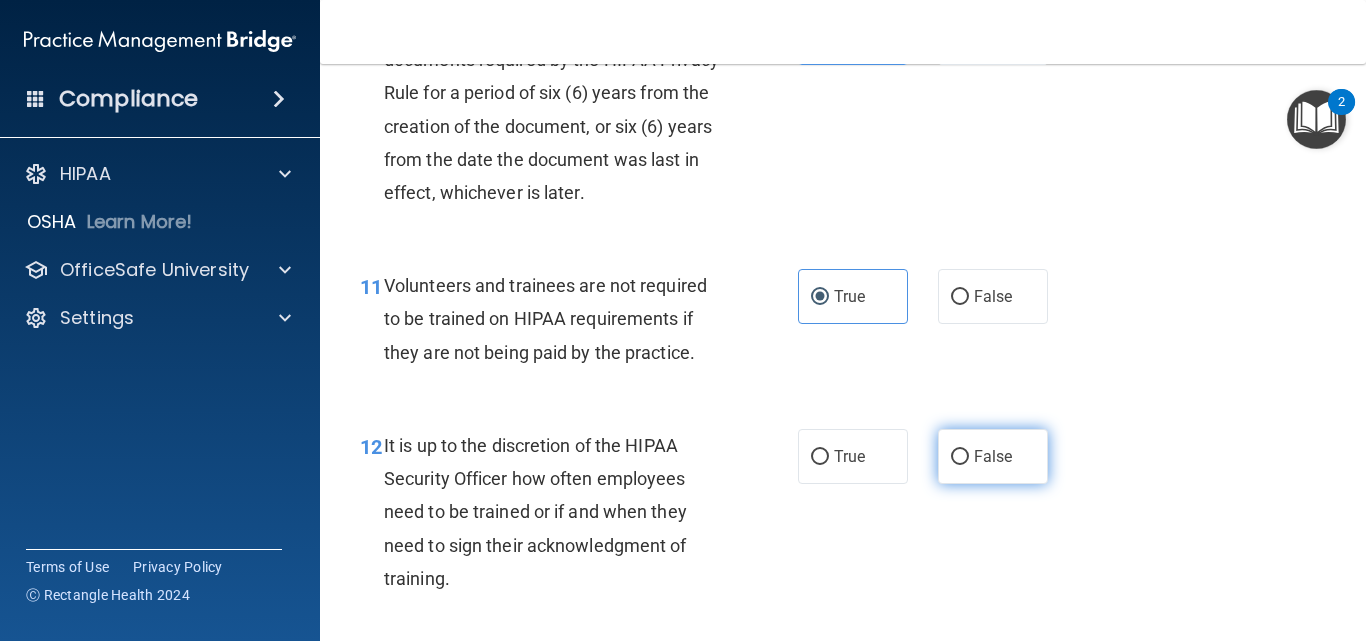 click on "False" at bounding box center (960, 457) 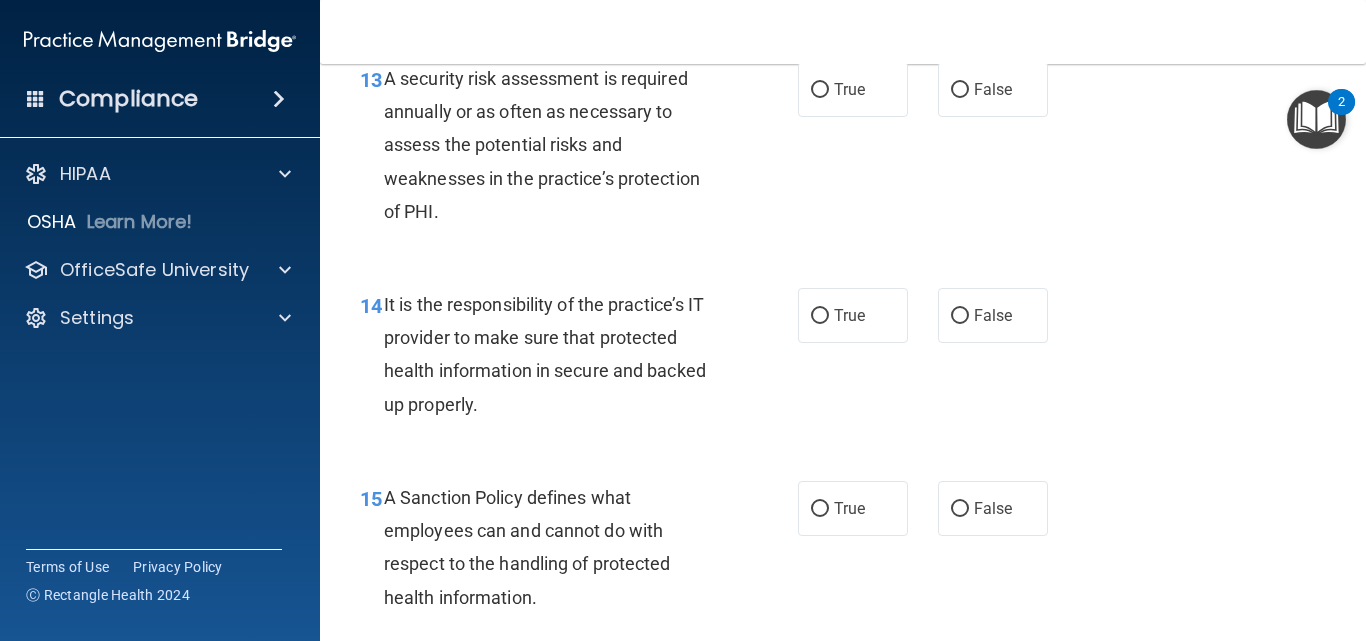 scroll, scrollTop: 2963, scrollLeft: 0, axis: vertical 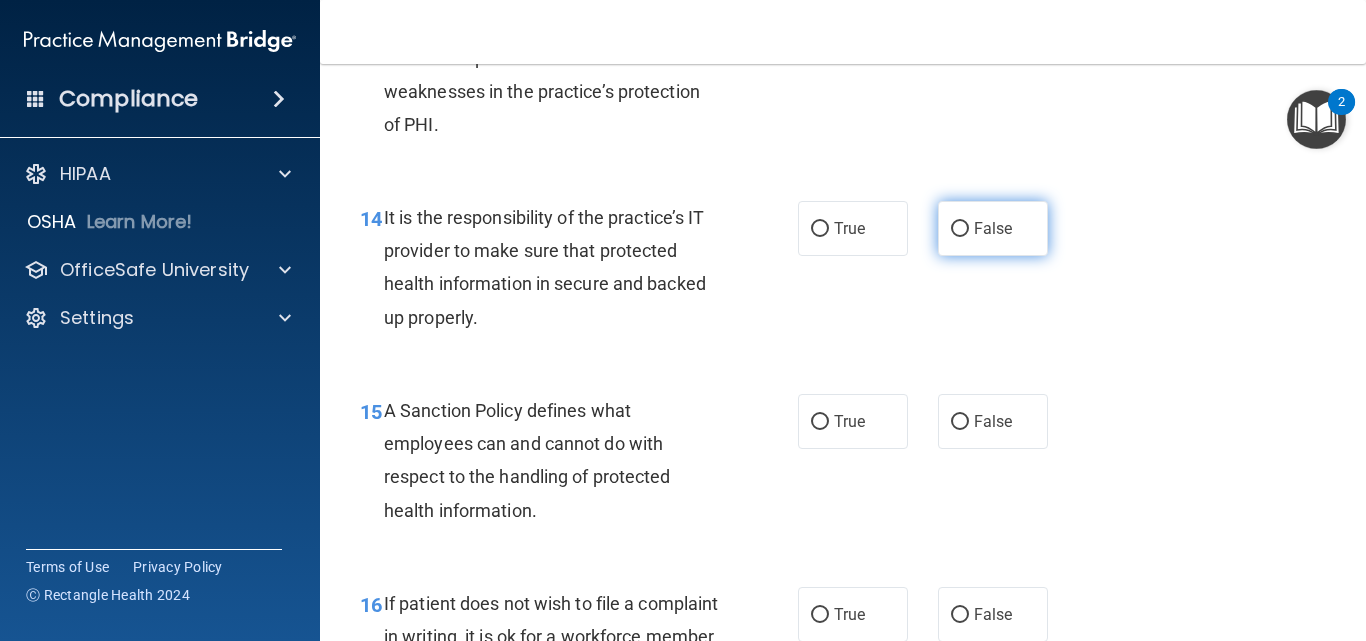 drag, startPoint x: 958, startPoint y: 299, endPoint x: 970, endPoint y: 279, distance: 23.323807 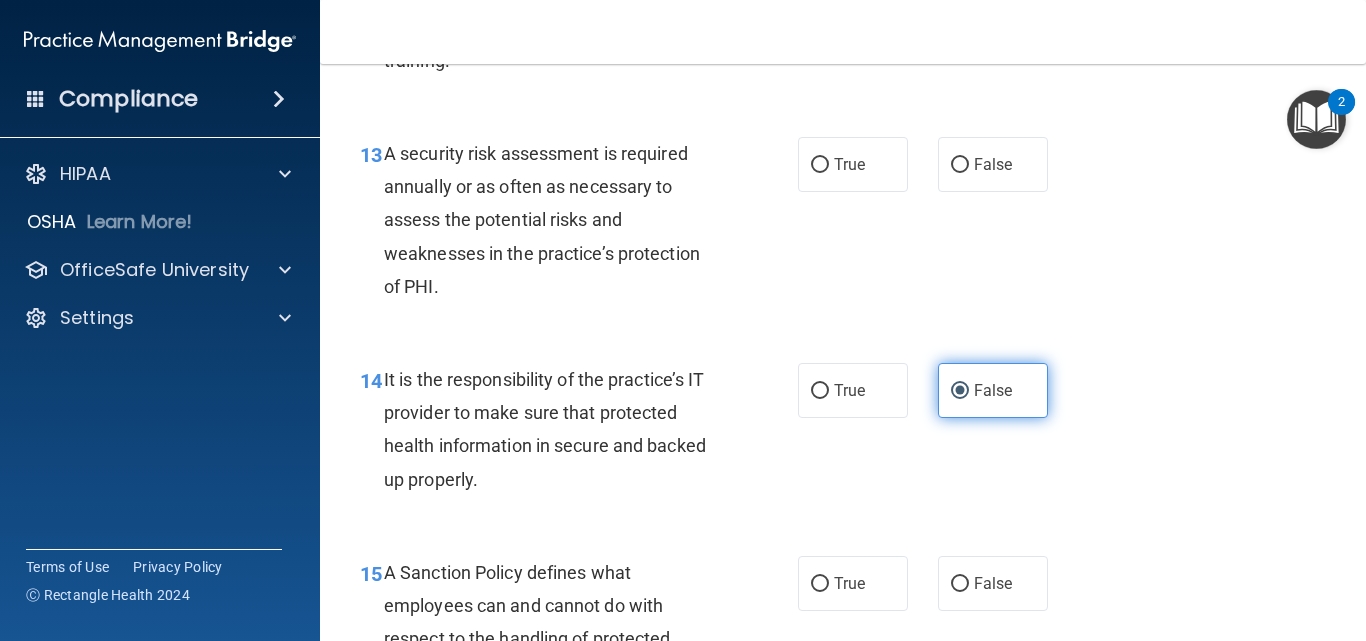 scroll, scrollTop: 2763, scrollLeft: 0, axis: vertical 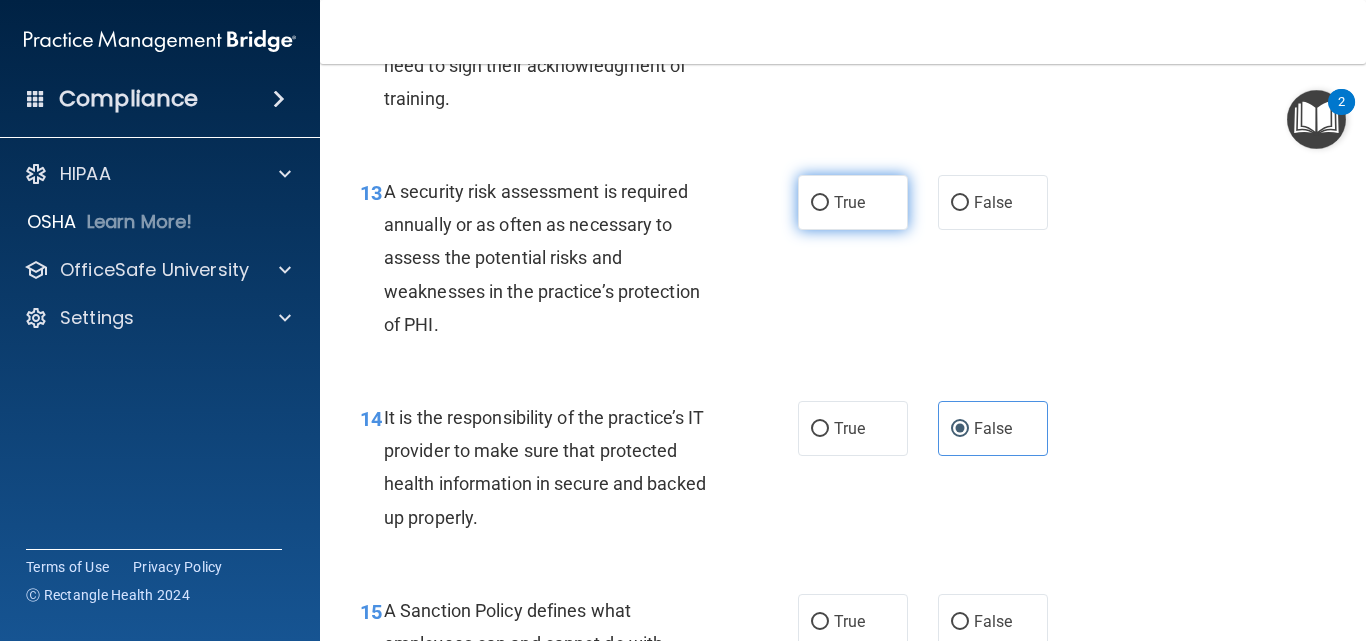 drag, startPoint x: 795, startPoint y: 235, endPoint x: 803, endPoint y: 226, distance: 12.0415945 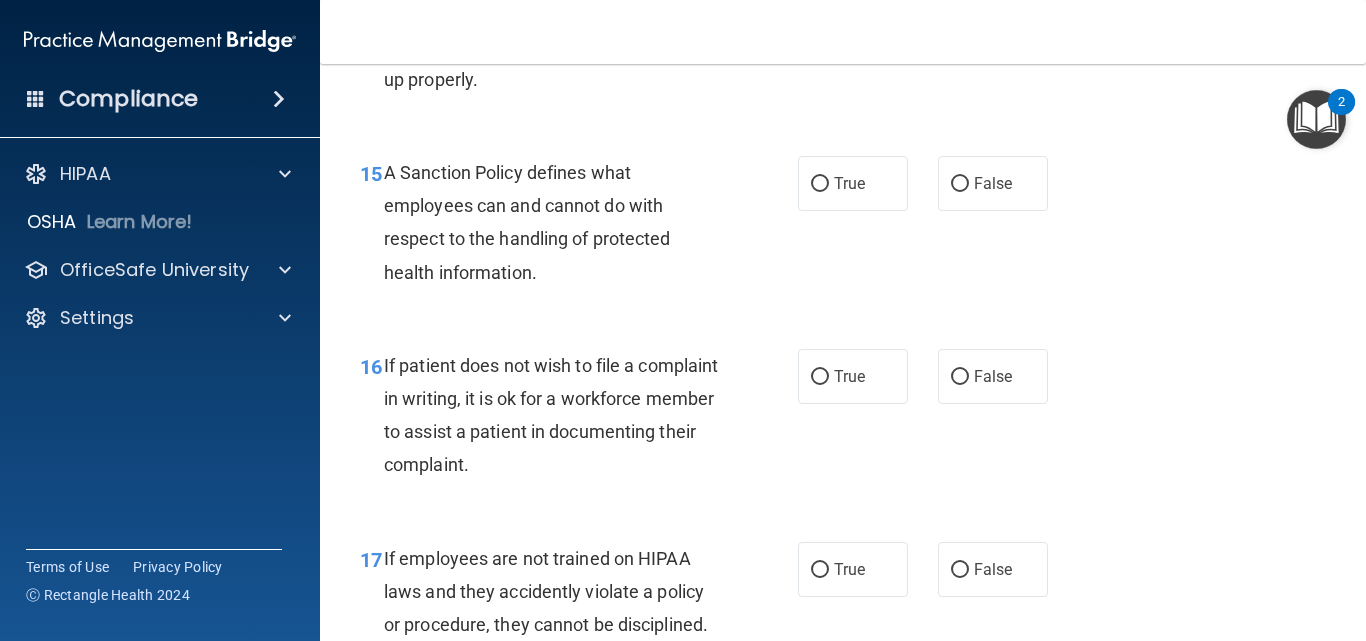 scroll, scrollTop: 3203, scrollLeft: 0, axis: vertical 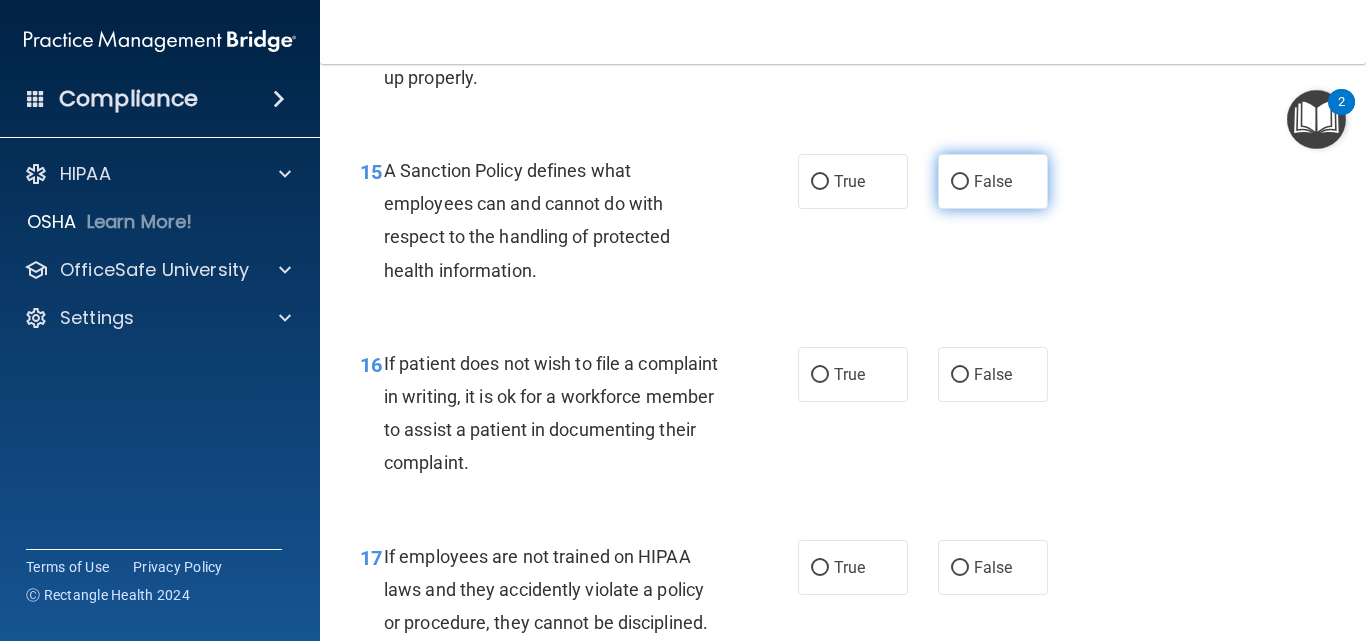 click on "False" at bounding box center [993, 181] 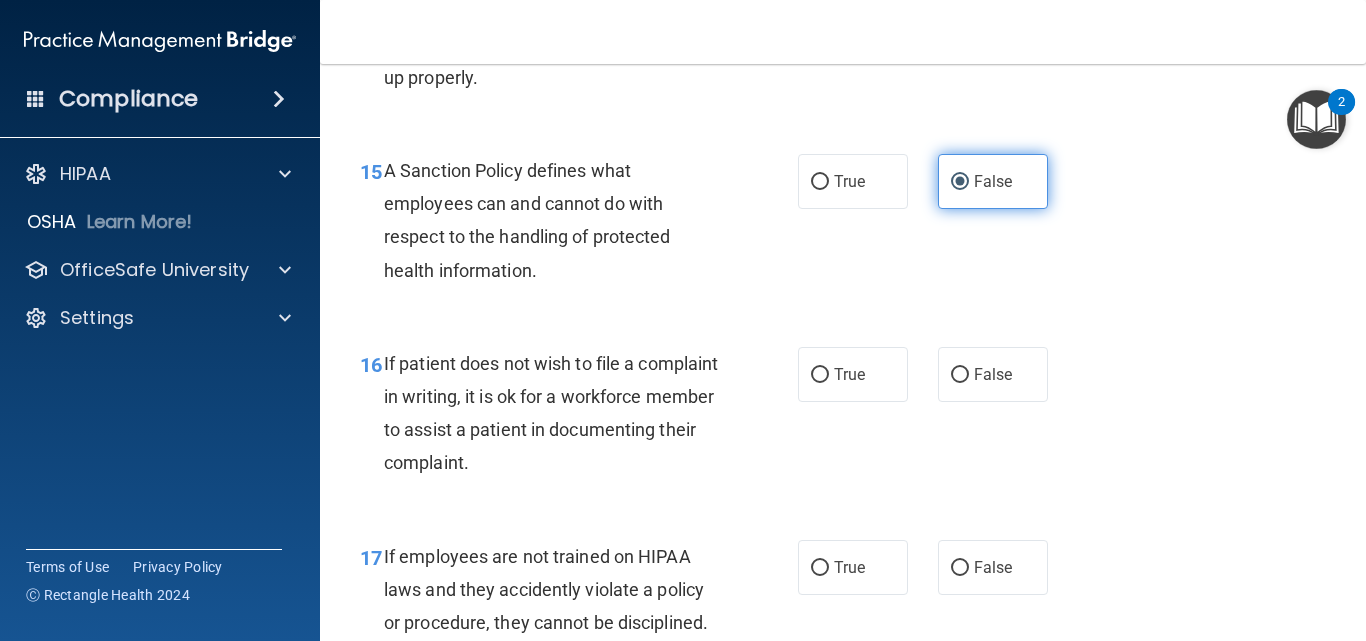 click on "False" at bounding box center [960, 182] 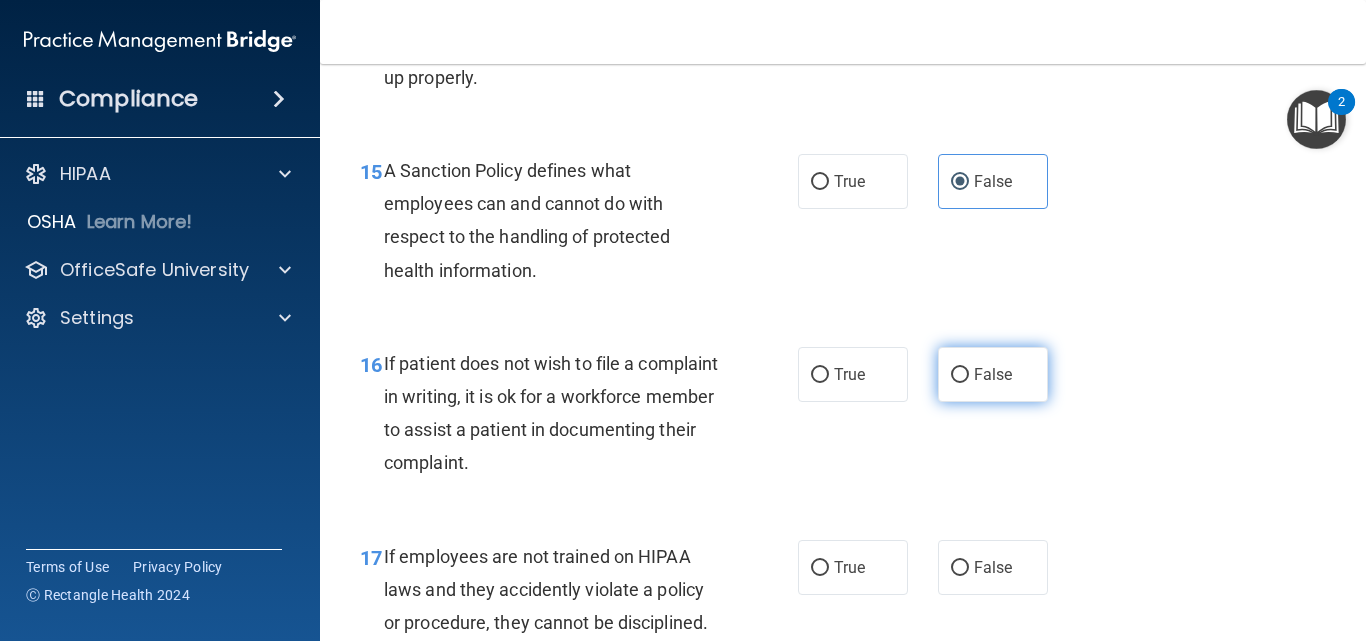 click on "False" at bounding box center (960, 375) 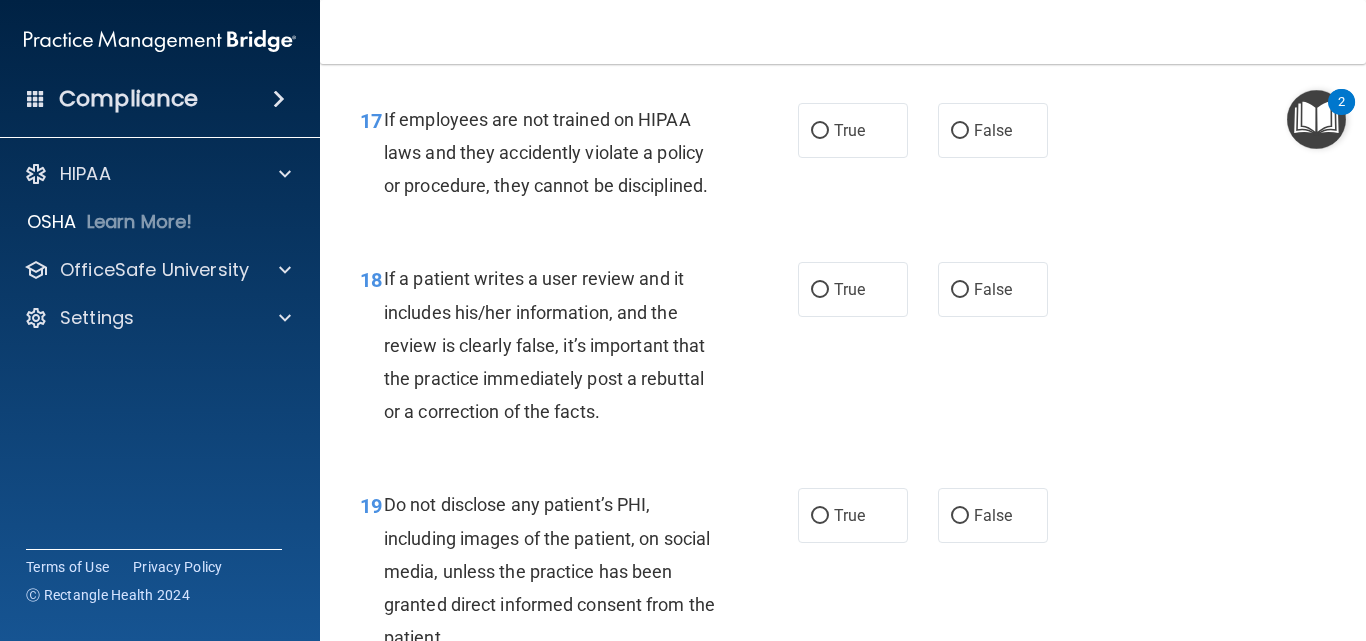 scroll, scrollTop: 3643, scrollLeft: 0, axis: vertical 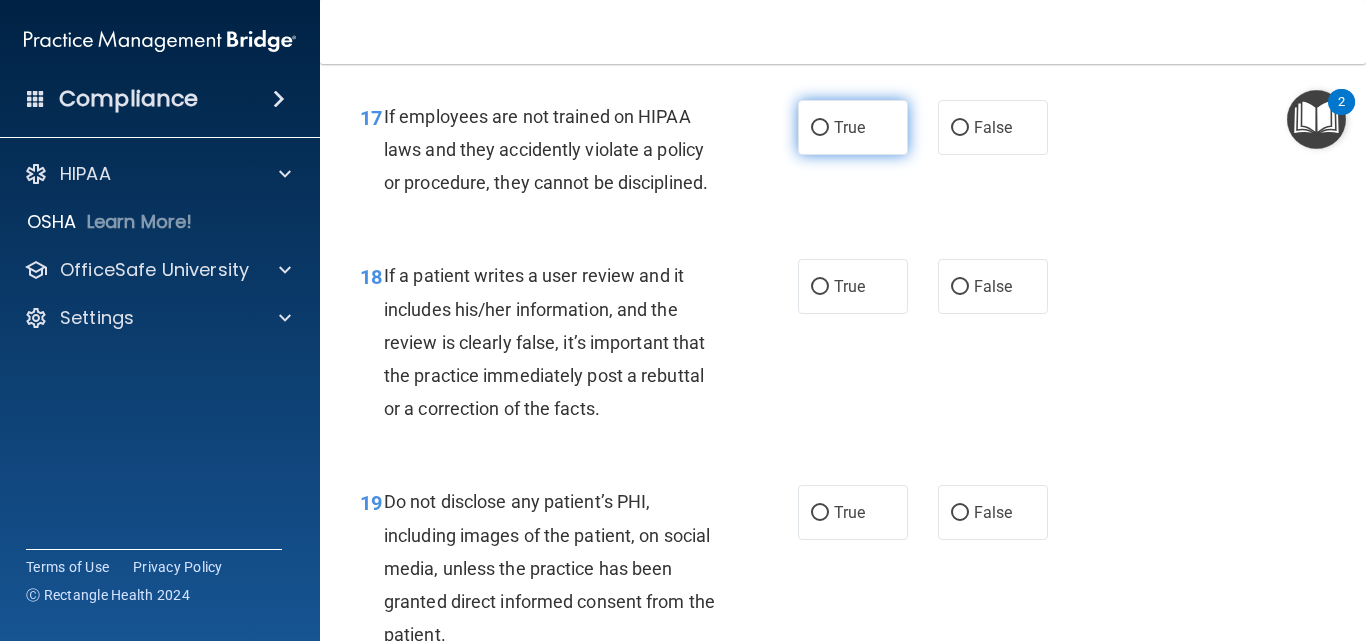click on "True" at bounding box center [820, 128] 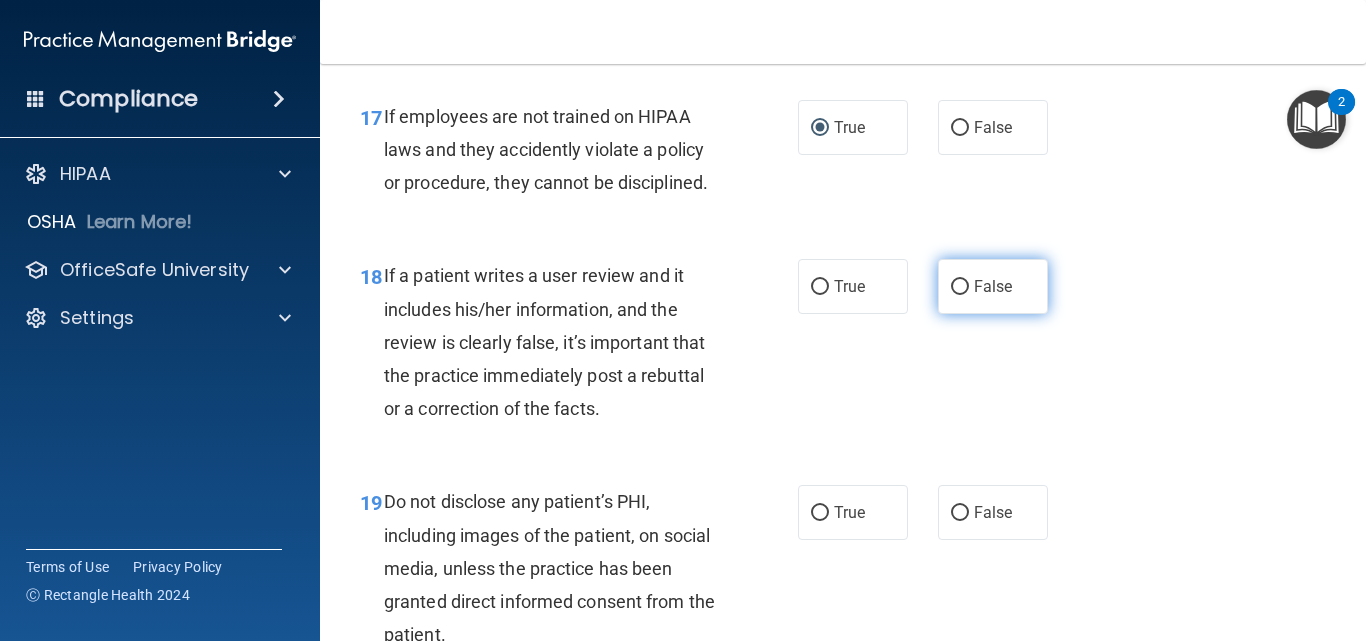 click on "False" at bounding box center (993, 286) 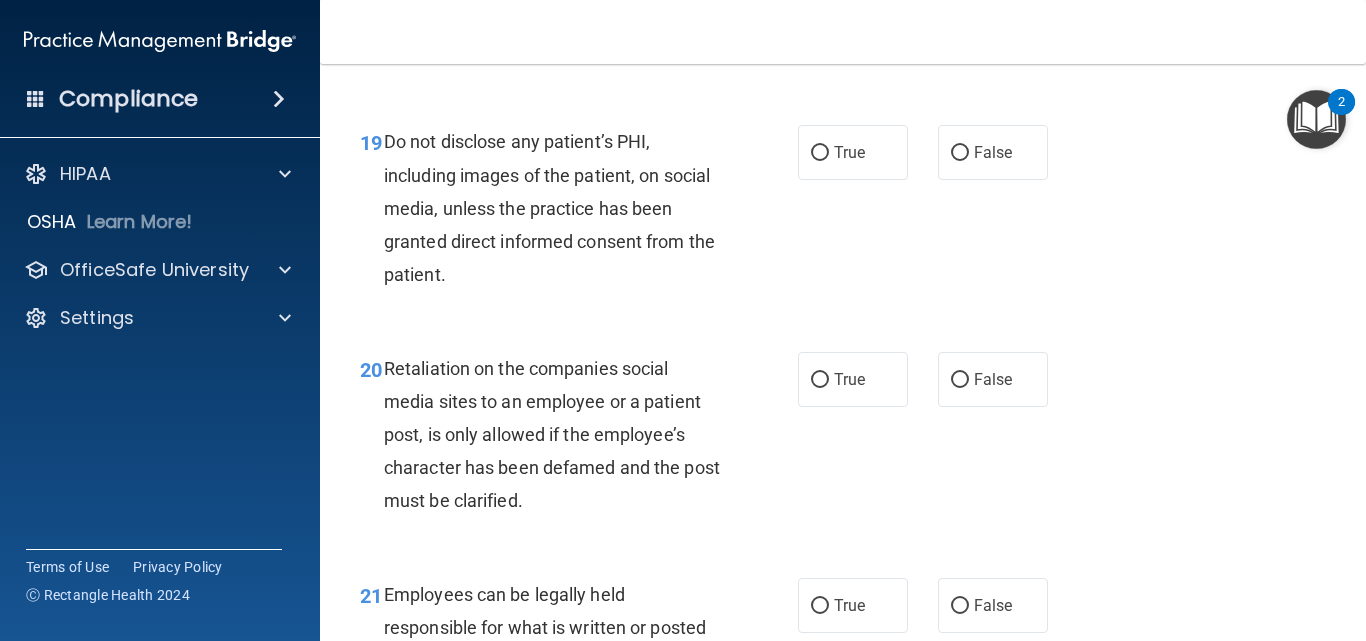 scroll, scrollTop: 4043, scrollLeft: 0, axis: vertical 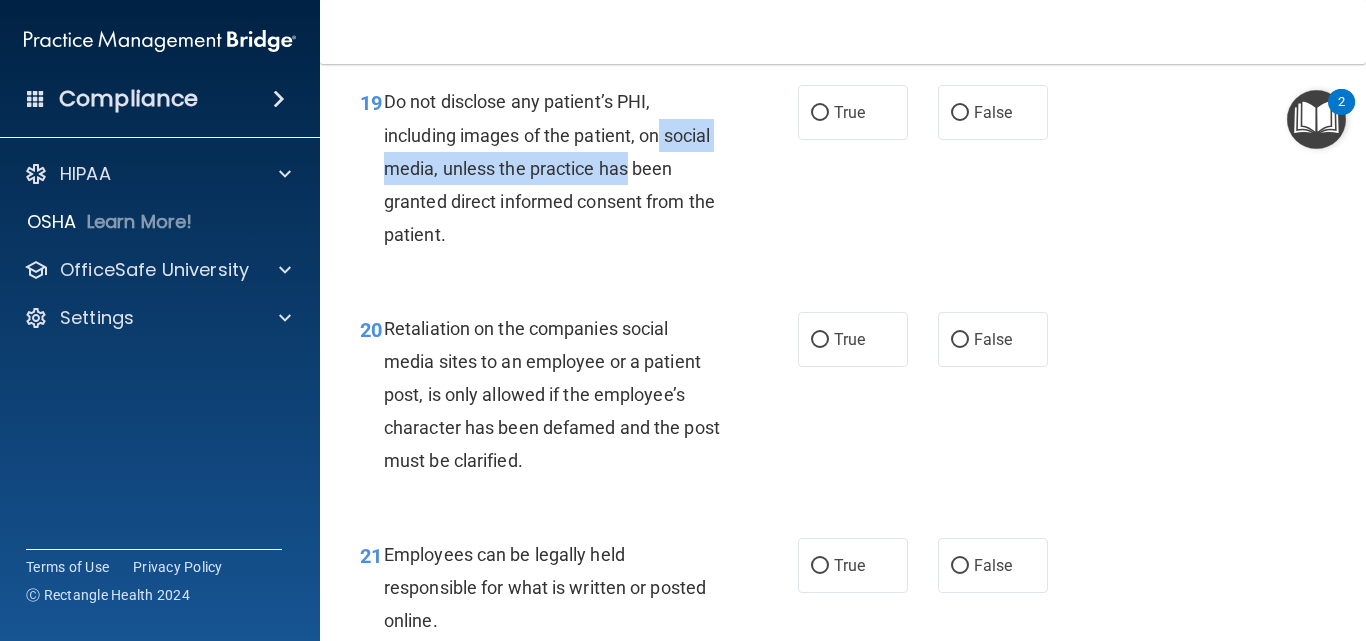 drag, startPoint x: 752, startPoint y: 156, endPoint x: 788, endPoint y: 291, distance: 139.71758 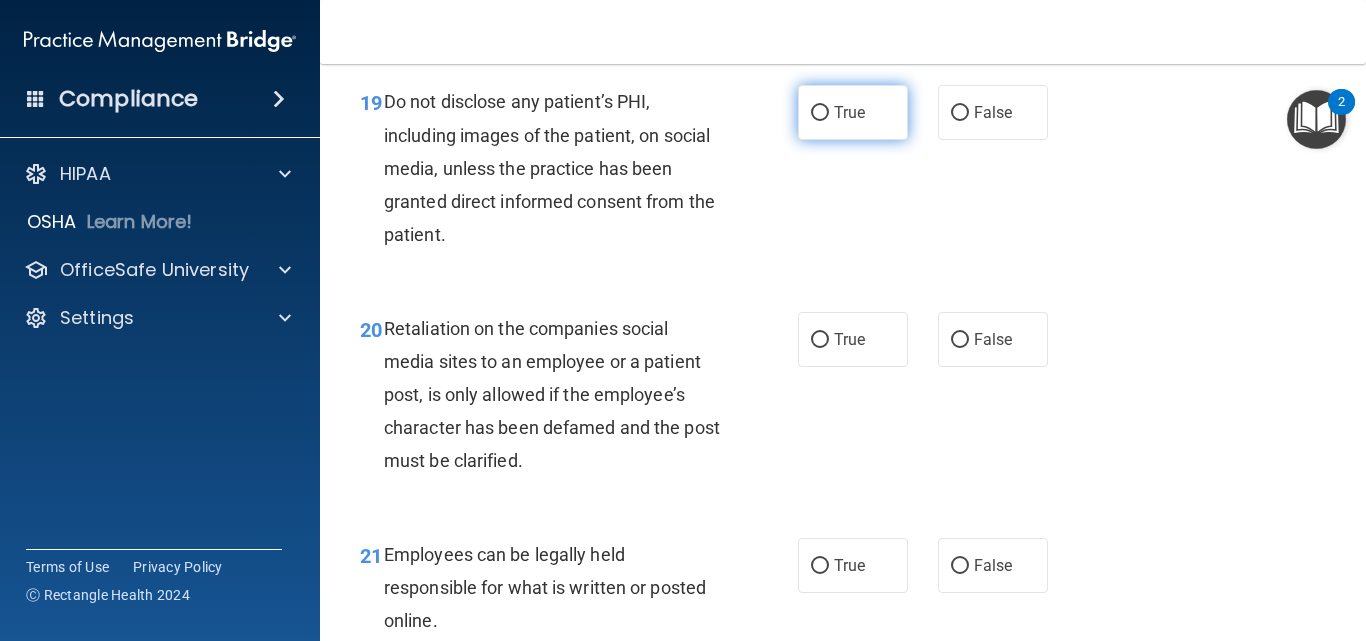 click on "True" at bounding box center (853, 112) 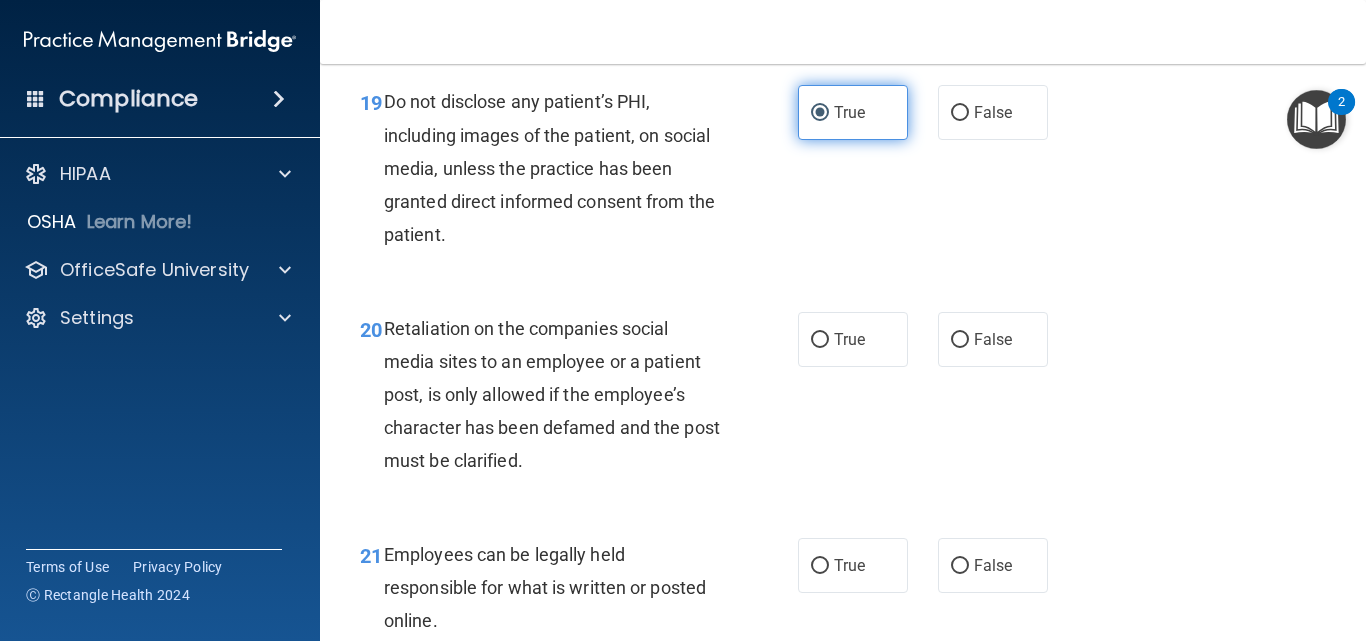 click on "True" at bounding box center (853, 112) 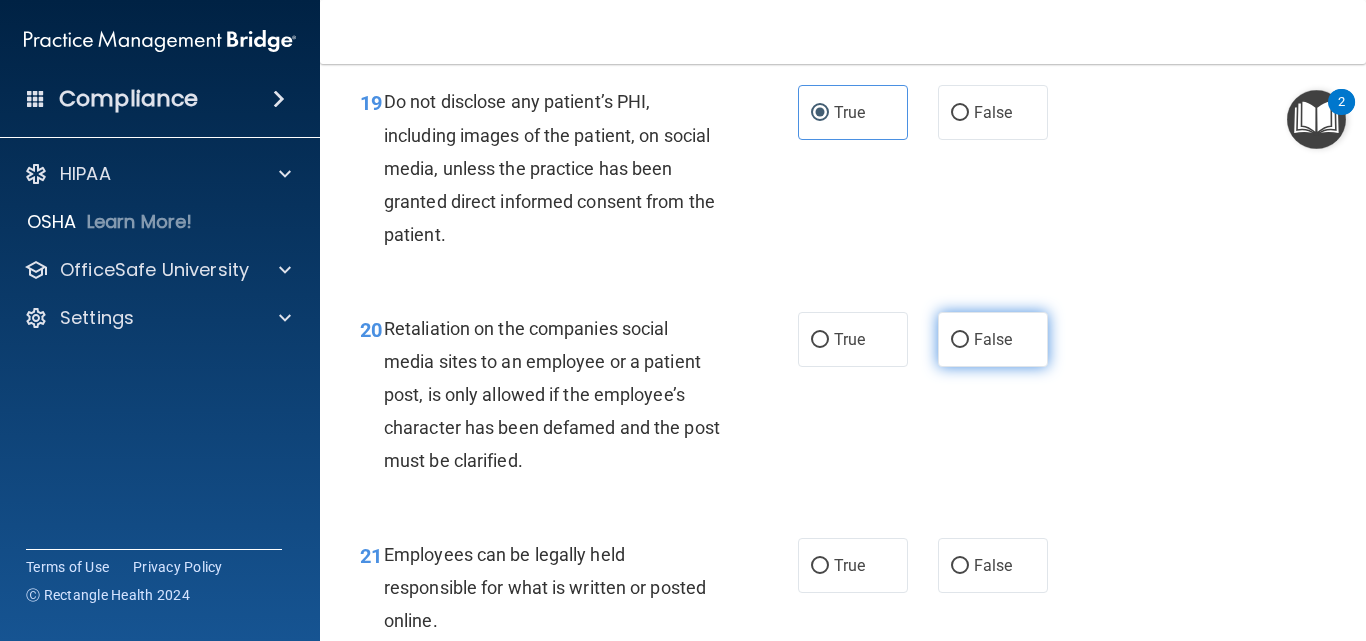 click on "False" at bounding box center (960, 340) 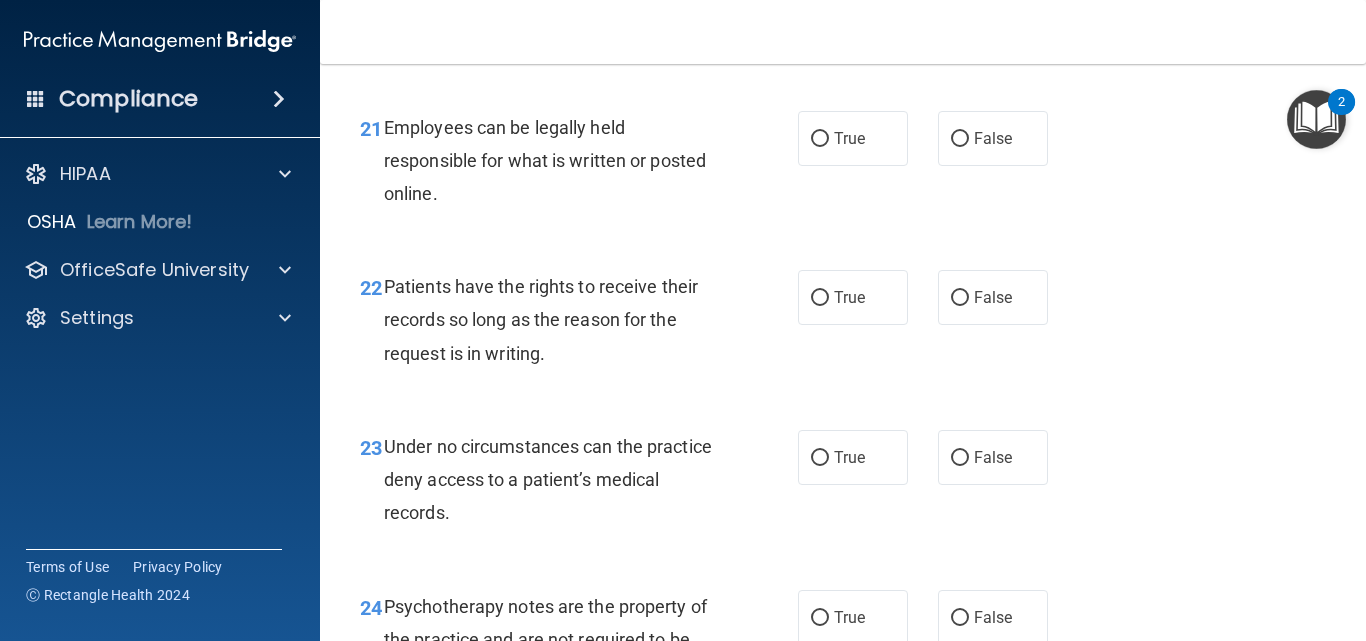 scroll, scrollTop: 4483, scrollLeft: 0, axis: vertical 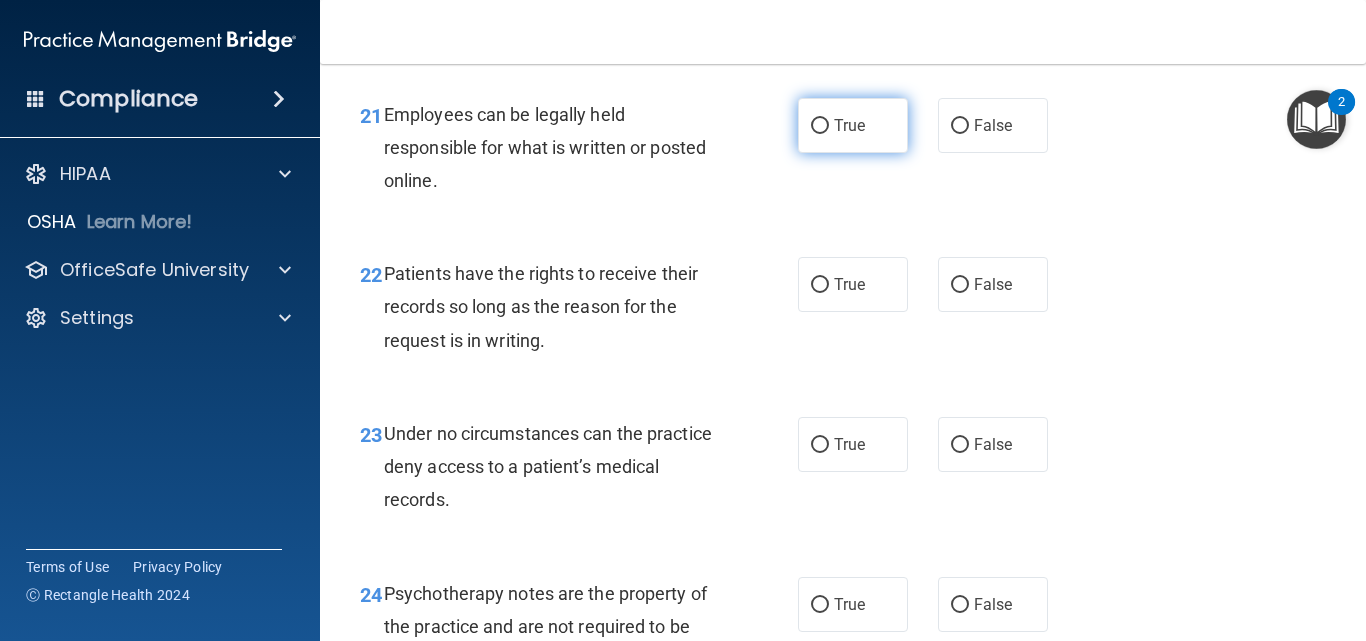 click on "True" at bounding box center [820, 126] 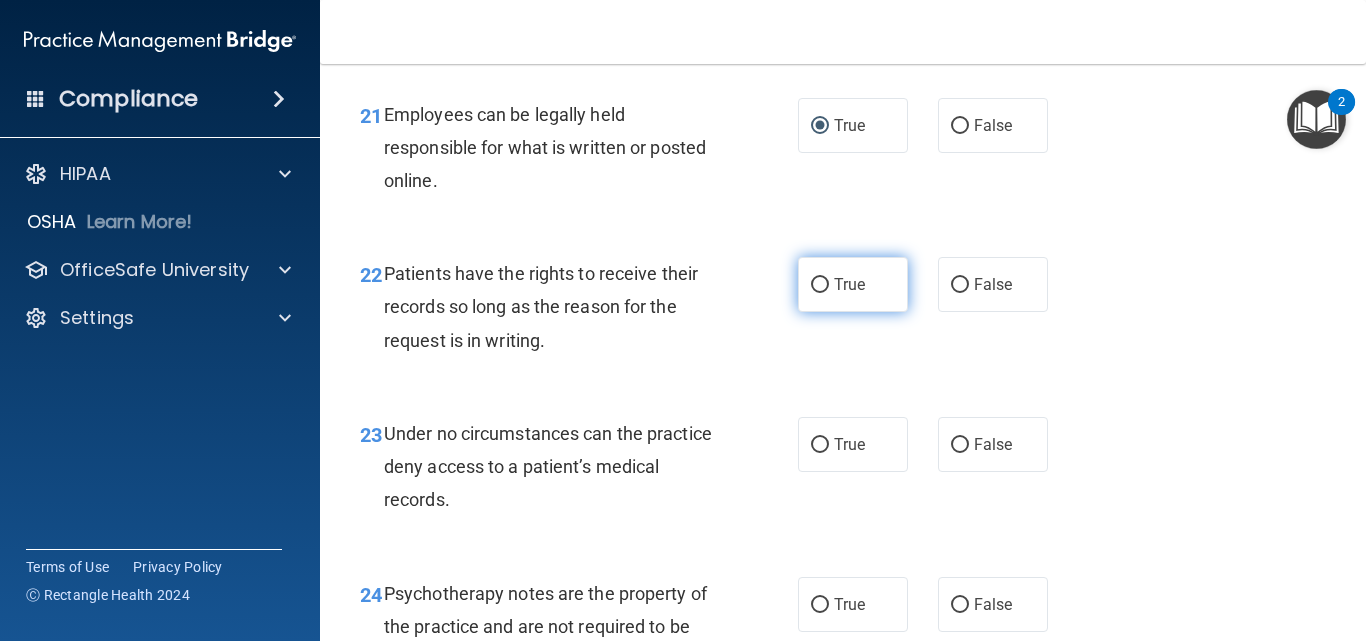 click on "True" at bounding box center (853, 284) 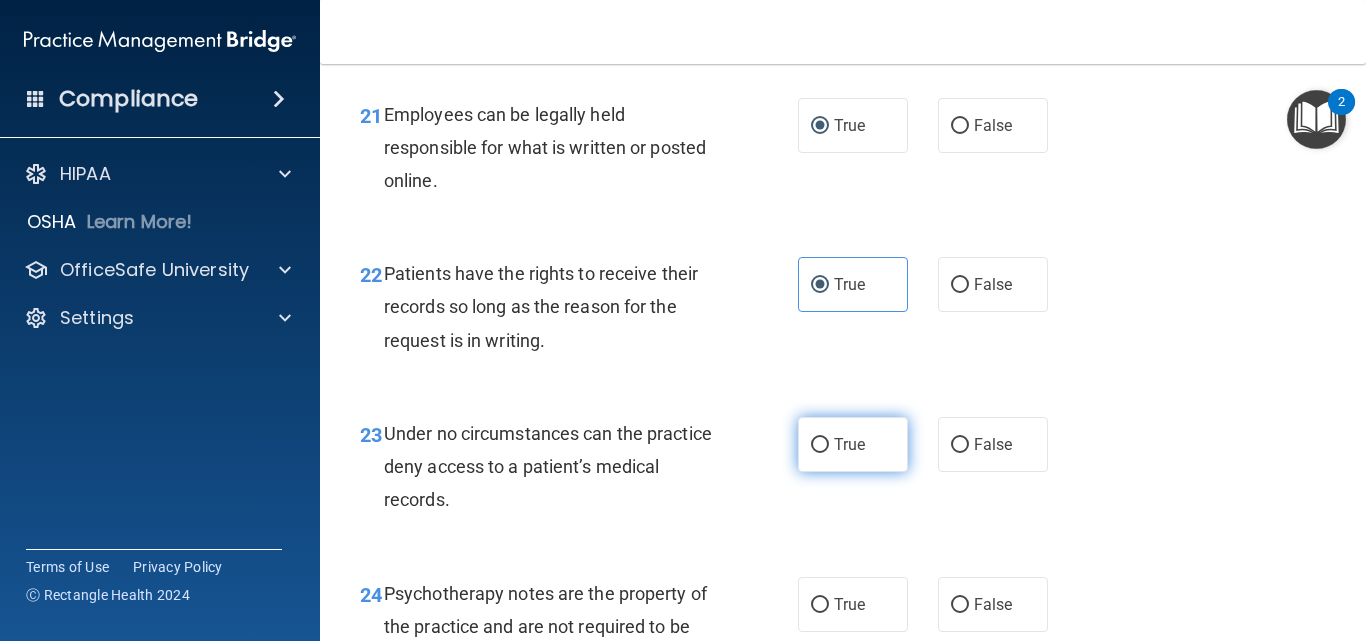 click on "True" at bounding box center [849, 444] 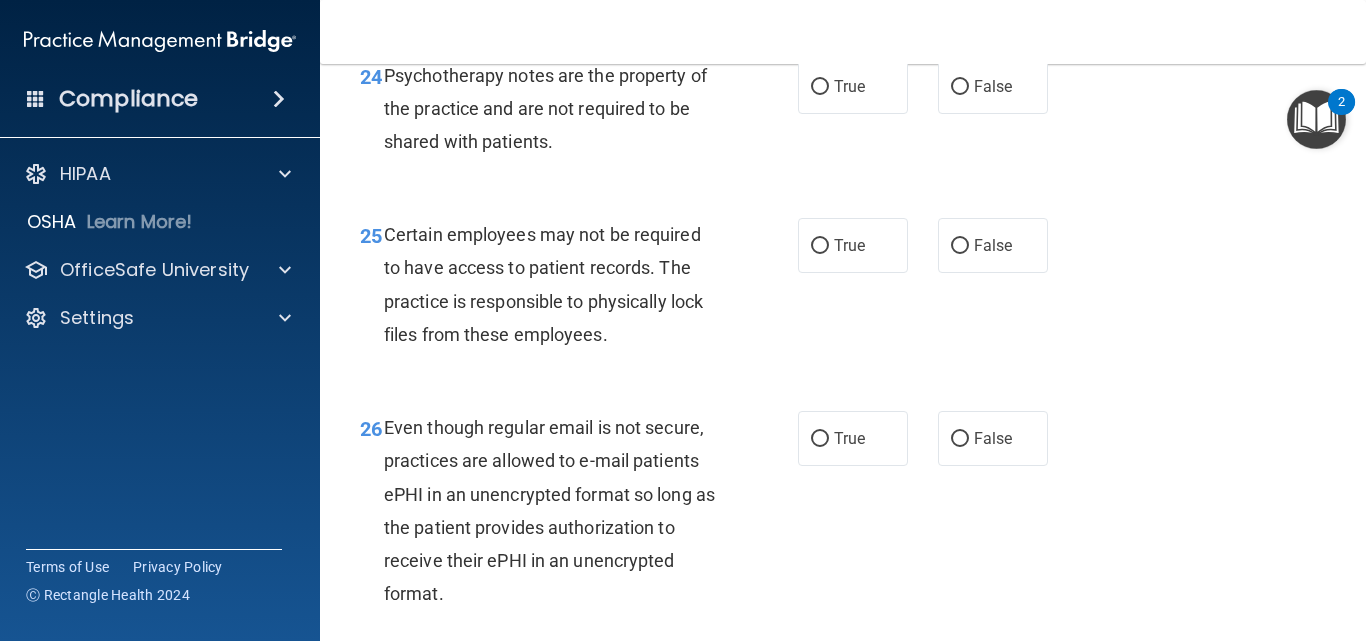 scroll, scrollTop: 5003, scrollLeft: 0, axis: vertical 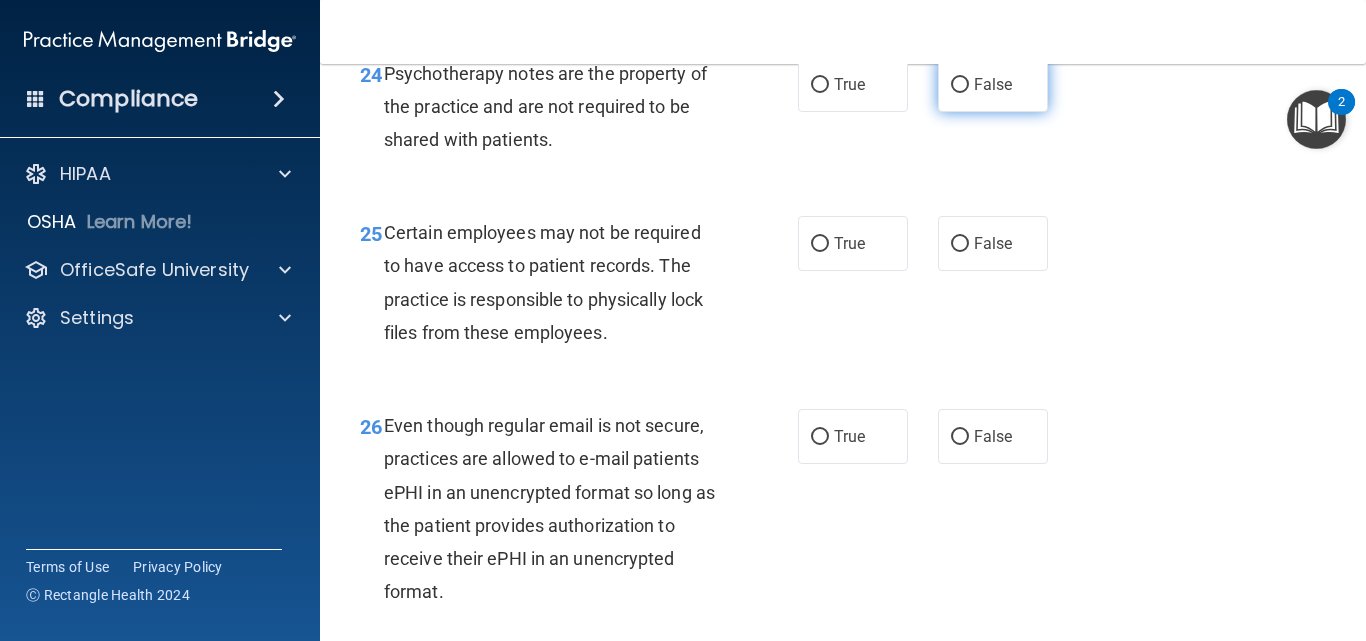 click on "False" at bounding box center [993, 84] 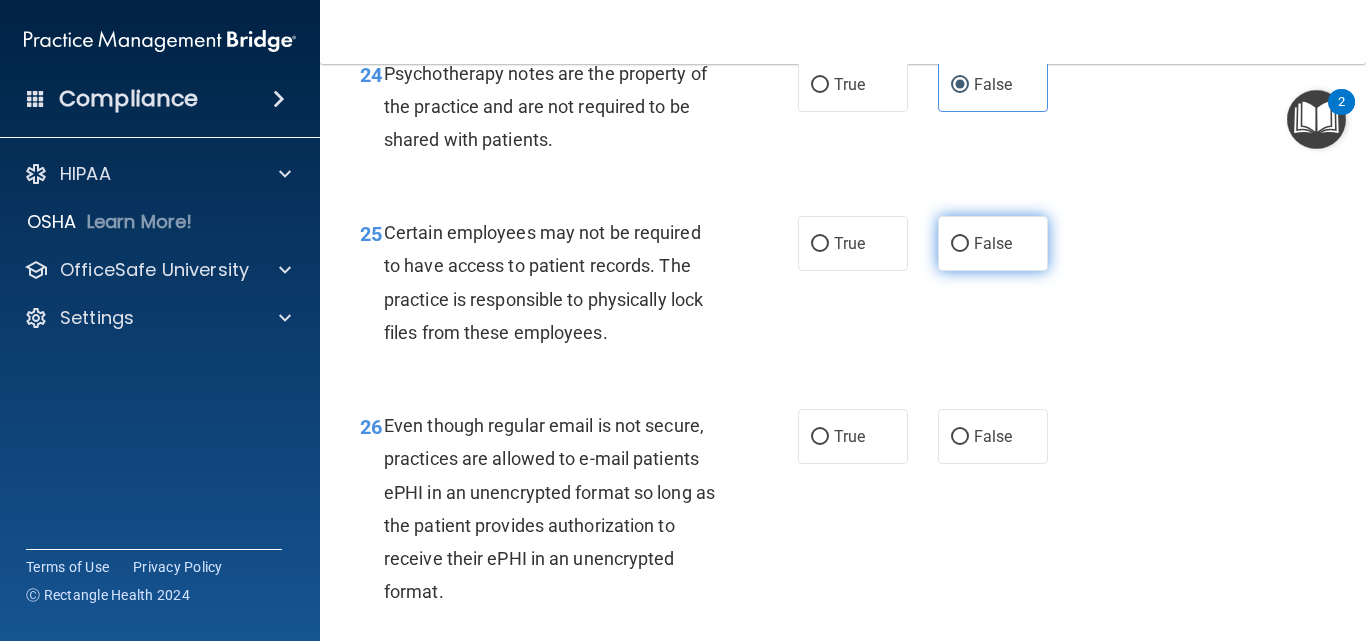click on "False" at bounding box center (993, 243) 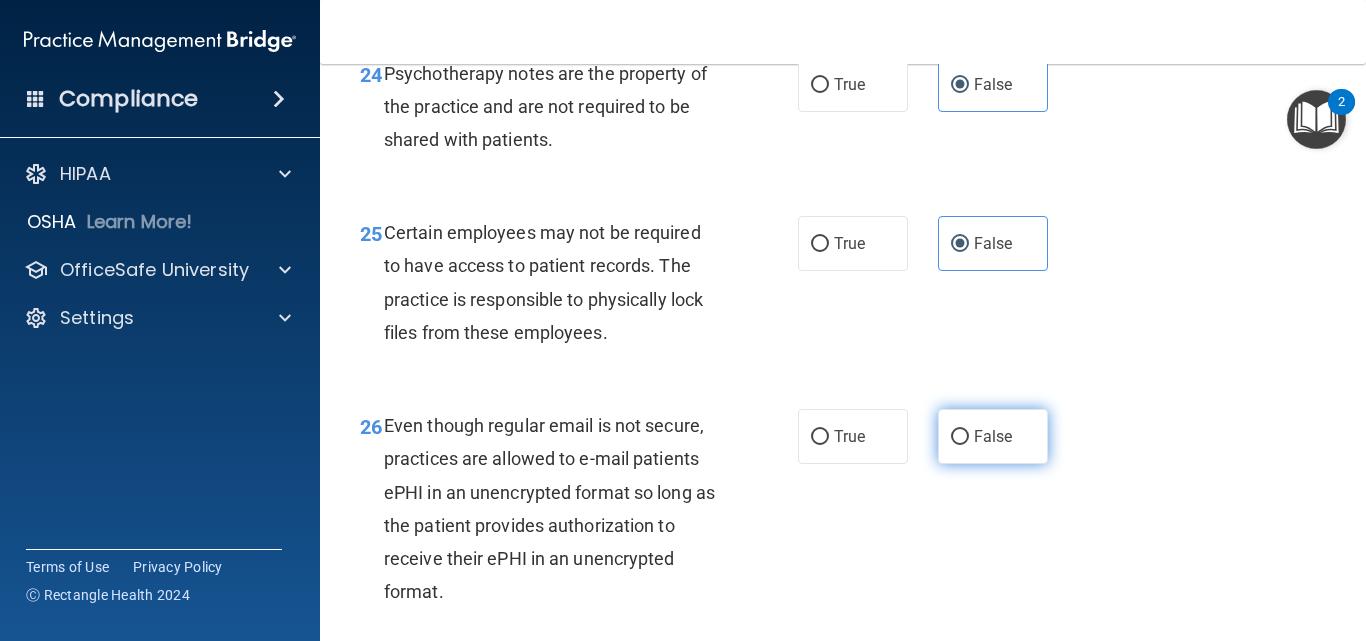 click on "False" at bounding box center (993, 436) 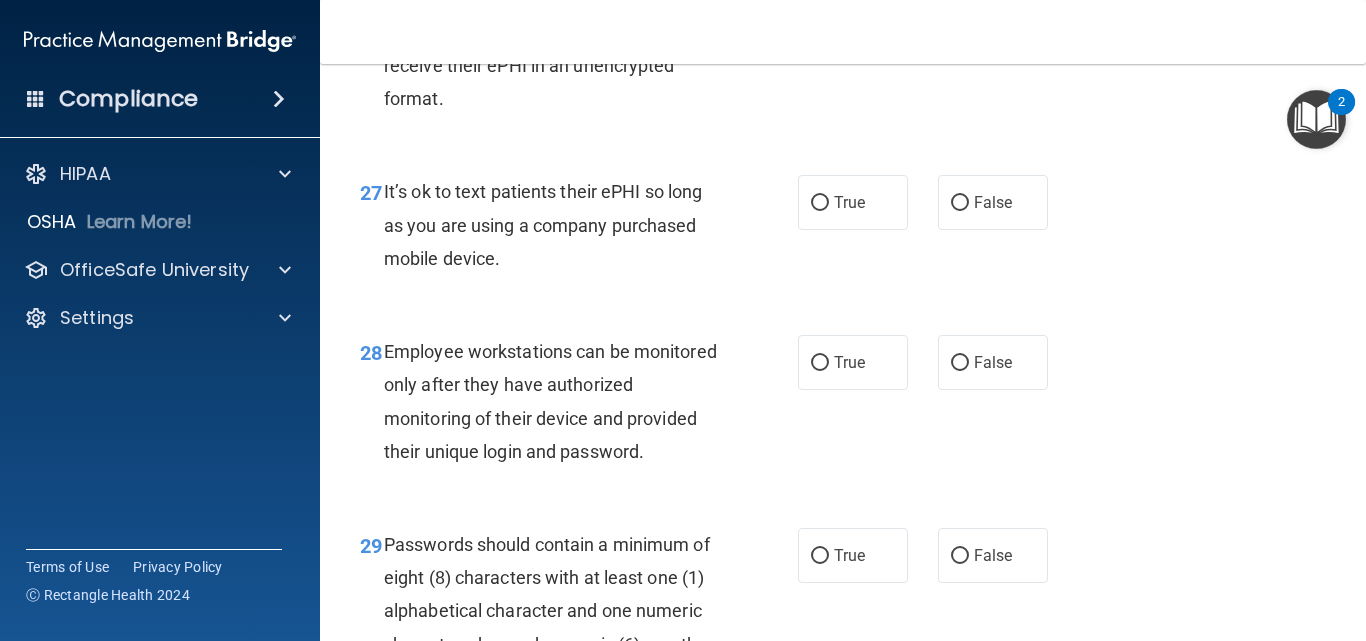 scroll, scrollTop: 5523, scrollLeft: 0, axis: vertical 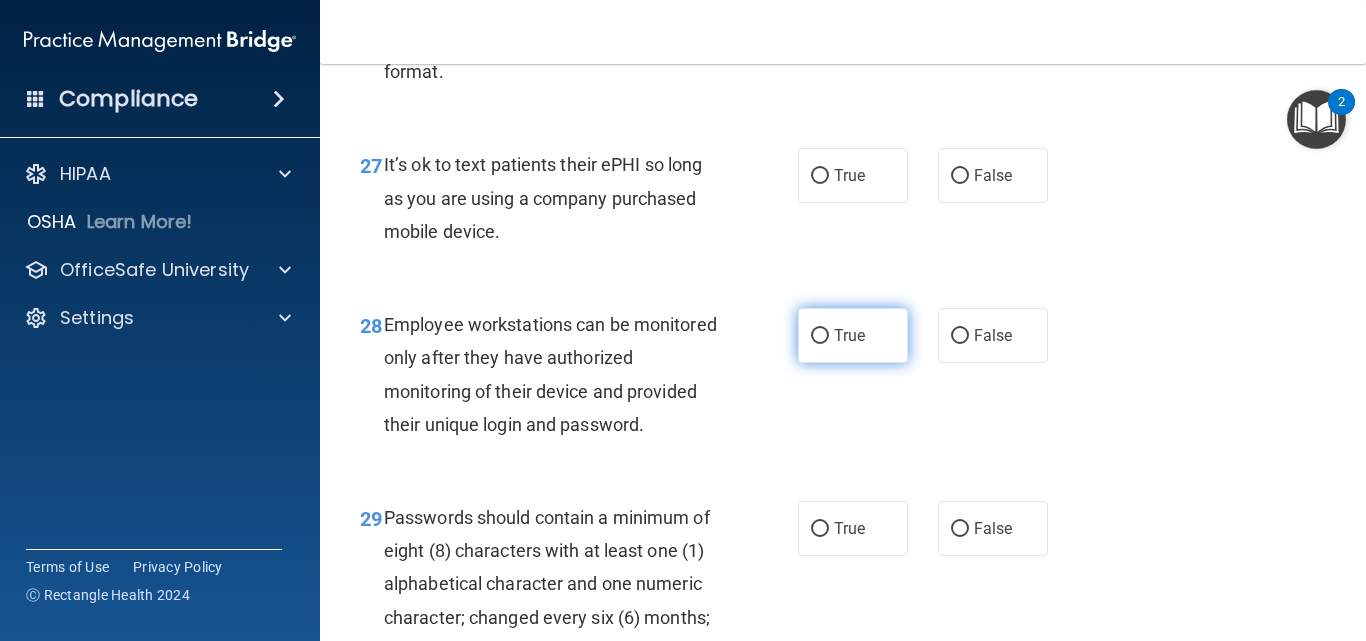 click on "True" at bounding box center (820, 336) 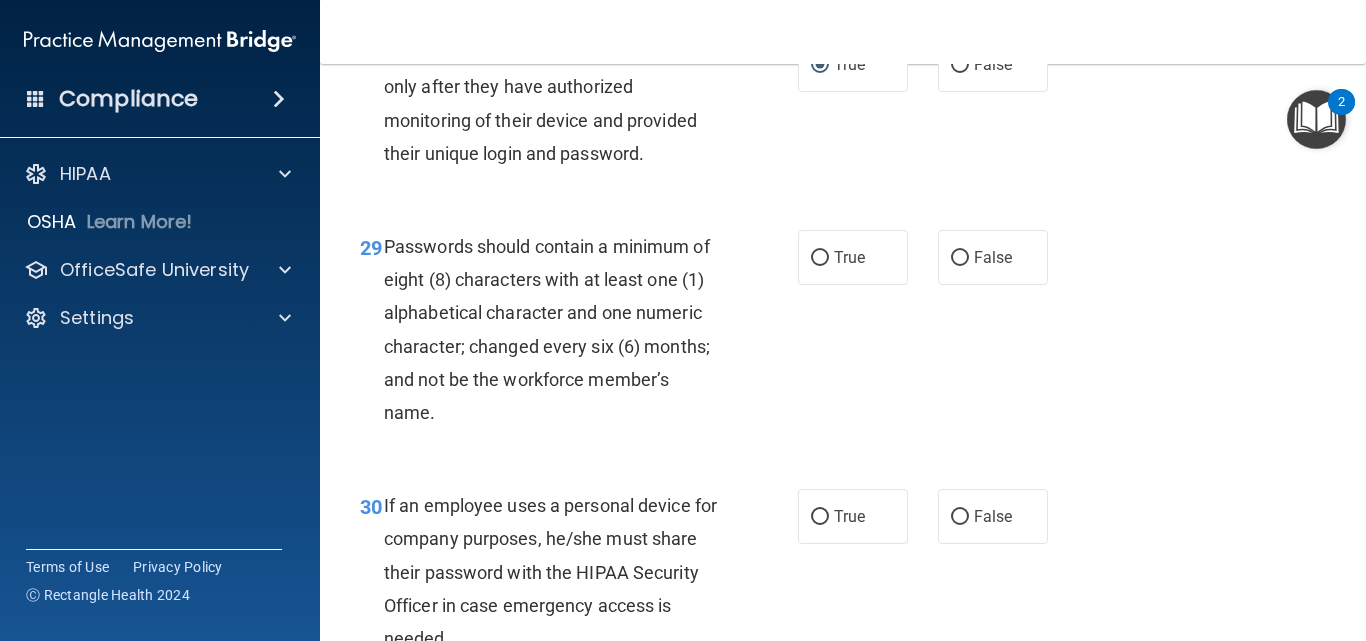 scroll, scrollTop: 6040, scrollLeft: 0, axis: vertical 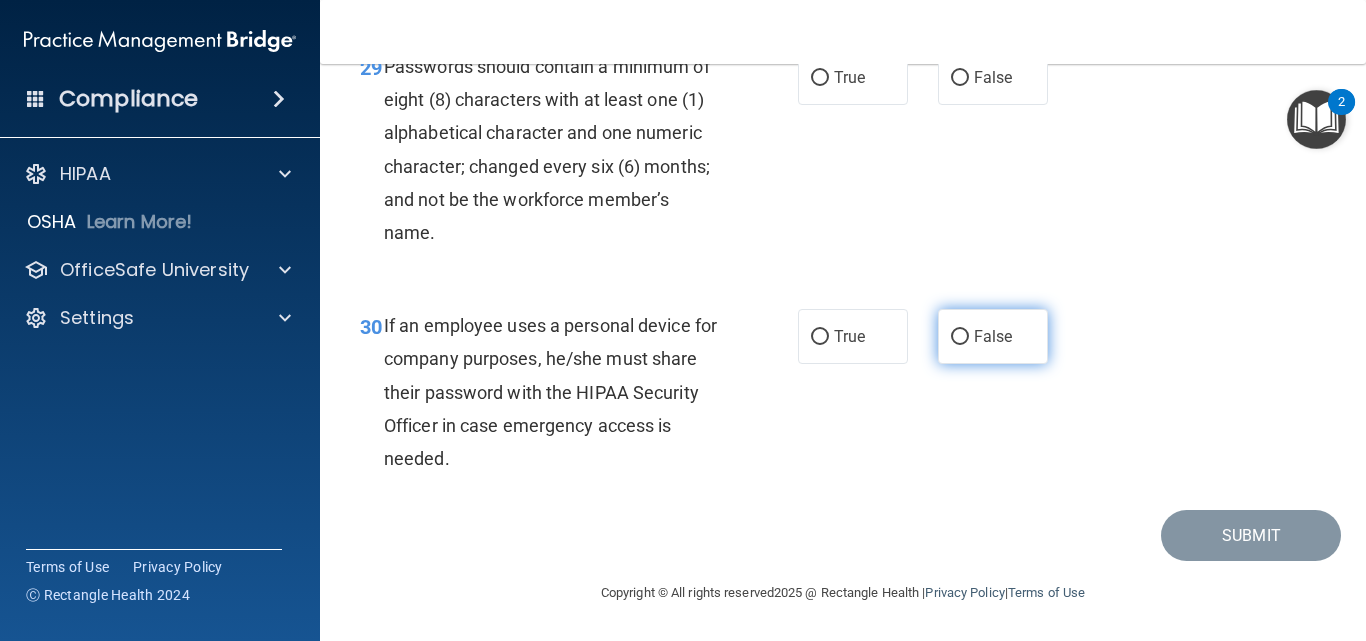 click on "False" at bounding box center [993, 336] 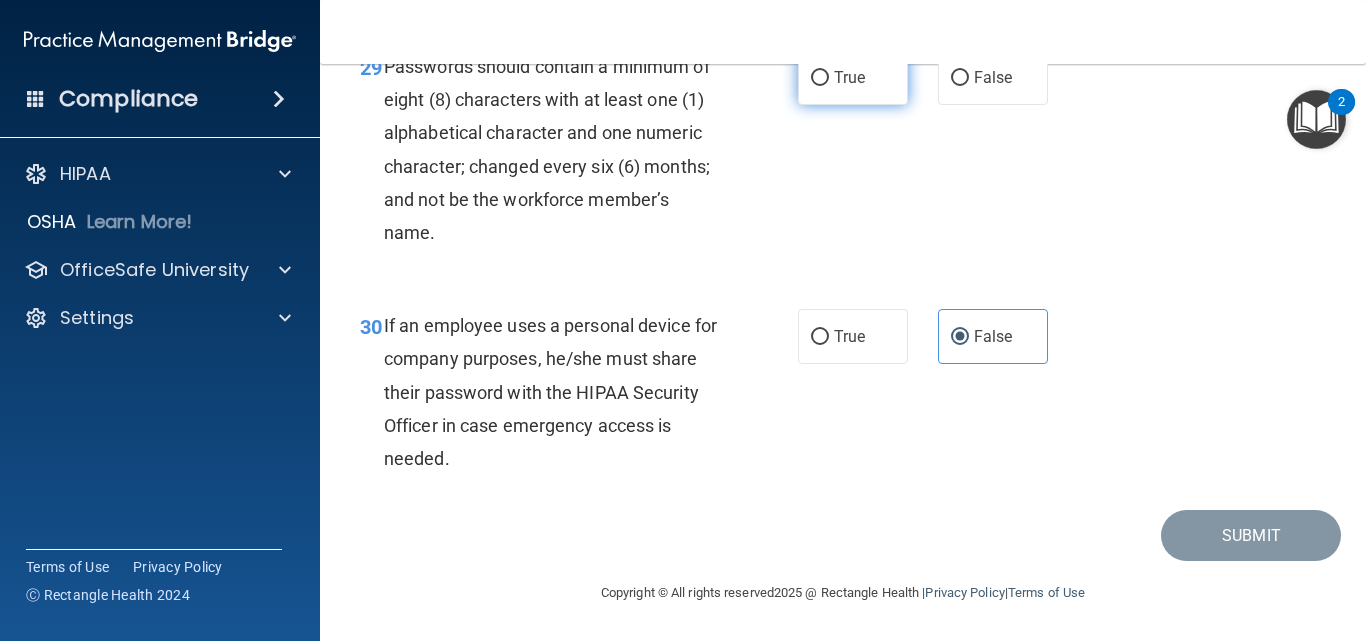 click on "True" at bounding box center (853, 77) 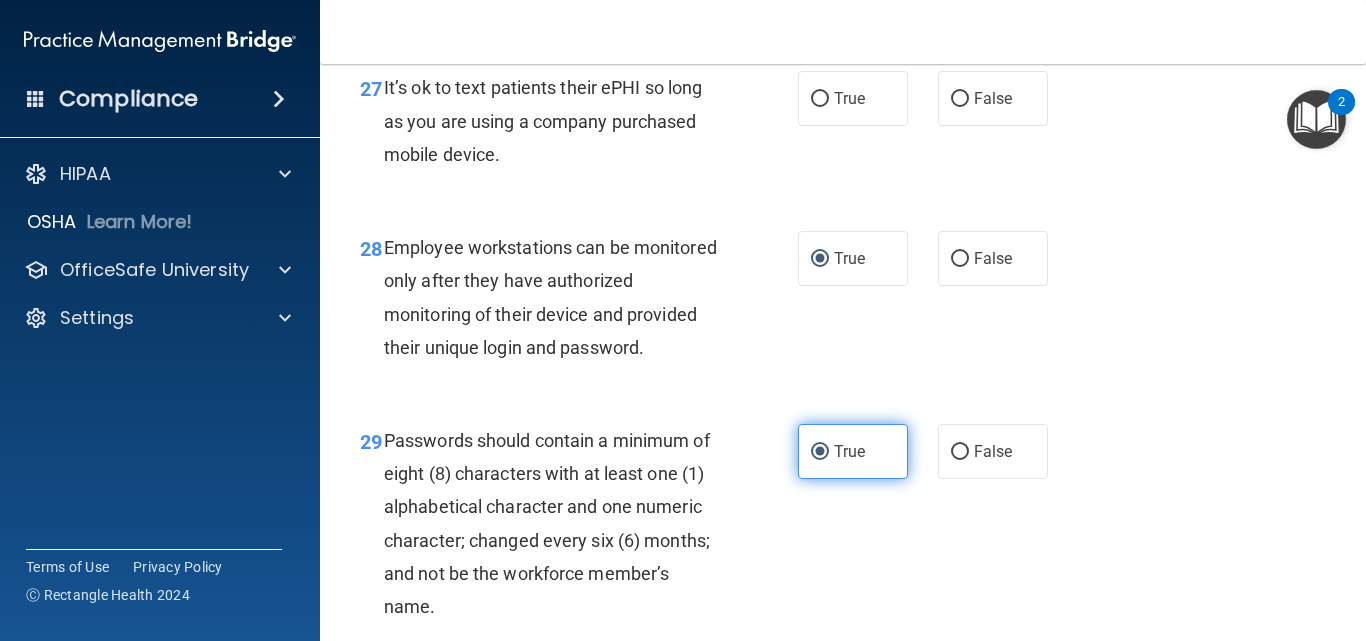 scroll, scrollTop: 5560, scrollLeft: 0, axis: vertical 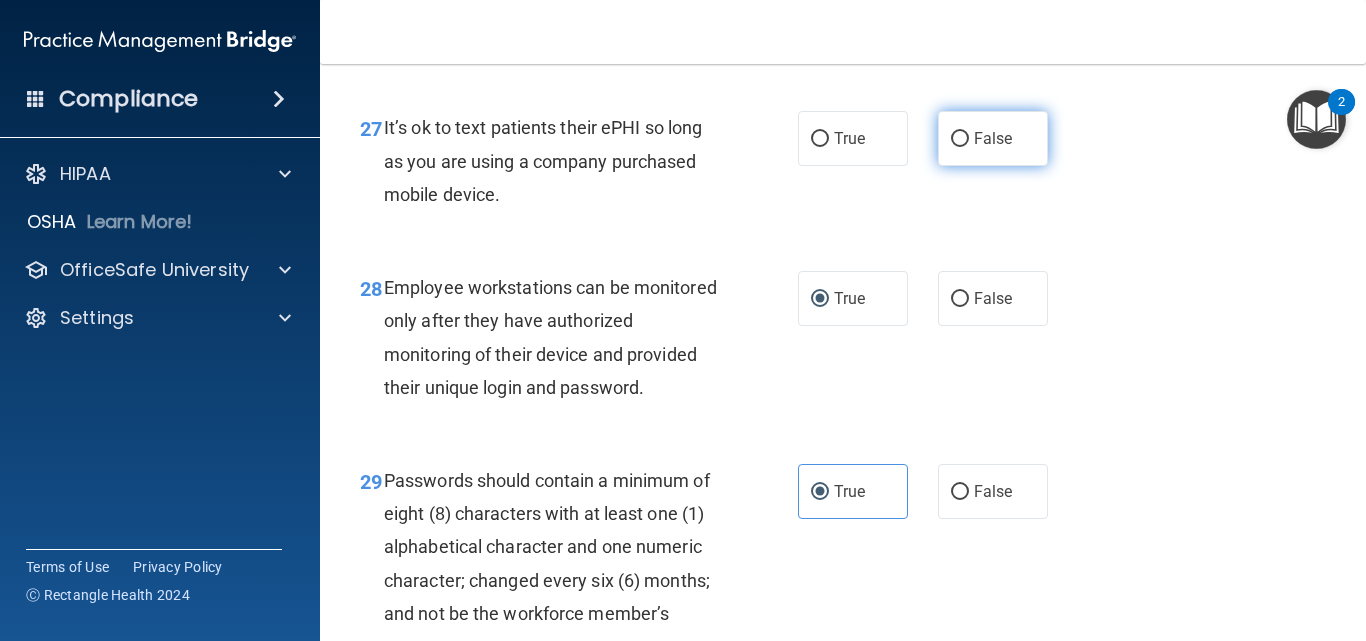 click on "False" at bounding box center (960, 139) 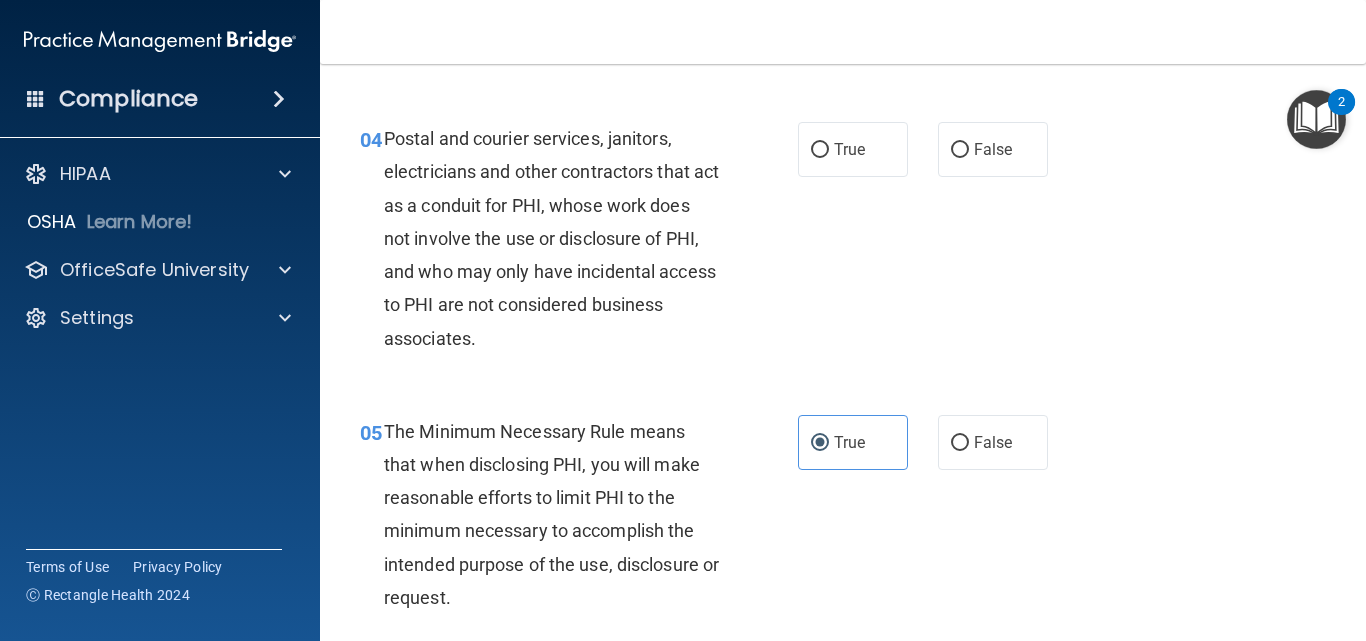scroll, scrollTop: 526, scrollLeft: 0, axis: vertical 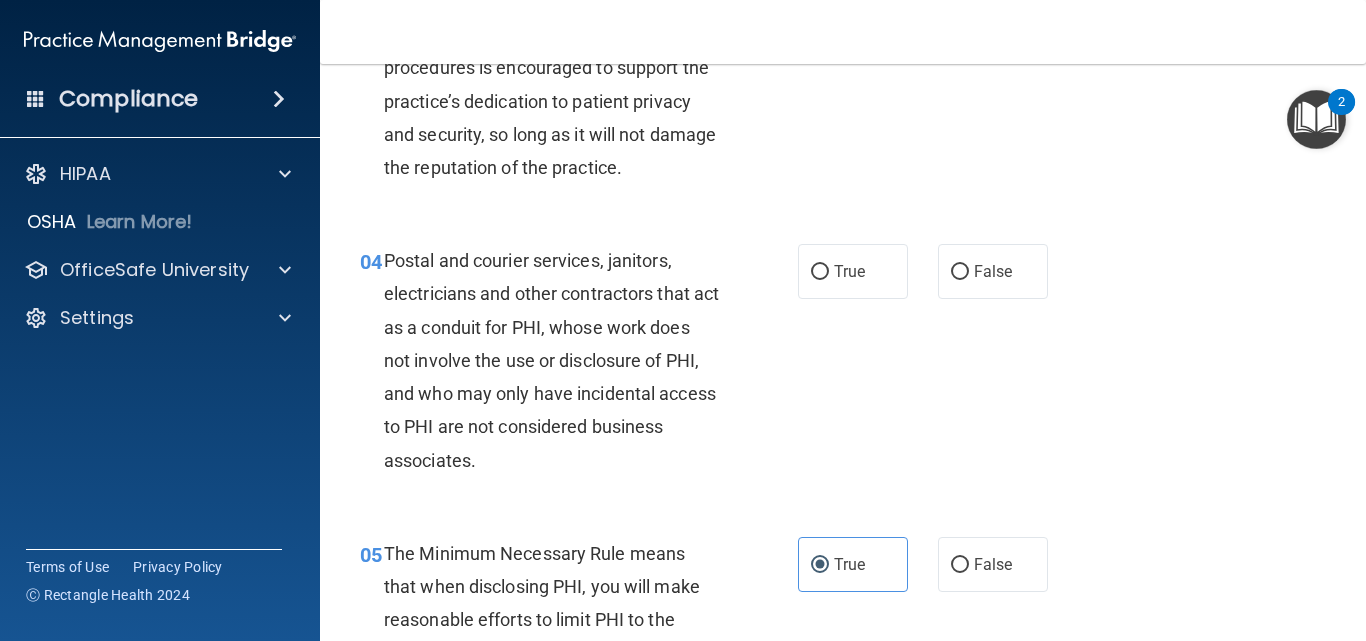 drag, startPoint x: 776, startPoint y: 299, endPoint x: 786, endPoint y: 276, distance: 25.079872 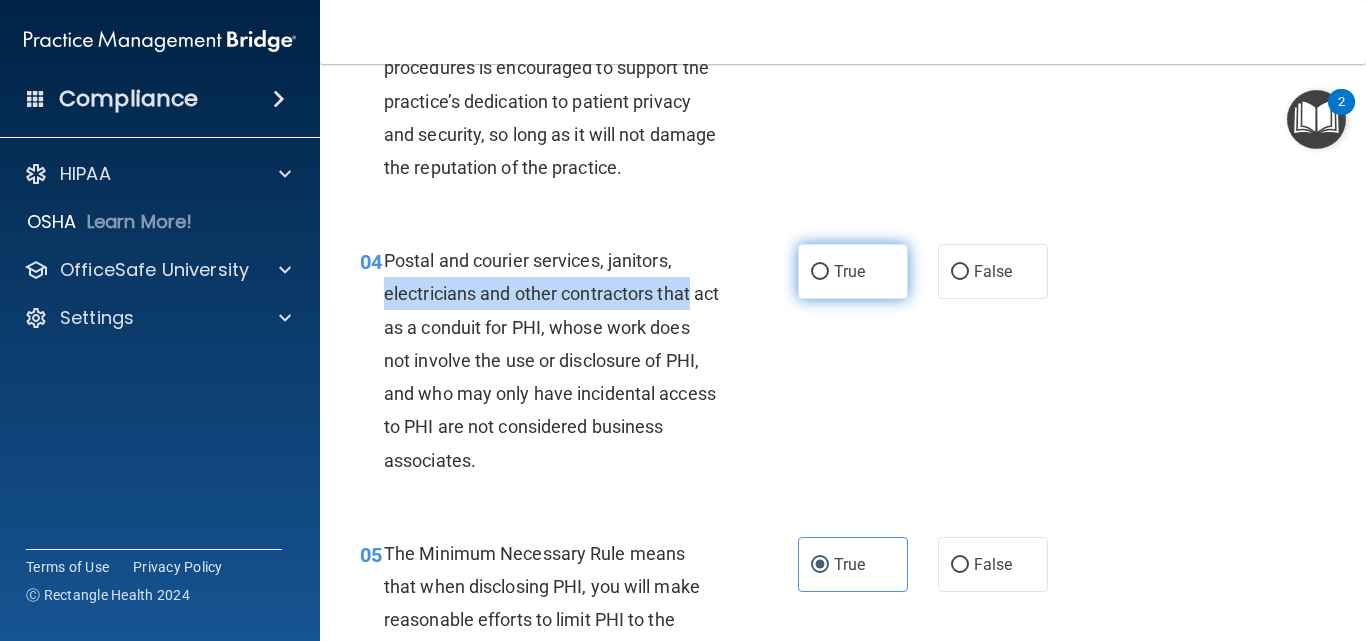 click on "True" at bounding box center (853, 271) 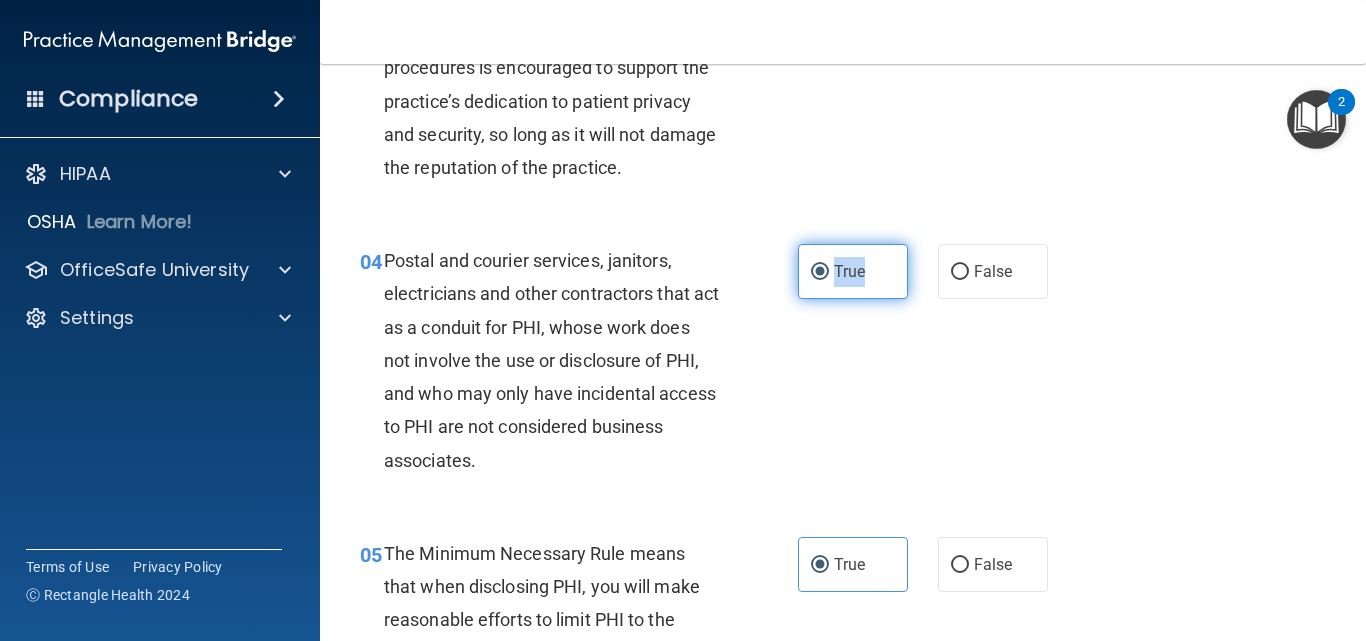 click on "True" at bounding box center [853, 271] 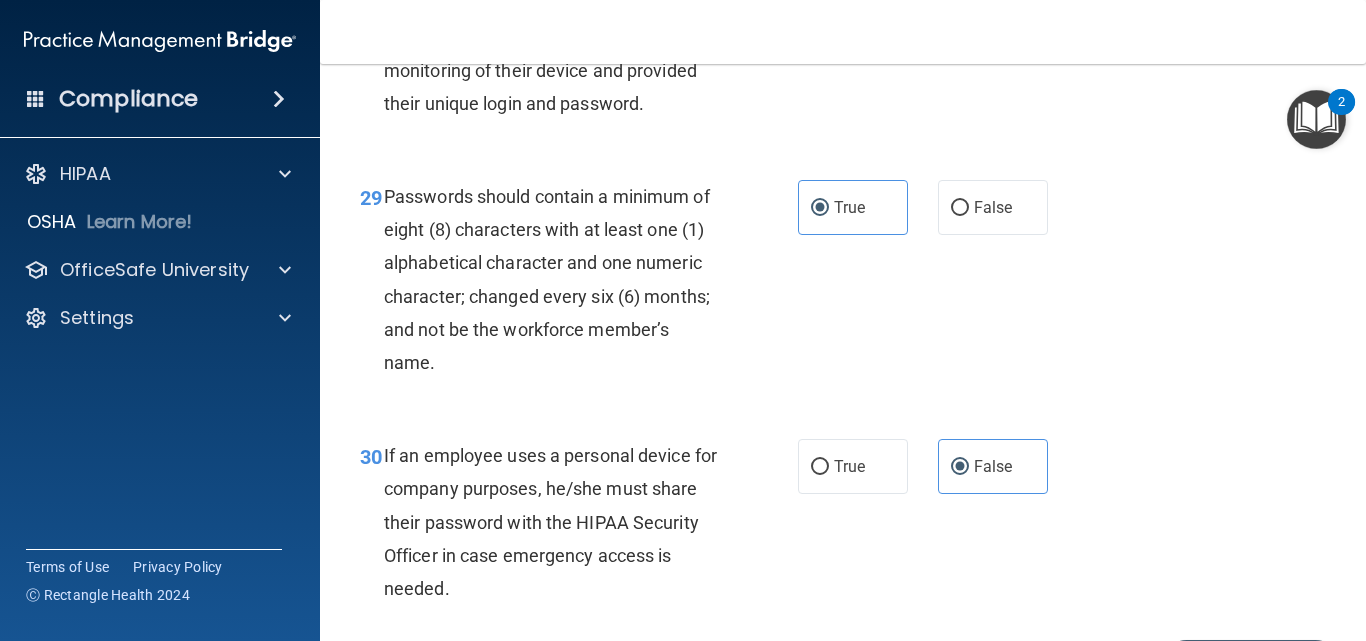 scroll, scrollTop: 6040, scrollLeft: 0, axis: vertical 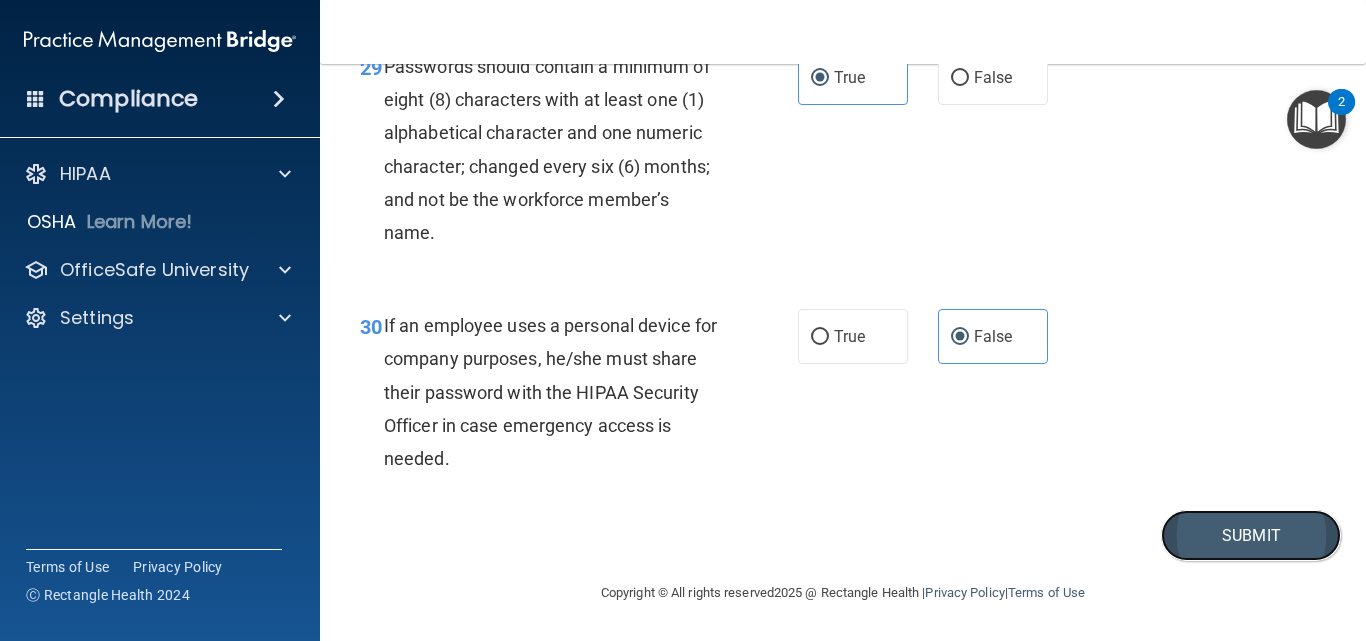 click on "Submit" at bounding box center [1251, 535] 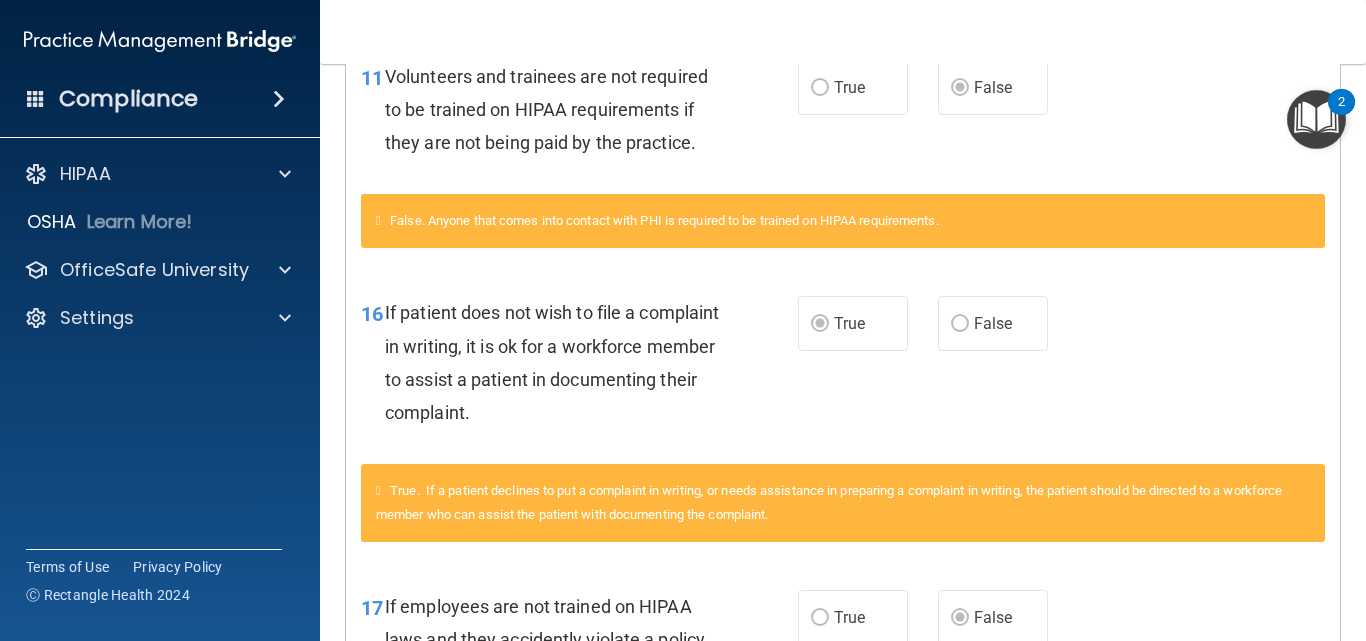scroll, scrollTop: 434, scrollLeft: 0, axis: vertical 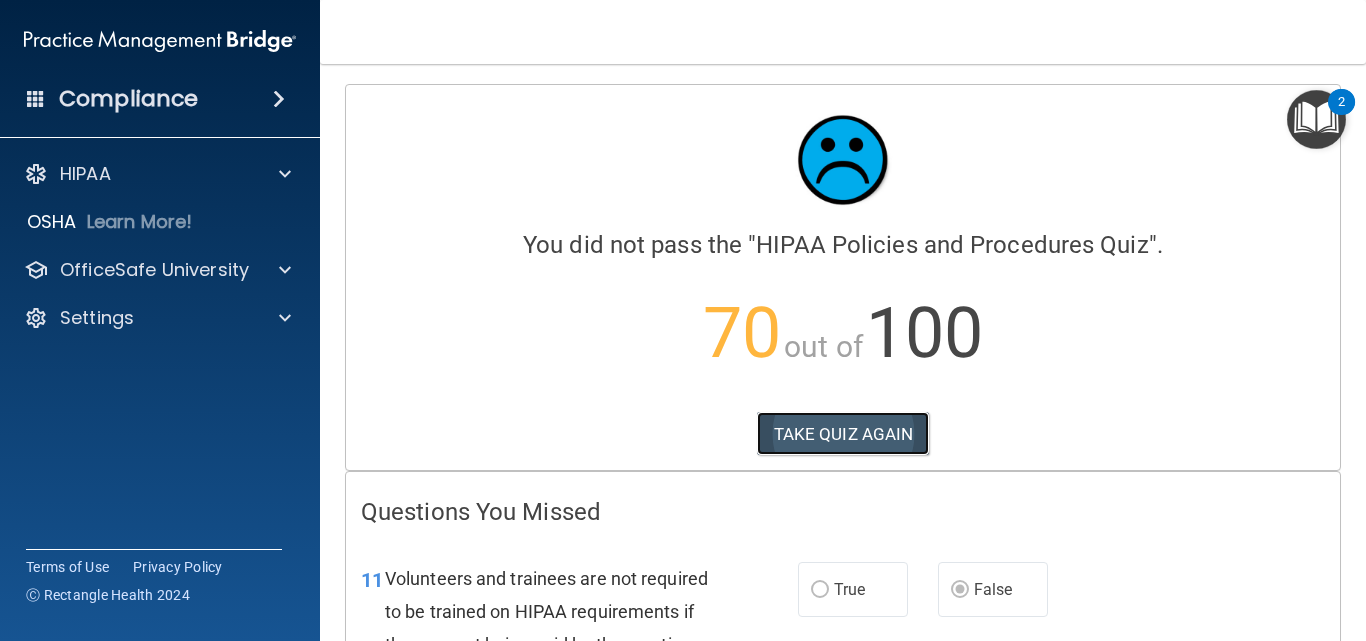 click on "TAKE QUIZ AGAIN" at bounding box center (843, 434) 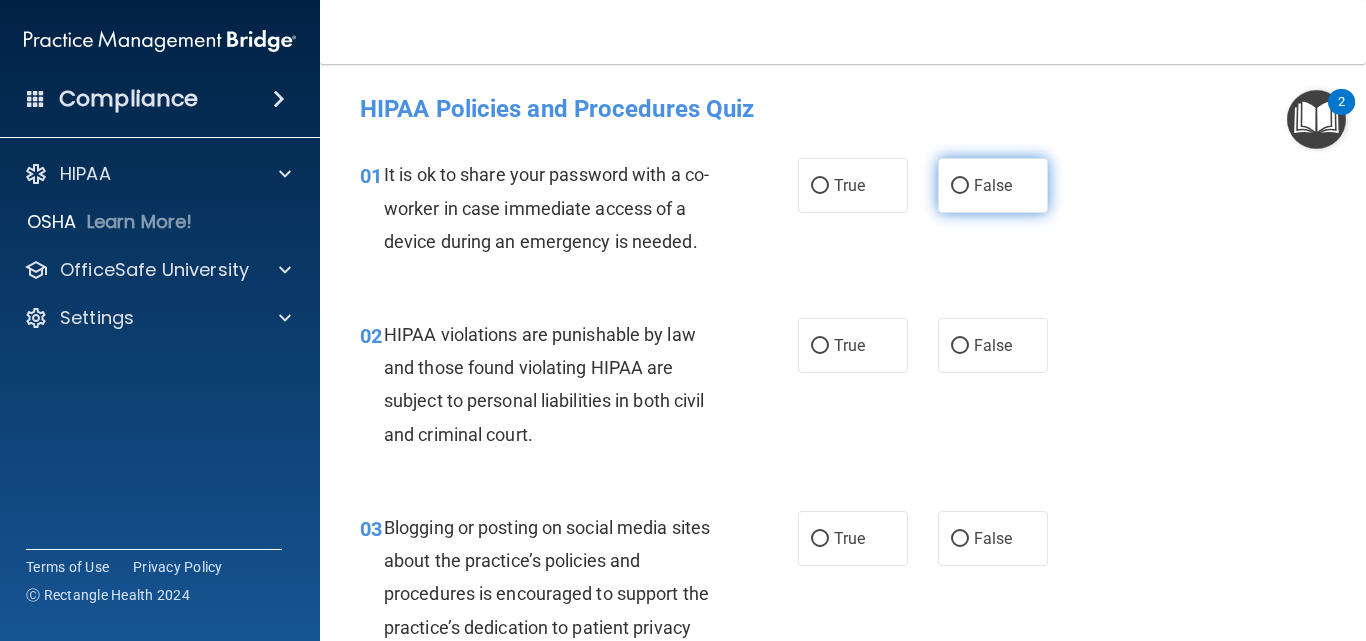 click on "False" at bounding box center [993, 185] 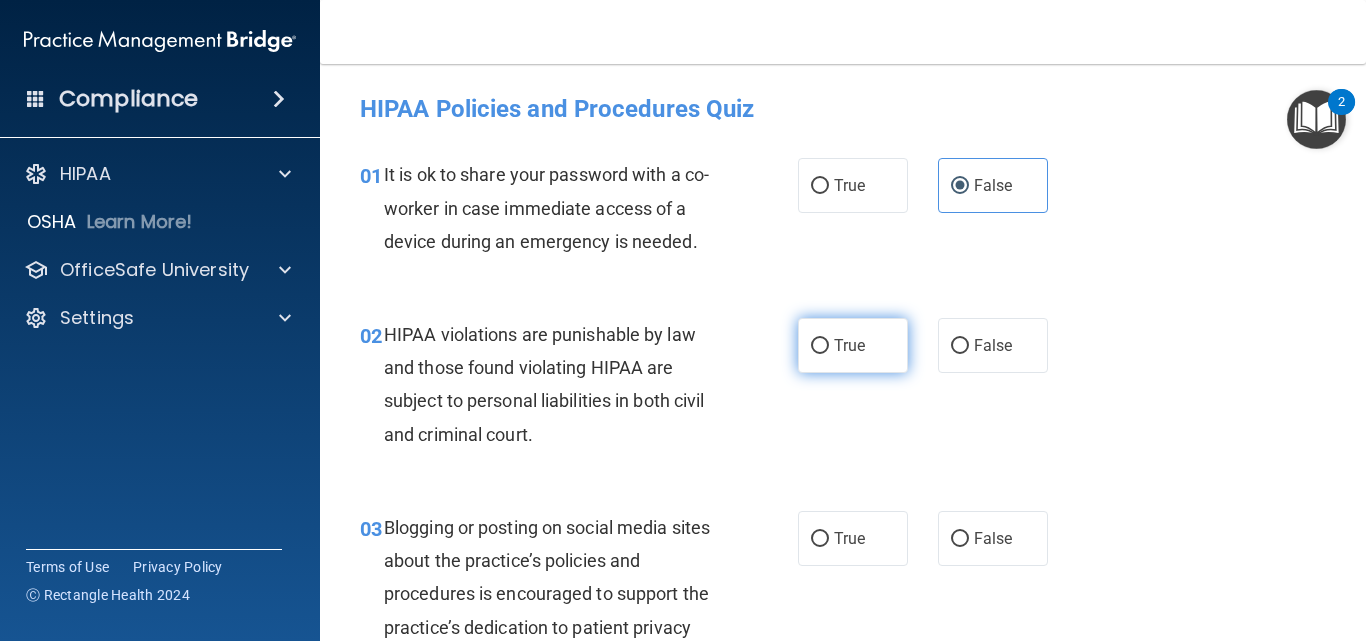 drag, startPoint x: 793, startPoint y: 332, endPoint x: 819, endPoint y: 322, distance: 27.856777 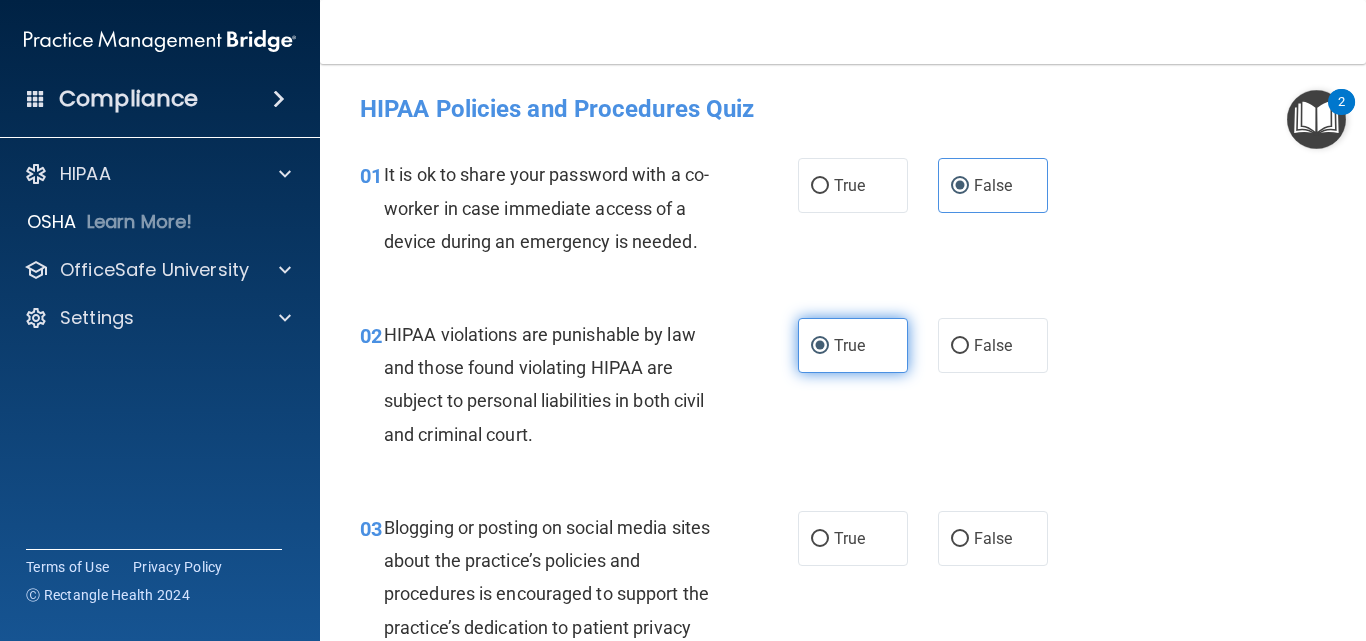 click on "True" at bounding box center (853, 345) 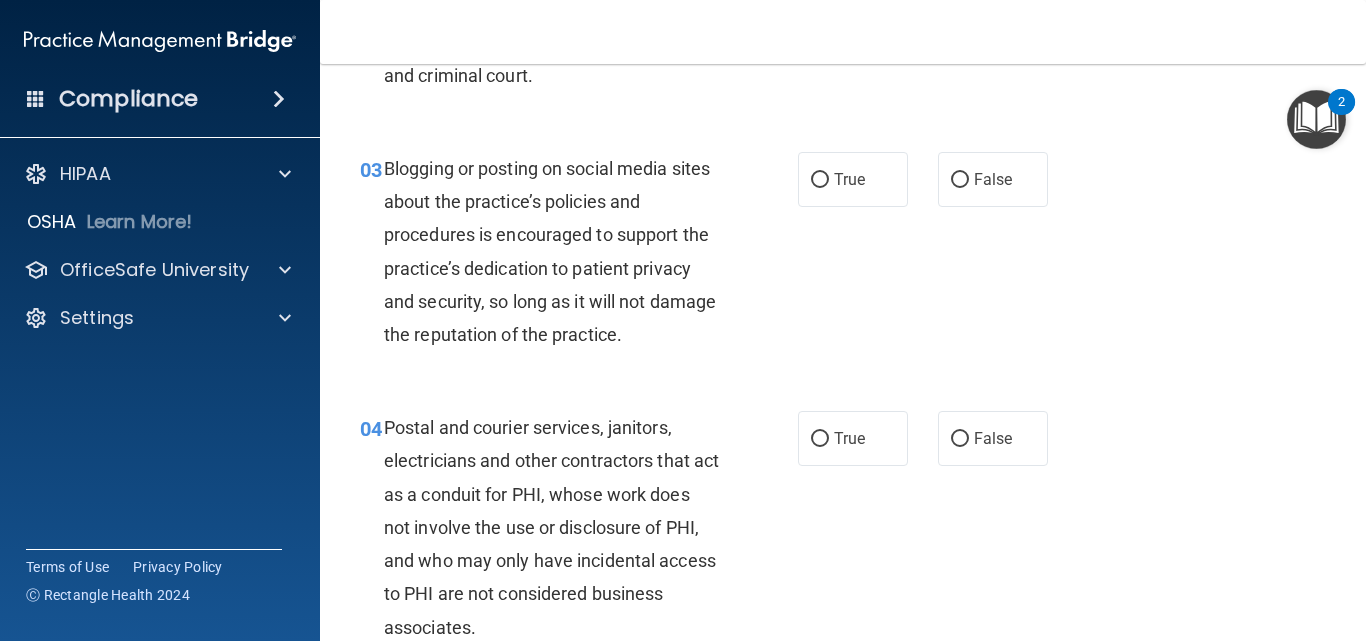 scroll, scrollTop: 360, scrollLeft: 0, axis: vertical 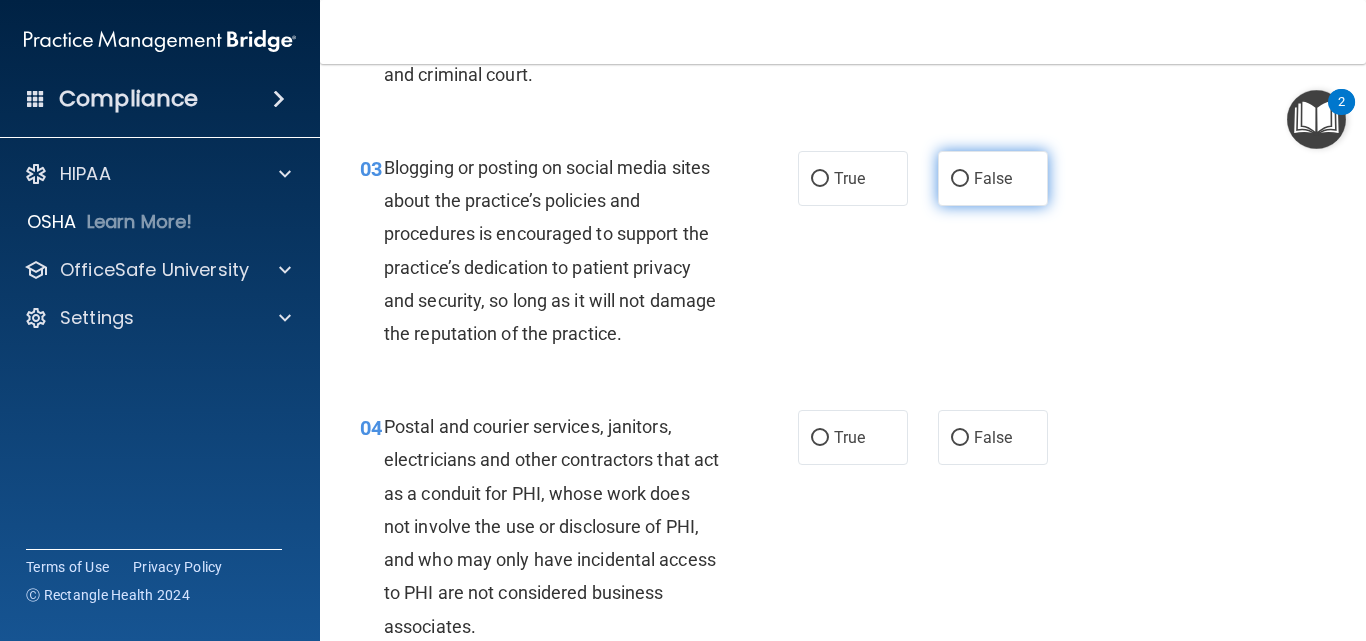 click on "False" at bounding box center [993, 178] 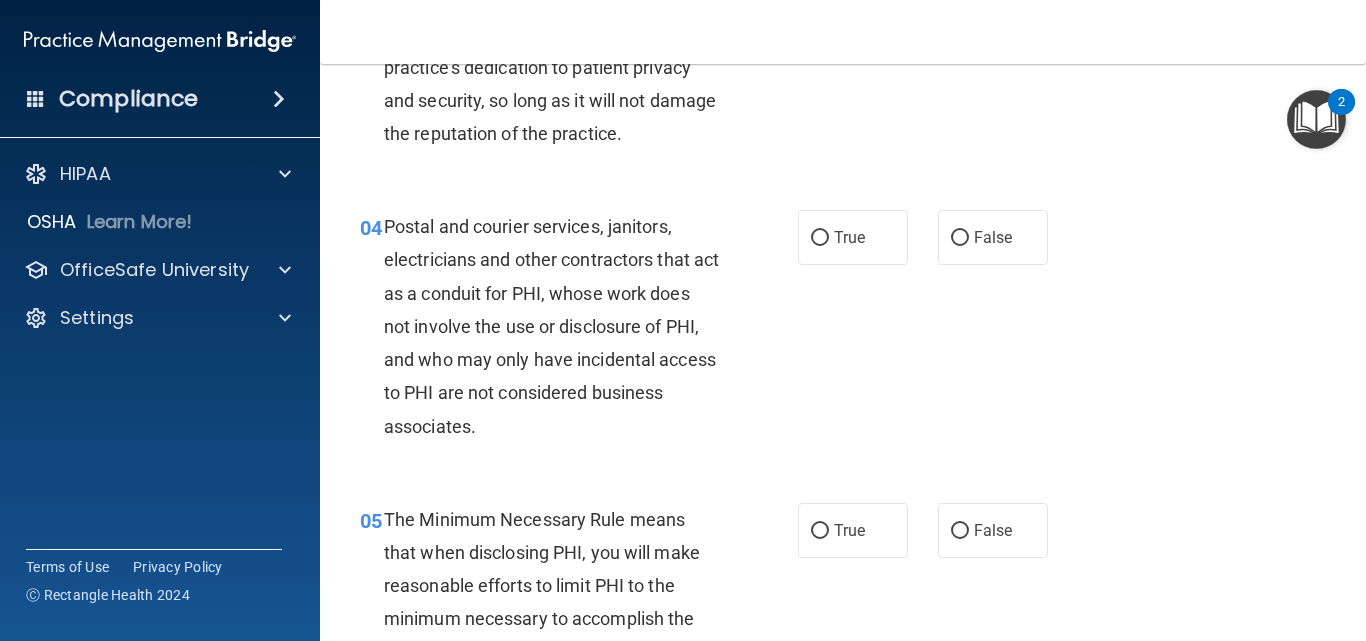 scroll, scrollTop: 600, scrollLeft: 0, axis: vertical 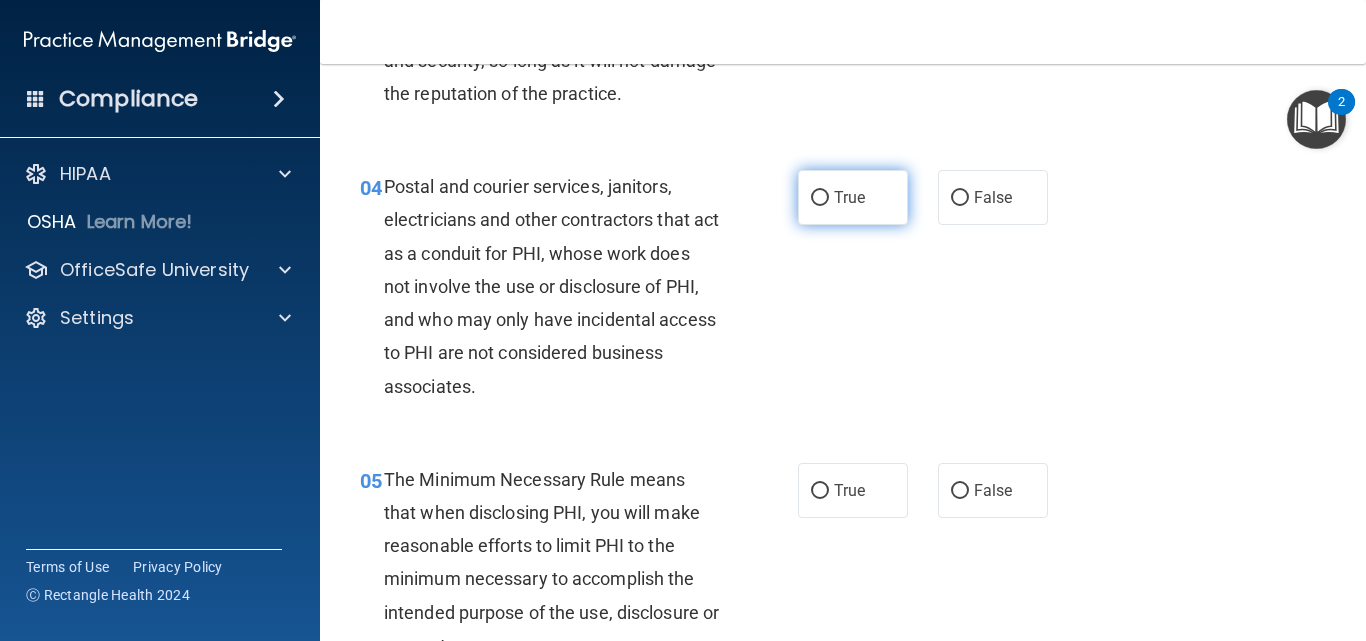 click on "True" at bounding box center [849, 197] 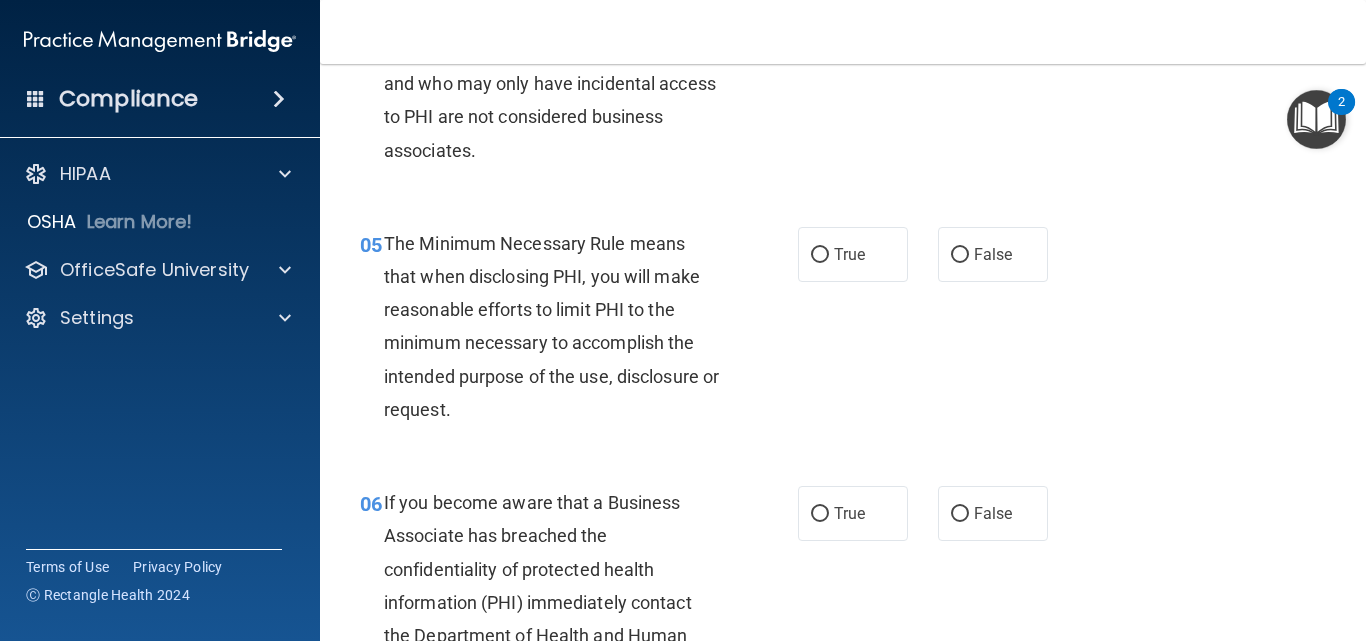 scroll, scrollTop: 840, scrollLeft: 0, axis: vertical 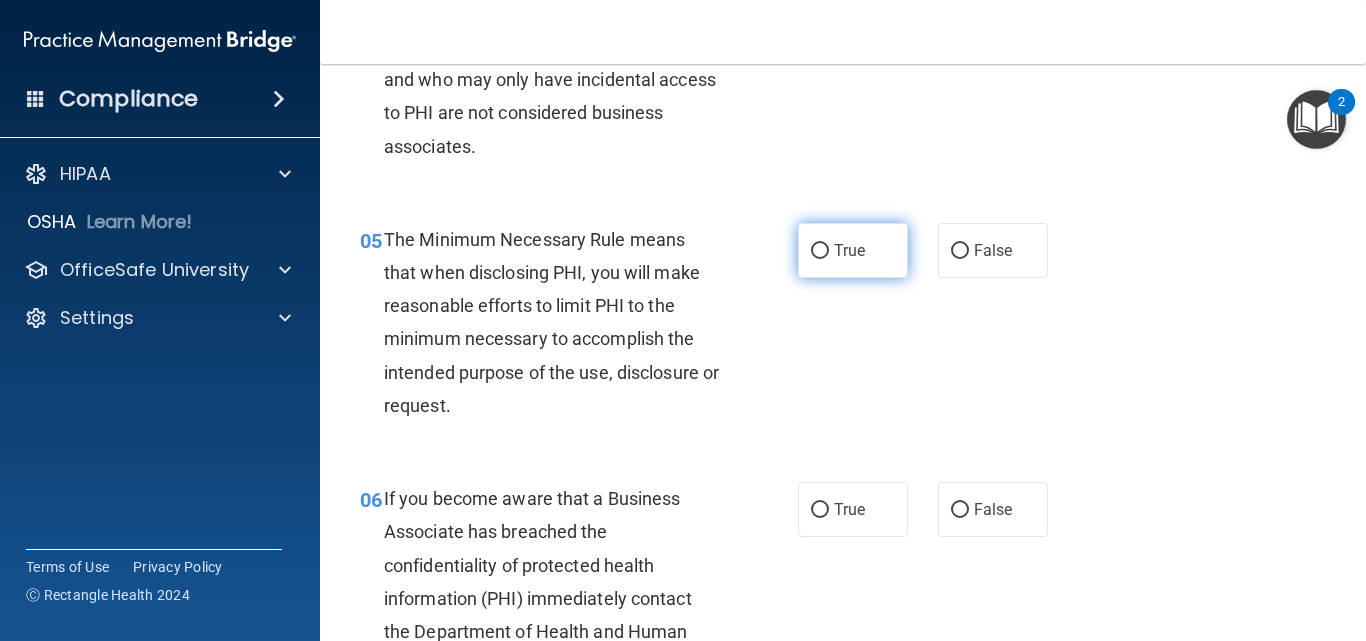 click on "True" at bounding box center [853, 250] 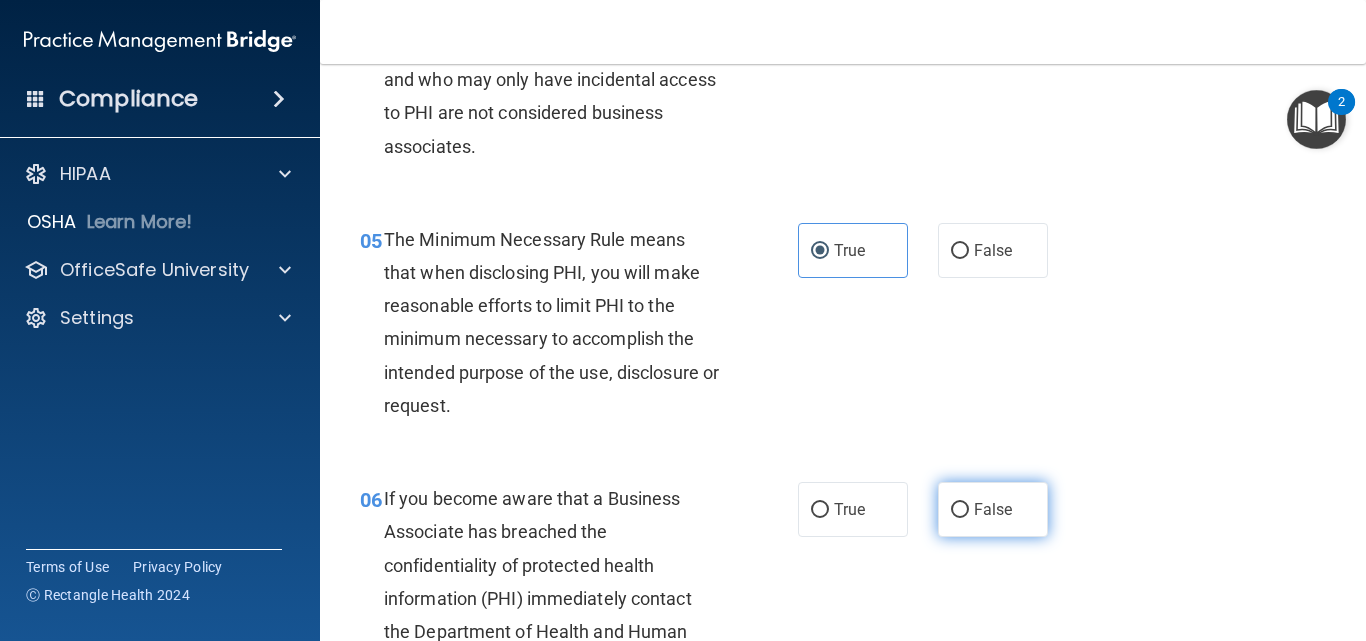 click on "False" at bounding box center (993, 509) 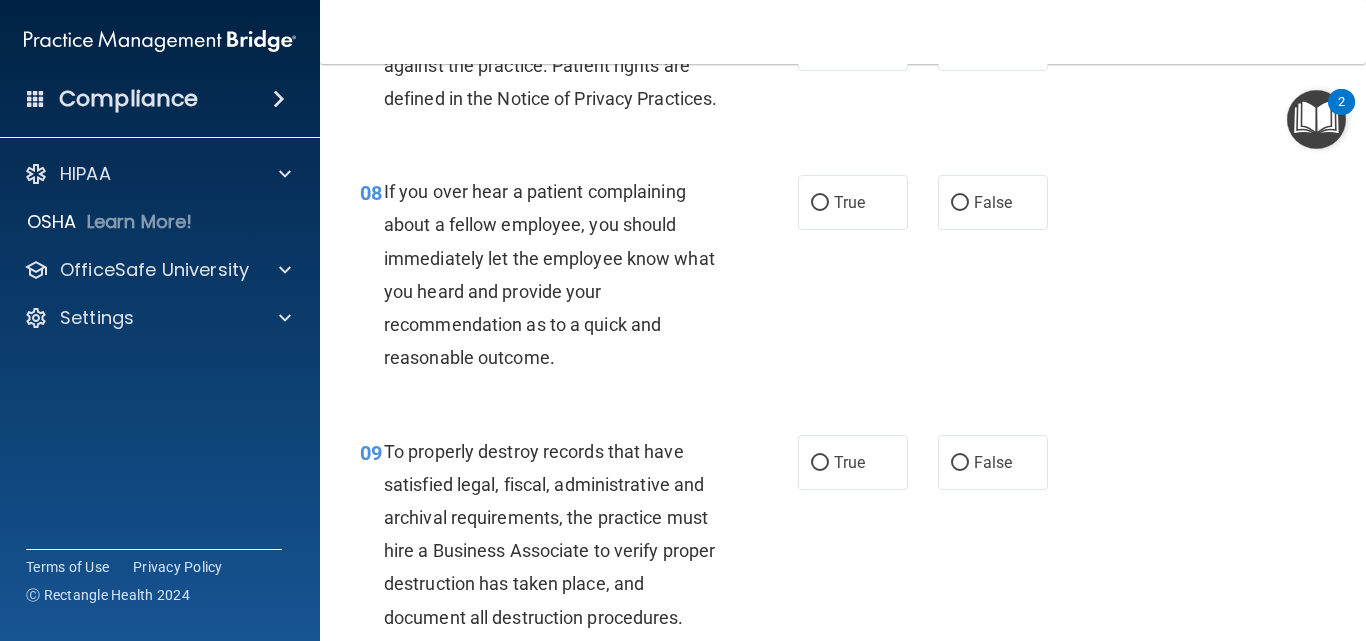 scroll, scrollTop: 1600, scrollLeft: 0, axis: vertical 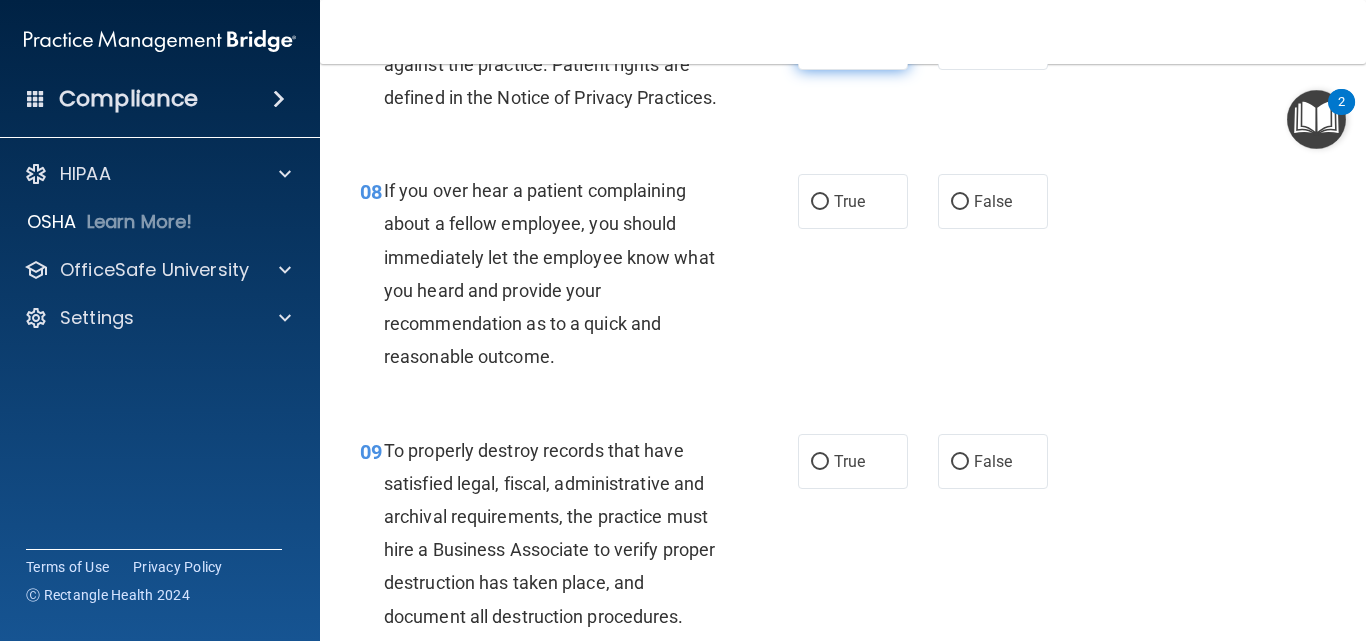 click on "True" at bounding box center [853, 42] 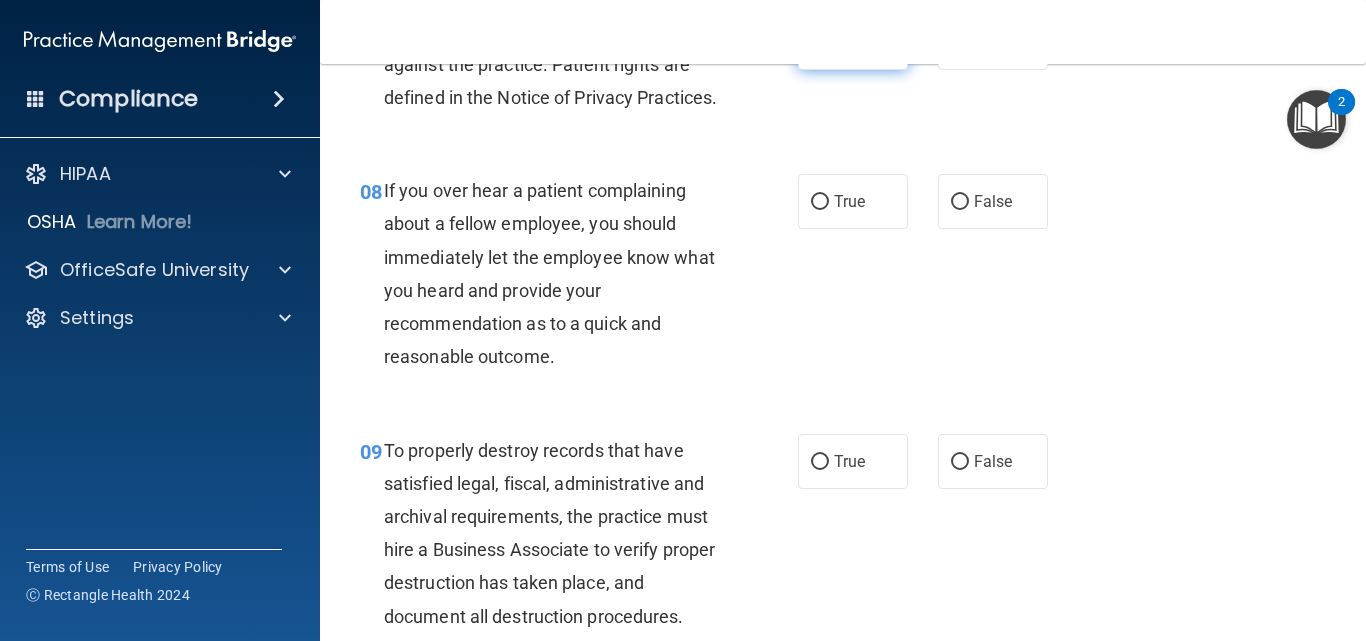 scroll, scrollTop: 1291, scrollLeft: 0, axis: vertical 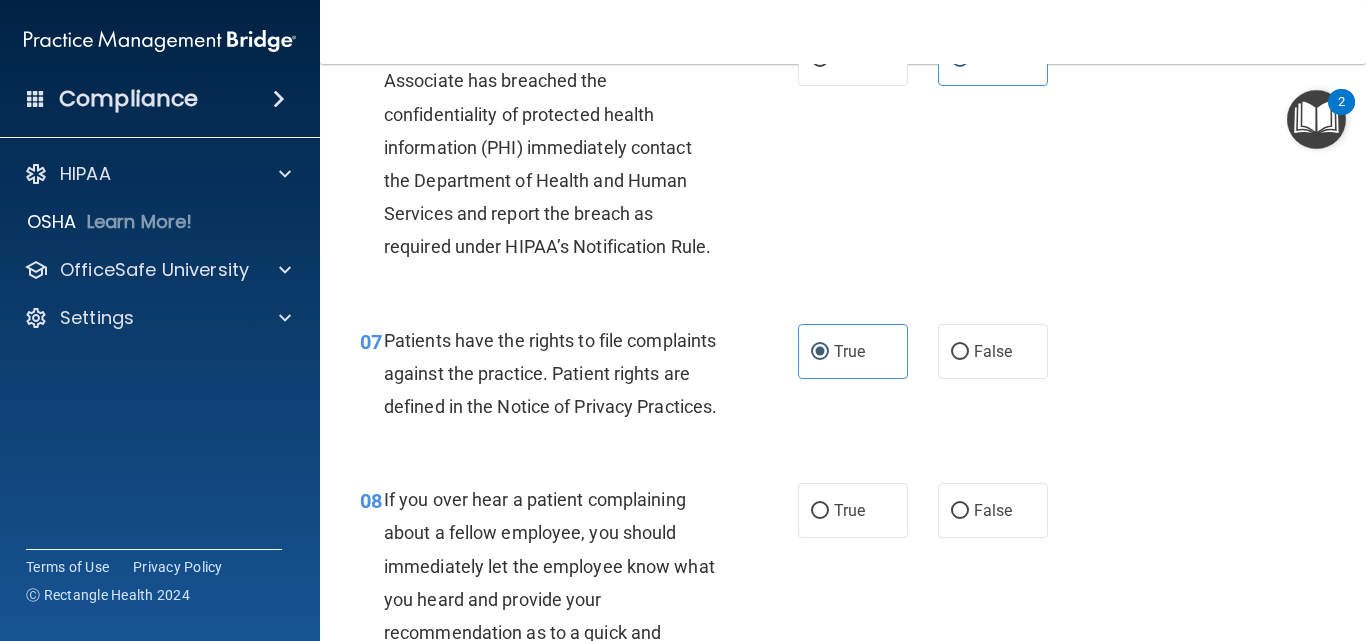 click on "06       If you become aware that a Business Associate has breached the confidentiality of protected health information (PHI) immediately contact the Department of Health and Human Services and report the breach as required under HIPAA’s Notification Rule.                  True           False" at bounding box center [843, 152] 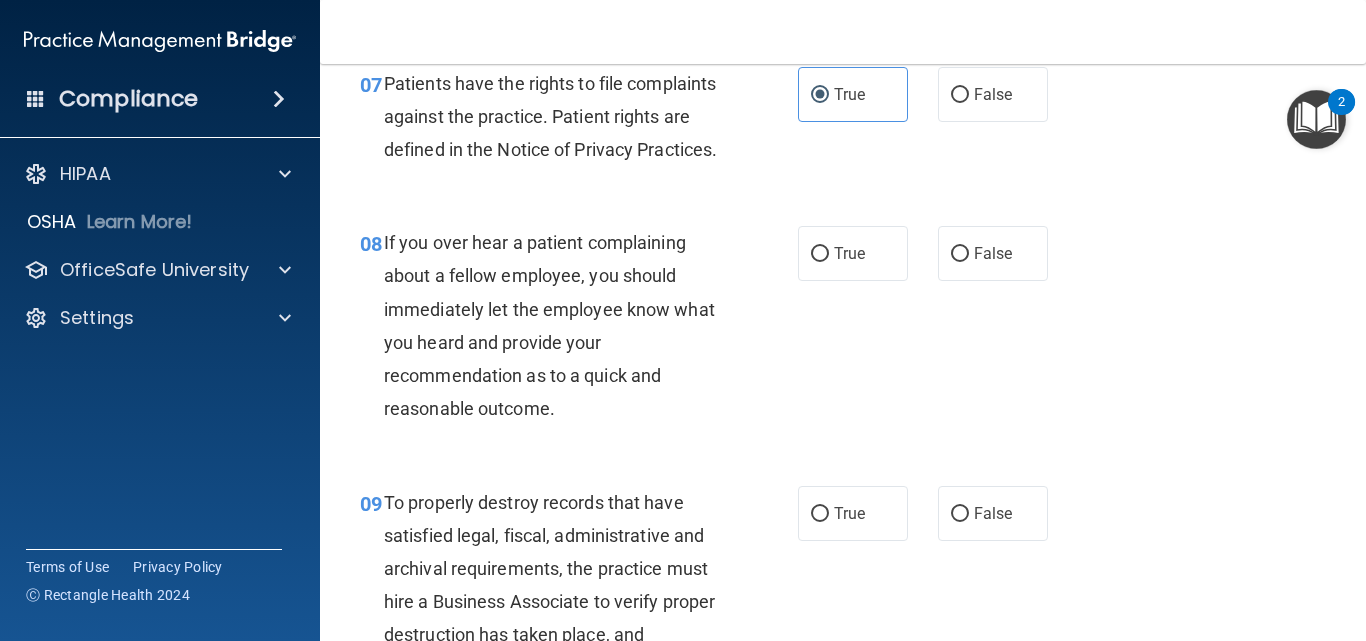scroll, scrollTop: 1560, scrollLeft: 0, axis: vertical 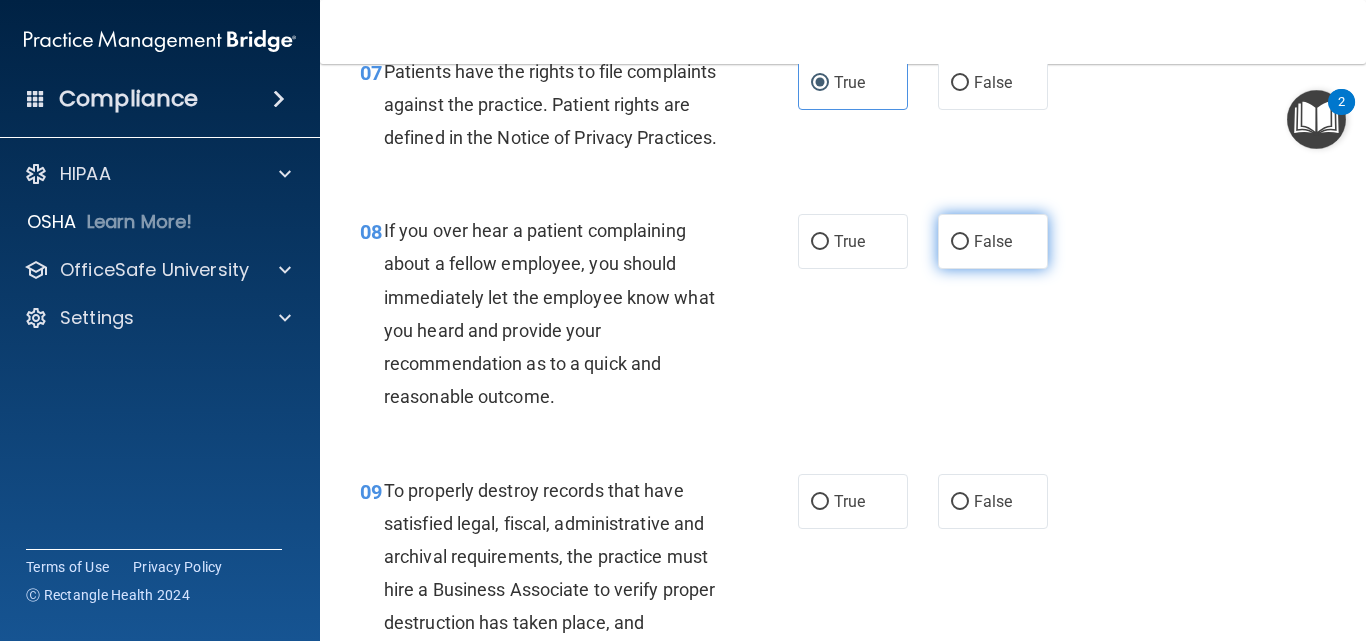 click on "False" at bounding box center [993, 241] 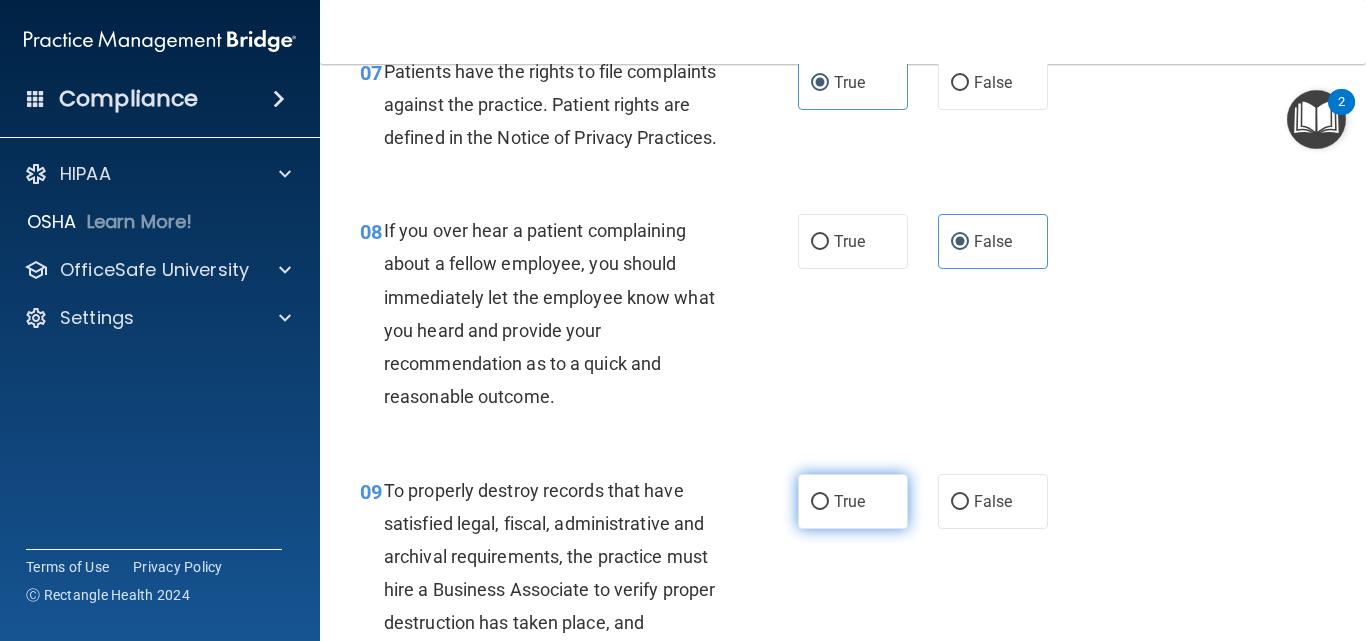click on "True" at bounding box center (853, 501) 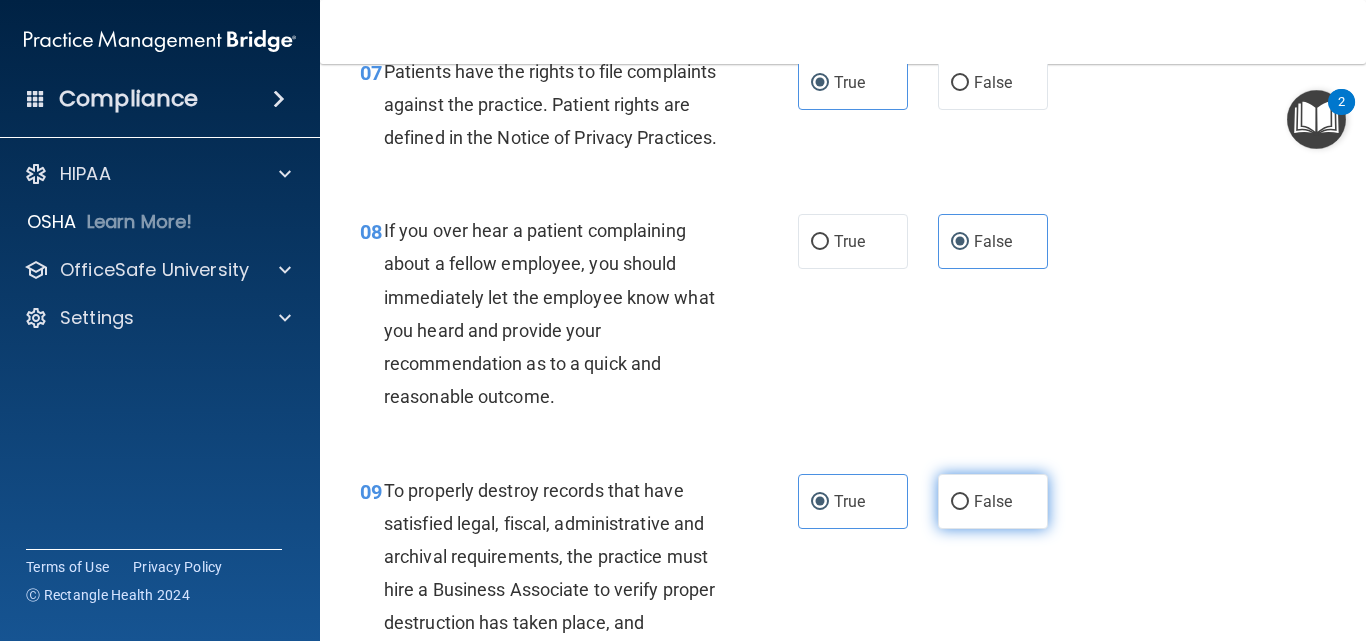 click on "False" at bounding box center (993, 501) 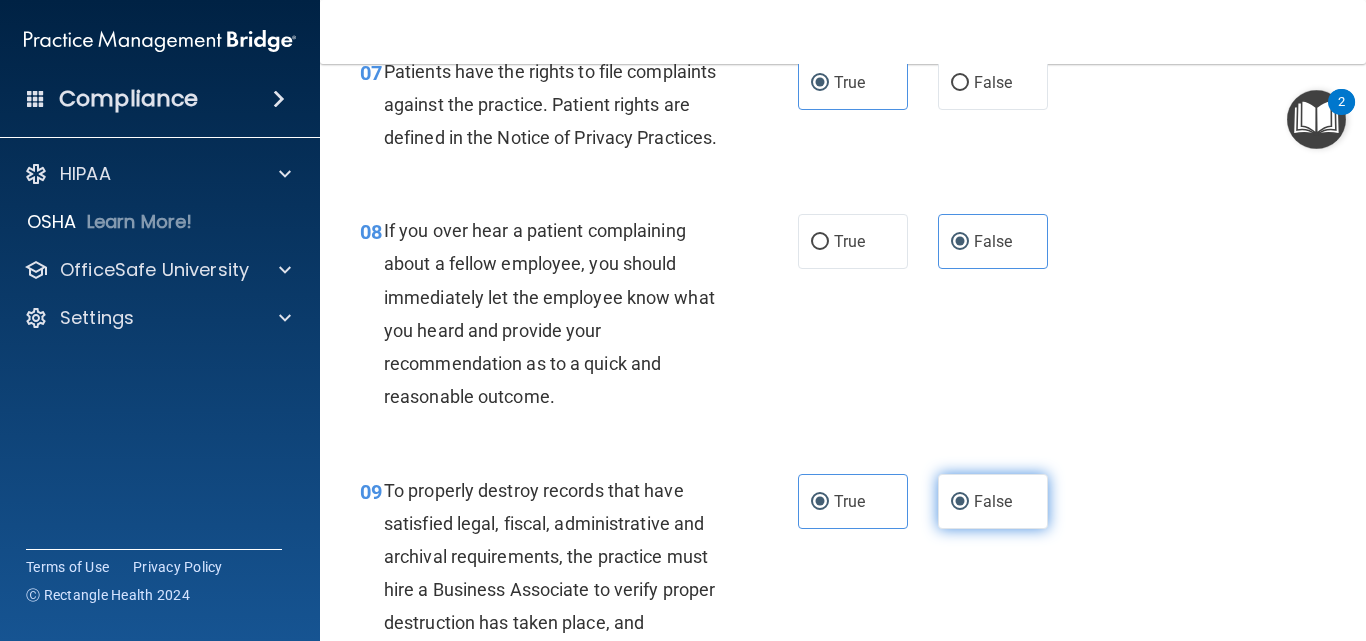 radio on "false" 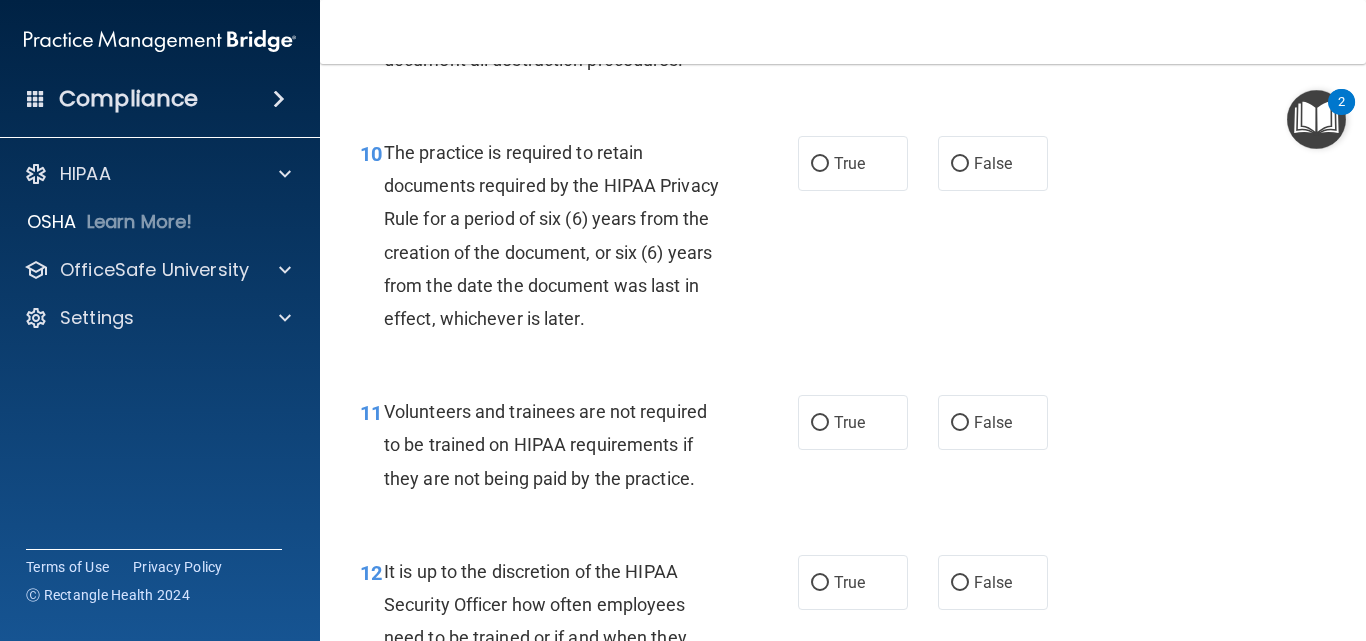 scroll, scrollTop: 2160, scrollLeft: 0, axis: vertical 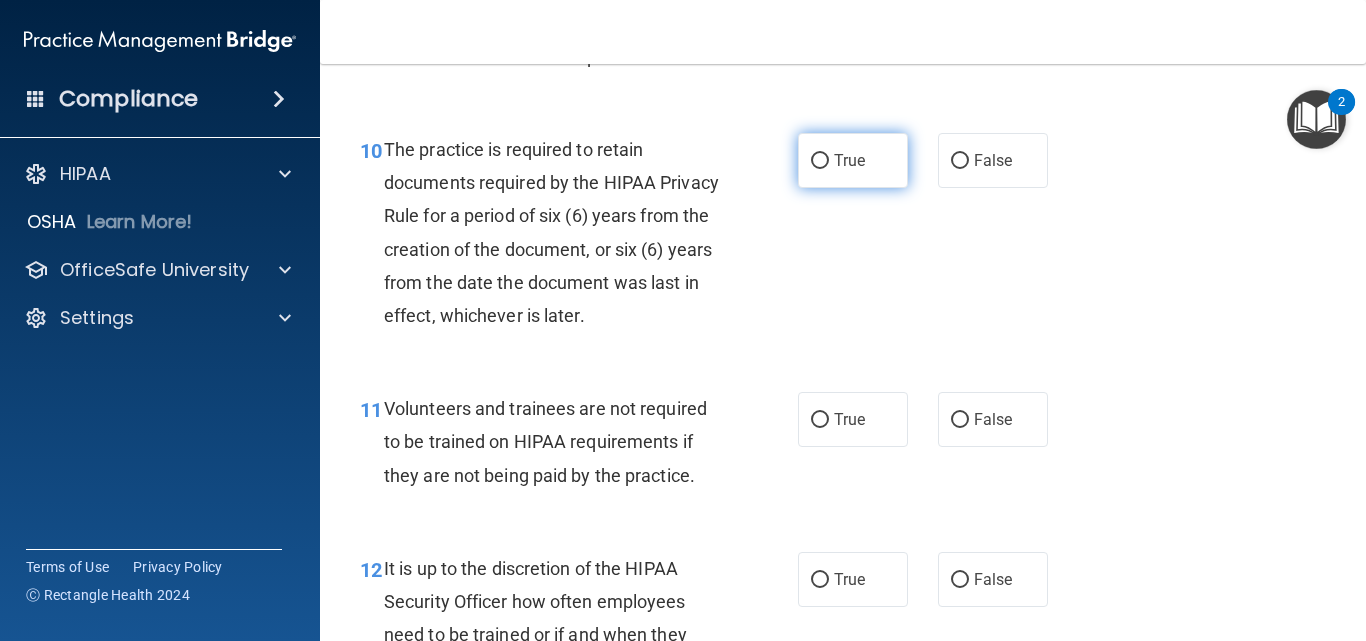 click on "True" at bounding box center (849, 160) 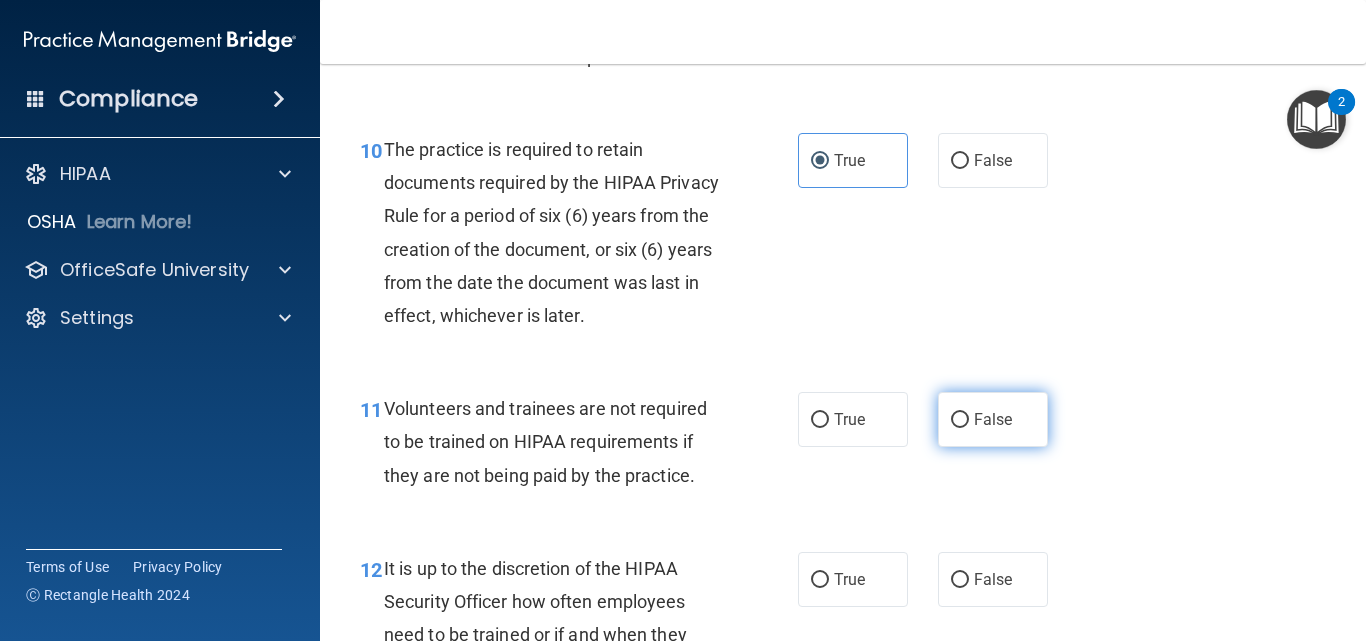 click on "False" at bounding box center (993, 419) 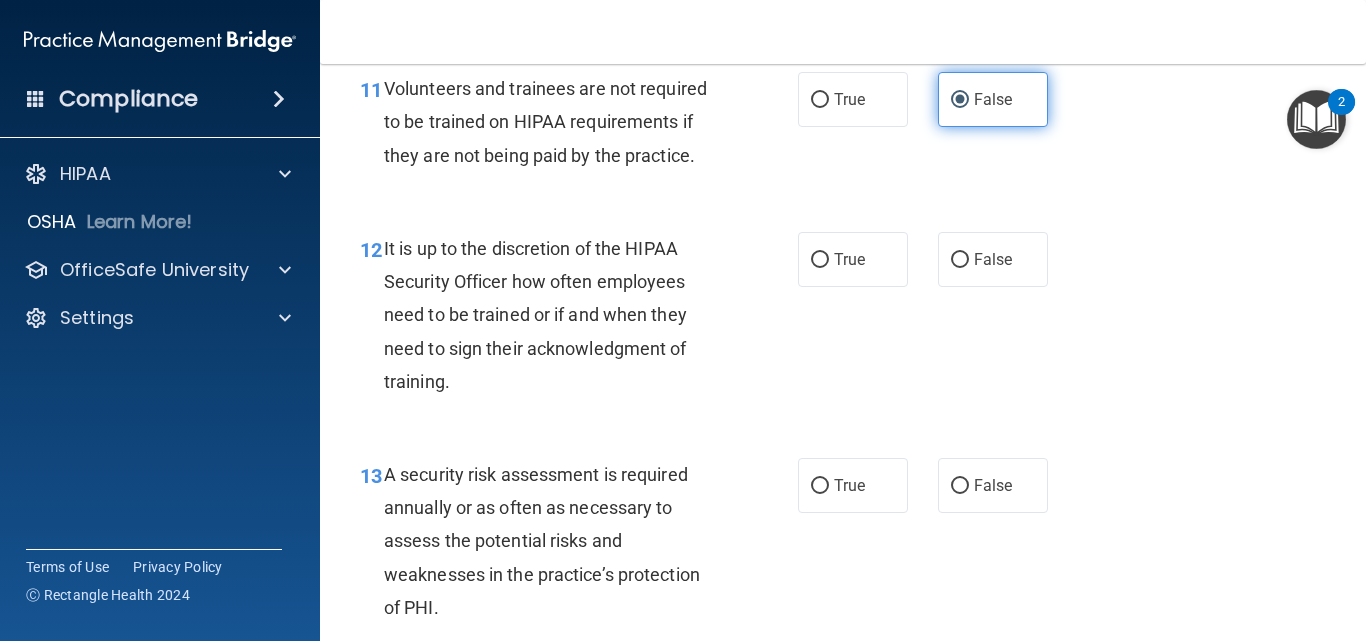 scroll, scrollTop: 2520, scrollLeft: 0, axis: vertical 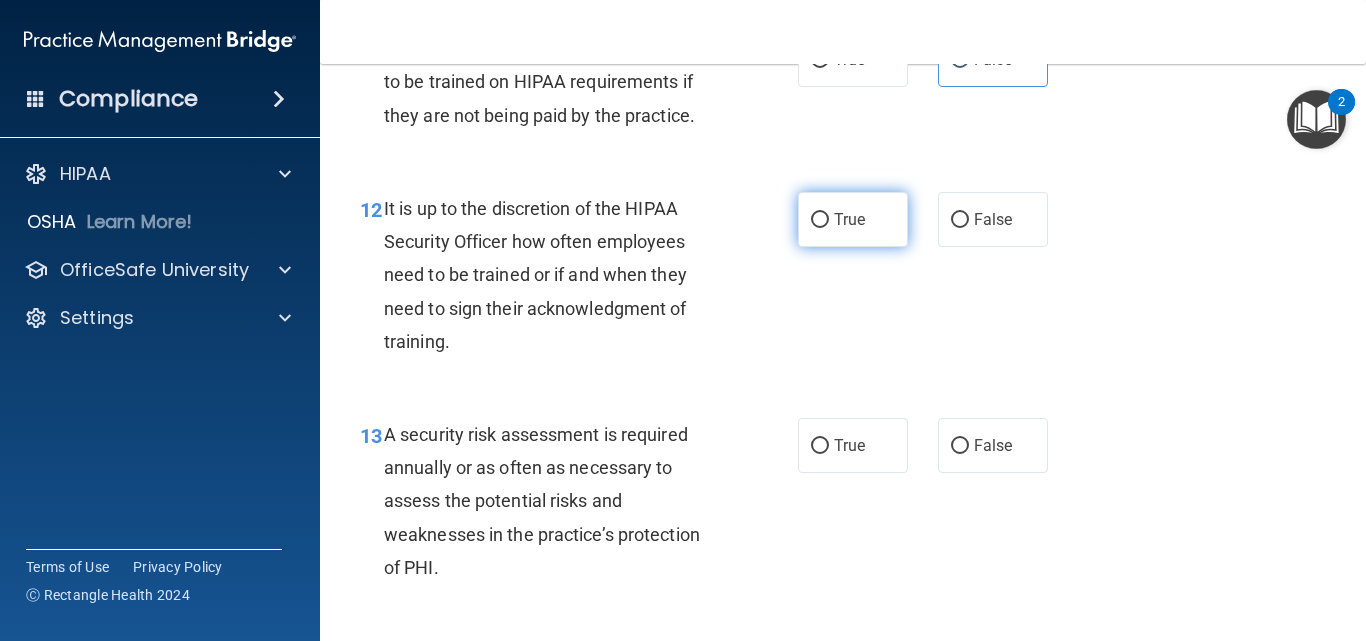 click on "True" at bounding box center (849, 219) 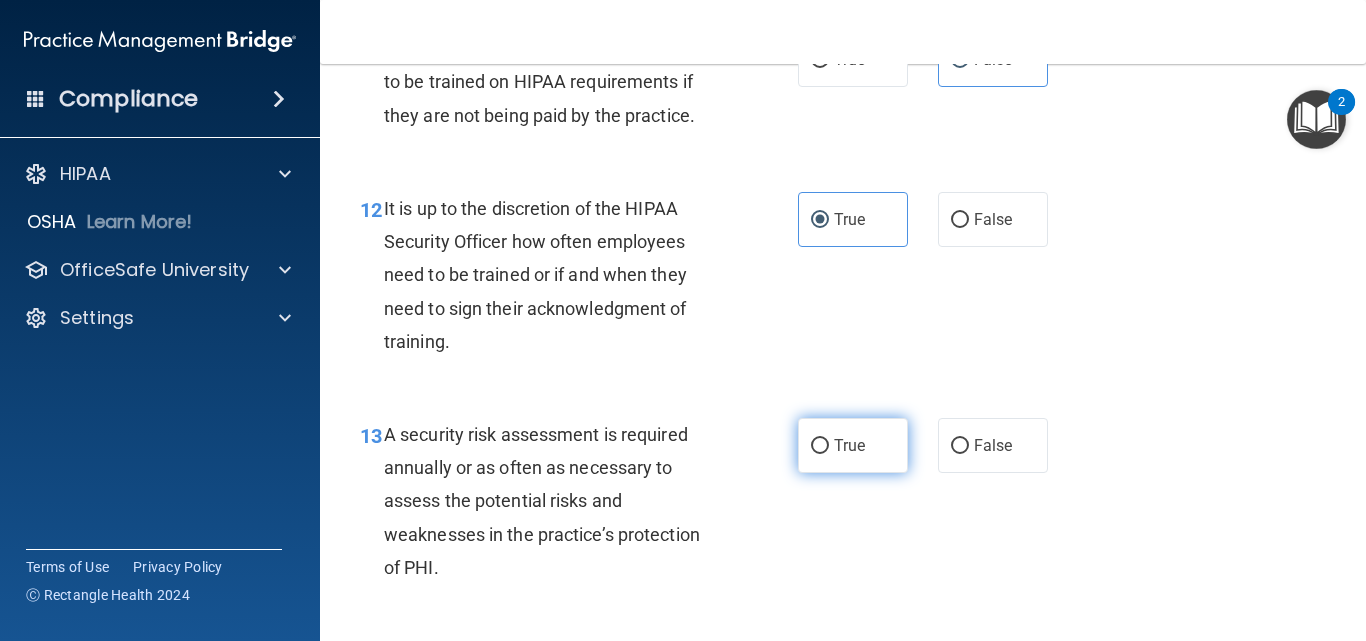 click on "True" at bounding box center (853, 445) 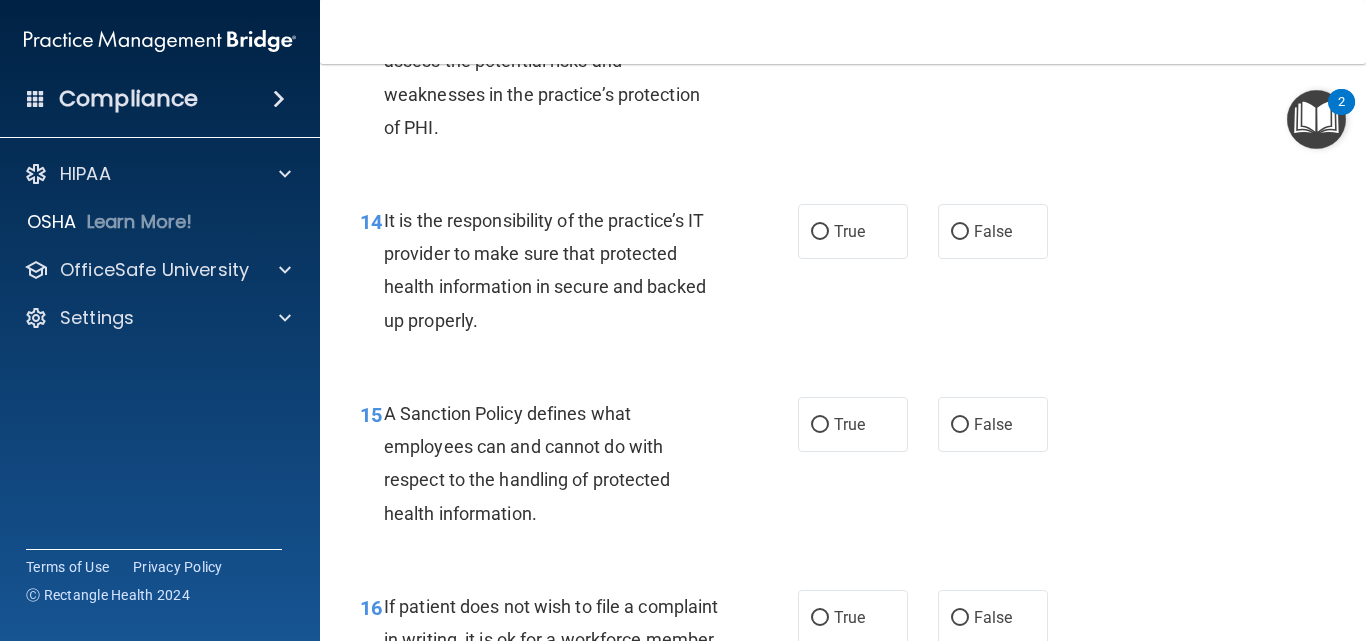scroll, scrollTop: 3000, scrollLeft: 0, axis: vertical 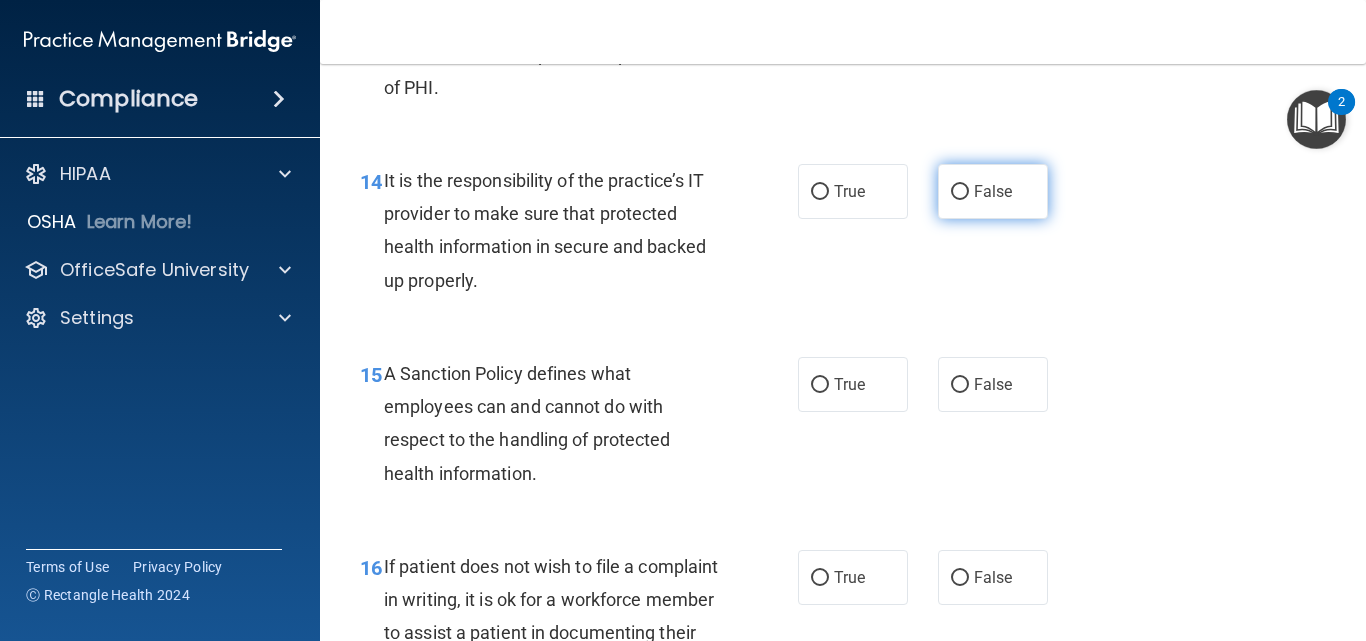 click on "False" at bounding box center [993, 191] 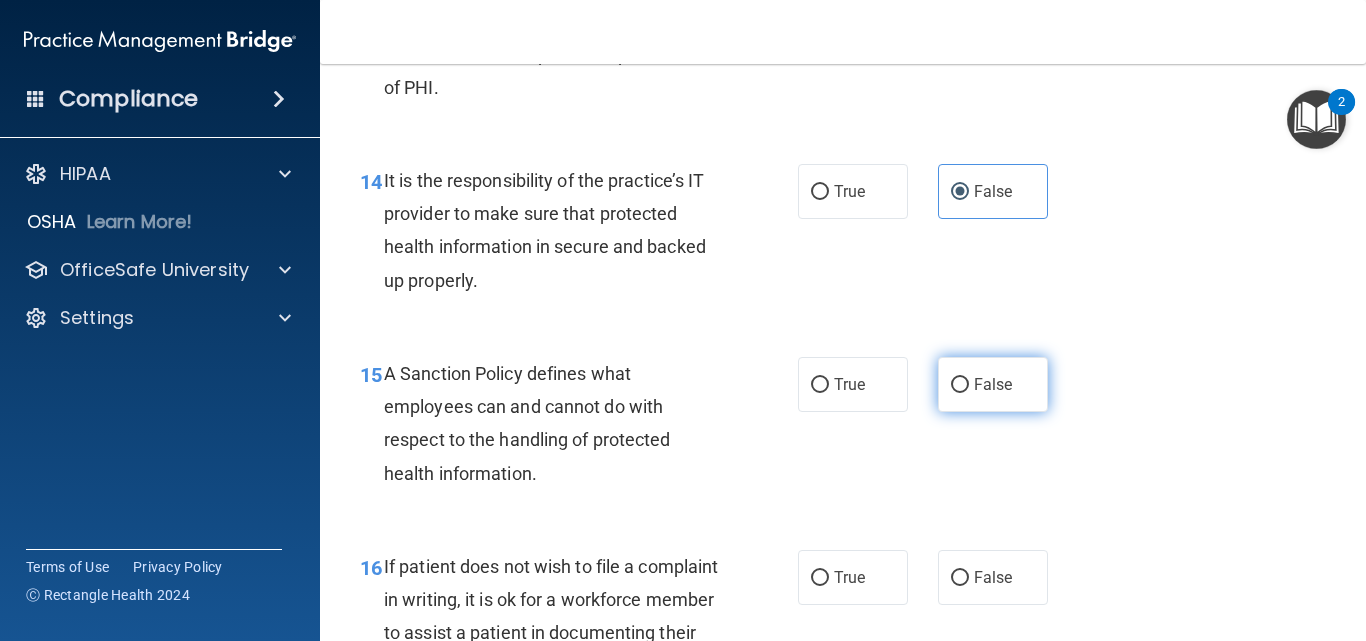 click on "False" at bounding box center [993, 384] 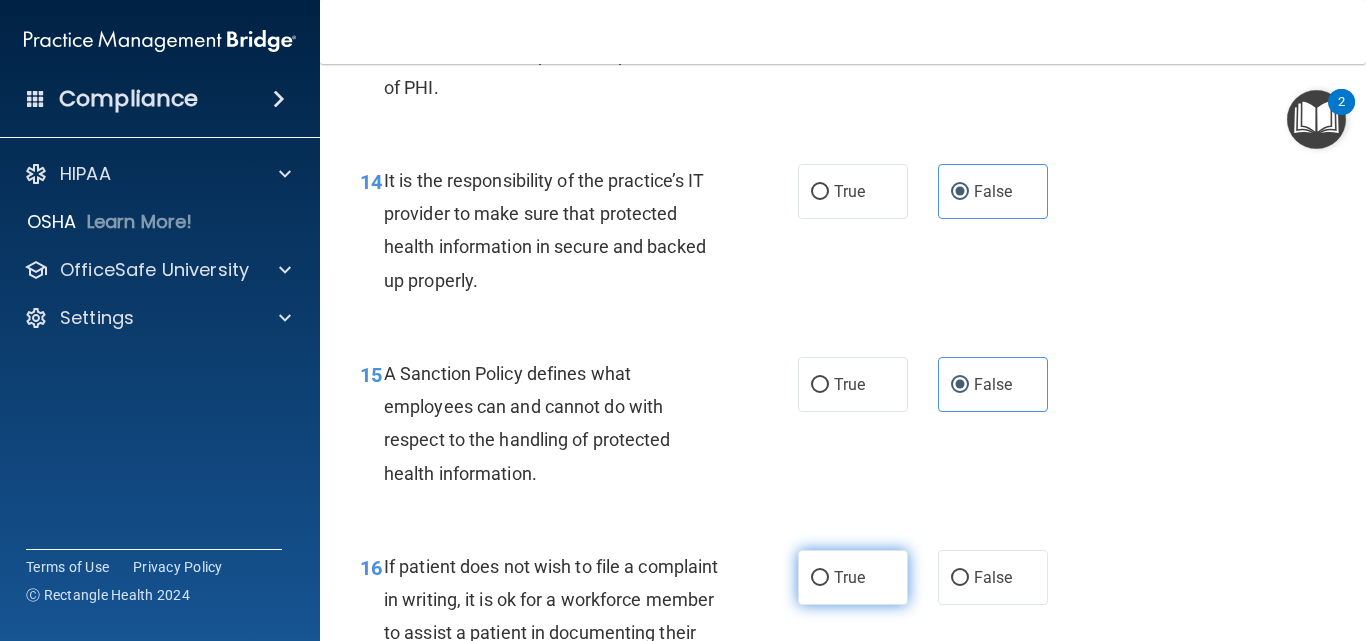 click on "True" at bounding box center (849, 577) 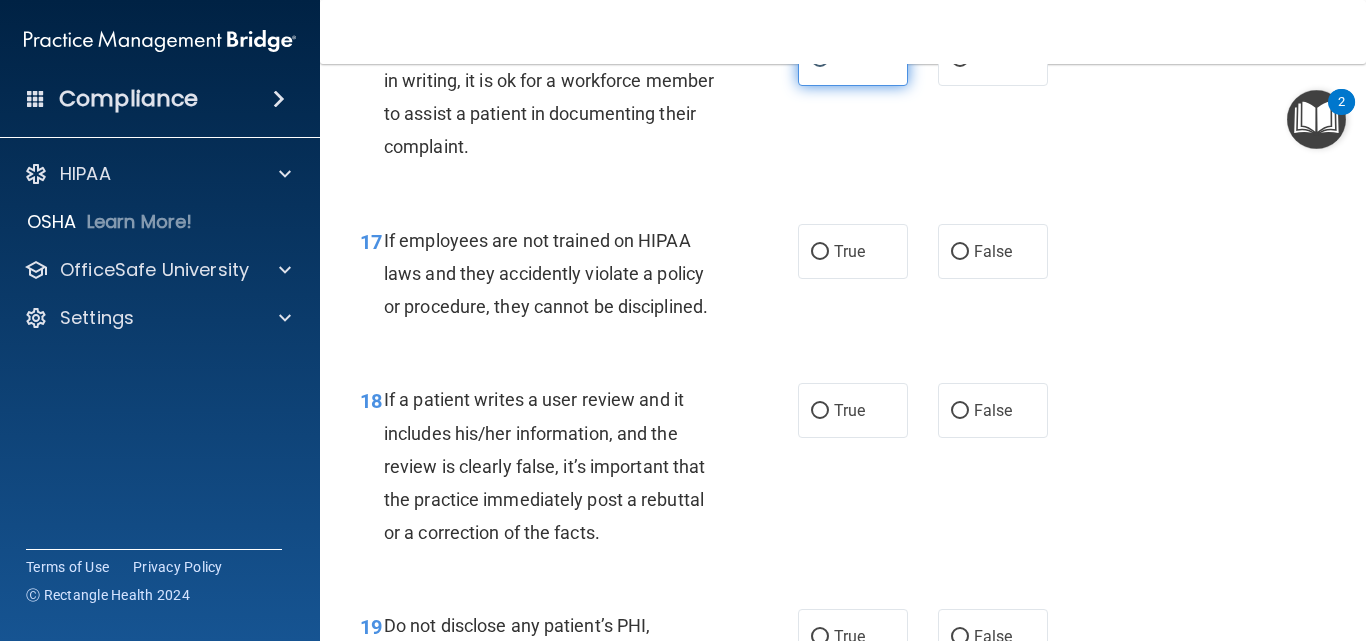 scroll, scrollTop: 3560, scrollLeft: 0, axis: vertical 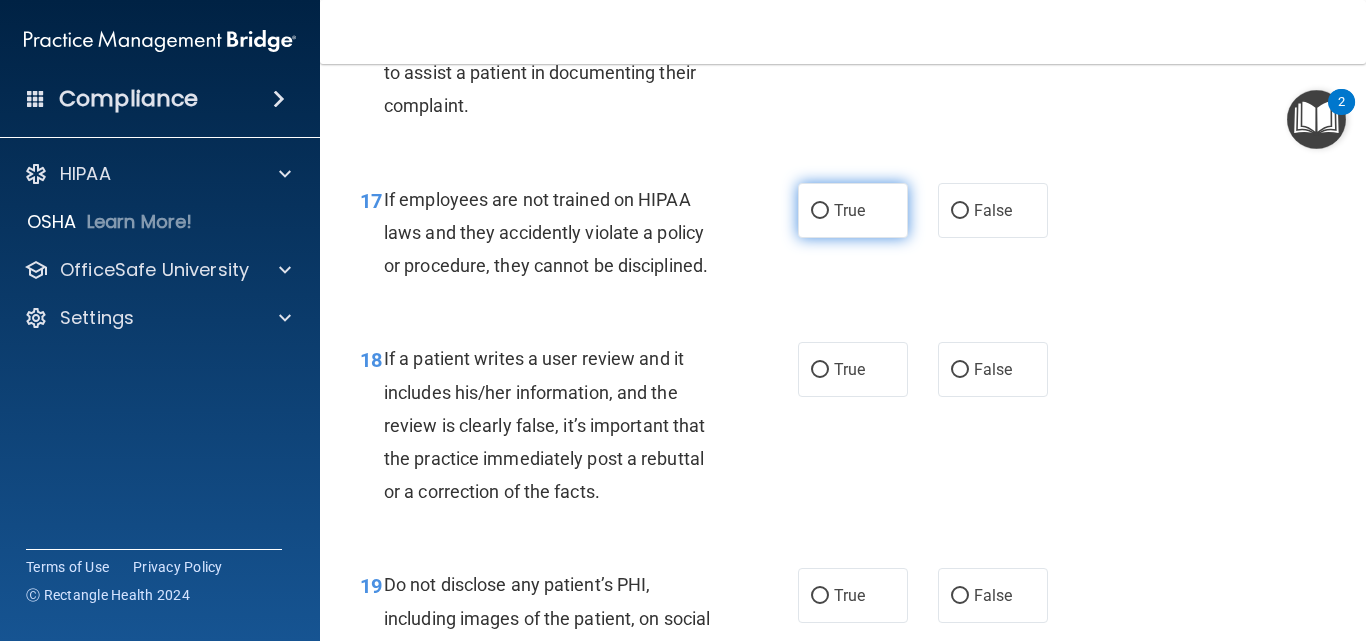 click on "True" at bounding box center (853, 210) 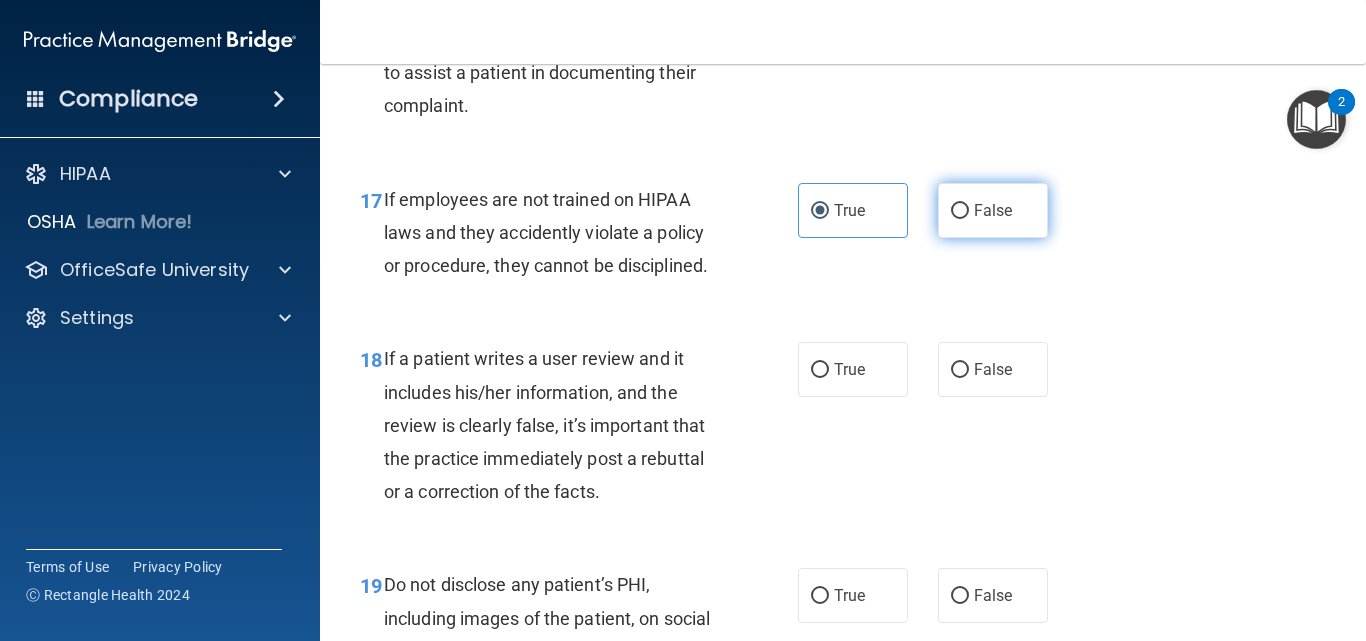 click on "False" at bounding box center (993, 210) 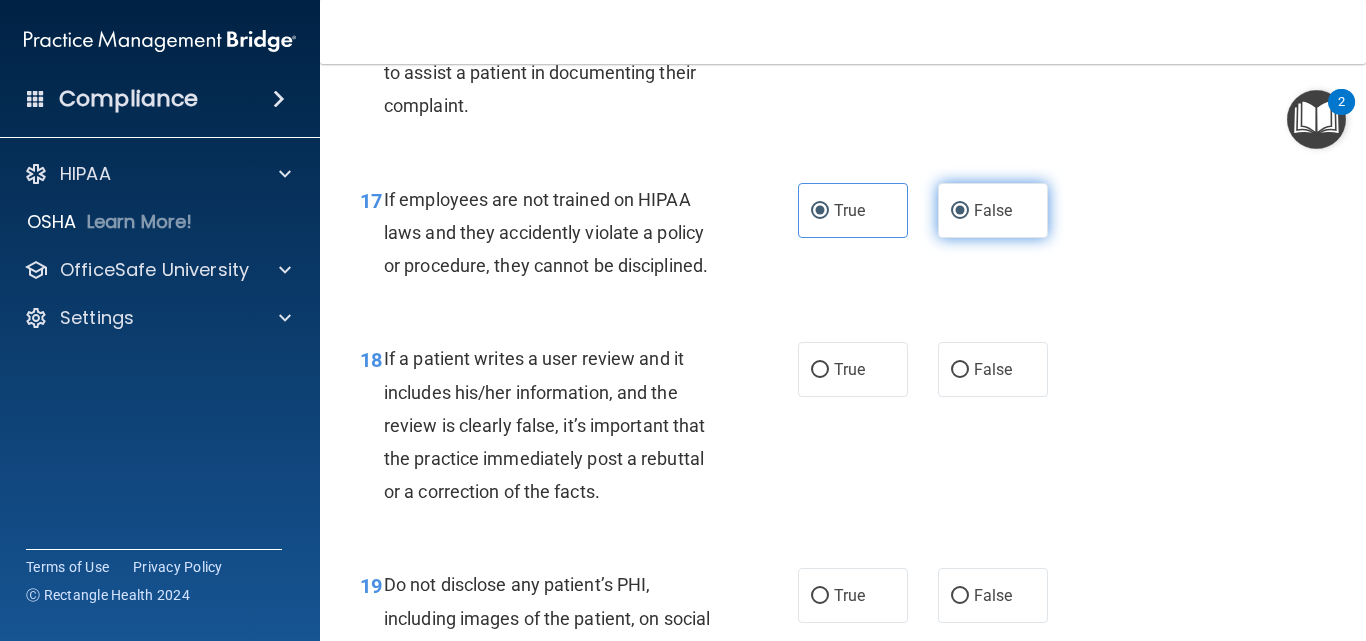 radio on "false" 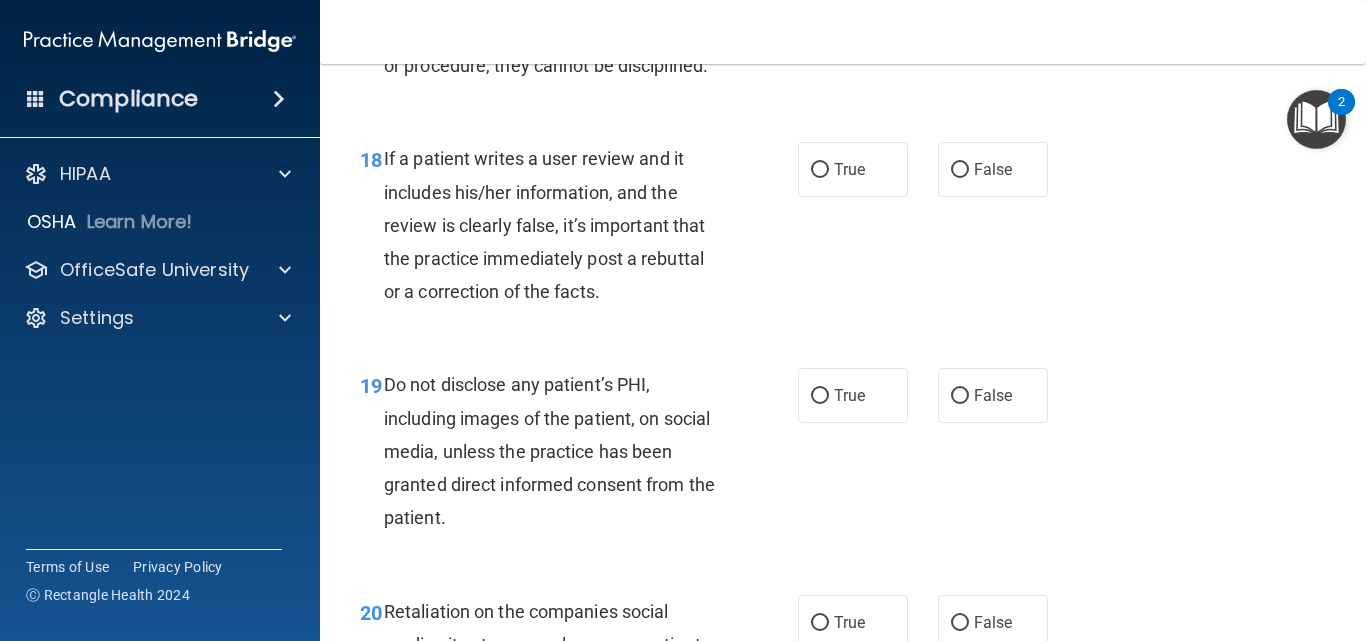 scroll, scrollTop: 3800, scrollLeft: 0, axis: vertical 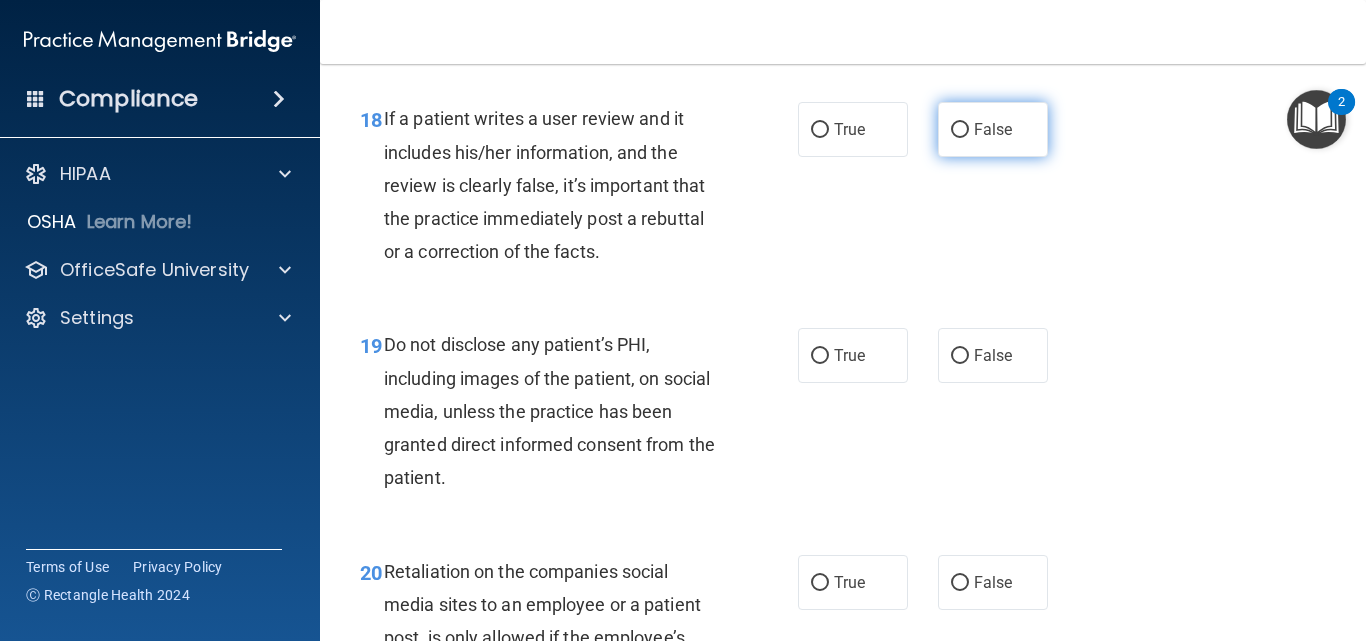 click on "False" at bounding box center [993, 129] 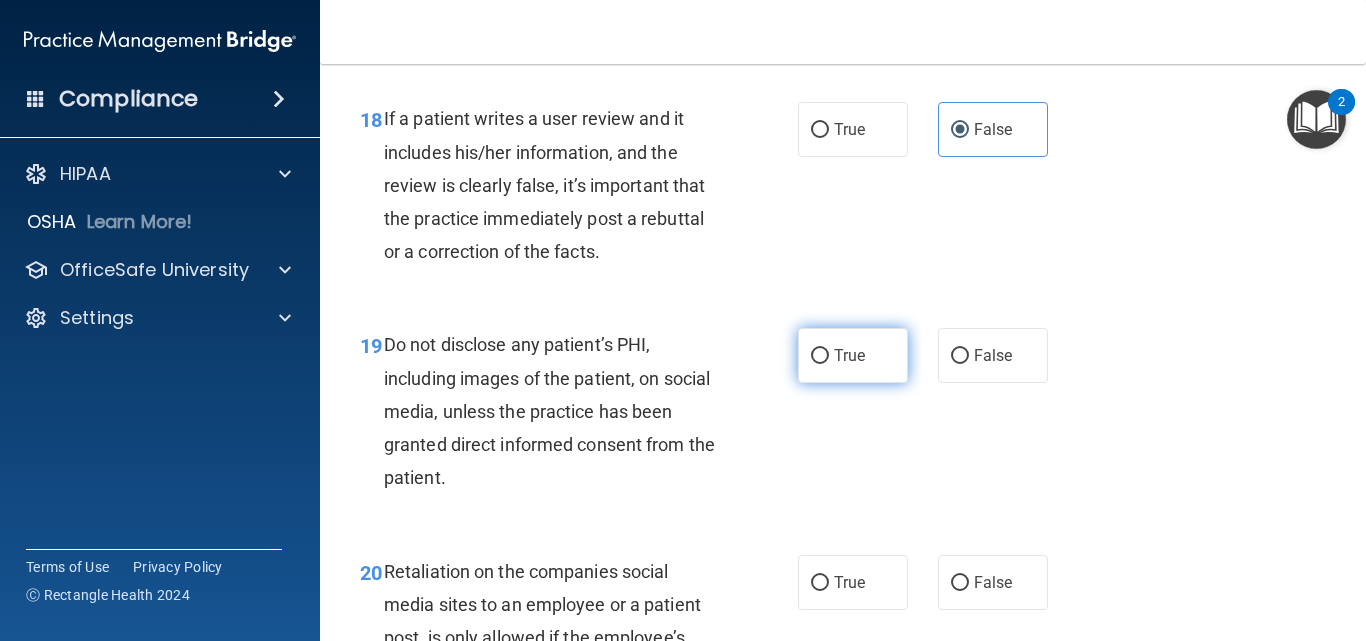 click on "True" at bounding box center (849, 355) 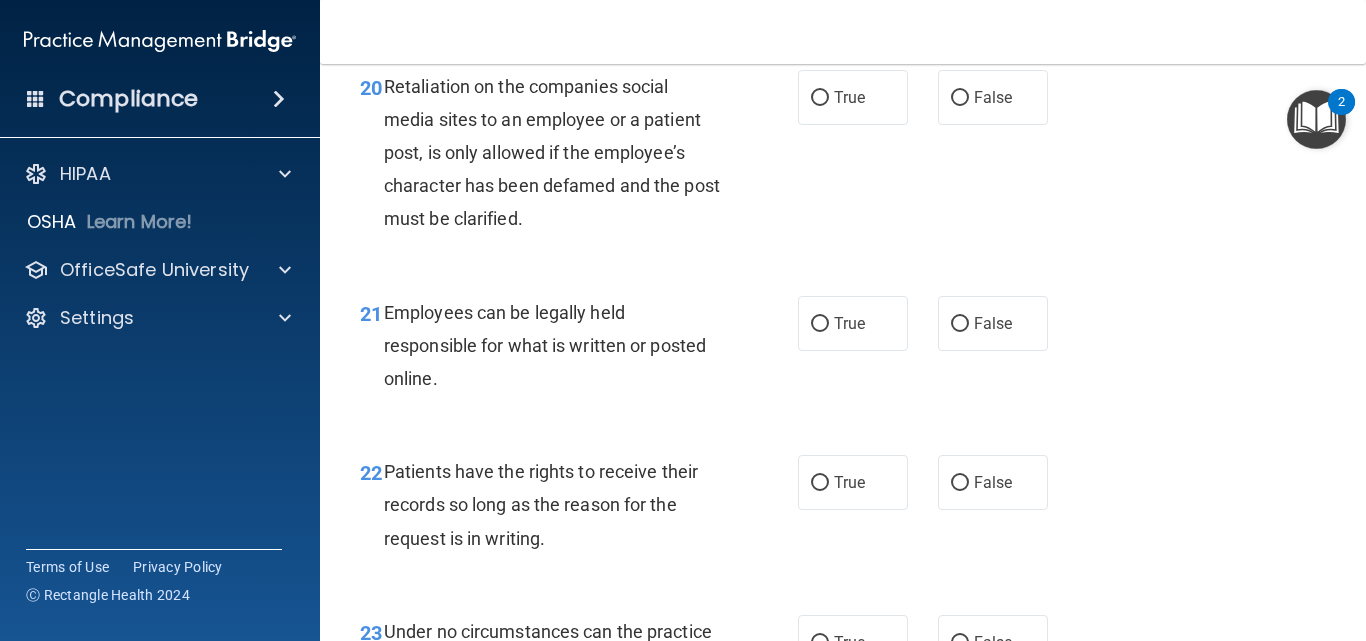 scroll, scrollTop: 4320, scrollLeft: 0, axis: vertical 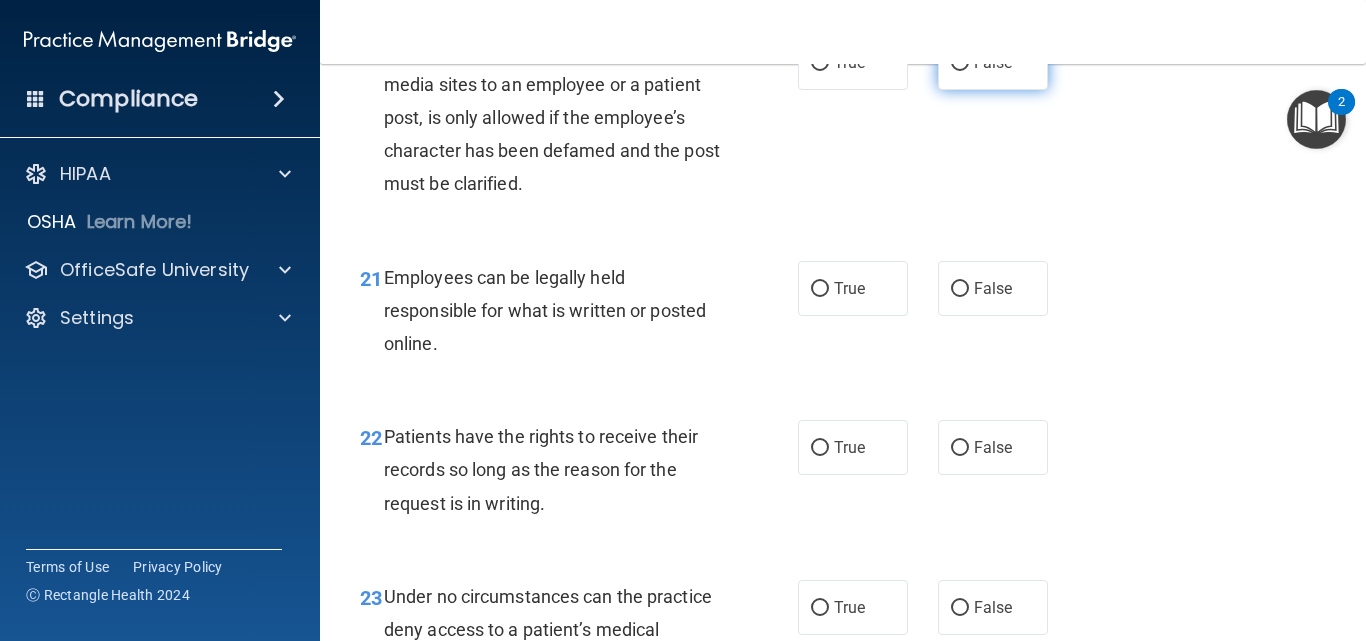 click on "False" at bounding box center (993, 62) 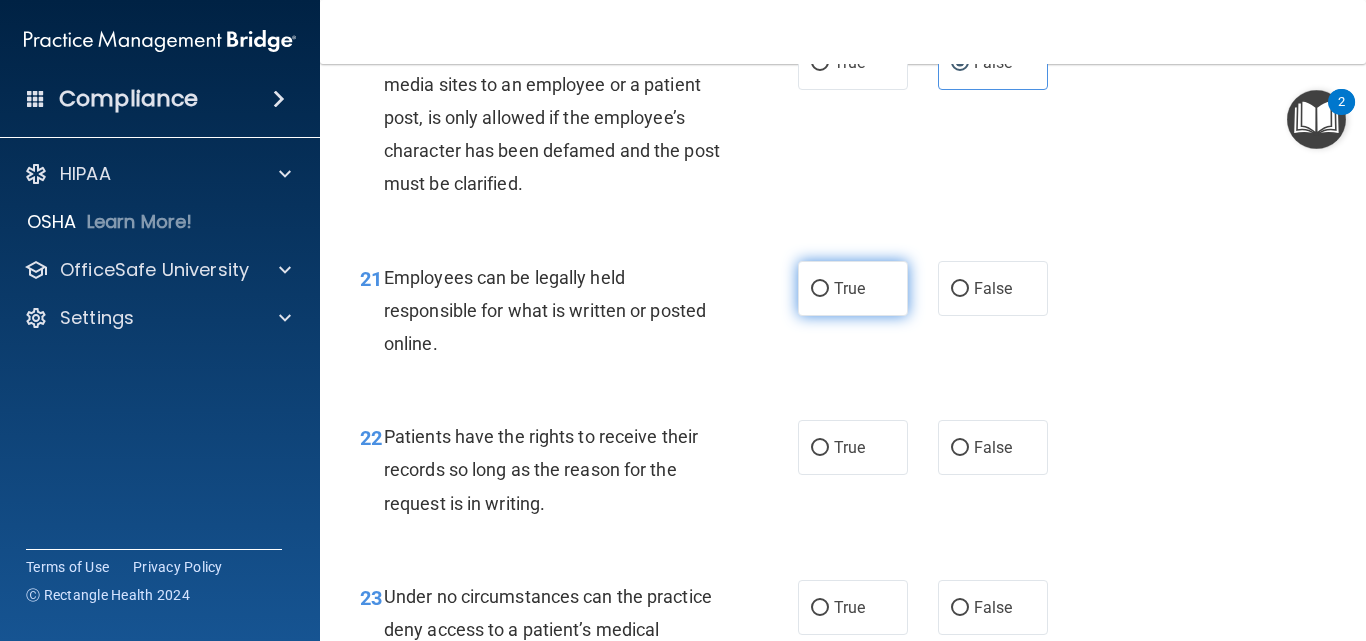 click on "True" at bounding box center (853, 288) 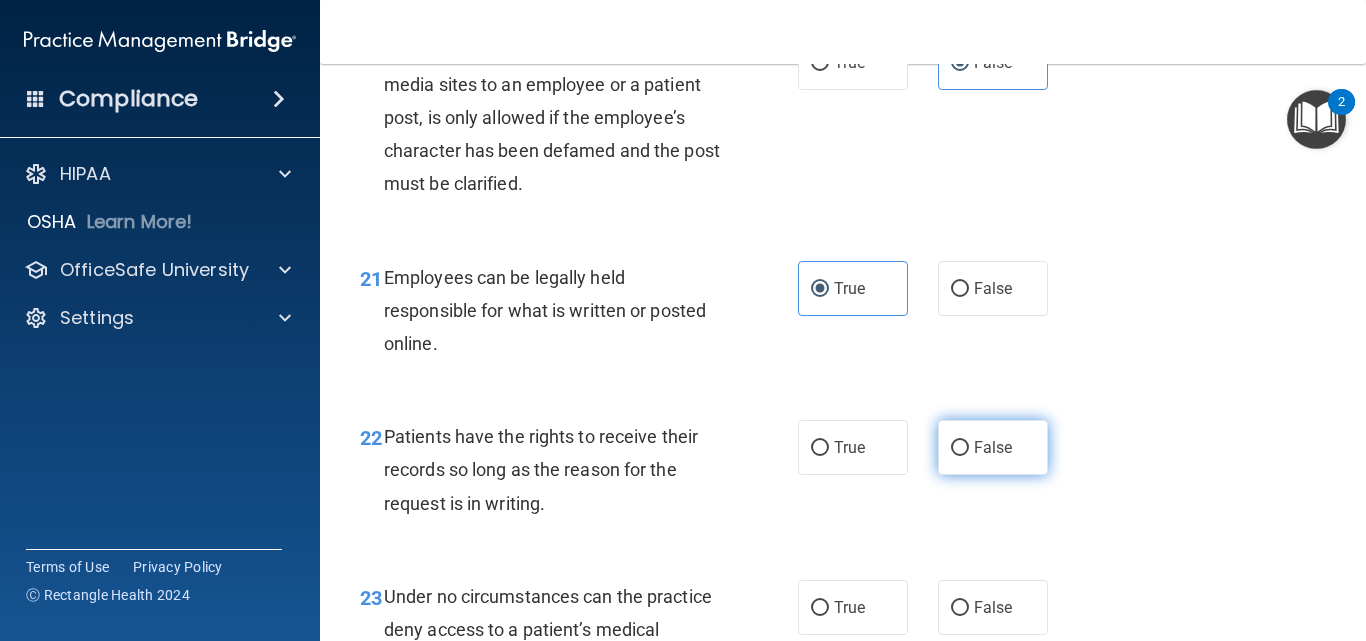 click on "False" at bounding box center (993, 447) 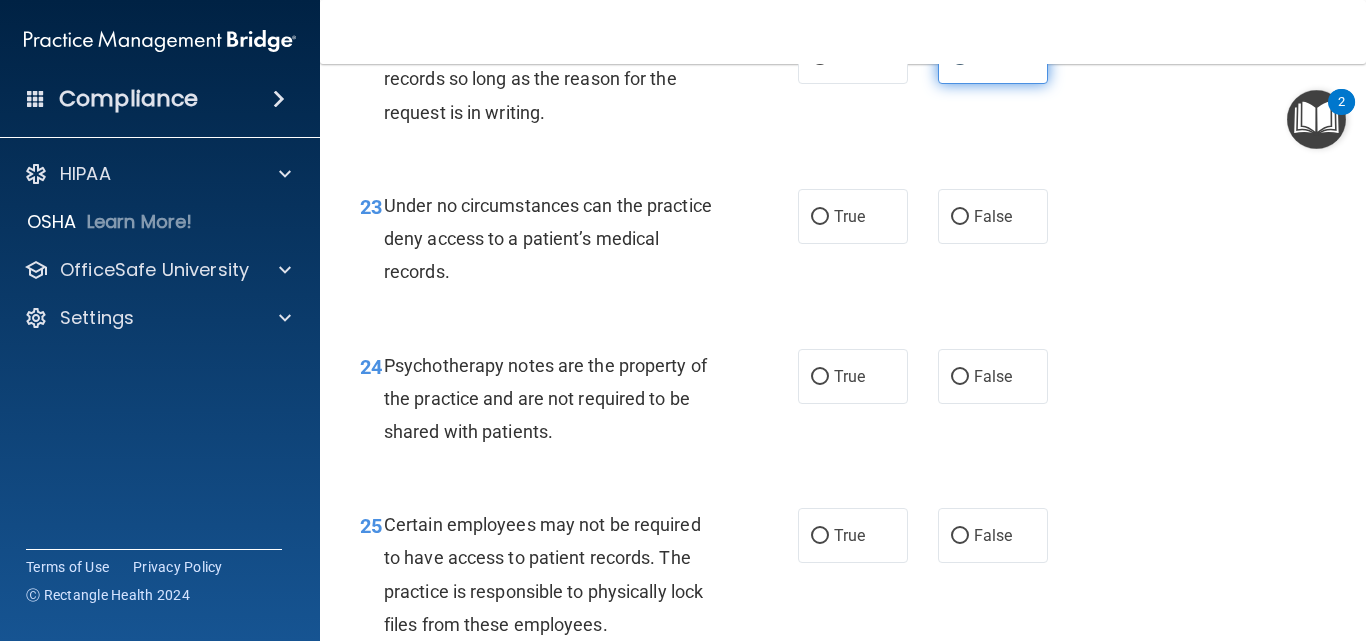 scroll, scrollTop: 4720, scrollLeft: 0, axis: vertical 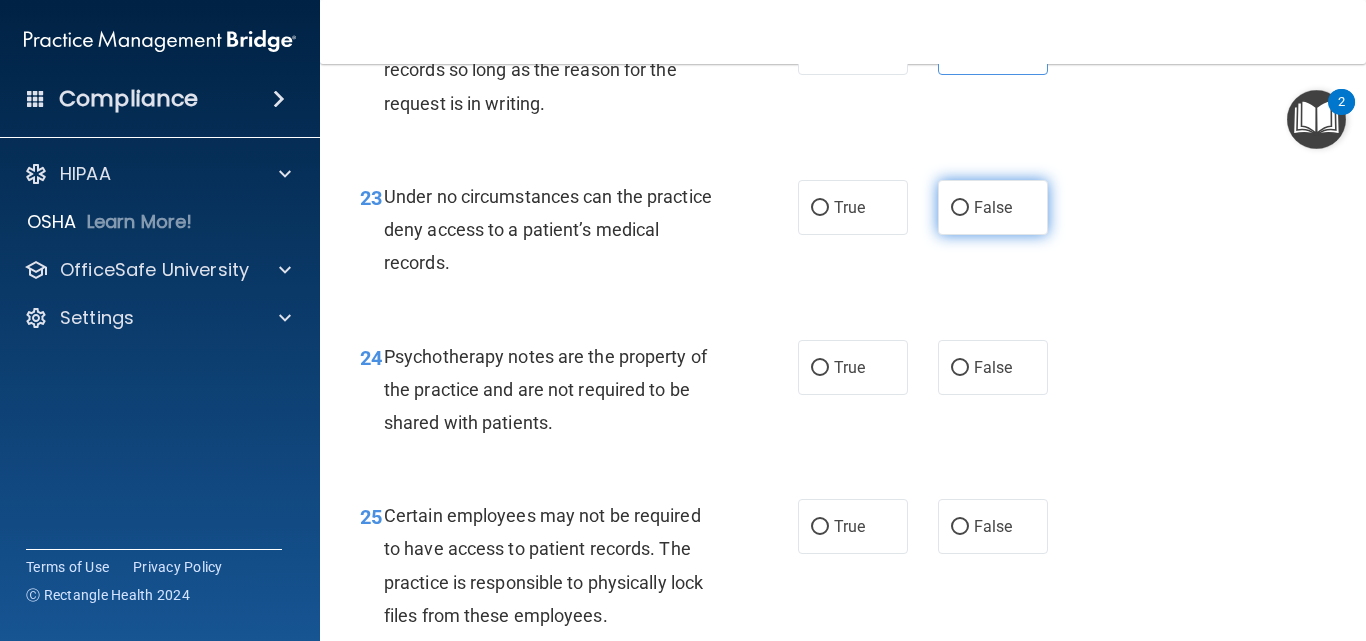 click on "False" at bounding box center [993, 207] 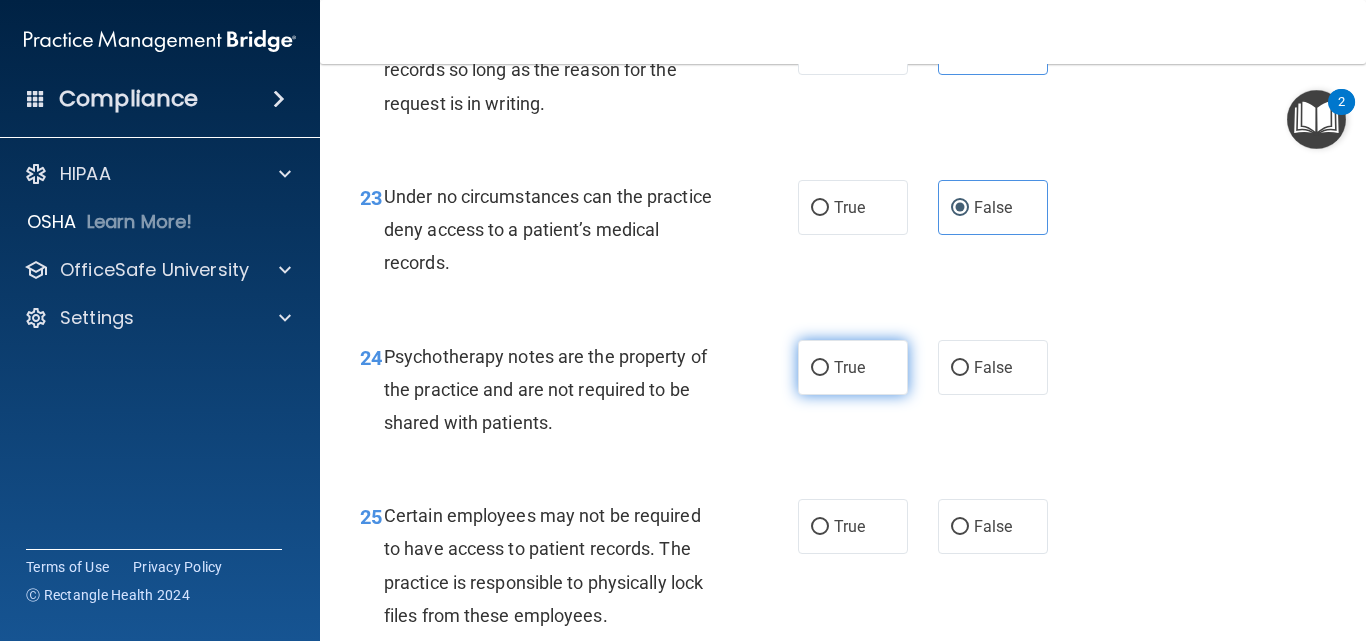 click on "True" at bounding box center [820, 368] 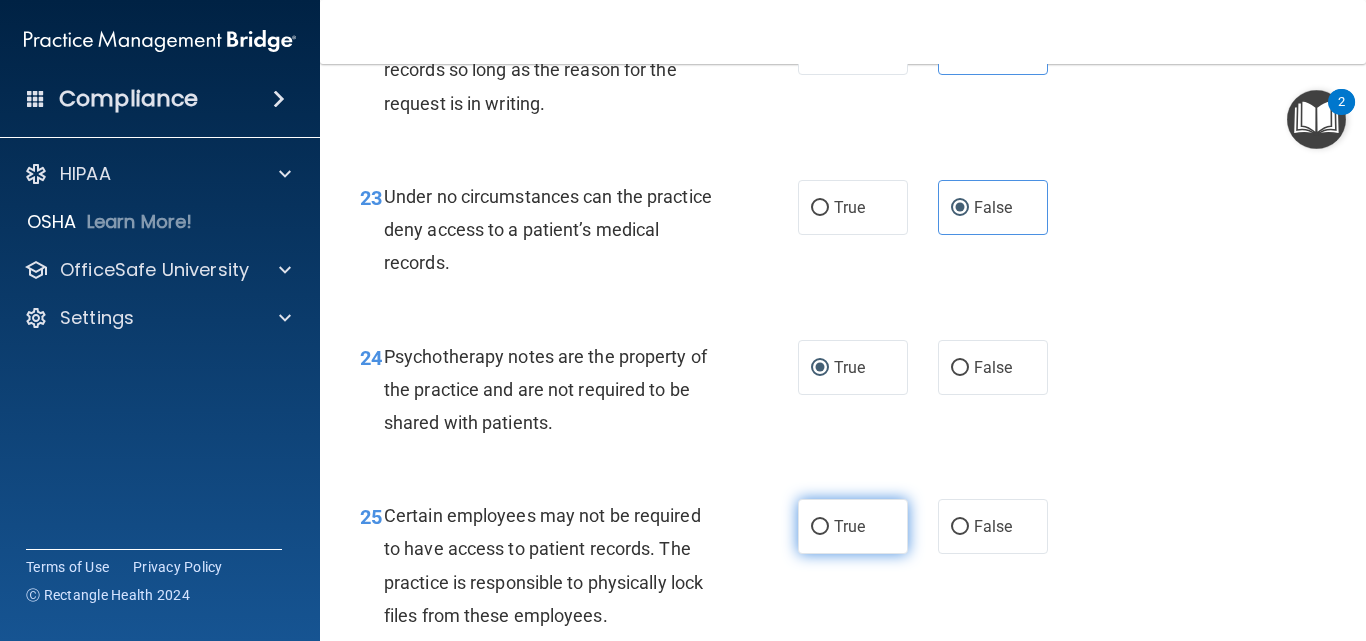 click on "True" at bounding box center (853, 526) 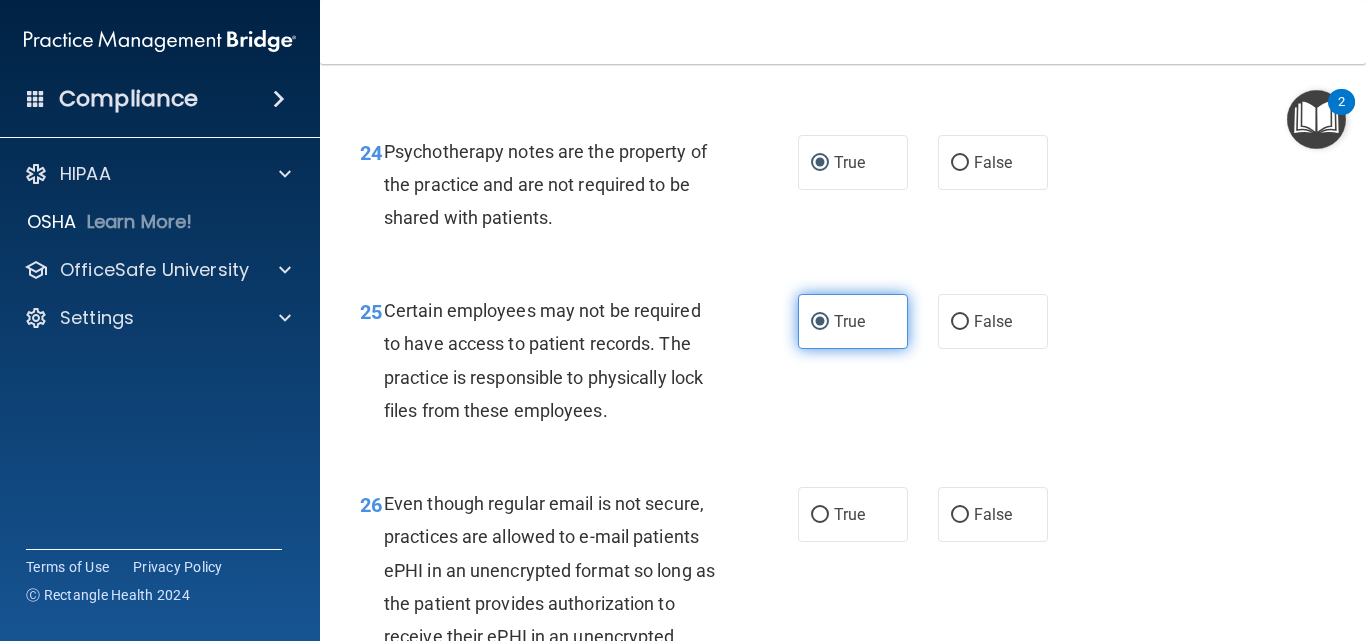scroll, scrollTop: 4960, scrollLeft: 0, axis: vertical 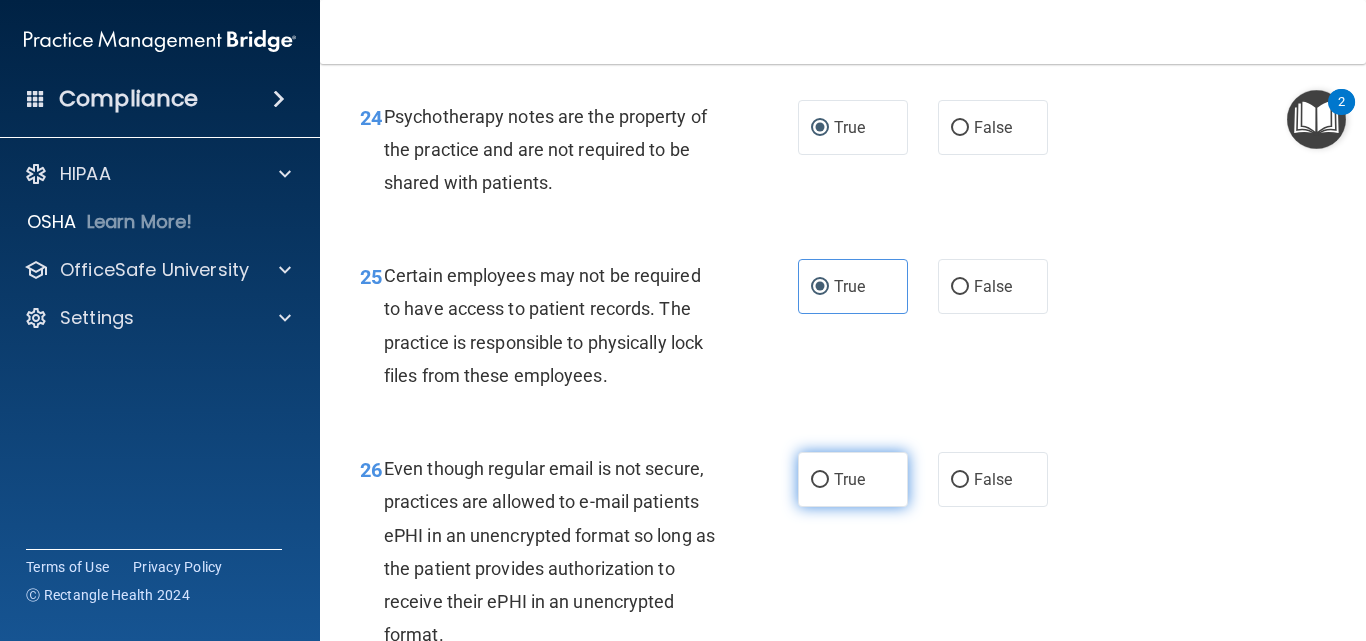 click on "True" at bounding box center [820, 480] 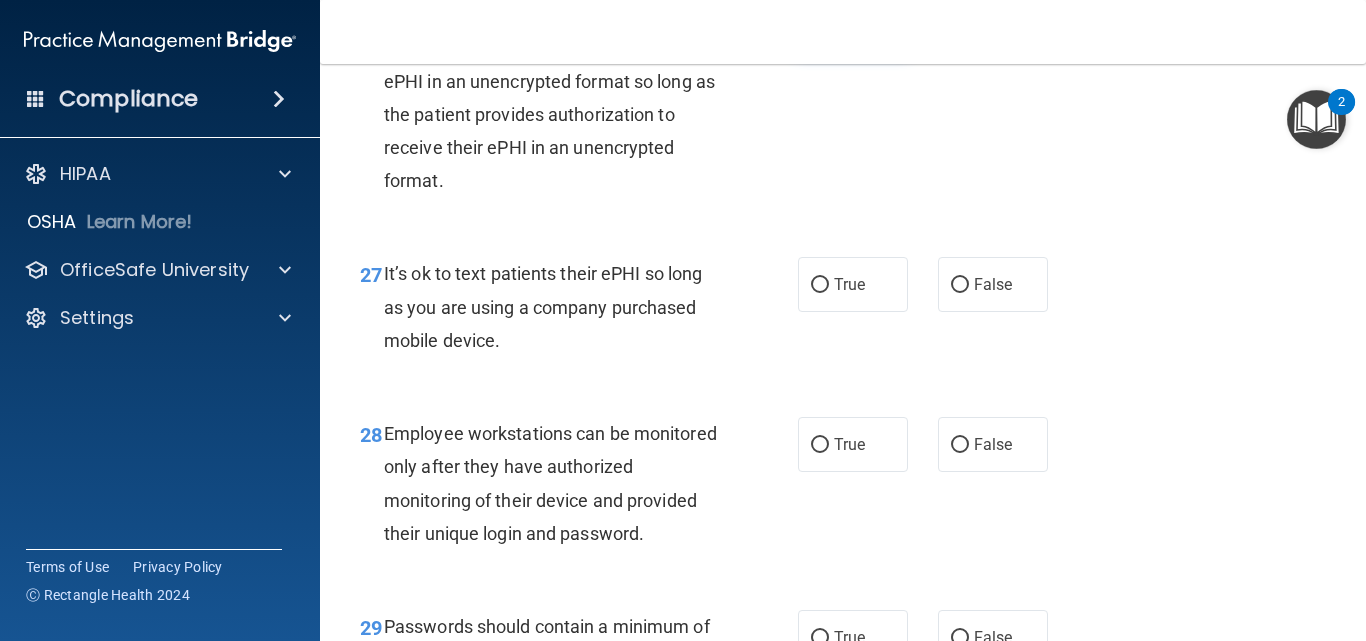 scroll, scrollTop: 5480, scrollLeft: 0, axis: vertical 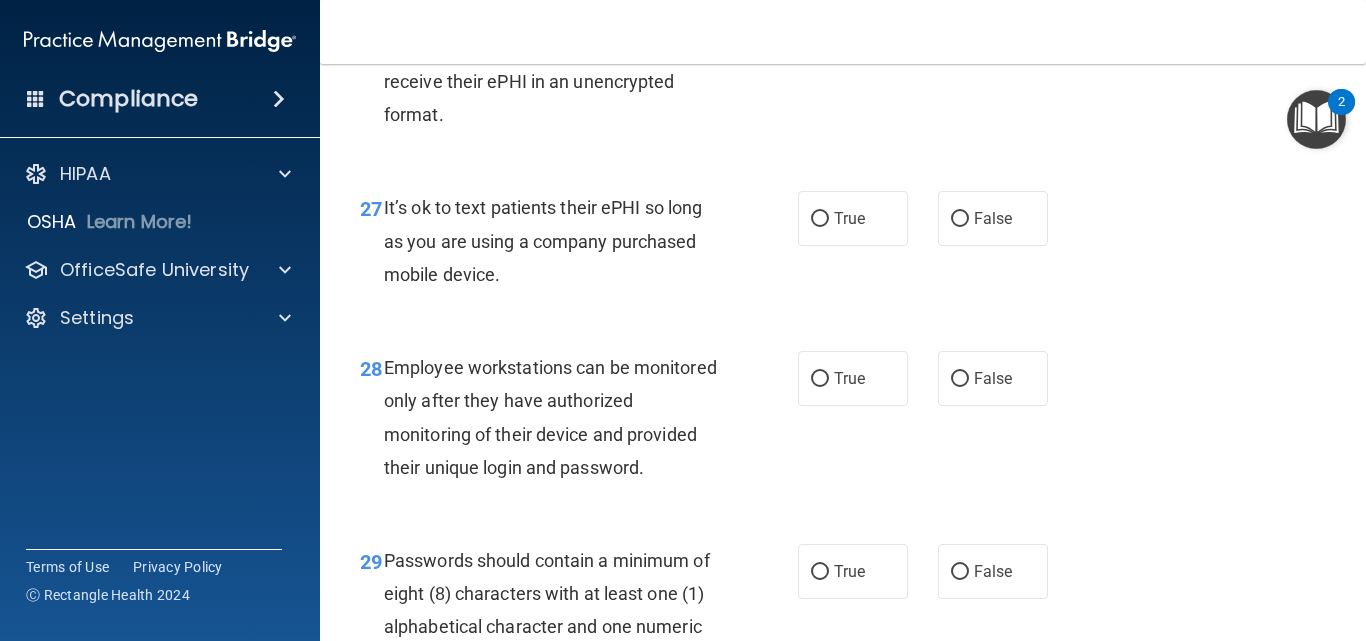 click on "27        It’s ok to text patients their ePHI so long as you are using a company purchased mobile device.                 True           False" at bounding box center [843, 246] 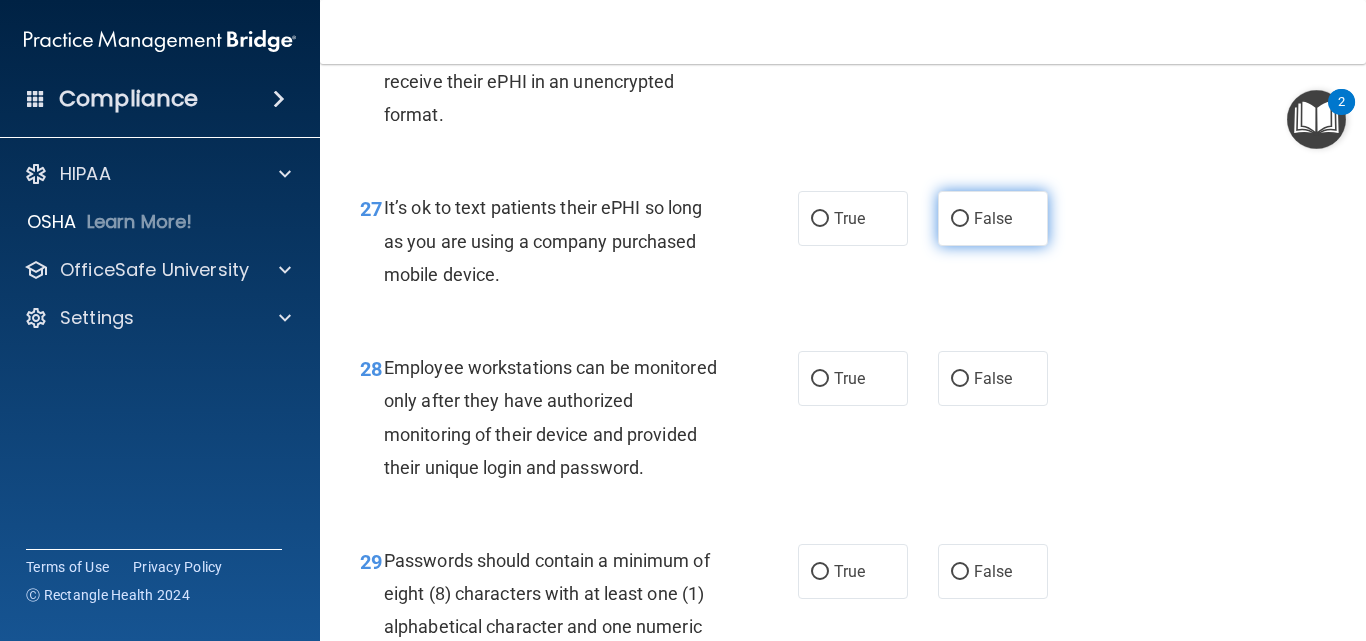 click on "False" at bounding box center [993, 218] 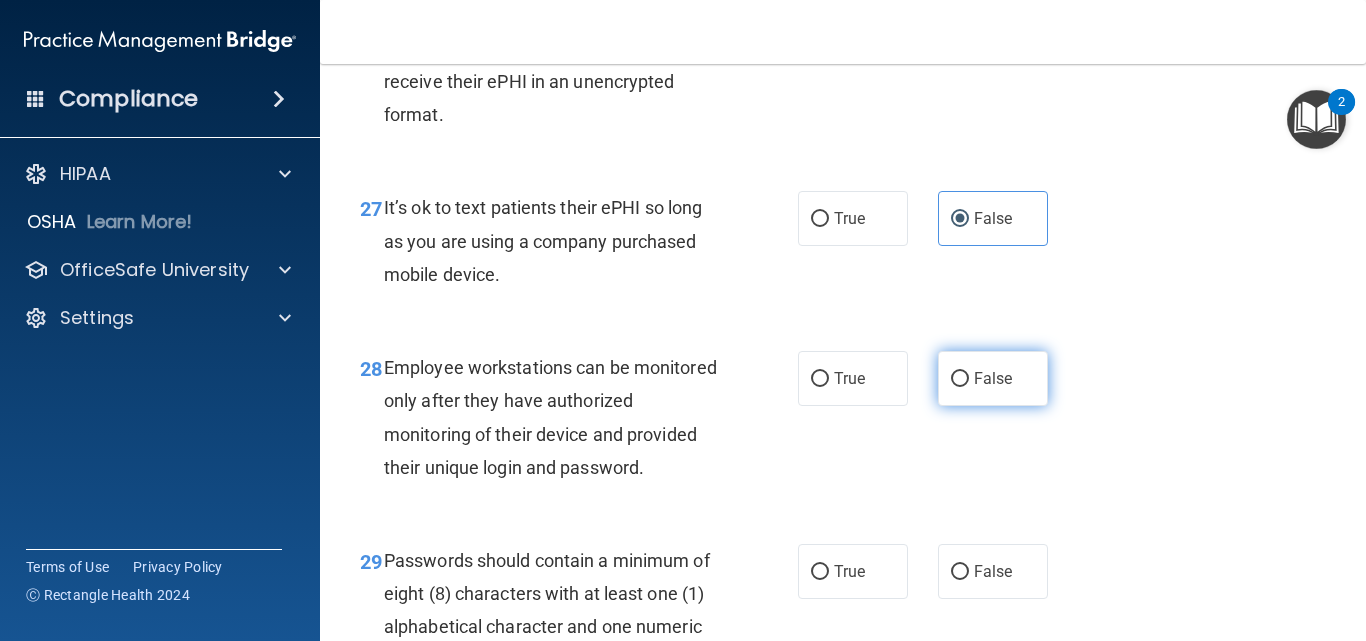 click on "False" at bounding box center [993, 378] 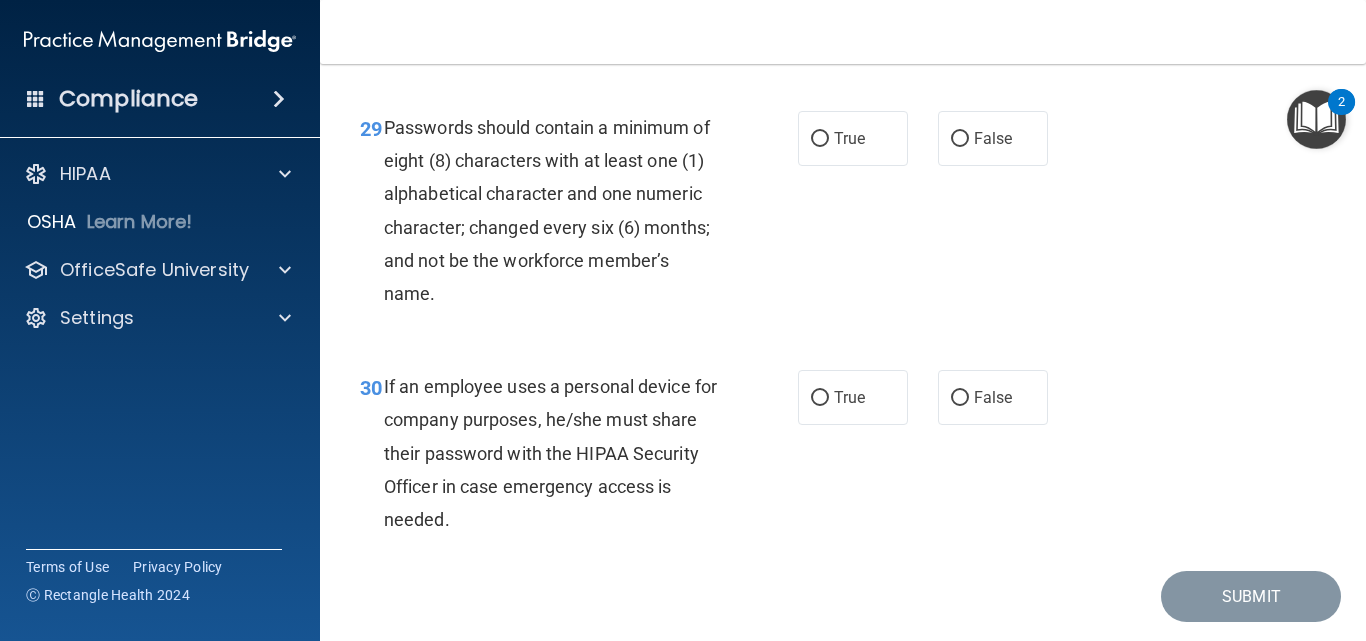 scroll, scrollTop: 5920, scrollLeft: 0, axis: vertical 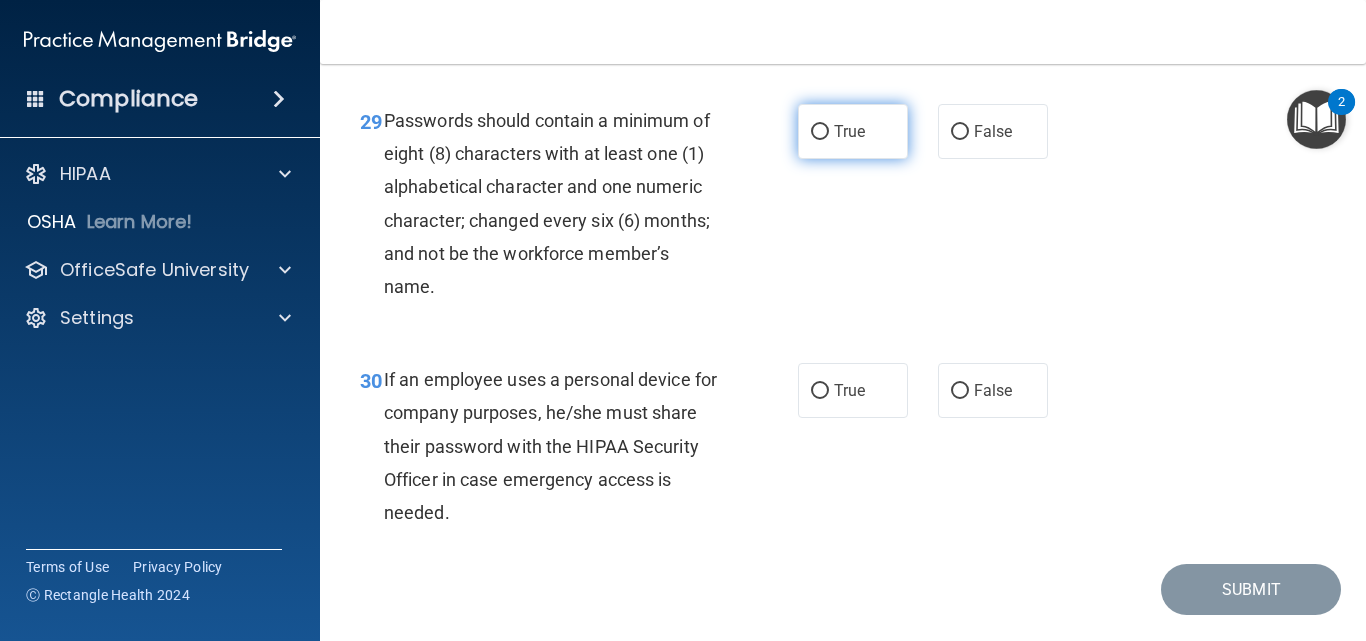 click on "True" at bounding box center [853, 131] 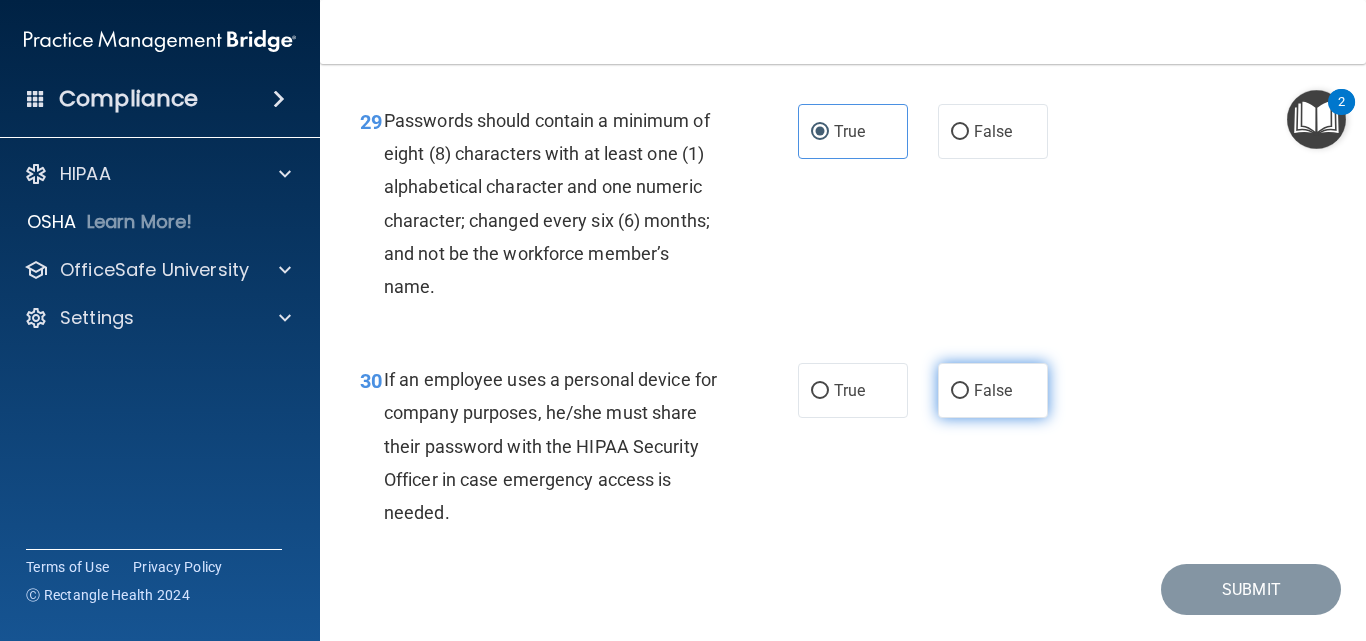click on "False" at bounding box center (993, 390) 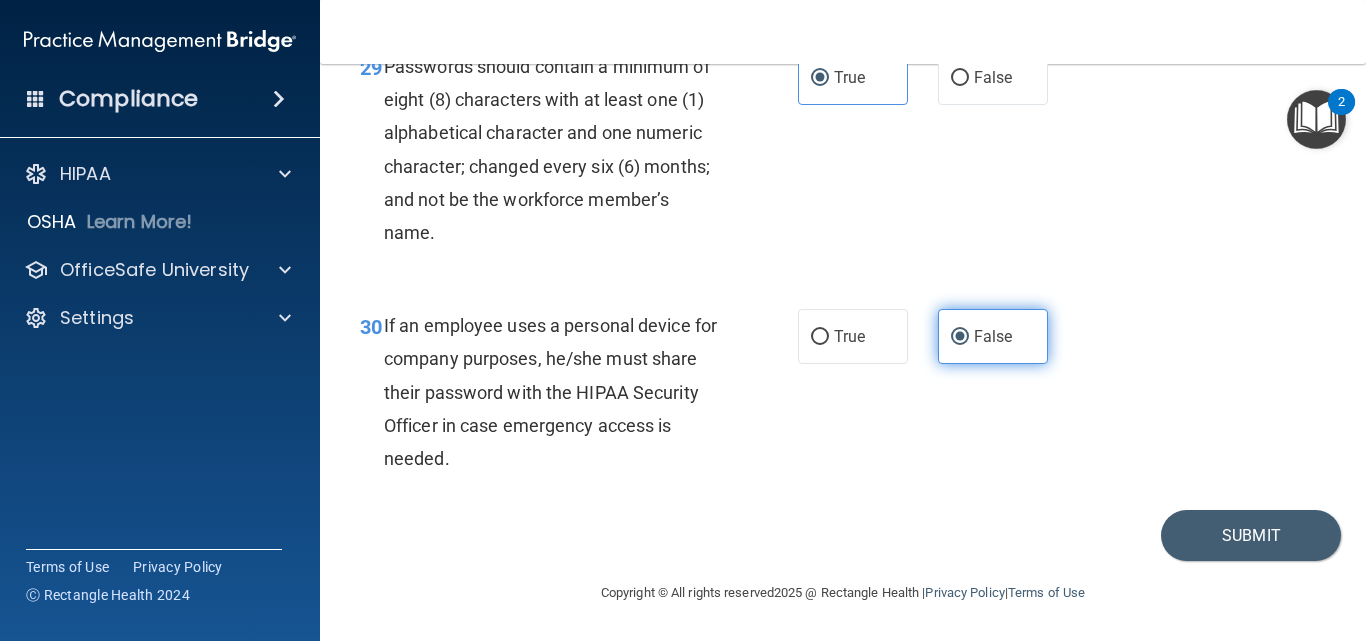 scroll, scrollTop: 6040, scrollLeft: 0, axis: vertical 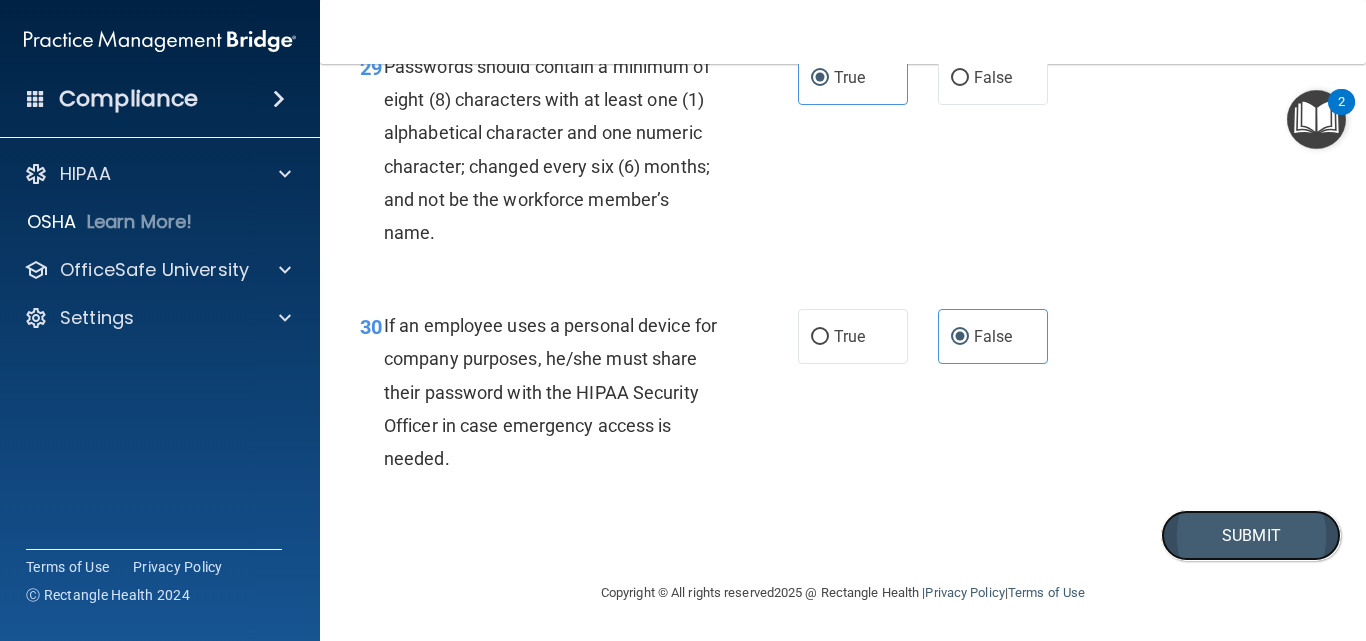 click on "Submit" at bounding box center (1251, 535) 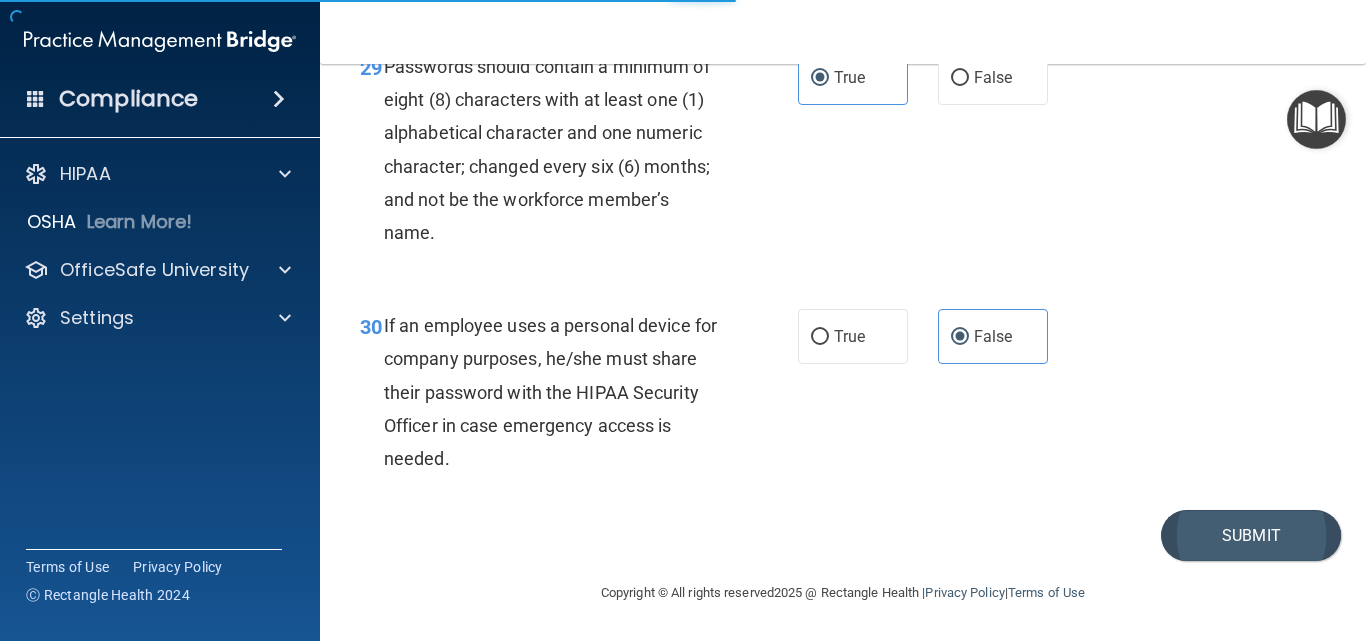 scroll, scrollTop: 0, scrollLeft: 0, axis: both 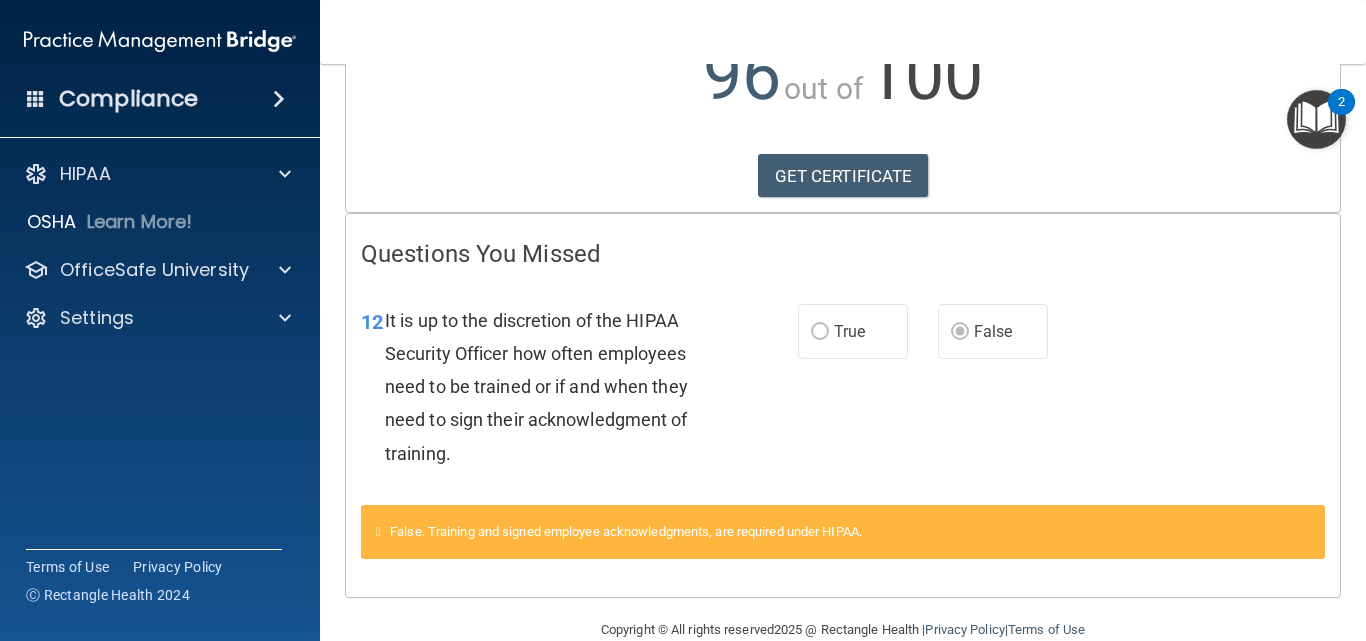 click at bounding box center [1316, 119] 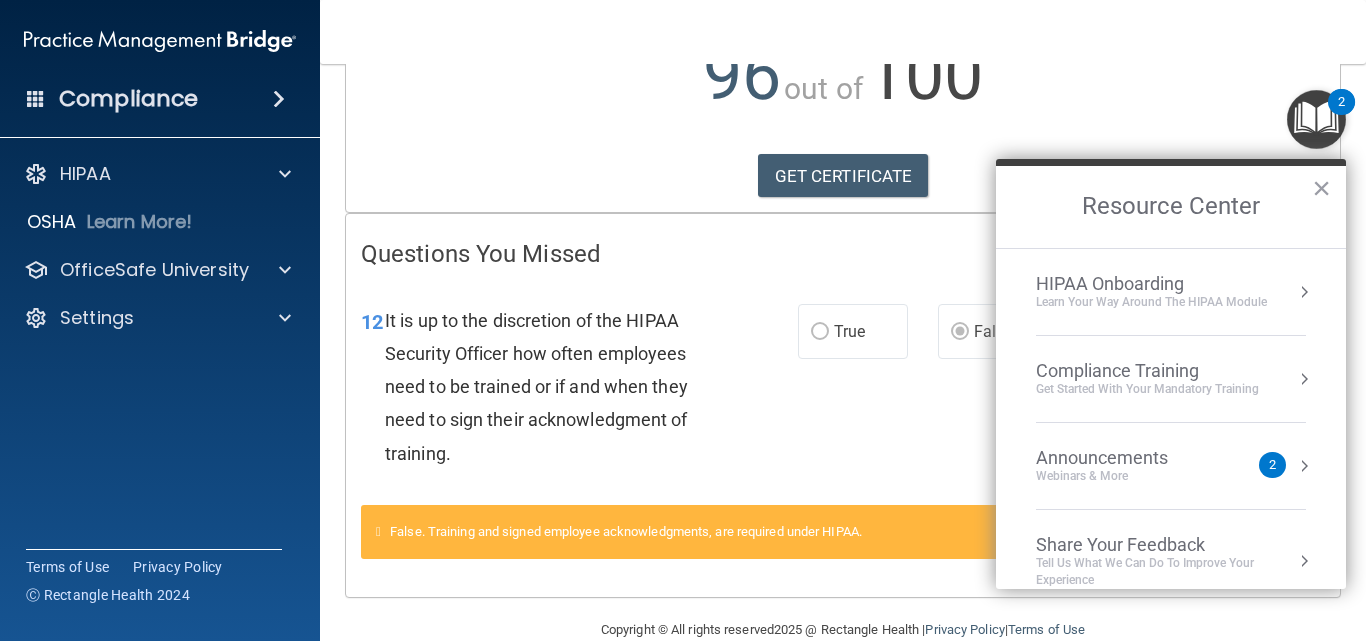 click at bounding box center [1304, 379] 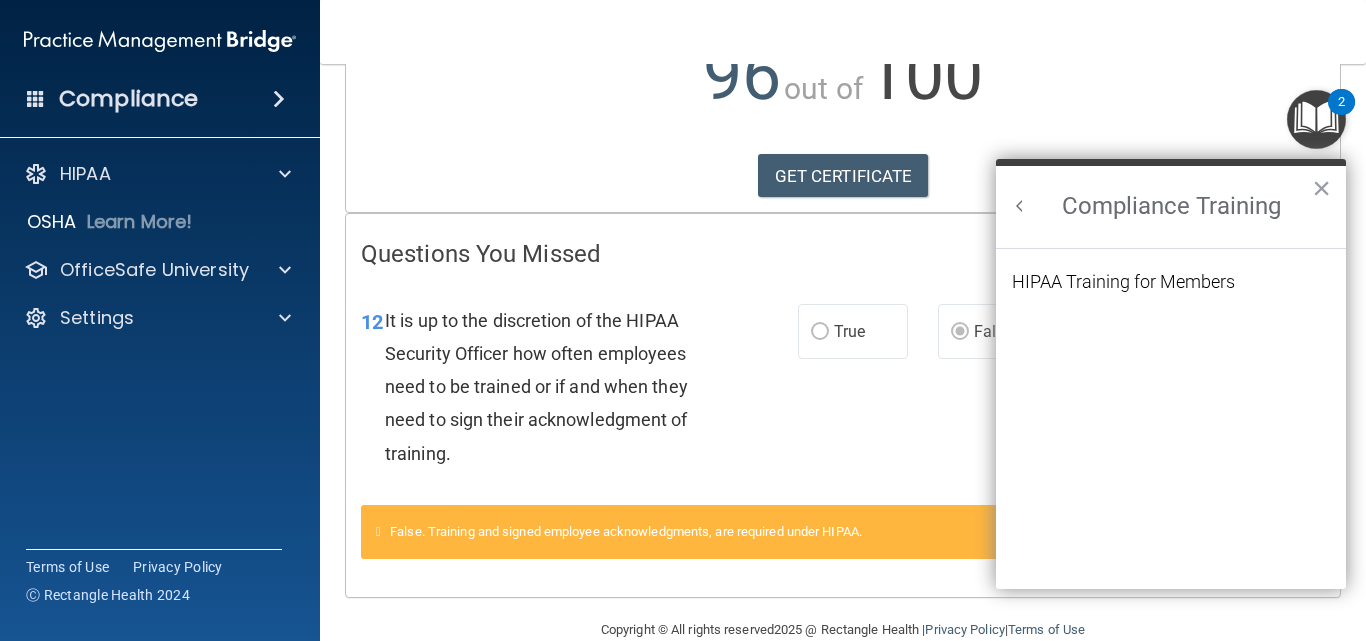 scroll, scrollTop: 0, scrollLeft: 0, axis: both 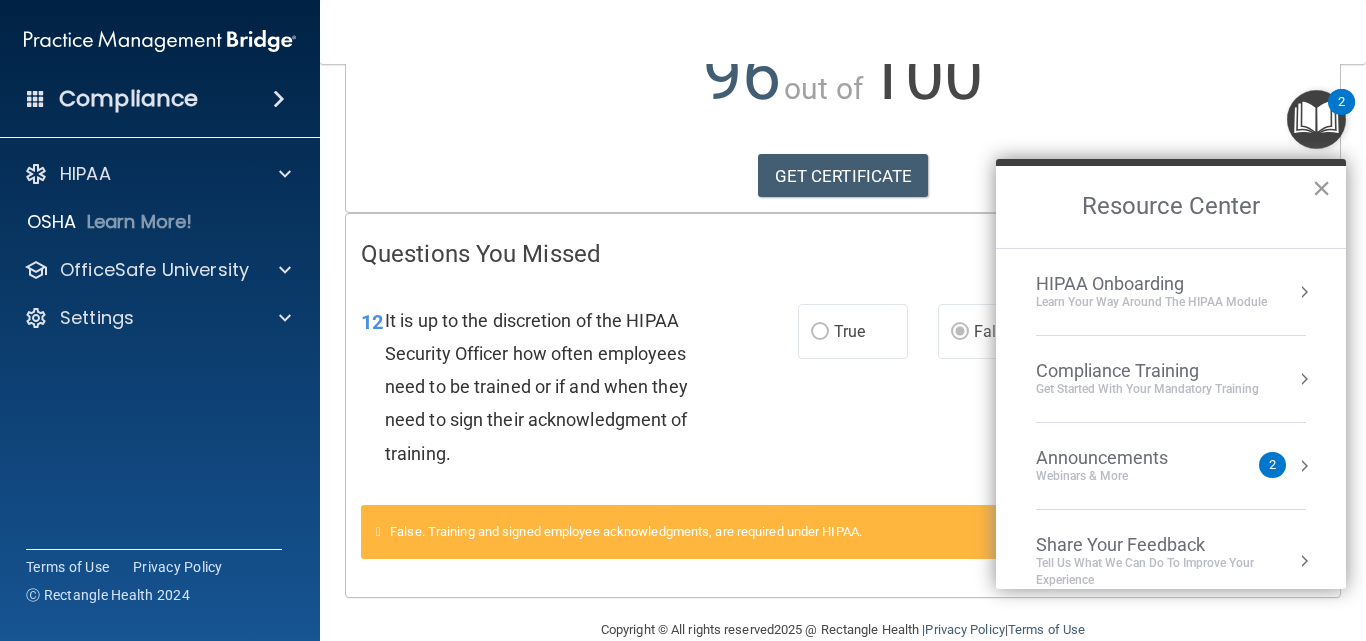 click on "×" at bounding box center [1321, 188] 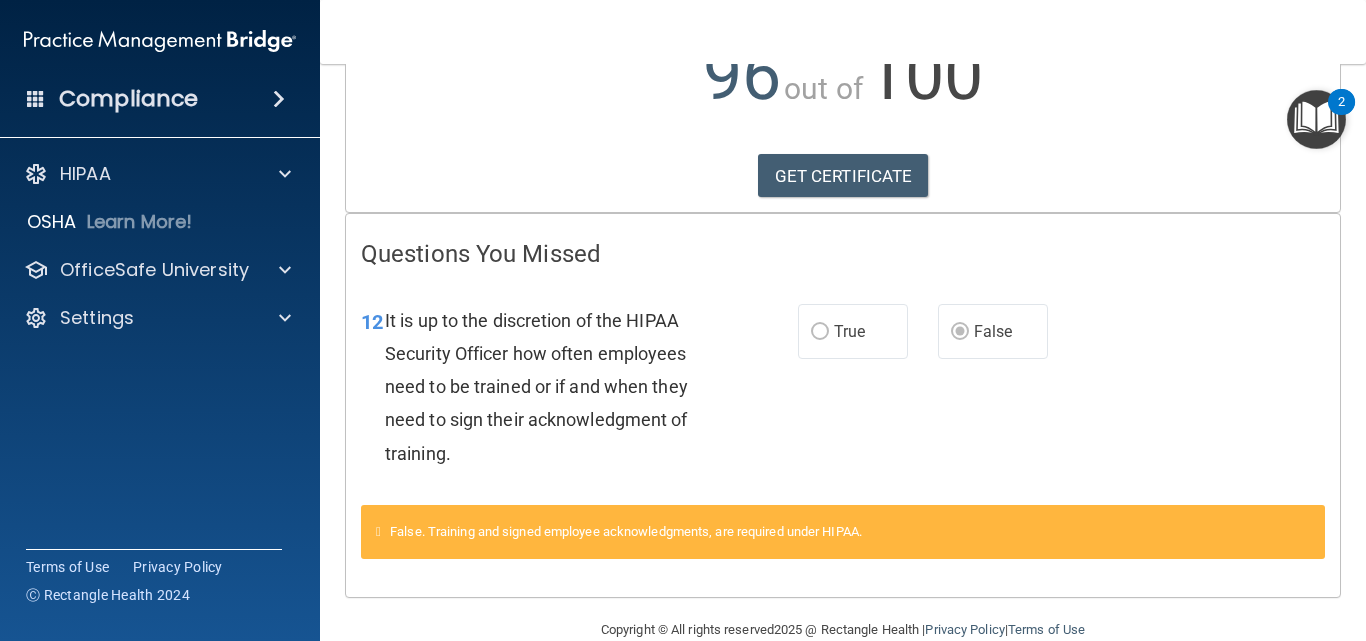 click on "Compliance" at bounding box center (128, 99) 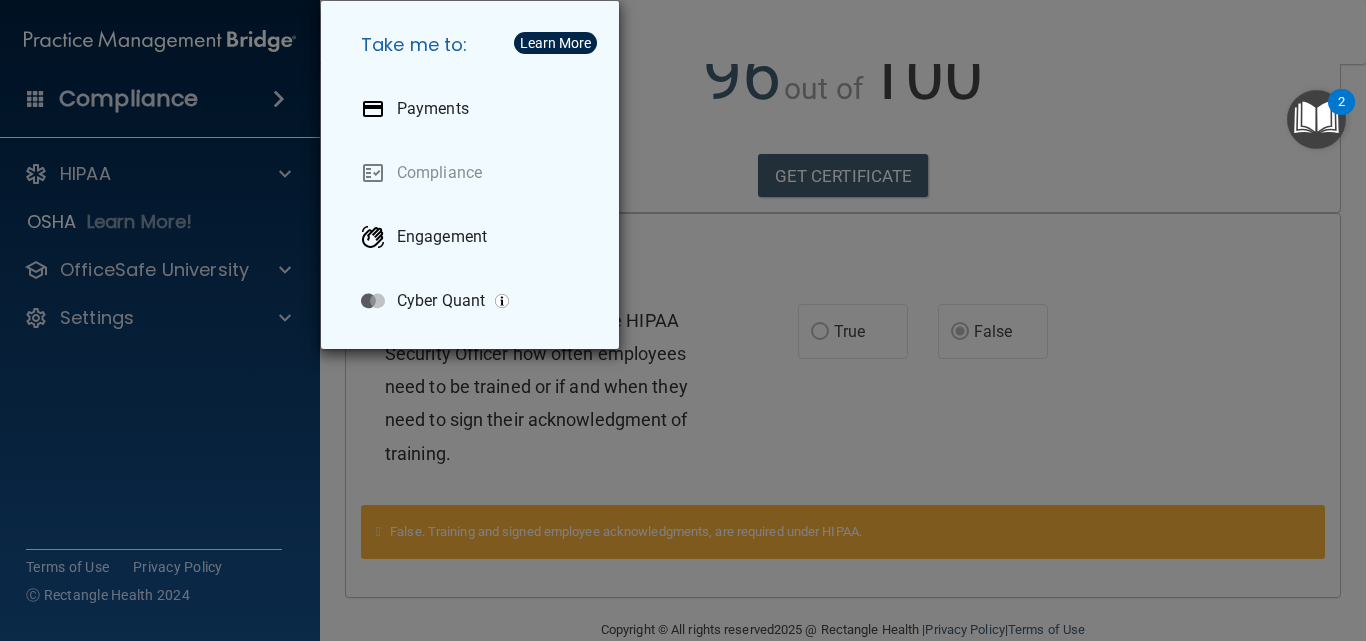 click on "Take me to:             Payments                   Compliance                     Engagement                     Cyber Quant" at bounding box center (683, 320) 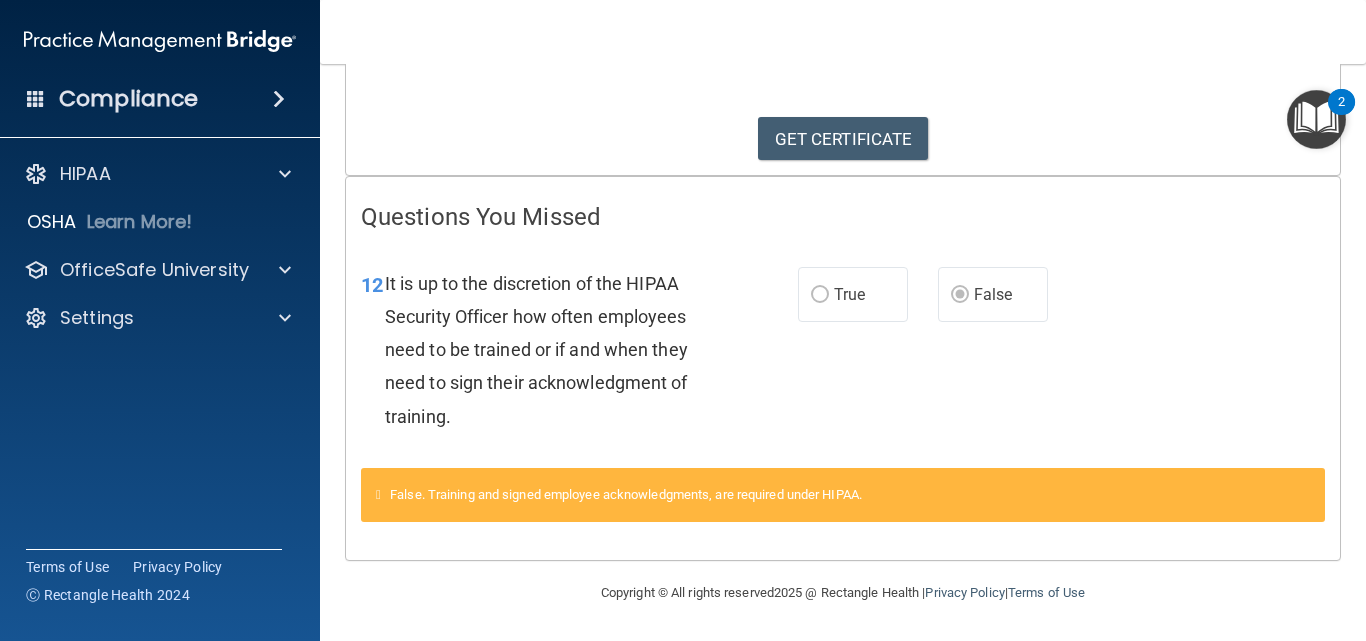 scroll, scrollTop: 0, scrollLeft: 0, axis: both 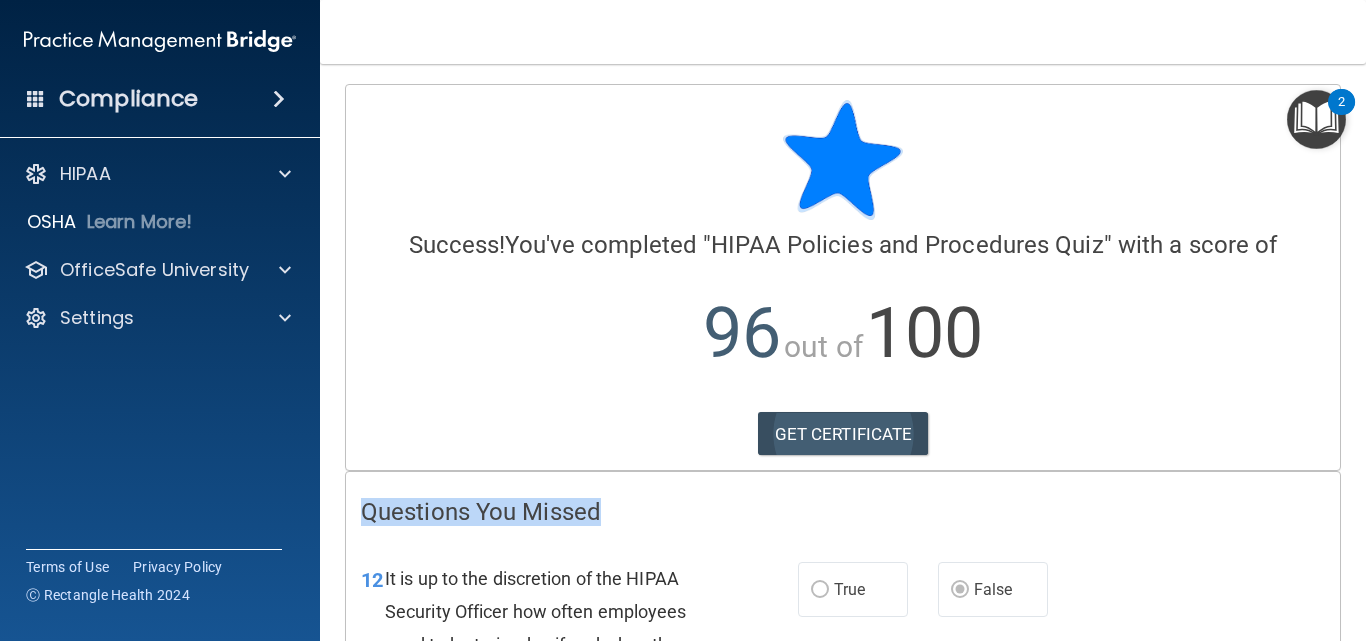 drag, startPoint x: 803, startPoint y: 468, endPoint x: 824, endPoint y: 415, distance: 57.00877 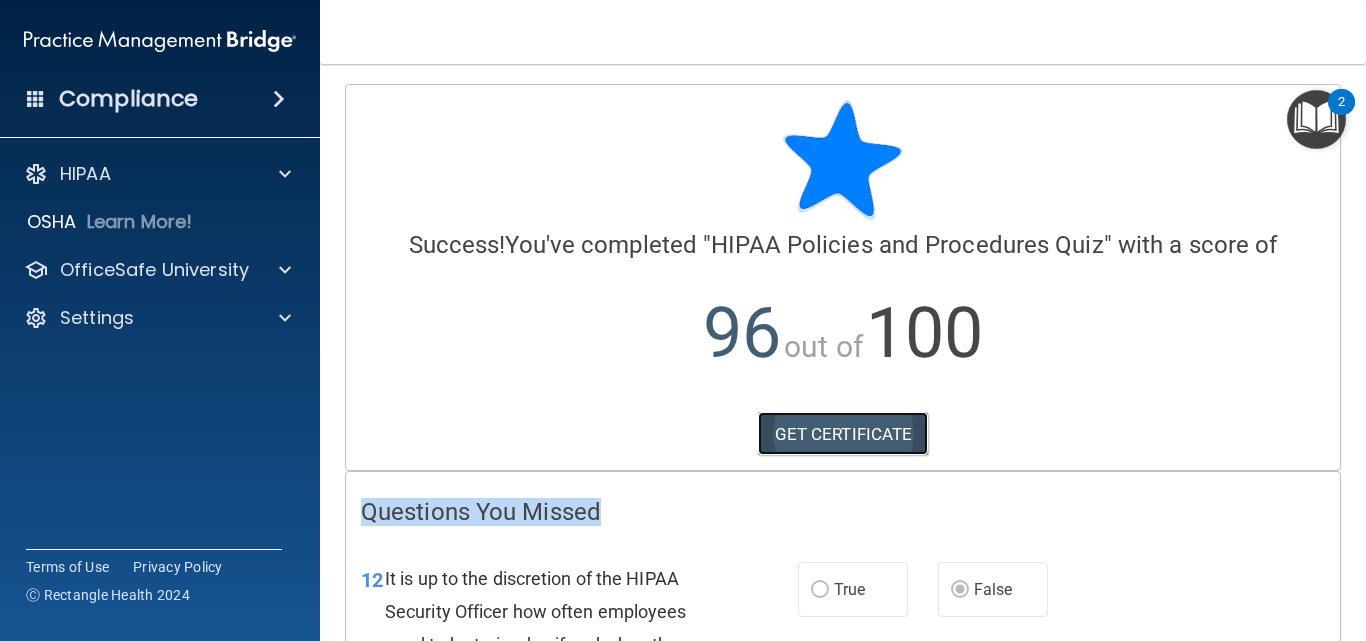 click on "GET CERTIFICATE" at bounding box center [843, 434] 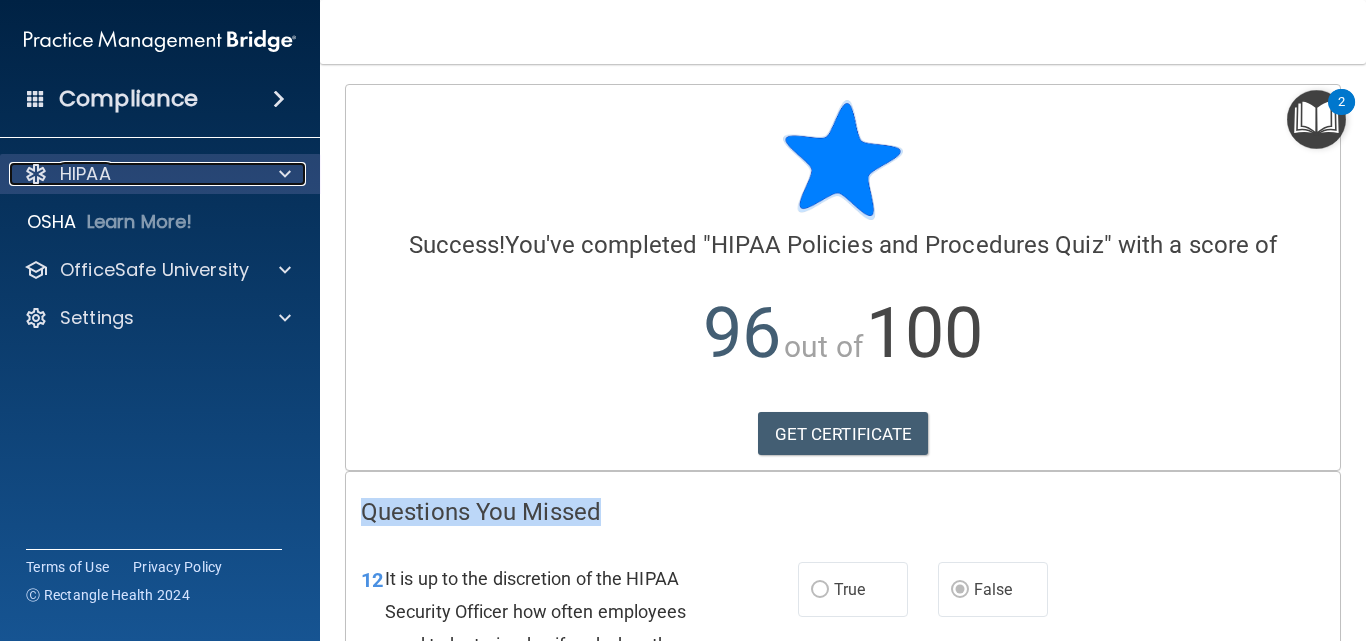click at bounding box center [285, 174] 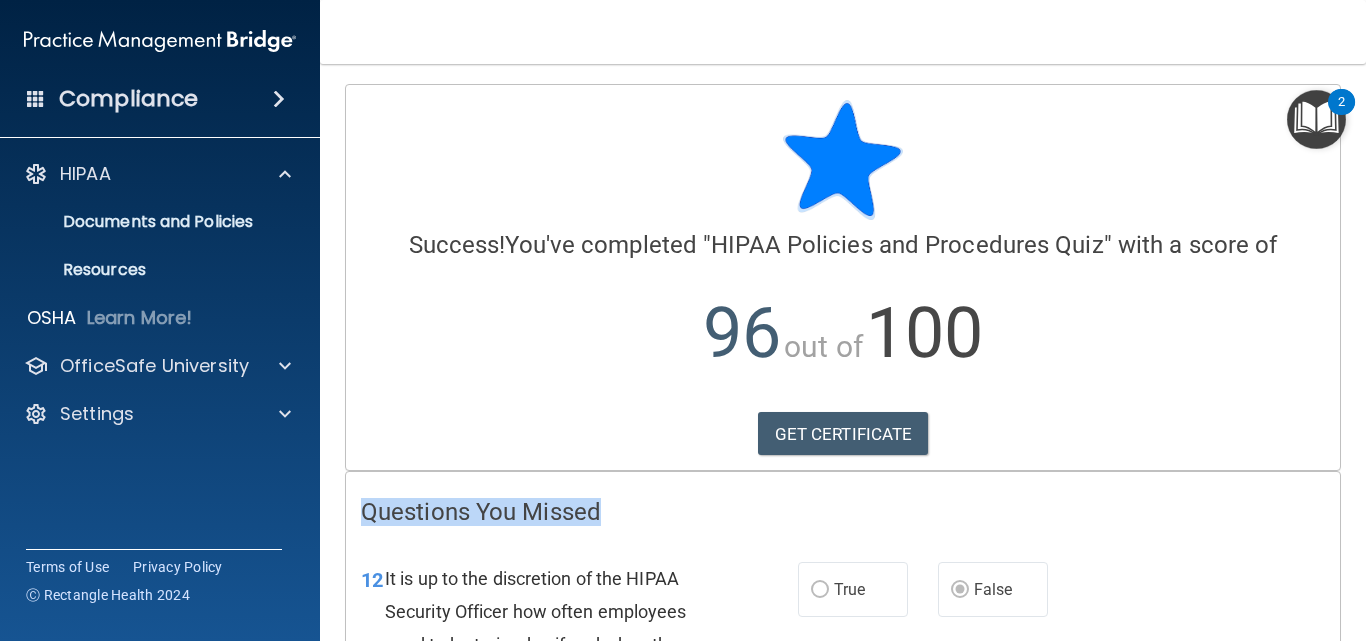 click at bounding box center [1316, 119] 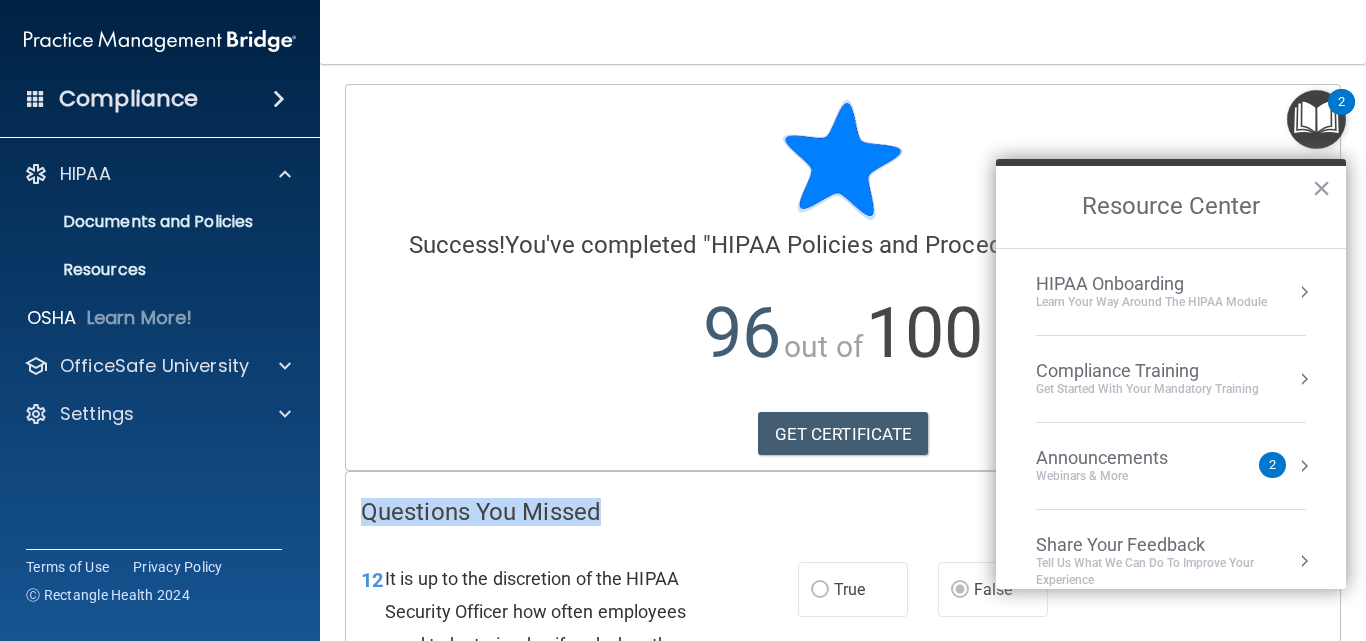 click at bounding box center [1304, 292] 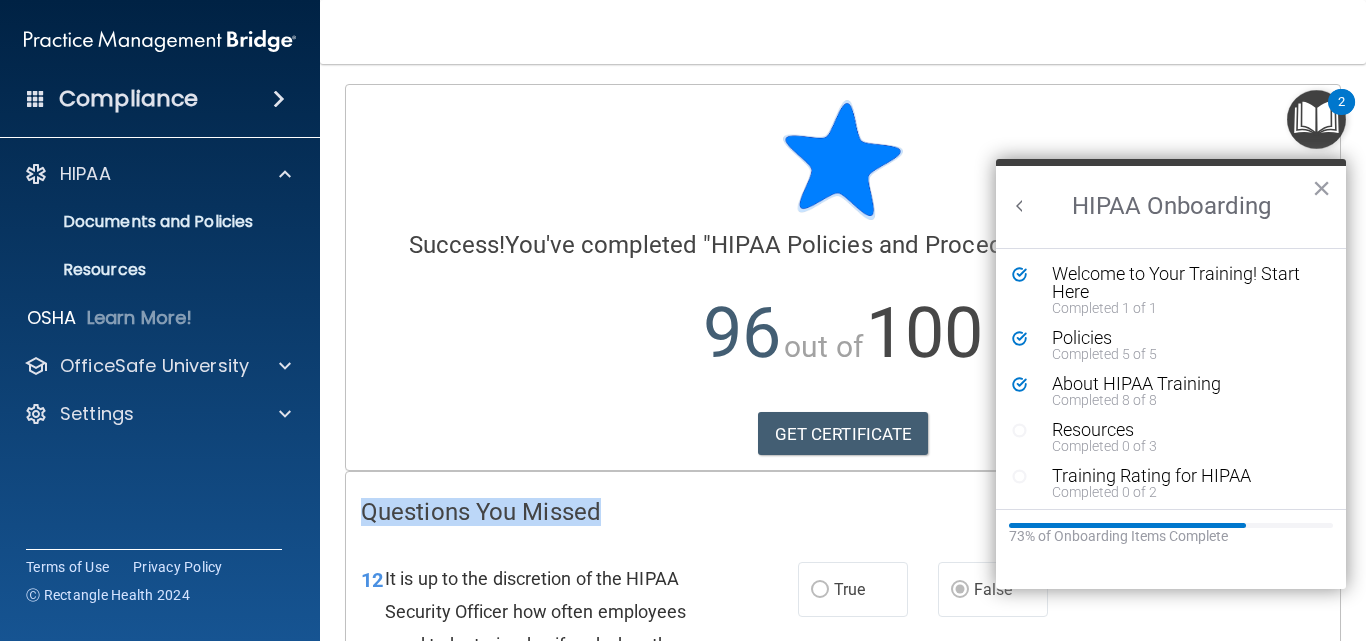 scroll, scrollTop: 0, scrollLeft: 0, axis: both 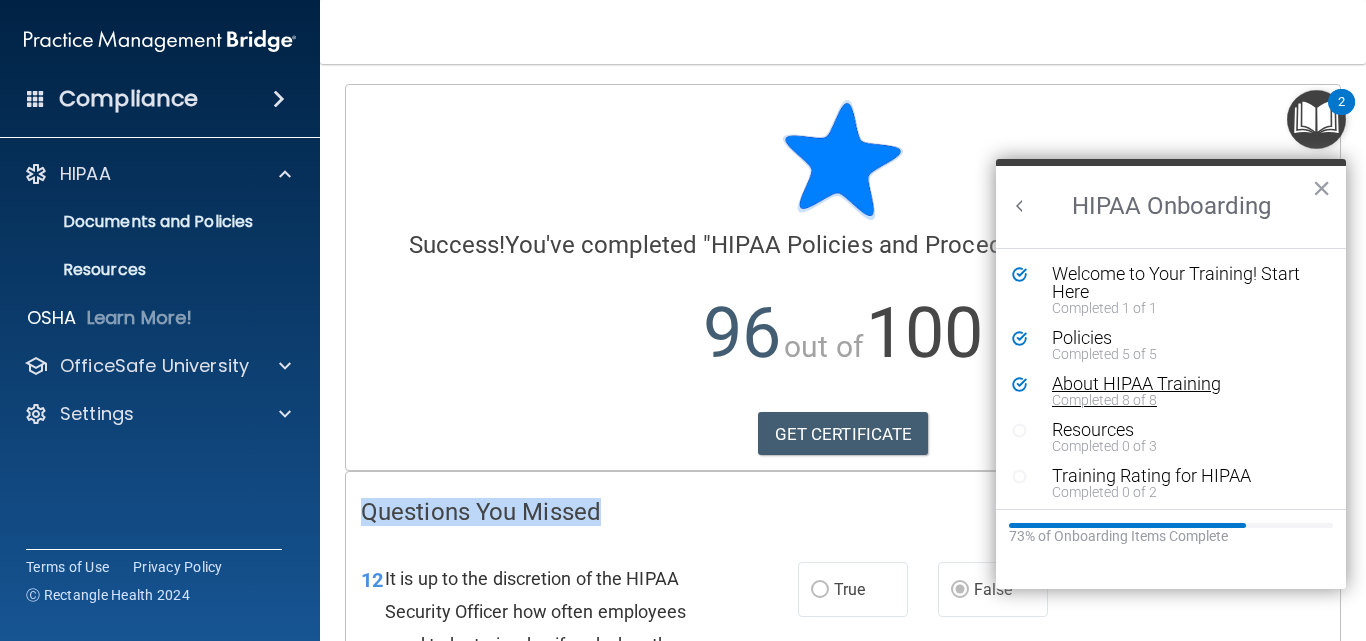 click on "About HIPAA Training" at bounding box center (1178, 384) 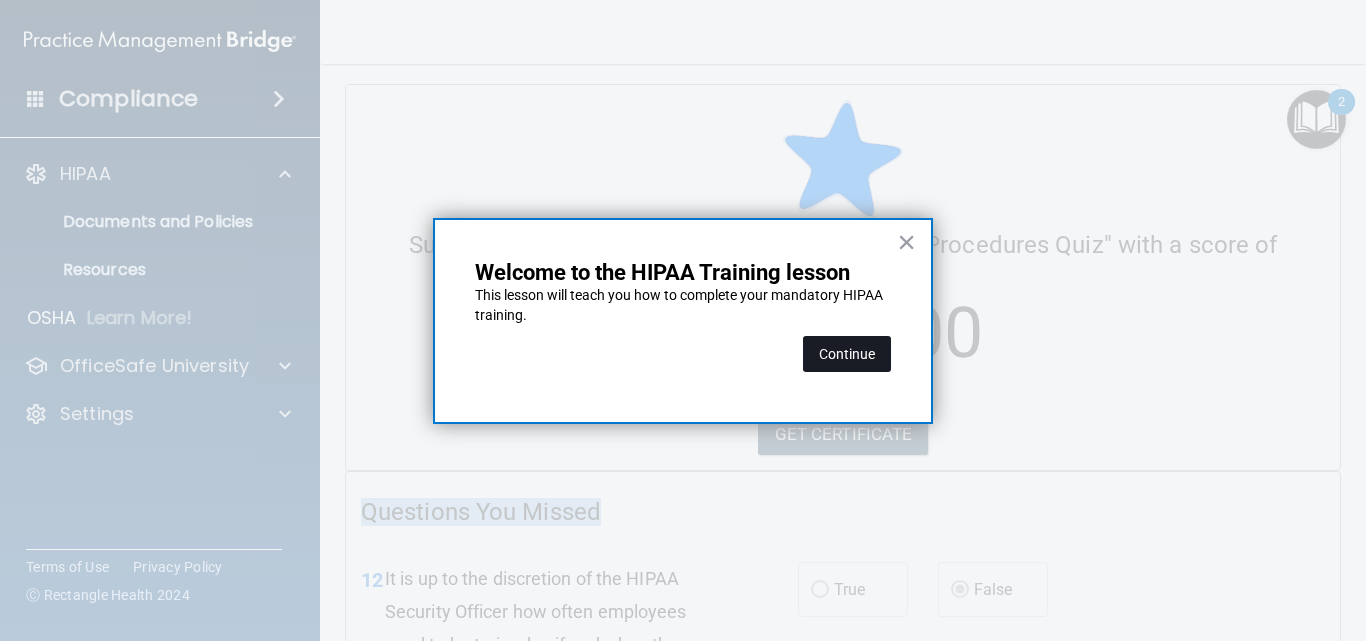 click on "Continue" at bounding box center [847, 354] 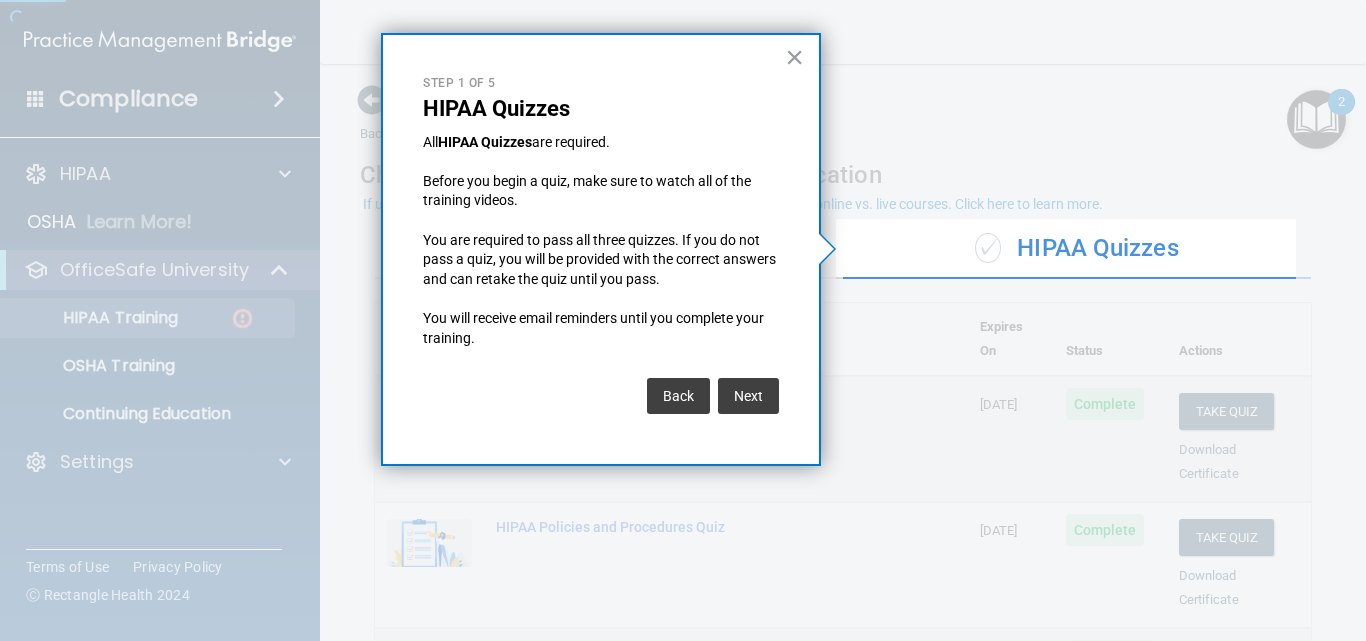 drag, startPoint x: 1112, startPoint y: 182, endPoint x: 694, endPoint y: 16, distance: 449.7555 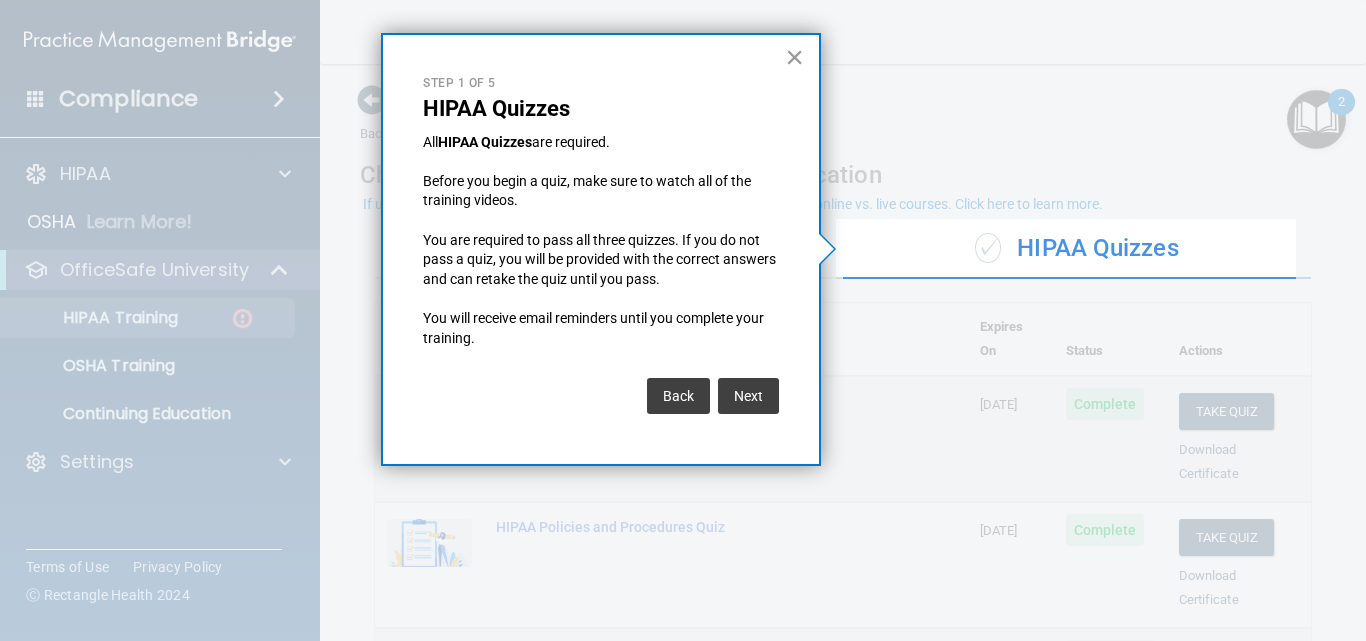 click on "×" at bounding box center [794, 57] 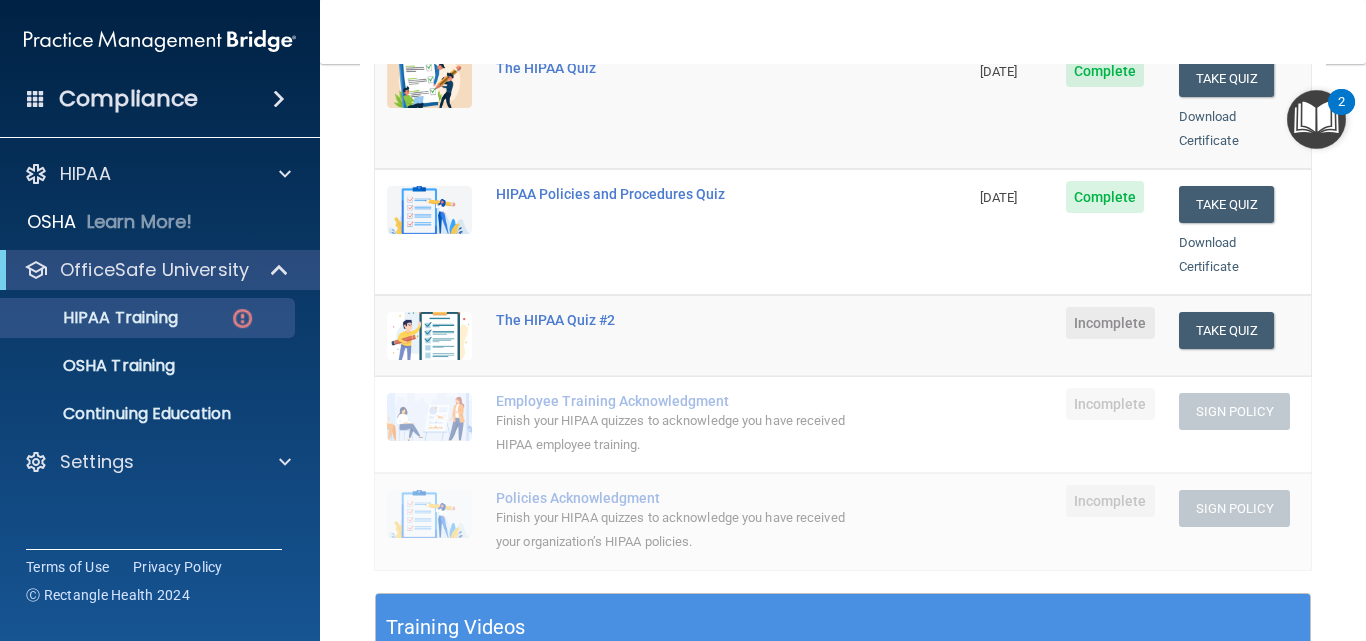 scroll, scrollTop: 346, scrollLeft: 0, axis: vertical 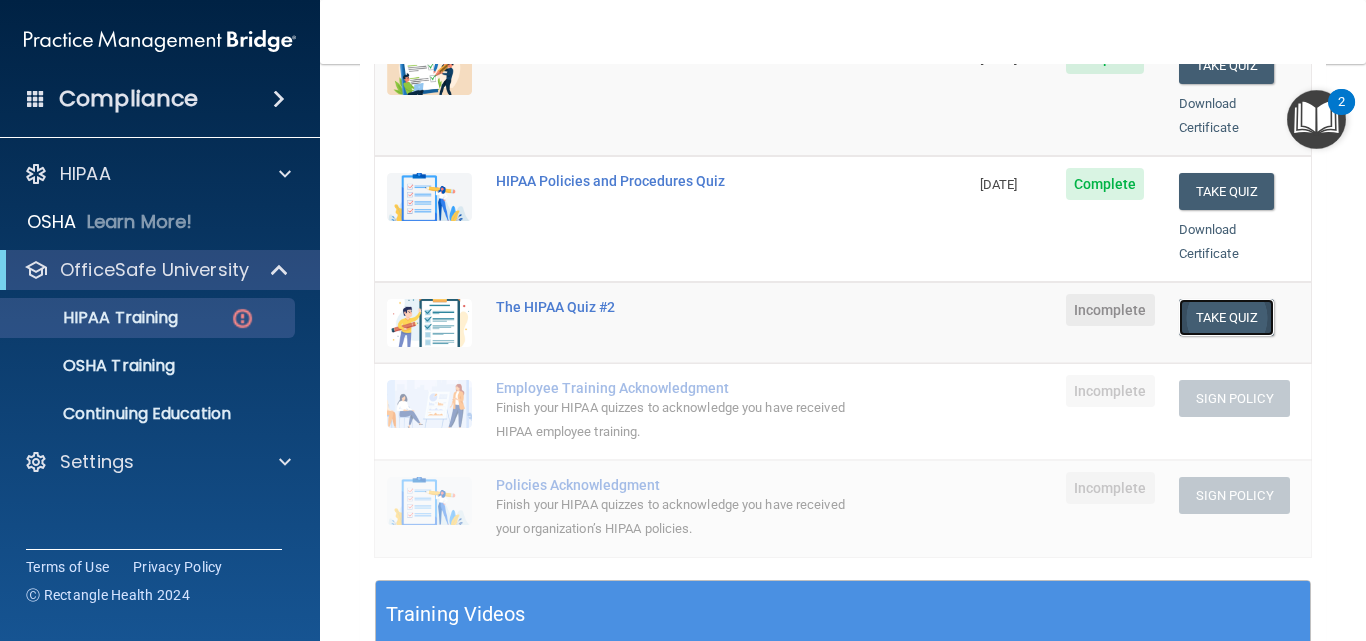 click on "Take Quiz" at bounding box center (1227, 317) 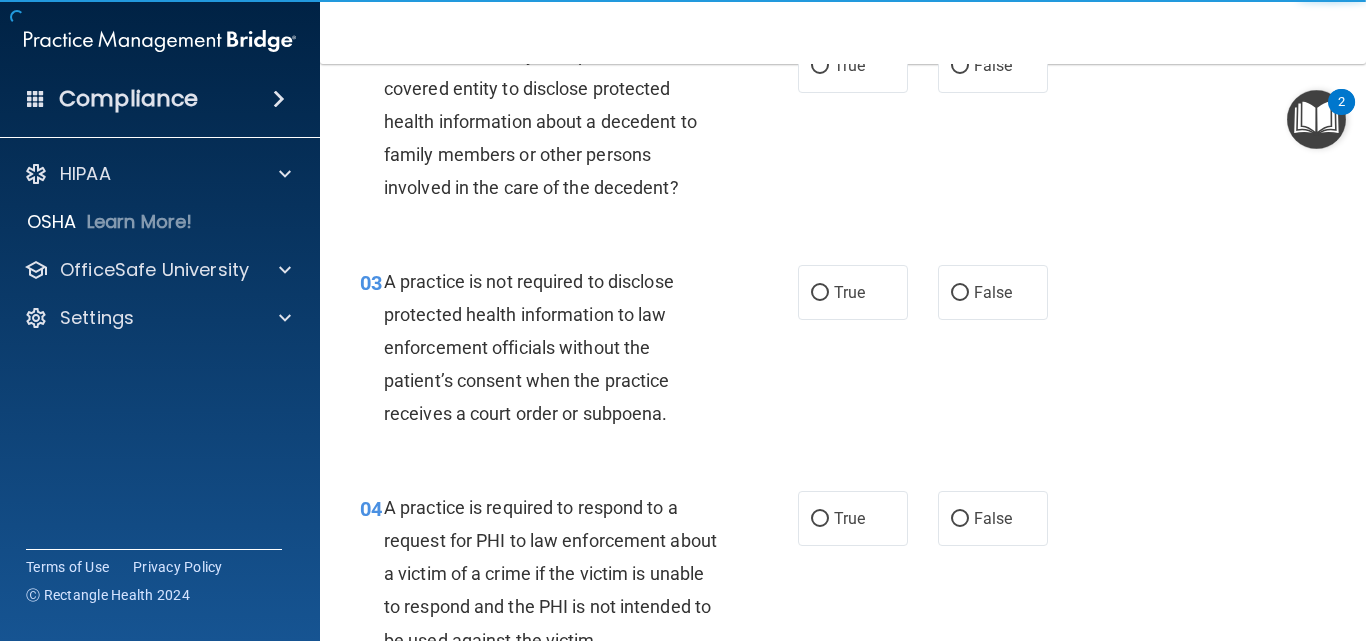 scroll, scrollTop: 0, scrollLeft: 0, axis: both 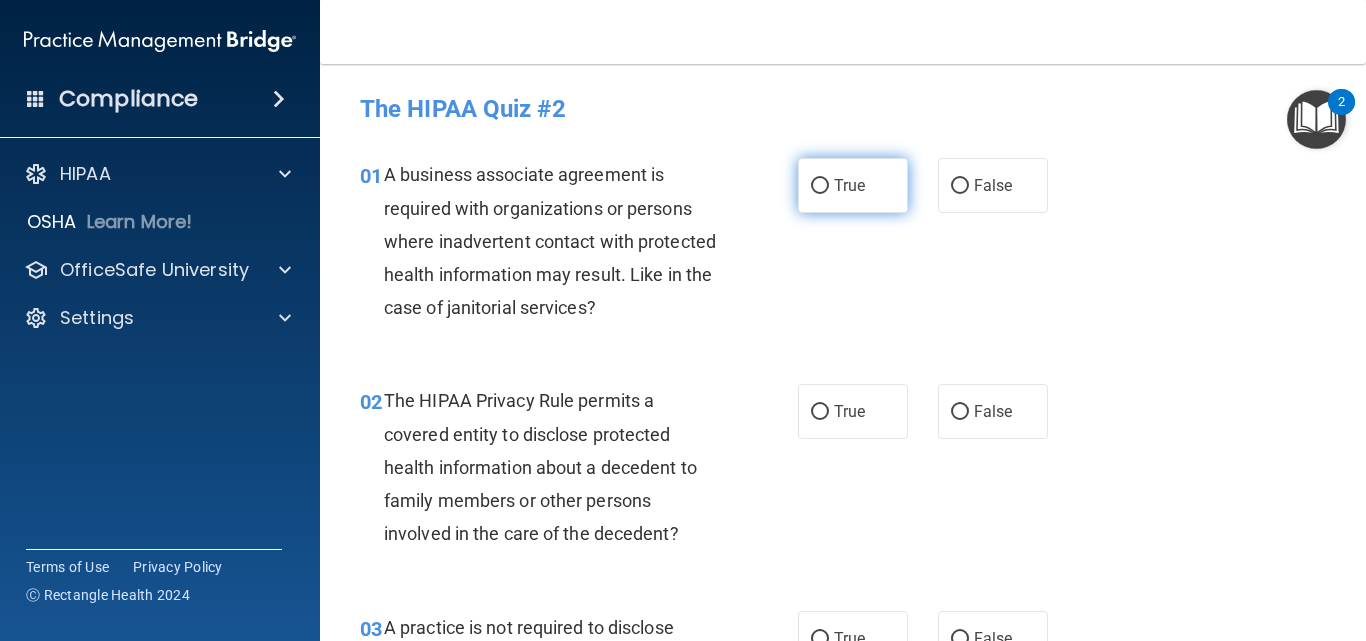drag, startPoint x: 808, startPoint y: 152, endPoint x: 813, endPoint y: 167, distance: 15.811388 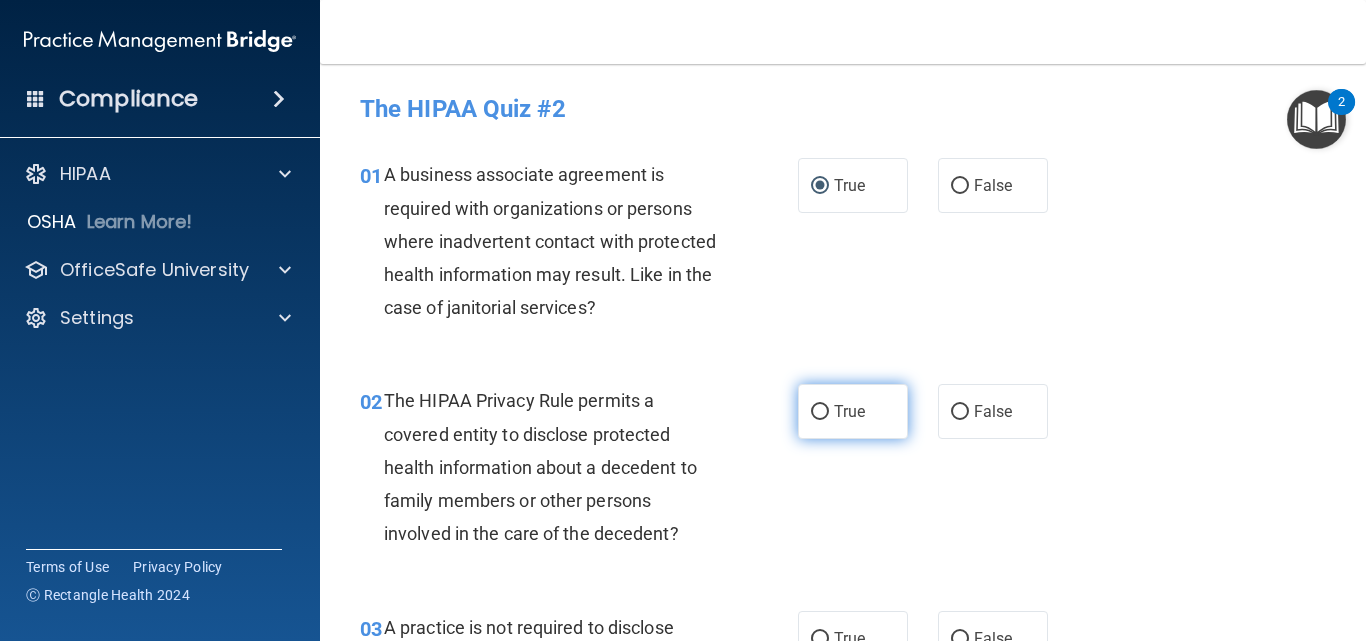 click on "True" at bounding box center [853, 411] 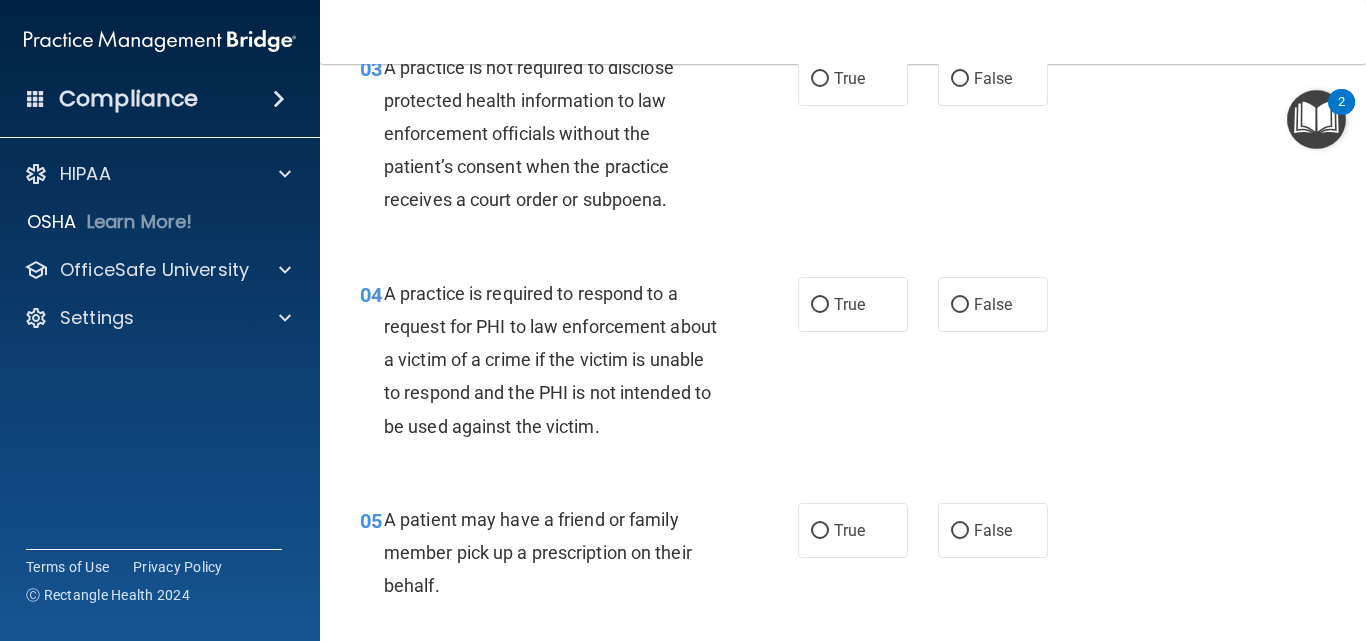 scroll, scrollTop: 520, scrollLeft: 0, axis: vertical 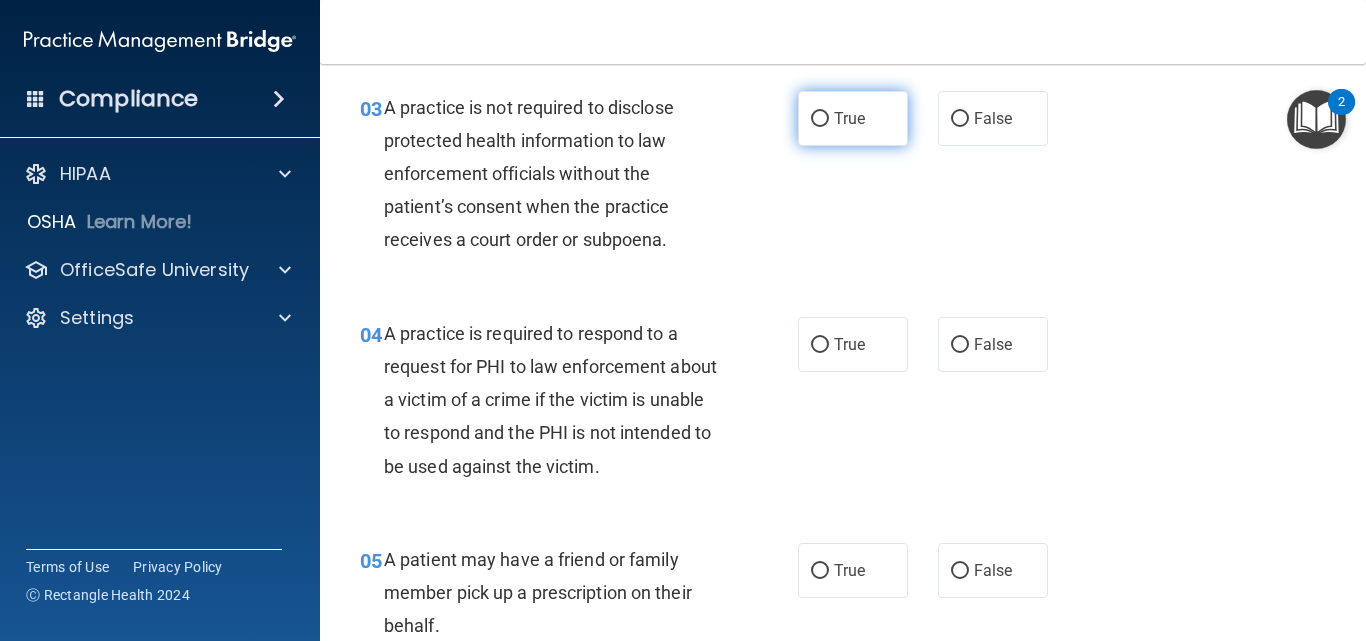click on "True" at bounding box center [853, 118] 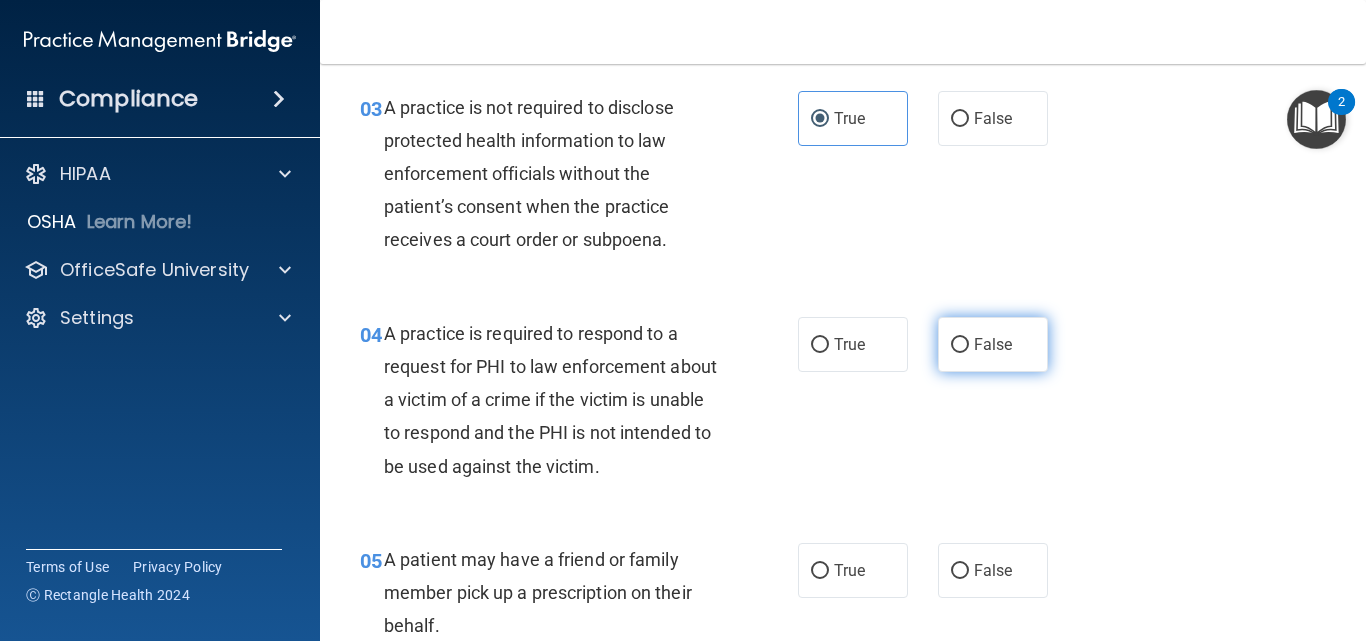 click on "False" at bounding box center (993, 344) 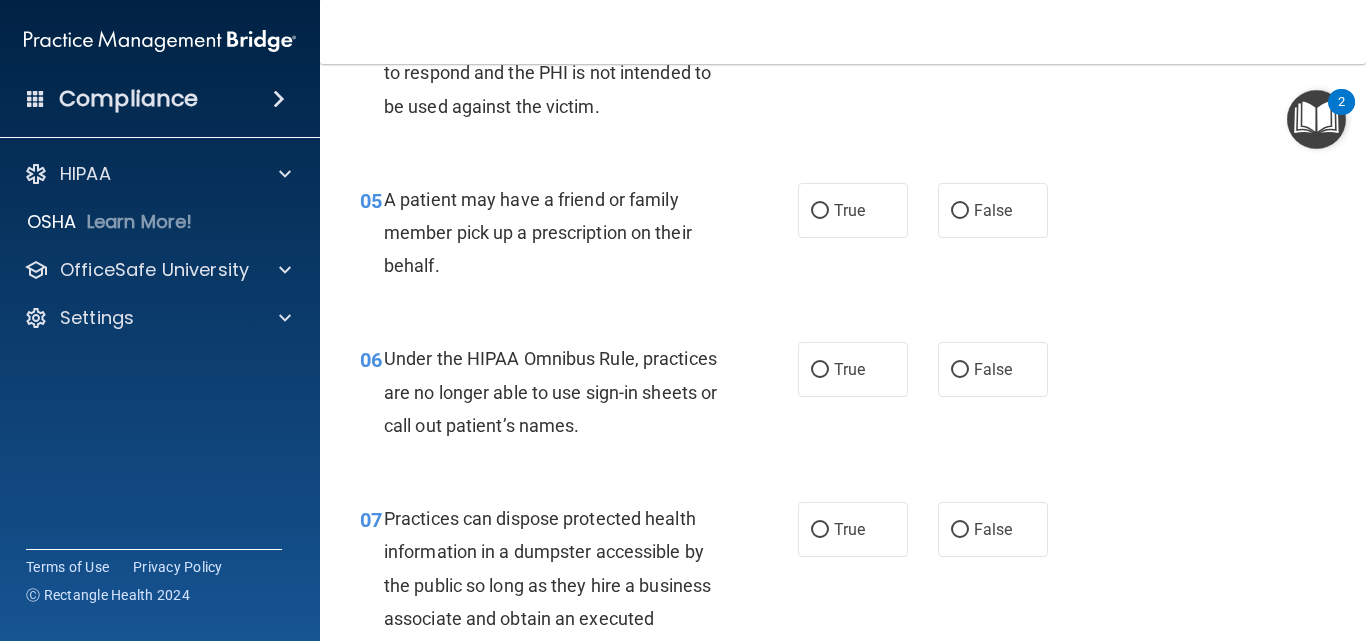 scroll, scrollTop: 920, scrollLeft: 0, axis: vertical 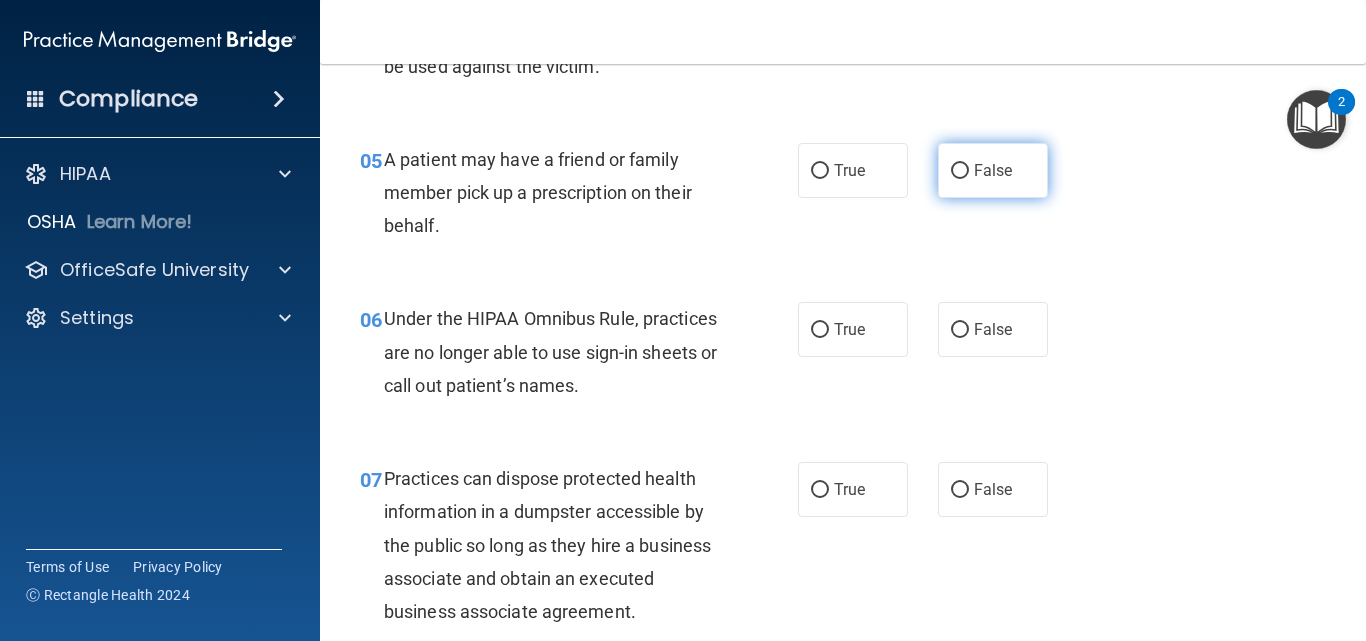click on "False" at bounding box center [993, 170] 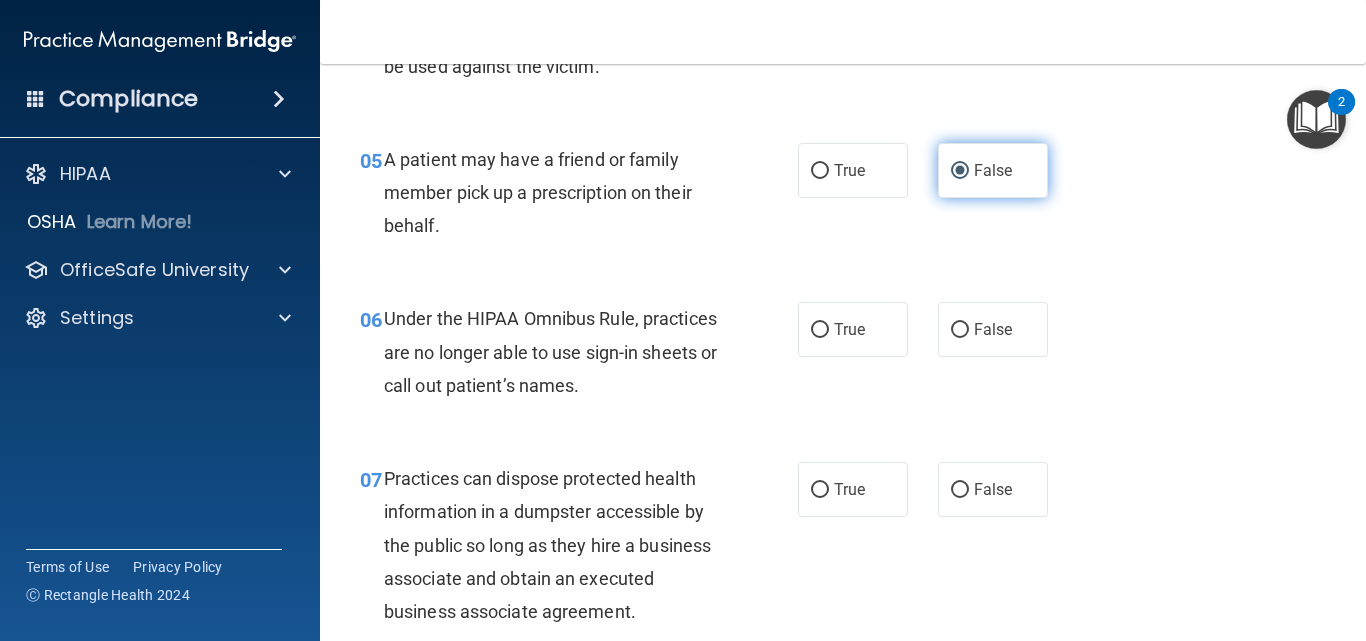 click on "False" at bounding box center [993, 170] 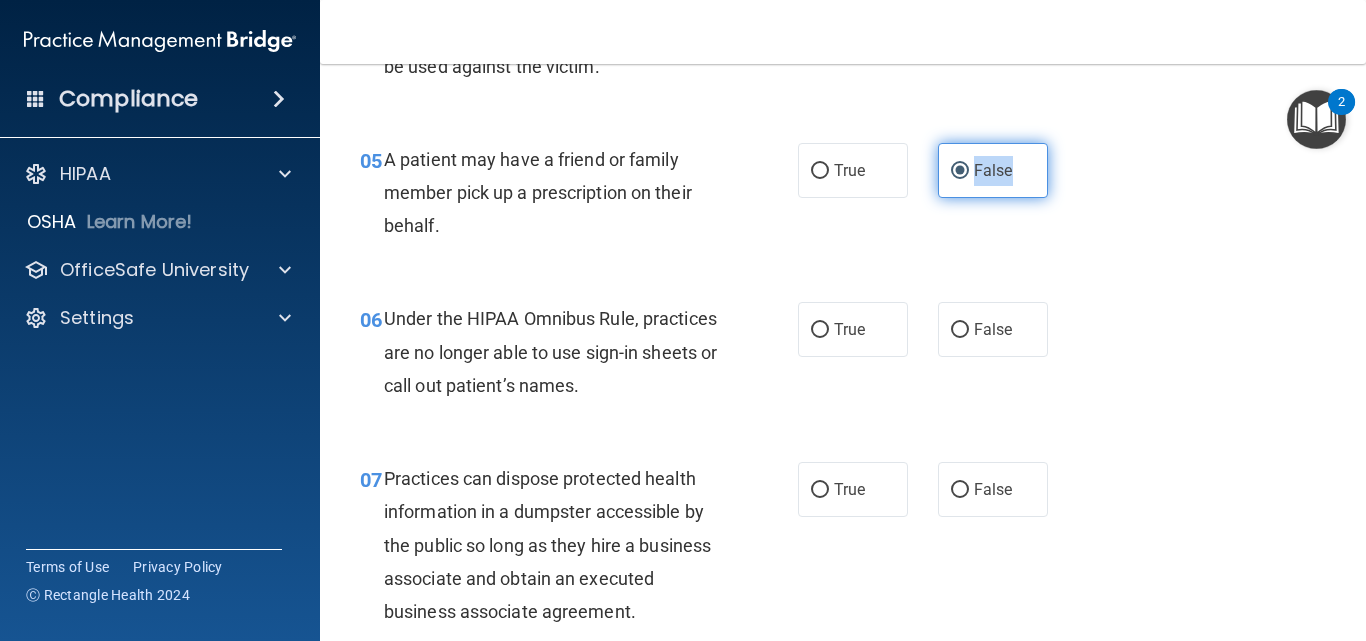 click on "False" at bounding box center [960, 171] 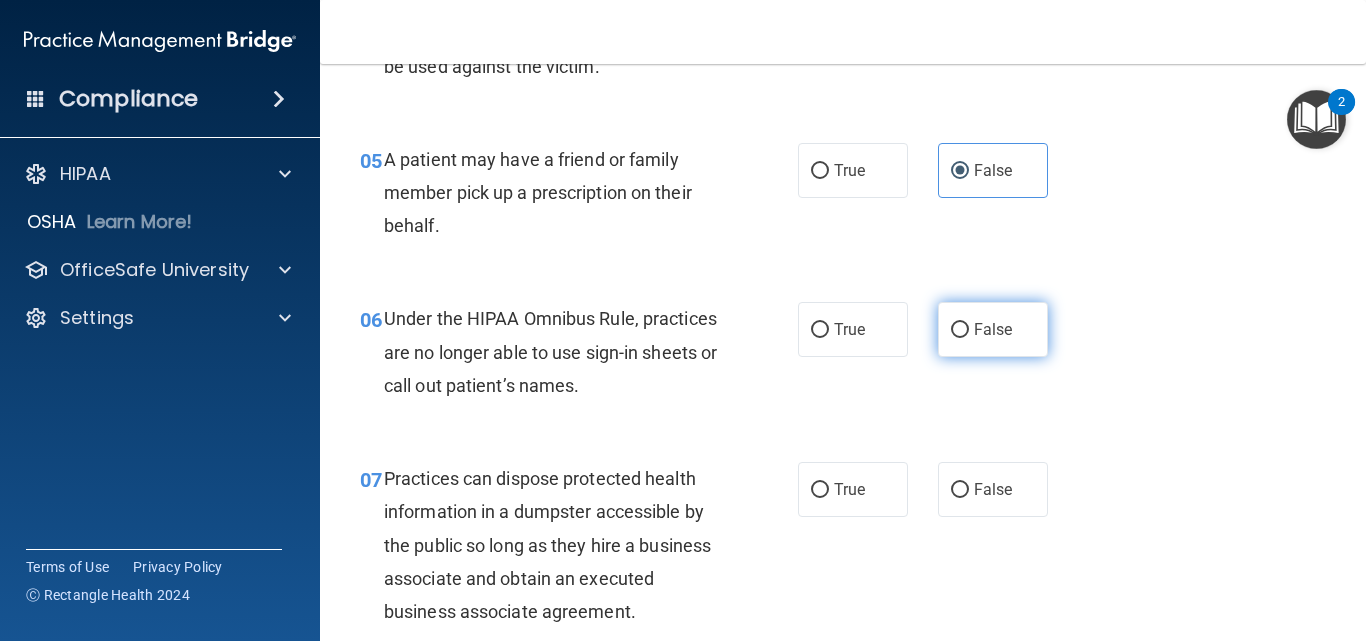 scroll, scrollTop: 960, scrollLeft: 0, axis: vertical 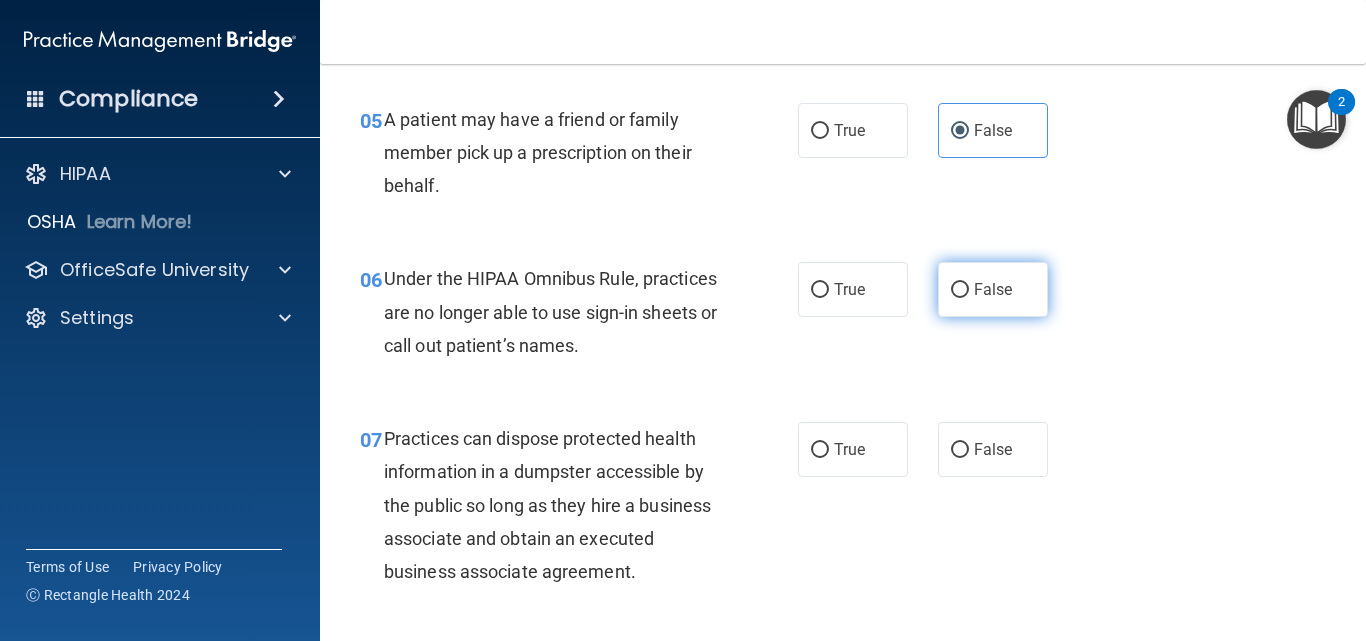click on "False" at bounding box center (993, 289) 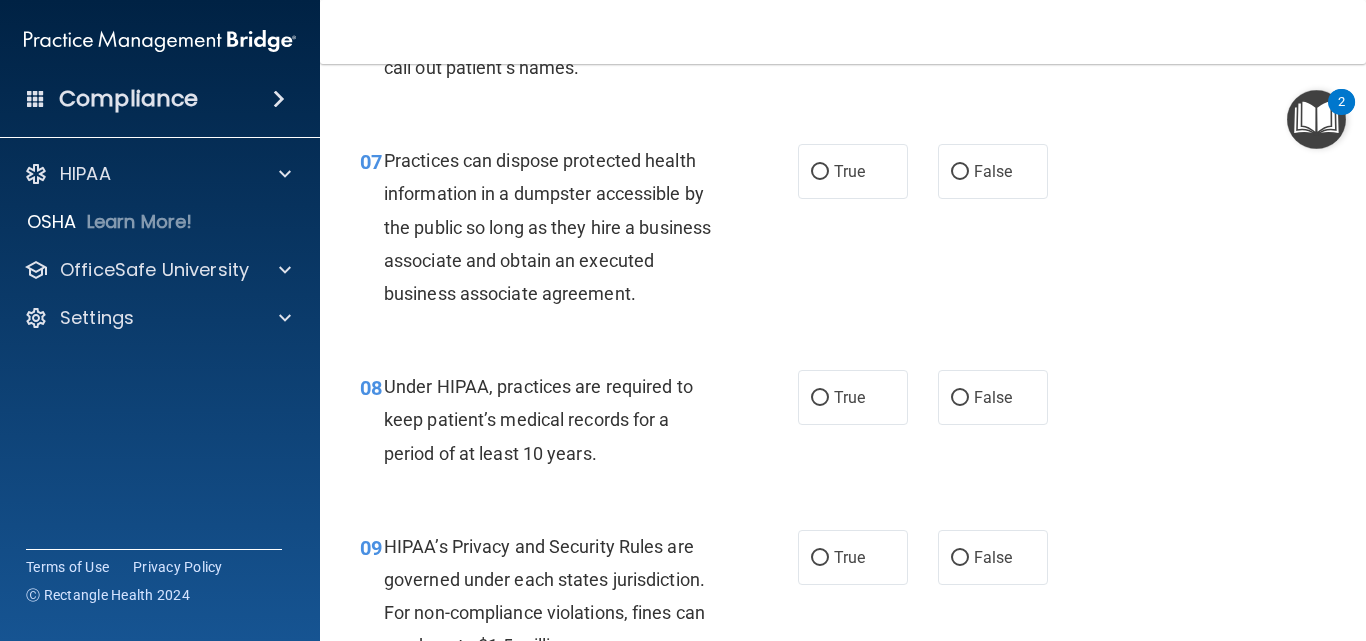 scroll, scrollTop: 1240, scrollLeft: 0, axis: vertical 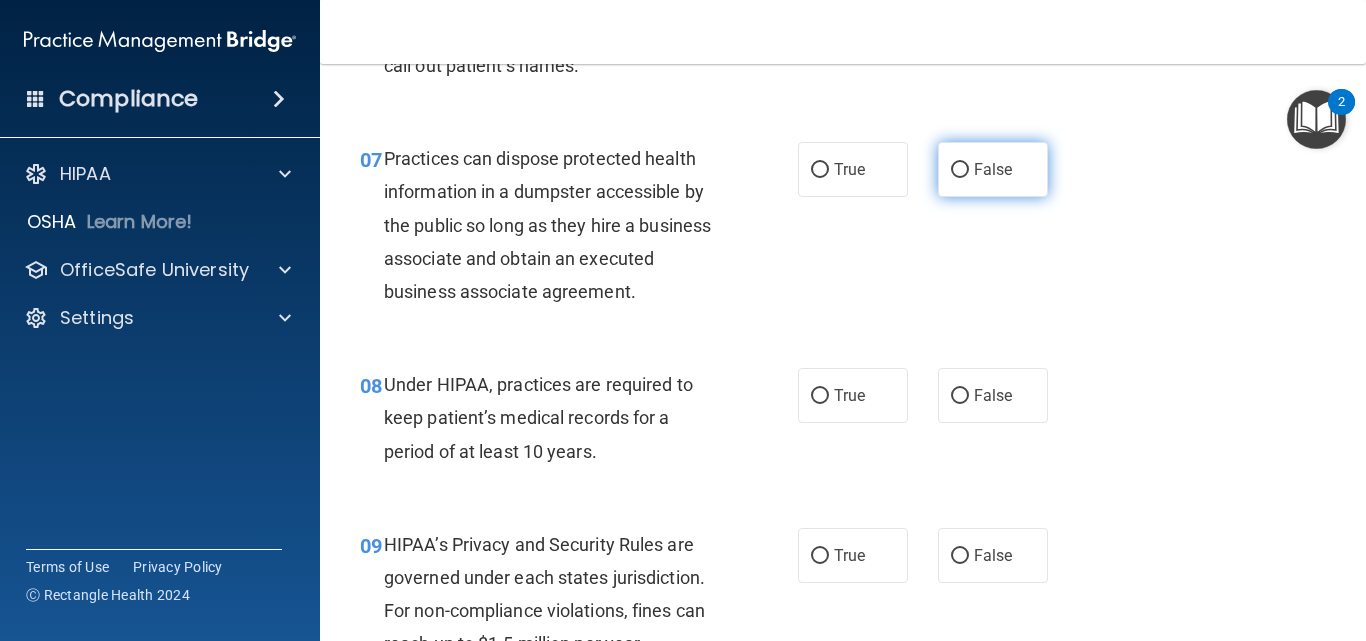 click on "False" at bounding box center [993, 169] 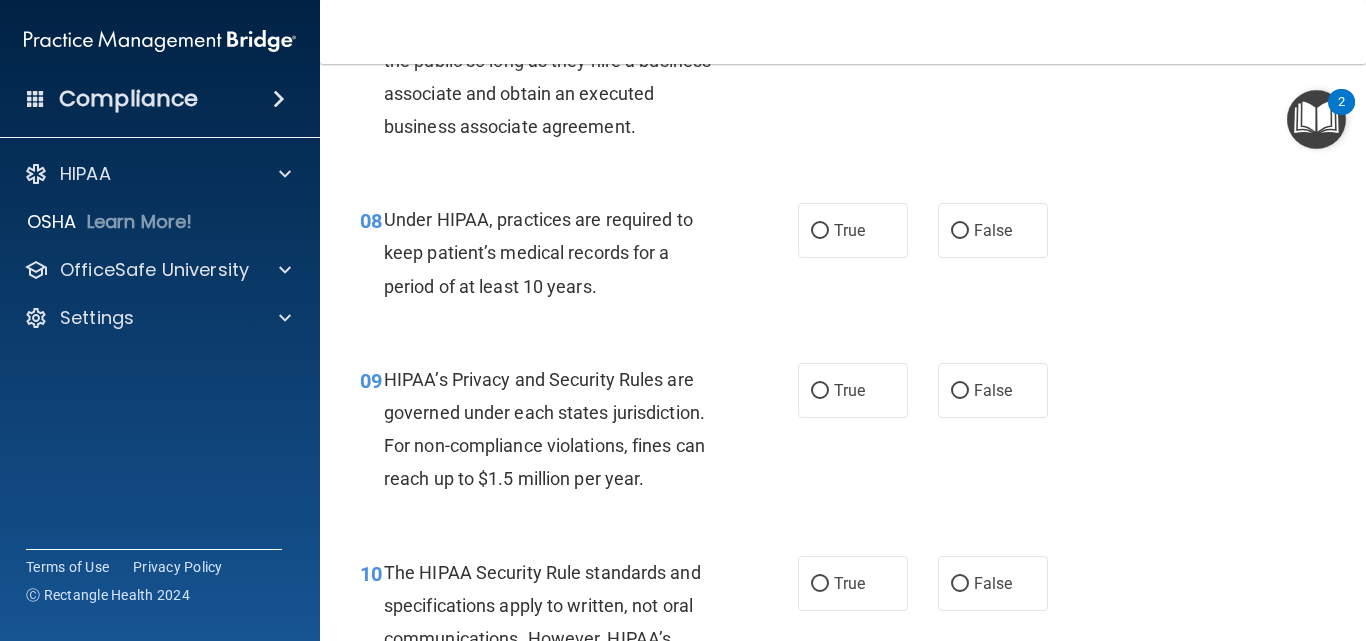 scroll, scrollTop: 1440, scrollLeft: 0, axis: vertical 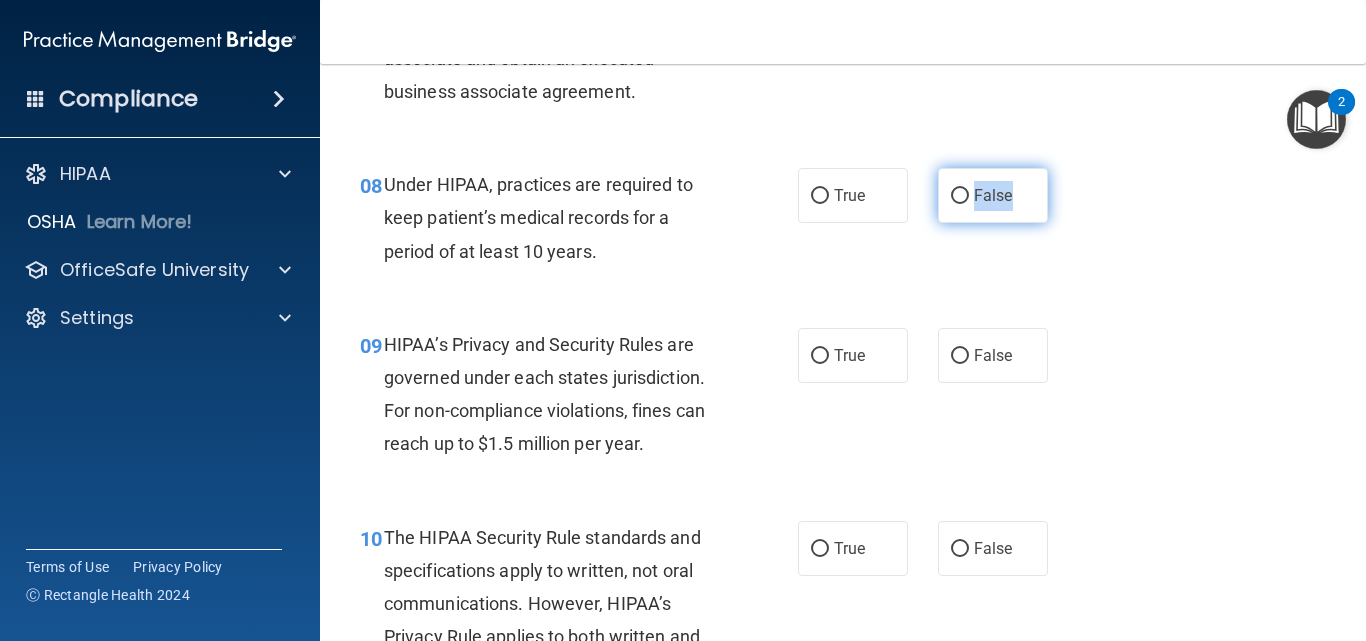 click on "False" at bounding box center (993, 195) 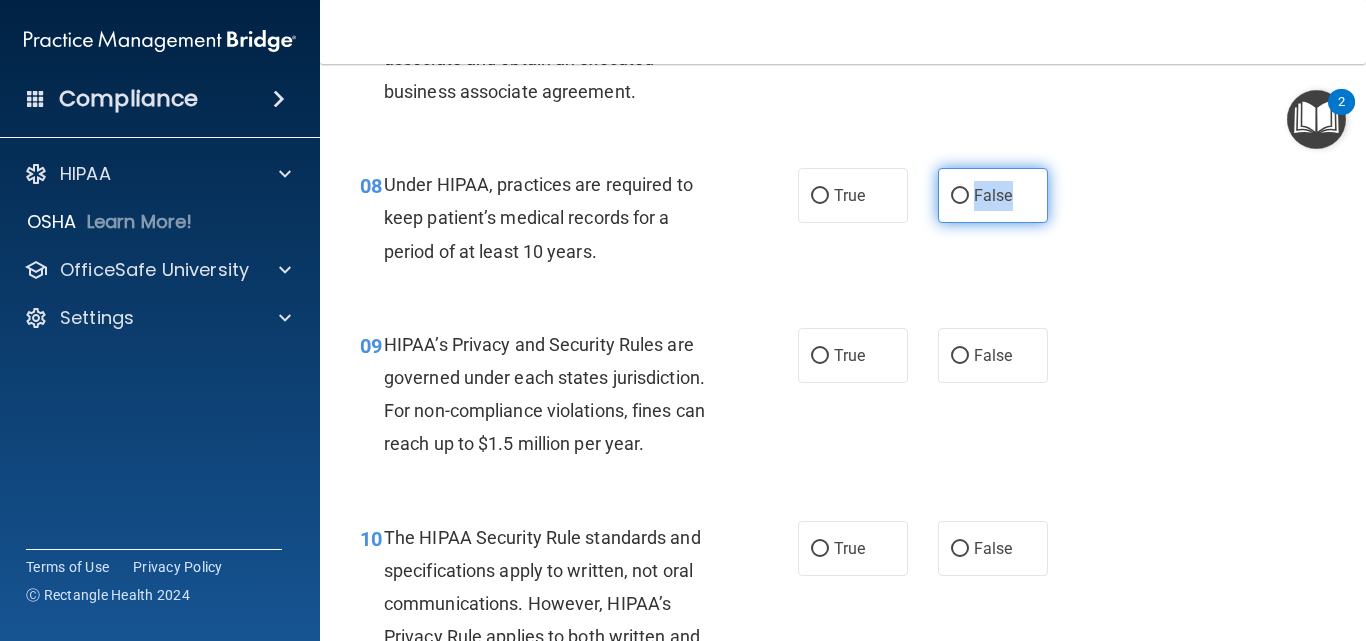 click on "False" at bounding box center [993, 195] 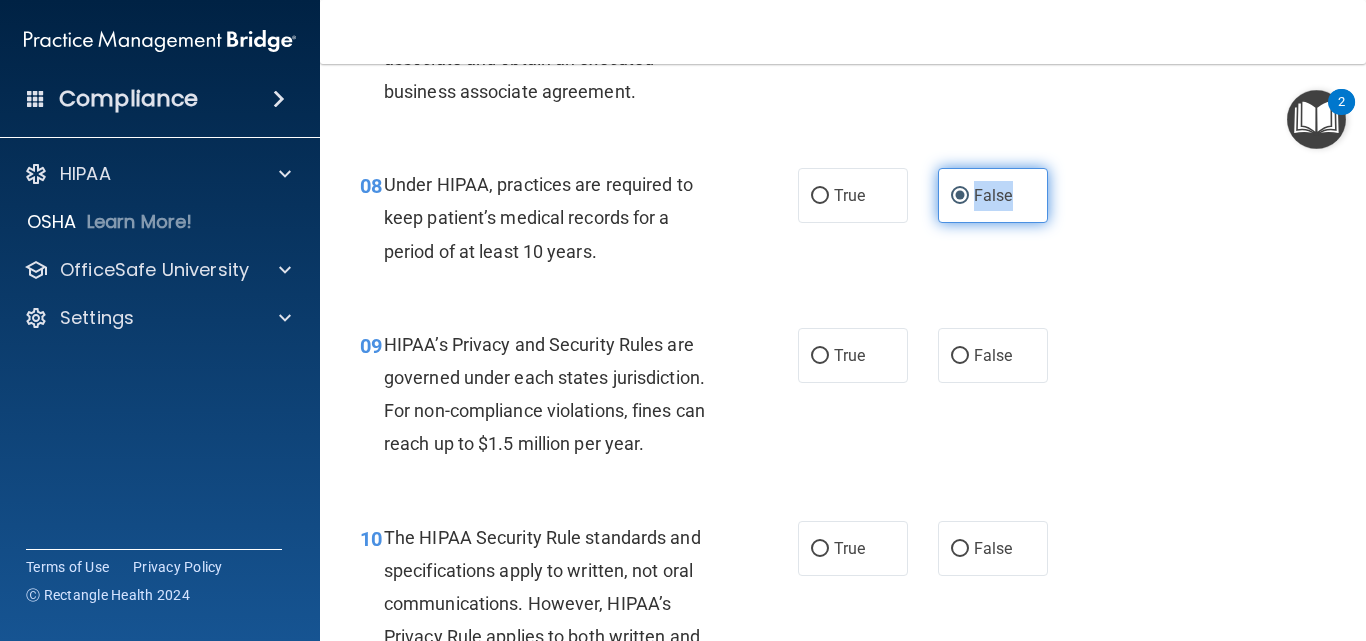 click on "False" at bounding box center (993, 195) 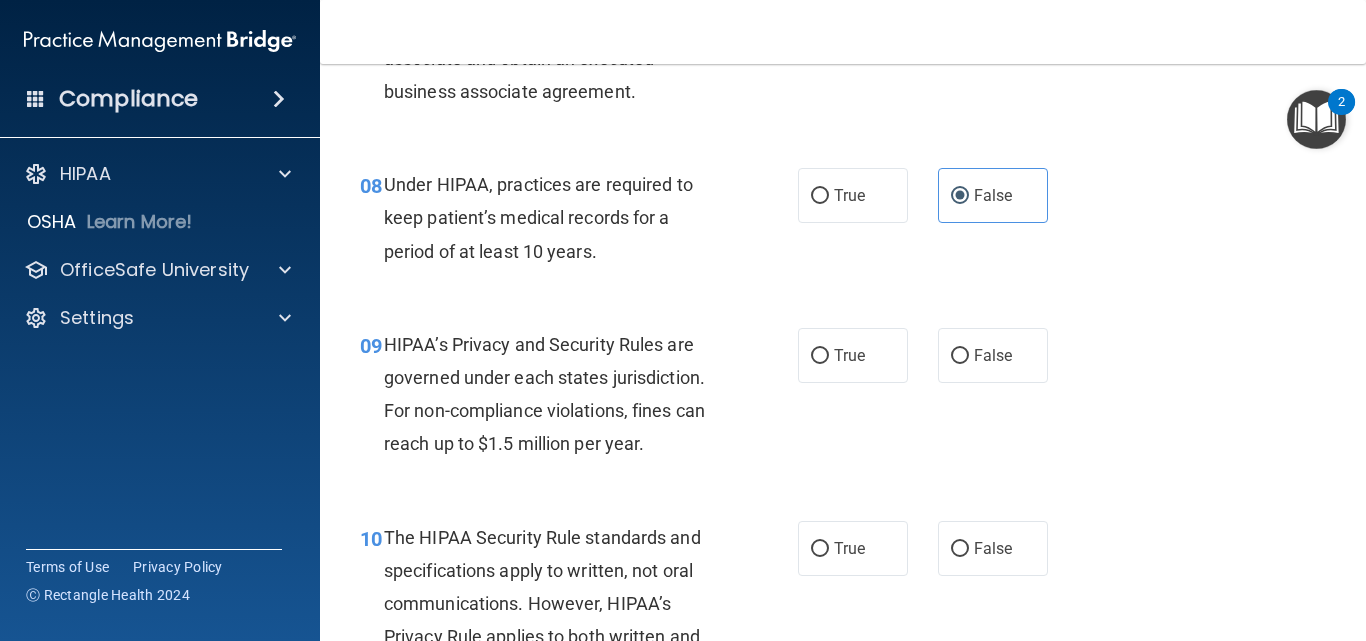 click on "09       HIPAA’s Privacy and Security Rules are governed under each states jurisdiction.  For non-compliance violations, fines can reach up to $1.5 million per year." at bounding box center [579, 399] 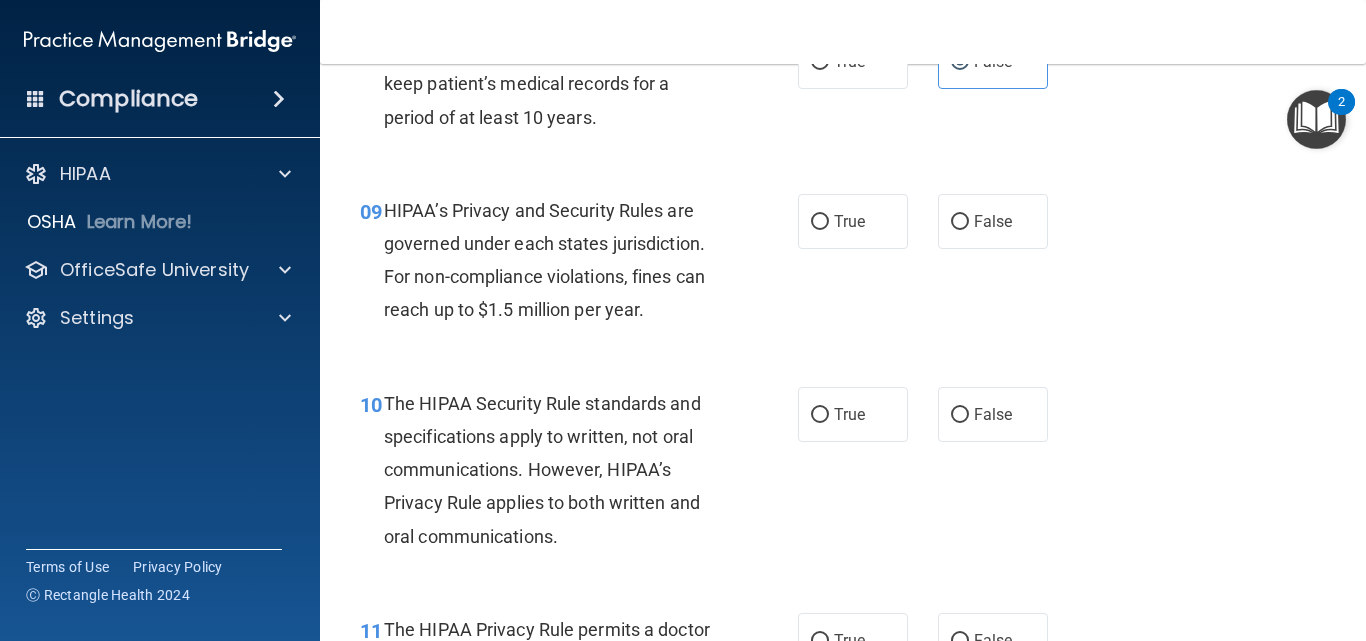 scroll, scrollTop: 1585, scrollLeft: 0, axis: vertical 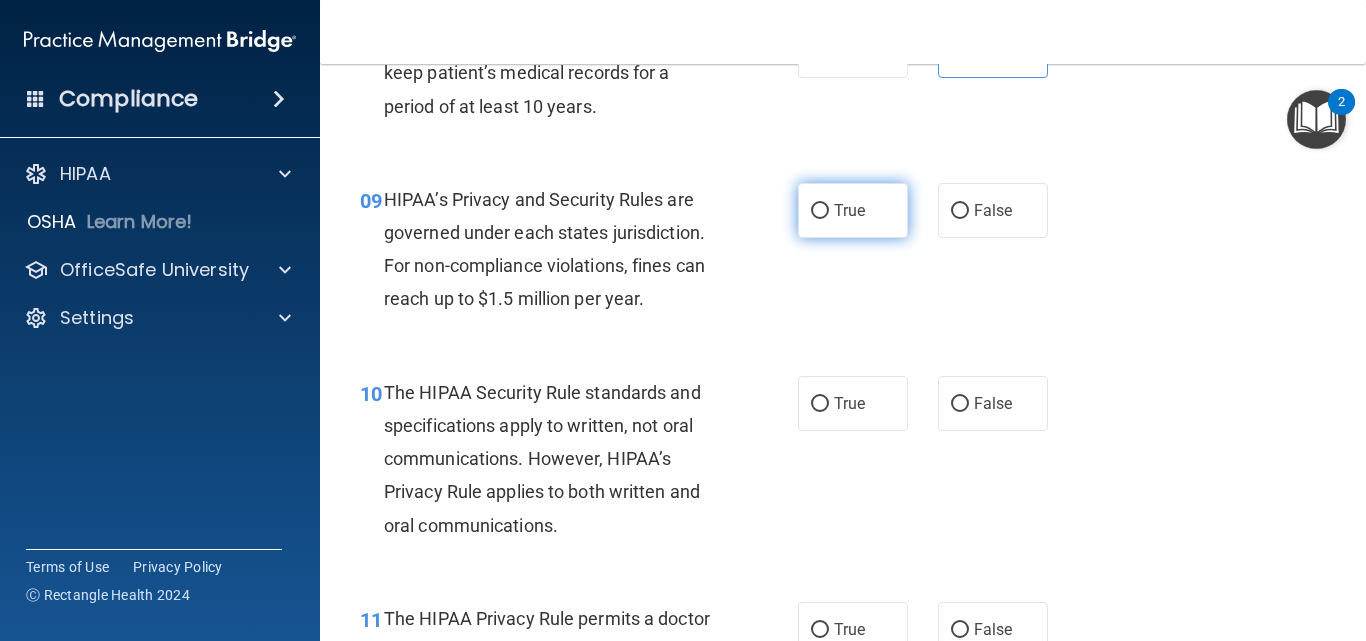 click on "True" at bounding box center [853, 210] 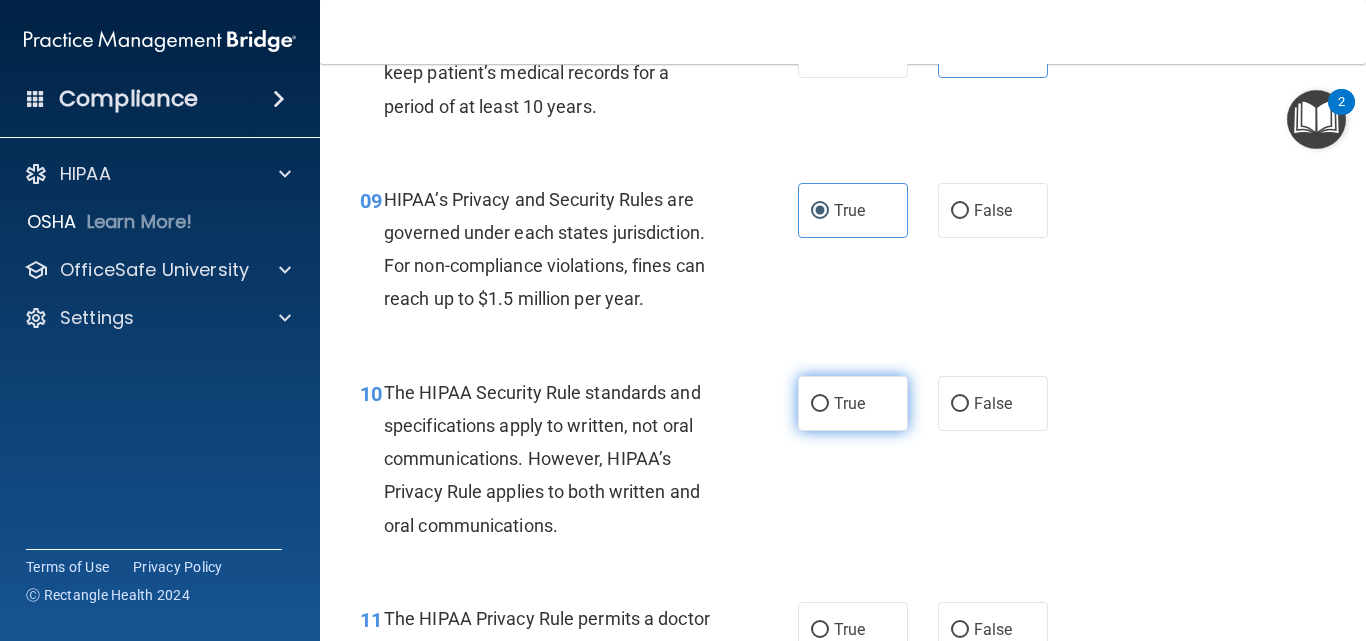 click on "True" at bounding box center (853, 403) 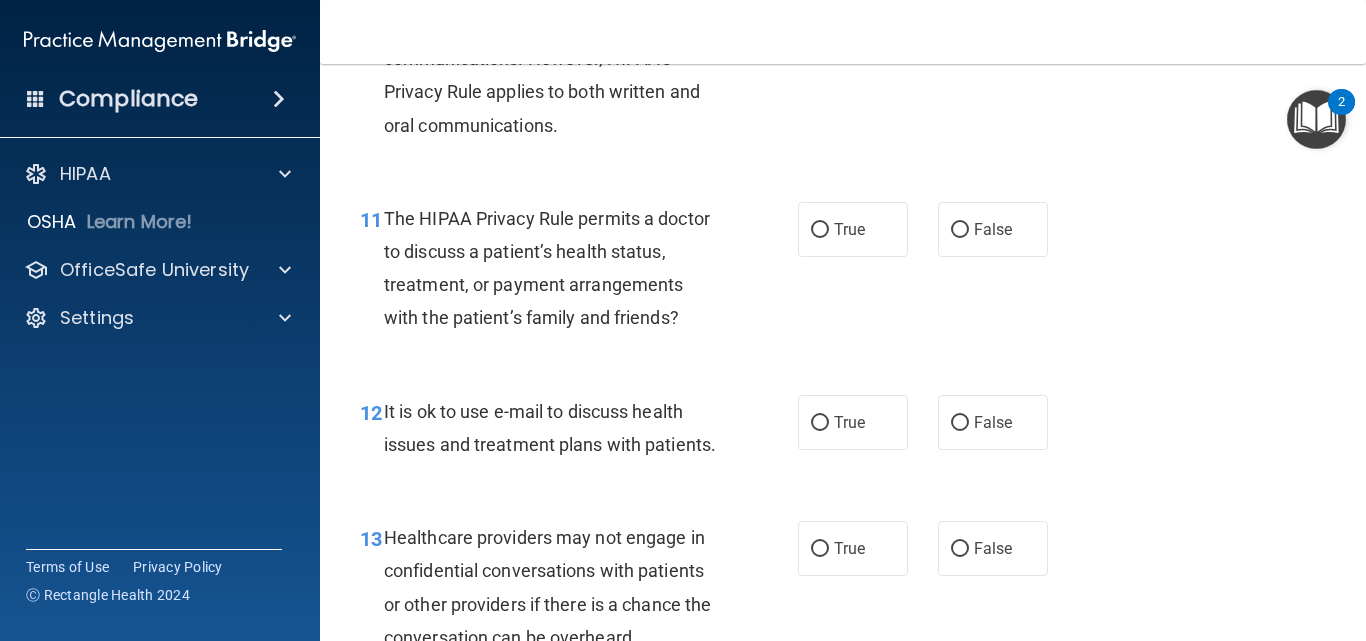 scroll, scrollTop: 2025, scrollLeft: 0, axis: vertical 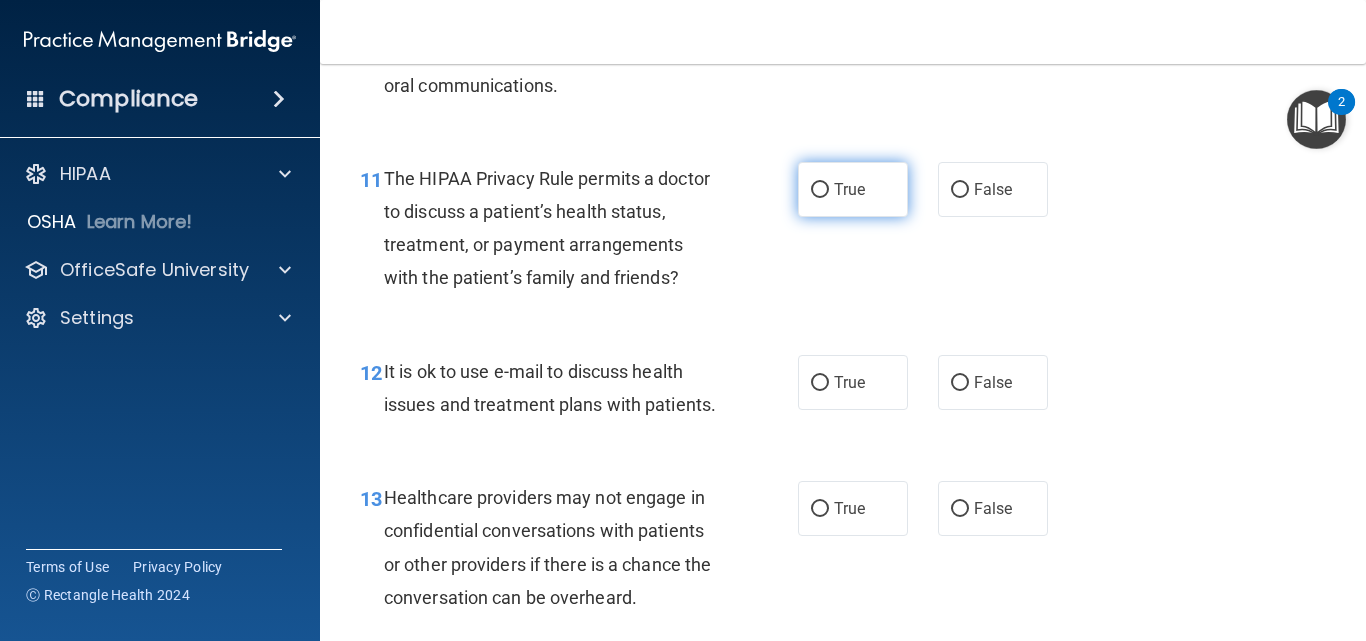 click on "True" at bounding box center [853, 189] 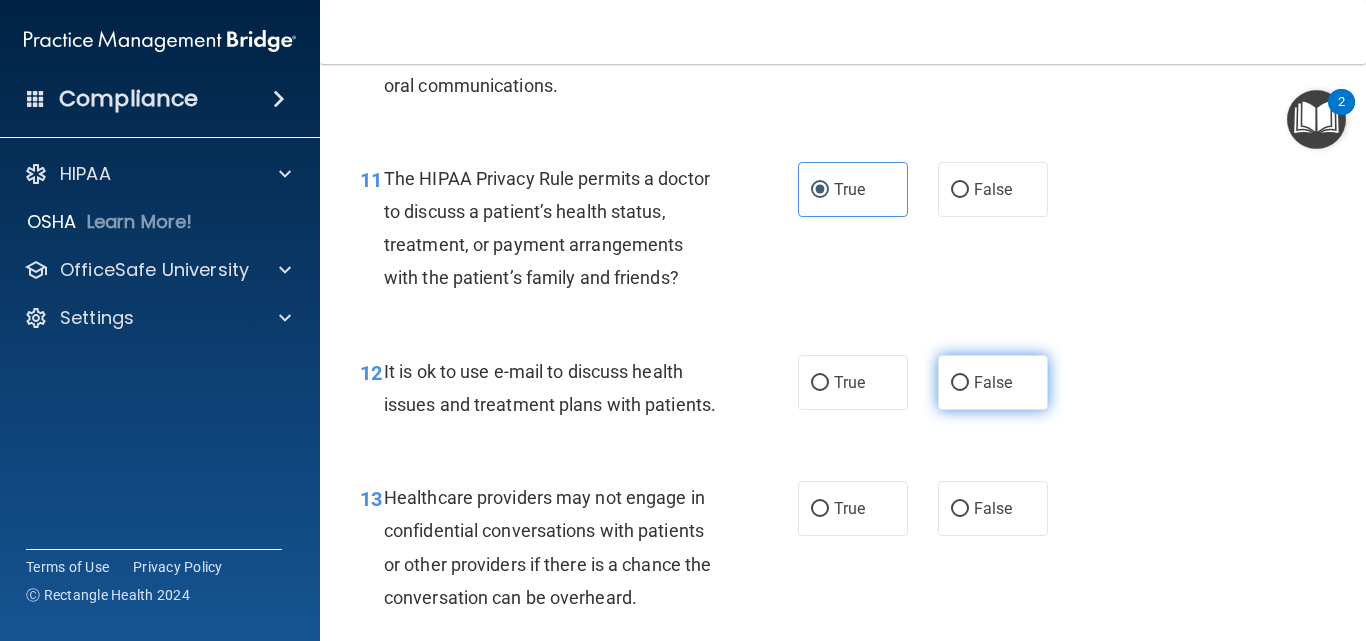click on "False" at bounding box center (993, 382) 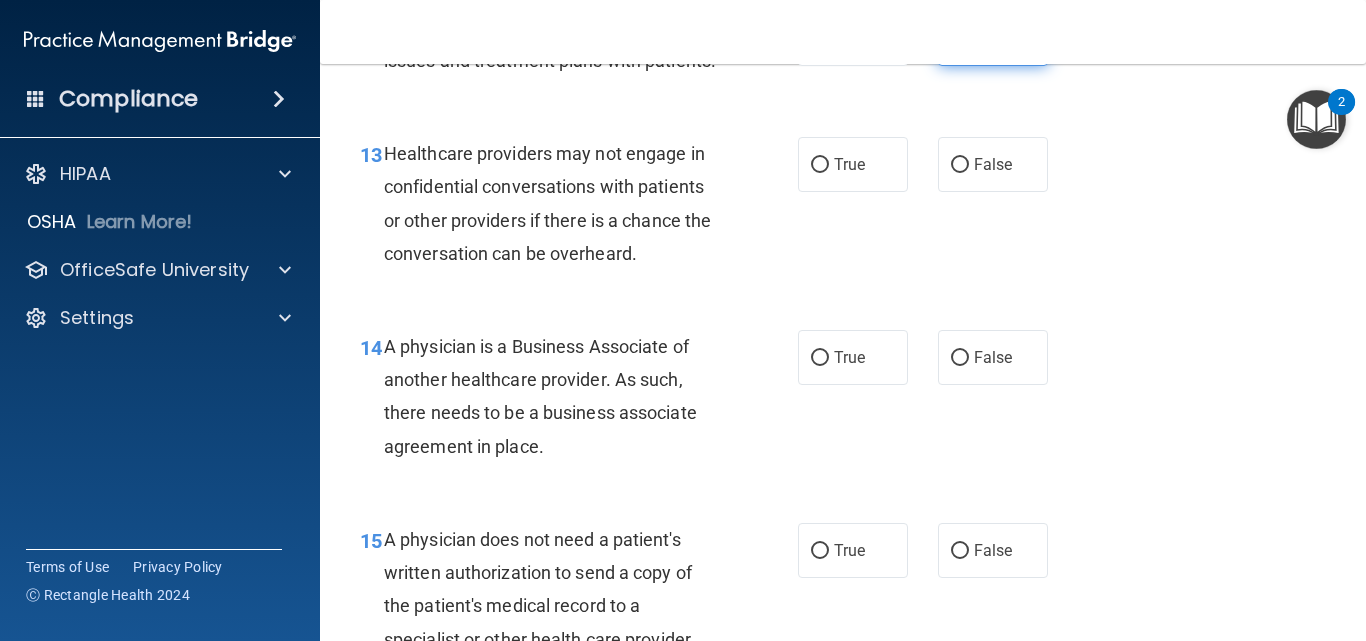 scroll, scrollTop: 2385, scrollLeft: 0, axis: vertical 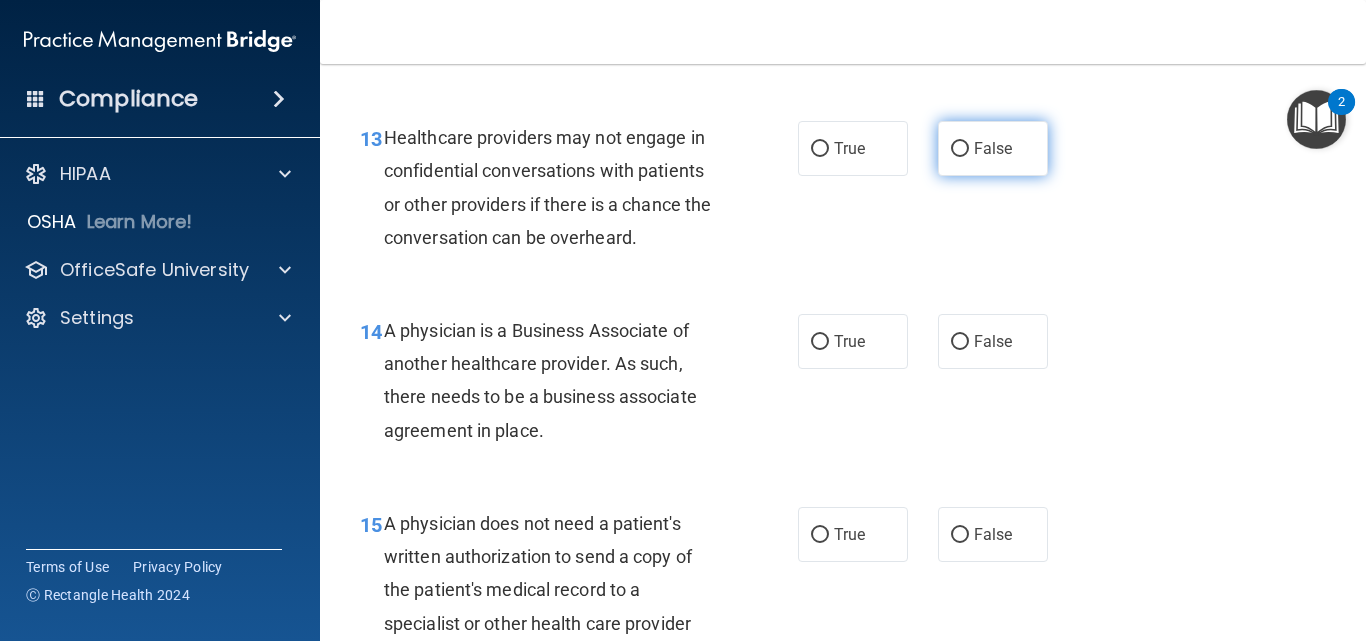 click on "False" at bounding box center (993, 148) 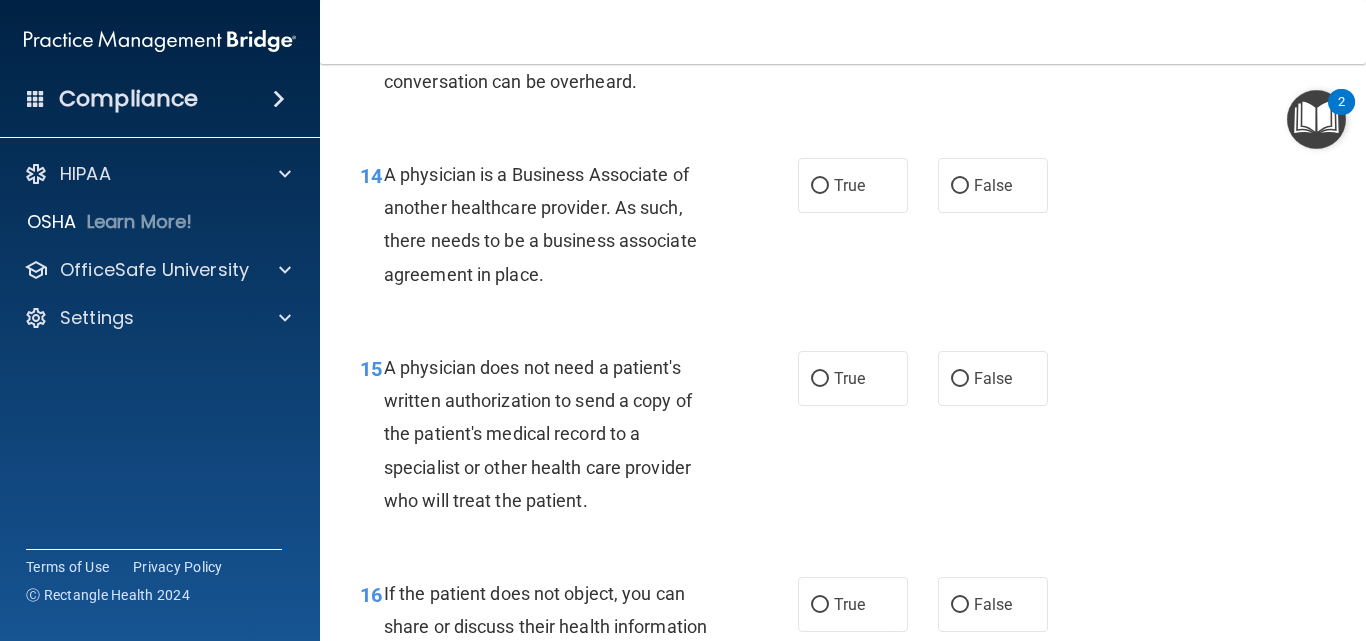 scroll, scrollTop: 2545, scrollLeft: 0, axis: vertical 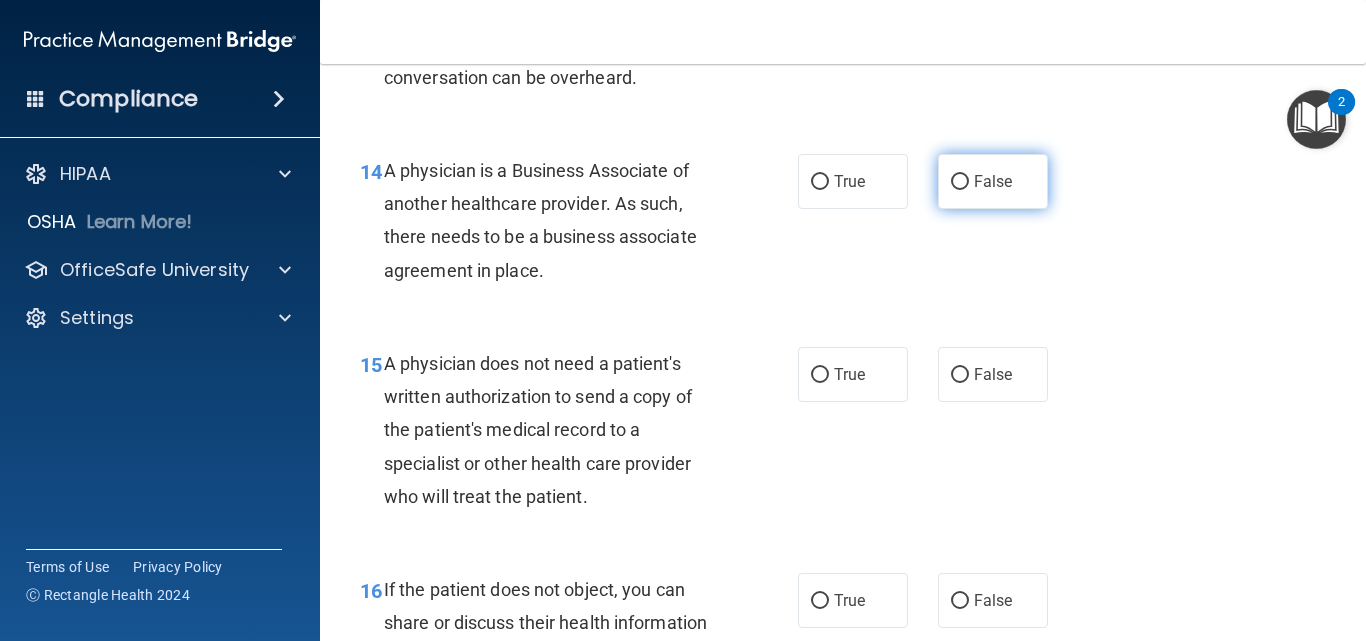 click on "False" at bounding box center (993, 181) 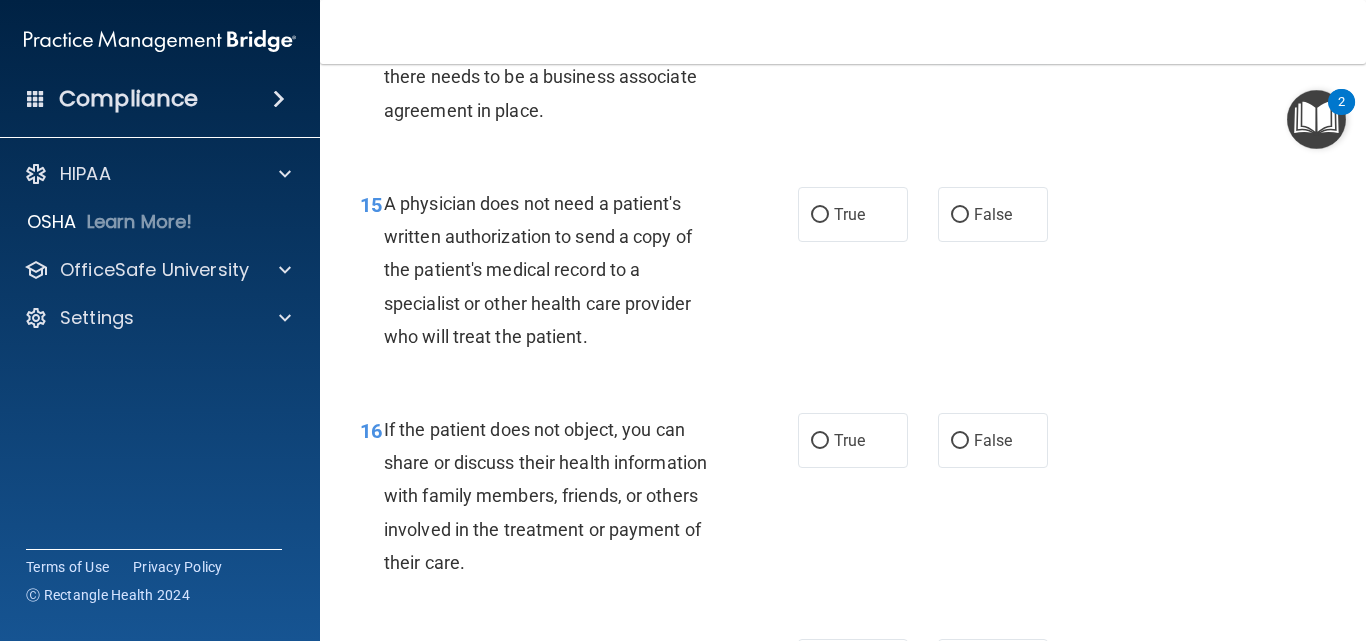 scroll, scrollTop: 2745, scrollLeft: 0, axis: vertical 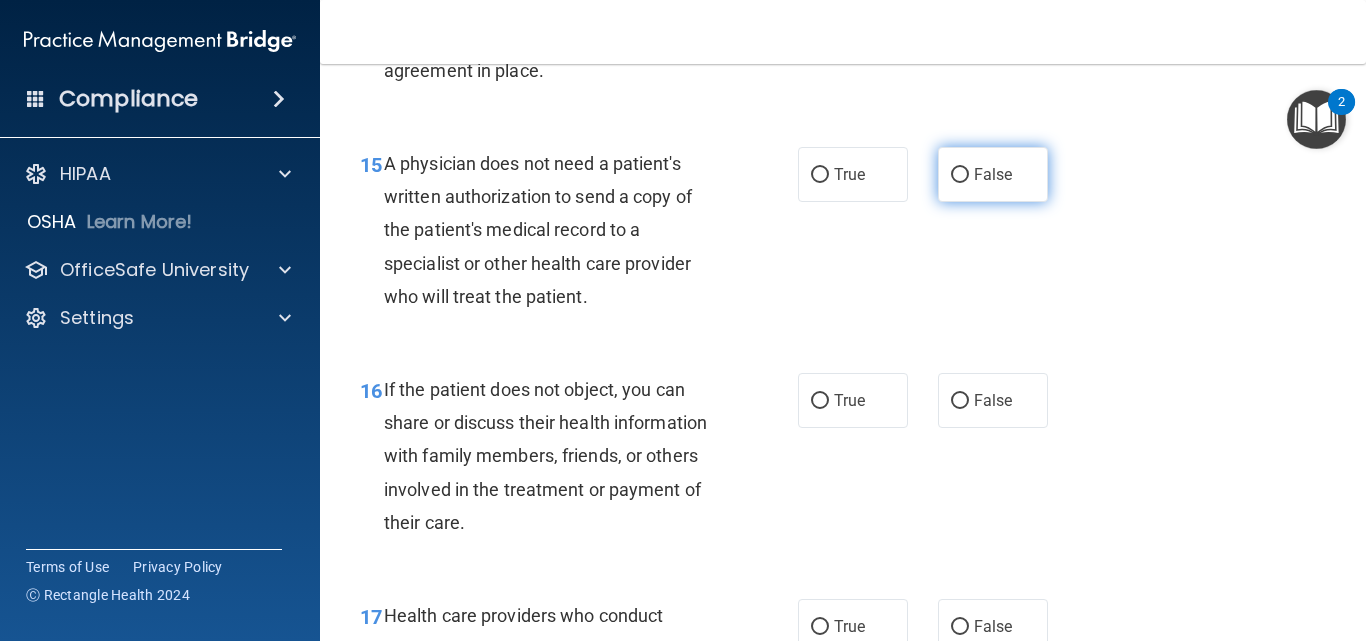 click on "False" at bounding box center [993, 174] 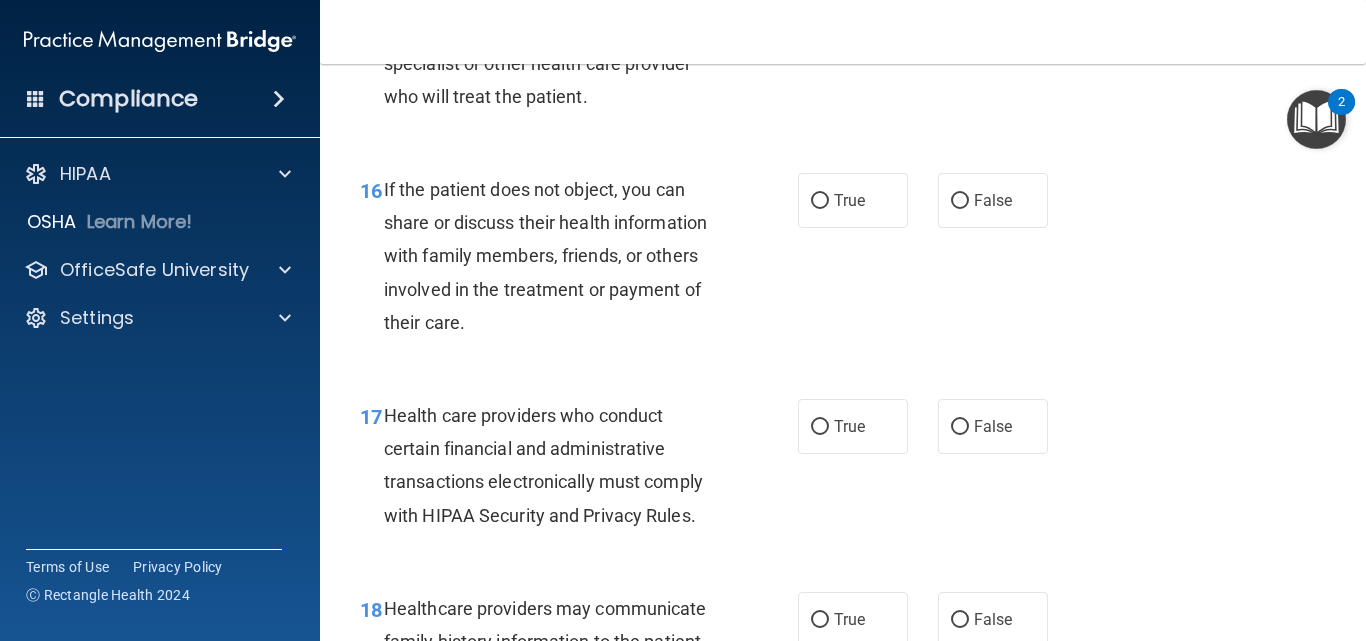 scroll, scrollTop: 2985, scrollLeft: 0, axis: vertical 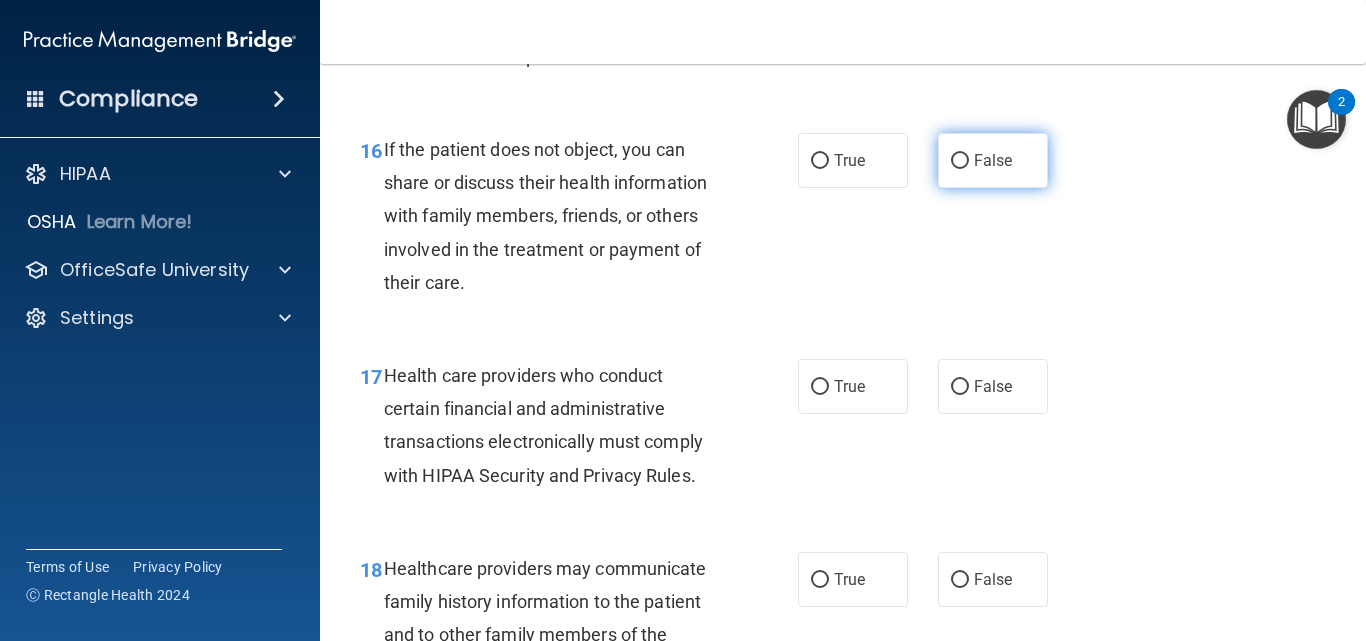click on "False" at bounding box center [993, 160] 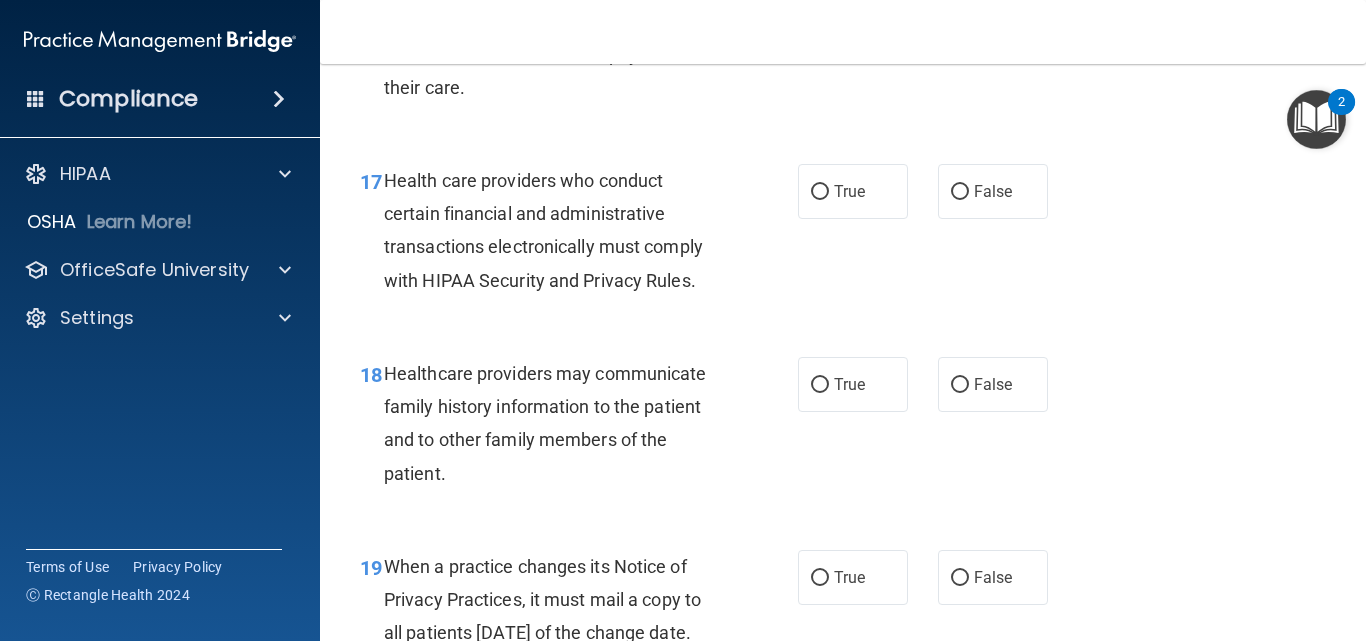 scroll, scrollTop: 3185, scrollLeft: 0, axis: vertical 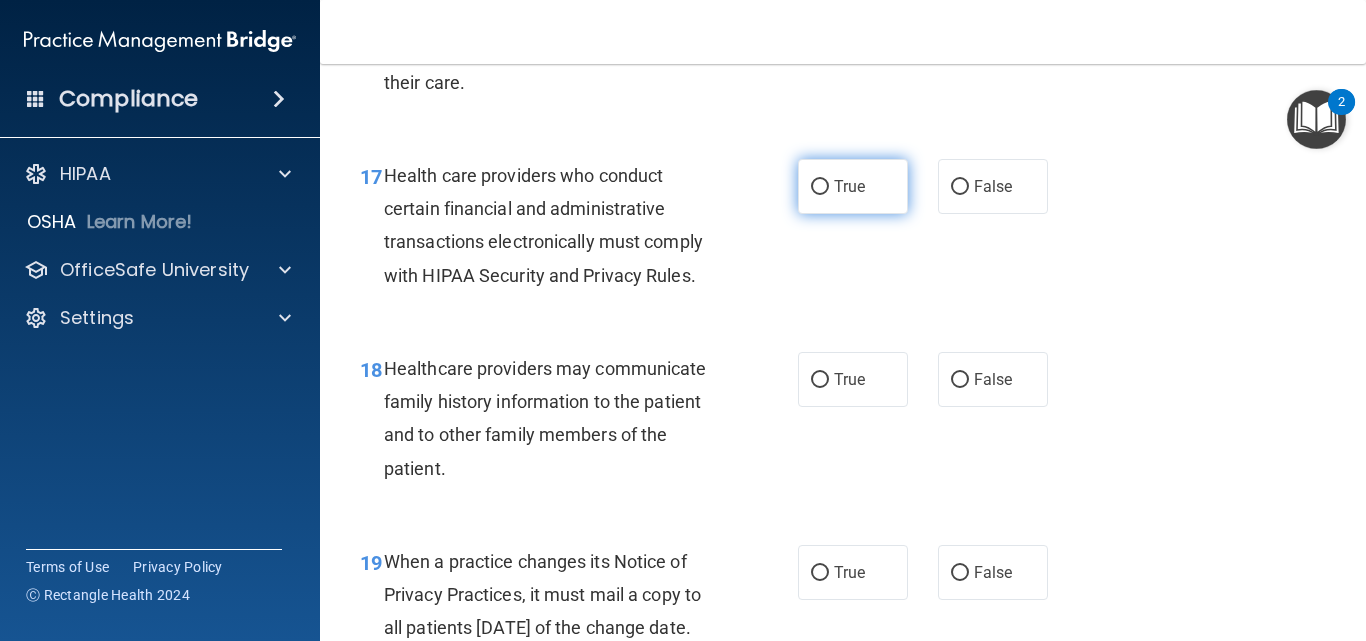 click on "True" at bounding box center [849, 186] 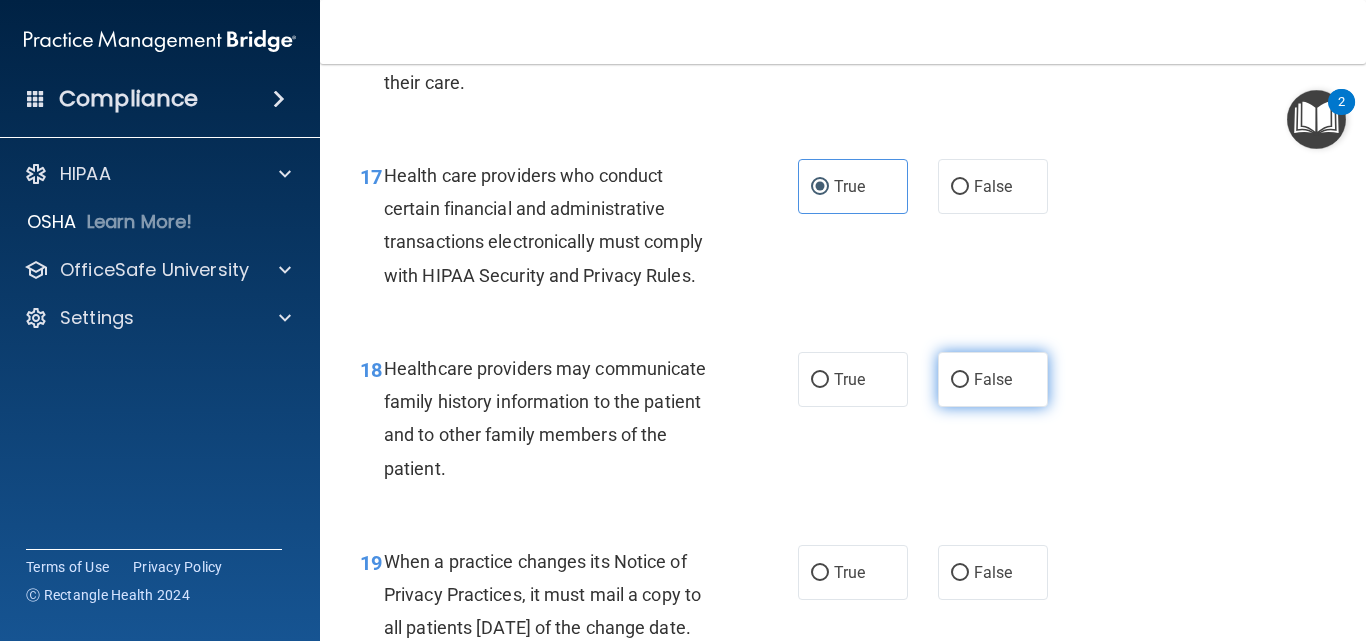 click on "False" at bounding box center (960, 380) 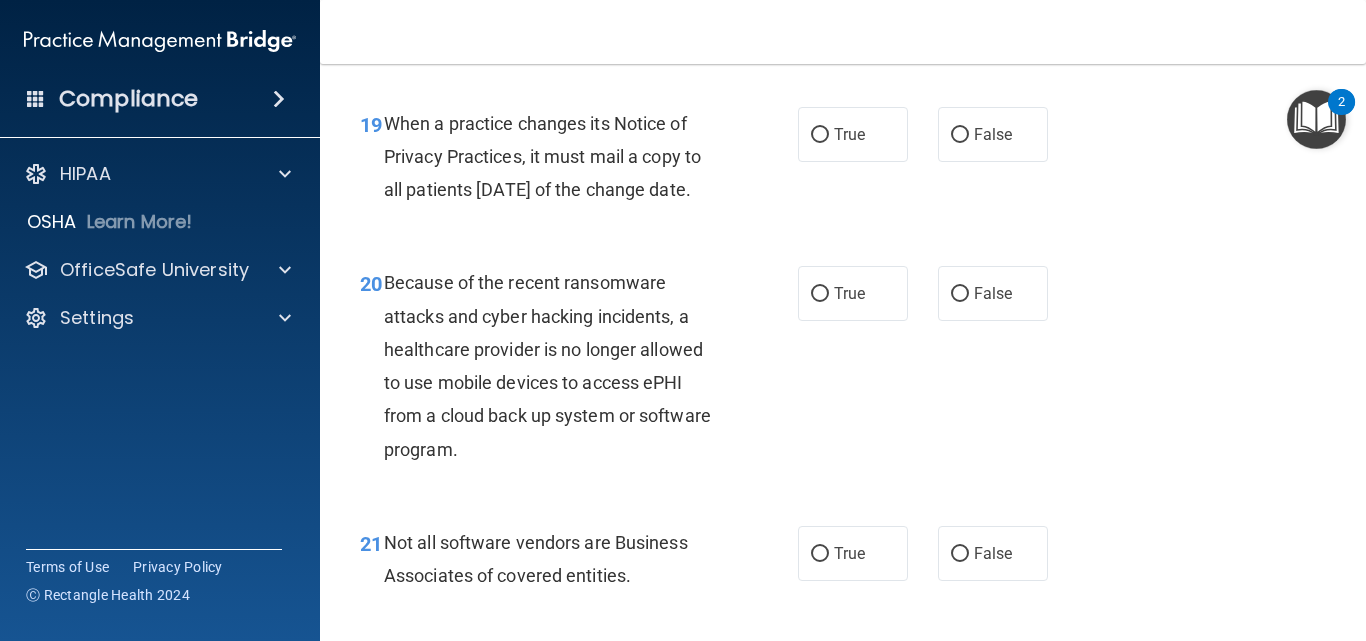 scroll, scrollTop: 3625, scrollLeft: 0, axis: vertical 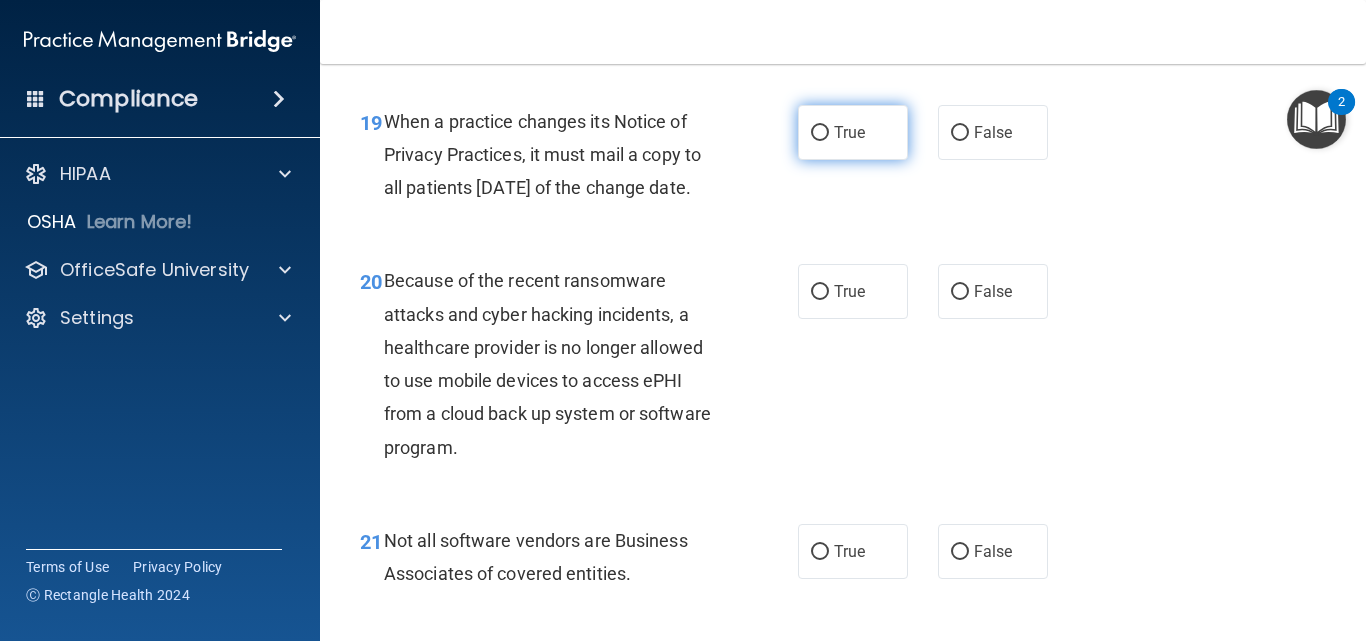 click on "True" at bounding box center [853, 132] 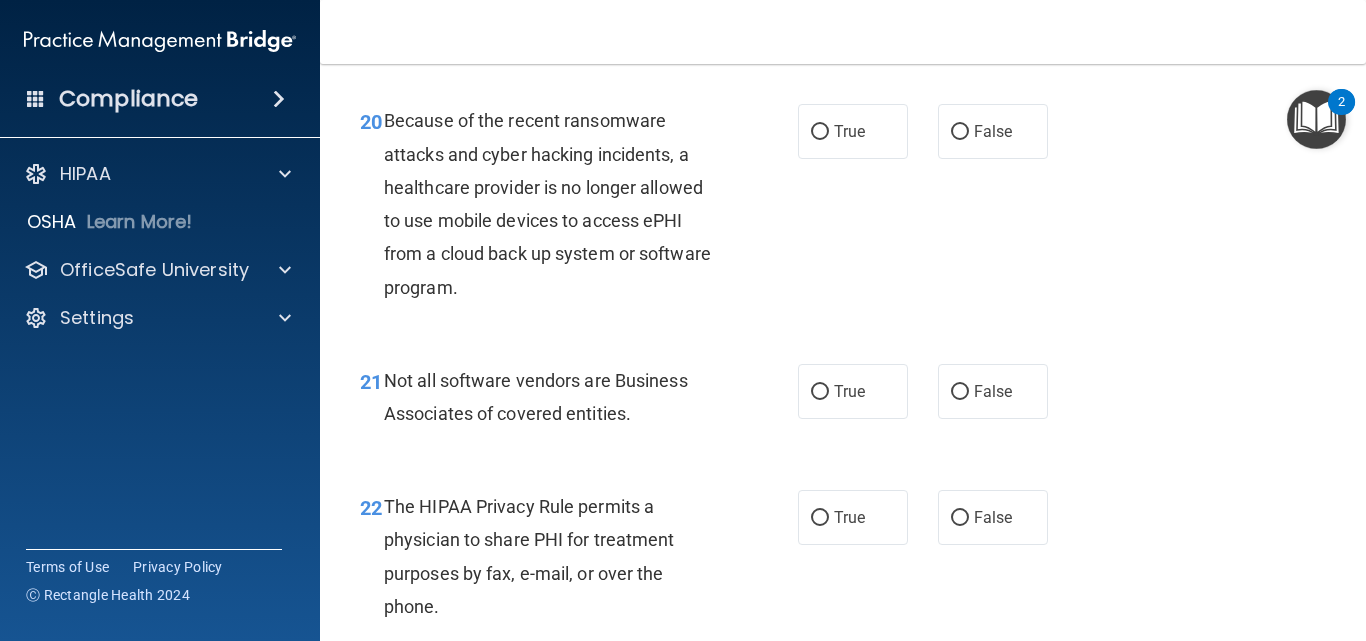 scroll, scrollTop: 3825, scrollLeft: 0, axis: vertical 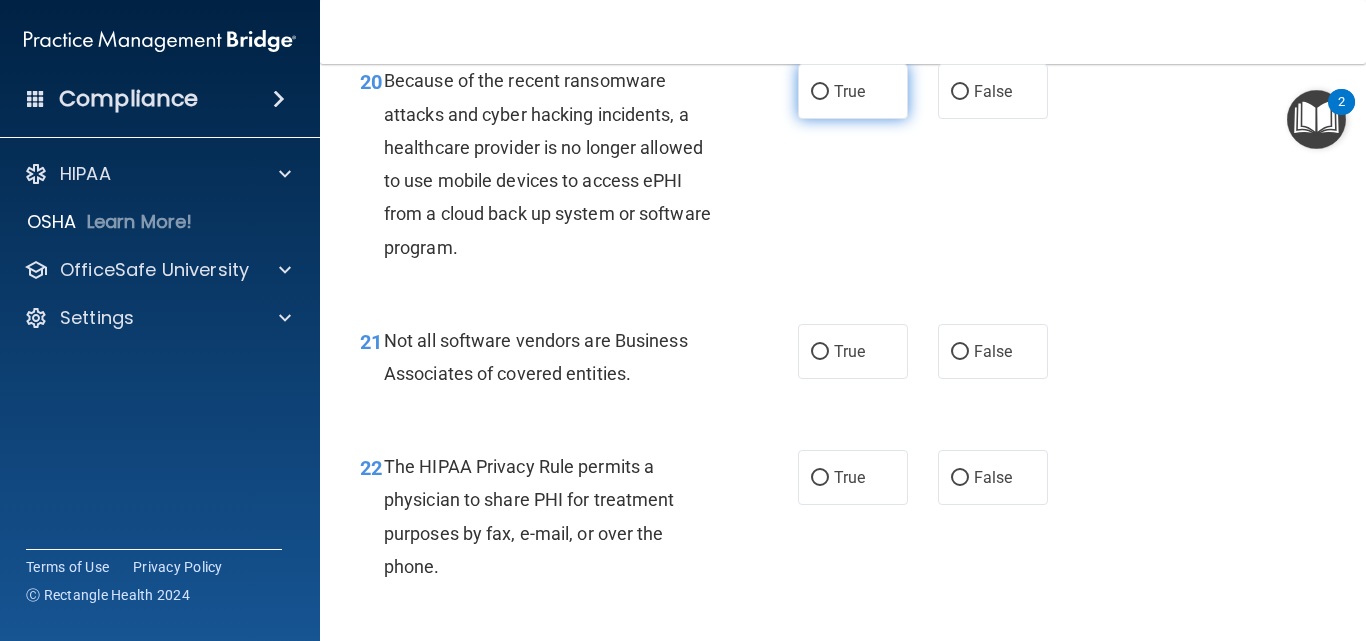 click on "True" at bounding box center (853, 91) 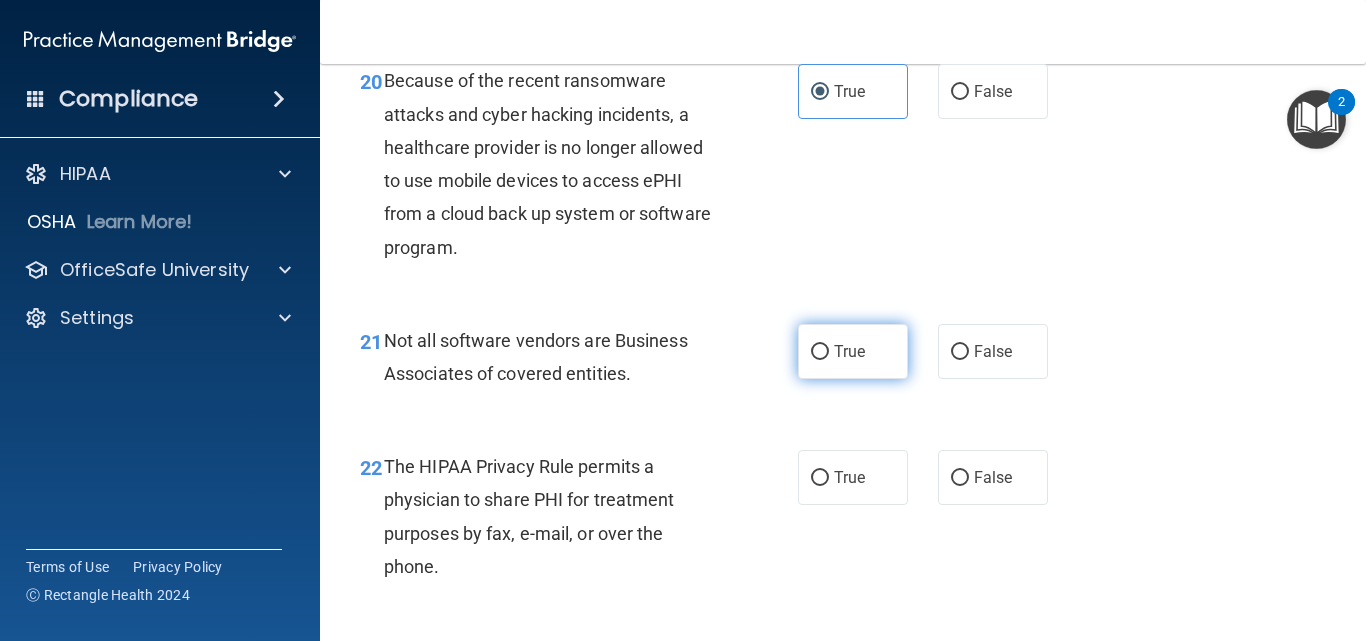 click on "True" at bounding box center [849, 351] 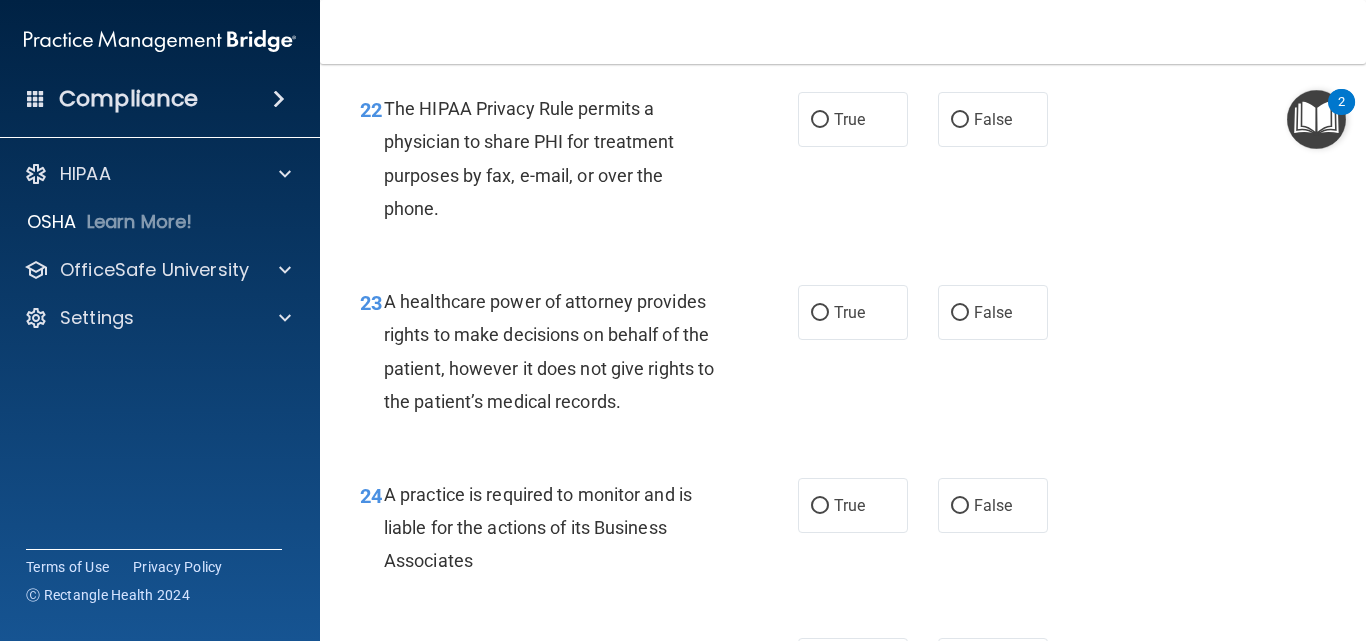 scroll, scrollTop: 4185, scrollLeft: 0, axis: vertical 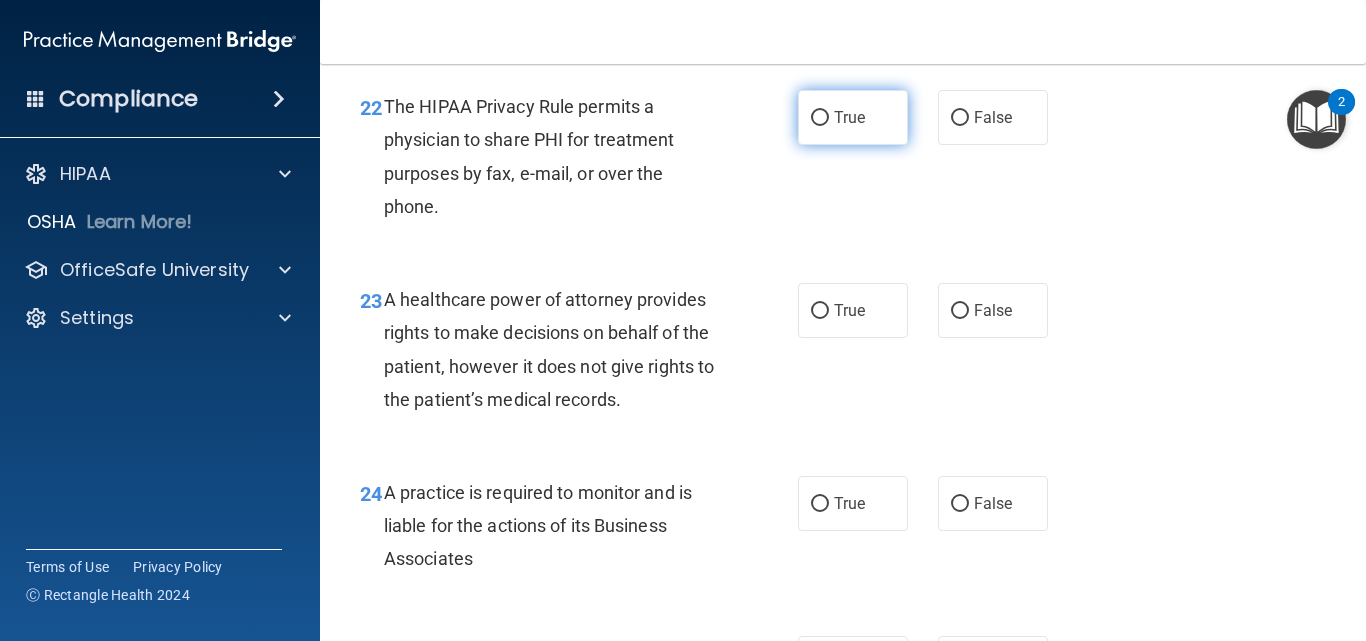 click on "True" at bounding box center [853, 117] 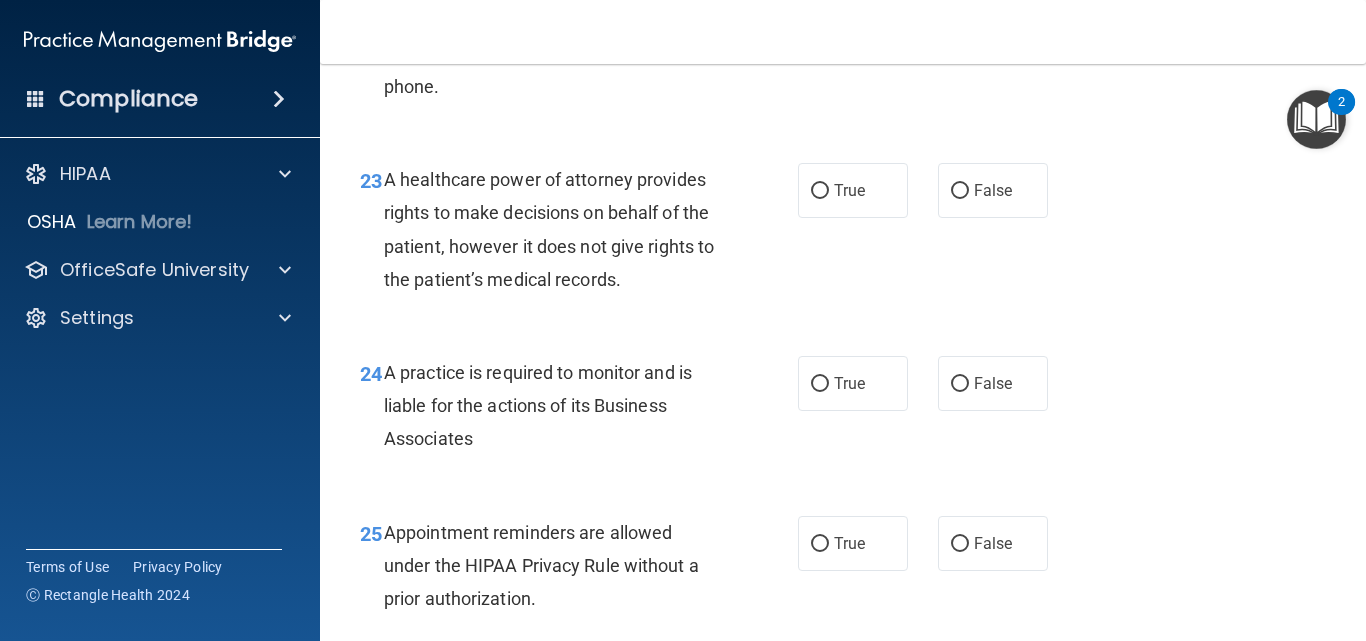 scroll, scrollTop: 4345, scrollLeft: 0, axis: vertical 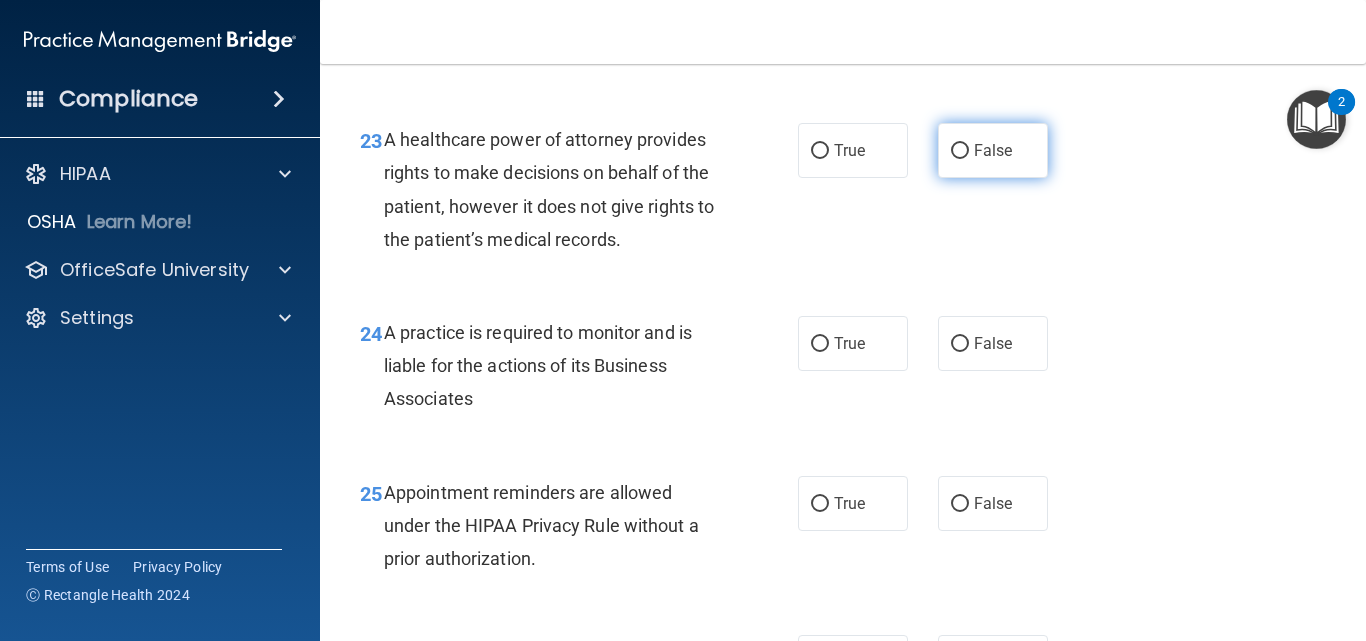 click on "False" at bounding box center [960, 151] 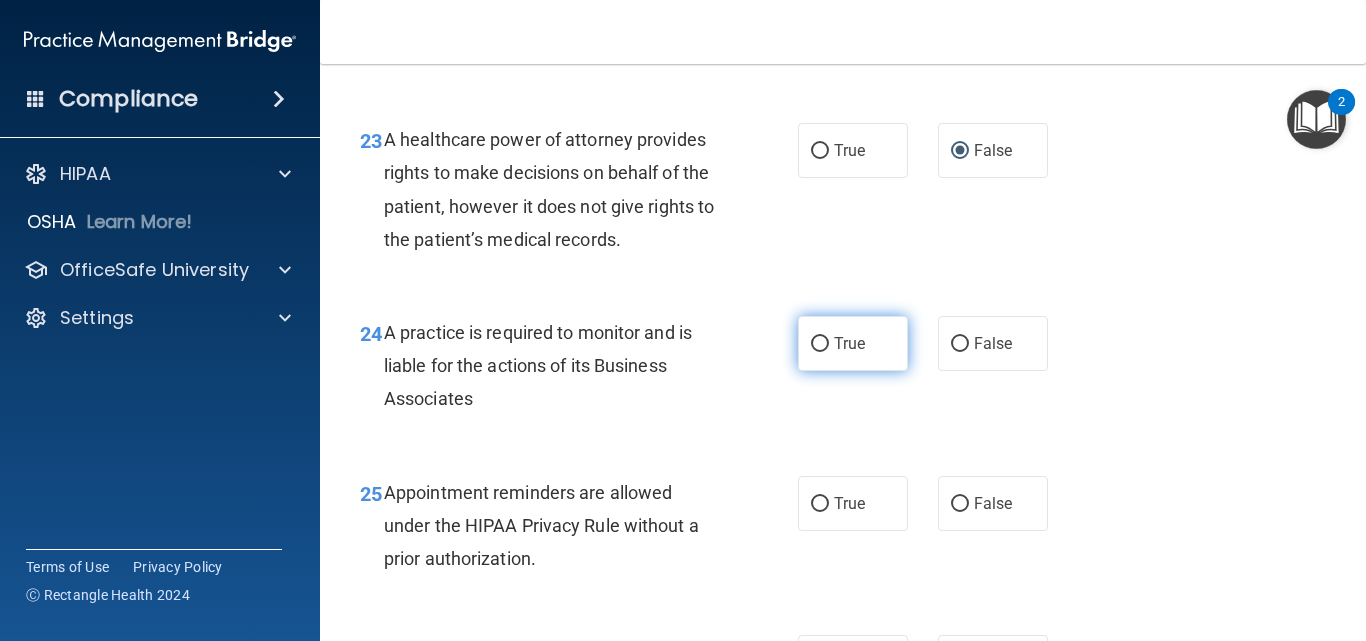click on "True" at bounding box center [849, 343] 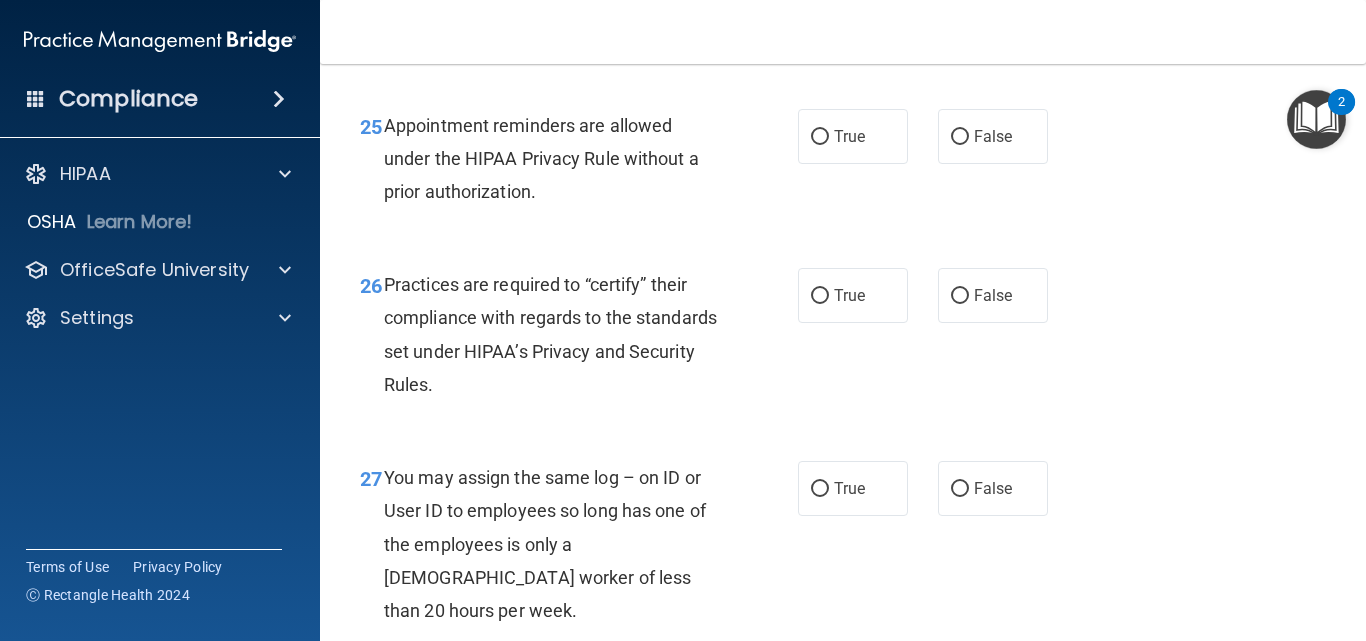 scroll, scrollTop: 4745, scrollLeft: 0, axis: vertical 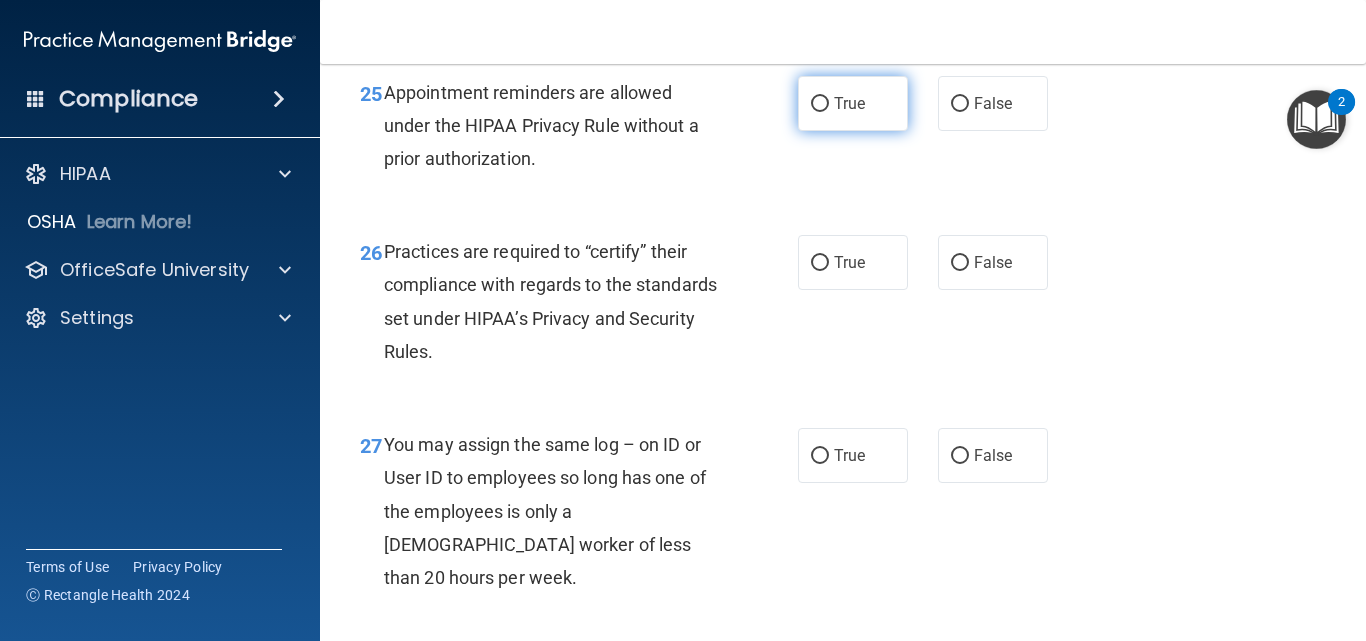 click on "True" at bounding box center (853, 103) 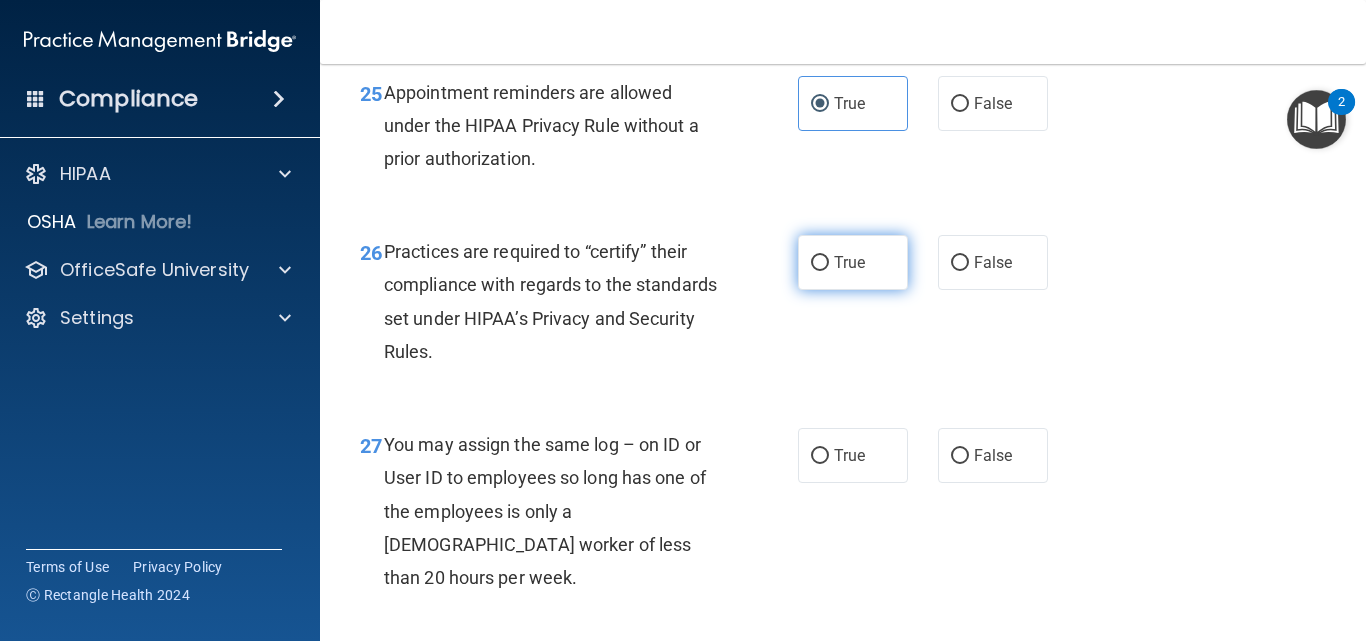 click on "True" at bounding box center (853, 262) 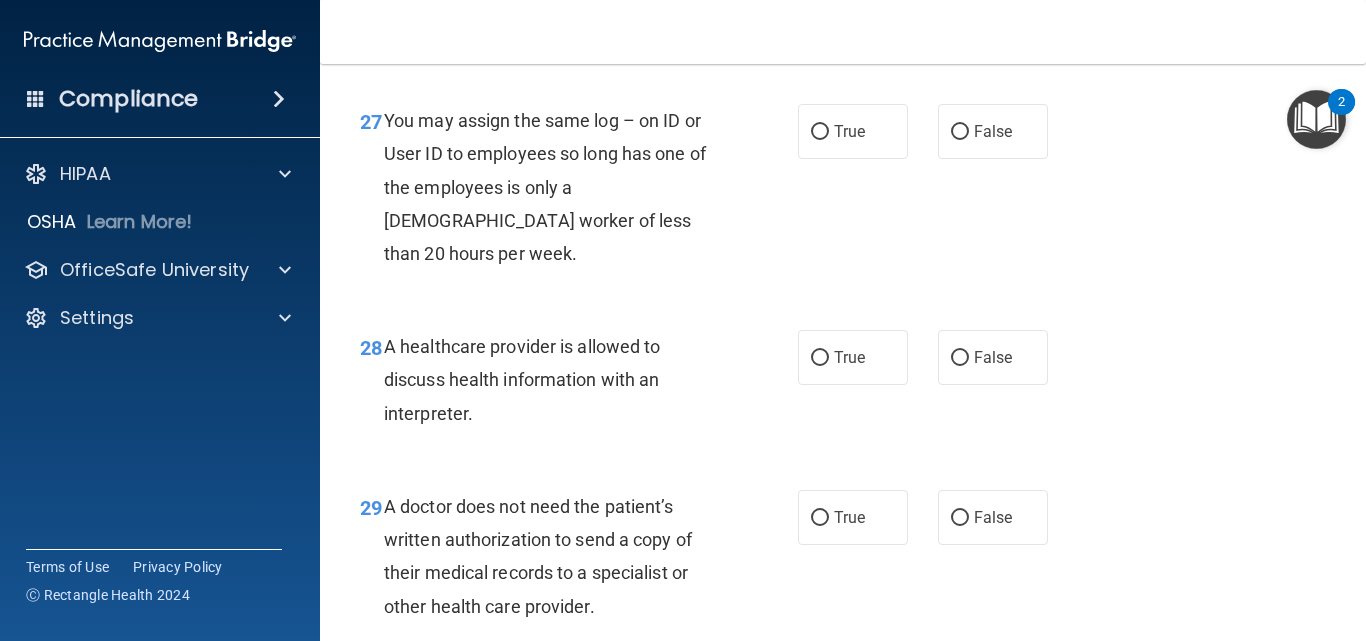 scroll, scrollTop: 5105, scrollLeft: 0, axis: vertical 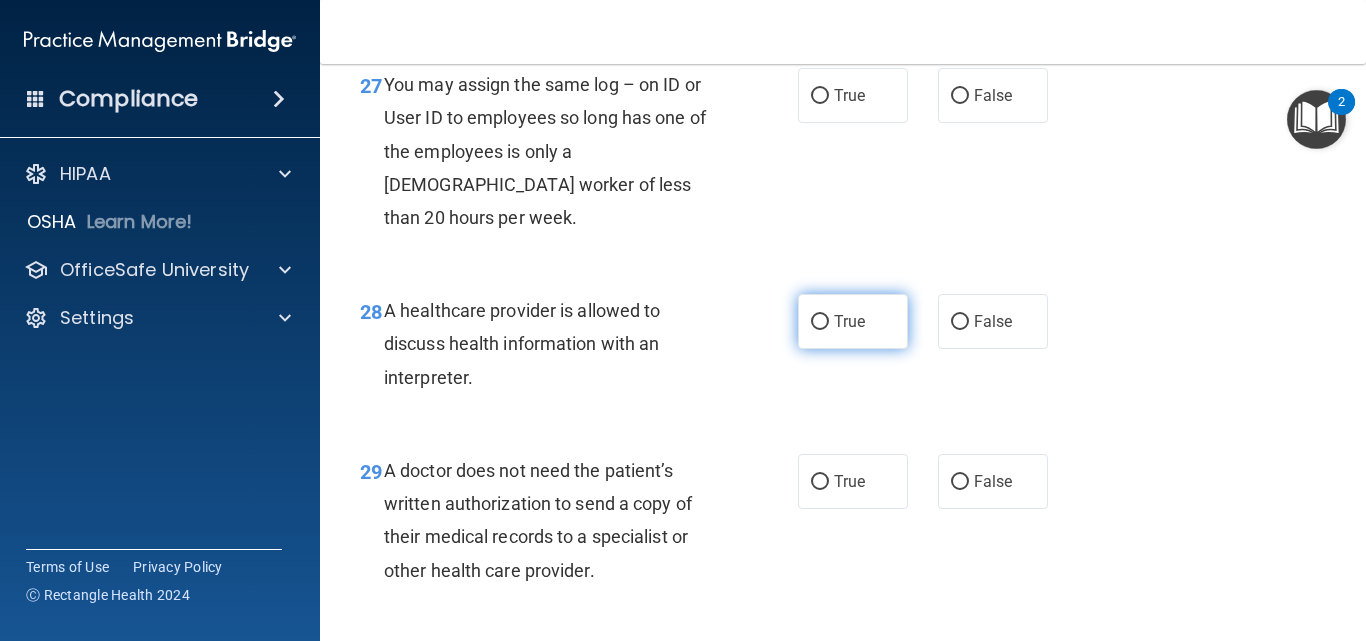 click on "True" at bounding box center (853, 321) 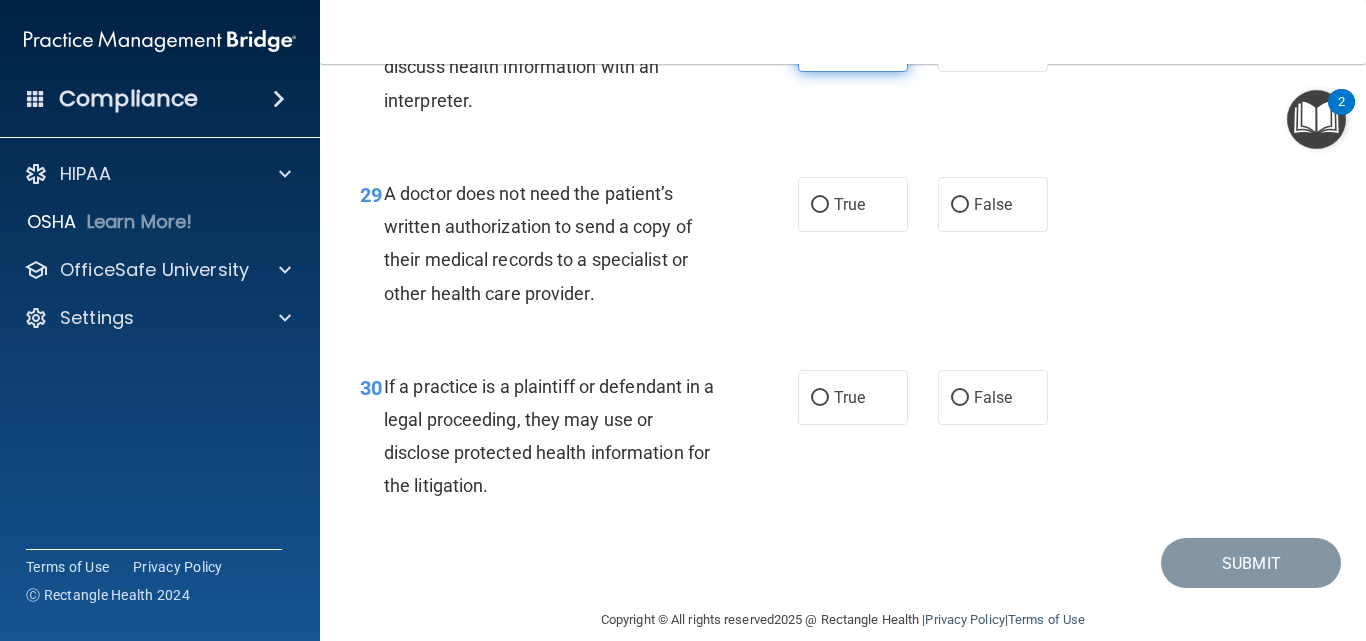 scroll, scrollTop: 5385, scrollLeft: 0, axis: vertical 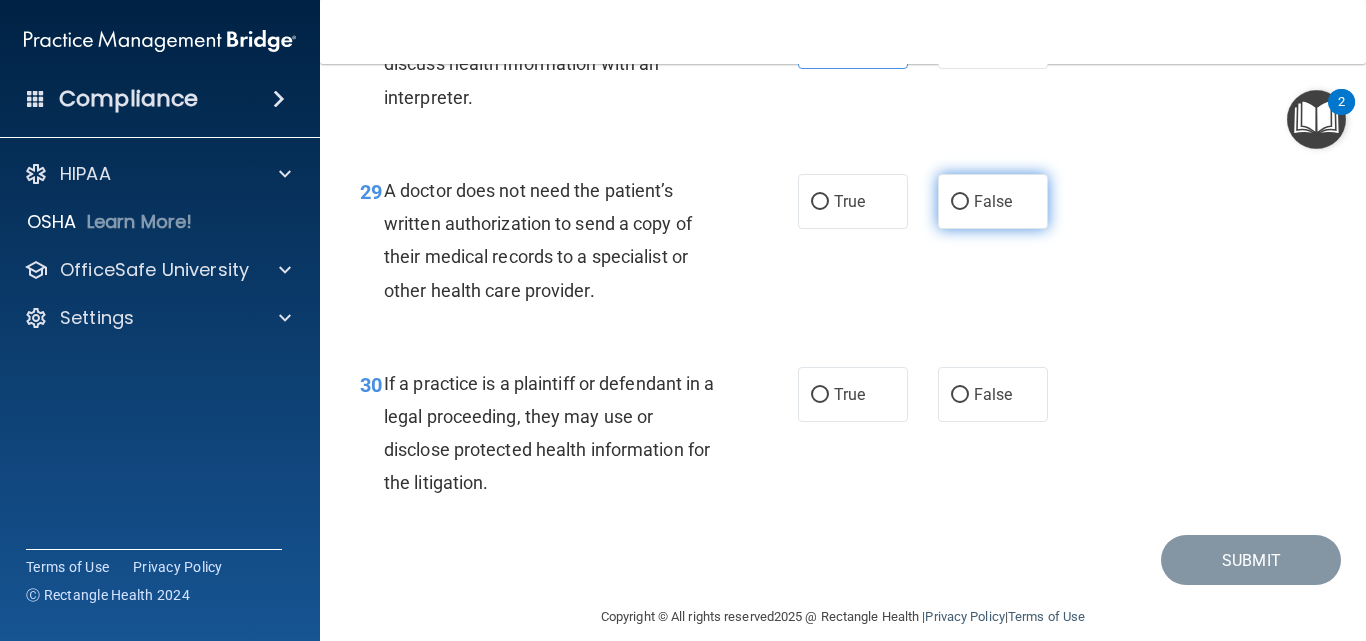 click on "False" at bounding box center (993, 201) 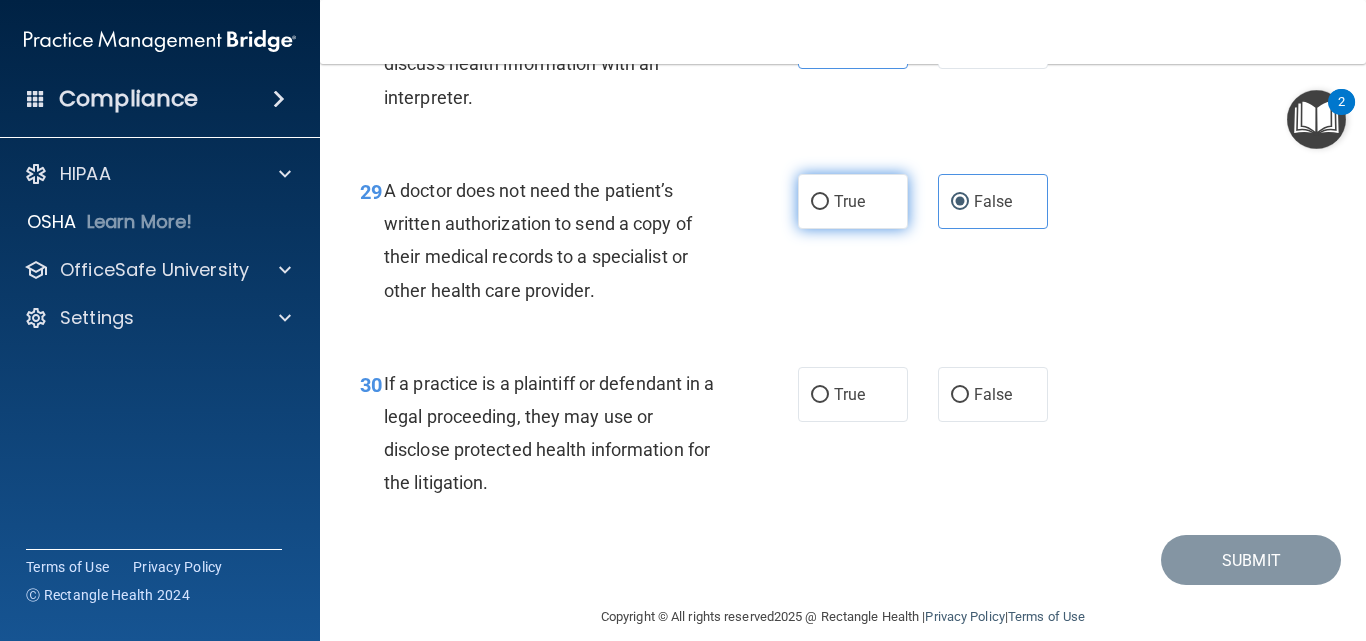 click on "True" at bounding box center (820, 202) 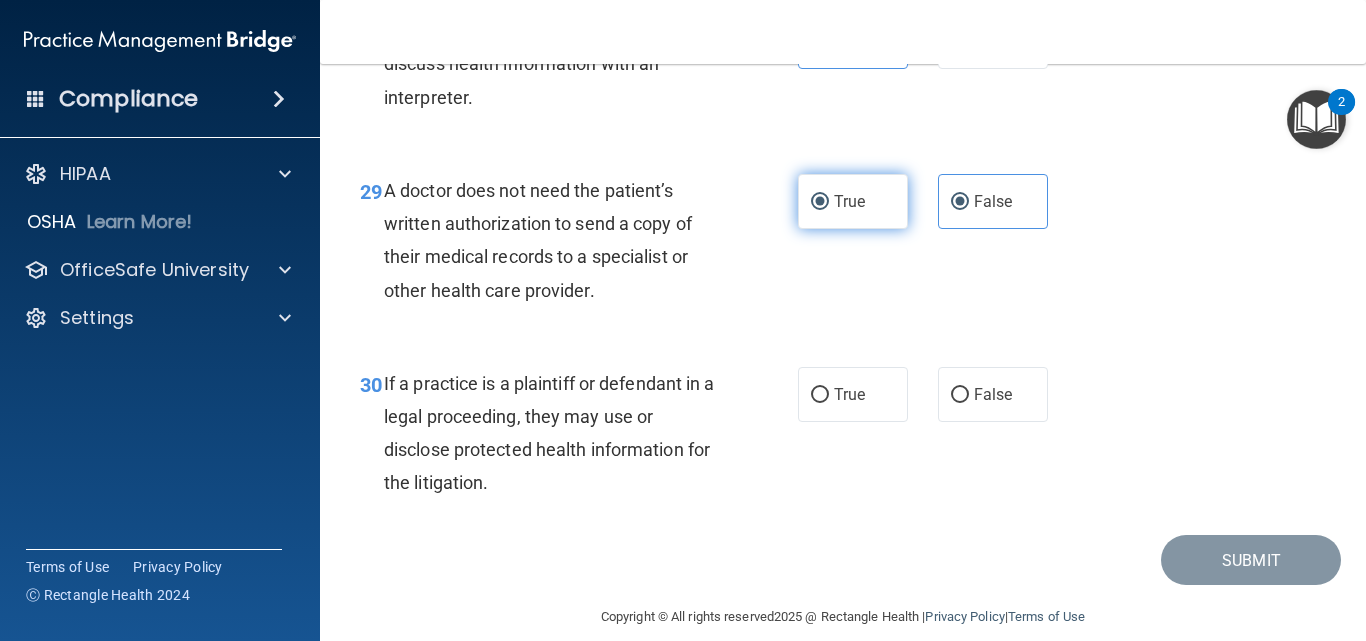 radio on "false" 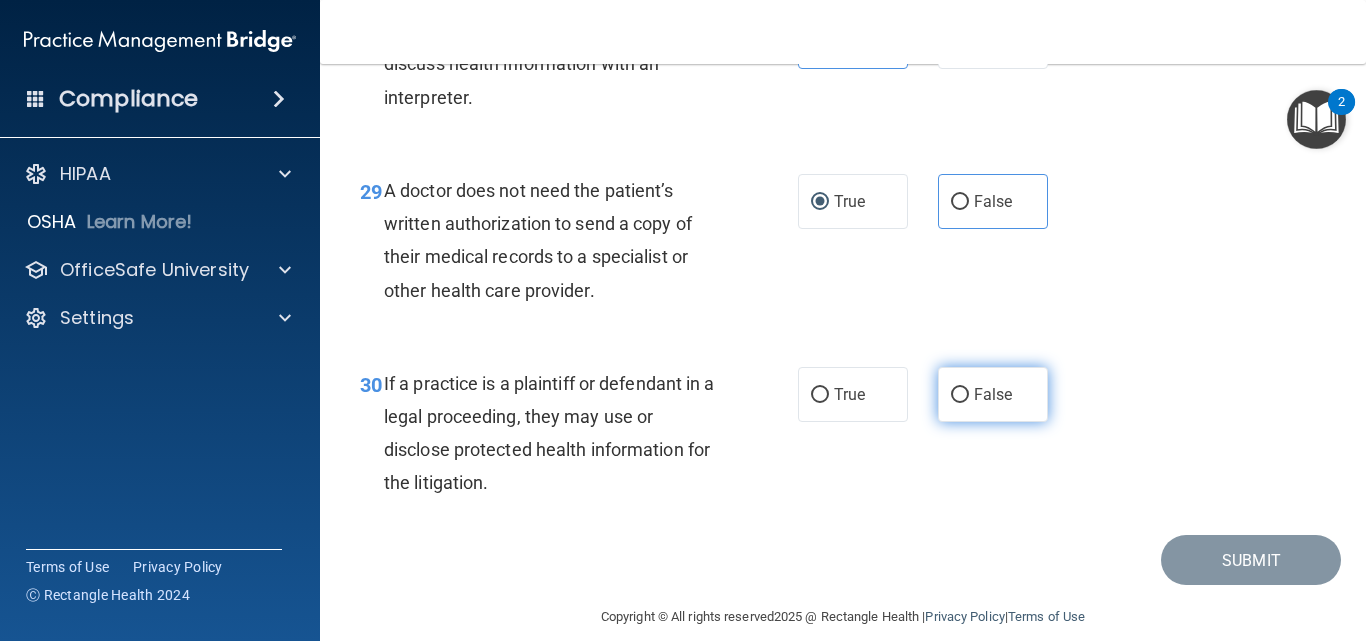 click on "False" at bounding box center [993, 394] 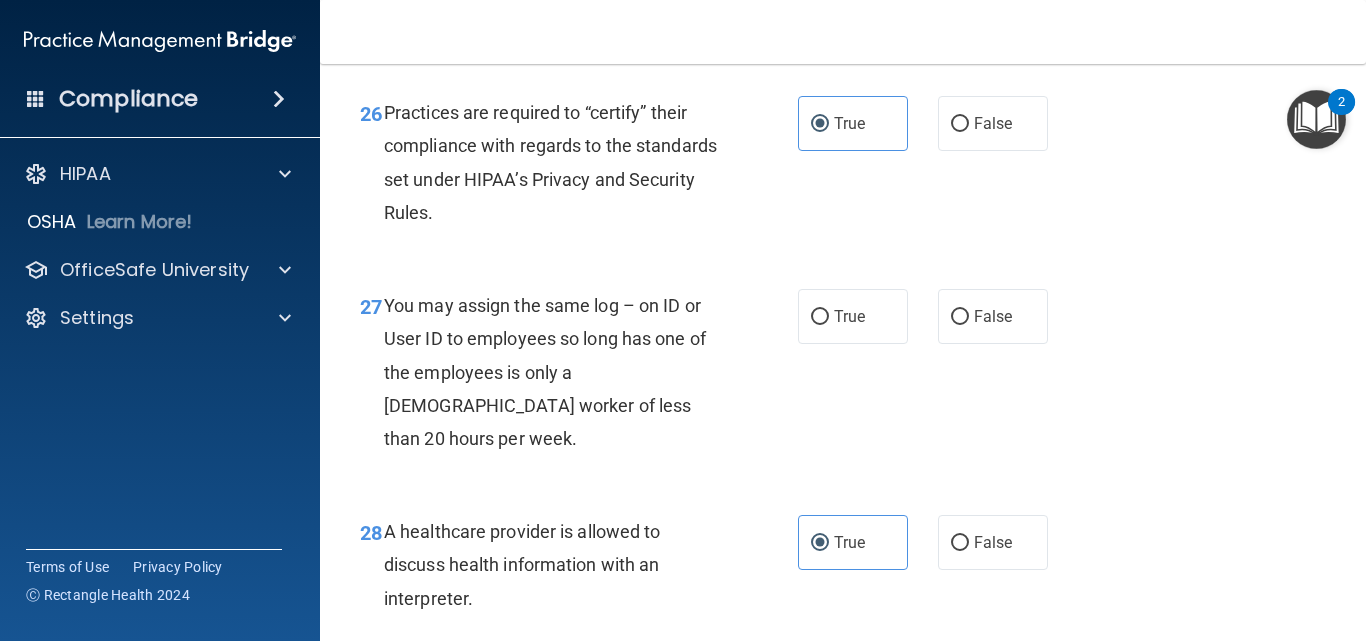 scroll, scrollTop: 4906, scrollLeft: 0, axis: vertical 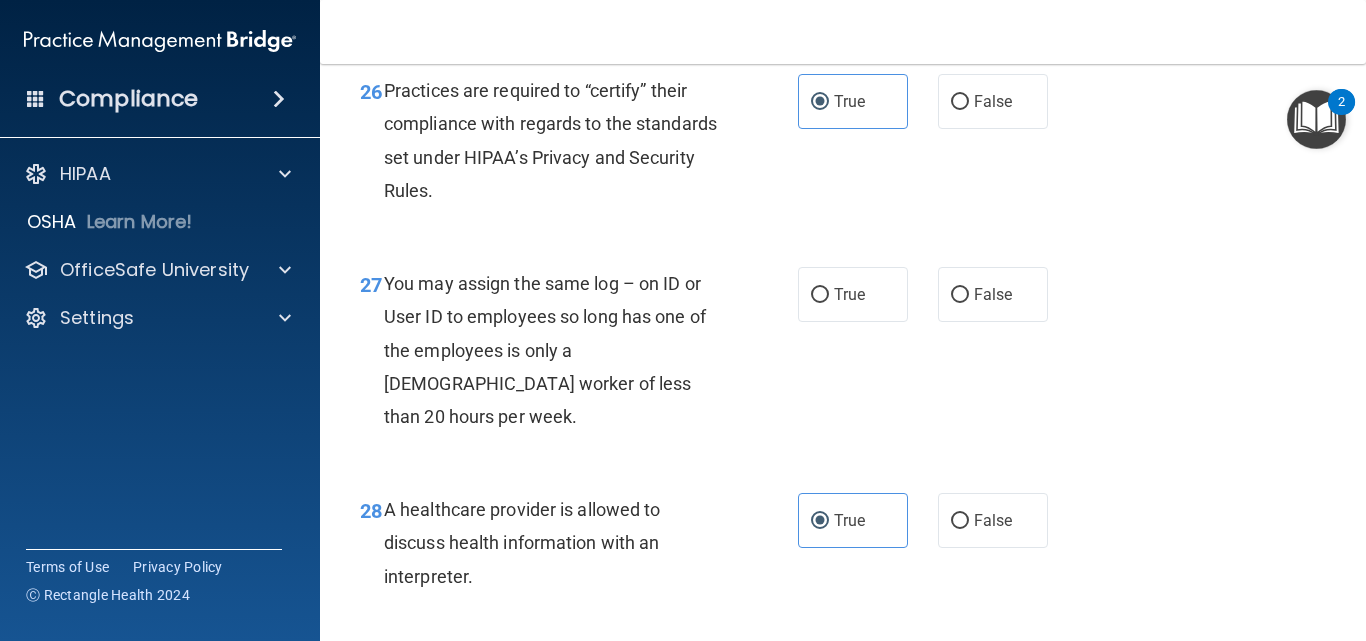 drag, startPoint x: 974, startPoint y: 351, endPoint x: 1069, endPoint y: 443, distance: 132.24599 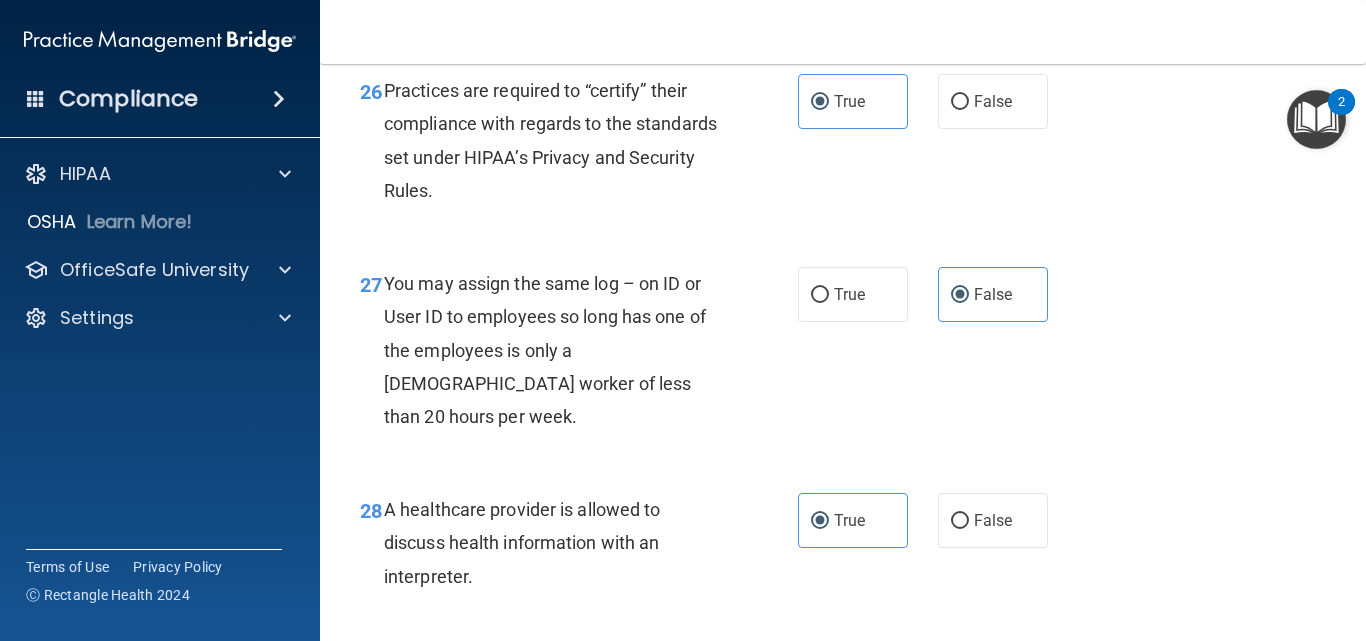 scroll, scrollTop: 5410, scrollLeft: 0, axis: vertical 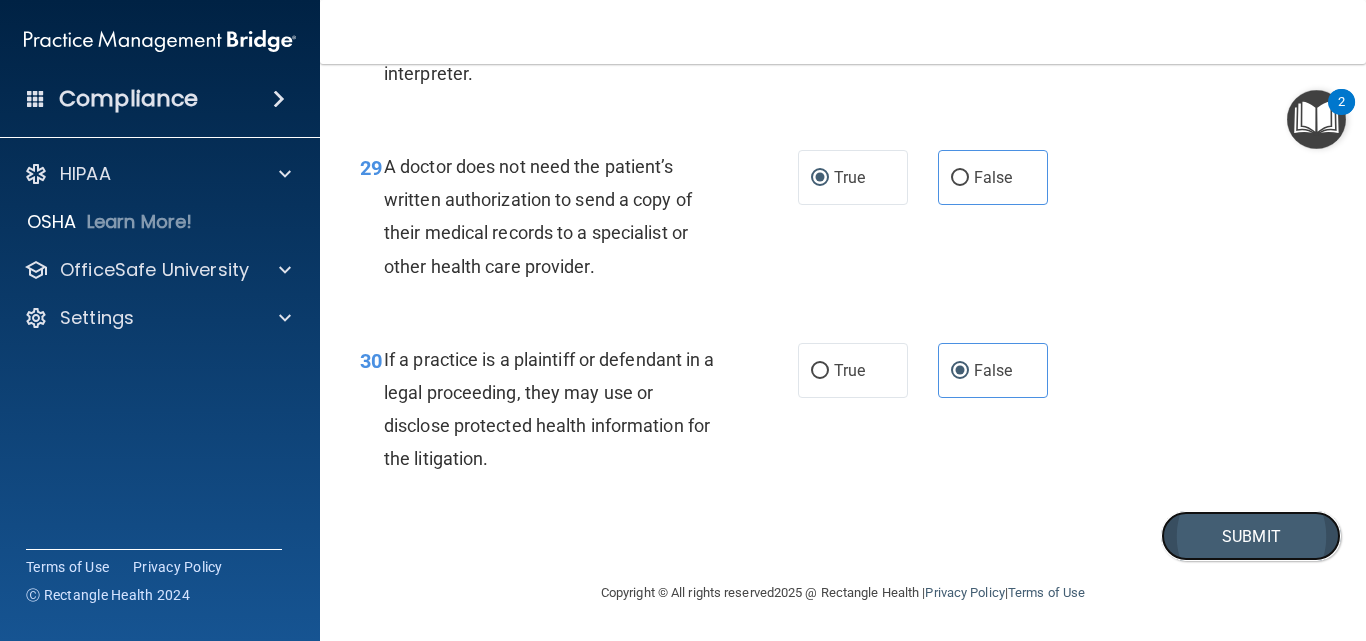 click on "Submit" at bounding box center (1251, 536) 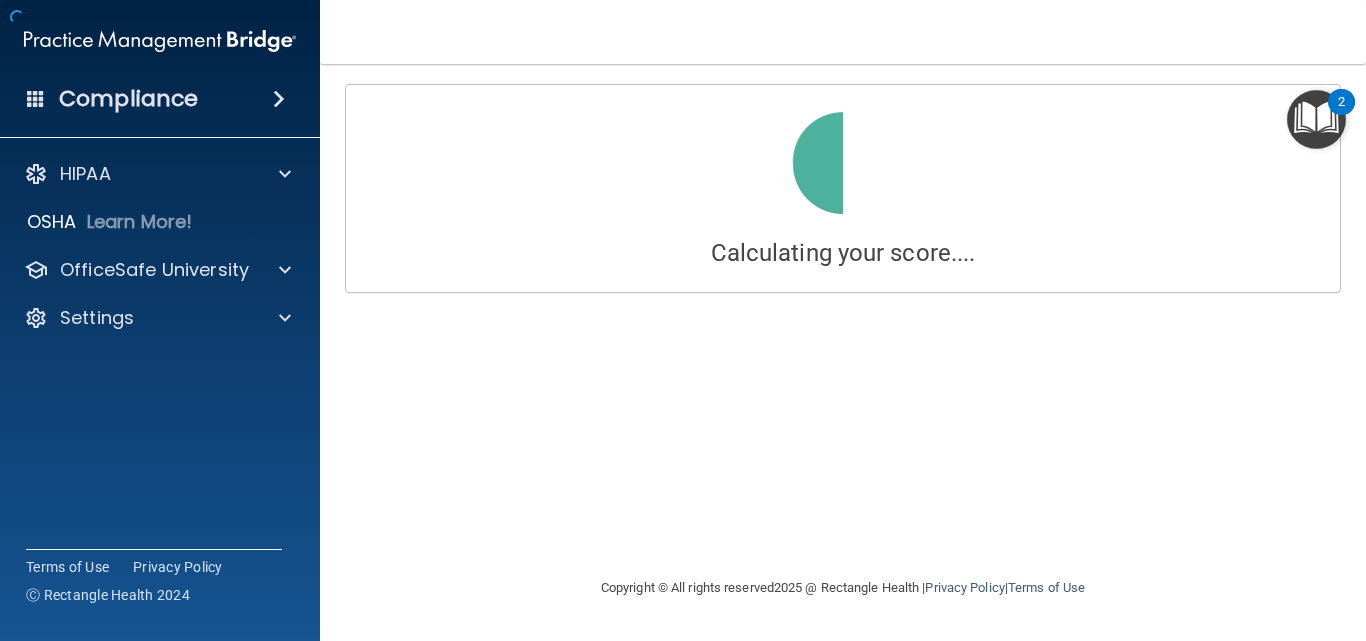scroll, scrollTop: 0, scrollLeft: 0, axis: both 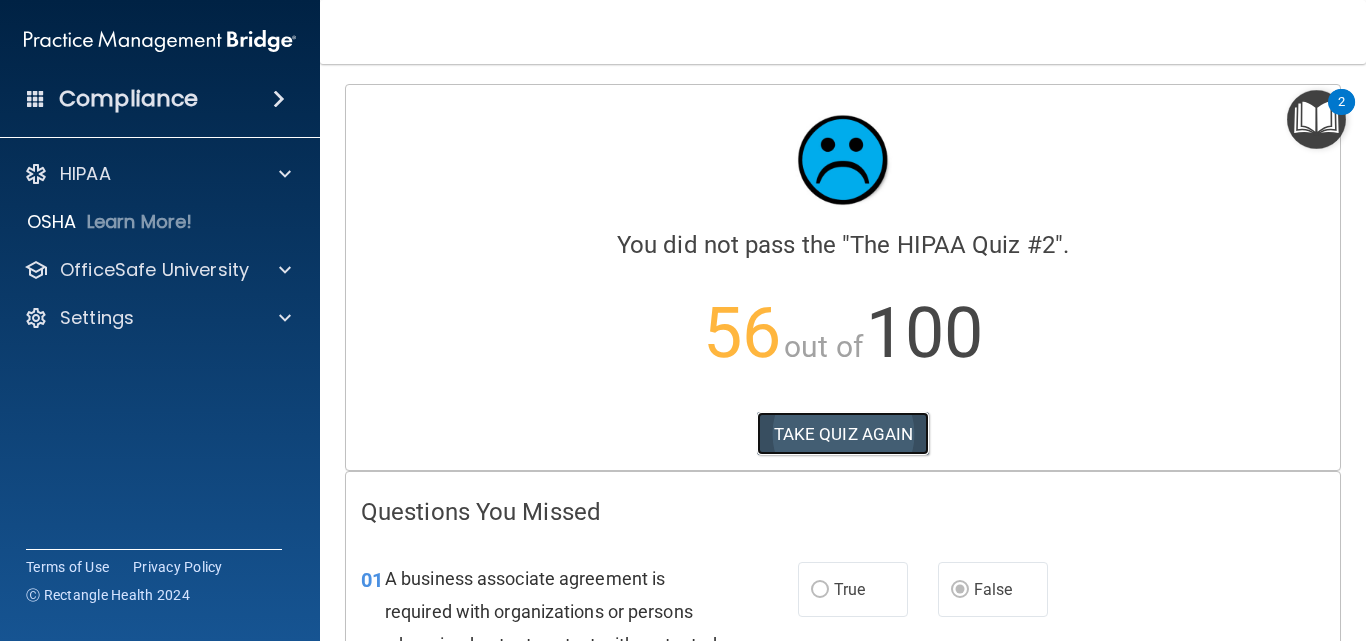 drag, startPoint x: 870, startPoint y: 419, endPoint x: 818, endPoint y: 421, distance: 52.03845 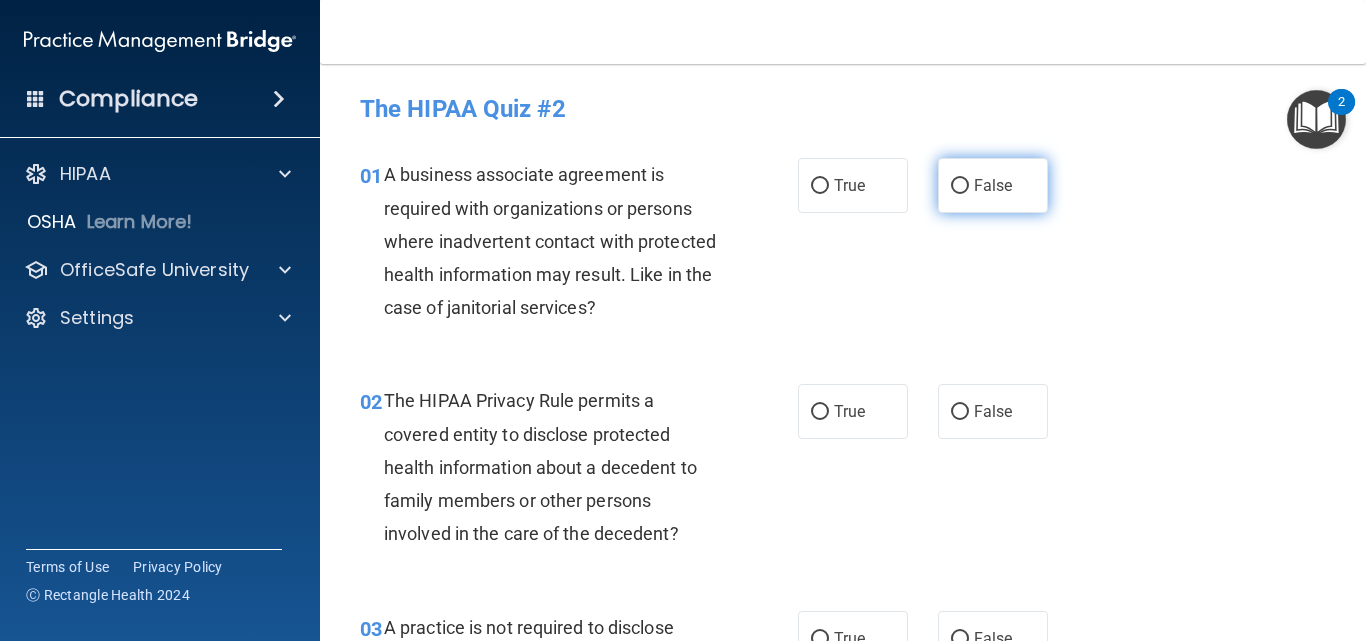 click on "False" at bounding box center (993, 185) 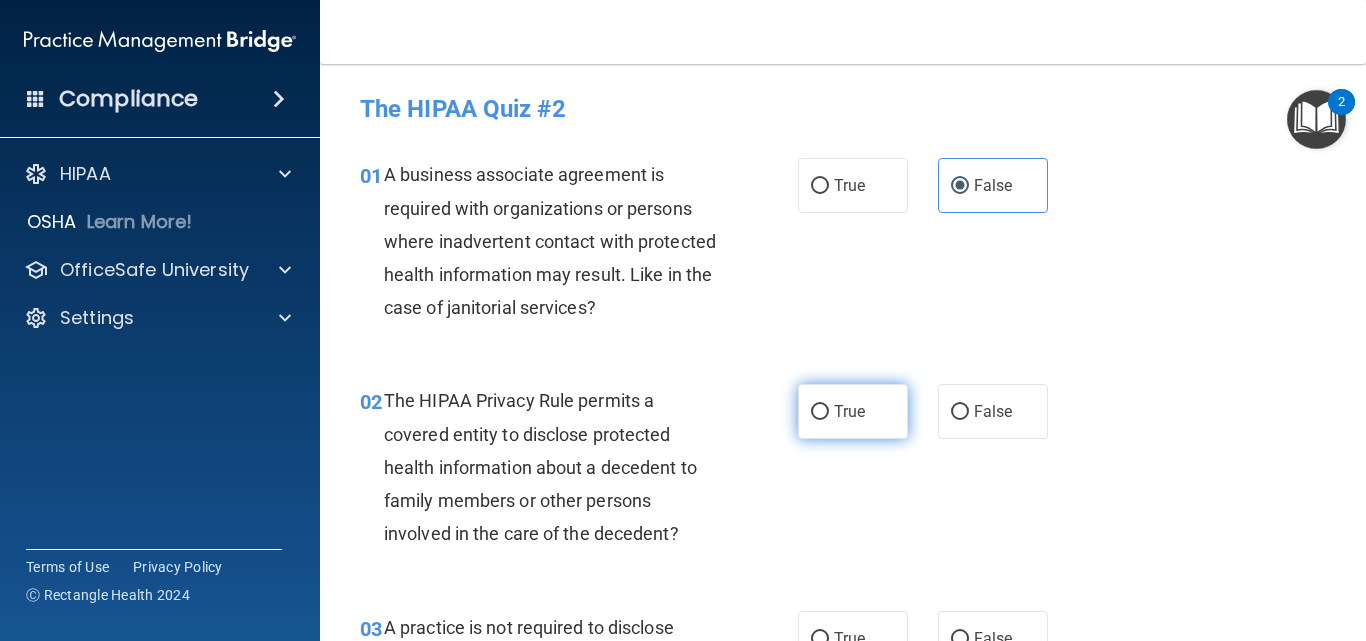 drag, startPoint x: 824, startPoint y: 411, endPoint x: 796, endPoint y: 408, distance: 28.160255 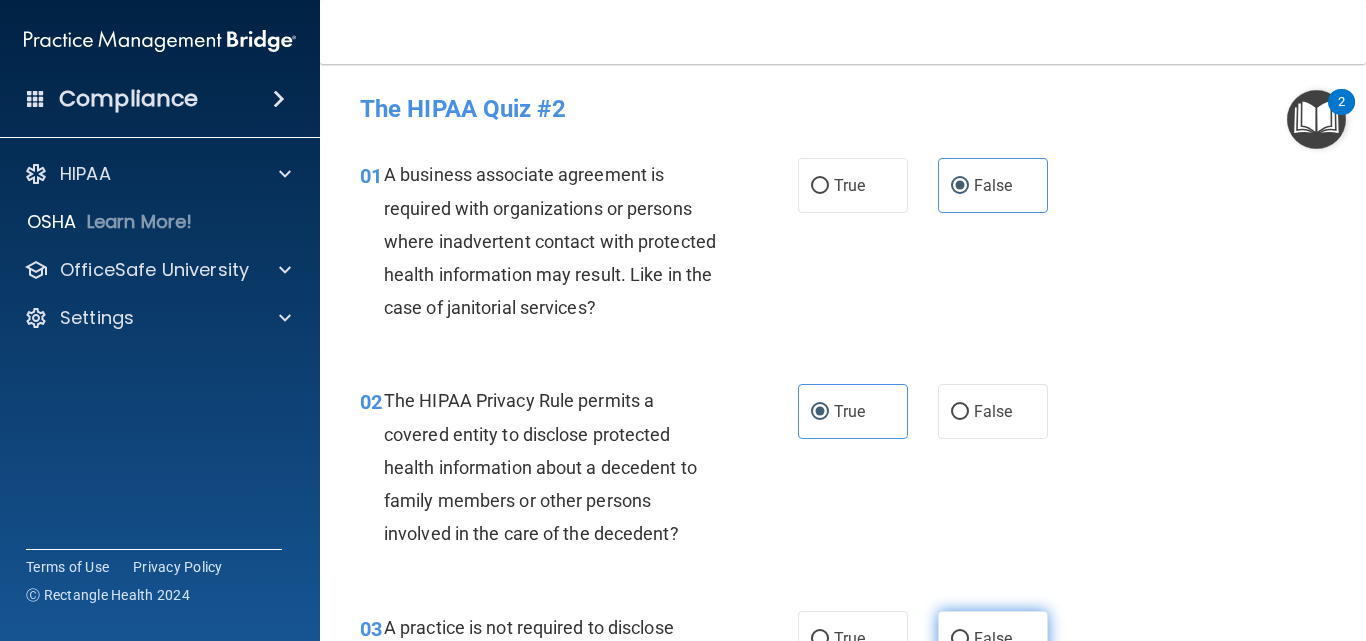 click on "False" at bounding box center [993, 638] 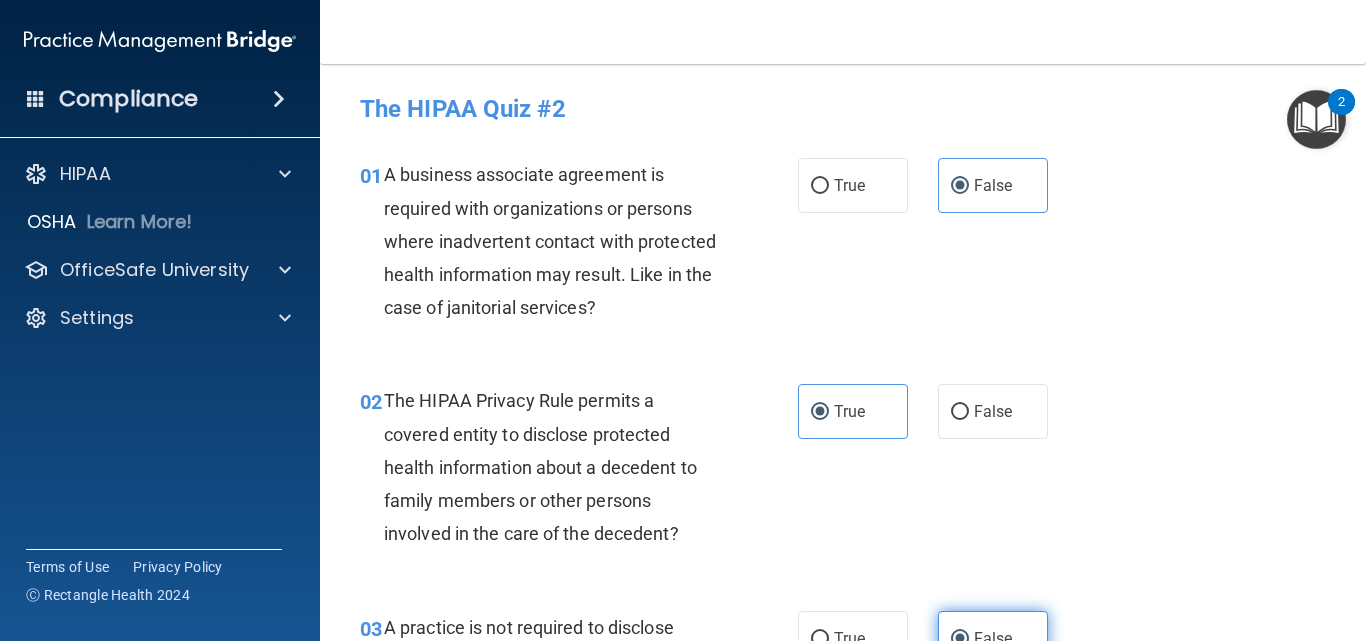 scroll, scrollTop: 6, scrollLeft: 0, axis: vertical 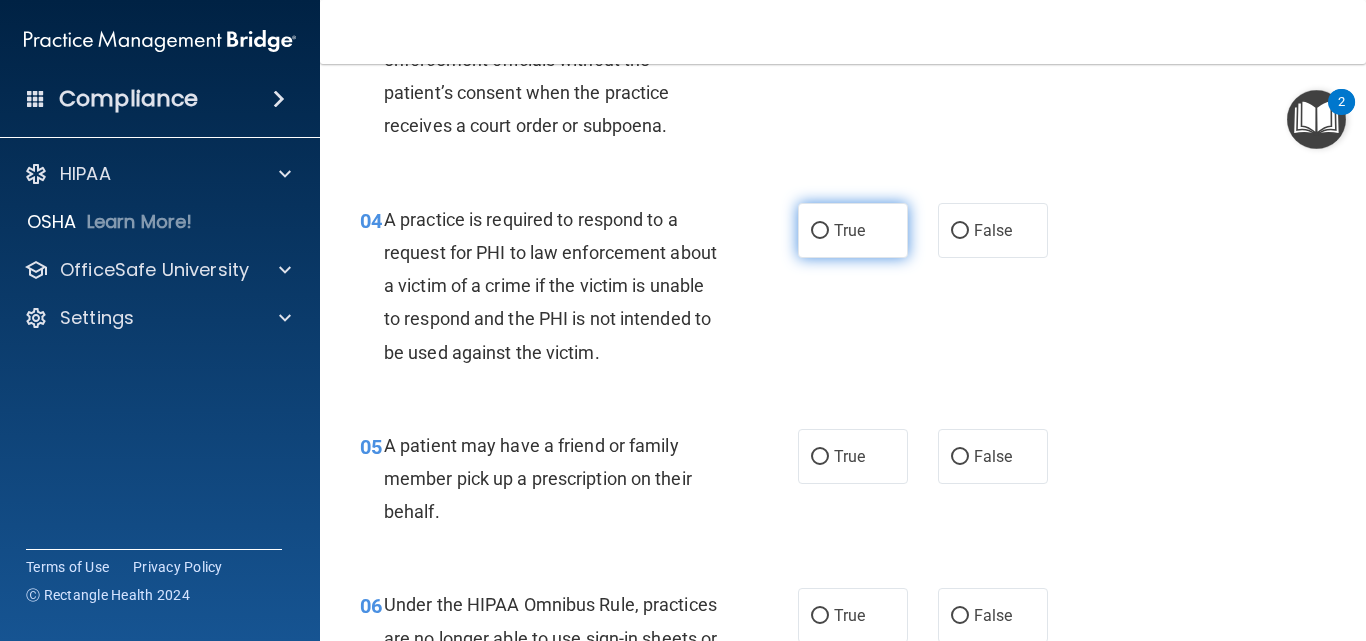 click on "True" at bounding box center [820, 231] 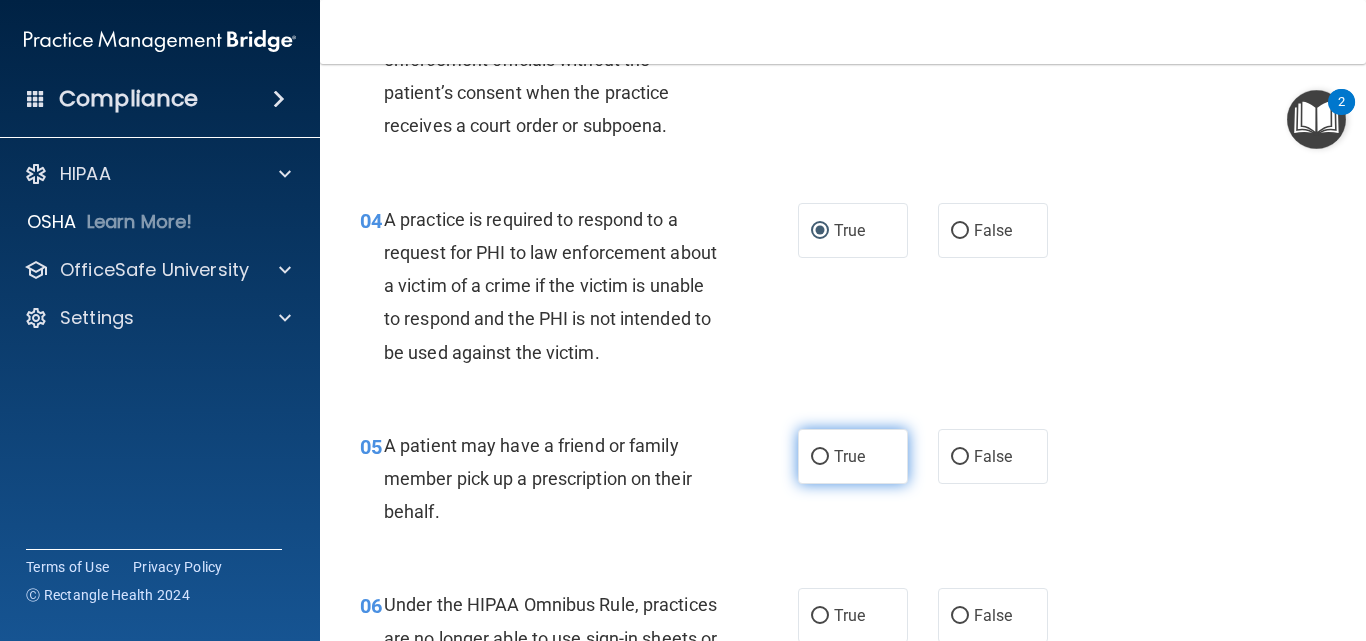 click on "True" at bounding box center (820, 457) 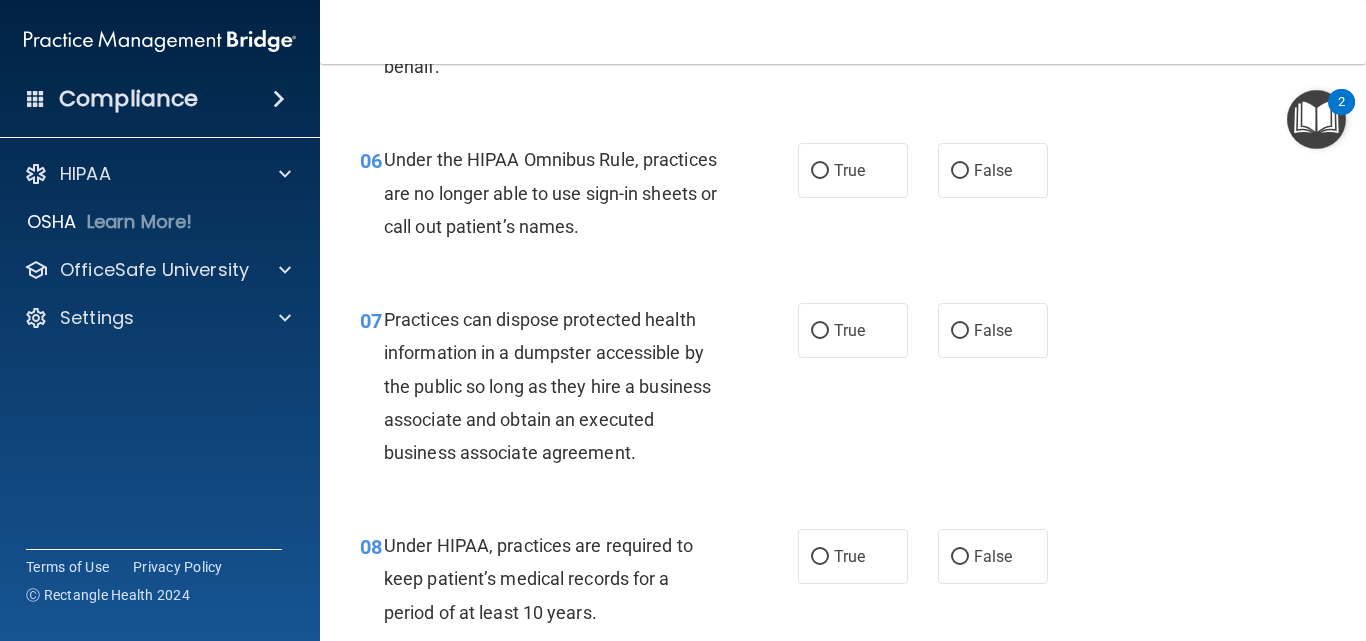 scroll, scrollTop: 1091, scrollLeft: 0, axis: vertical 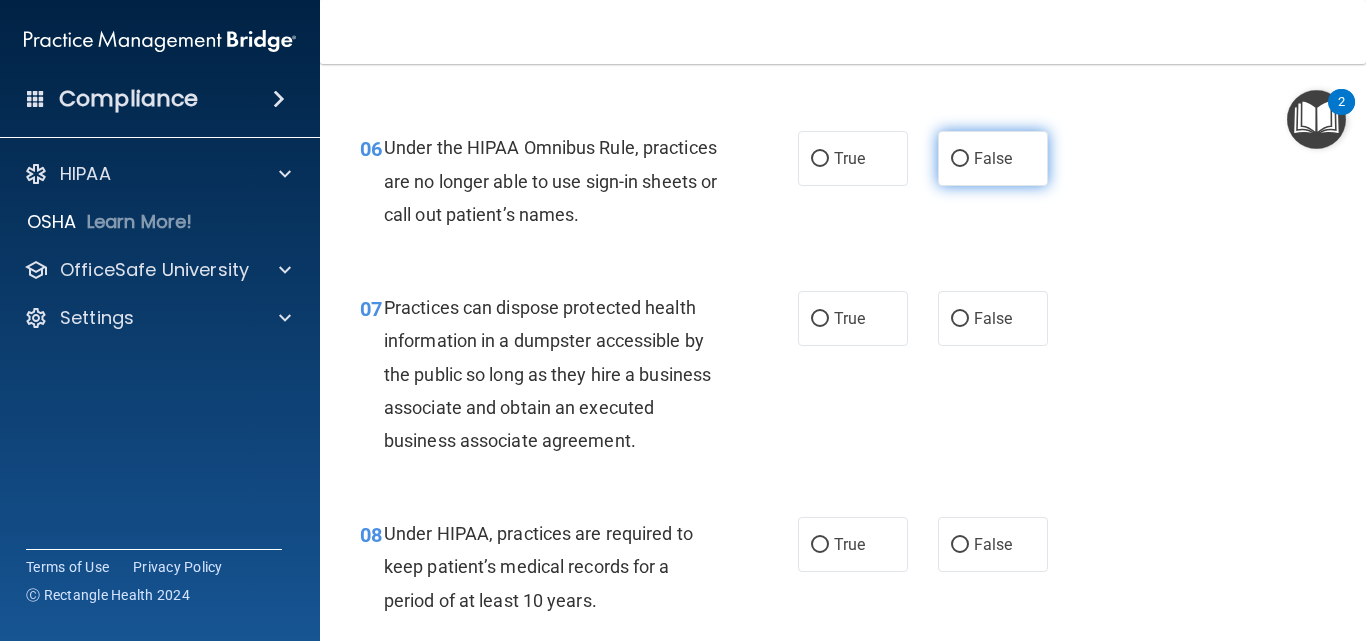 click on "False" at bounding box center [993, 158] 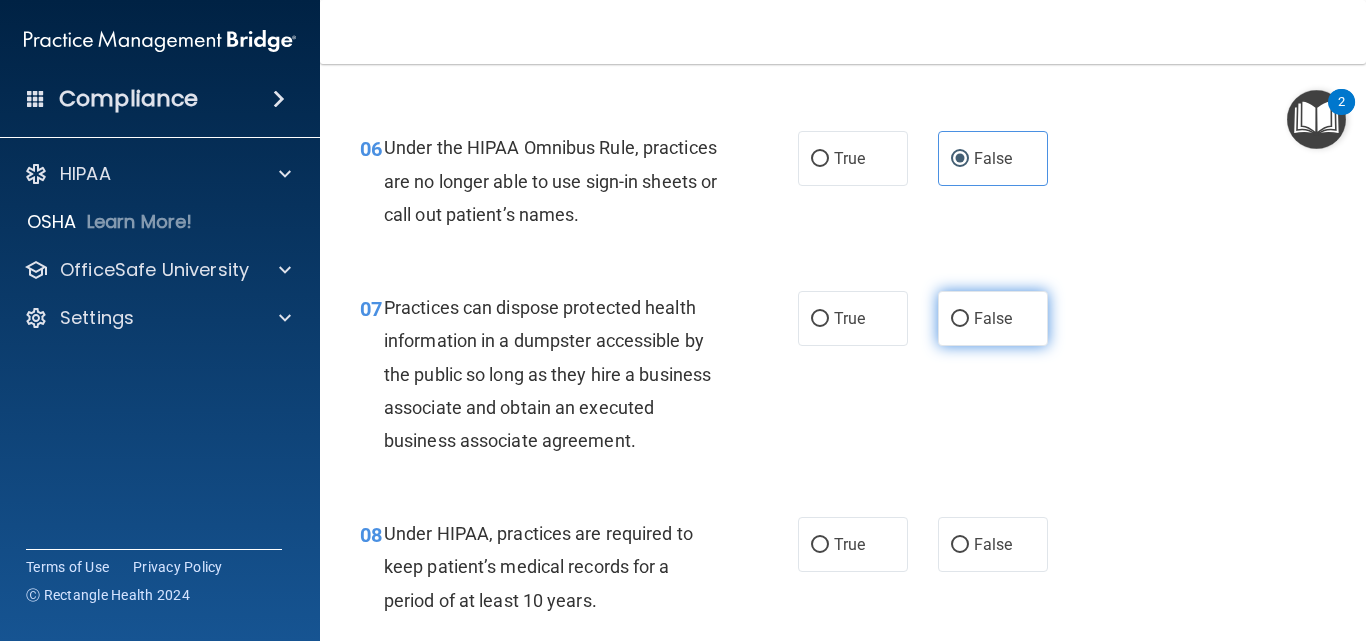 click on "False" at bounding box center (993, 318) 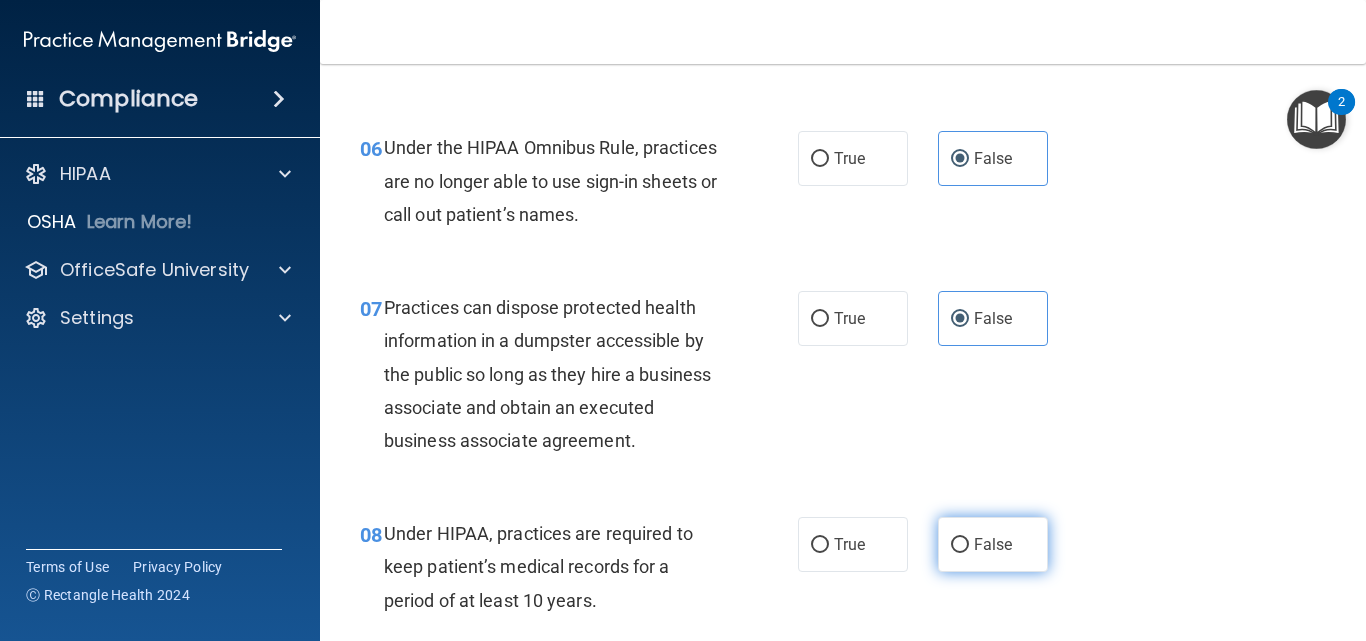 click on "False" at bounding box center [993, 544] 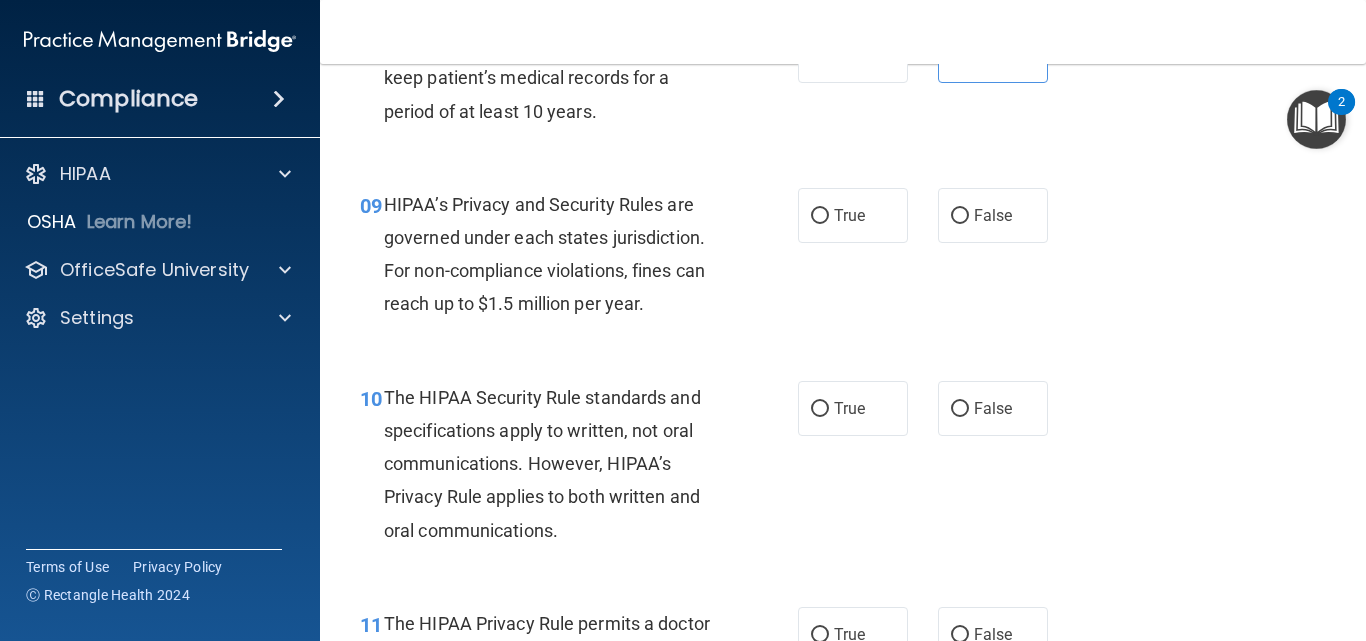 scroll, scrollTop: 1591, scrollLeft: 0, axis: vertical 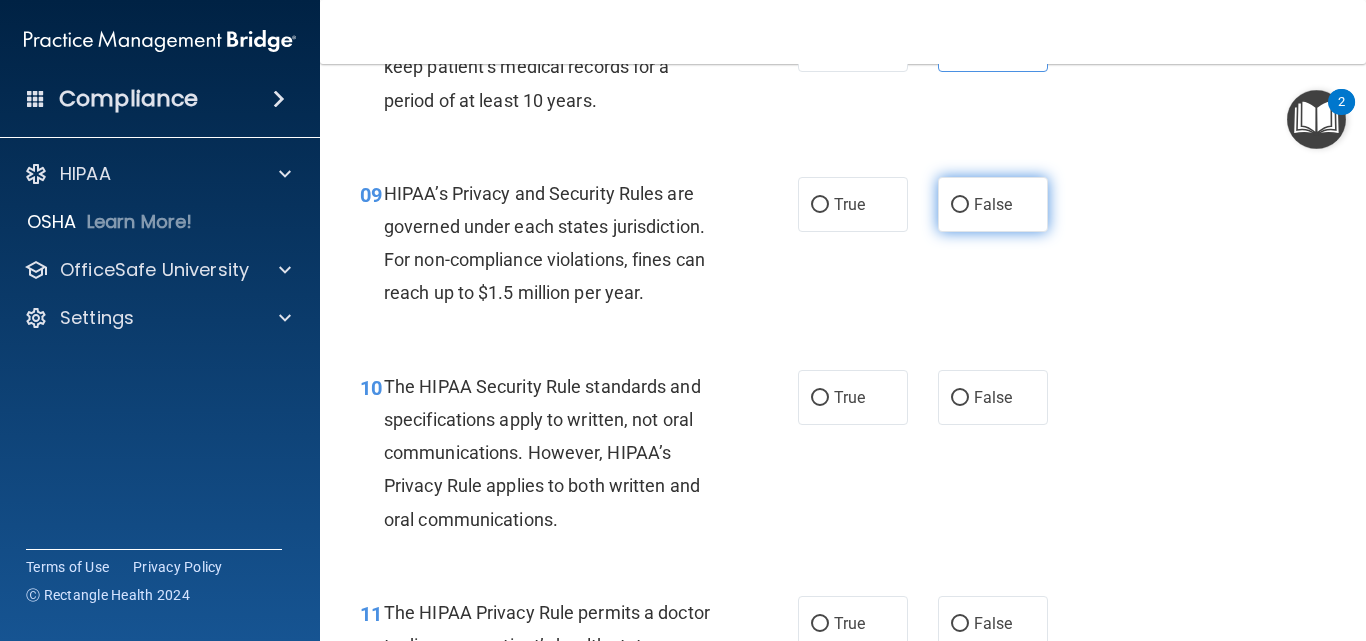 click on "False" at bounding box center [993, 204] 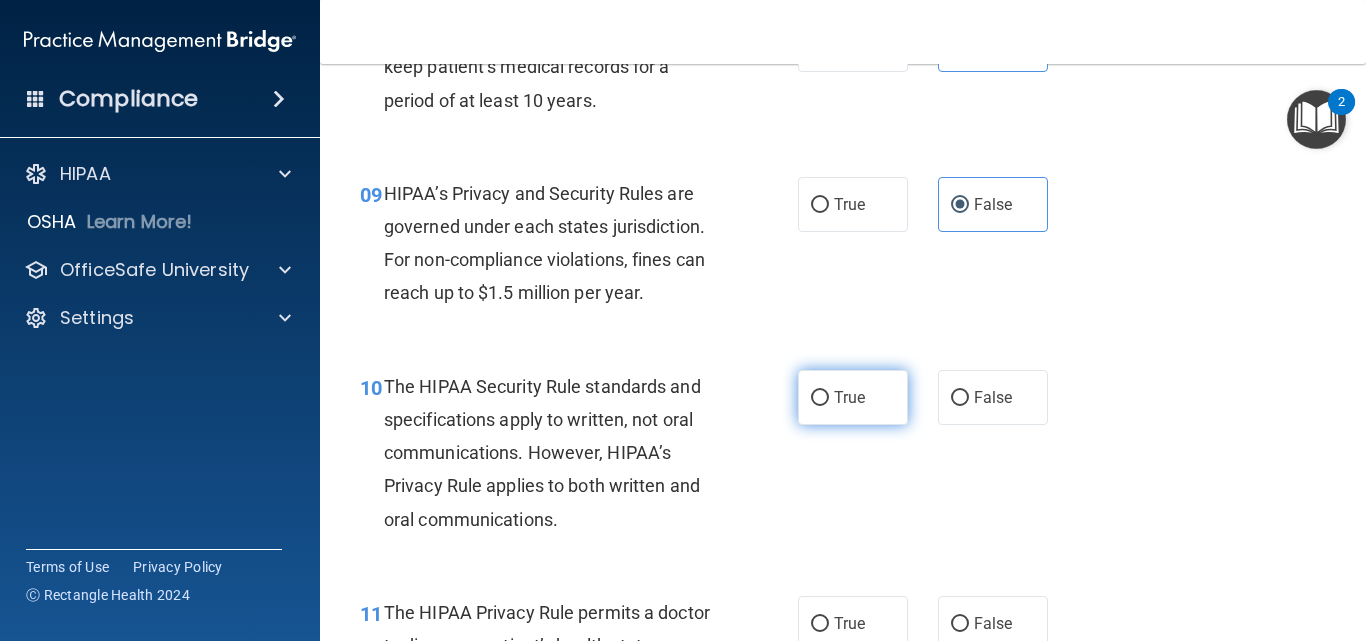 click on "True" at bounding box center (853, 397) 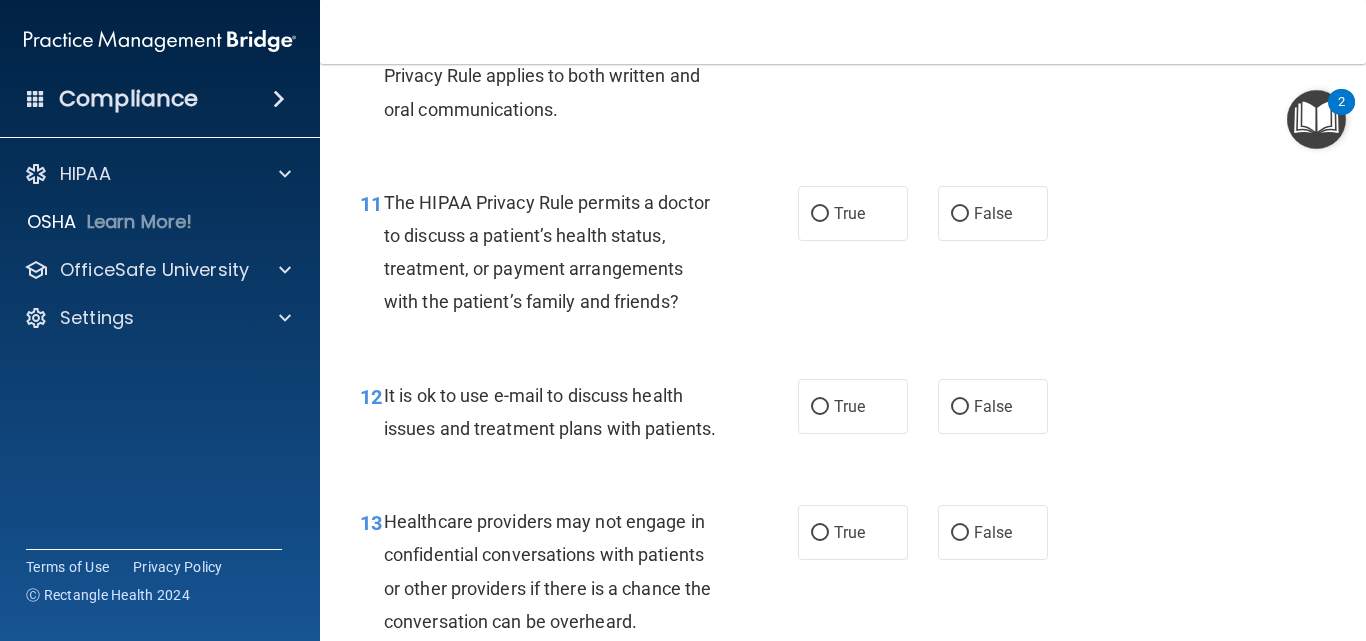 scroll, scrollTop: 2031, scrollLeft: 0, axis: vertical 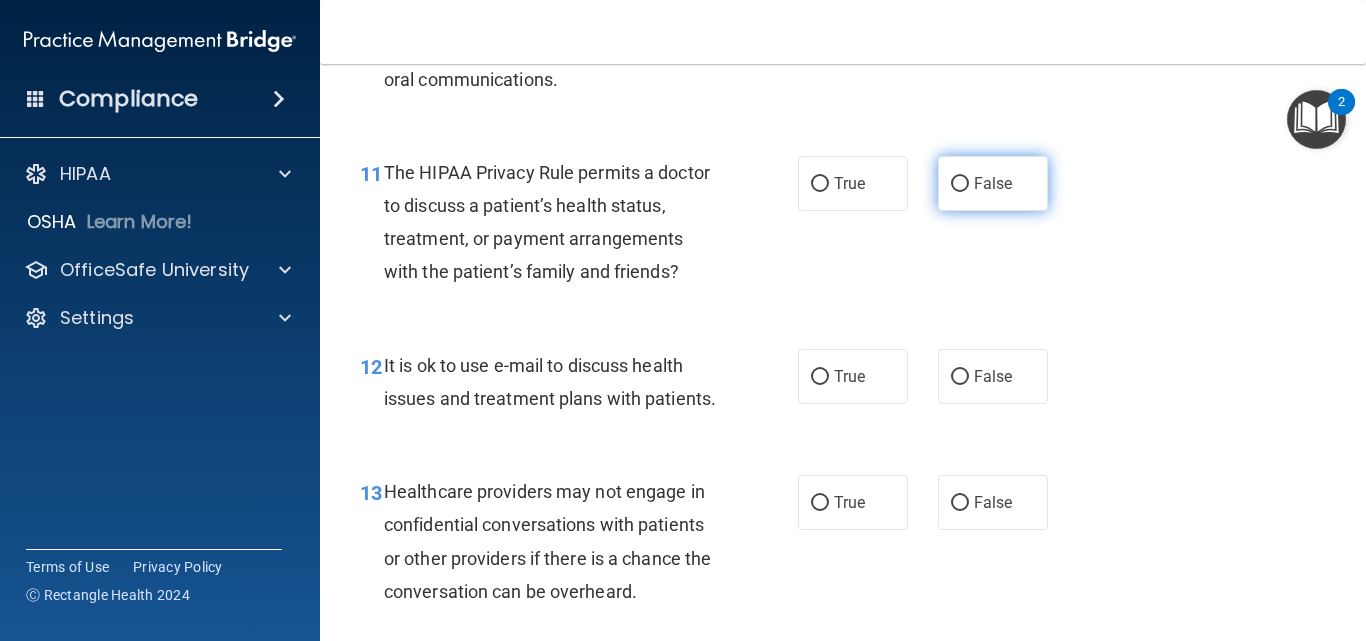 click on "False" at bounding box center (993, 183) 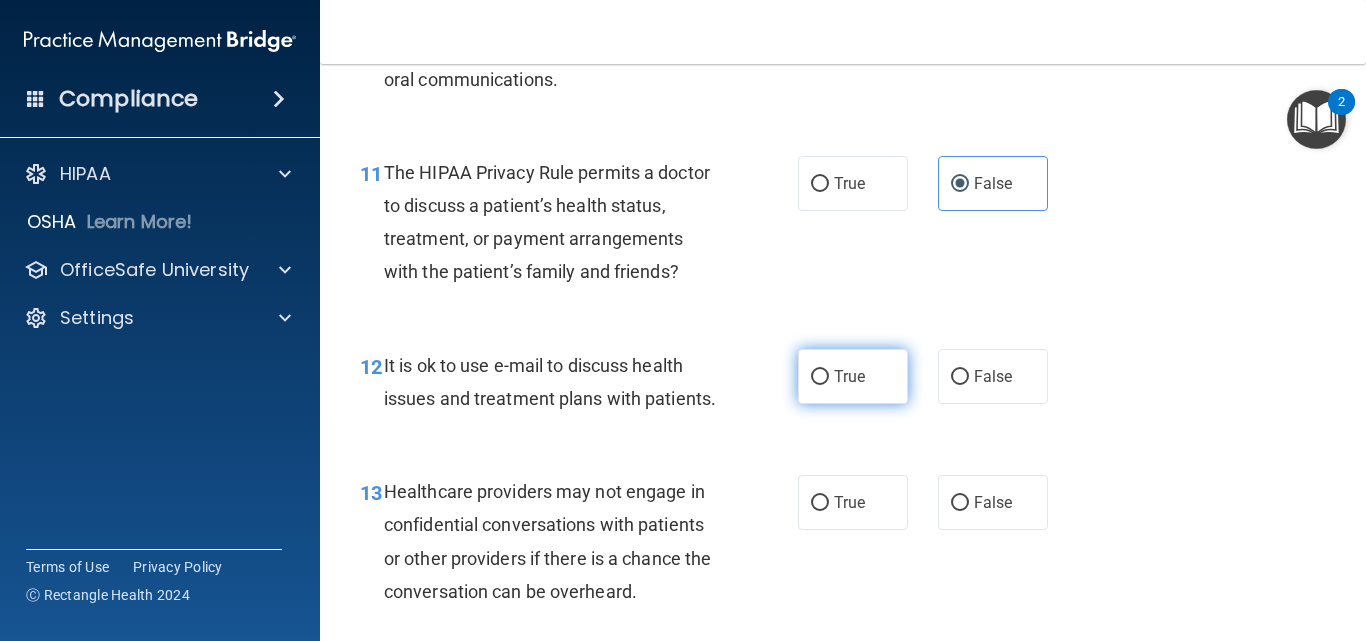 click on "True" at bounding box center (853, 376) 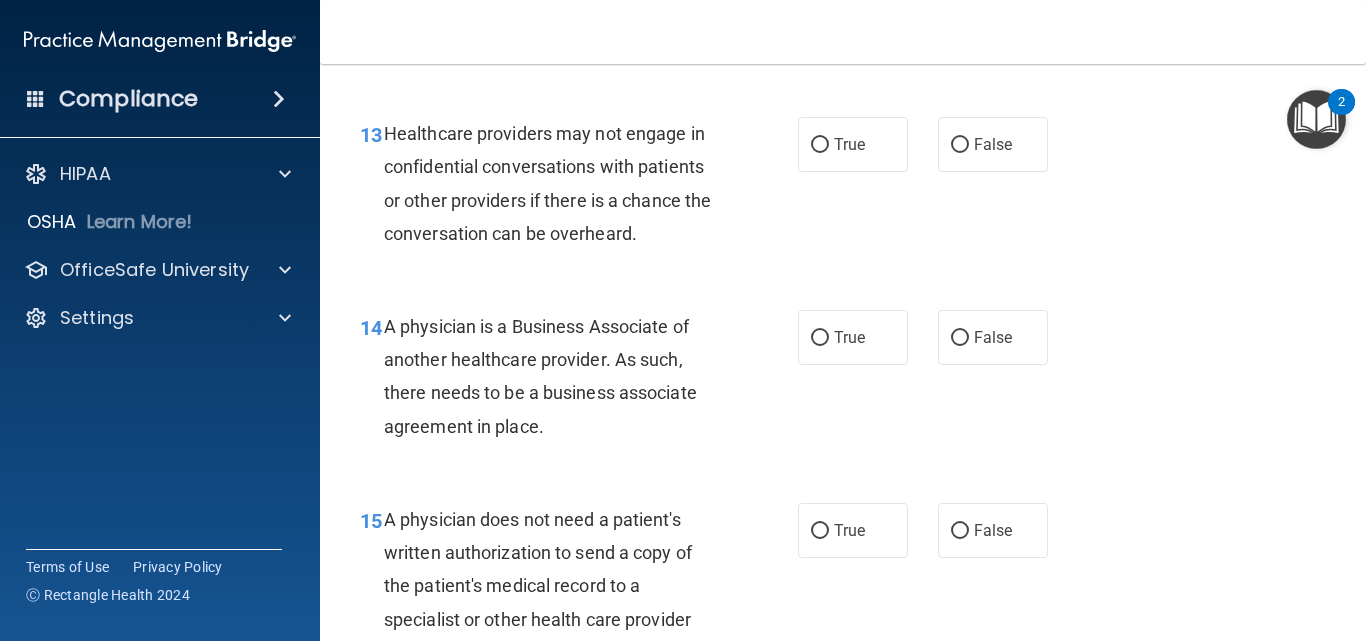 scroll, scrollTop: 2391, scrollLeft: 0, axis: vertical 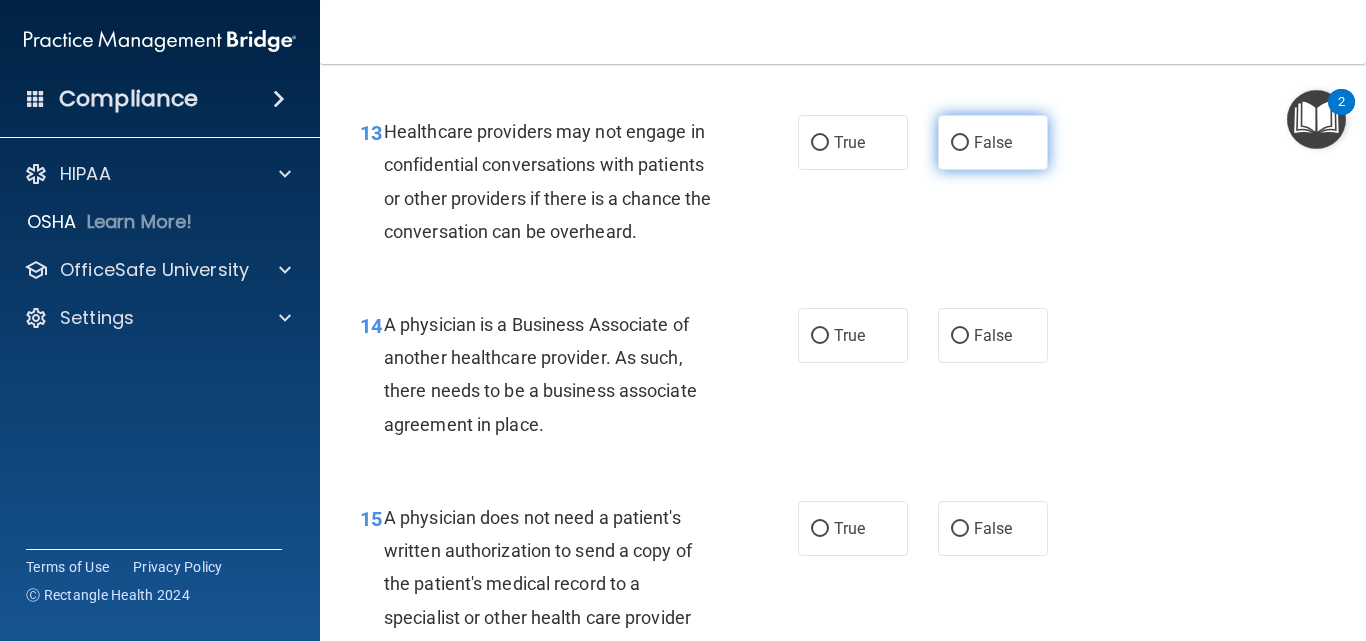 click on "False" at bounding box center (993, 142) 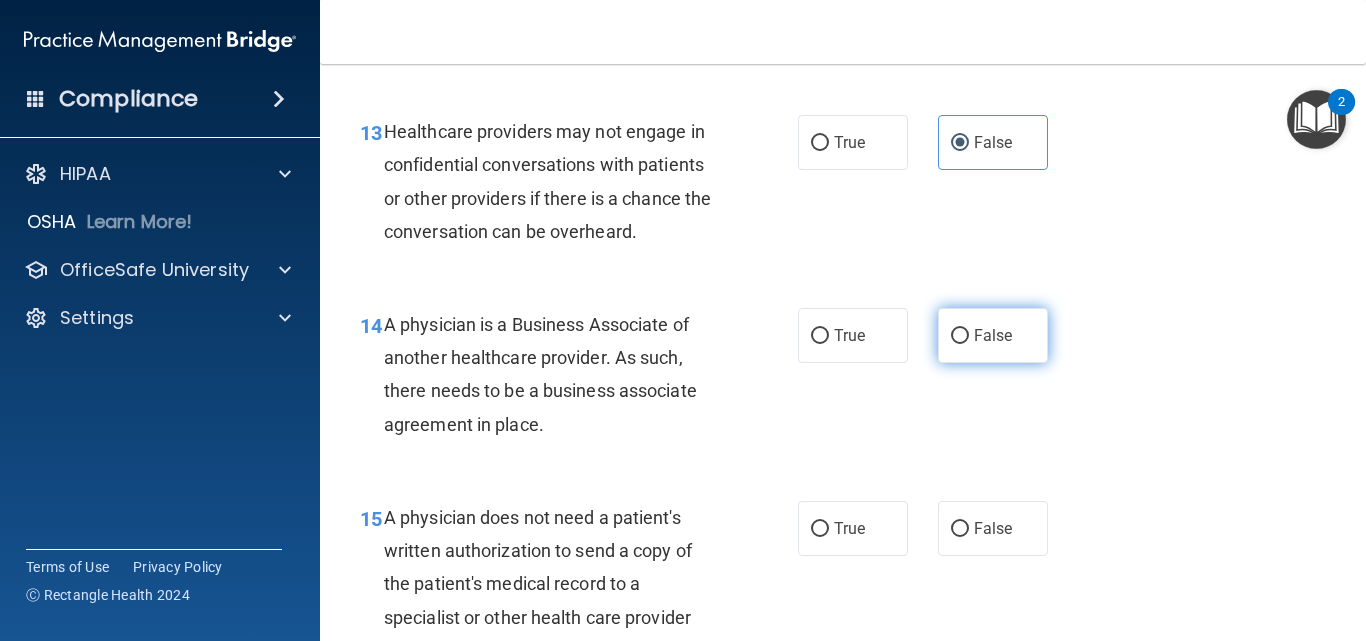 click on "False" at bounding box center (993, 335) 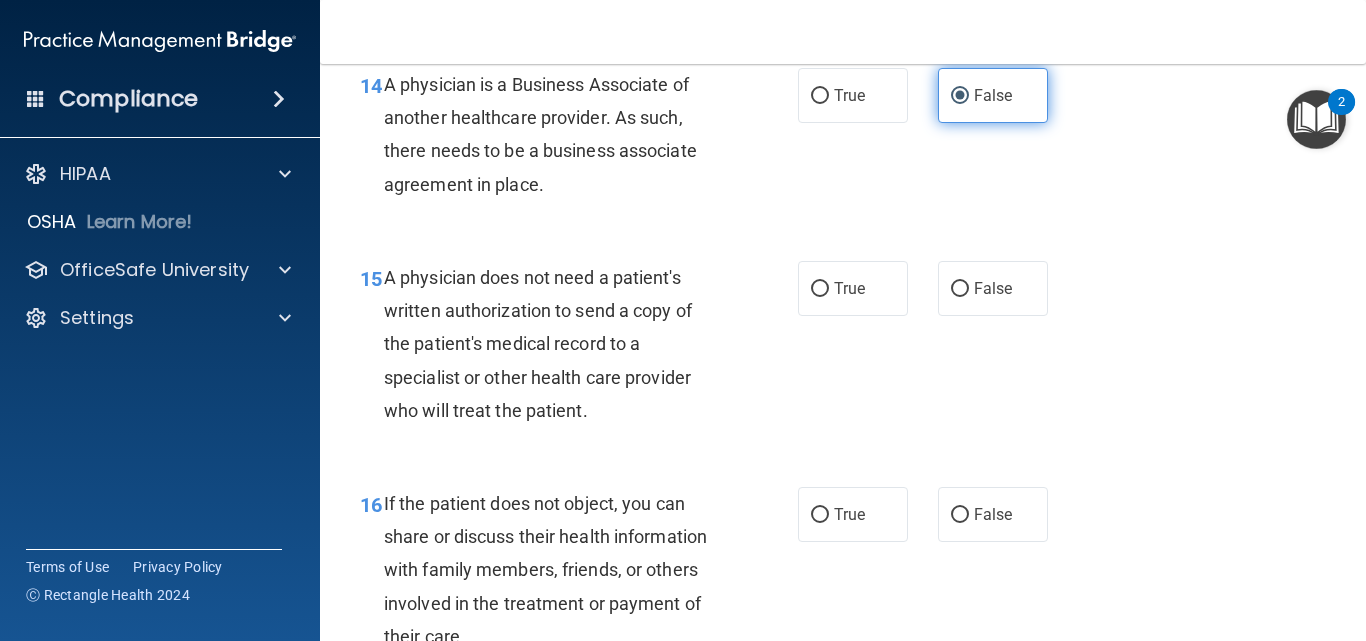 scroll, scrollTop: 2671, scrollLeft: 0, axis: vertical 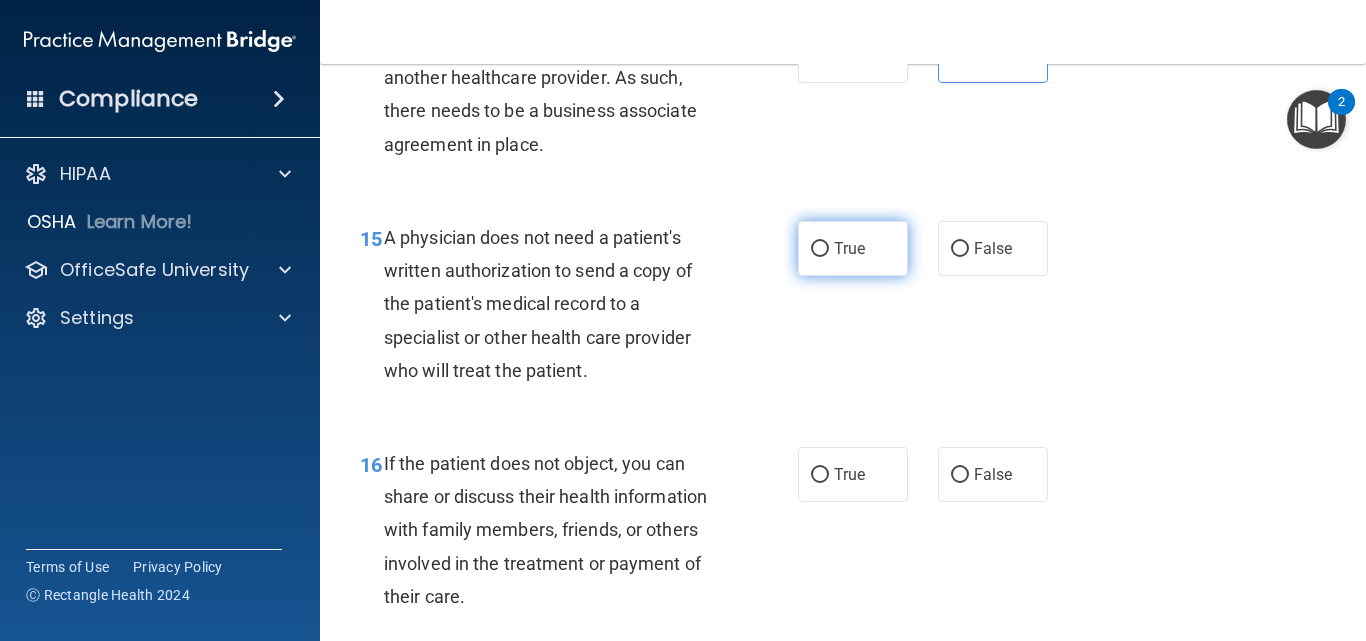 click on "True" at bounding box center (853, 248) 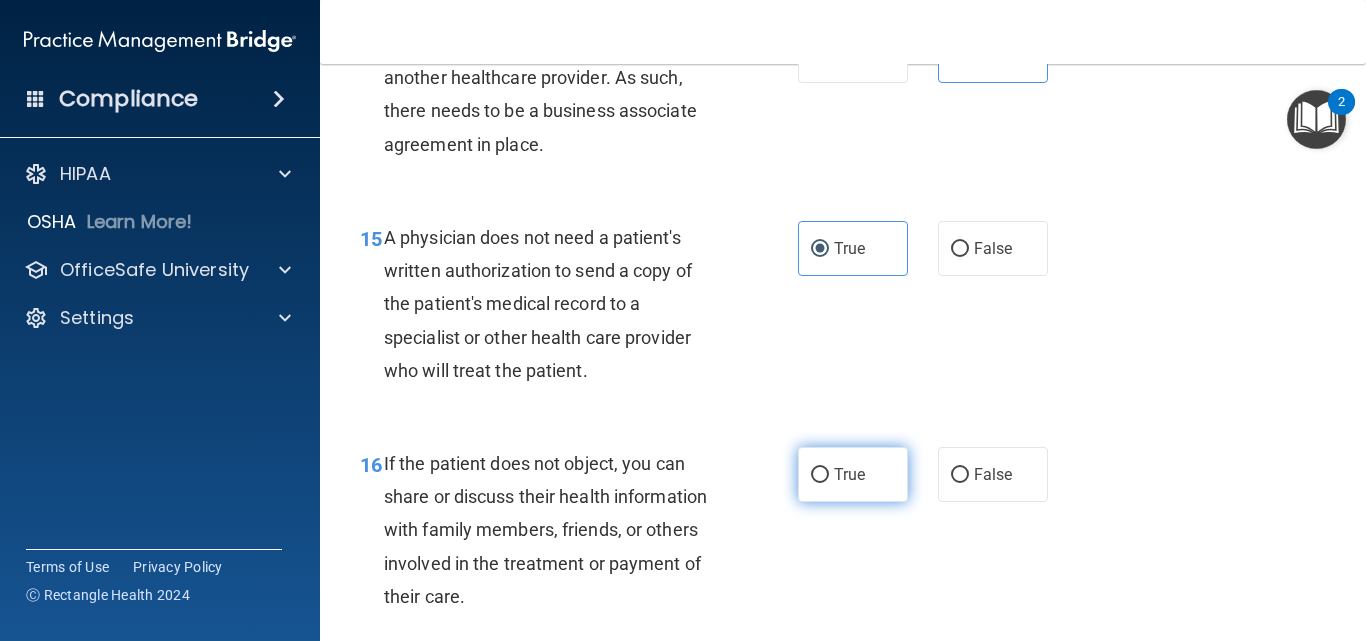 click on "True" at bounding box center [853, 474] 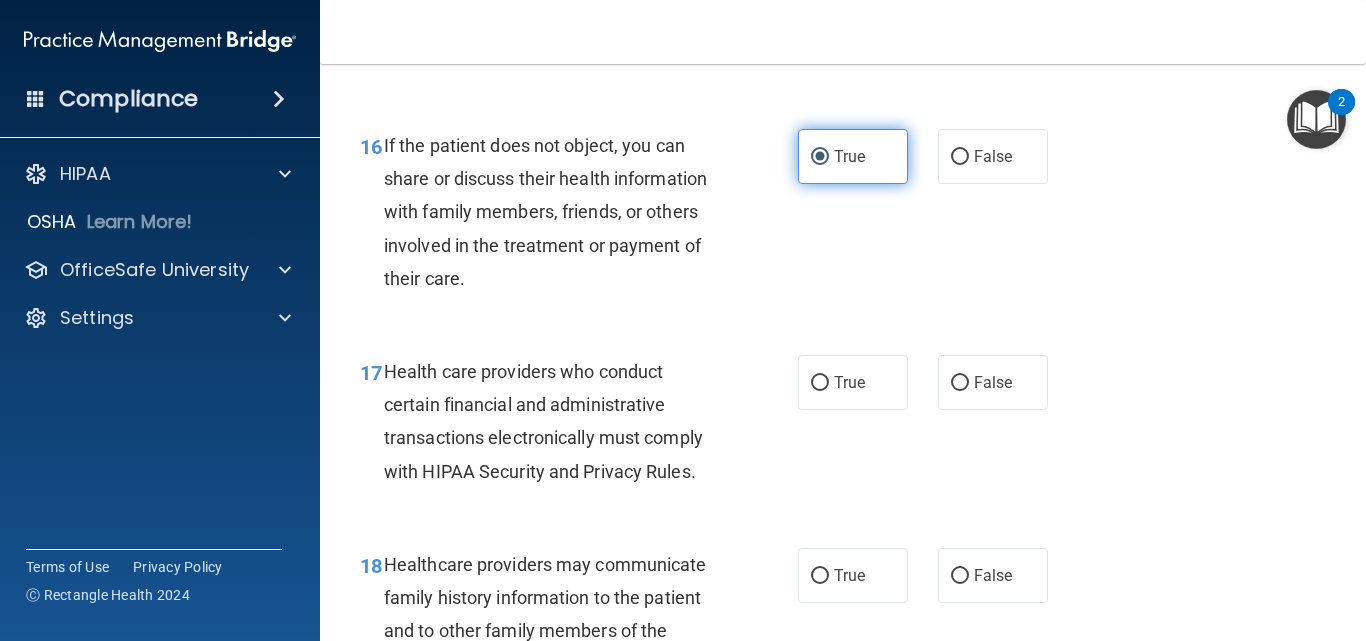 scroll, scrollTop: 2991, scrollLeft: 0, axis: vertical 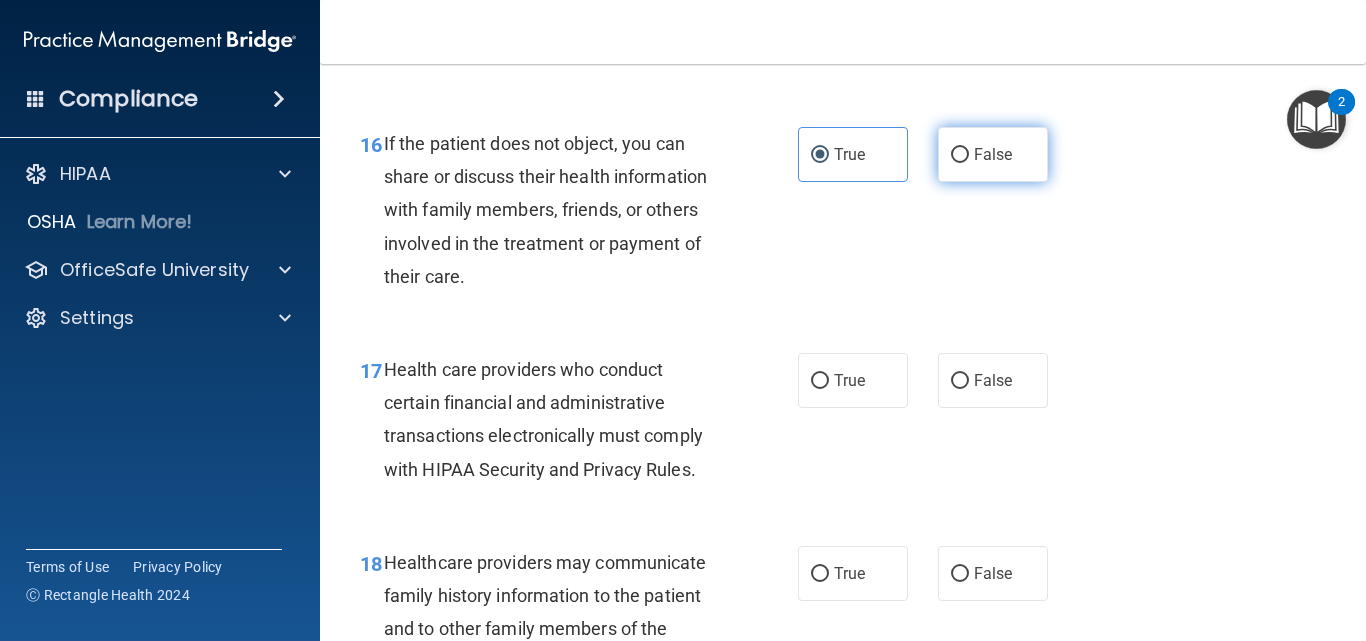 click on "False" at bounding box center [960, 155] 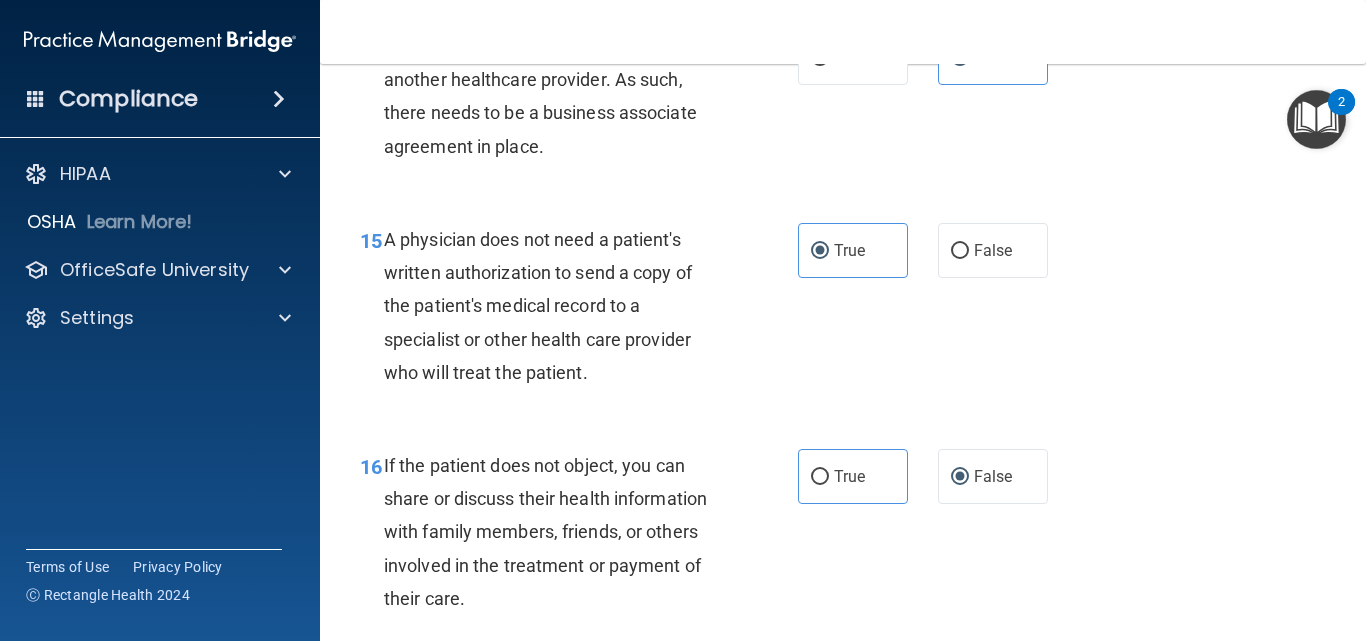scroll, scrollTop: 2657, scrollLeft: 0, axis: vertical 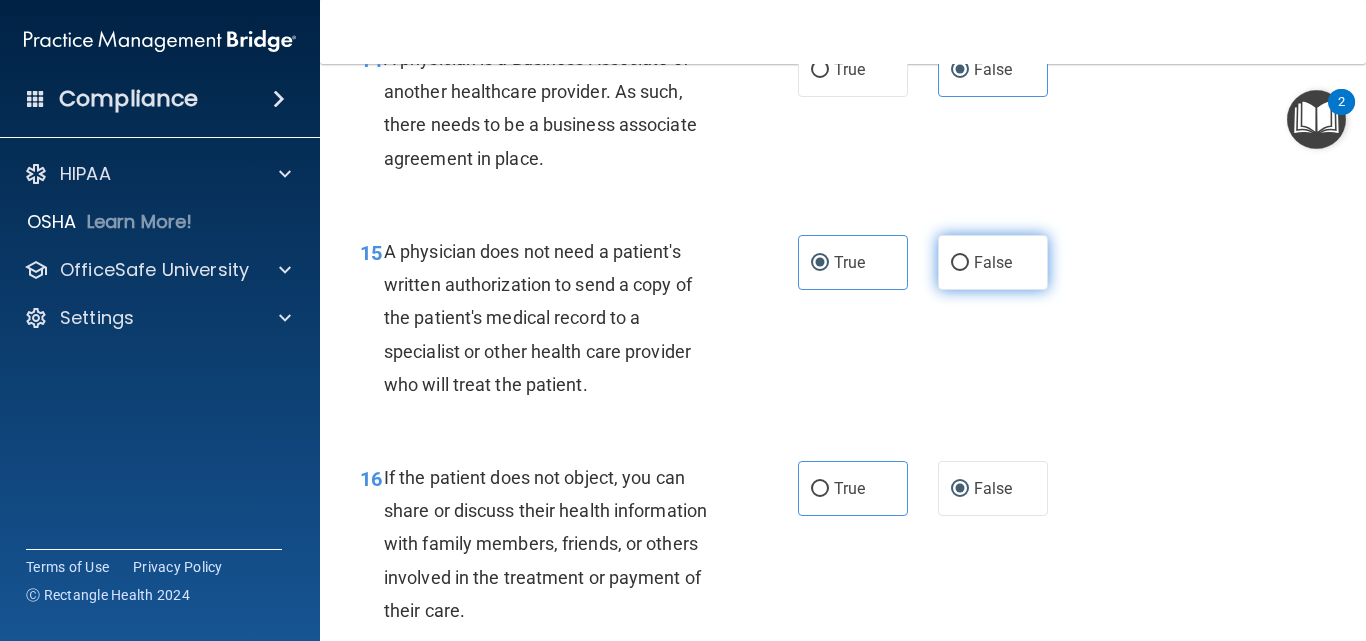 click on "False" at bounding box center (993, 262) 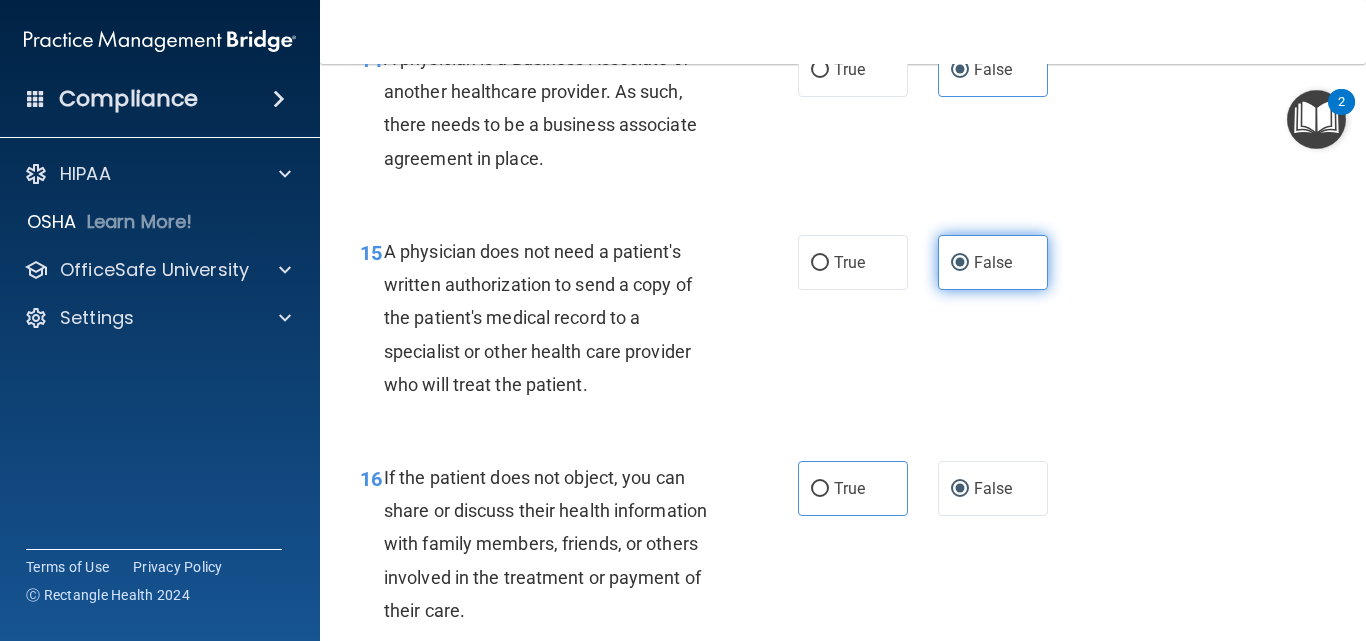 click on "False" at bounding box center (993, 262) 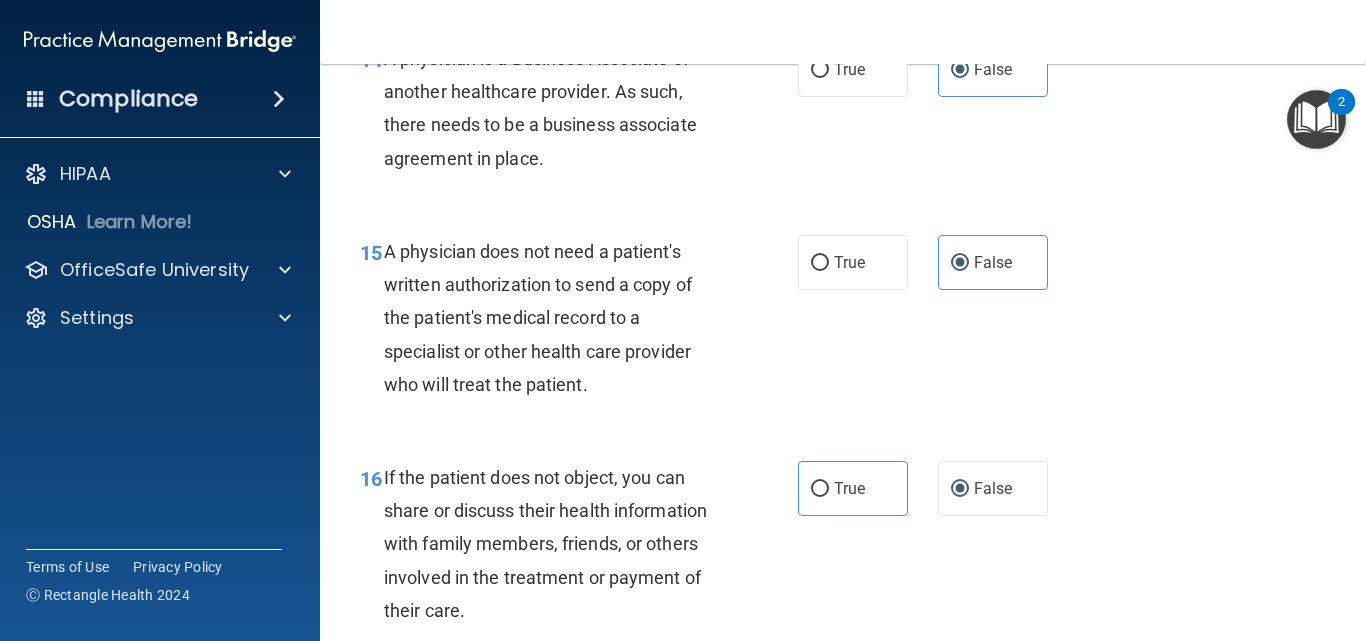 scroll, scrollTop: 2758, scrollLeft: 0, axis: vertical 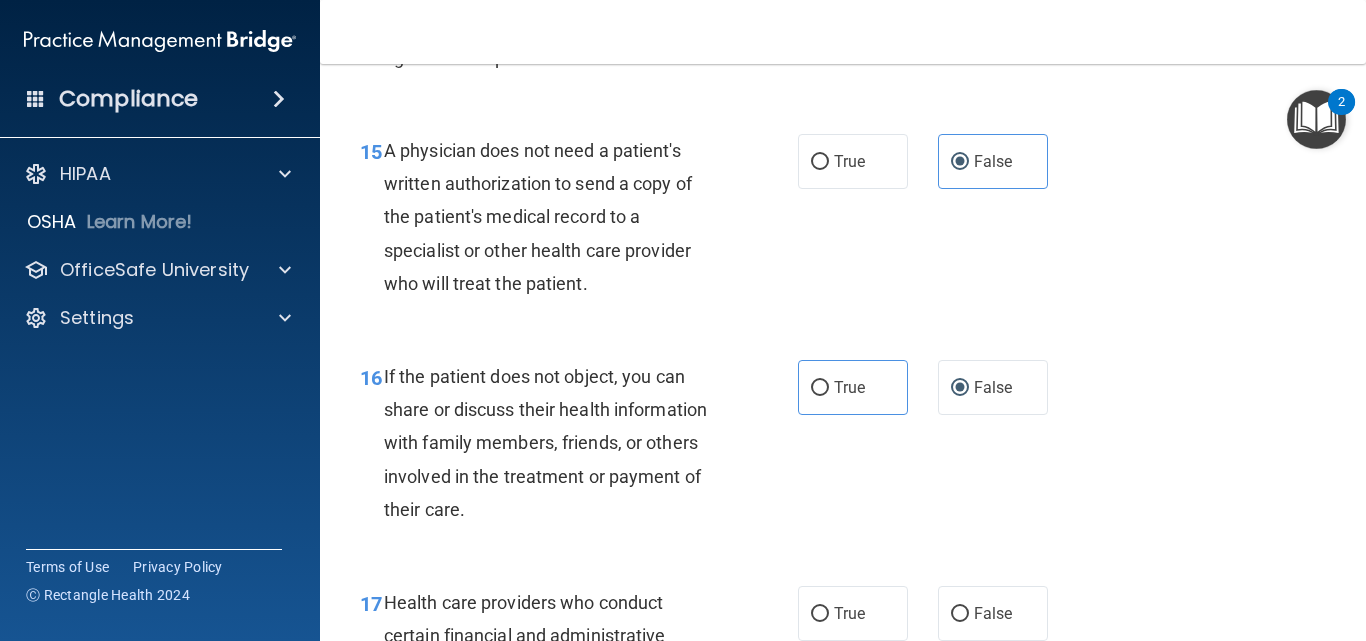 drag, startPoint x: 1362, startPoint y: 368, endPoint x: 1233, endPoint y: 486, distance: 174.82849 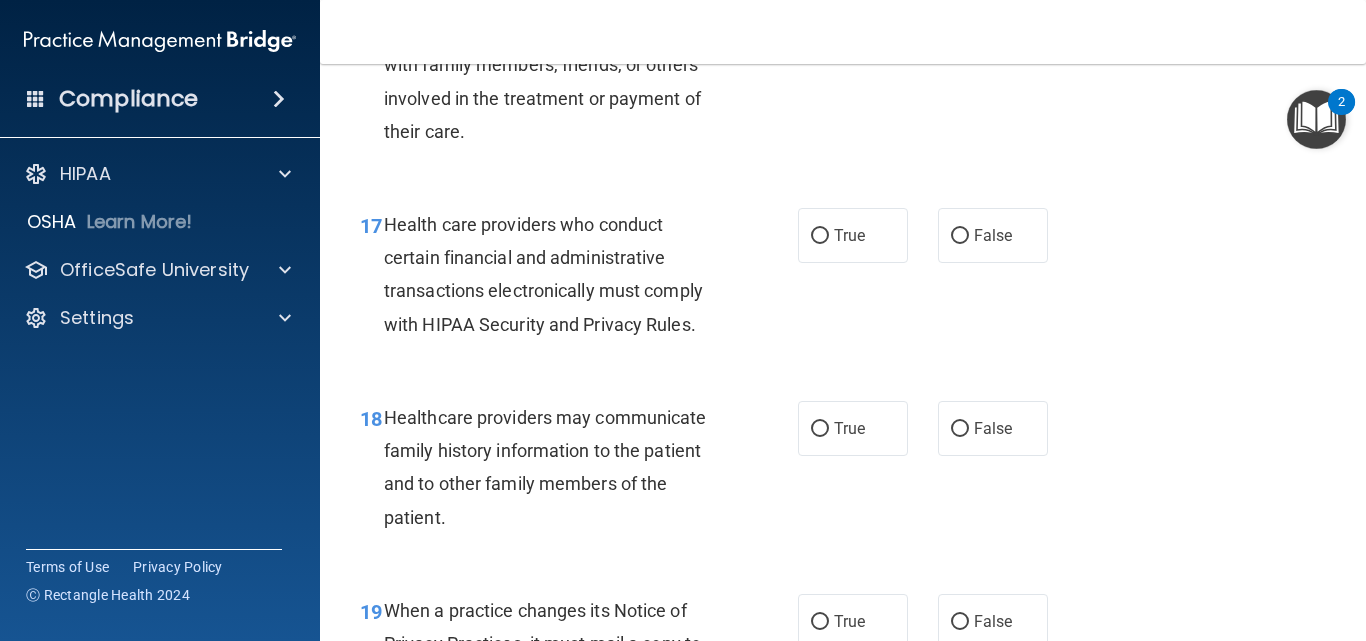 scroll, scrollTop: 3158, scrollLeft: 0, axis: vertical 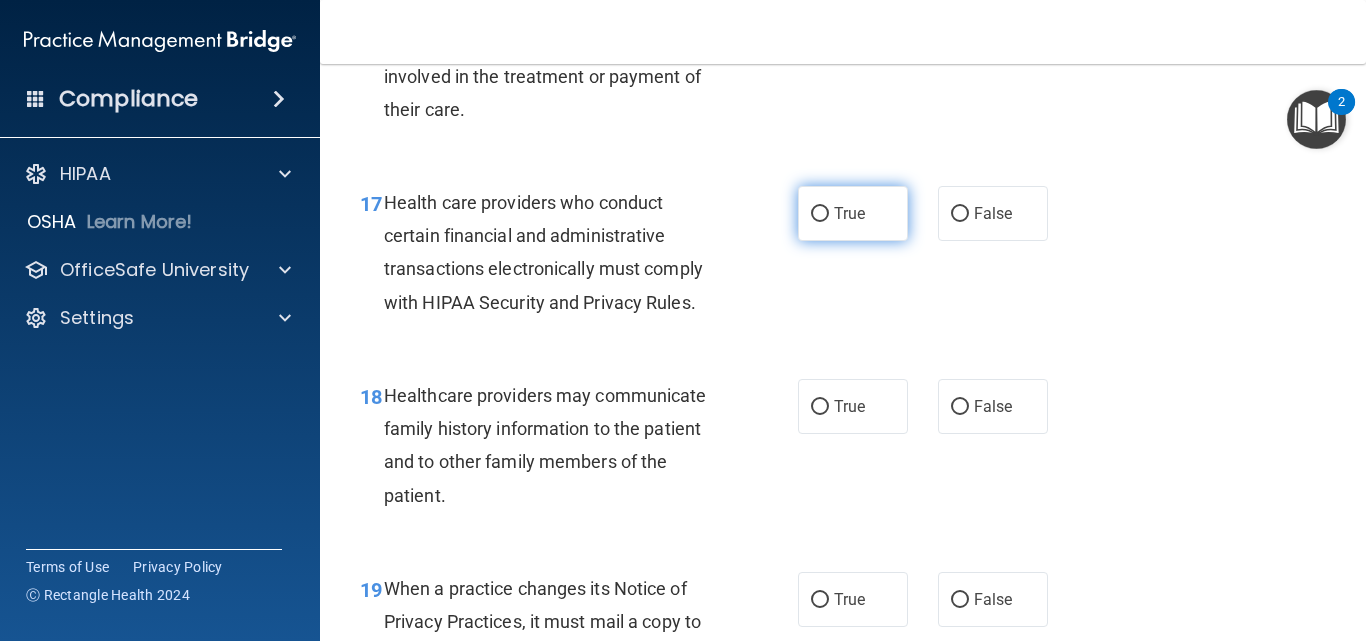 click on "True" at bounding box center [853, 213] 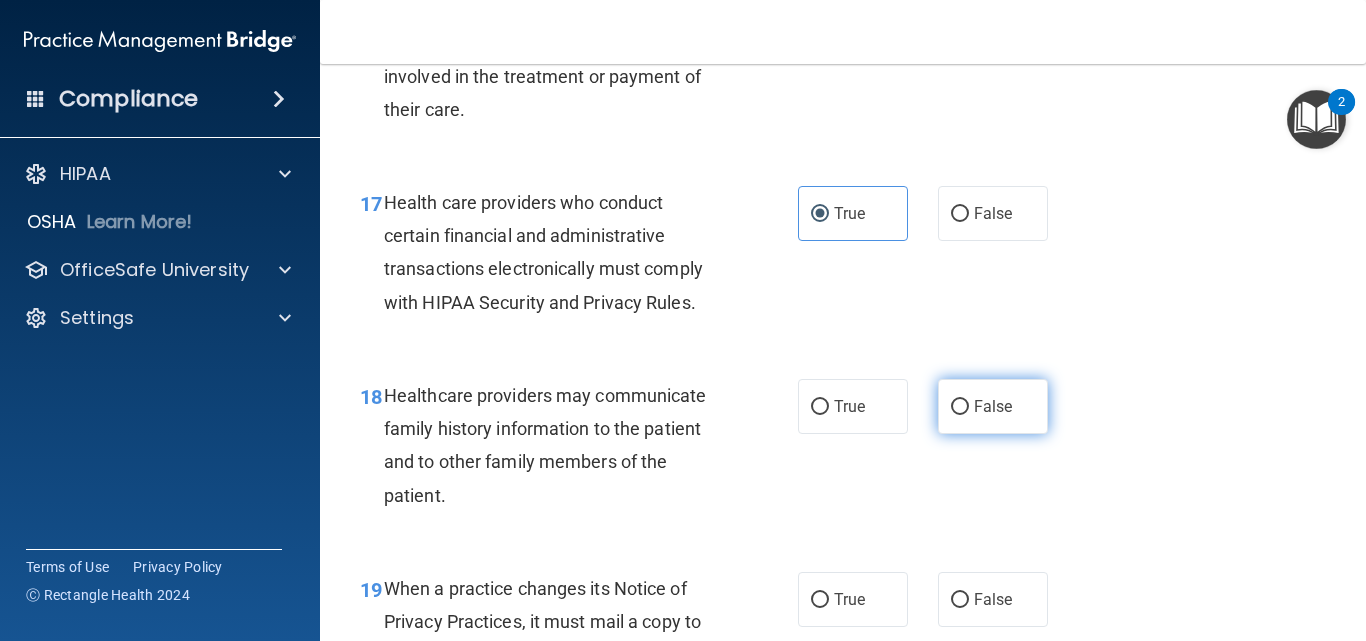 click on "False" at bounding box center [993, 406] 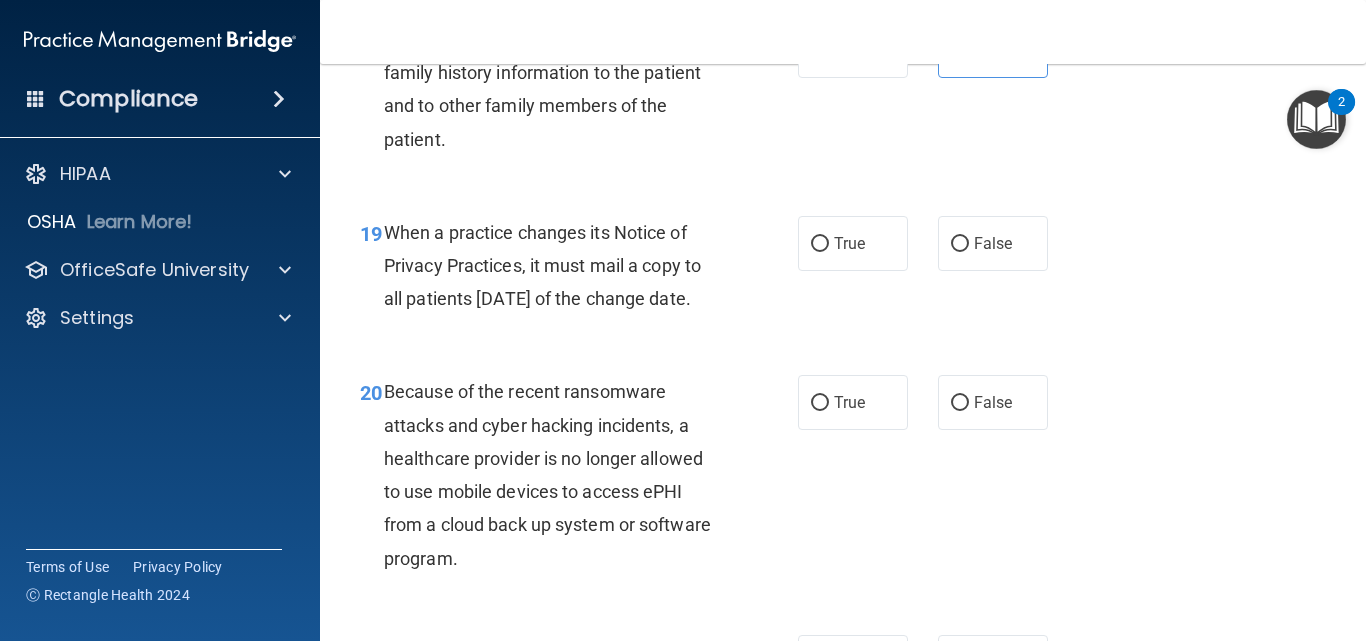 scroll, scrollTop: 3526, scrollLeft: 0, axis: vertical 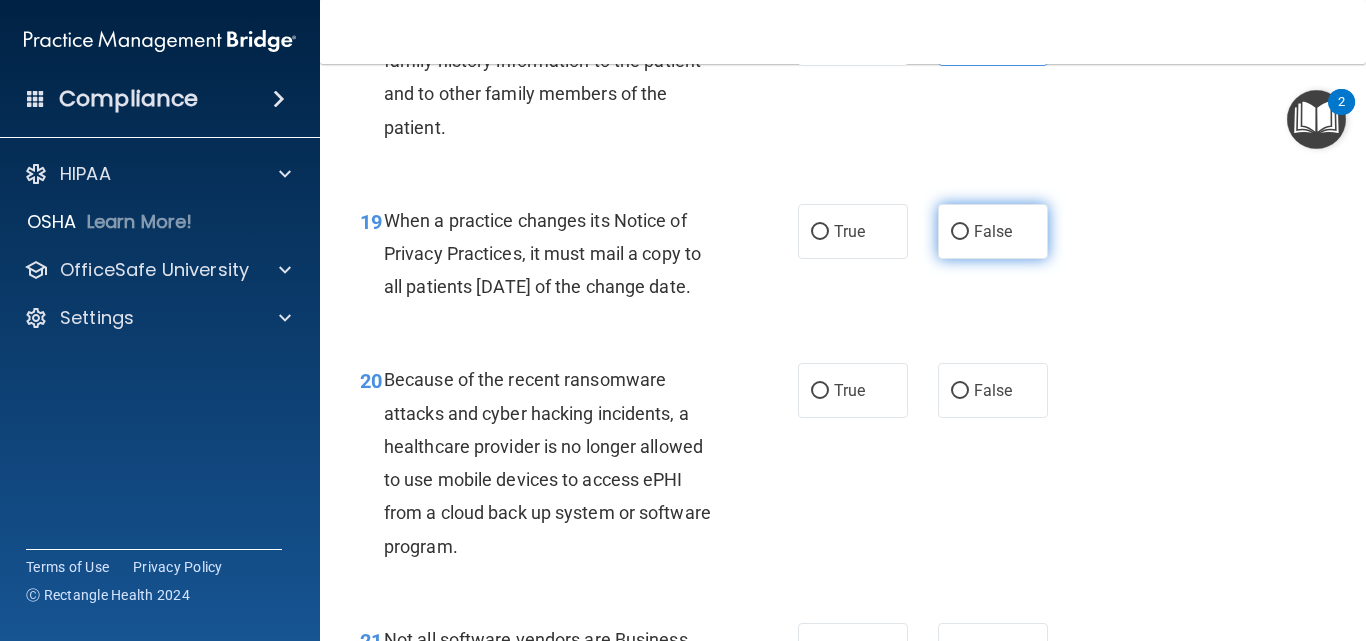 click on "False" at bounding box center [993, 231] 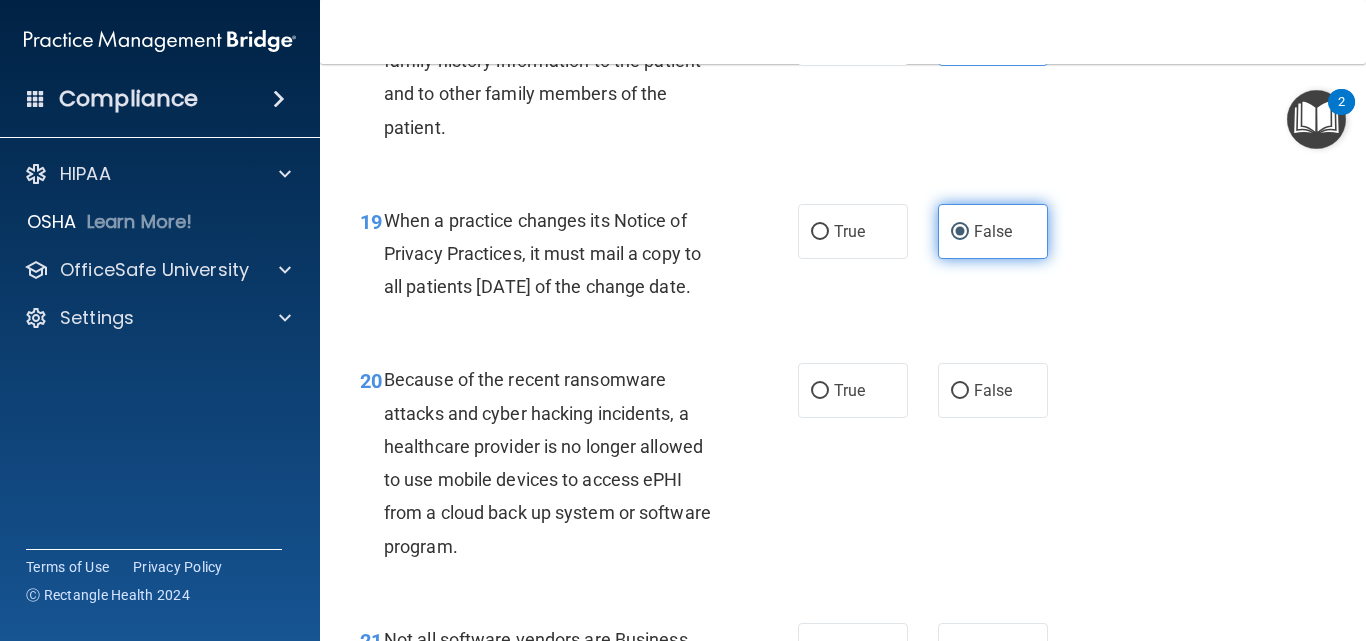 click on "False" at bounding box center [993, 231] 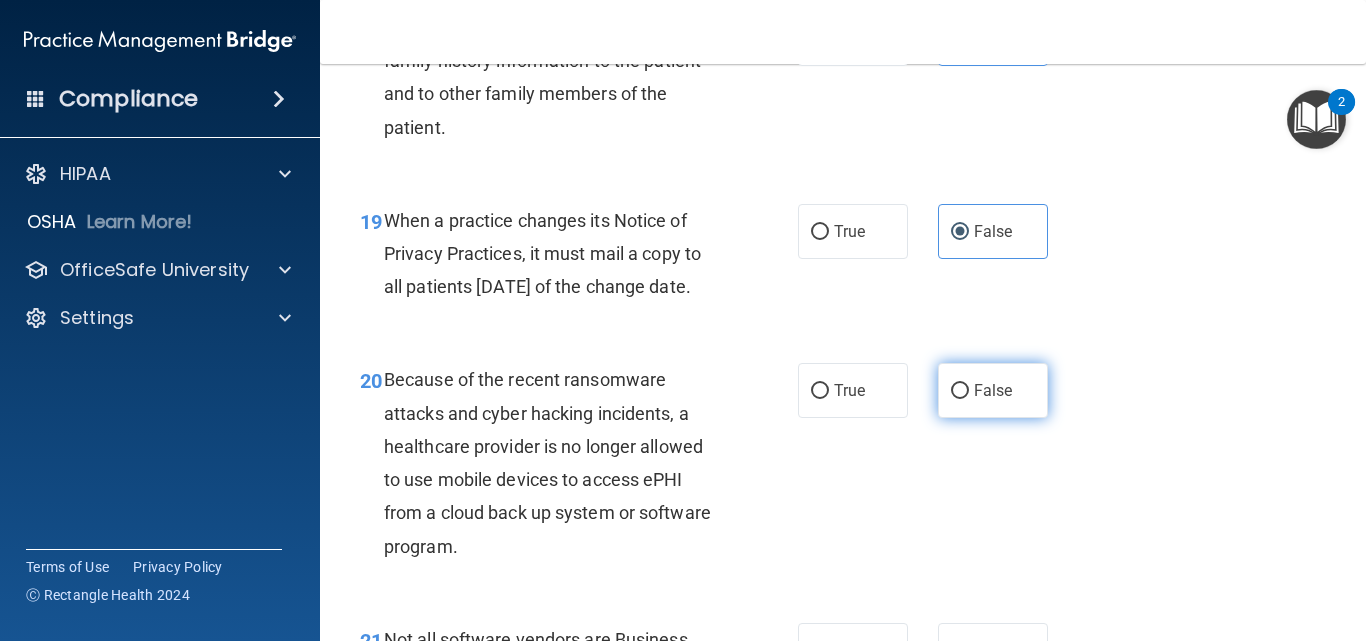 click on "False" at bounding box center [993, 390] 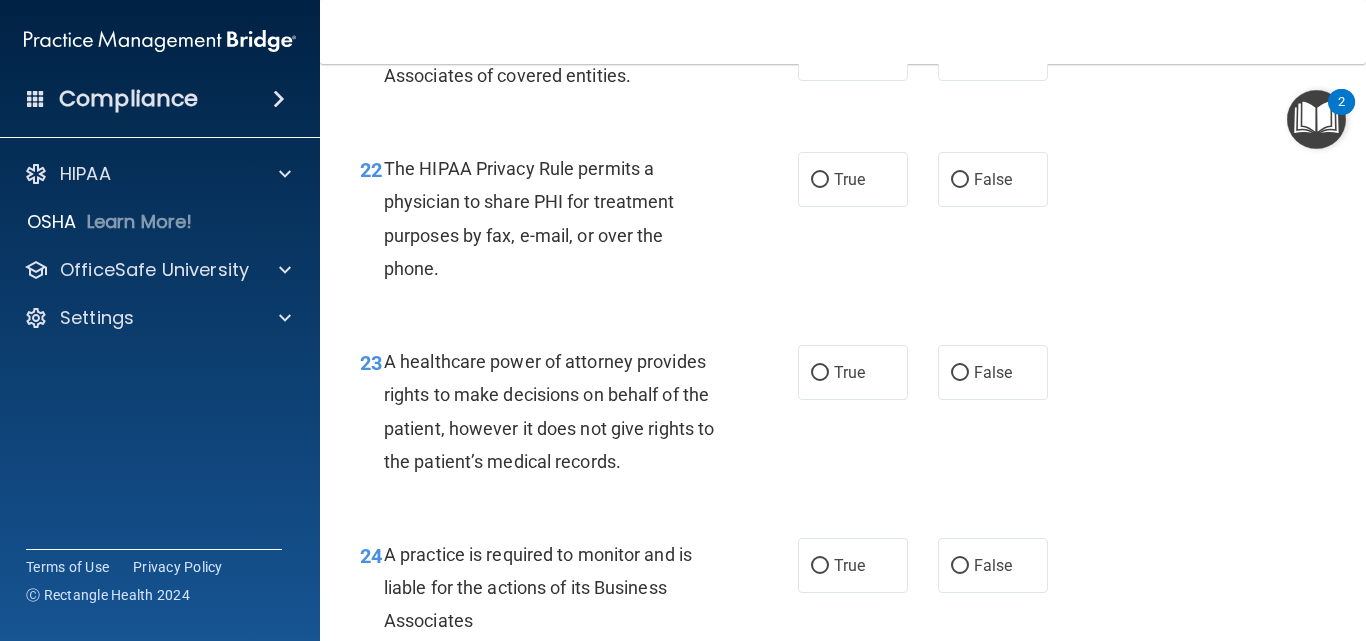 scroll, scrollTop: 4126, scrollLeft: 0, axis: vertical 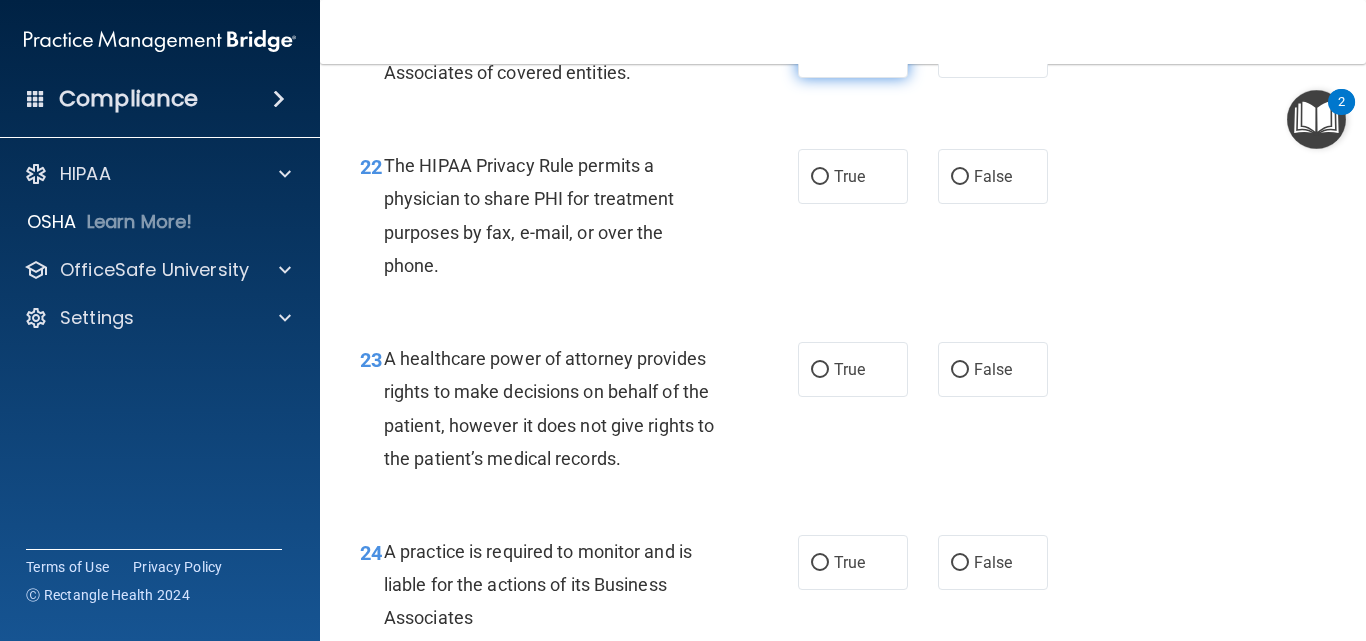 click on "True" at bounding box center [853, 50] 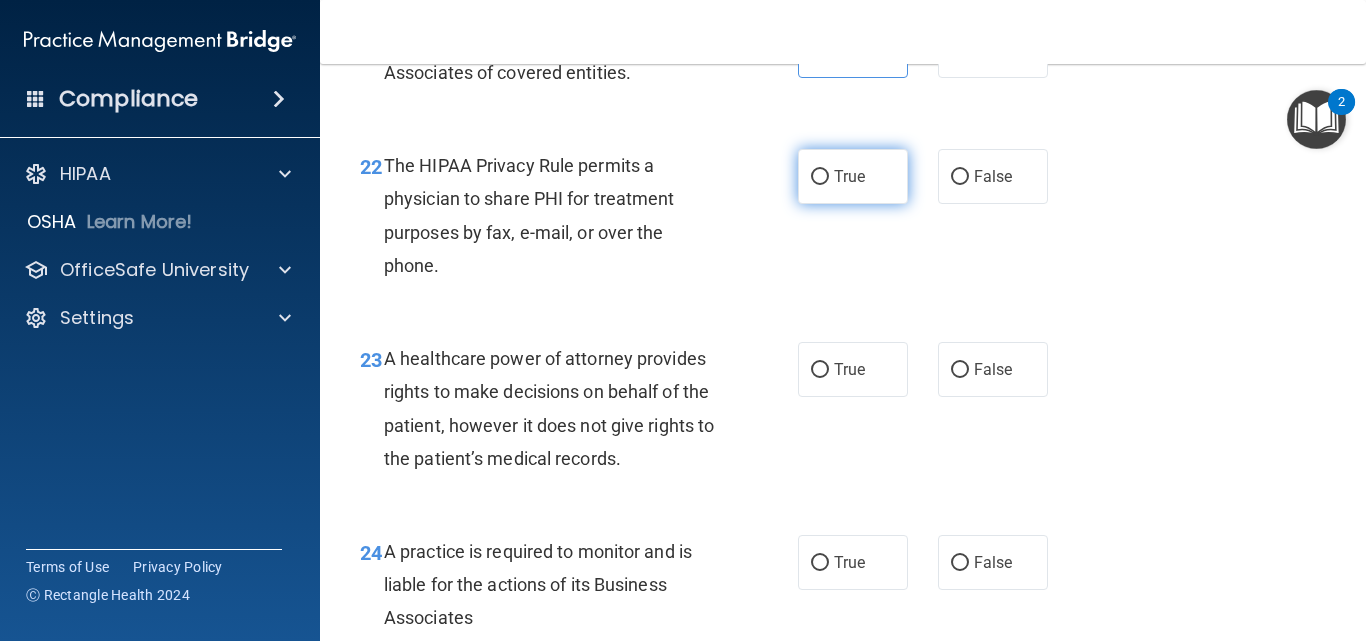 click on "True" at bounding box center [853, 176] 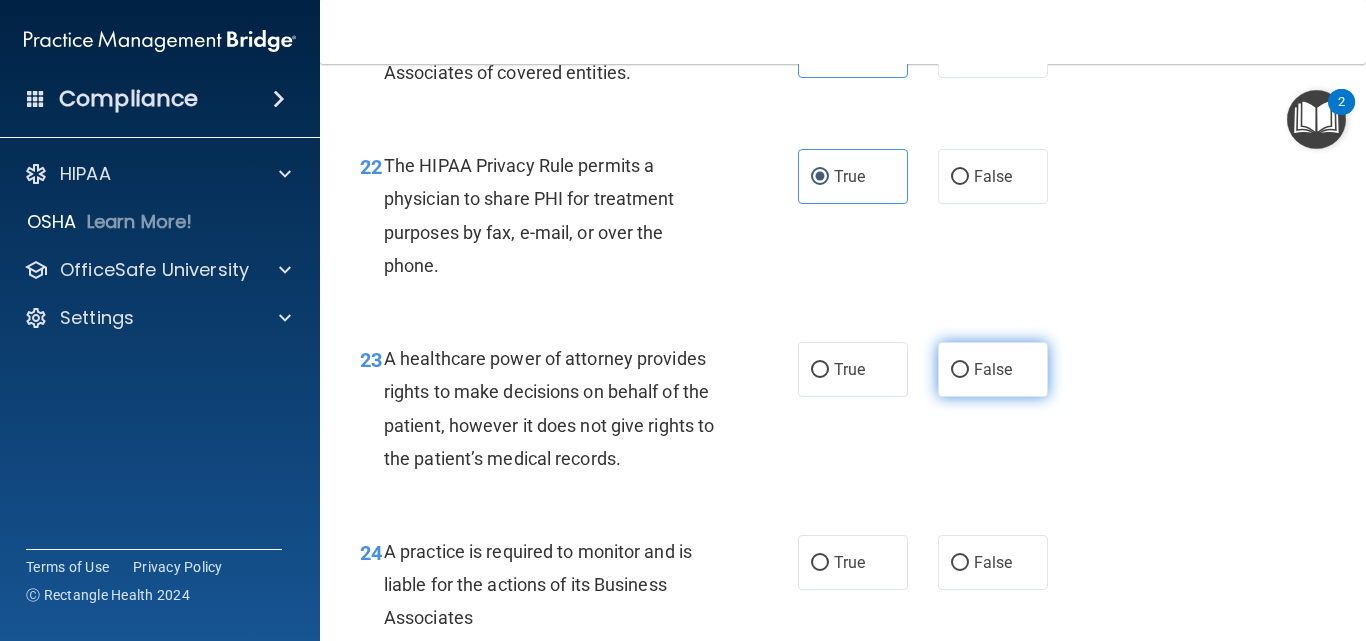 click on "False" at bounding box center [993, 369] 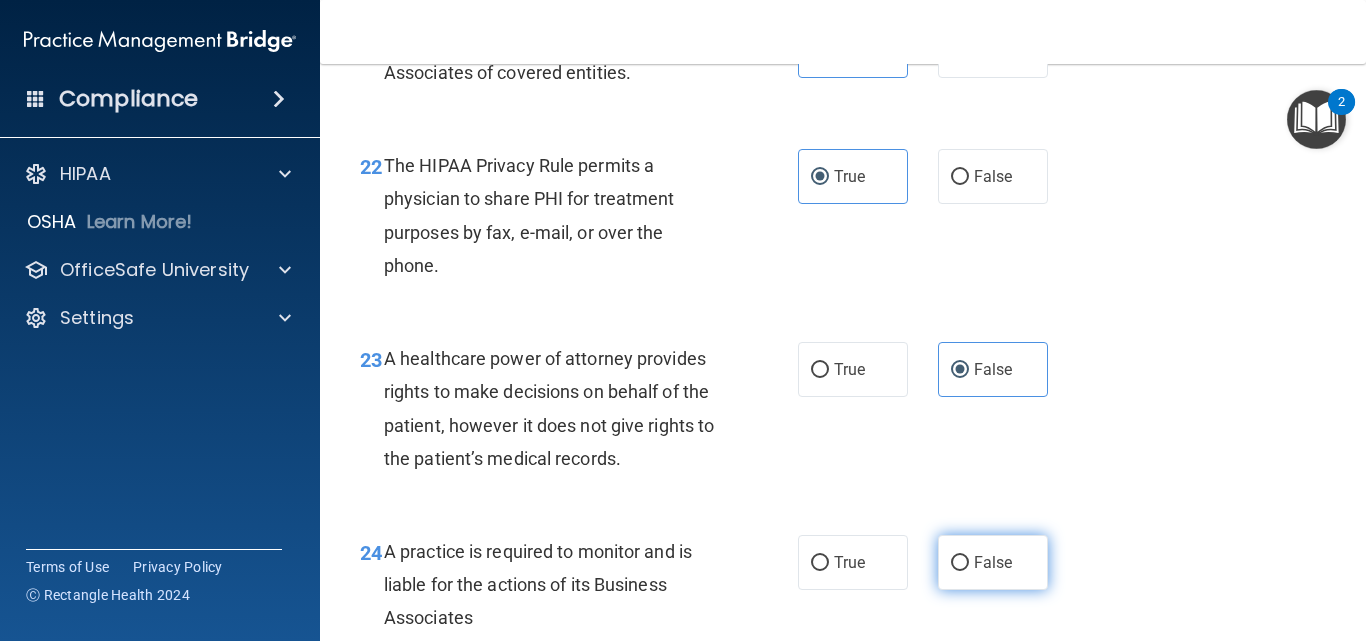 click on "False" at bounding box center [993, 562] 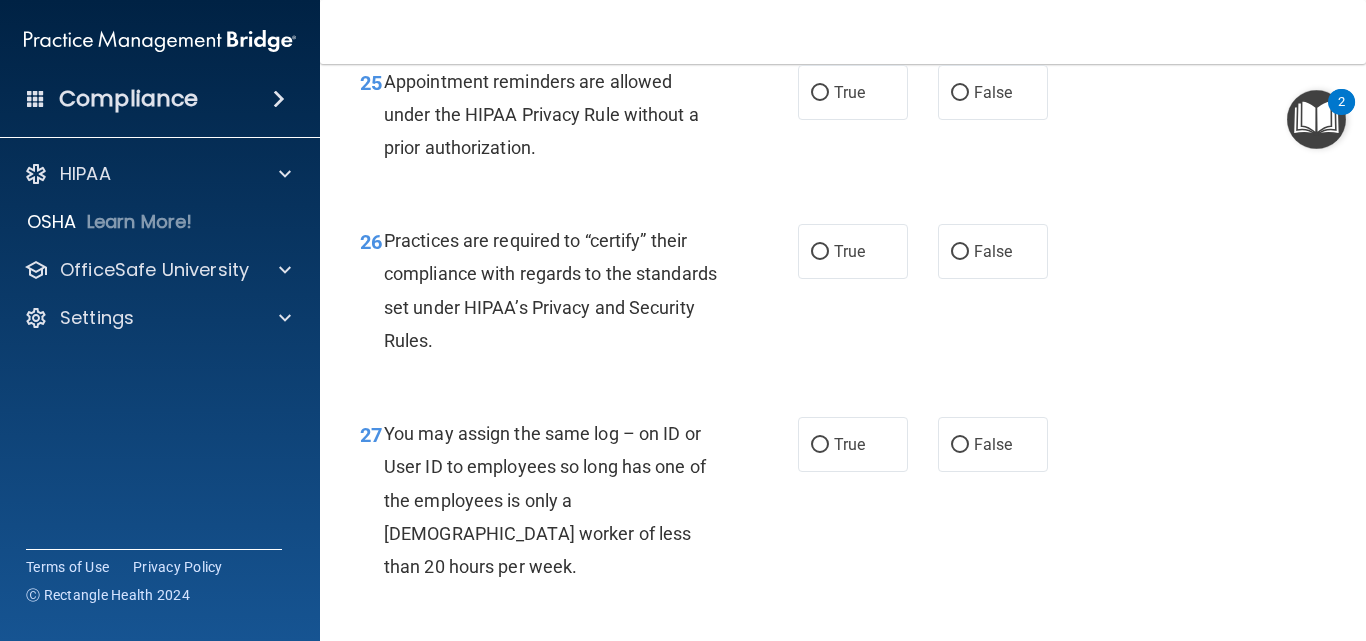 scroll, scrollTop: 4771, scrollLeft: 0, axis: vertical 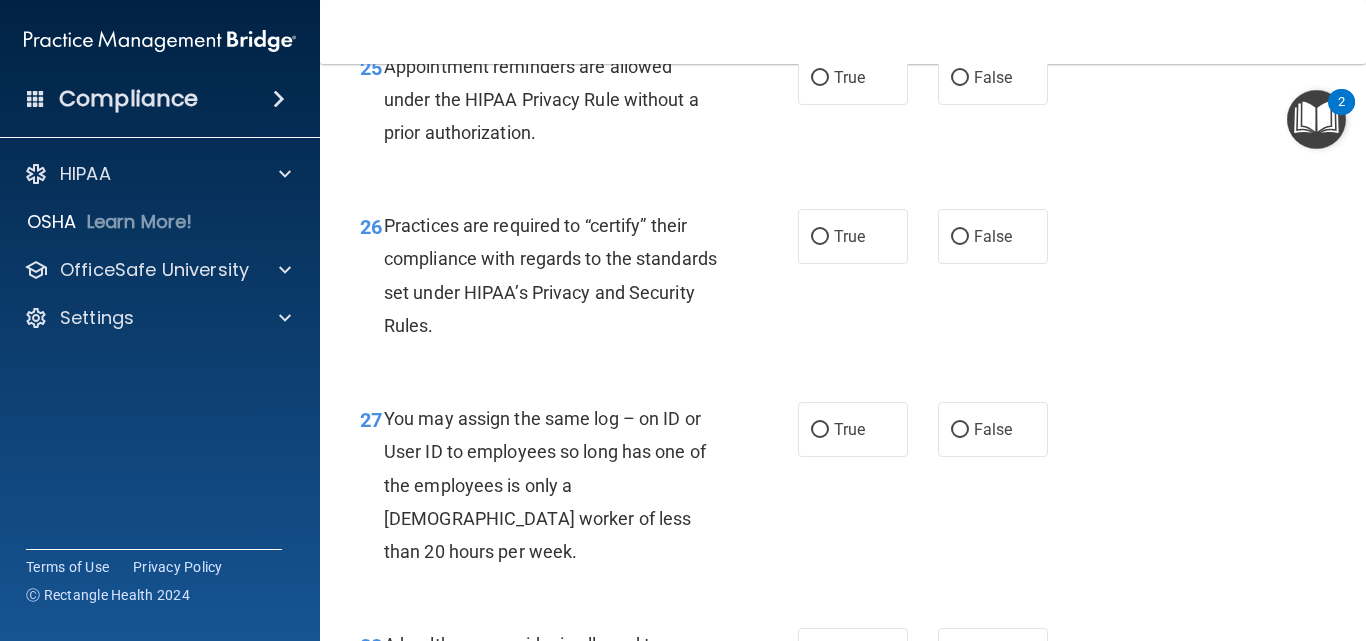 click on "Practices are required to “certify” their compliance with regards to the standards set under HIPAA’s Privacy and Security Rules." at bounding box center [550, 275] 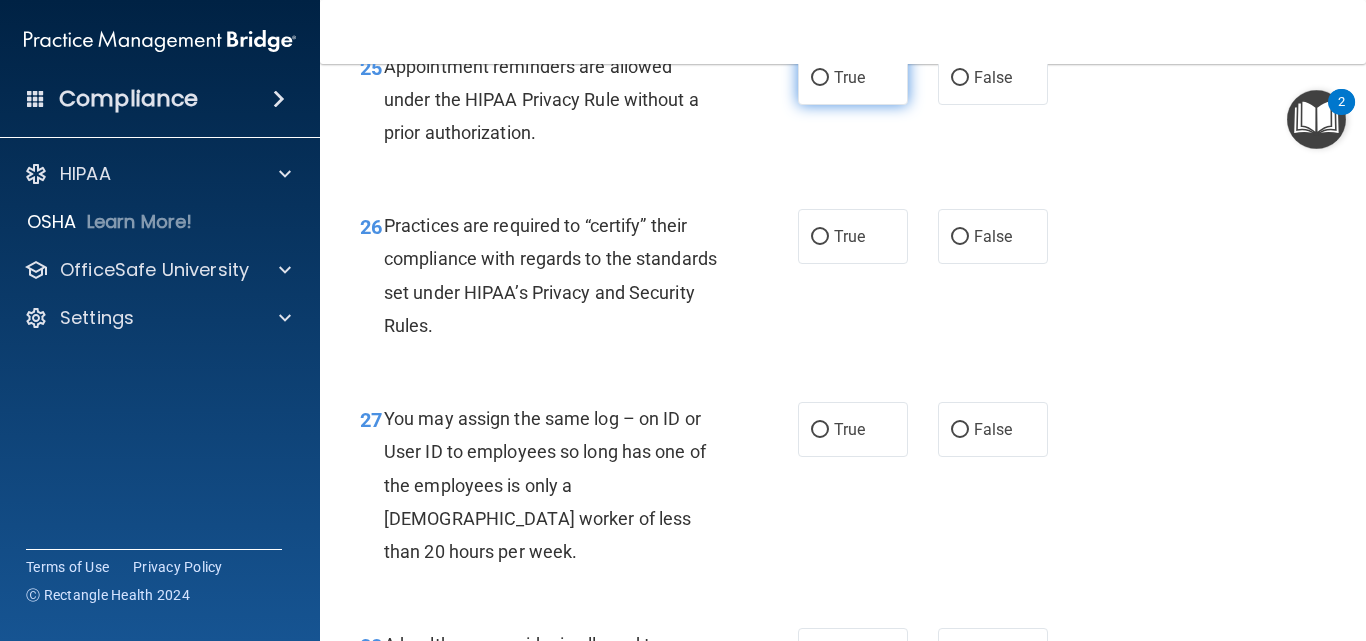 click on "True" at bounding box center [853, 77] 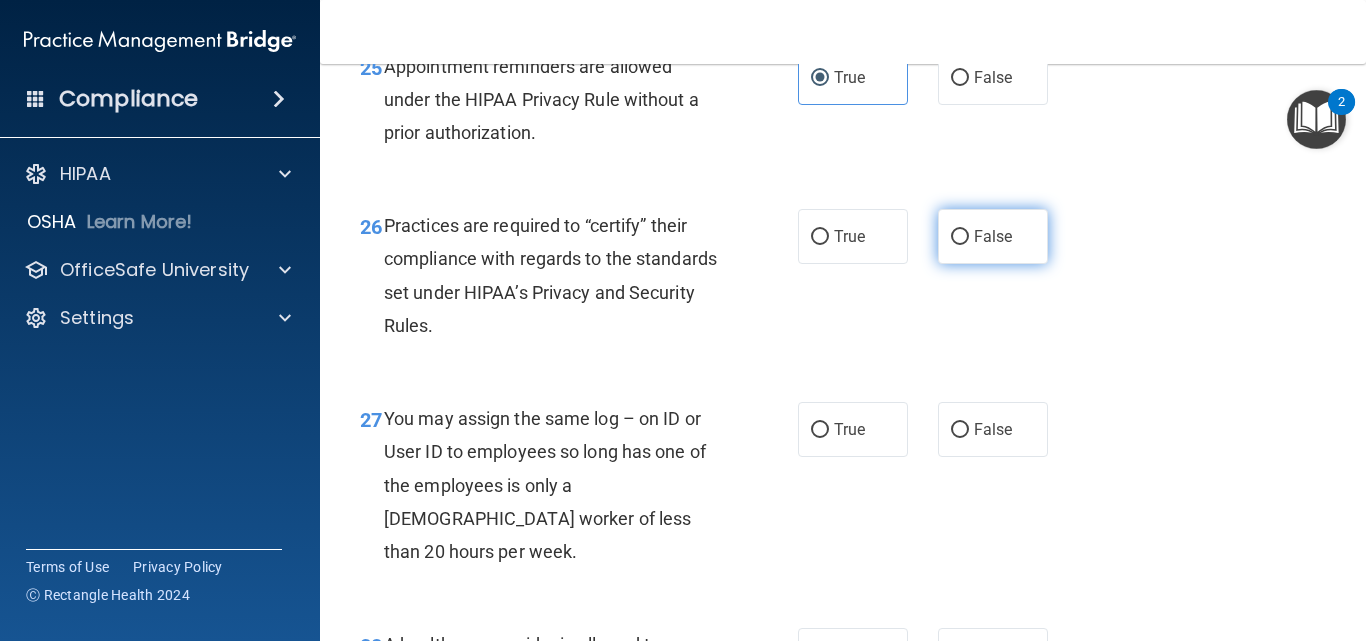 click on "False" at bounding box center (993, 236) 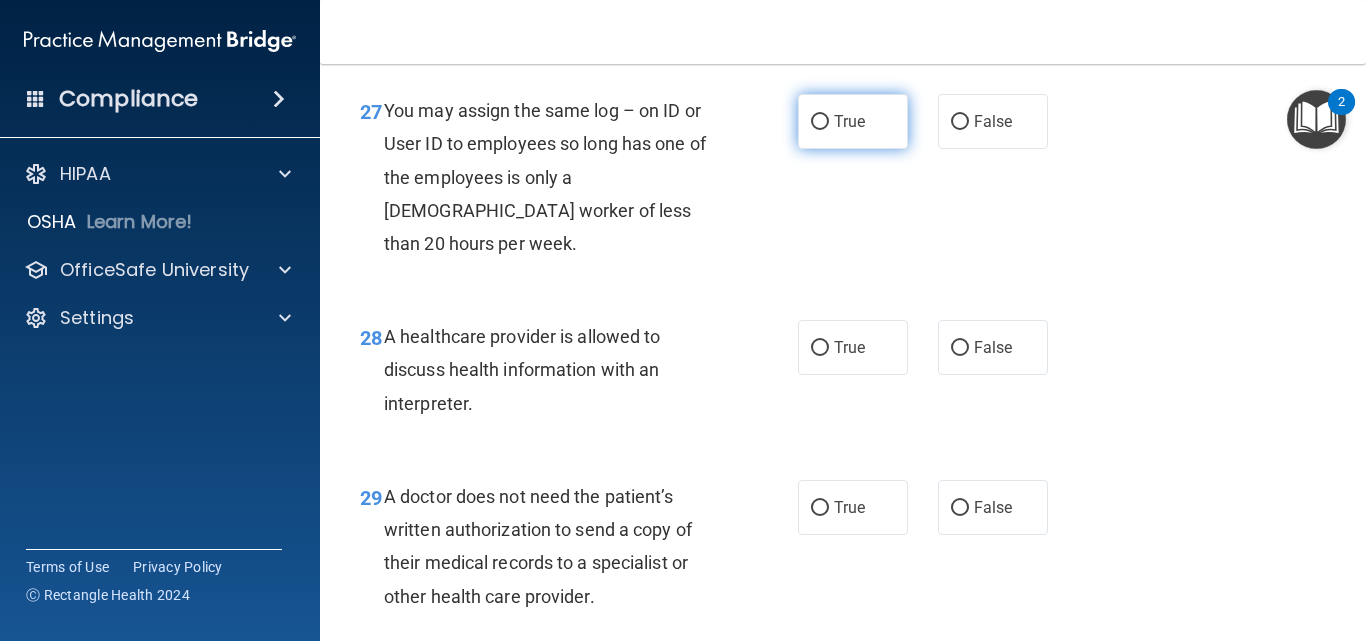 scroll, scrollTop: 5171, scrollLeft: 0, axis: vertical 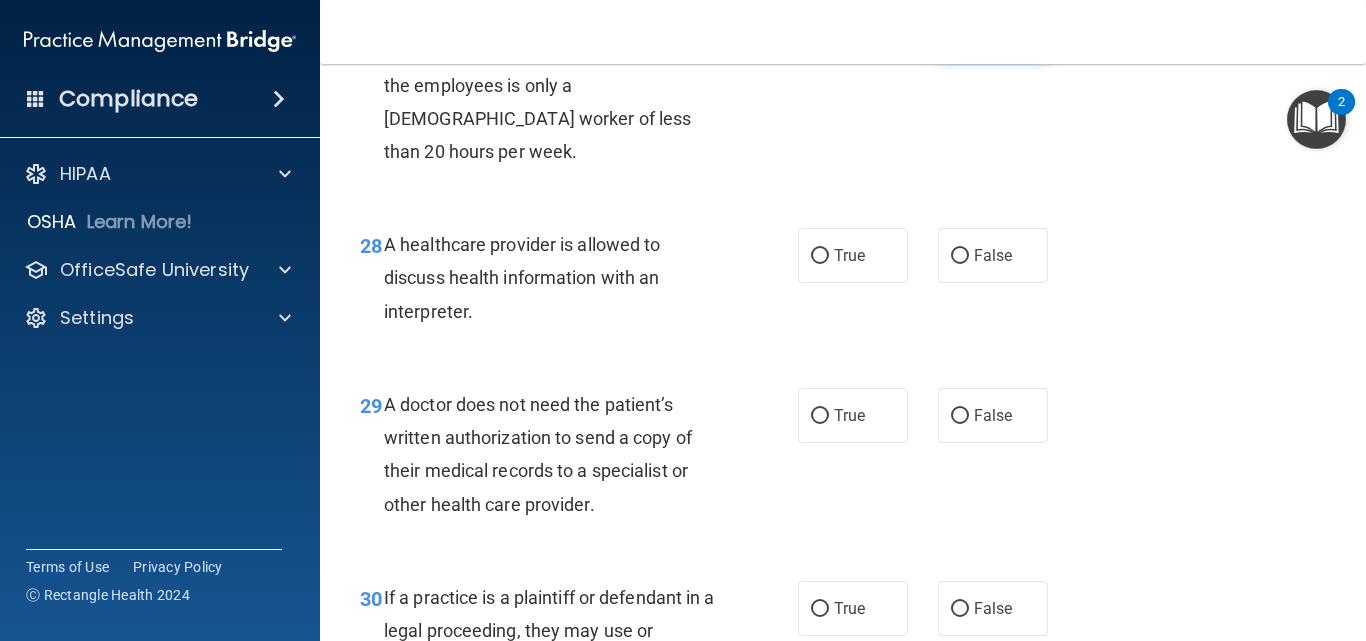 click on "False" at bounding box center [993, 29] 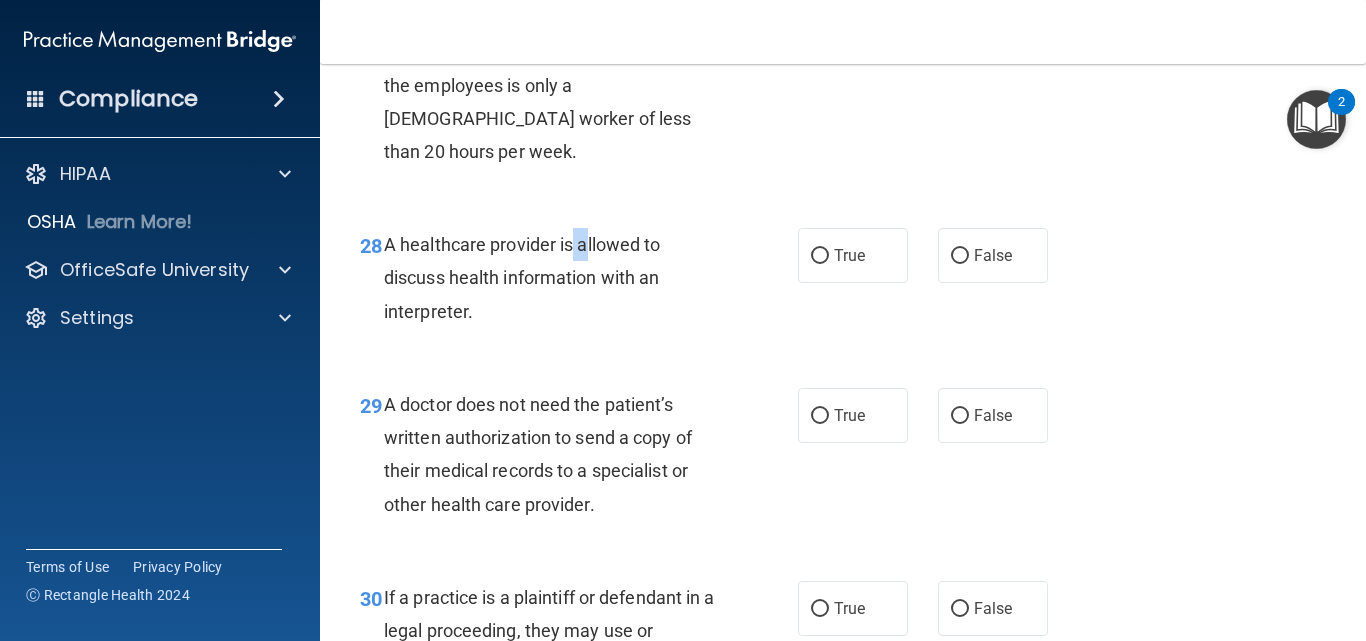 drag, startPoint x: 576, startPoint y: 265, endPoint x: 550, endPoint y: 270, distance: 26.476404 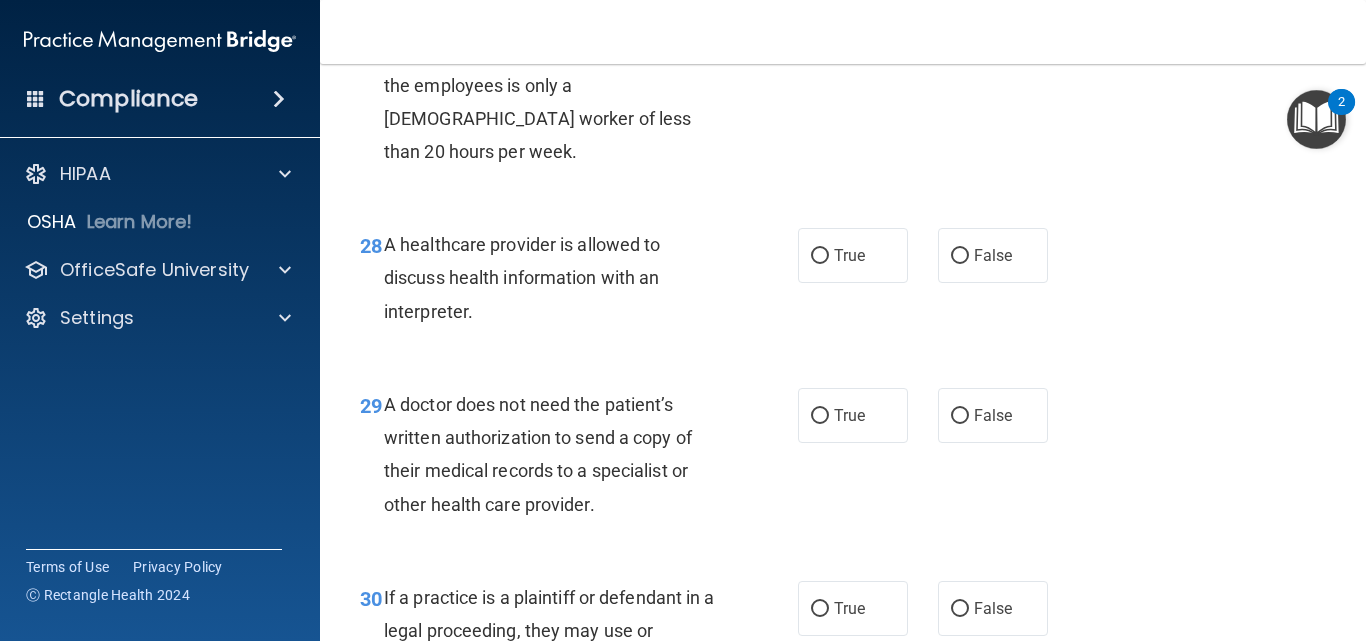 click on "A healthcare provider is allowed to discuss health information with an interpreter." at bounding box center (522, 277) 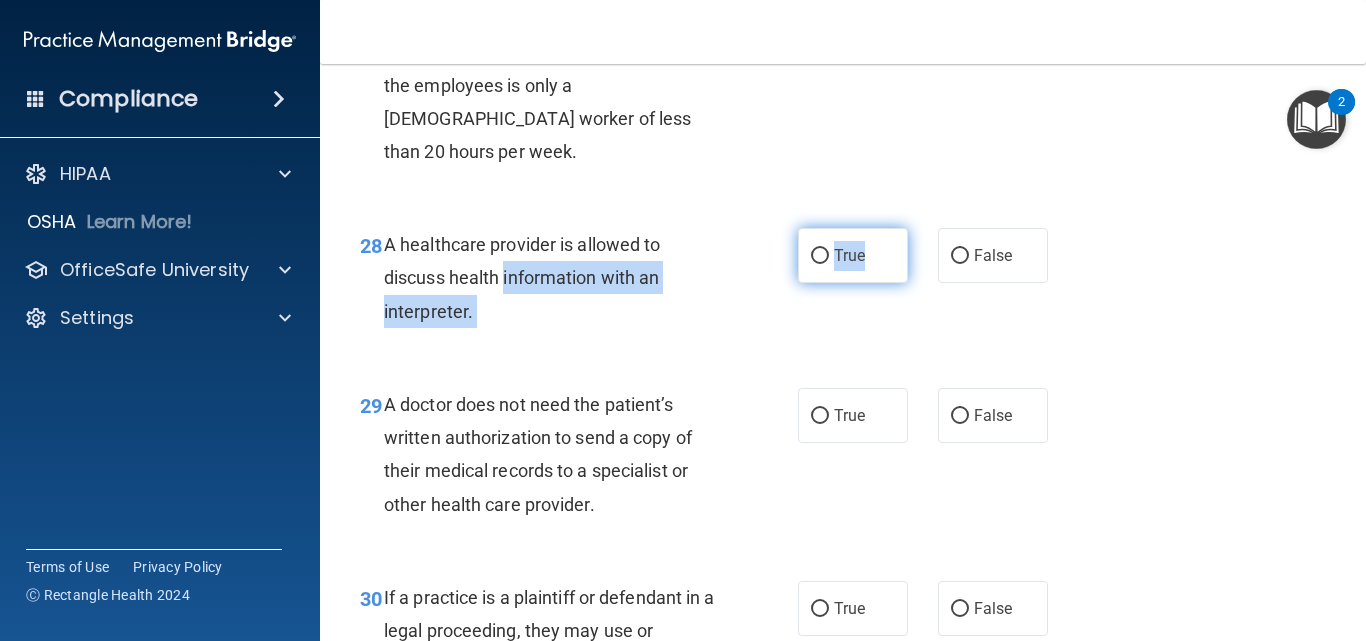 drag, startPoint x: 581, startPoint y: 305, endPoint x: 831, endPoint y: 316, distance: 250.24188 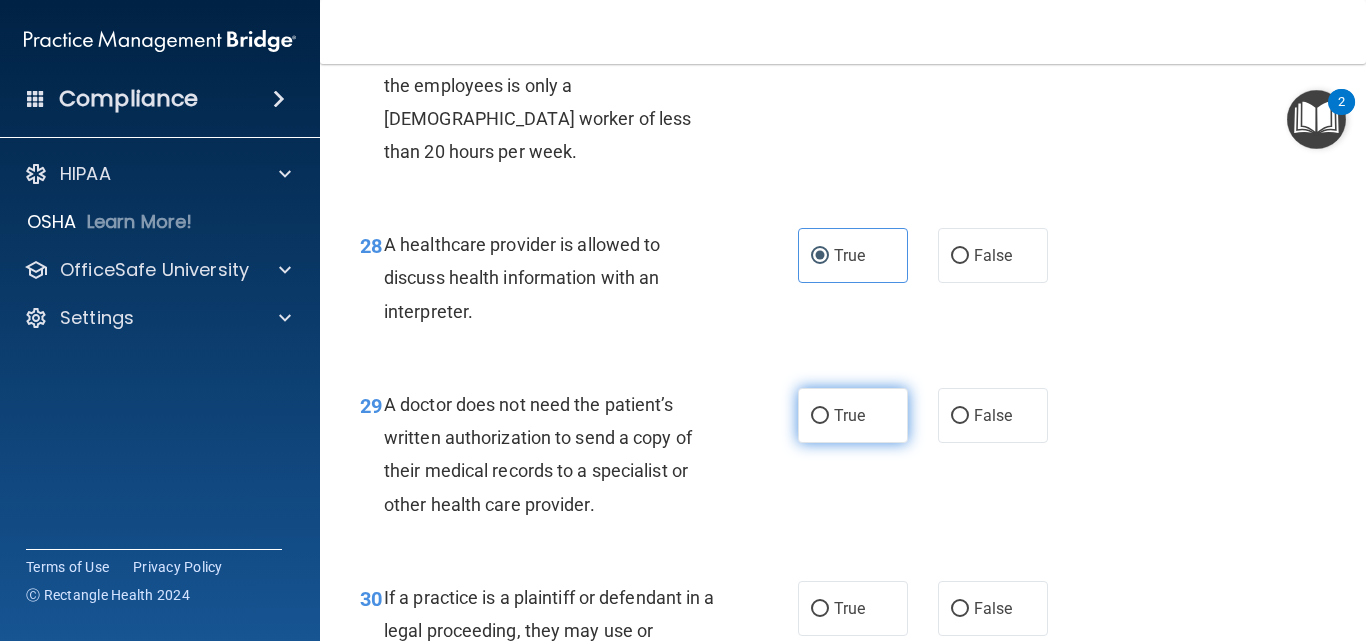 click on "True" at bounding box center (853, 415) 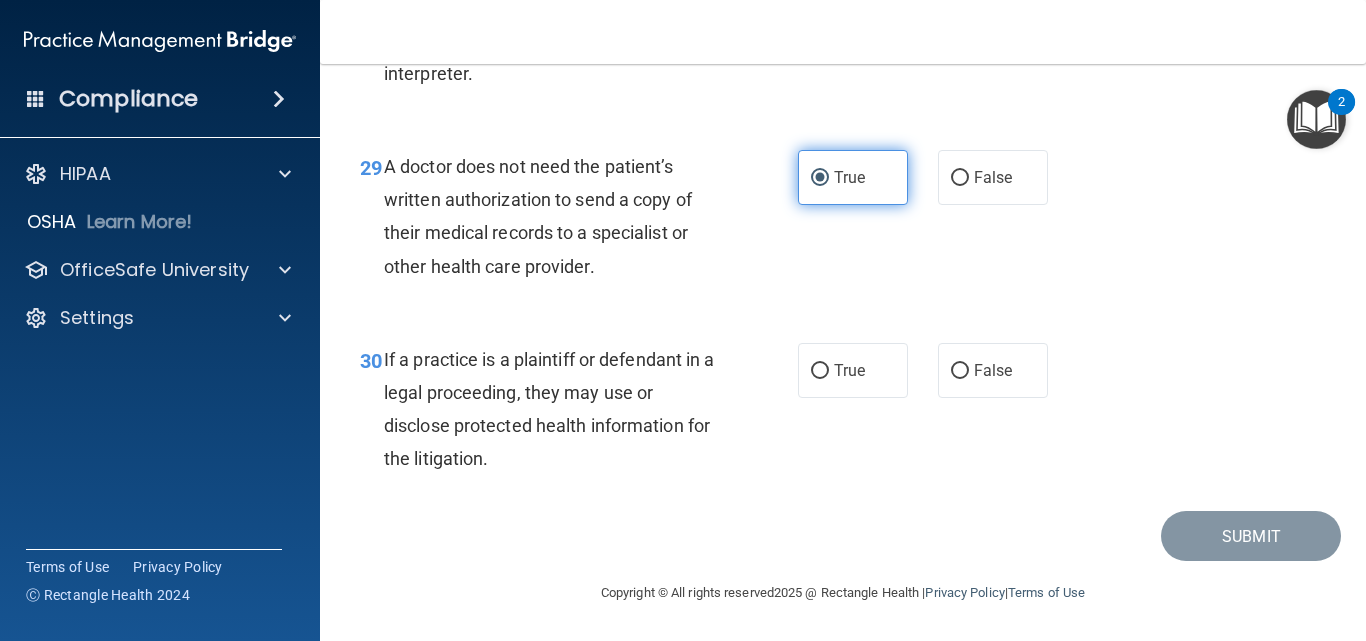 scroll, scrollTop: 5442, scrollLeft: 0, axis: vertical 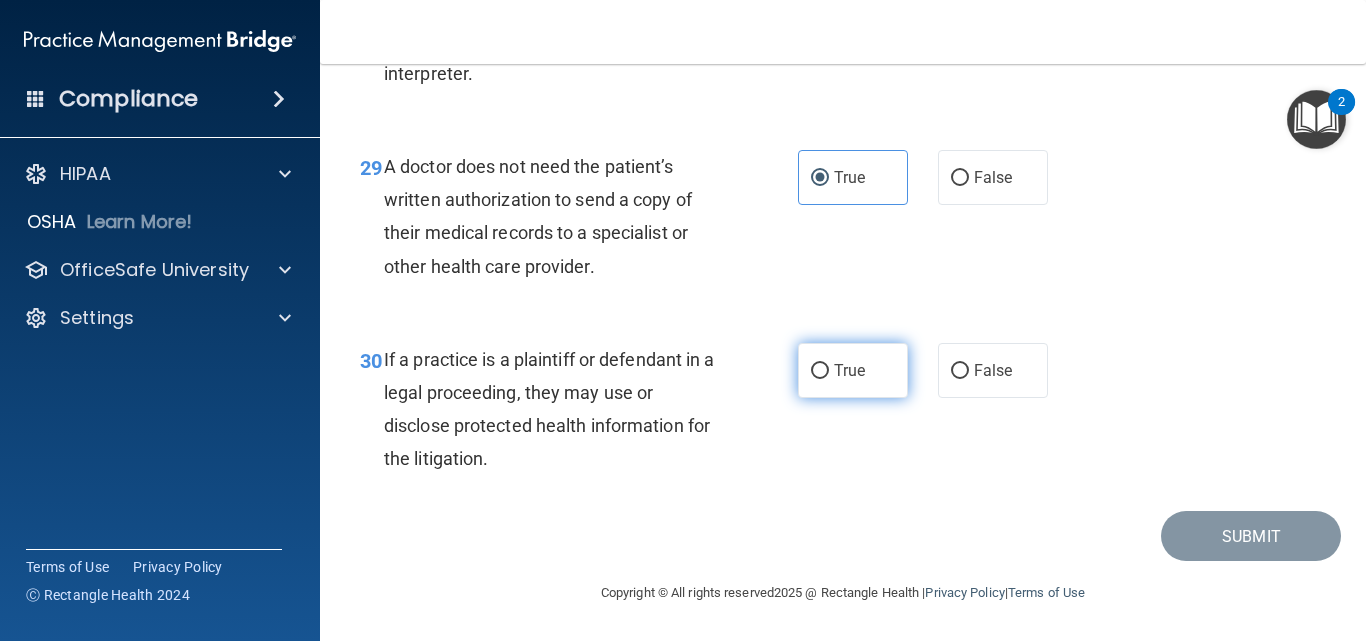 click on "True" at bounding box center (853, 370) 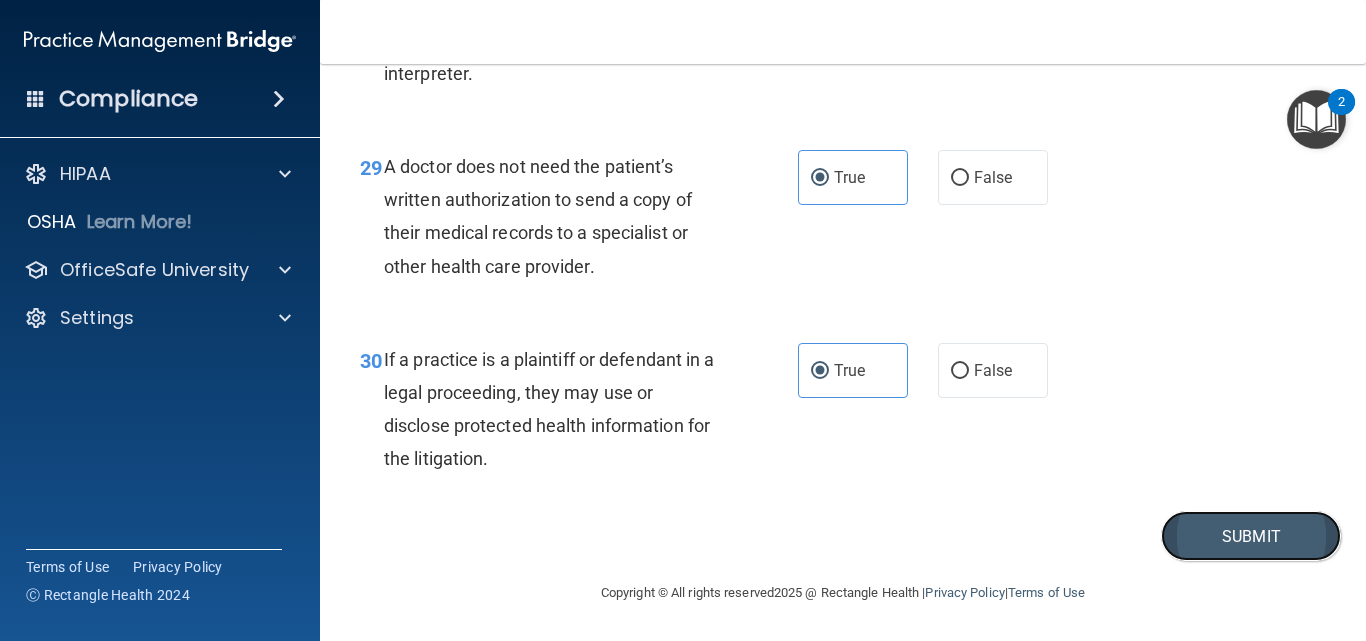 click on "Submit" at bounding box center (1251, 536) 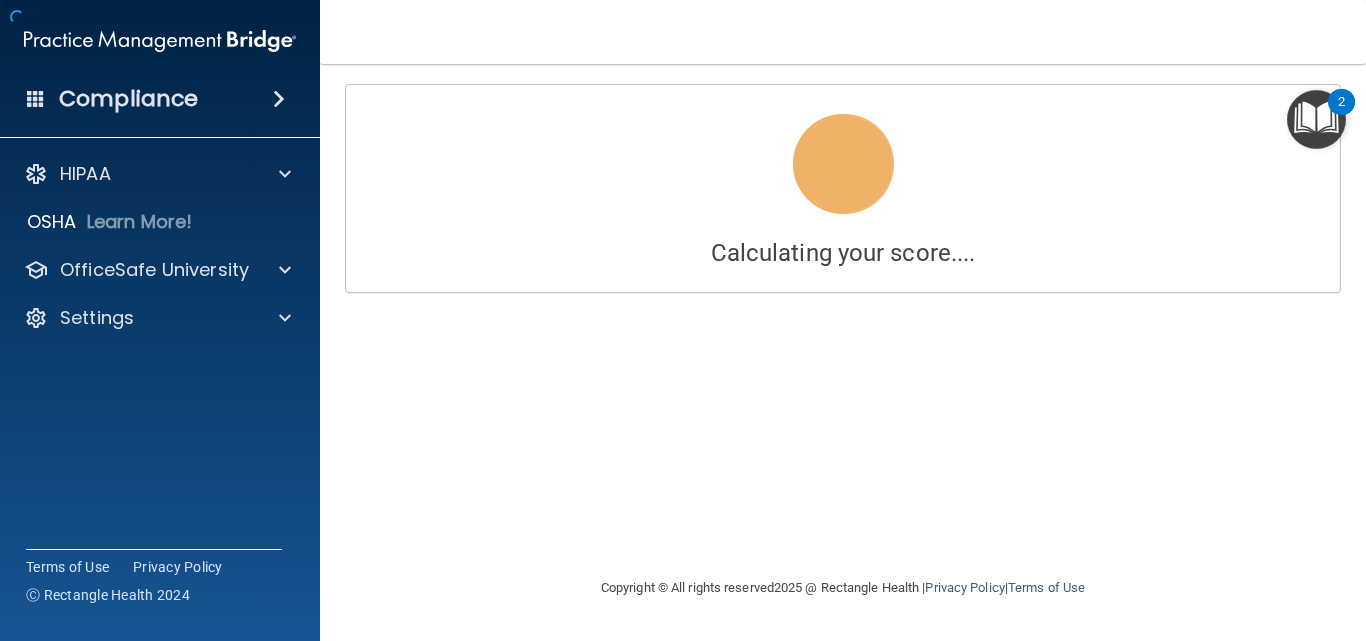 scroll, scrollTop: 0, scrollLeft: 0, axis: both 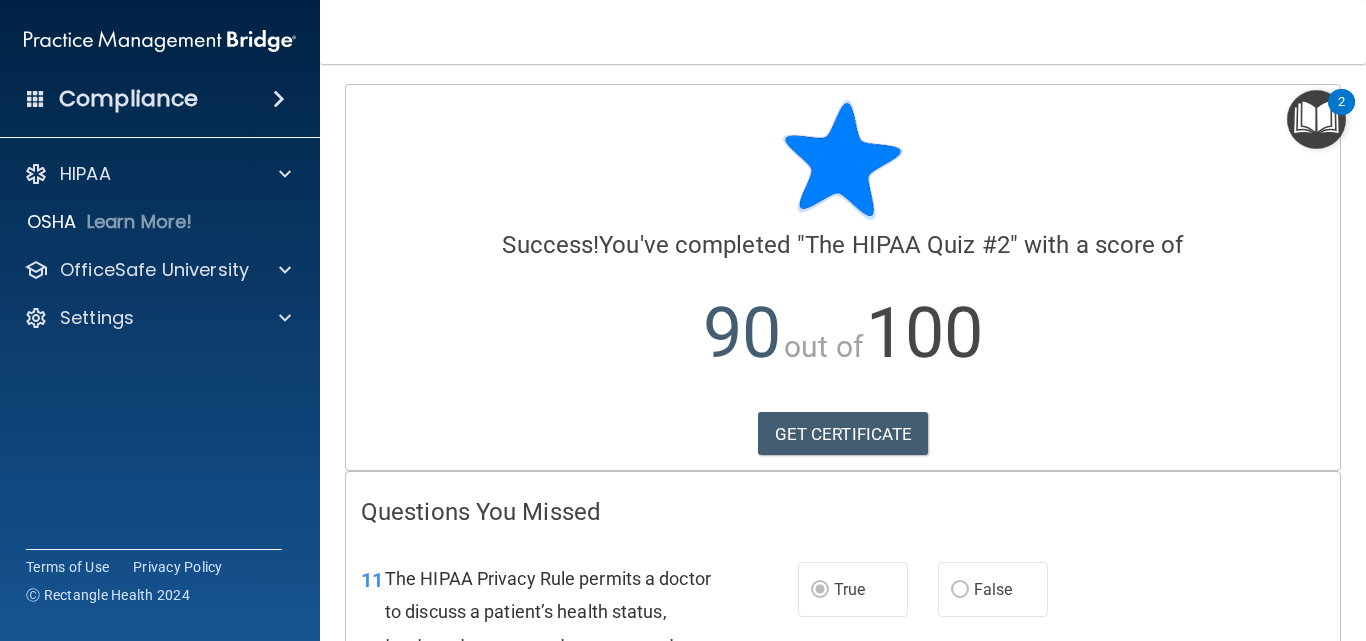 click at bounding box center (1316, 119) 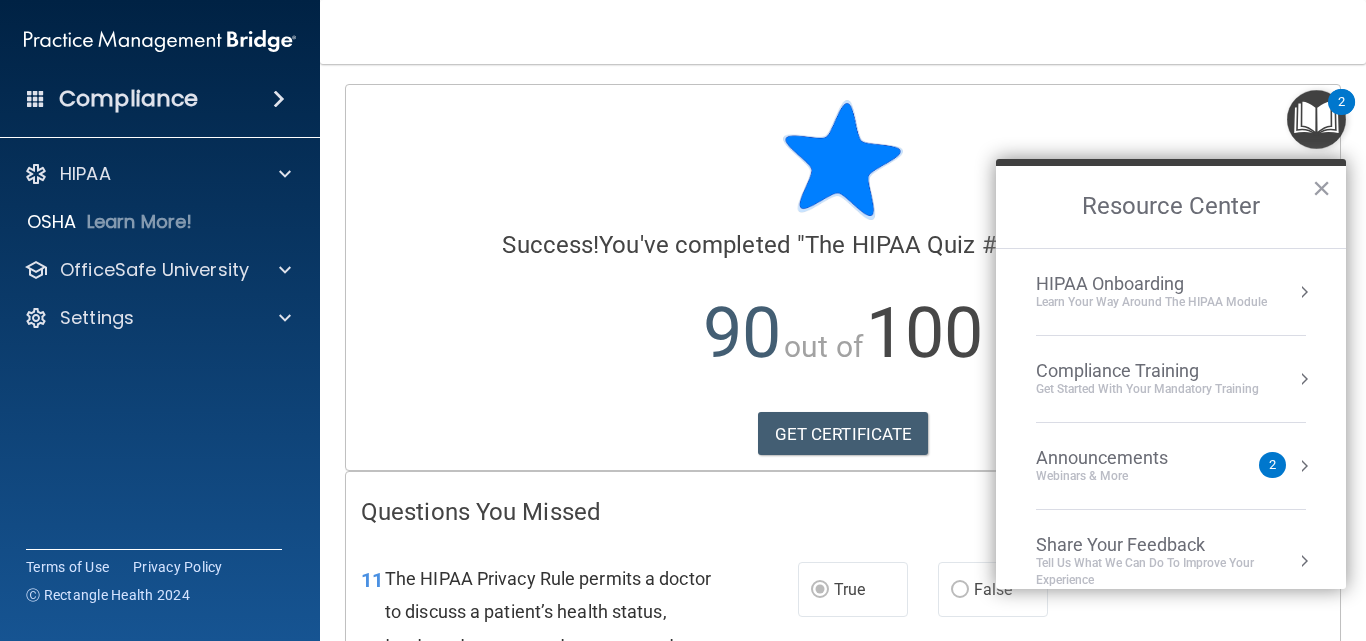 click at bounding box center (1316, 119) 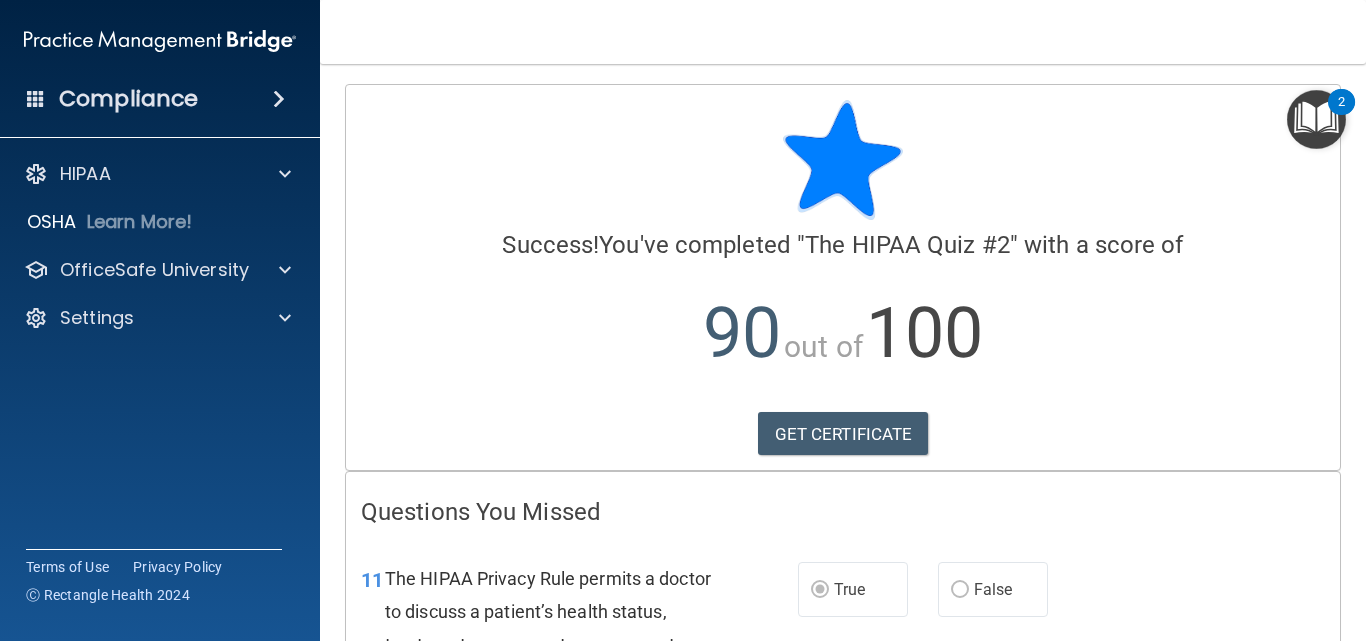 click at bounding box center (1316, 119) 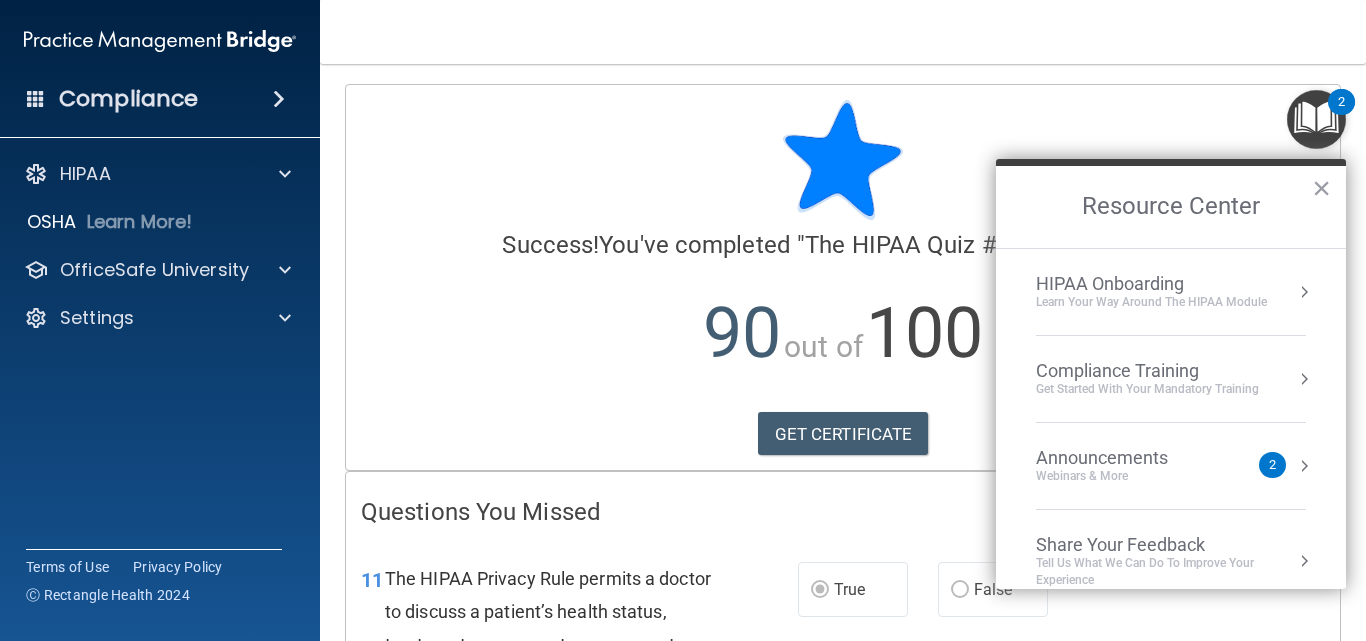 click on "HIPAA Onboarding" at bounding box center (1151, 284) 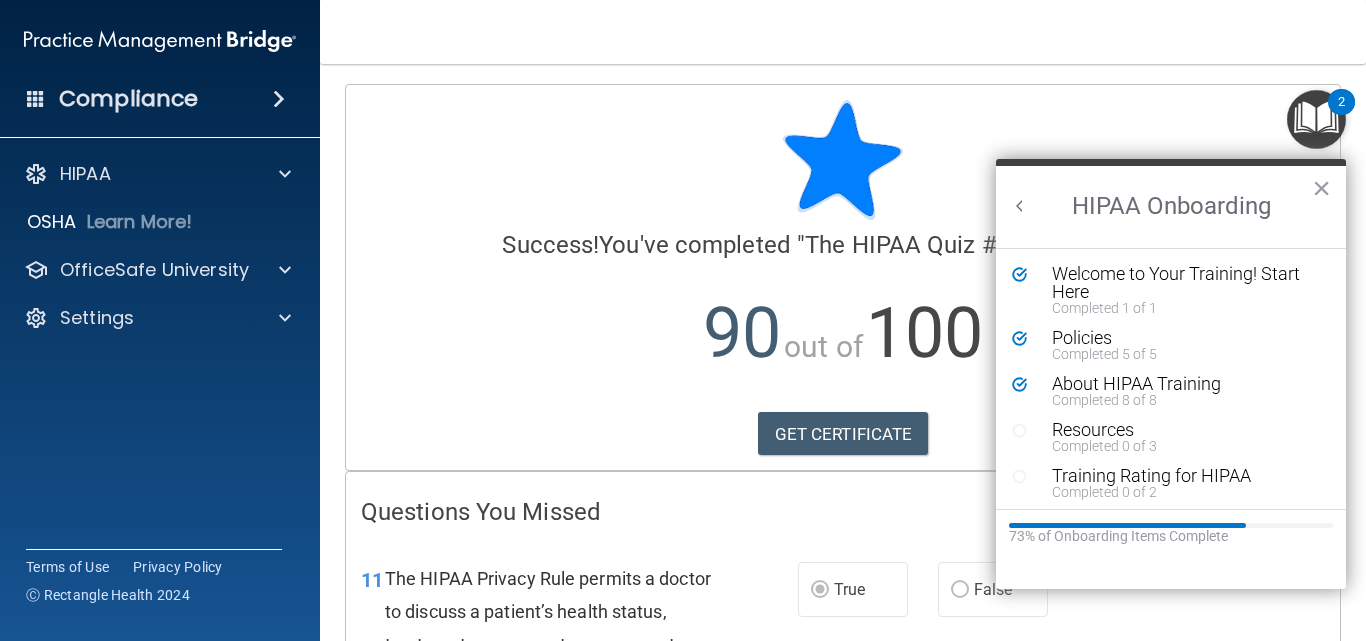 scroll, scrollTop: 0, scrollLeft: 0, axis: both 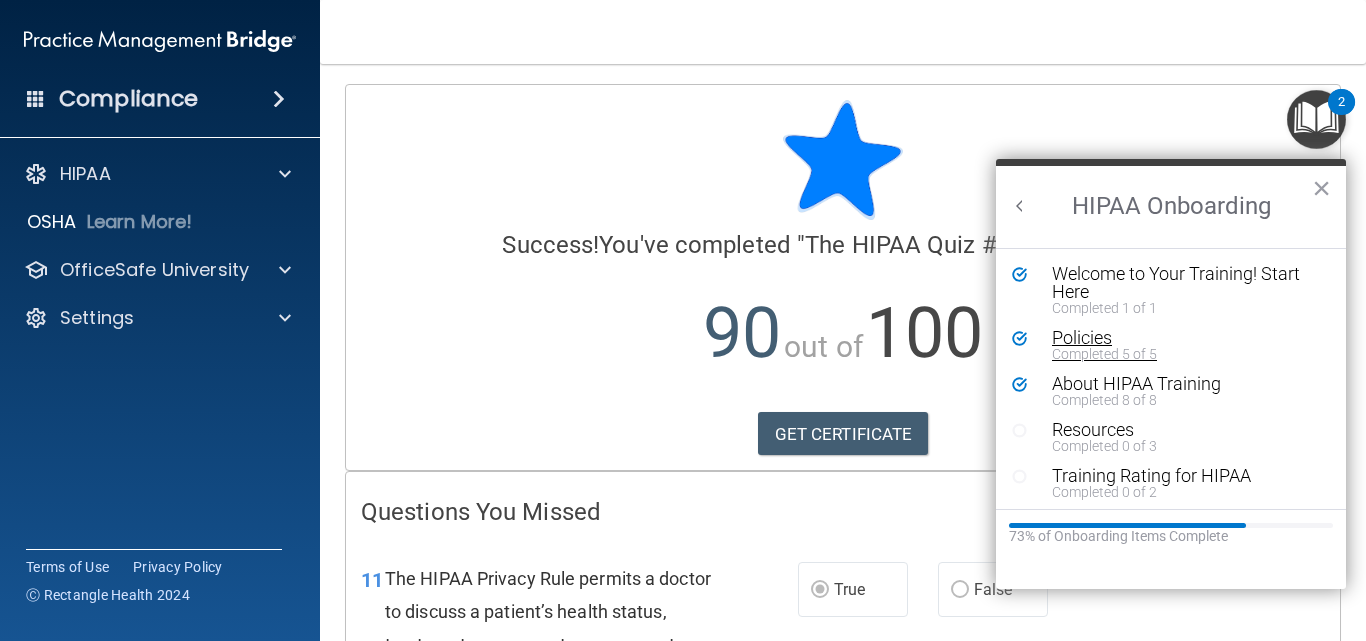 click on "Policies" at bounding box center (1178, 338) 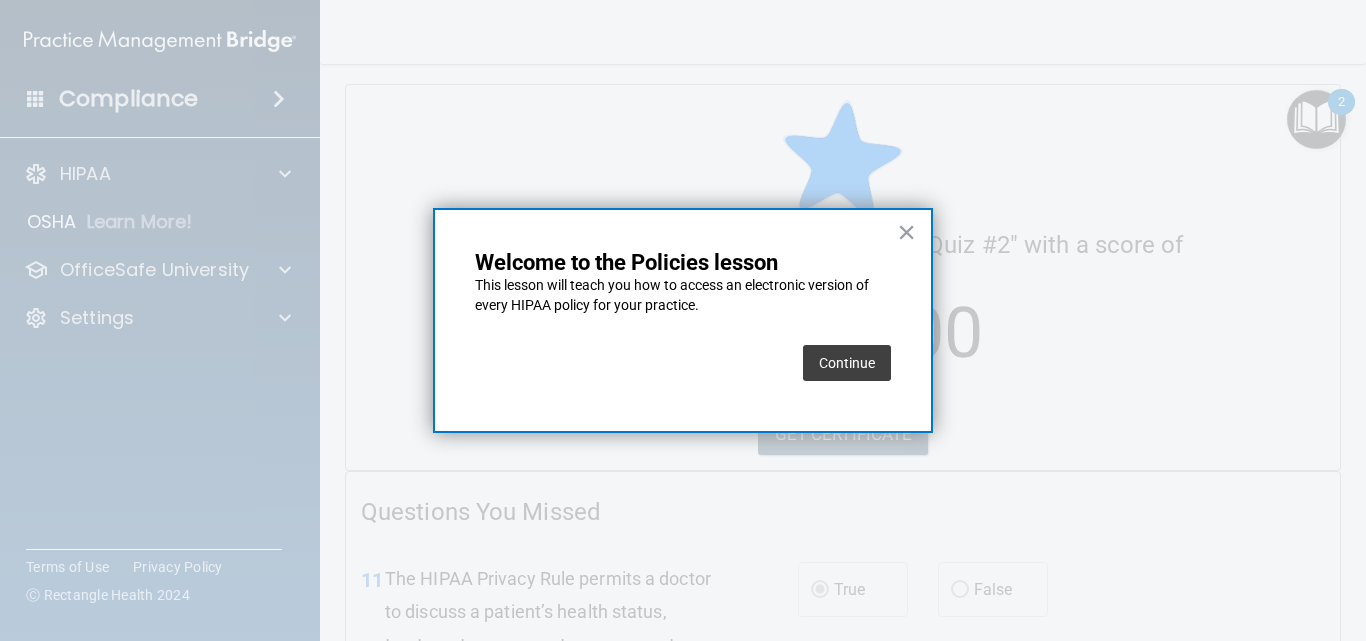click on "Continue" at bounding box center [847, 363] 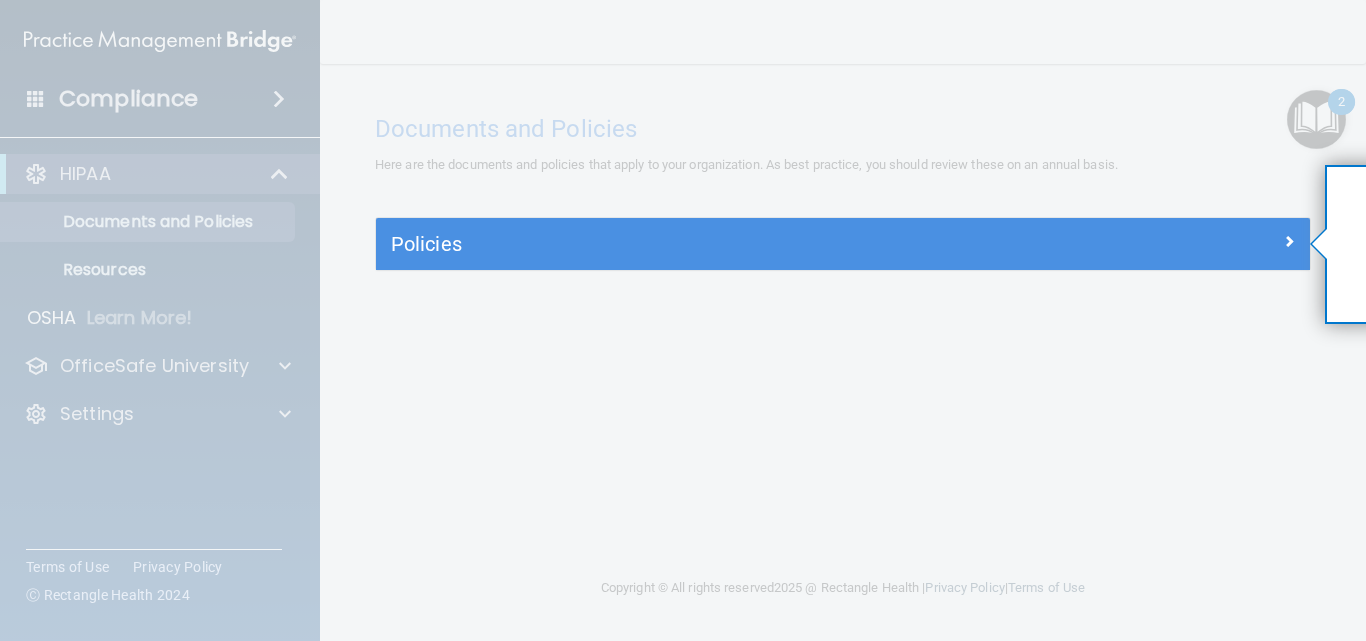 drag, startPoint x: 1345, startPoint y: 110, endPoint x: 1314, endPoint y: 156, distance: 55.470715 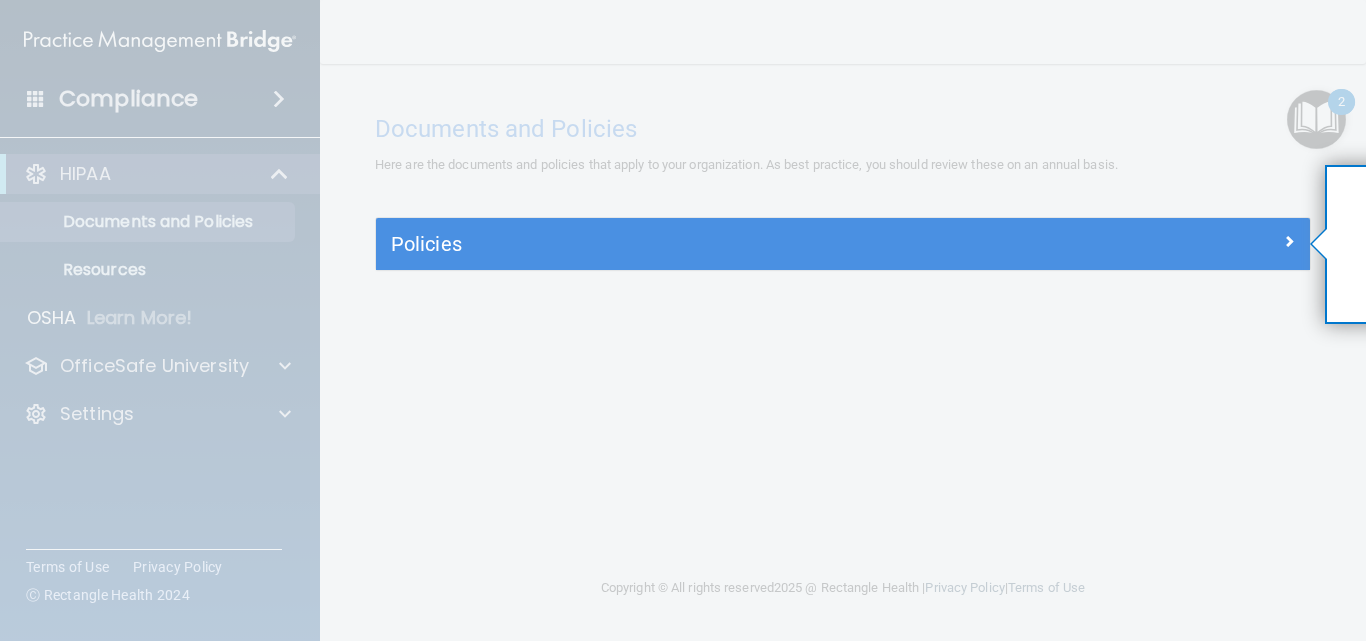 click at bounding box center [843, 455] 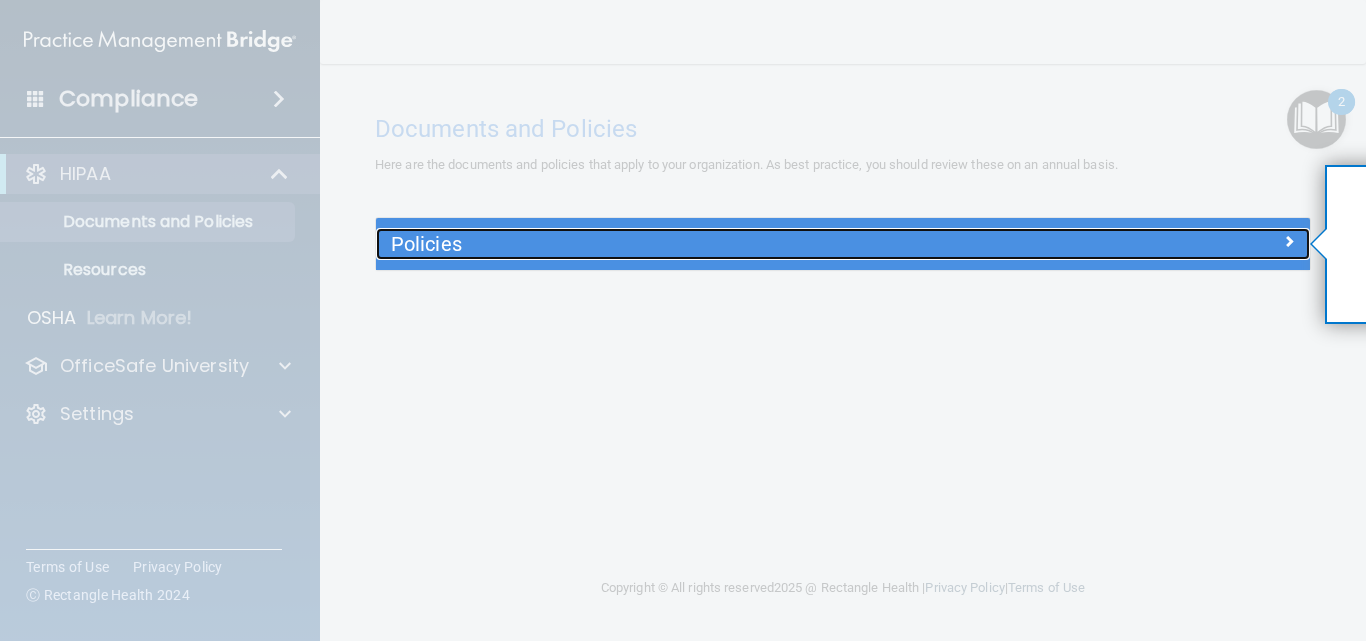 click at bounding box center (1289, 241) 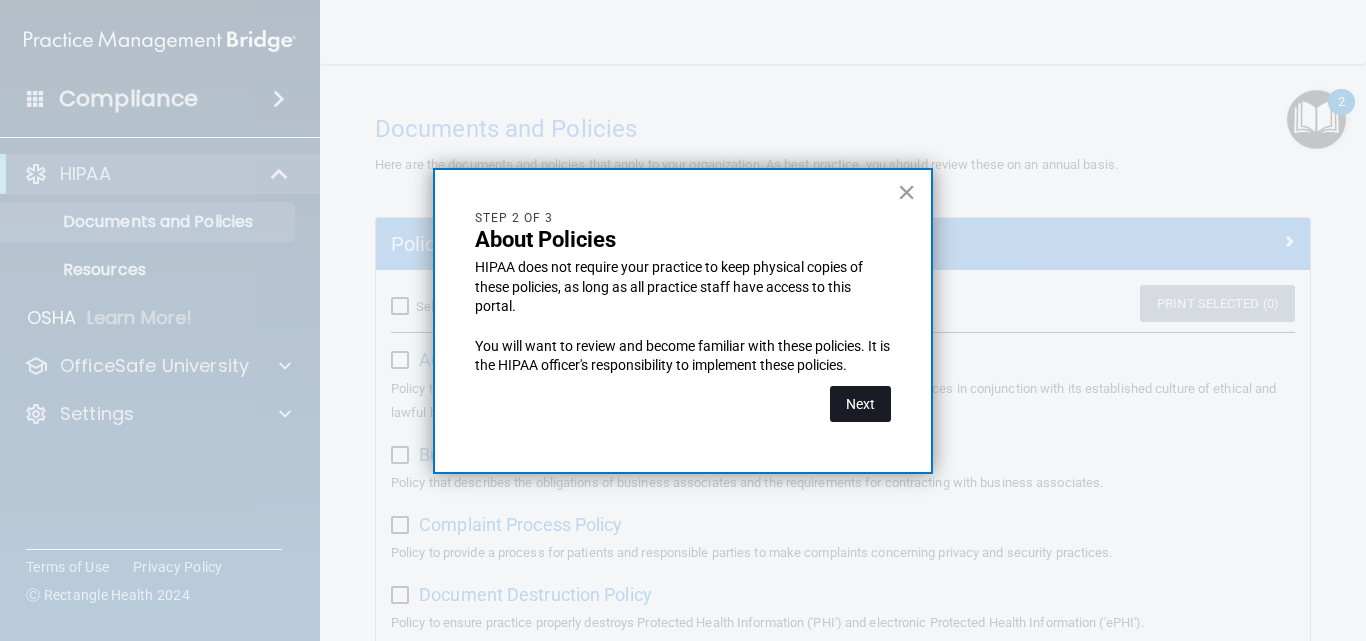 click on "Next" at bounding box center [860, 404] 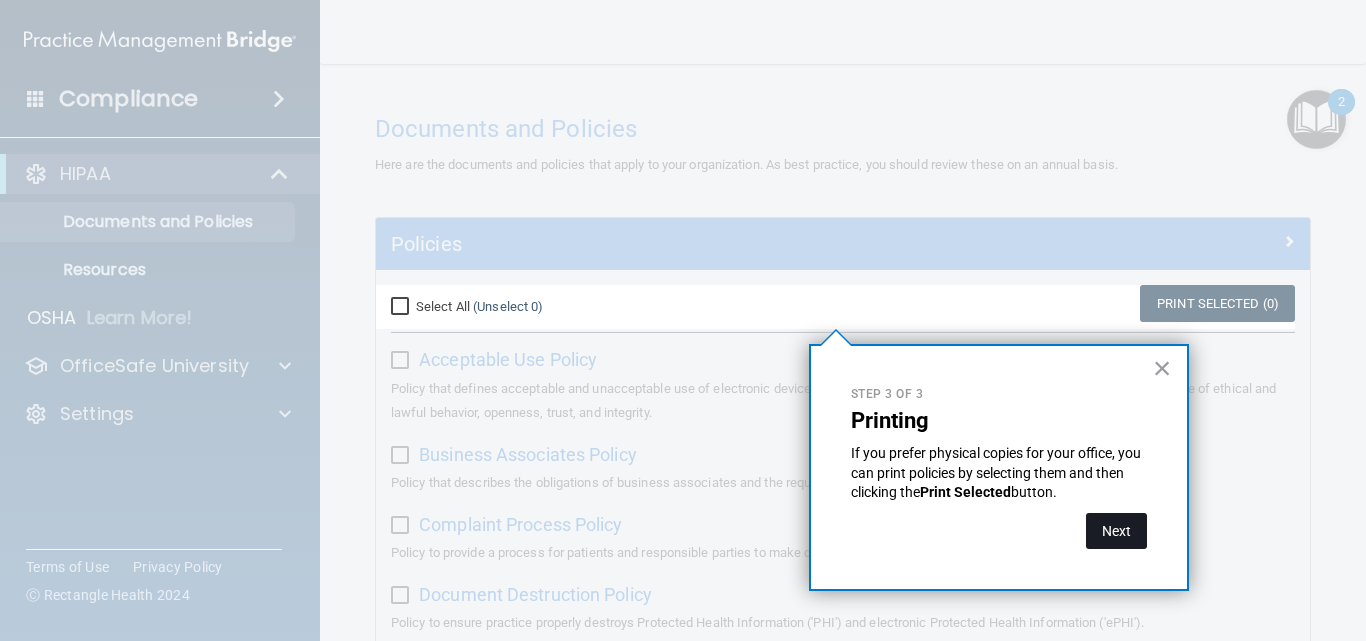 click on "Next" at bounding box center (1116, 531) 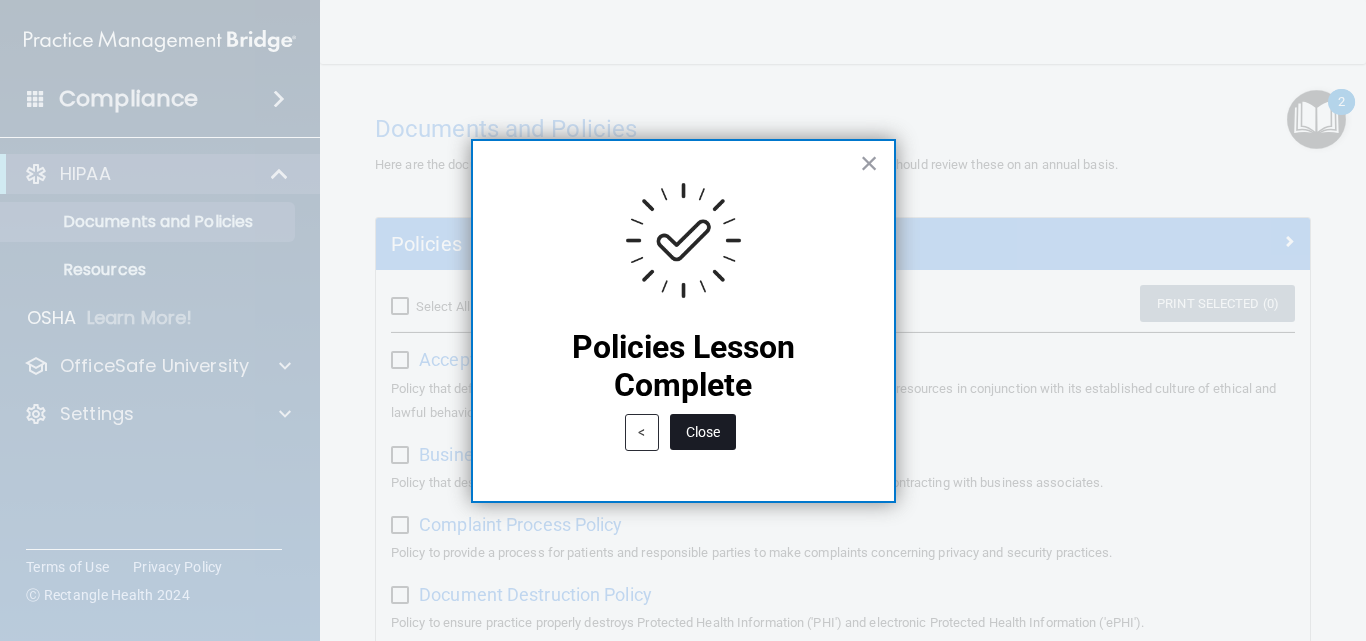 click on "Close" at bounding box center (703, 432) 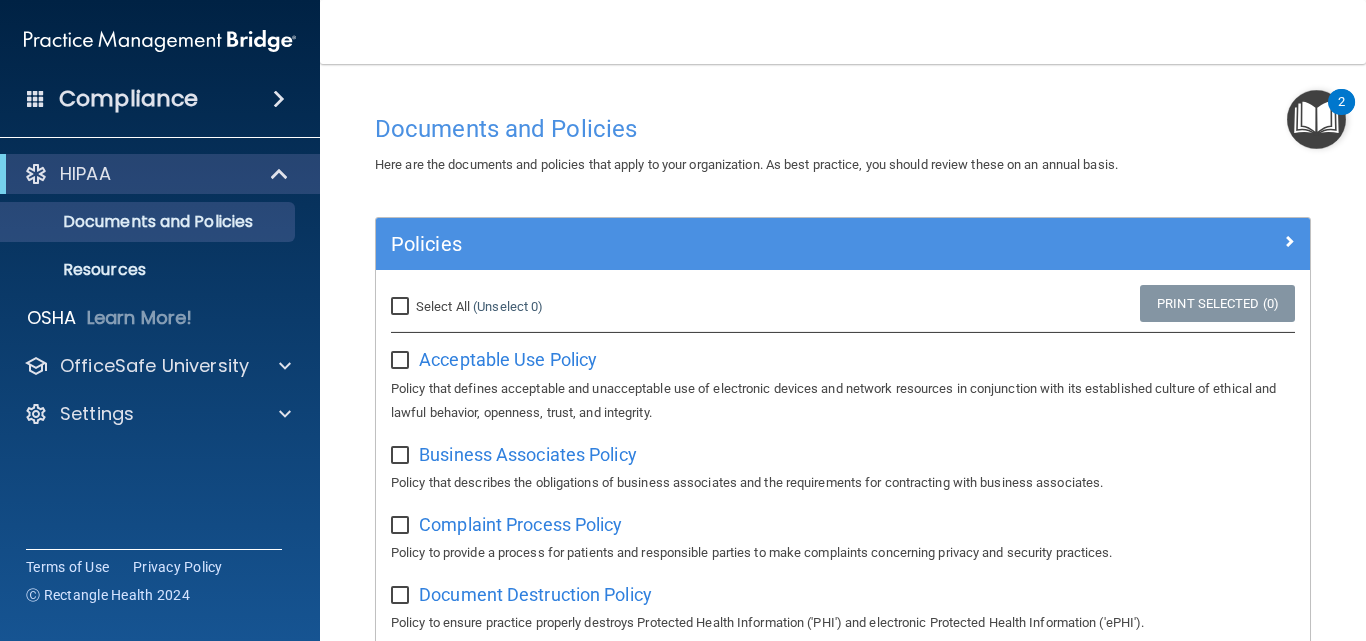 click at bounding box center [1316, 119] 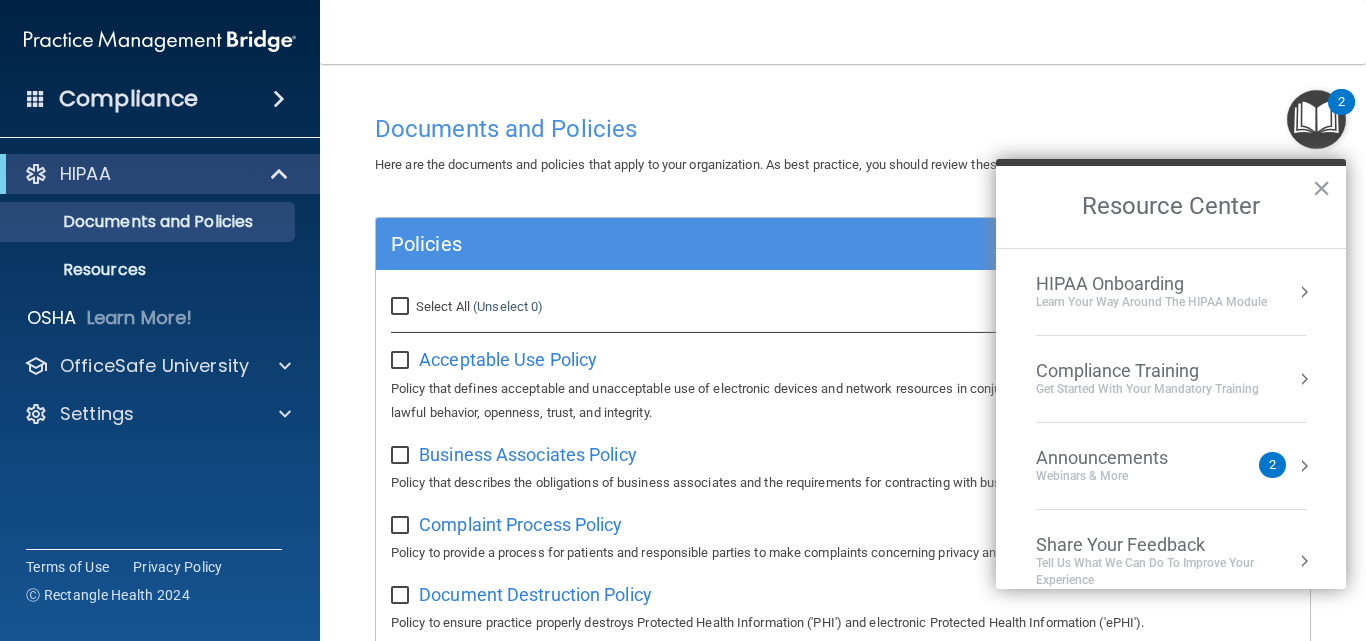 click on "HIPAA Onboarding Learn Your Way around the HIPAA module" at bounding box center (1171, 292) 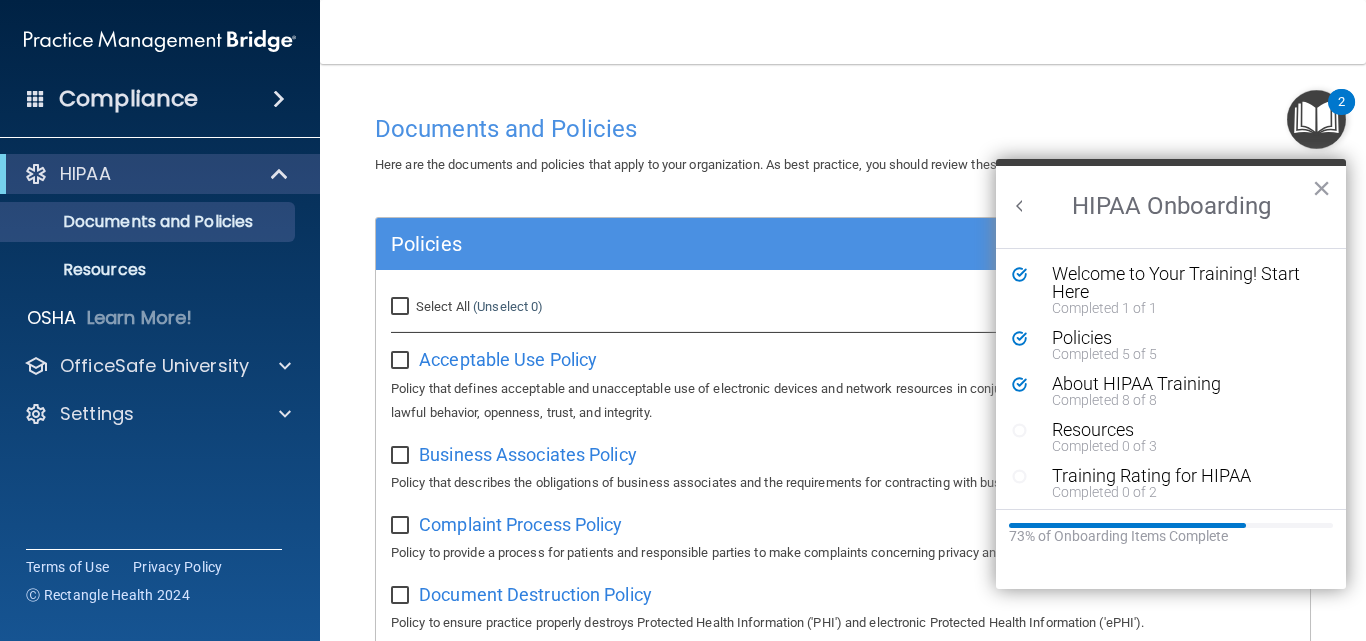 scroll, scrollTop: 0, scrollLeft: 0, axis: both 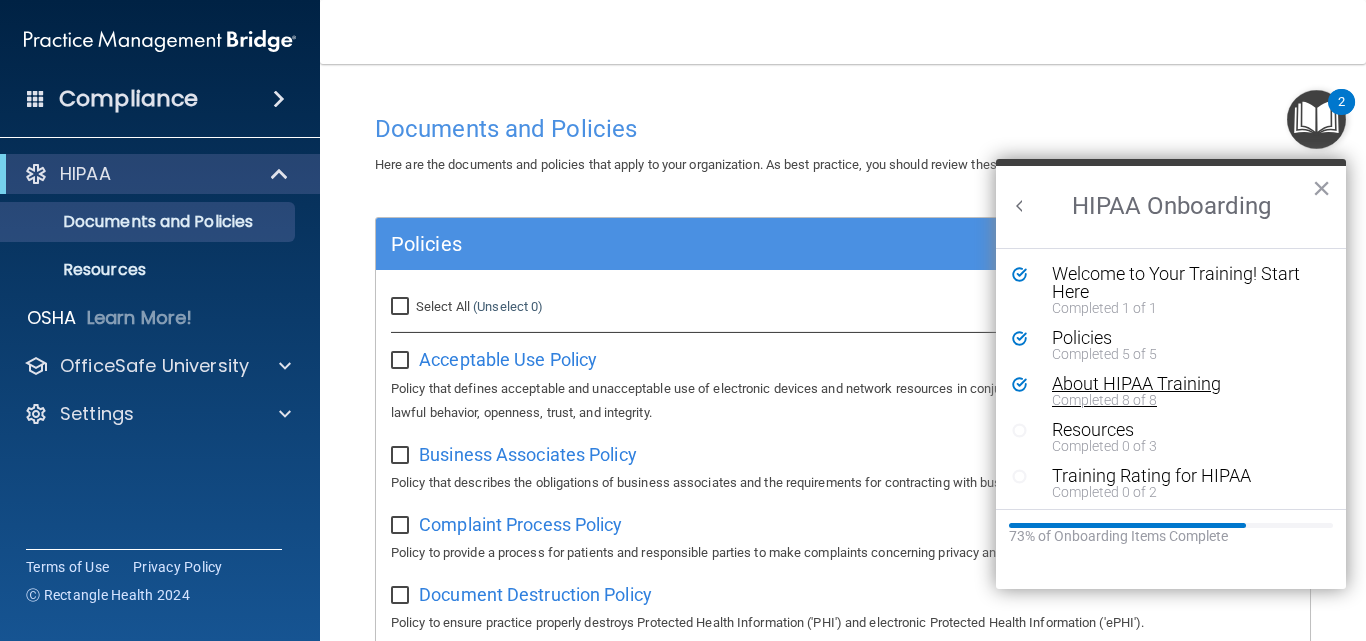 click on "About HIPAA Training" at bounding box center [1178, 384] 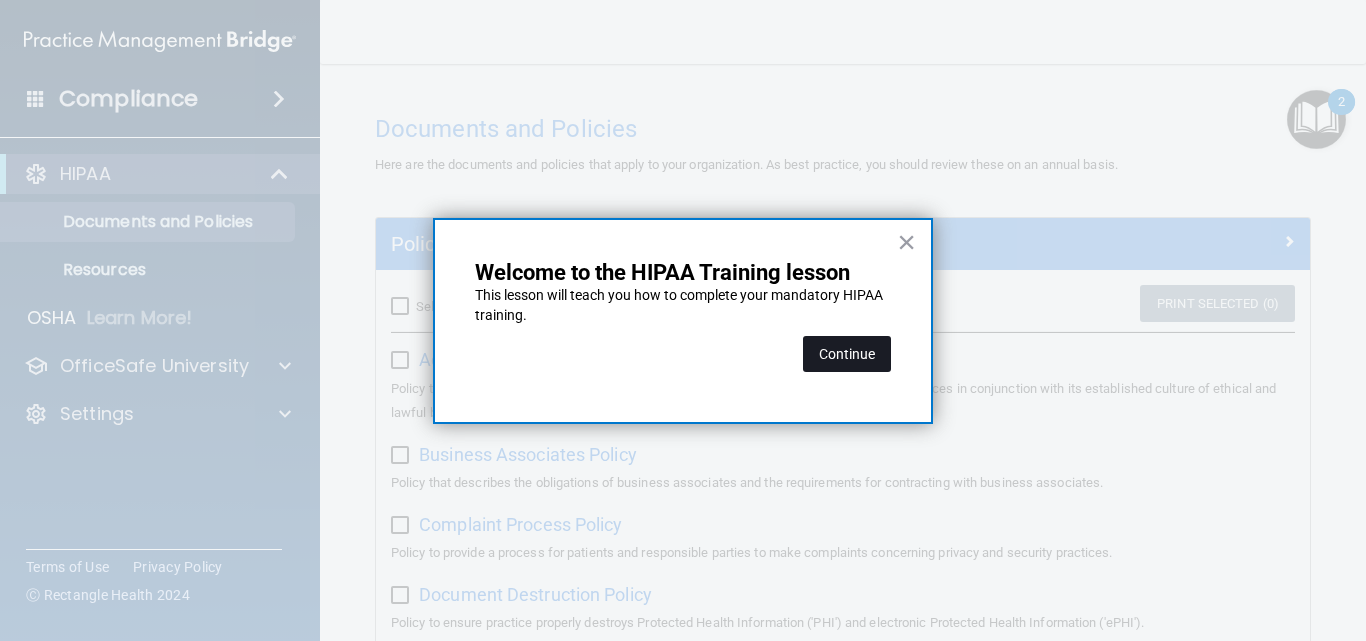 click on "Continue" at bounding box center (847, 354) 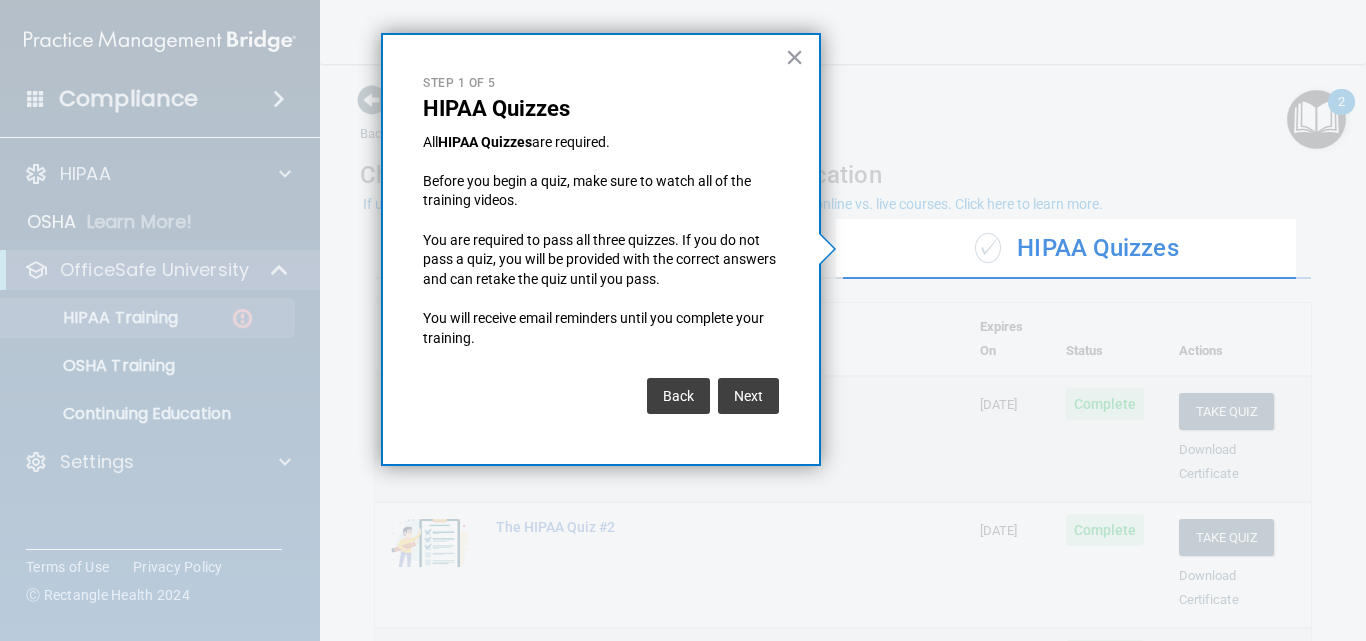 click on "Next" at bounding box center (748, 396) 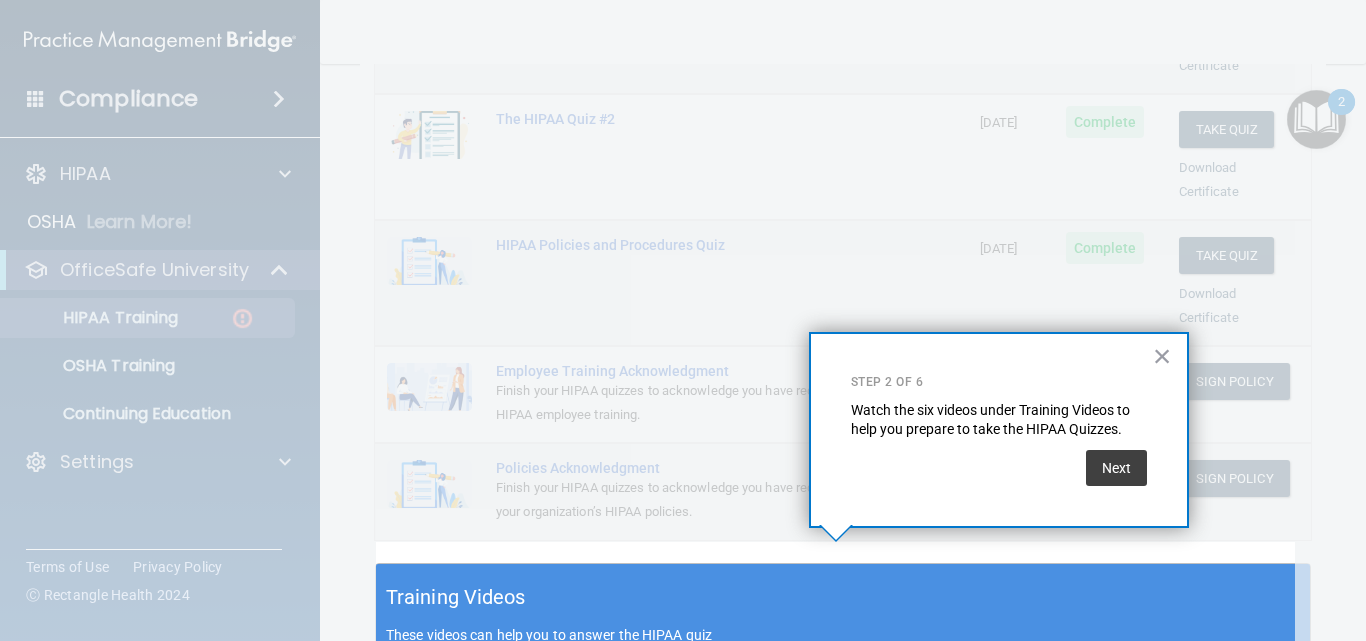 click on "× Step 2 of 6 Watch the six videos under Training Videos to help you prepare to take the HIPAA Quizzes. Next" at bounding box center (999, 430) 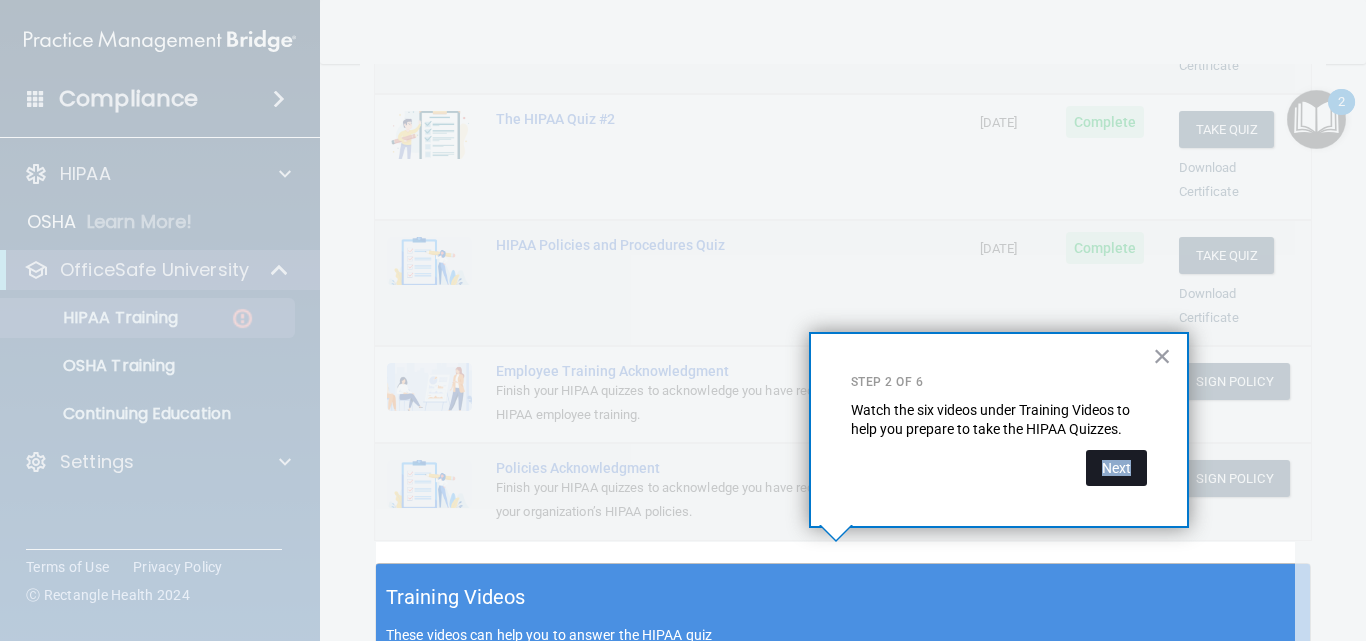 drag, startPoint x: 1152, startPoint y: 463, endPoint x: 1139, endPoint y: 462, distance: 13.038404 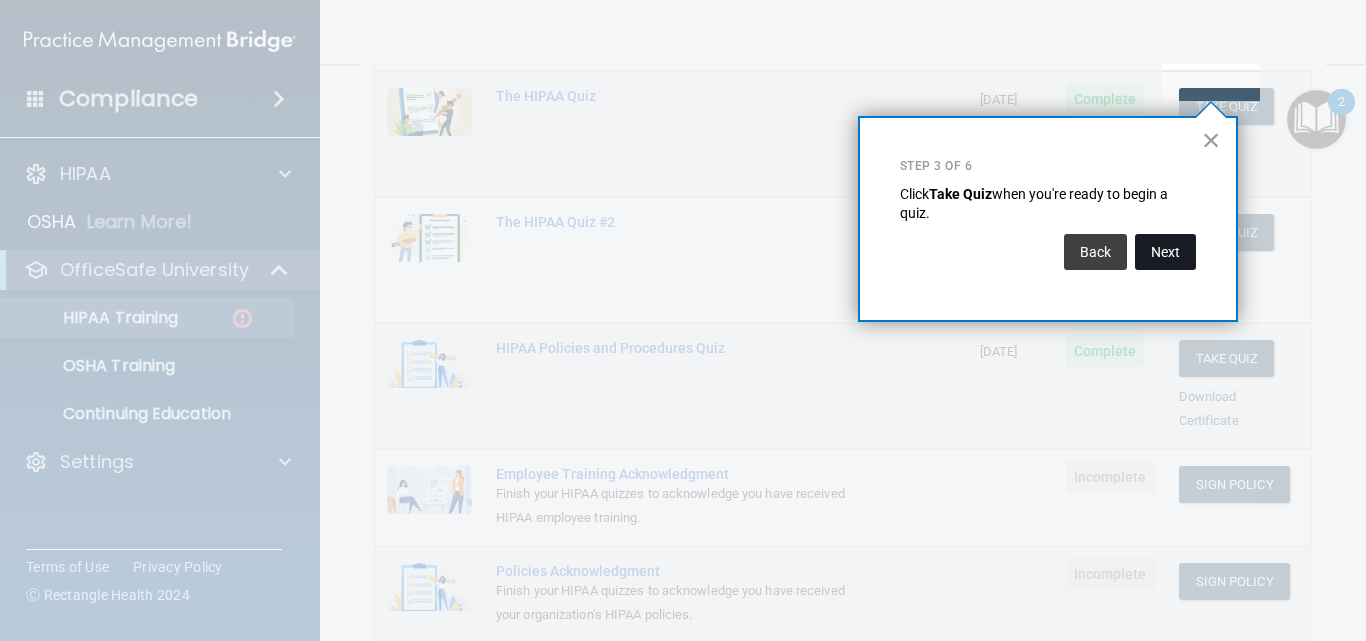 click on "Next" at bounding box center (1165, 252) 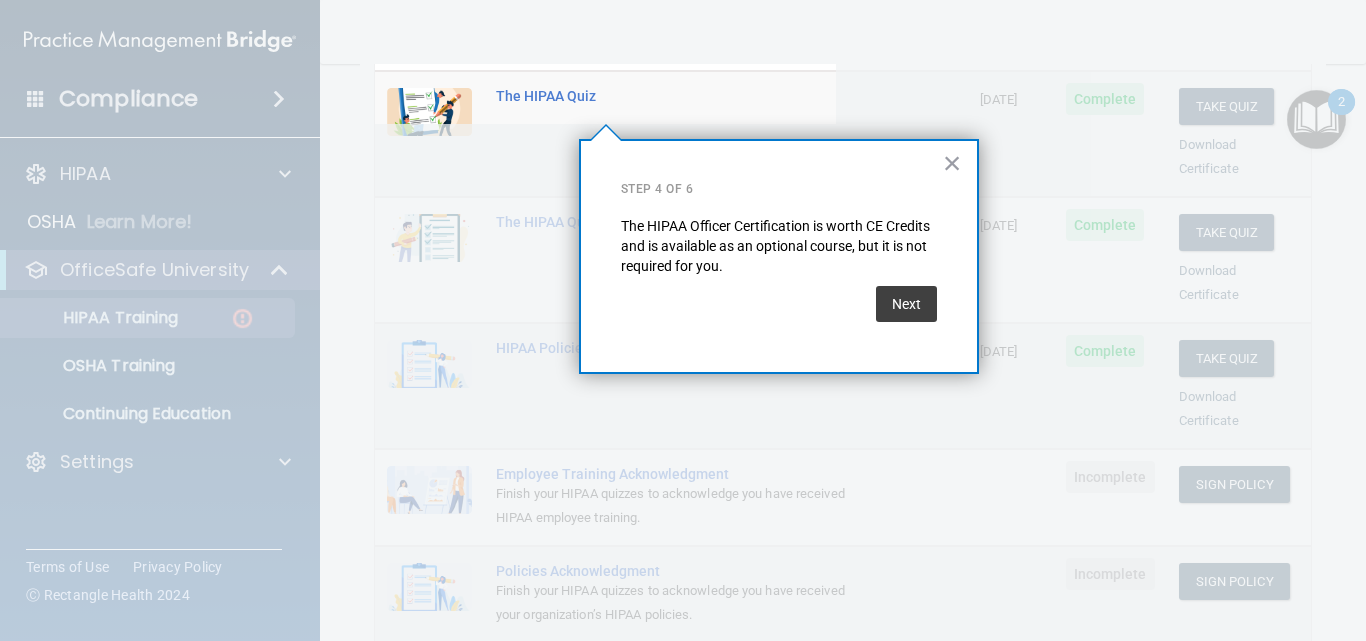 scroll, scrollTop: 155, scrollLeft: 0, axis: vertical 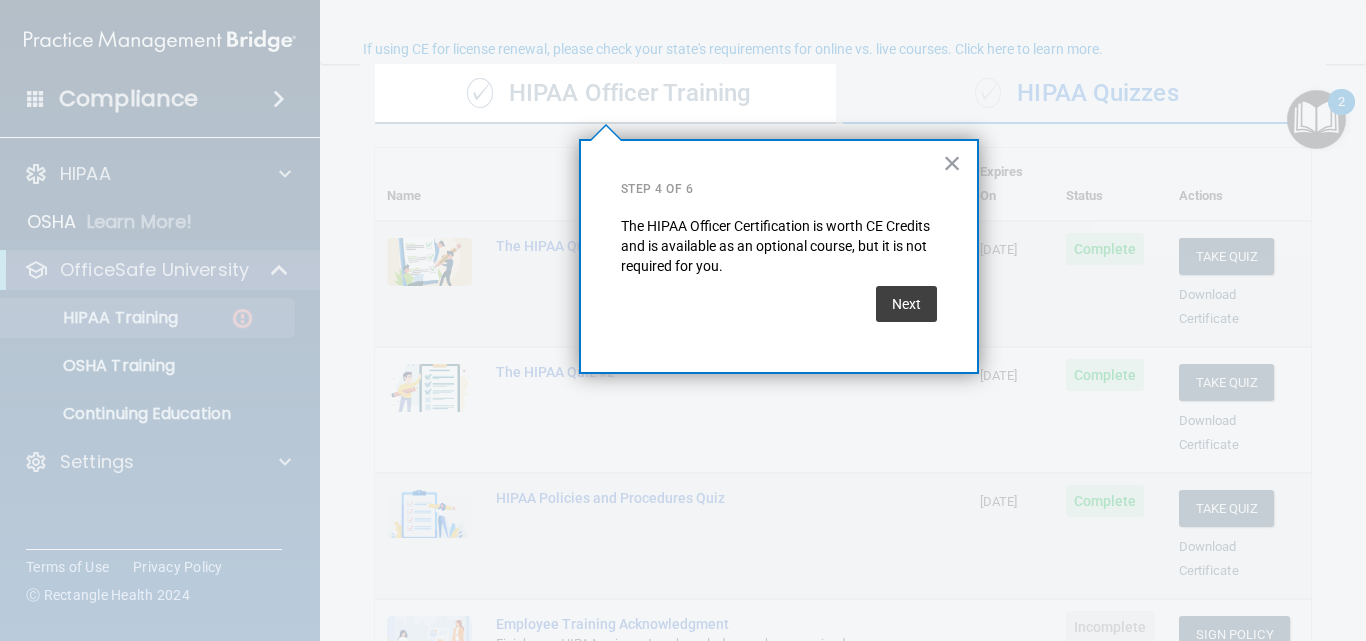 click on "Next" at bounding box center (906, 304) 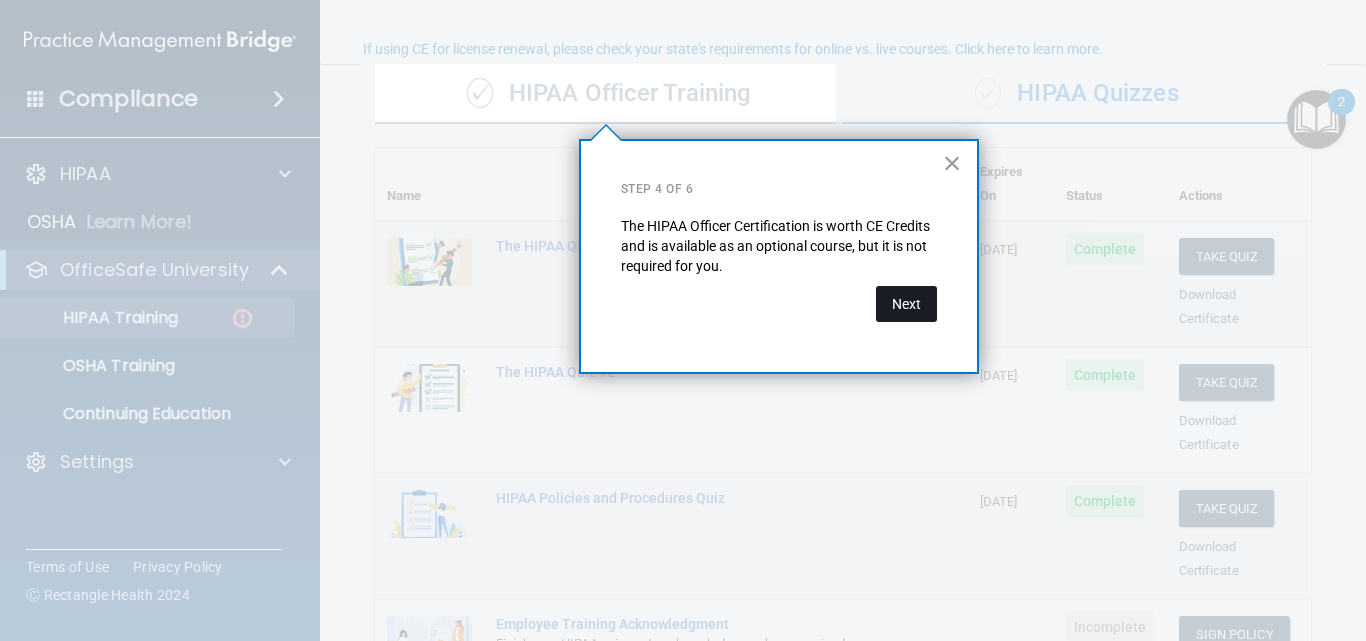 click on "Next" at bounding box center (906, 304) 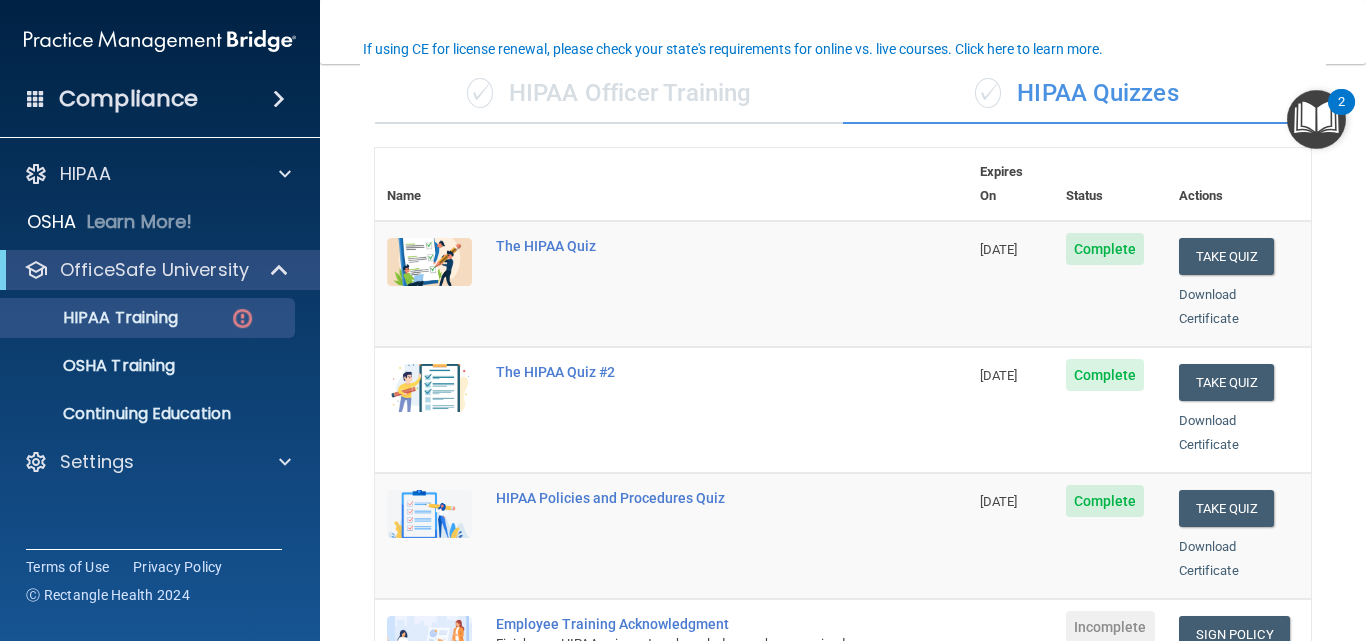 click on "The HIPAA Quiz" at bounding box center (726, 284) 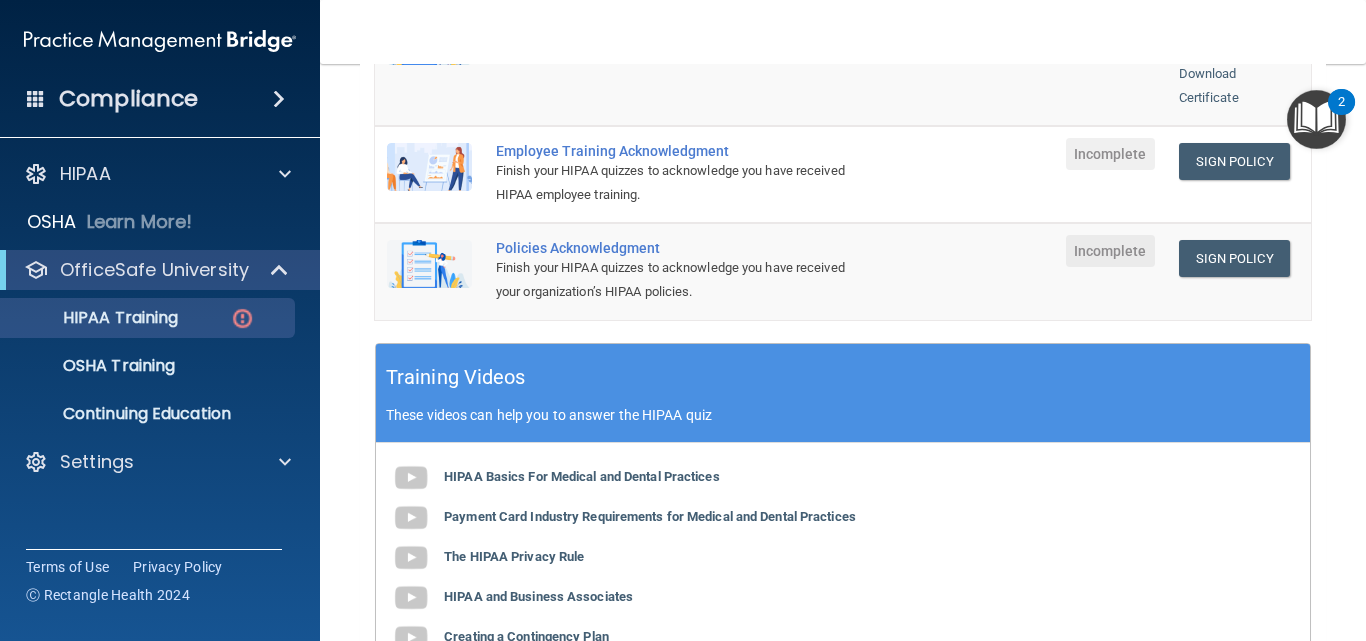 scroll, scrollTop: 645, scrollLeft: 0, axis: vertical 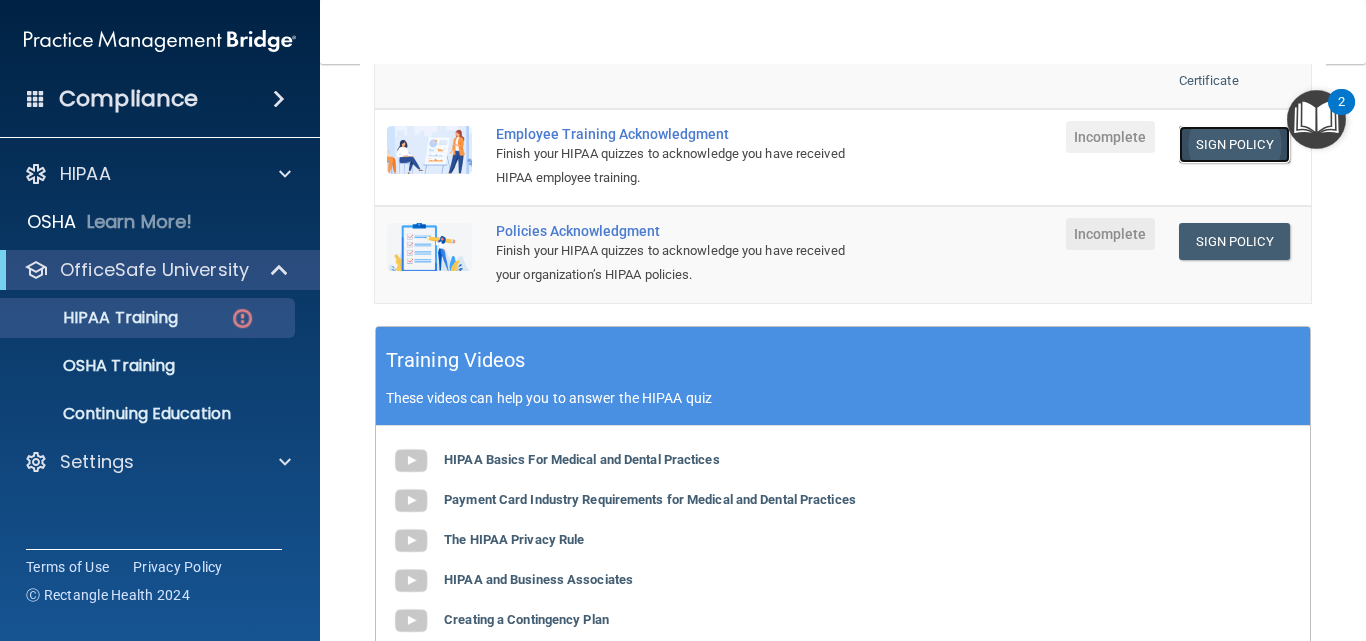 click on "Sign Policy" at bounding box center (1234, 144) 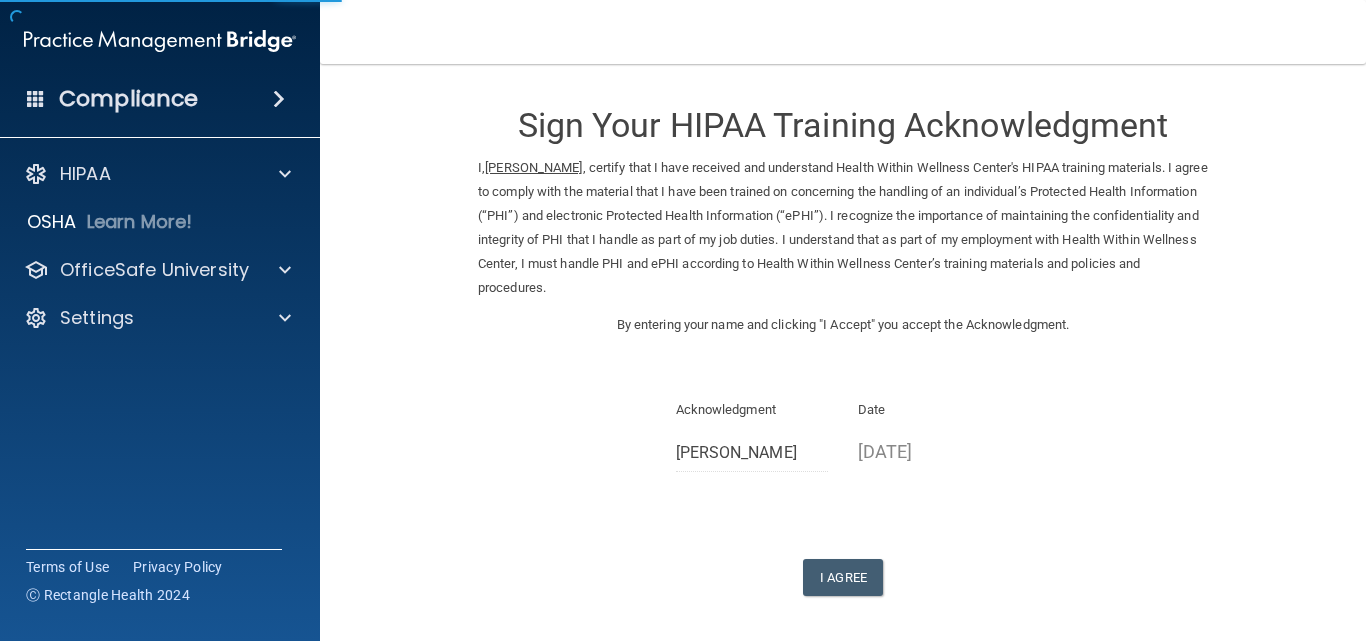 scroll, scrollTop: 0, scrollLeft: 0, axis: both 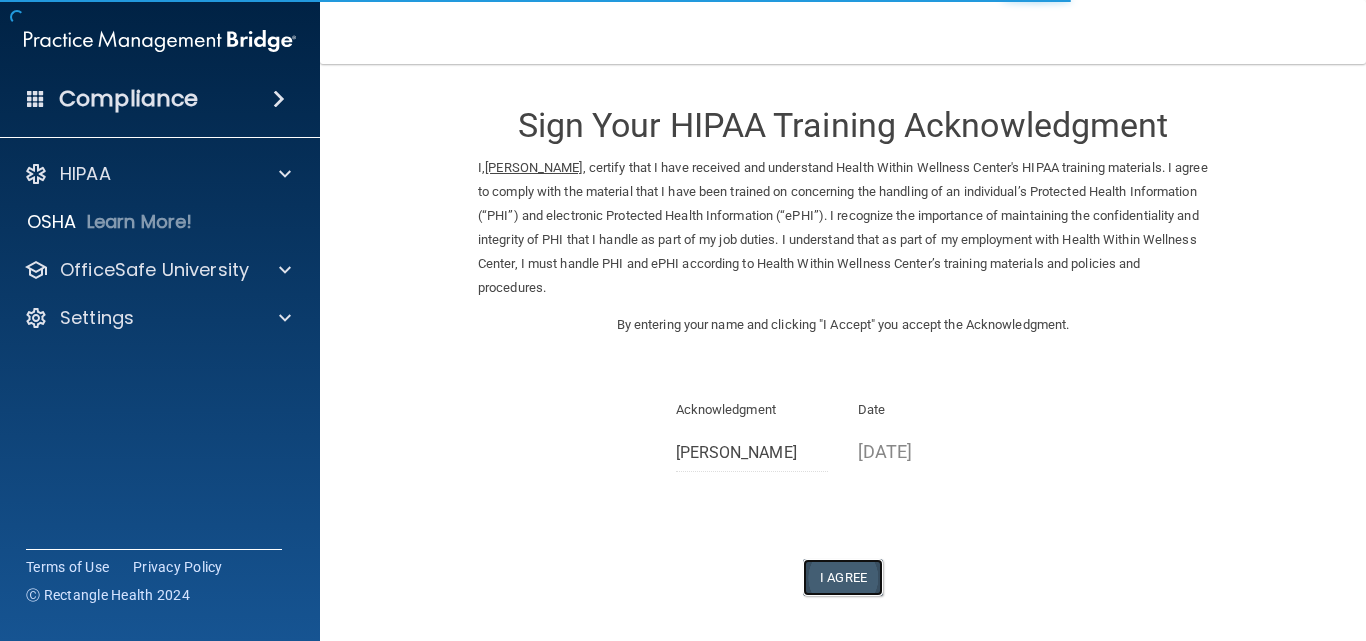 click on "I Agree" at bounding box center (843, 577) 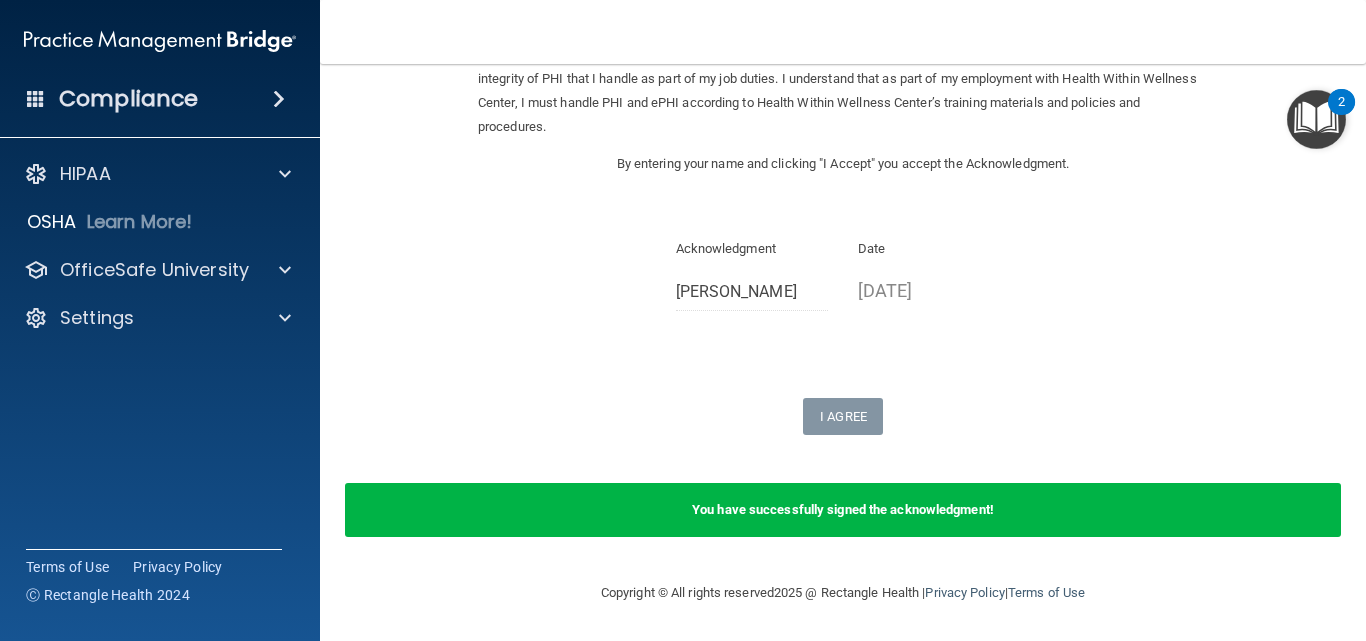 scroll, scrollTop: 0, scrollLeft: 0, axis: both 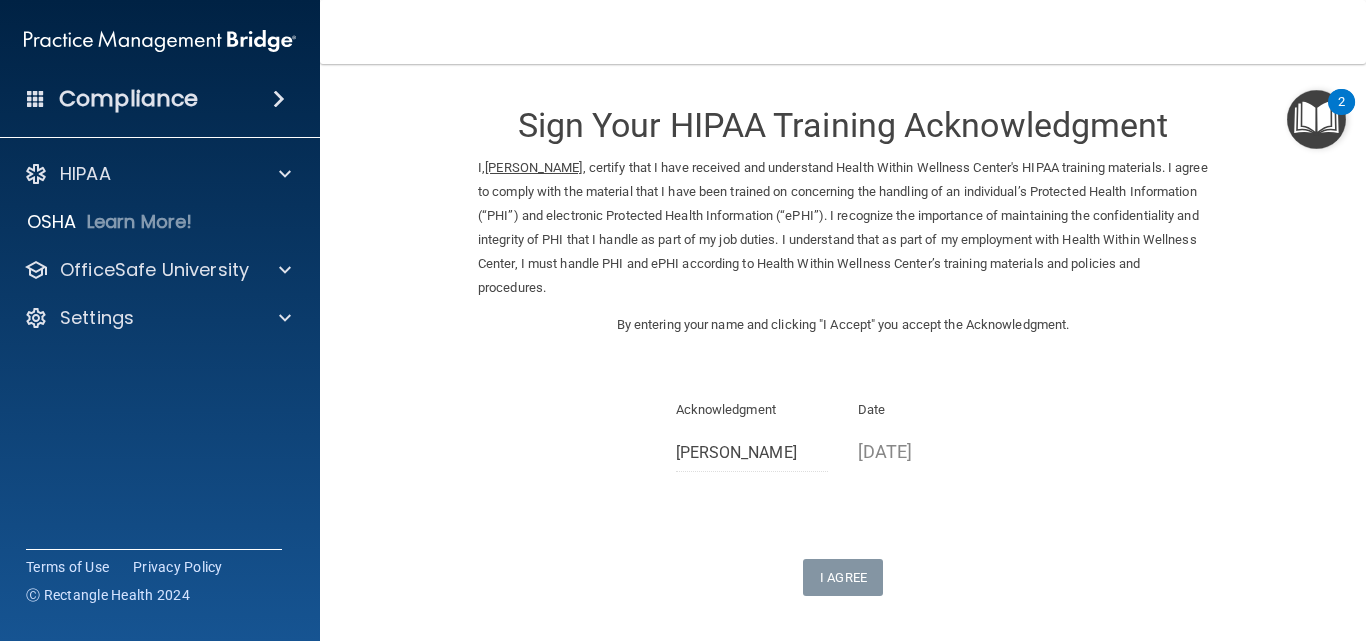 click at bounding box center [279, 99] 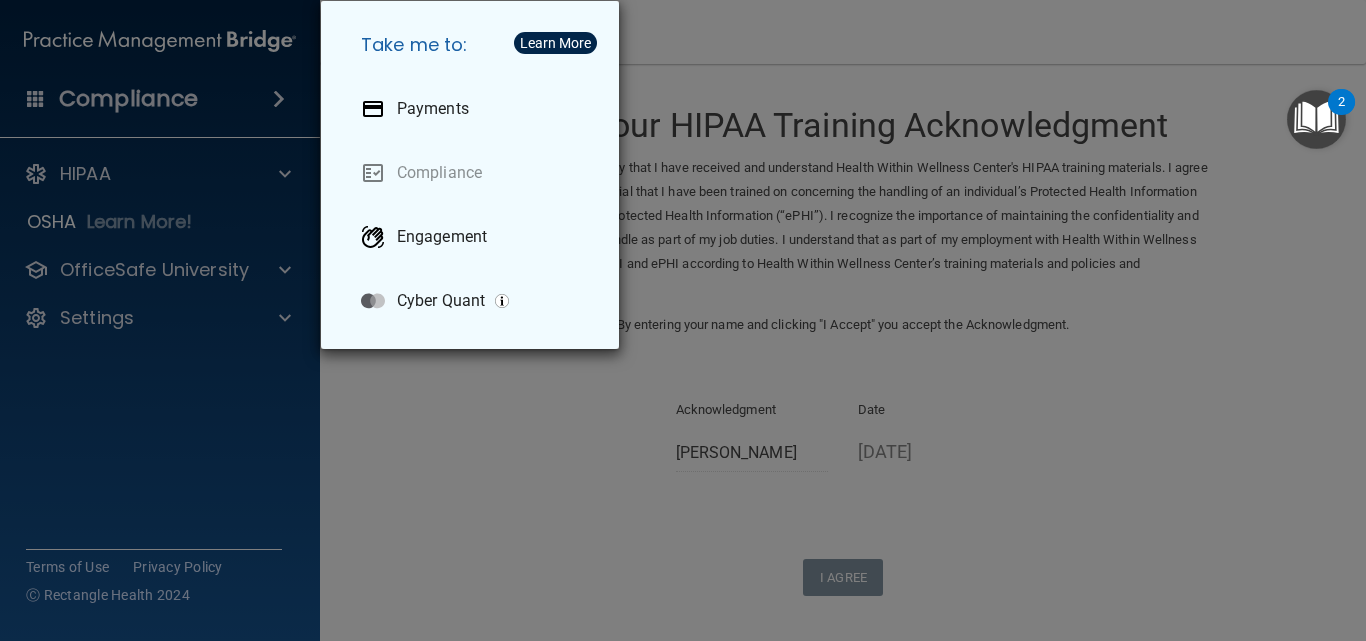 click on "Take me to:             Payments                   Compliance                     Engagement                     Cyber Quant" at bounding box center (683, 320) 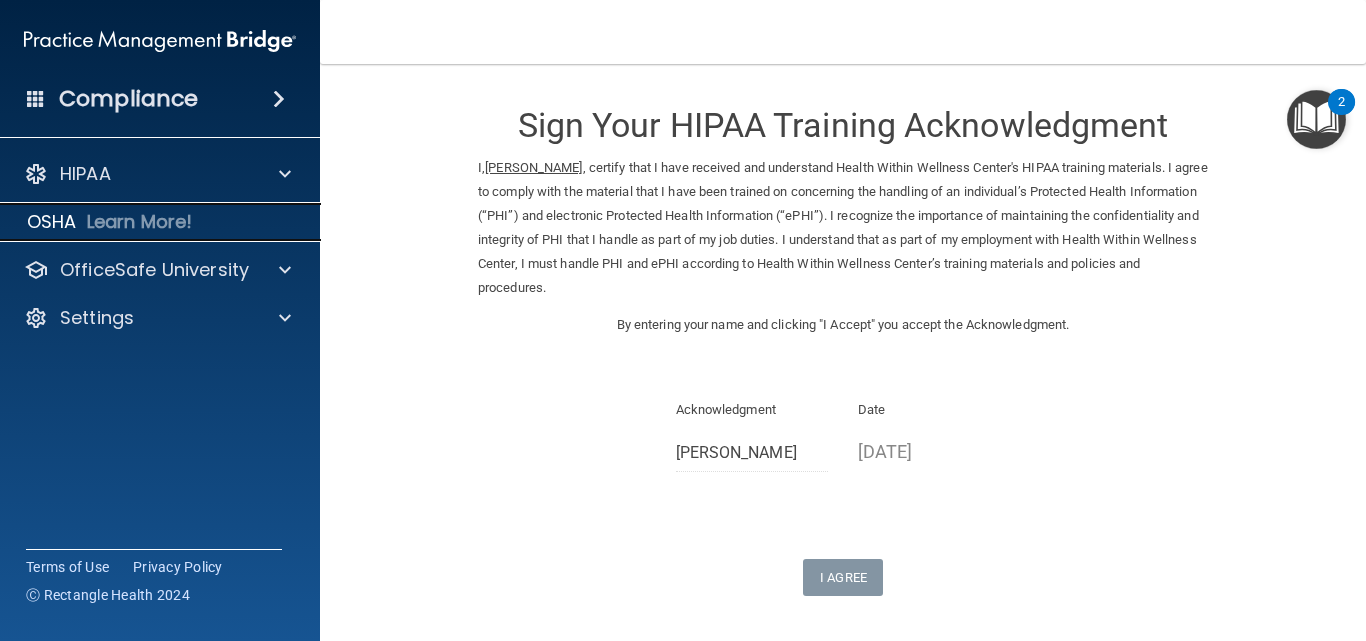 click on "OSHA   Learn More!" at bounding box center (160, 222) 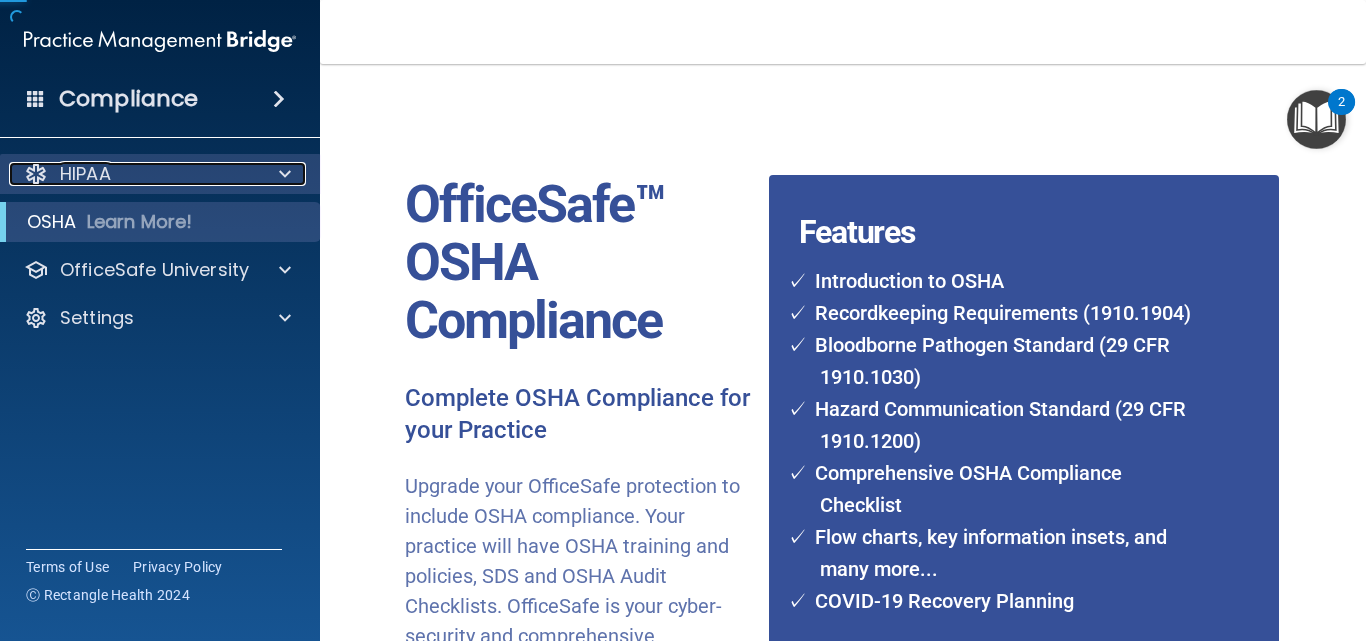click on "HIPAA" at bounding box center (133, 174) 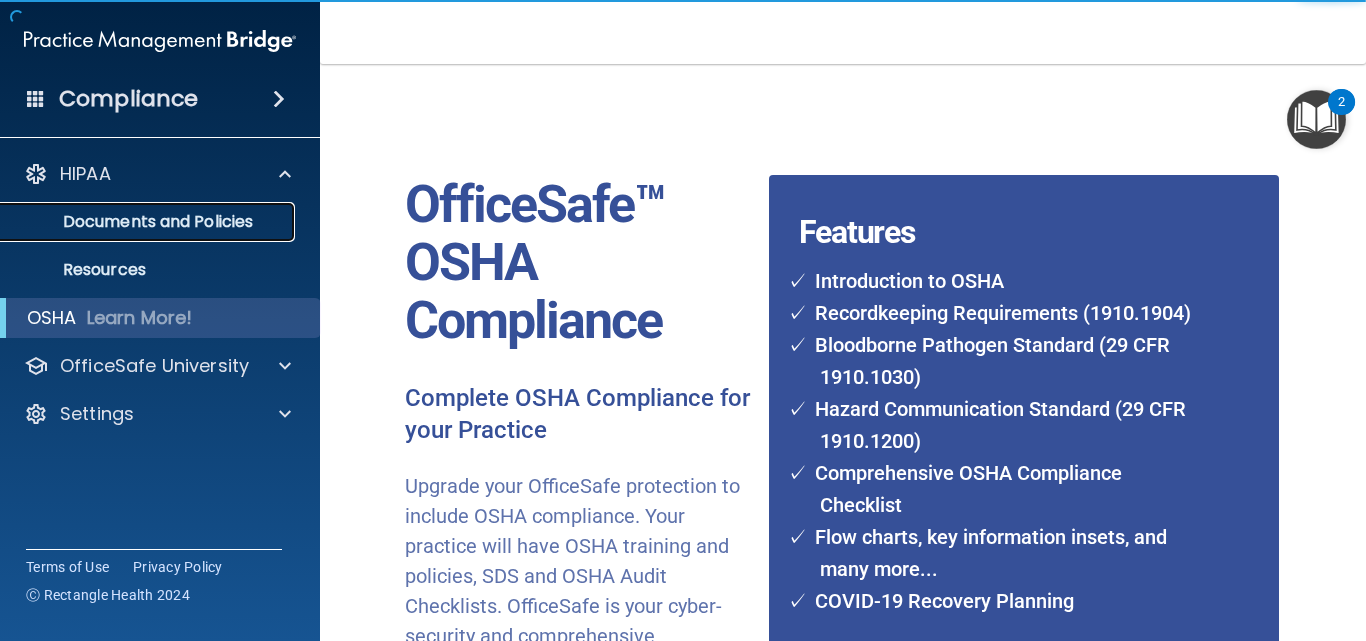 click on "Documents and Policies" at bounding box center [149, 222] 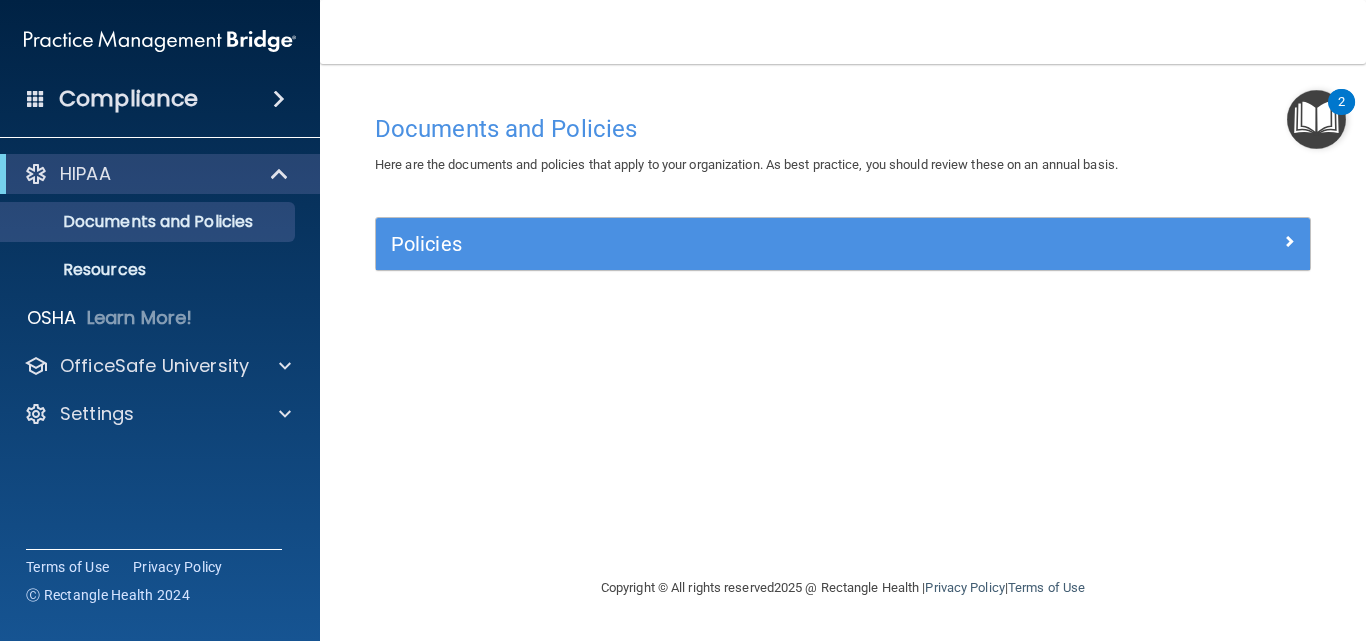 click at bounding box center (1316, 119) 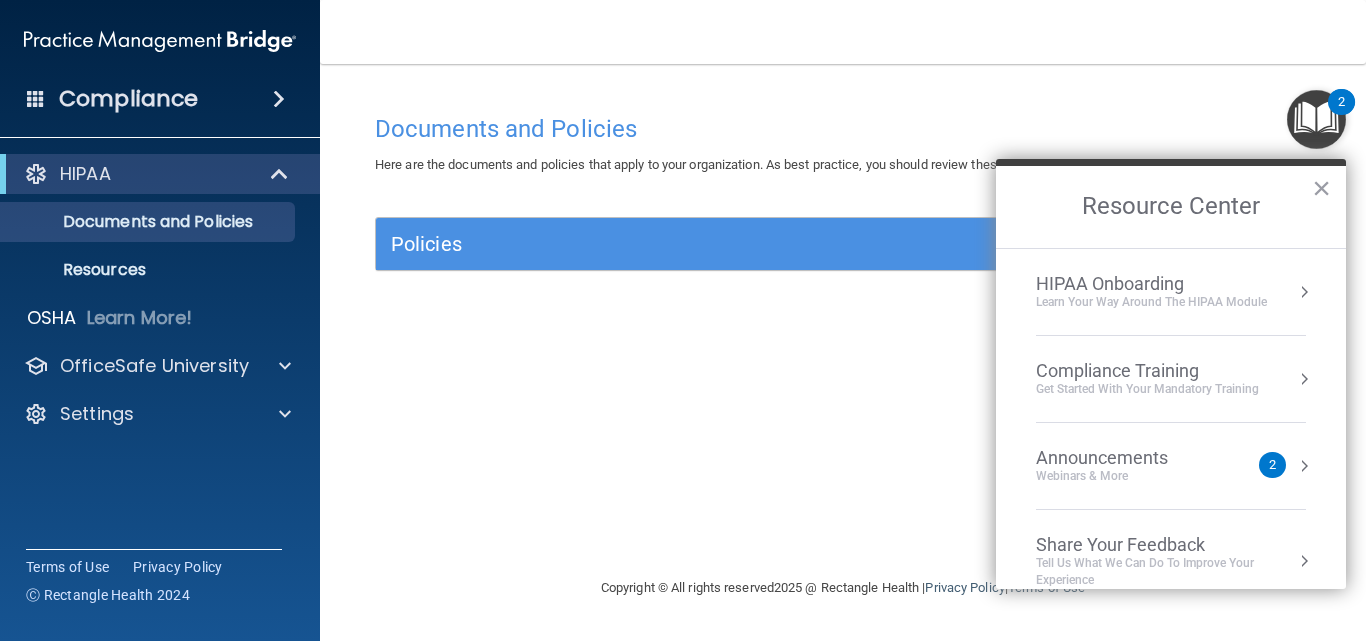 click at bounding box center (1304, 292) 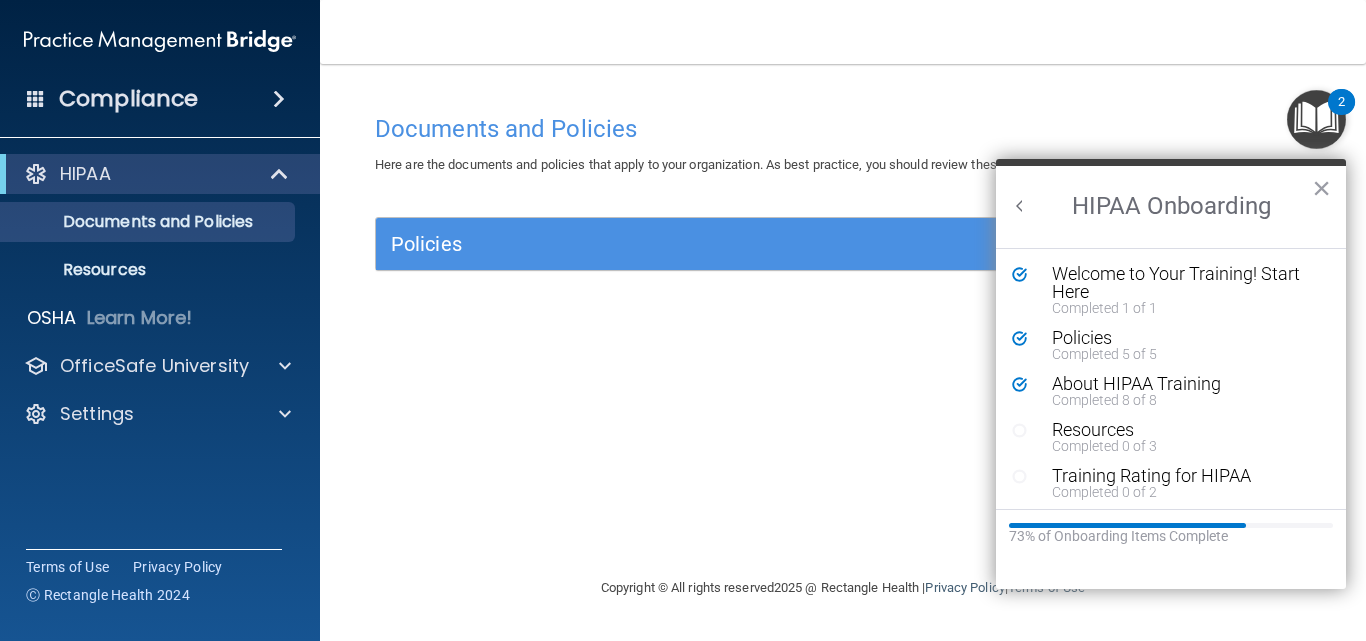 scroll, scrollTop: 0, scrollLeft: 0, axis: both 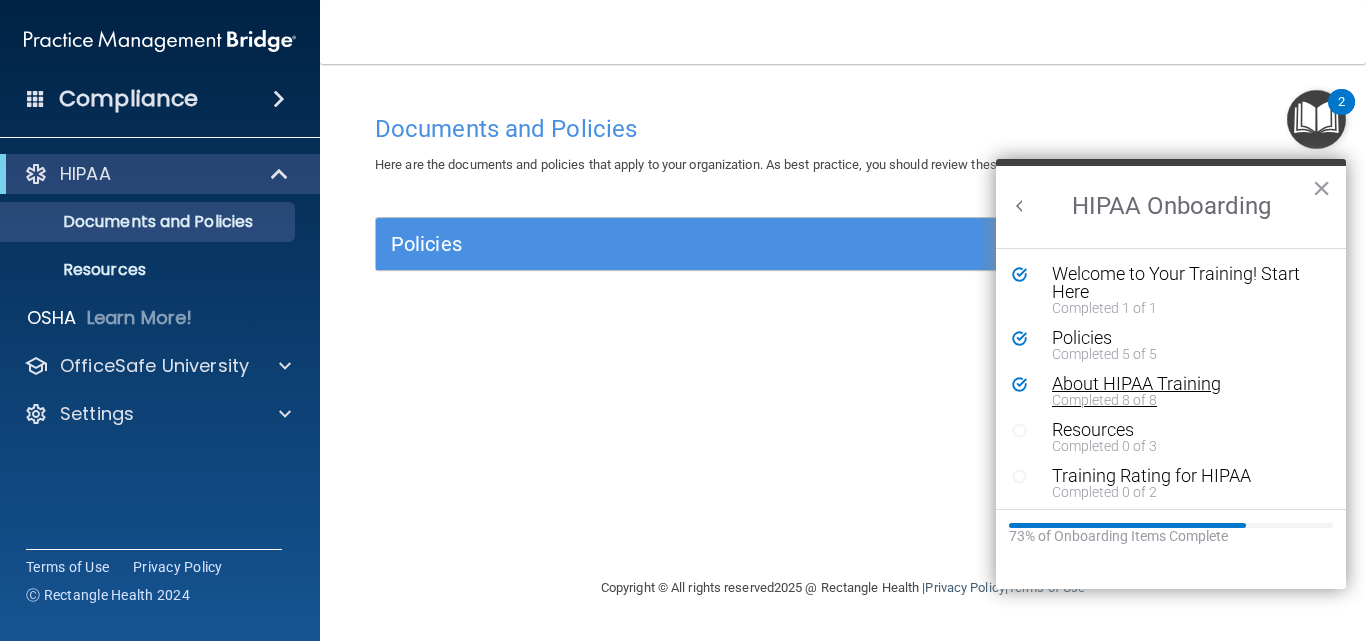 click on "About HIPAA Training" at bounding box center (1178, 384) 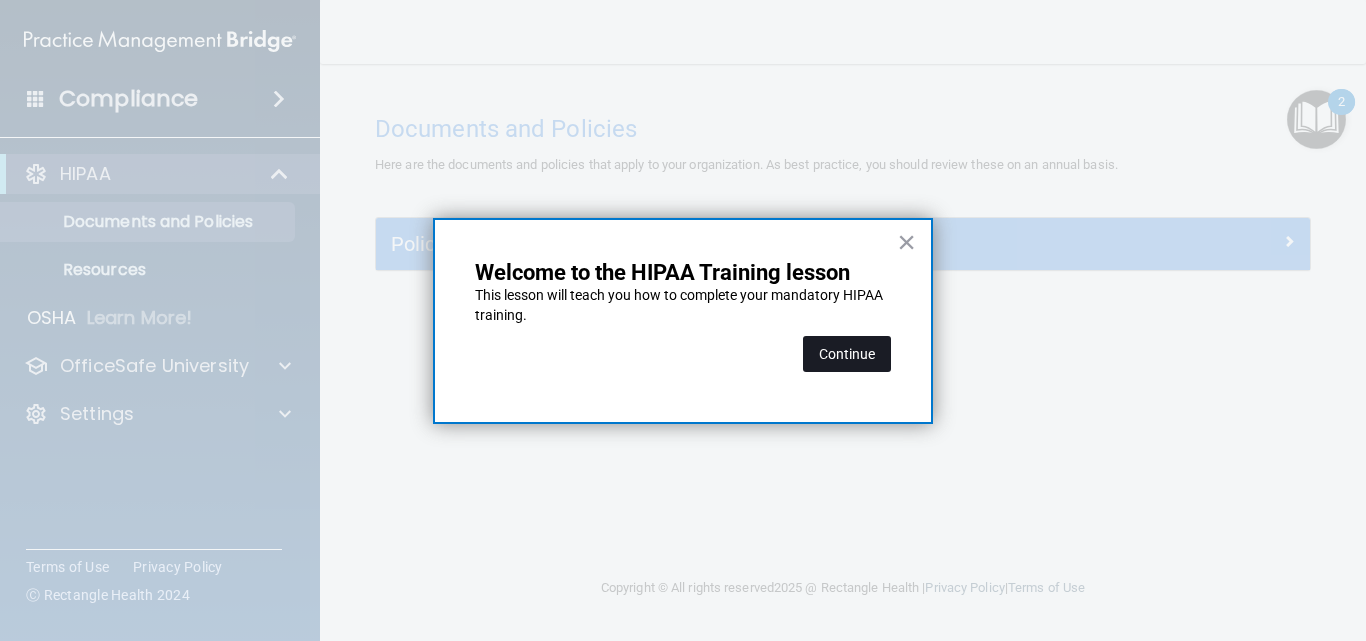 click on "Continue" at bounding box center (847, 354) 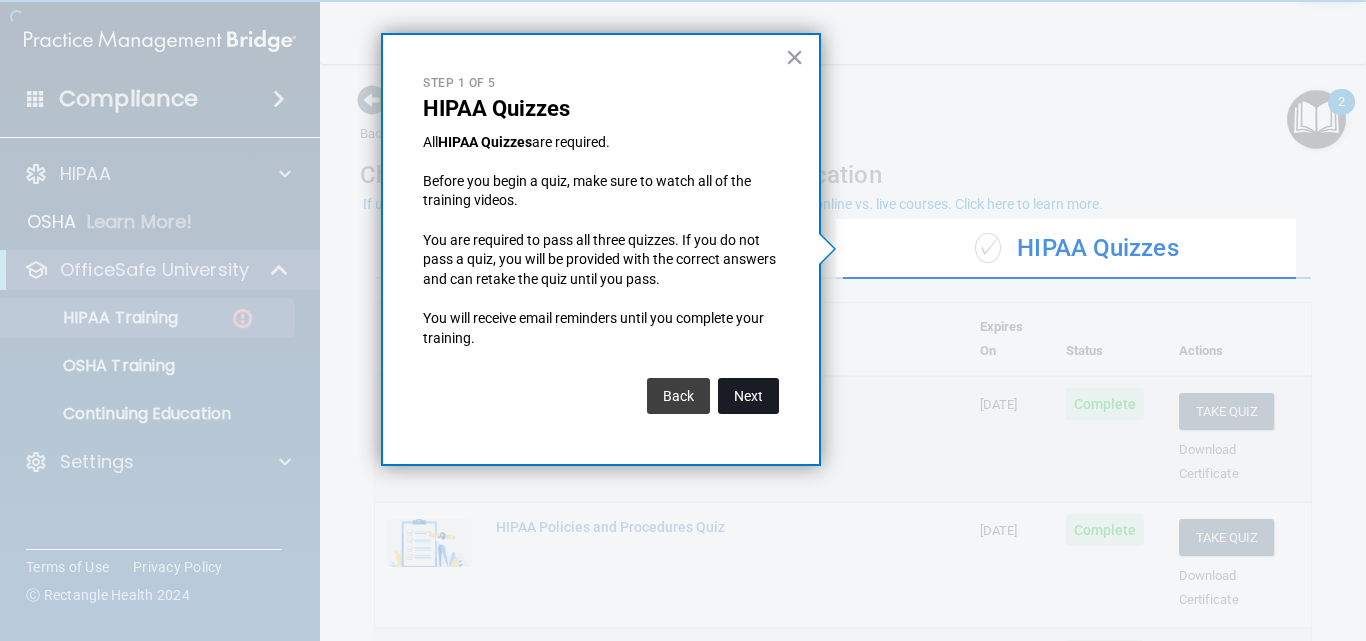 click on "Next" at bounding box center (748, 396) 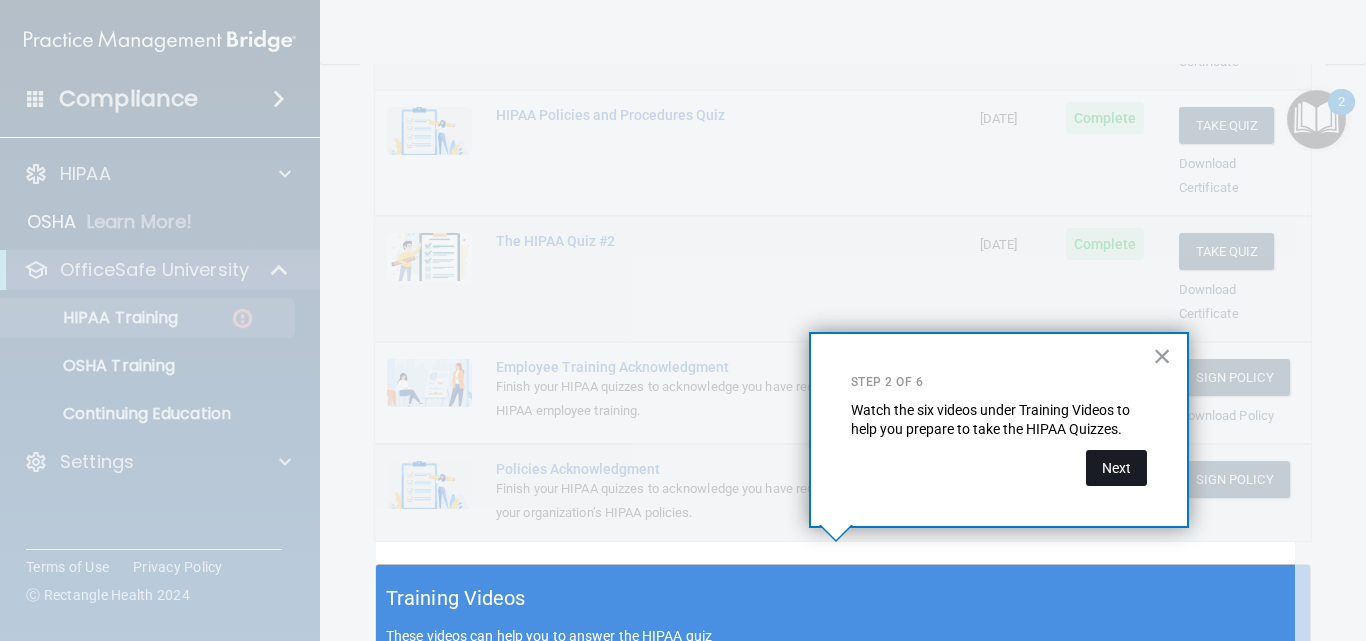click on "Next" at bounding box center (1116, 468) 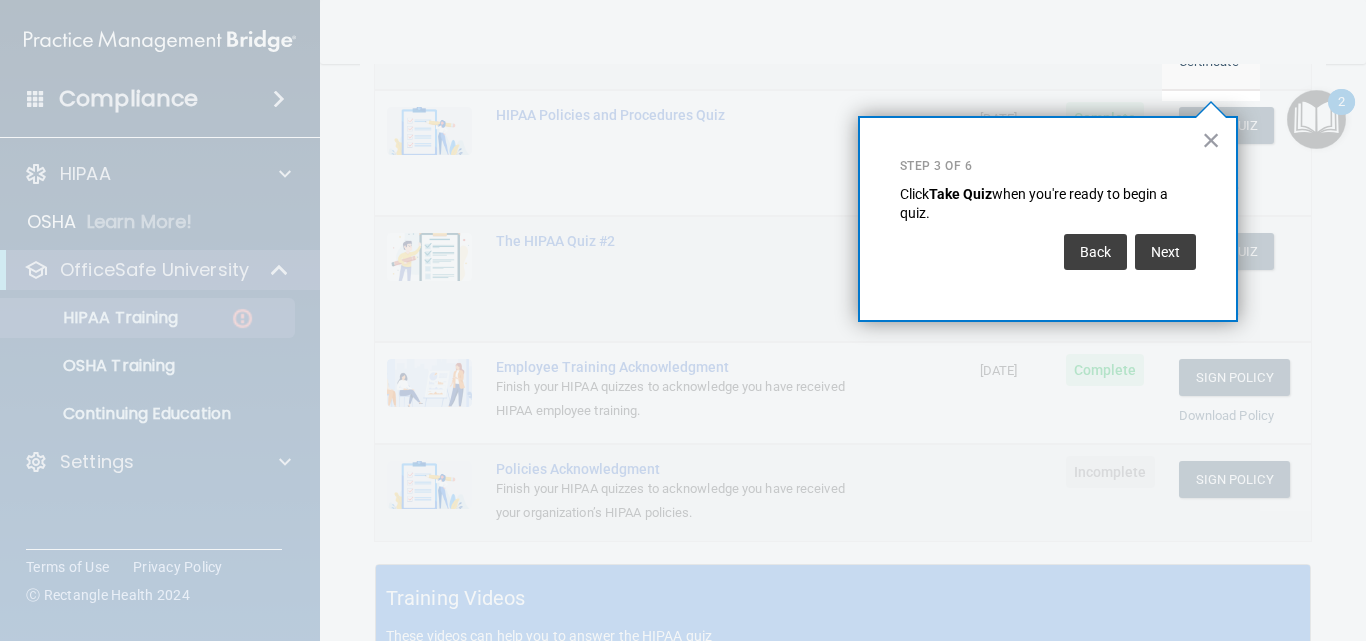 scroll, scrollTop: 305, scrollLeft: 0, axis: vertical 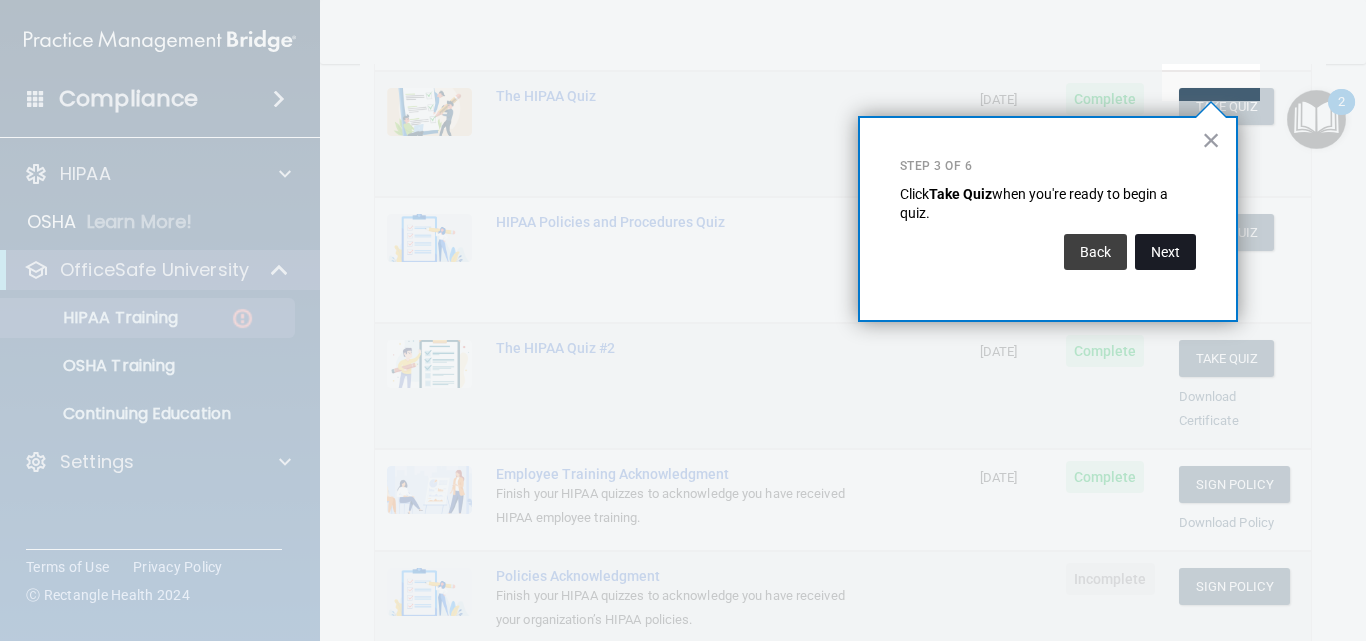 click on "Next" at bounding box center [1165, 252] 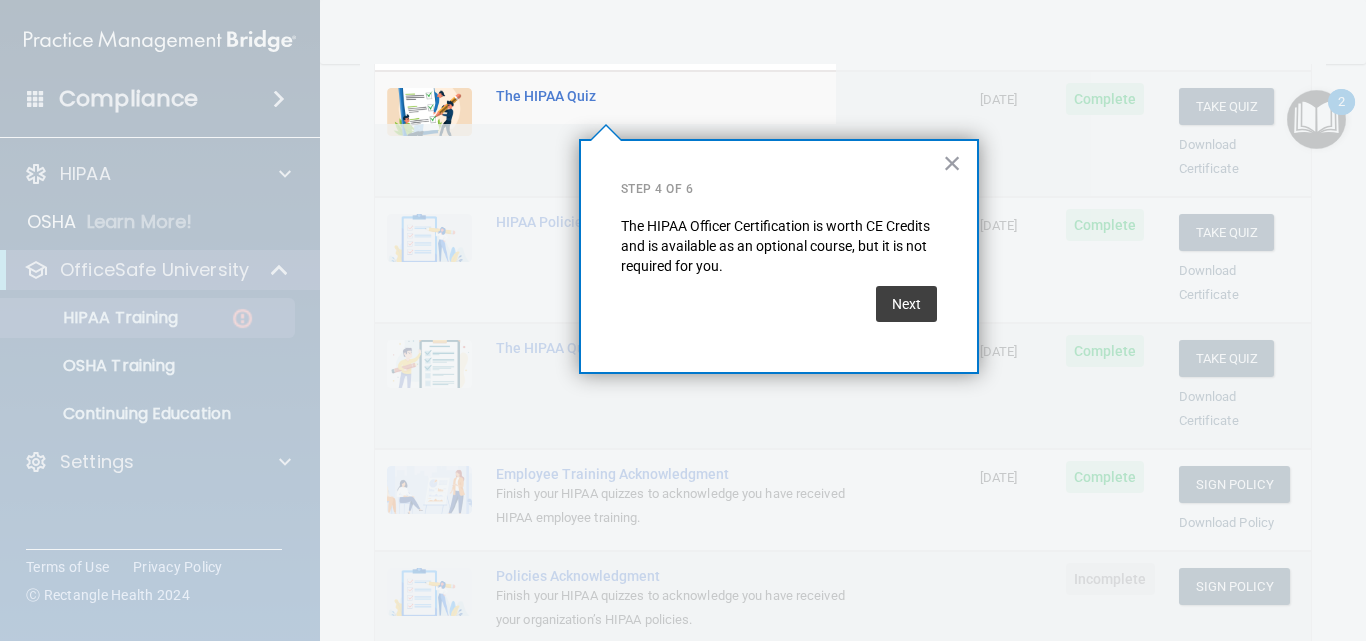 scroll, scrollTop: 155, scrollLeft: 0, axis: vertical 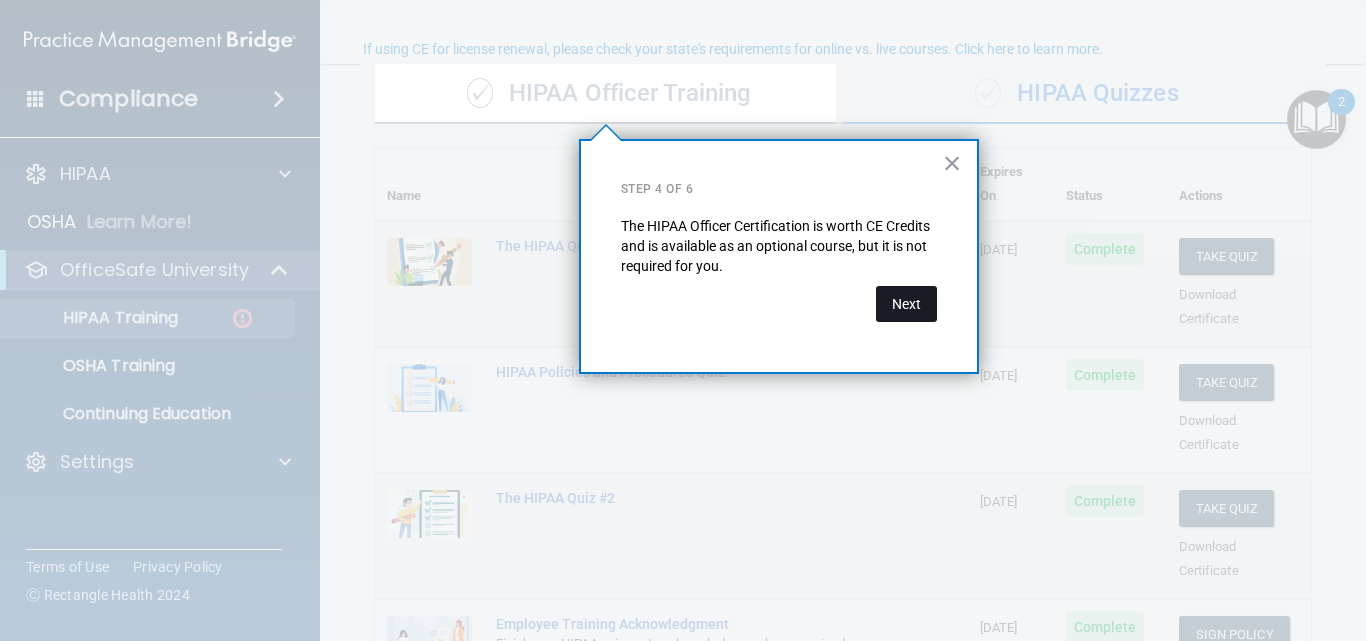 click on "Next" at bounding box center [906, 304] 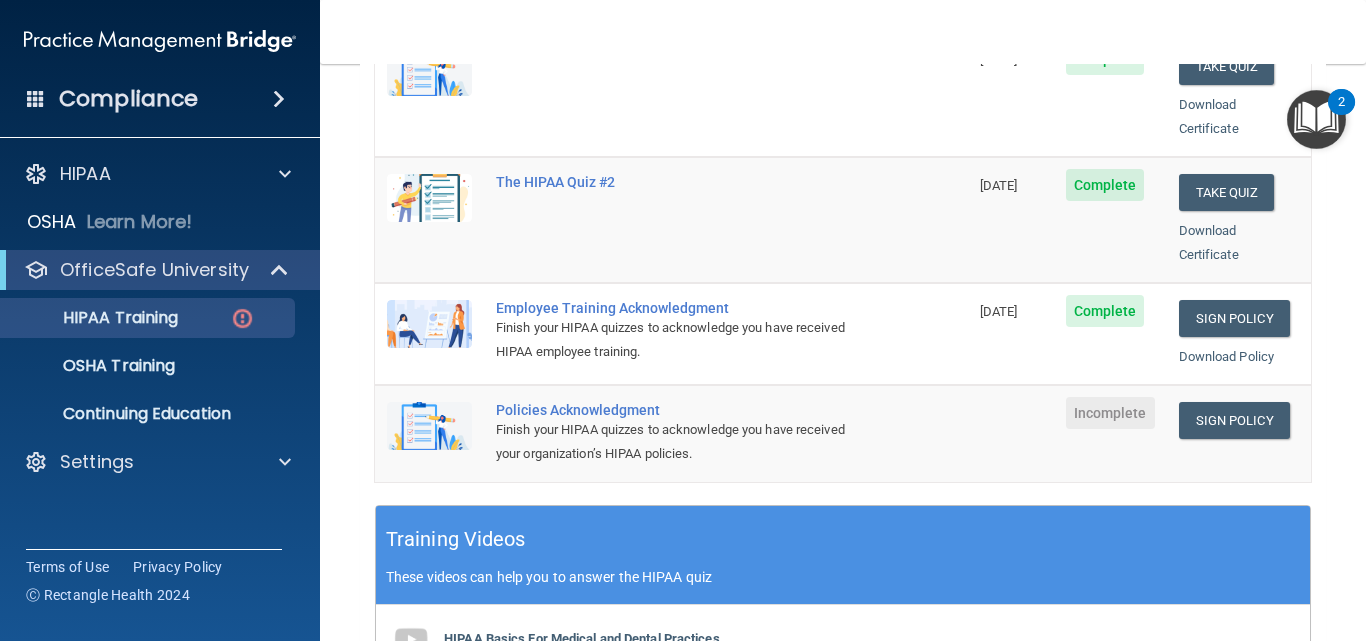 scroll, scrollTop: 504, scrollLeft: 0, axis: vertical 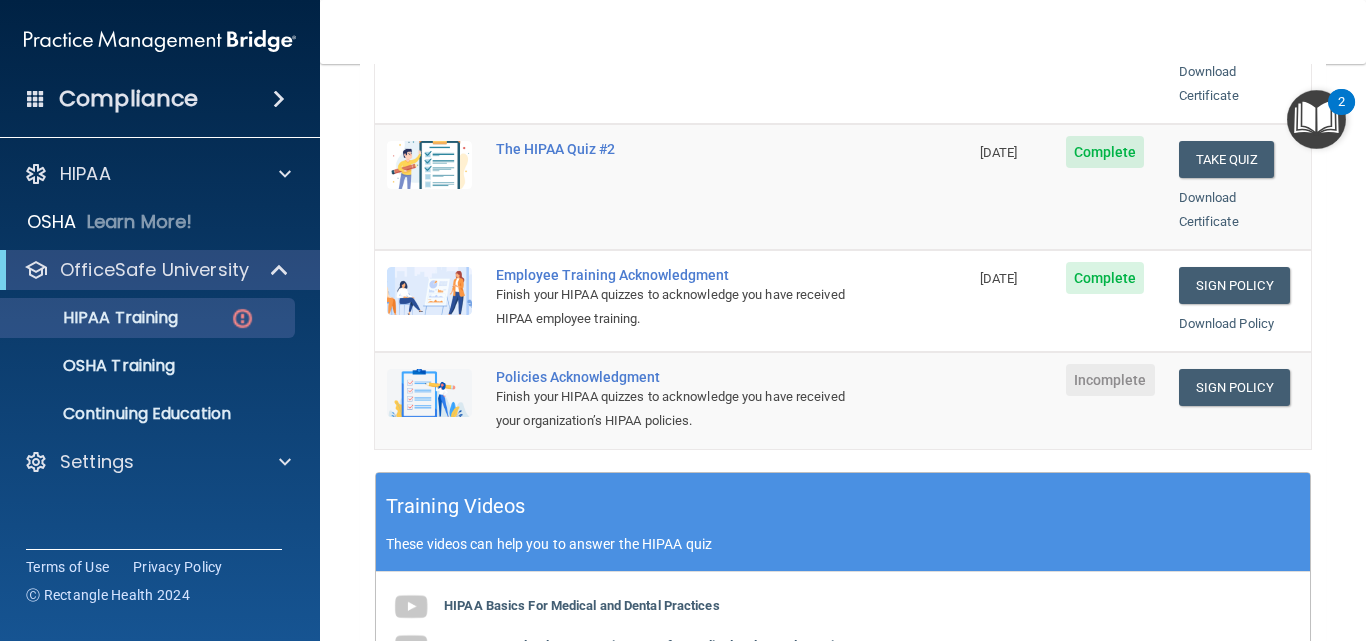 click on "Sign Policy       Sign Policy       Download Policy" at bounding box center (1239, 400) 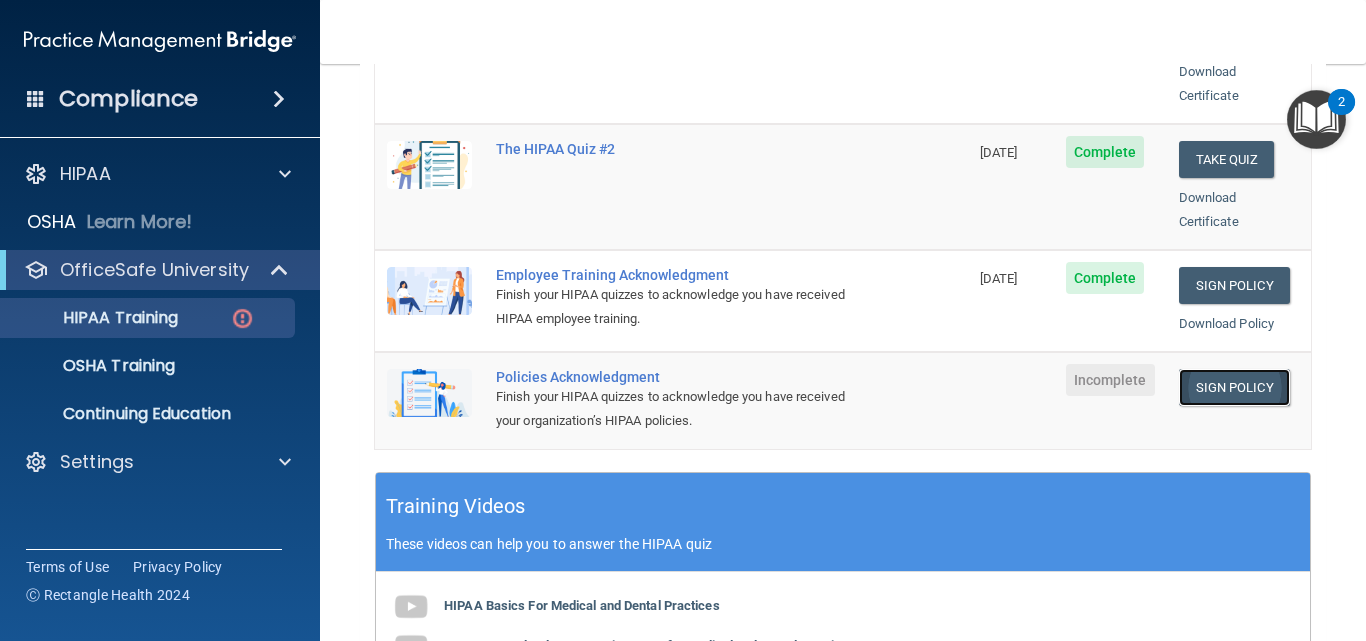 click on "Sign Policy" at bounding box center [1234, 387] 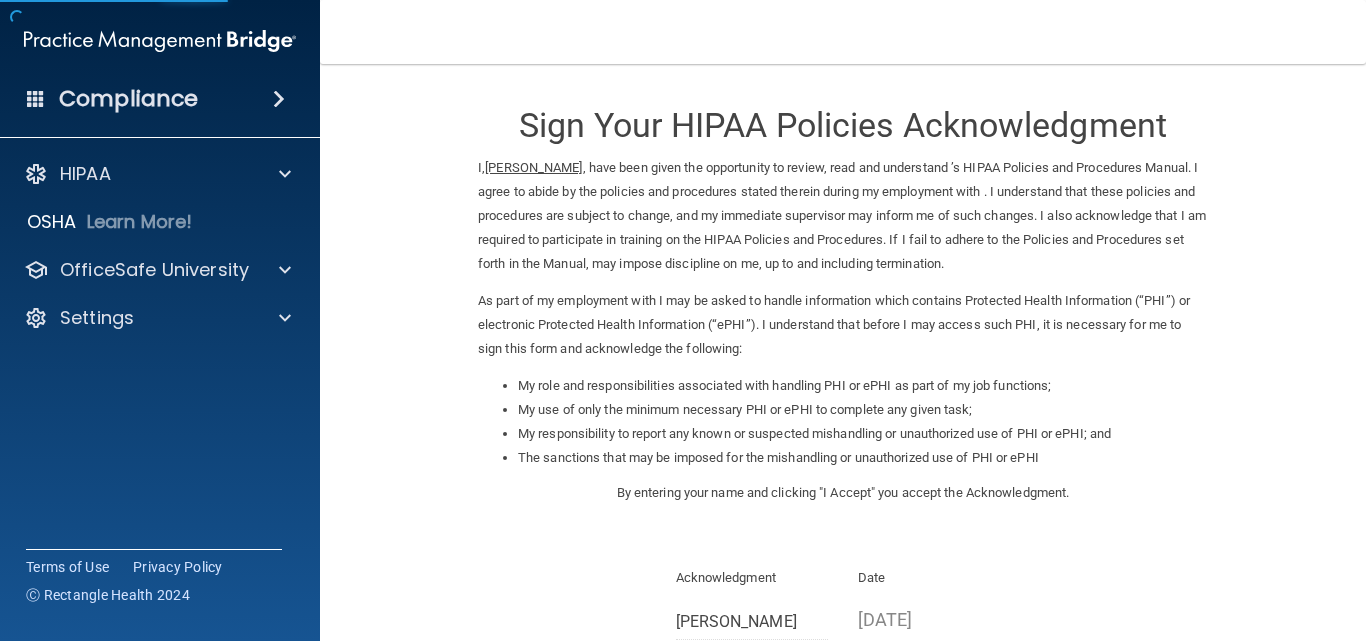 scroll, scrollTop: 0, scrollLeft: 0, axis: both 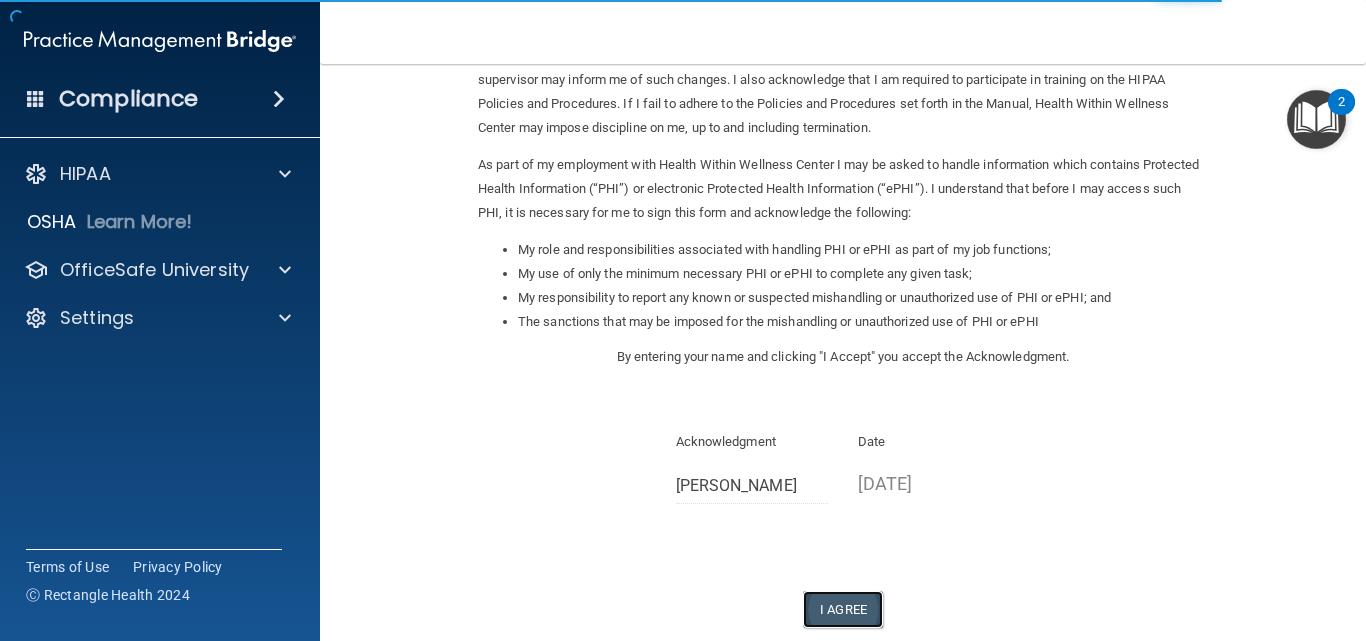 click on "I Agree" at bounding box center (843, 609) 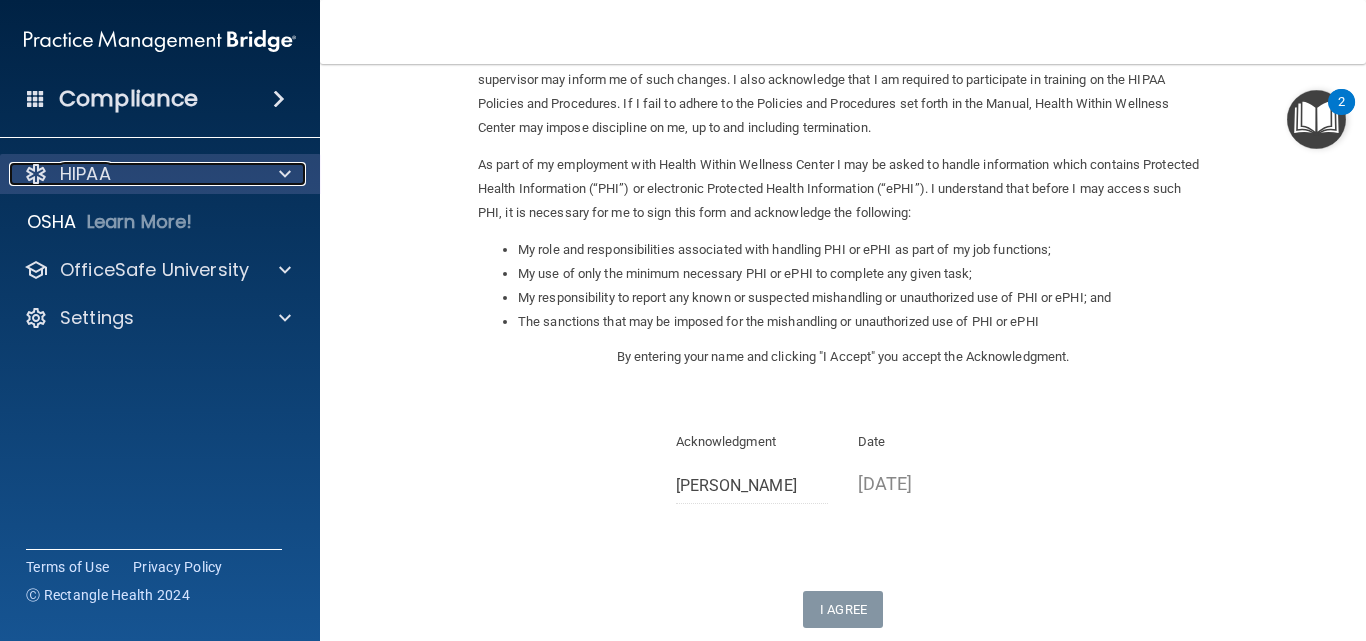 click on "HIPAA" at bounding box center [133, 174] 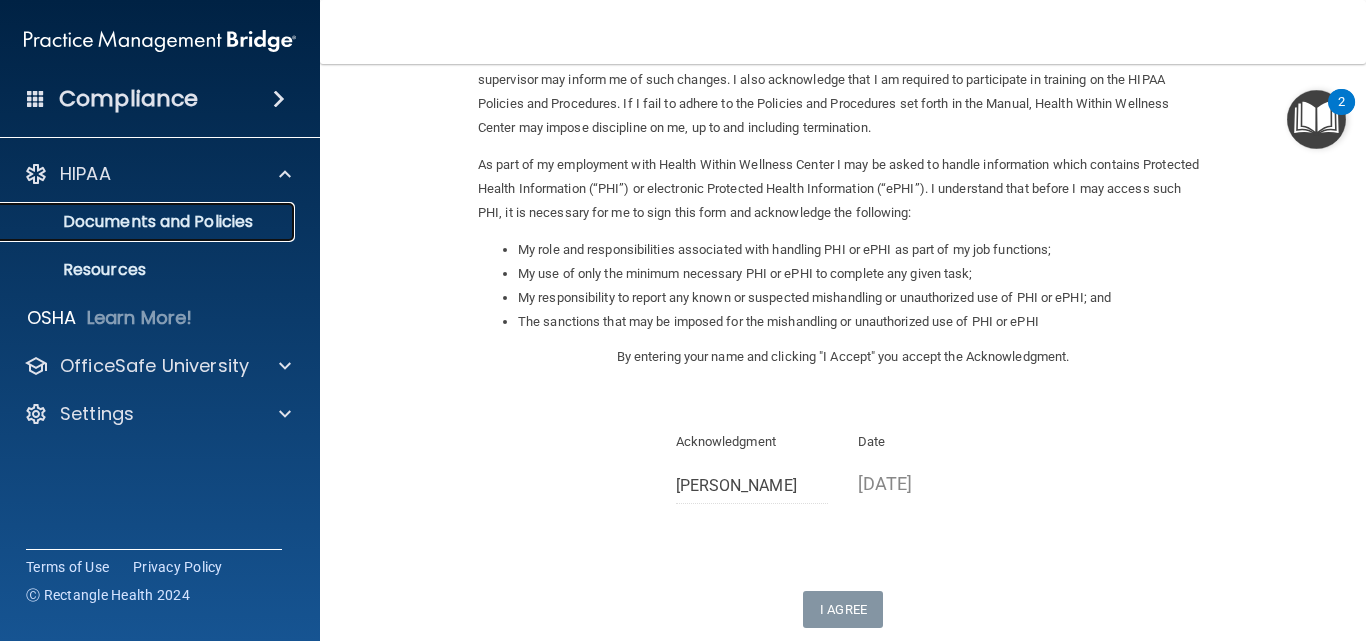 click on "Documents and Policies" at bounding box center (149, 222) 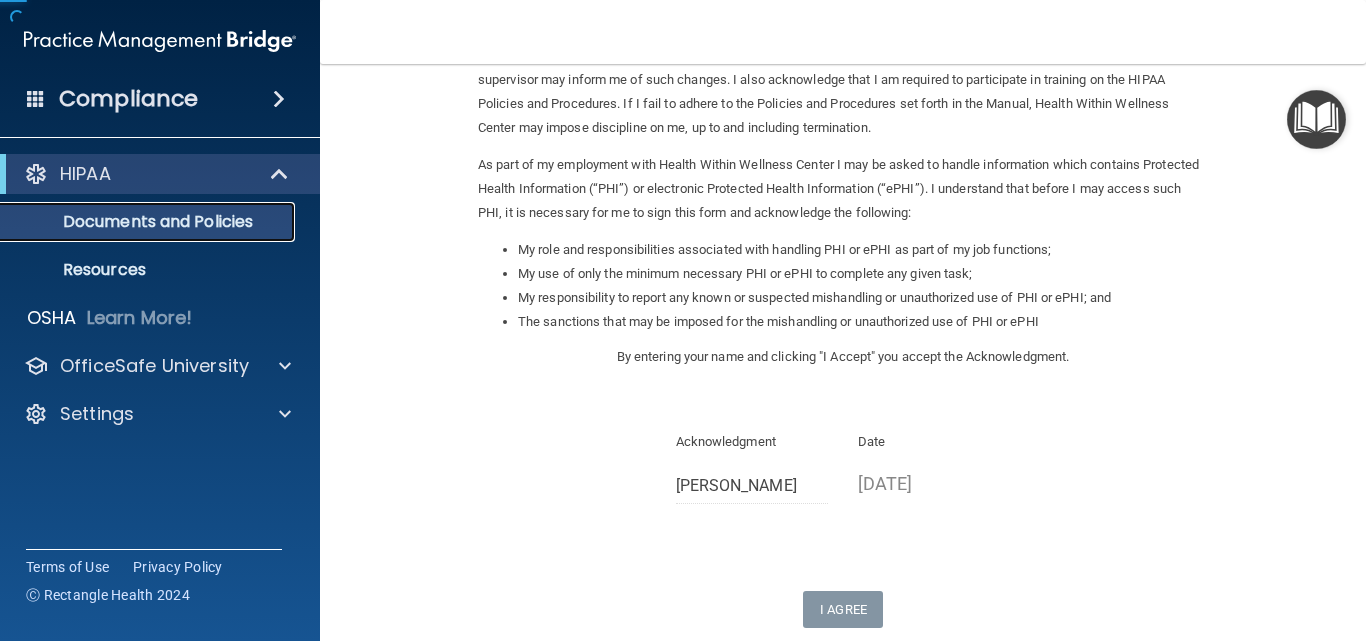 scroll, scrollTop: 0, scrollLeft: 0, axis: both 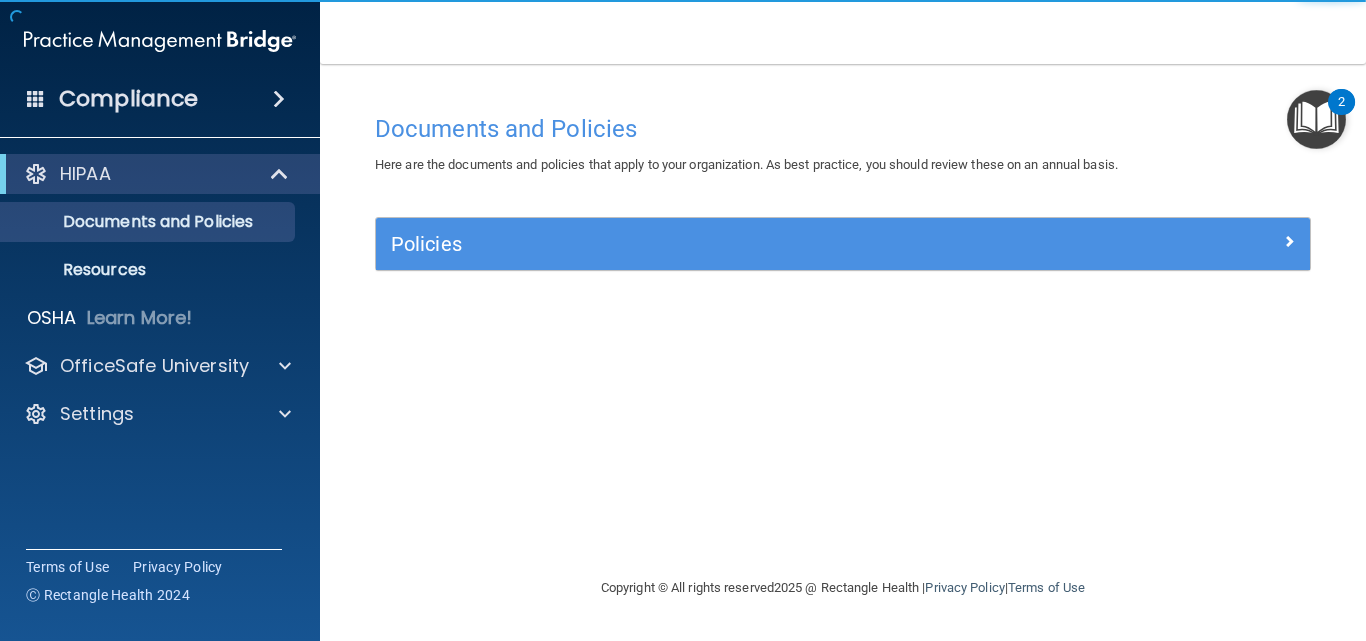 click at bounding box center (1316, 119) 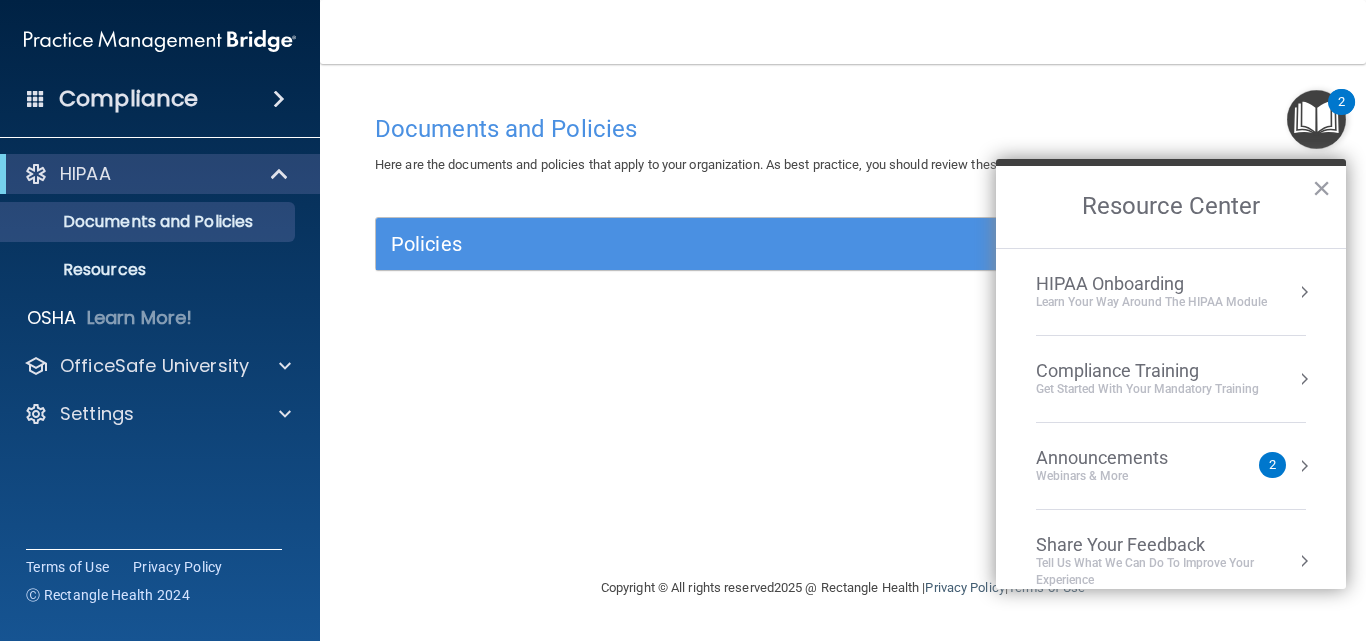 click on "HIPAA Onboarding" at bounding box center [1151, 284] 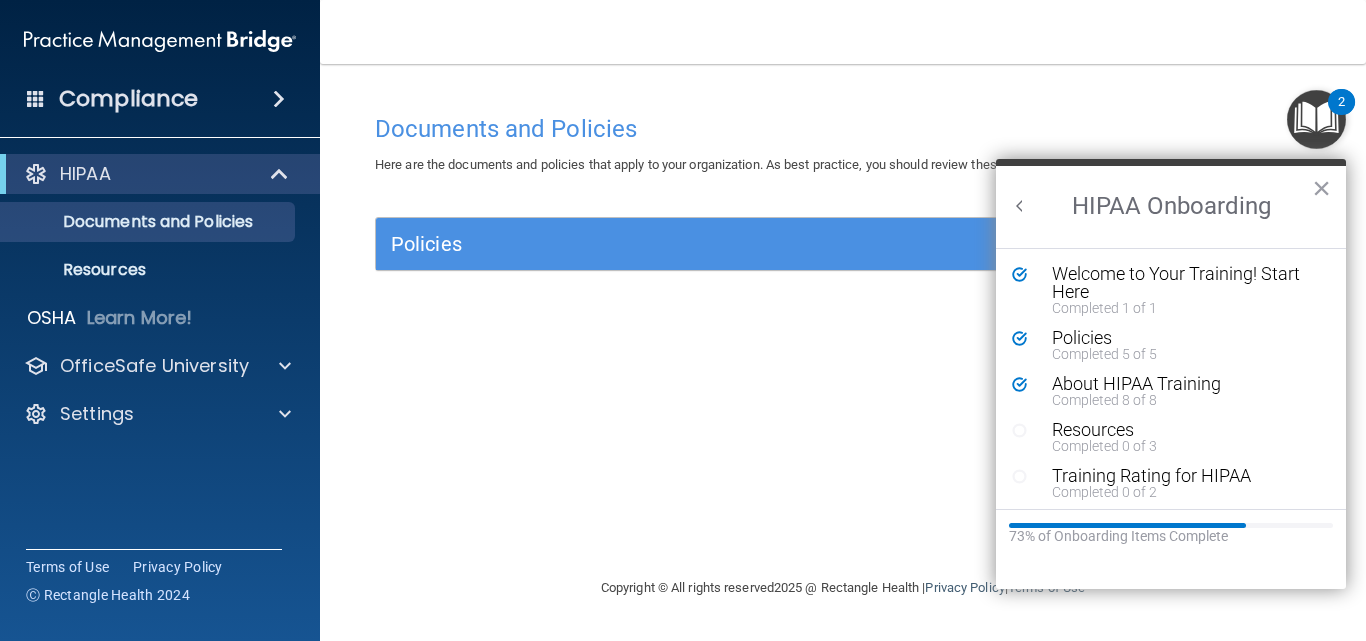 scroll, scrollTop: 0, scrollLeft: 0, axis: both 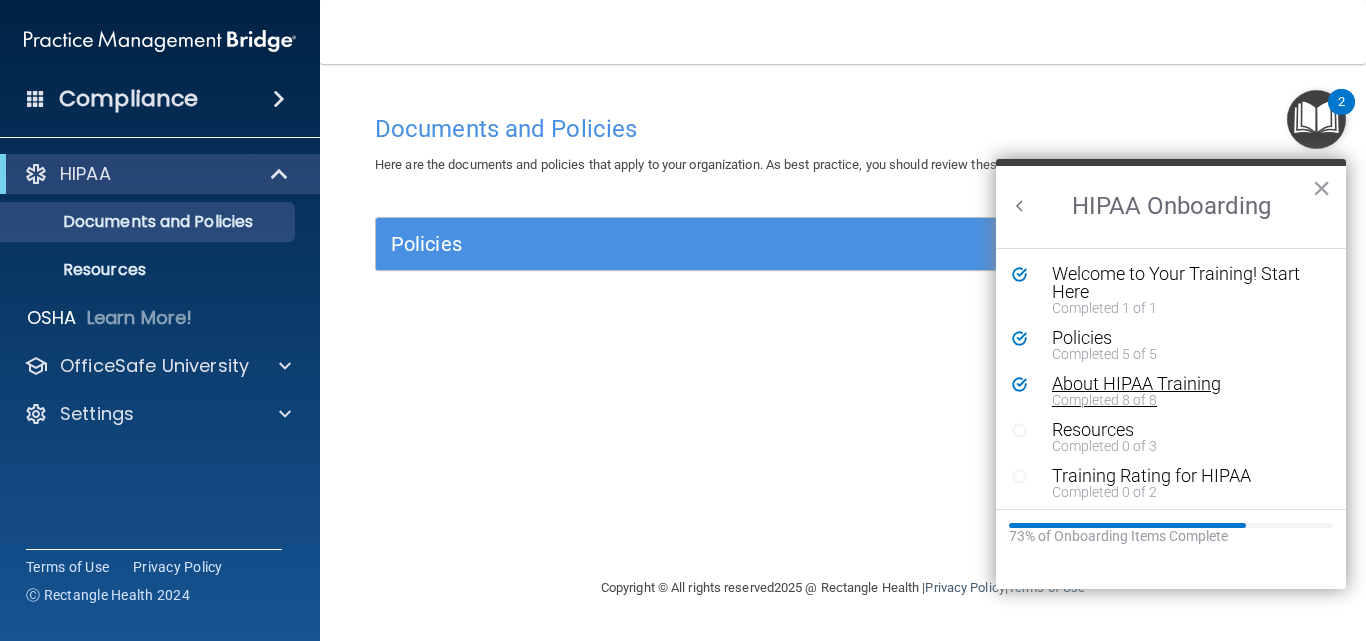 click on "About HIPAA Training" at bounding box center (1178, 384) 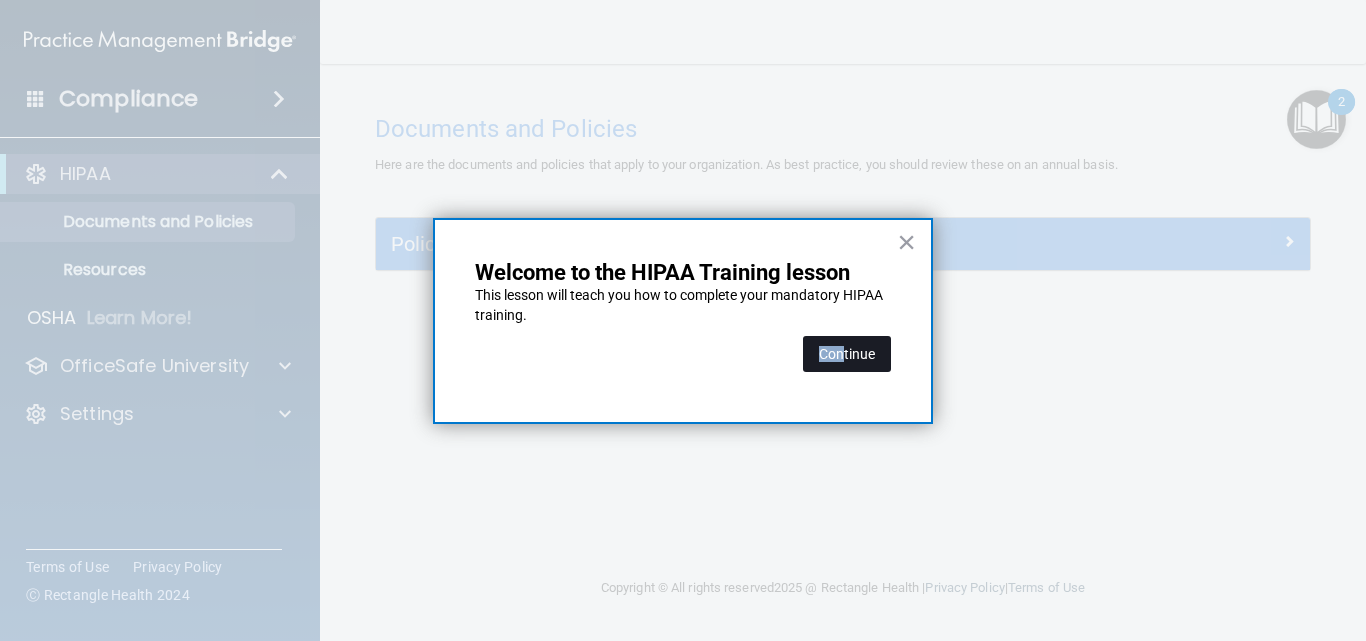 click on "× Welcome to the HIPAA Training lesson This lesson will teach you how to complete your mandatory HIPAA training. Continue" at bounding box center [683, 321] 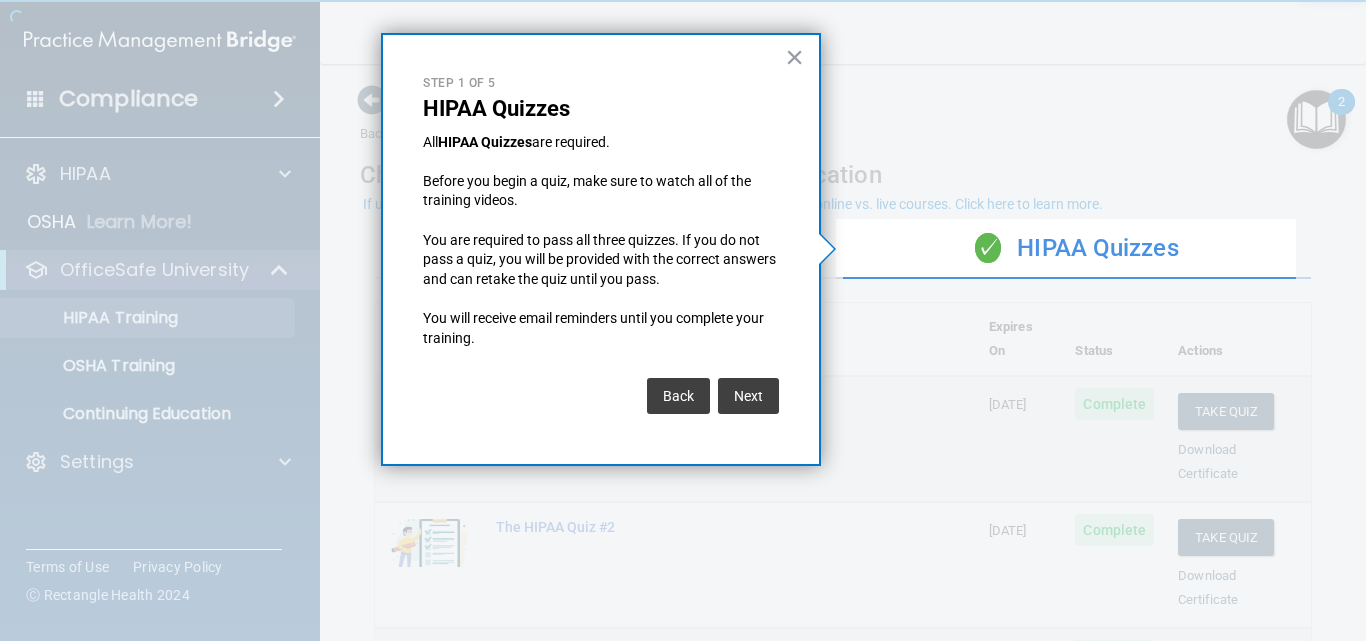 click on "× Step 1 of 5 HIPAA Quizzes All  HIPAA Quizzes  are required. Before you begin a quiz, make sure to watch all of the training videos.  You are required to pass all three quizzes. If you do not pass a quiz, you will be provided with the correct answers and can retake the quiz until you pass.  You will receive email reminders until you complete your training. Back Next" at bounding box center (601, 249) 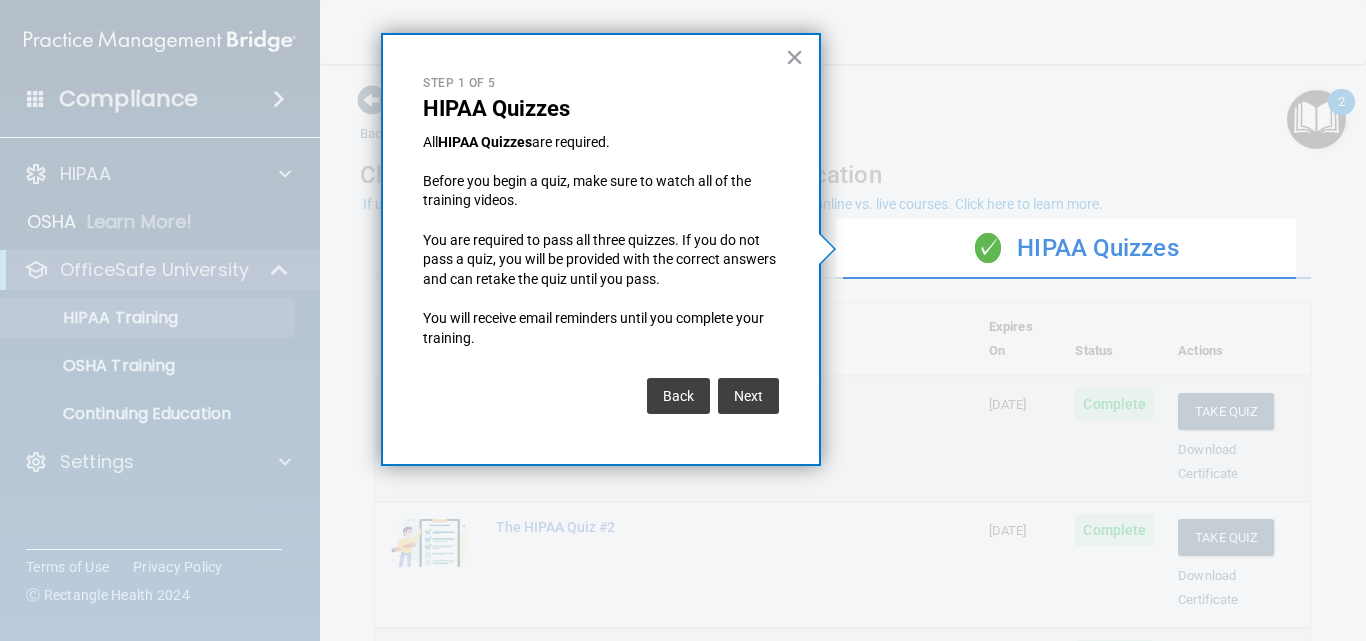 click on "Next" at bounding box center (748, 396) 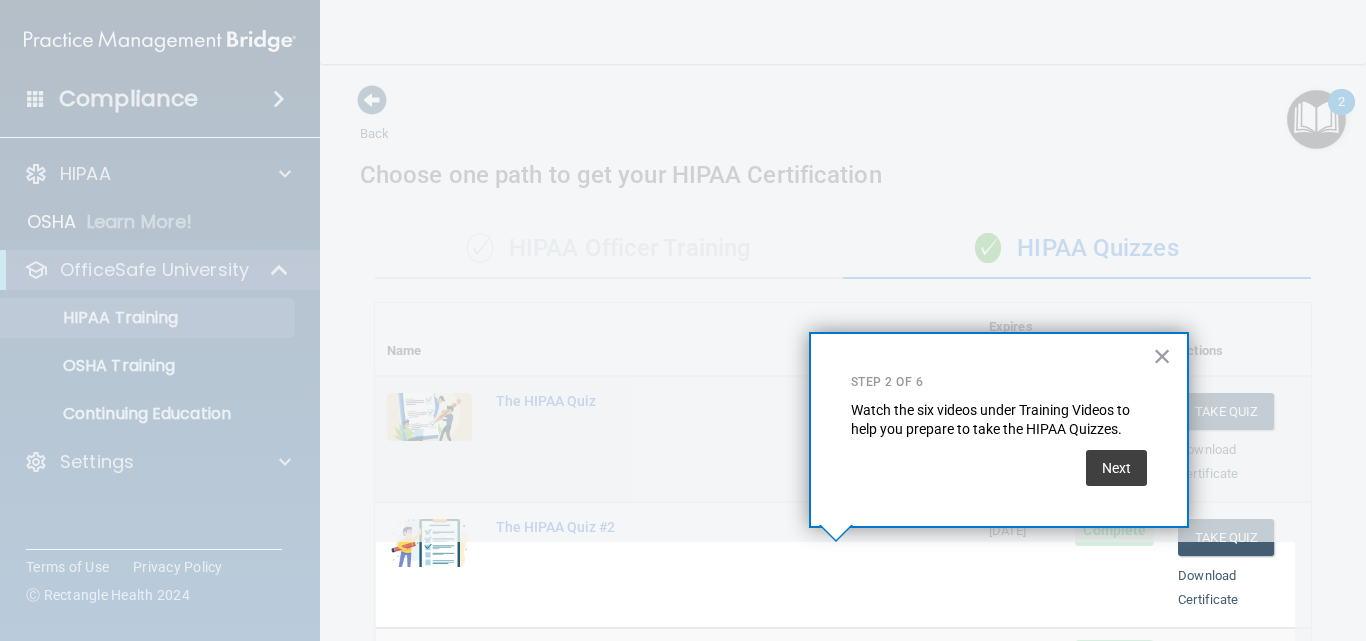 scroll, scrollTop: 416, scrollLeft: 0, axis: vertical 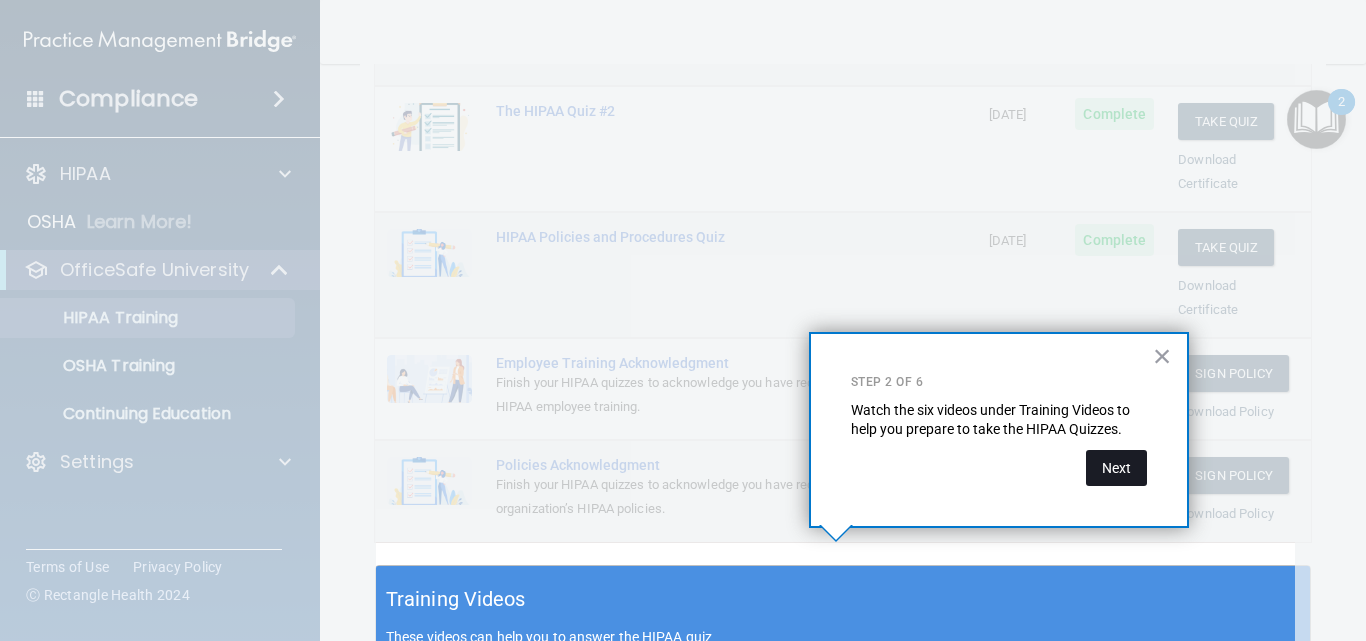 click on "Next" at bounding box center [1116, 468] 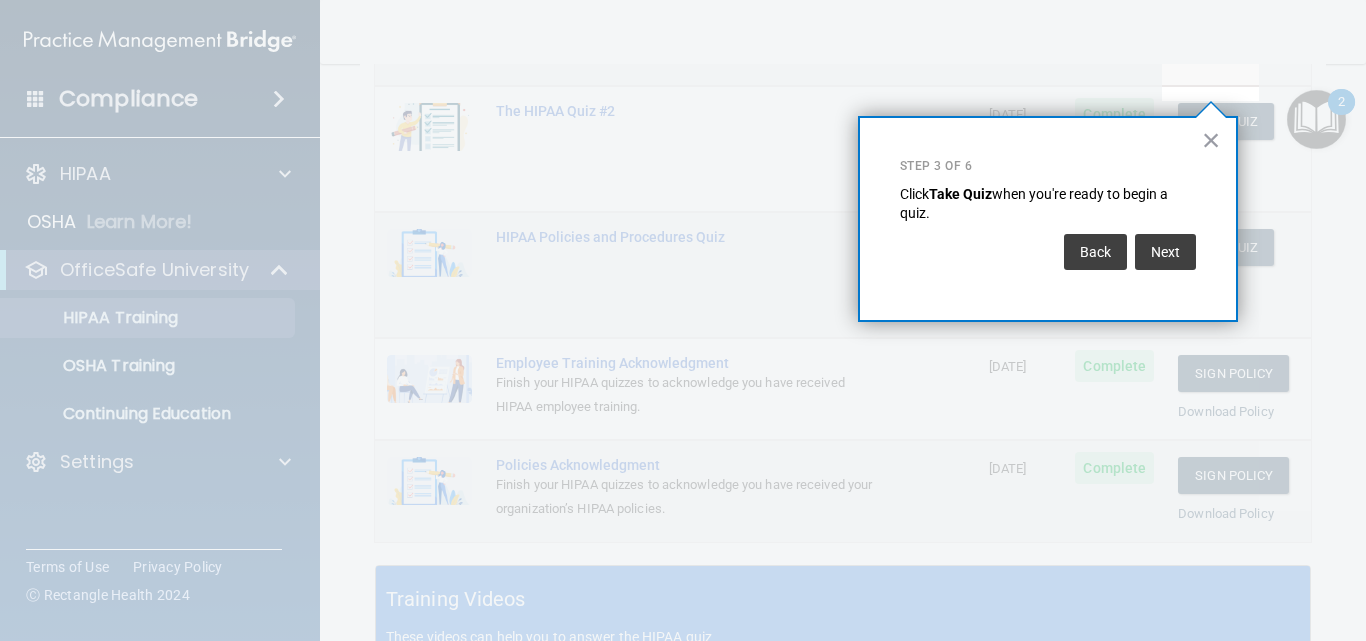 scroll, scrollTop: 305, scrollLeft: 0, axis: vertical 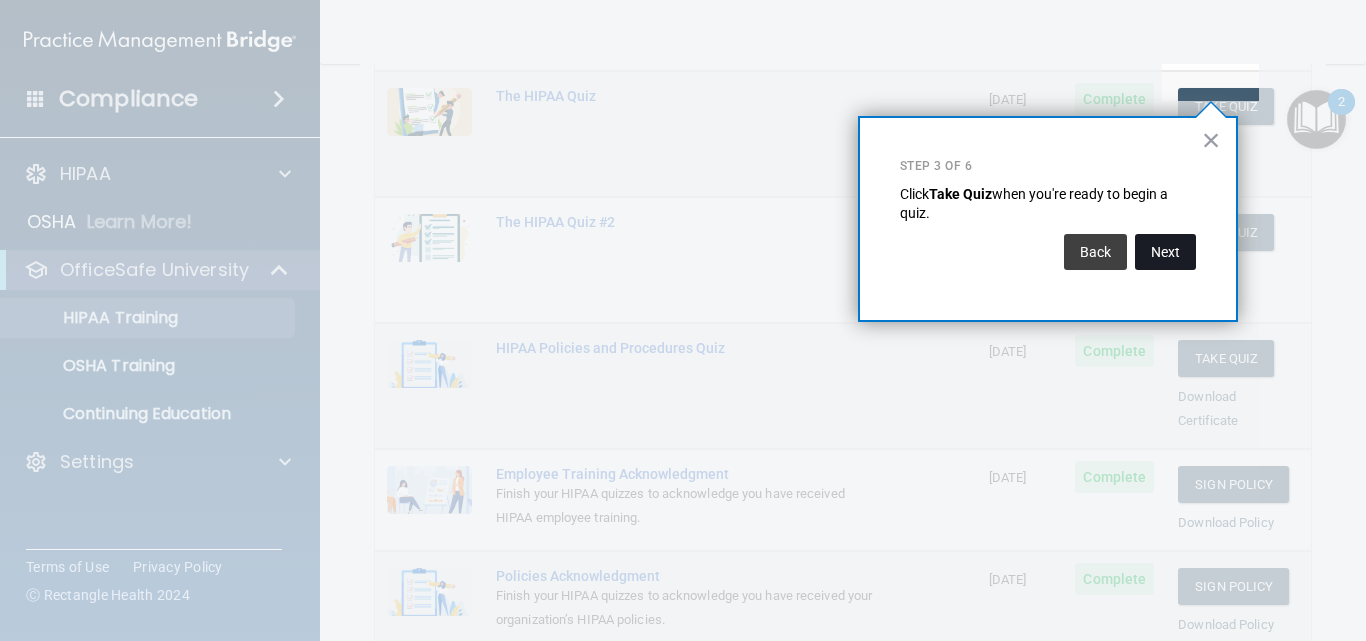 click on "Next" at bounding box center [1165, 252] 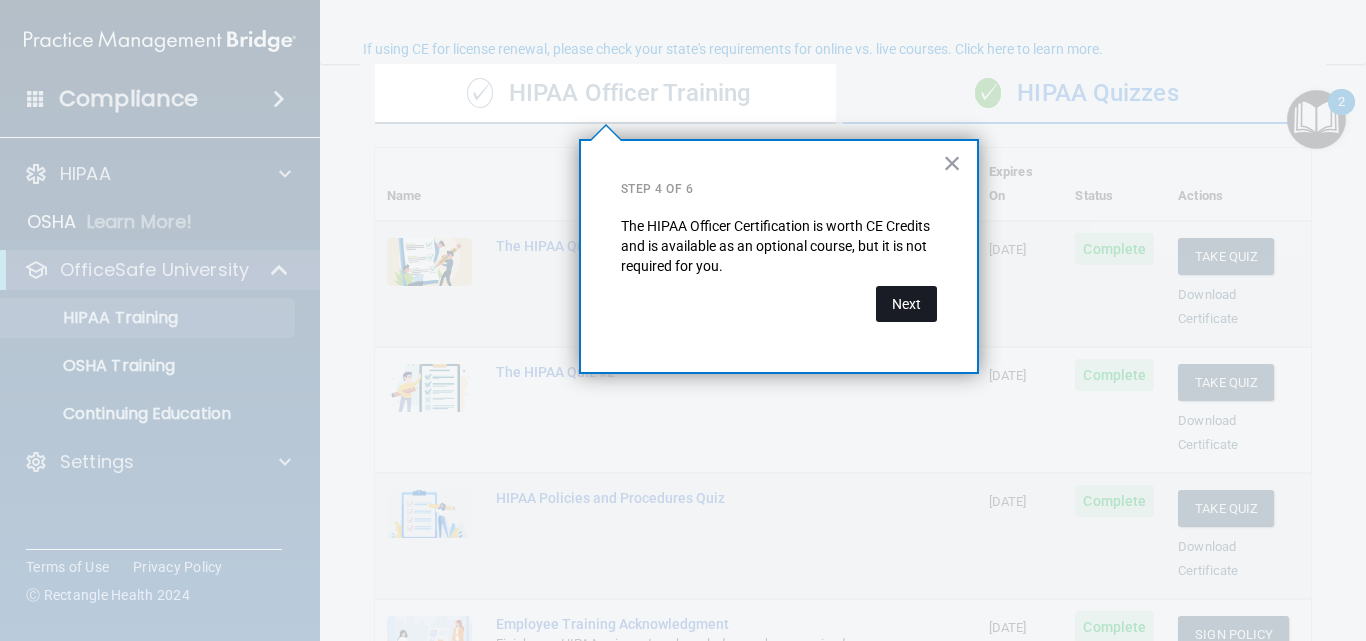 click on "Next" at bounding box center [906, 304] 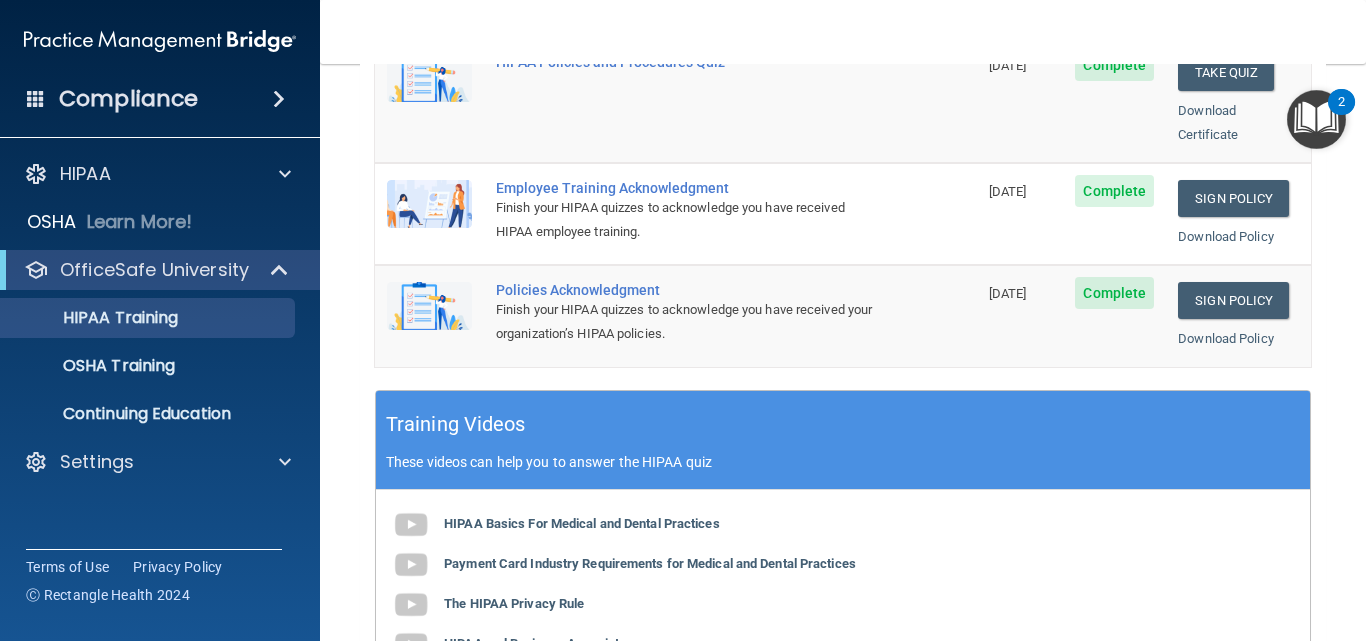 scroll, scrollTop: 594, scrollLeft: 0, axis: vertical 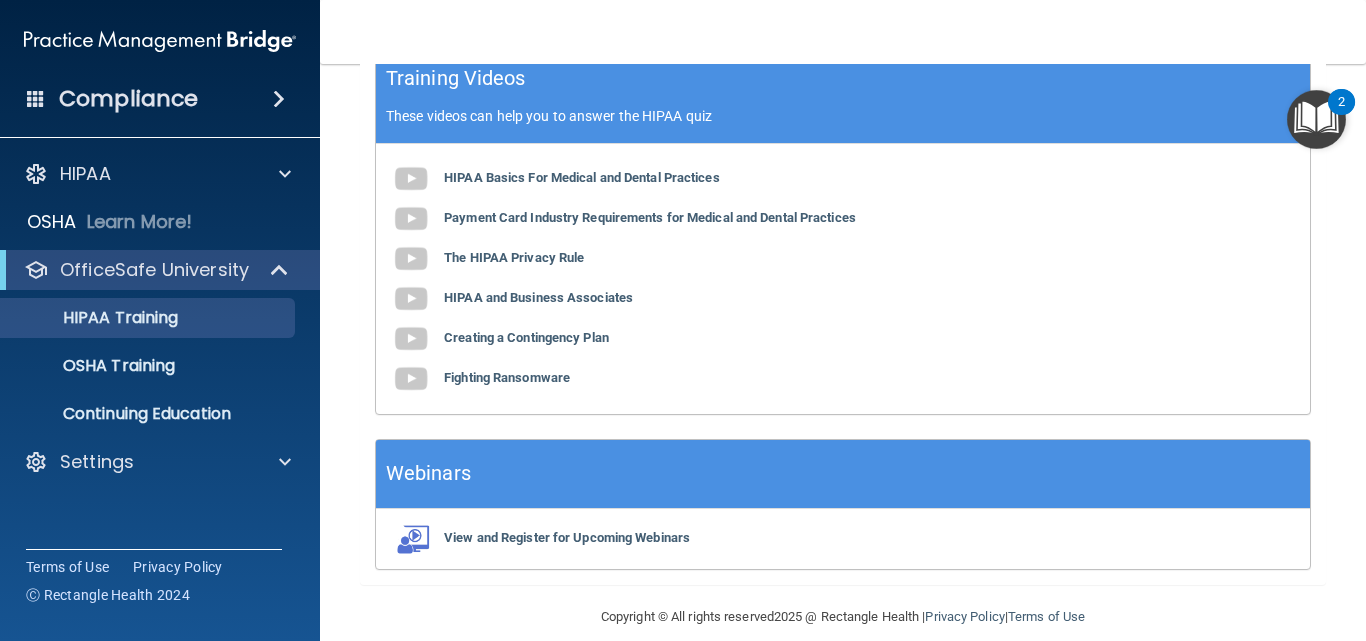 click at bounding box center [1316, 119] 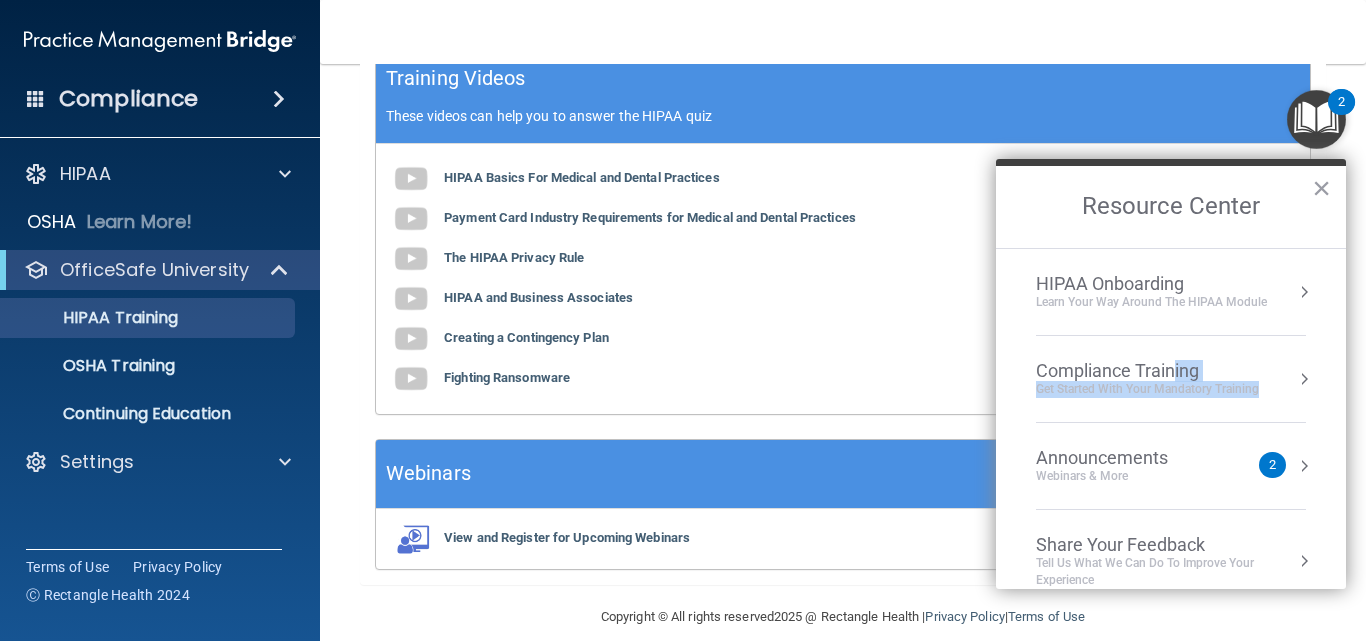 drag, startPoint x: 1174, startPoint y: 371, endPoint x: 1211, endPoint y: 329, distance: 55.97321 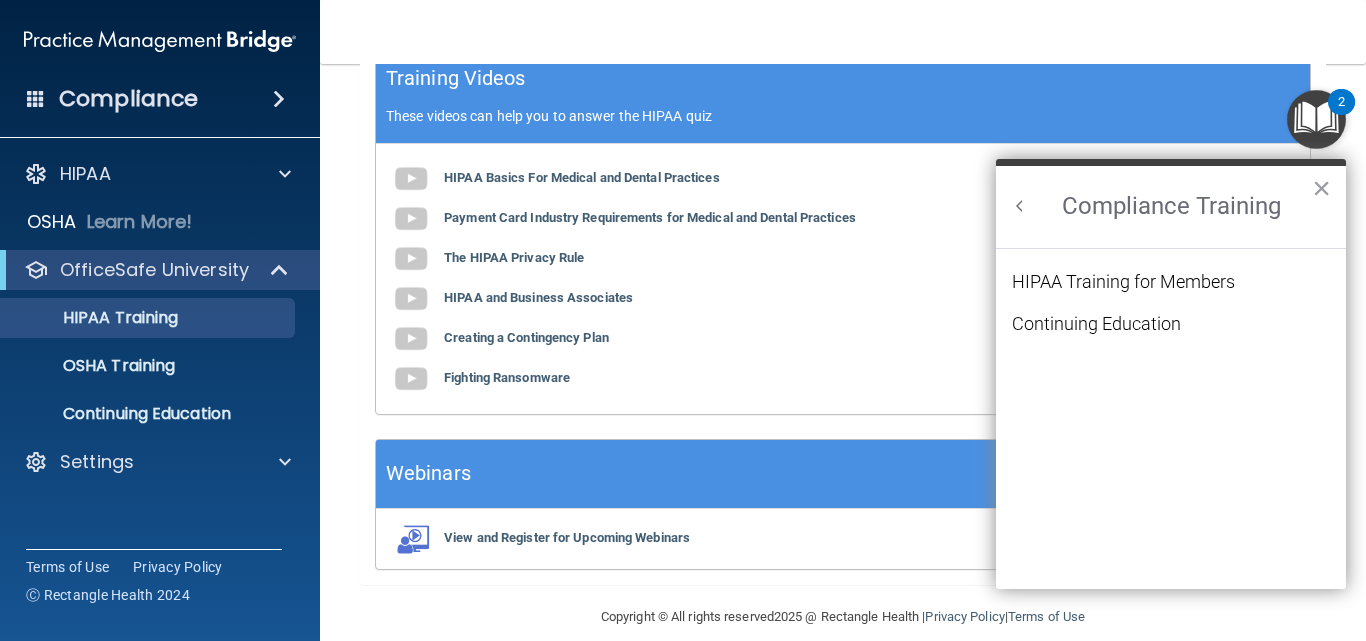 scroll, scrollTop: 0, scrollLeft: 0, axis: both 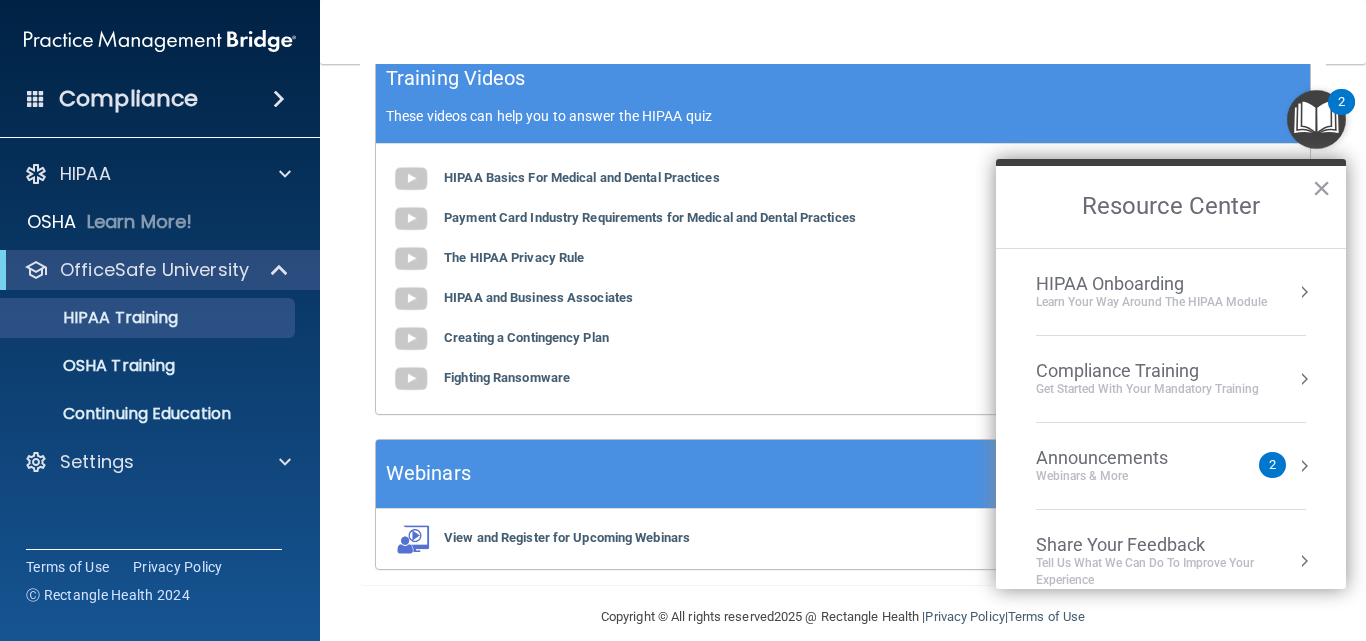 click on "HIPAA Onboarding" at bounding box center [1151, 284] 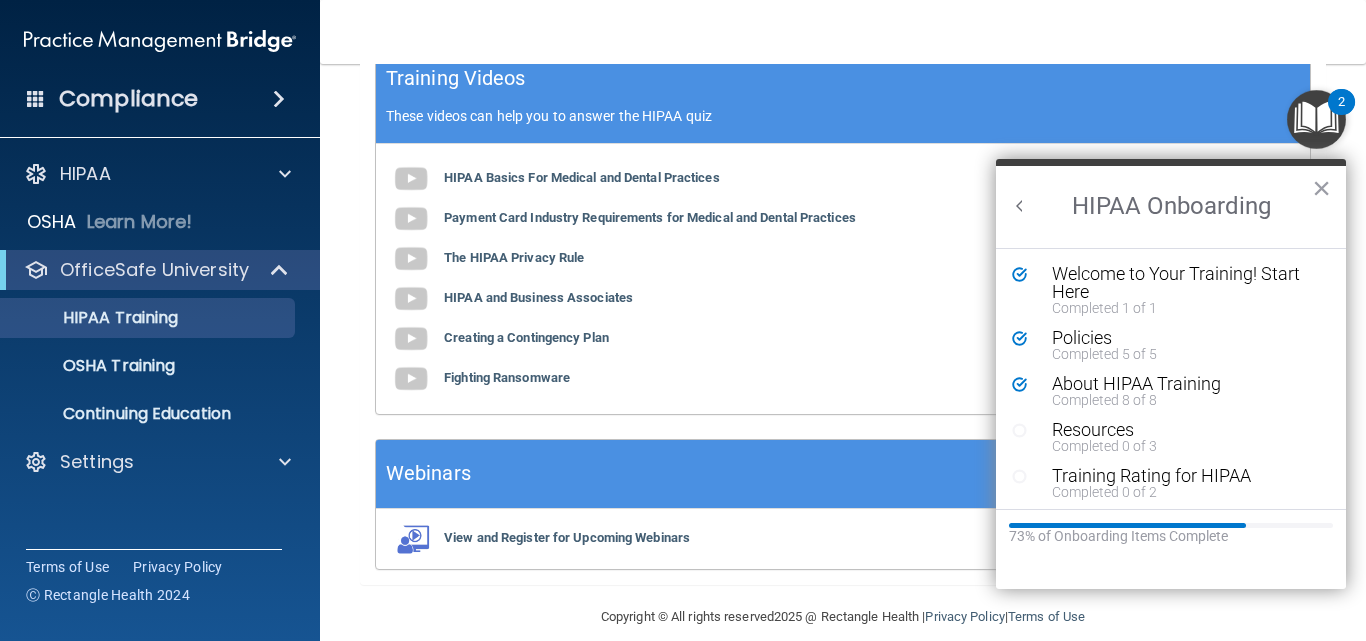 scroll, scrollTop: 0, scrollLeft: 0, axis: both 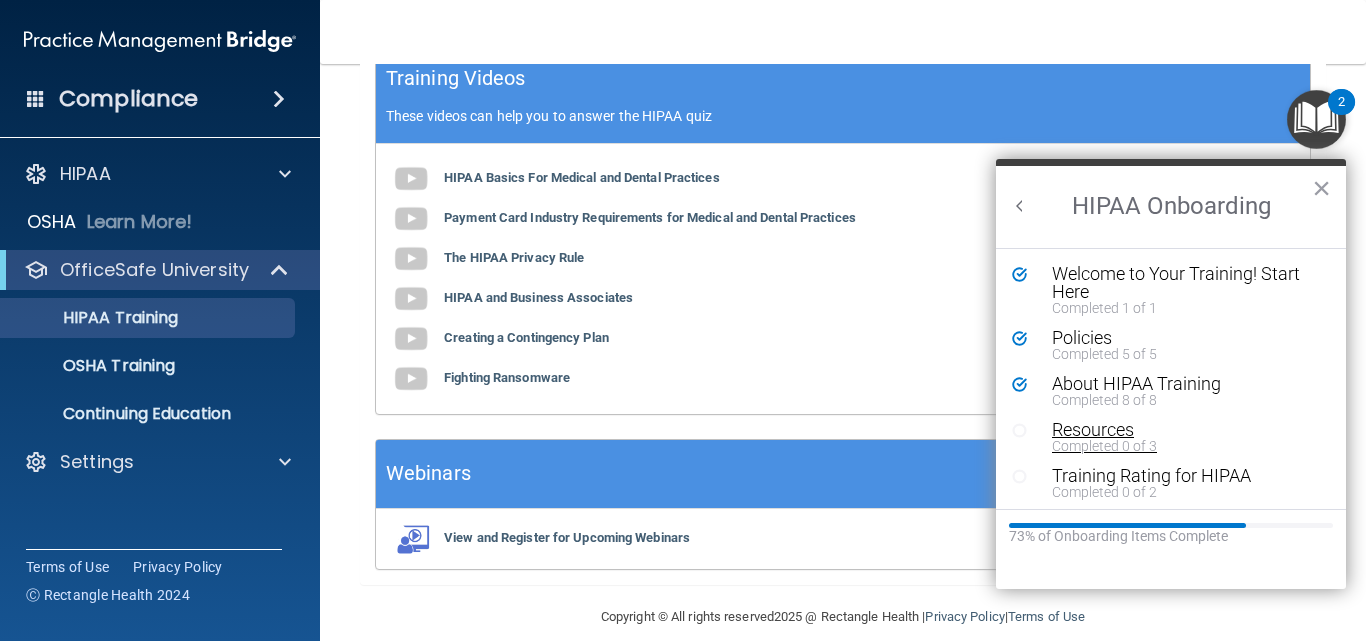 click on "Completed 0 of 3" at bounding box center [1178, 446] 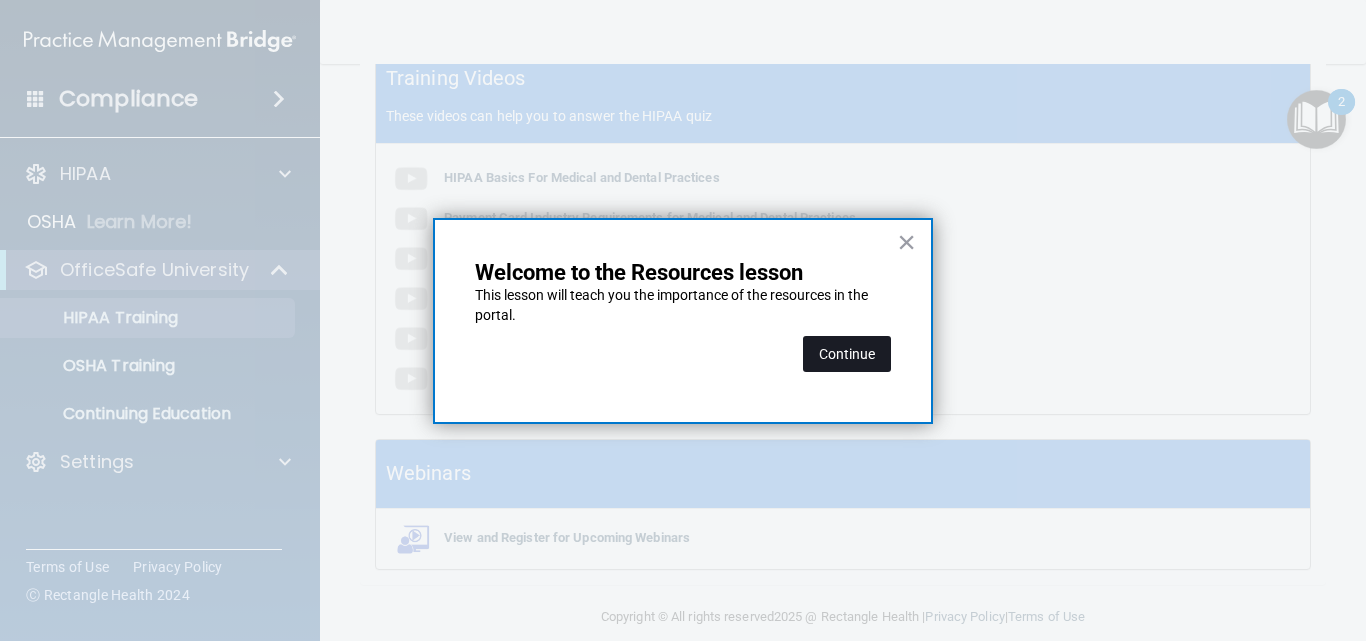 click on "Continue" at bounding box center (847, 354) 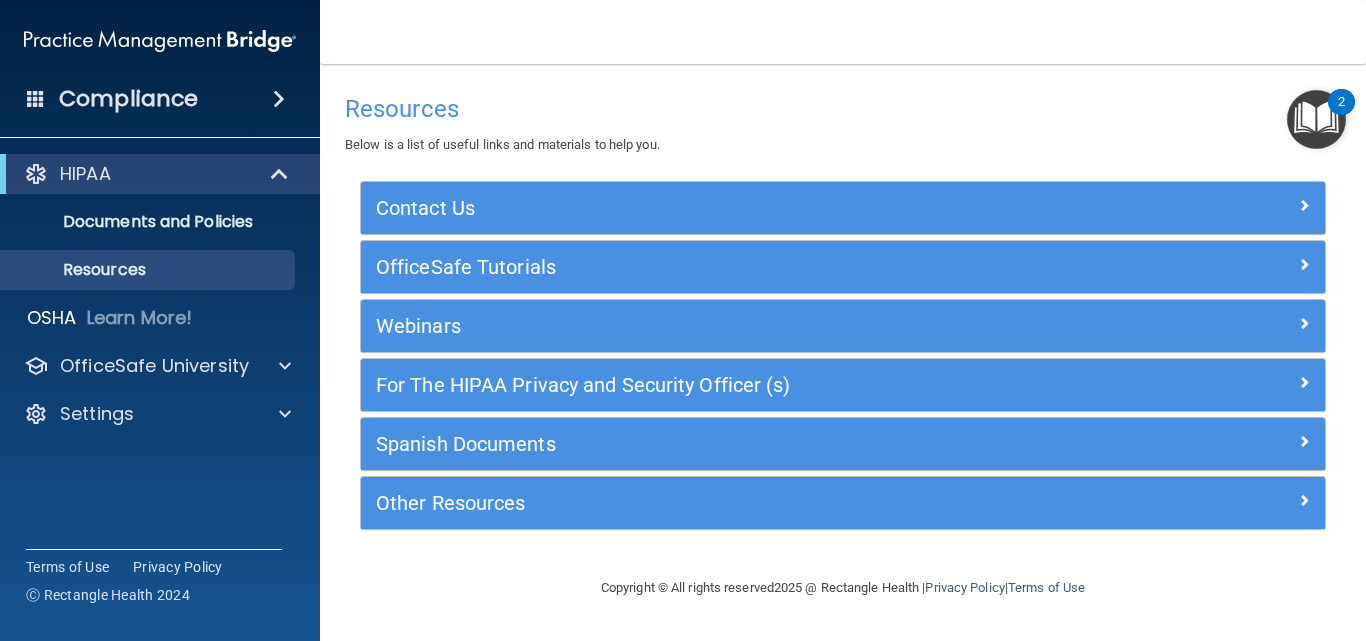 scroll, scrollTop: 0, scrollLeft: 0, axis: both 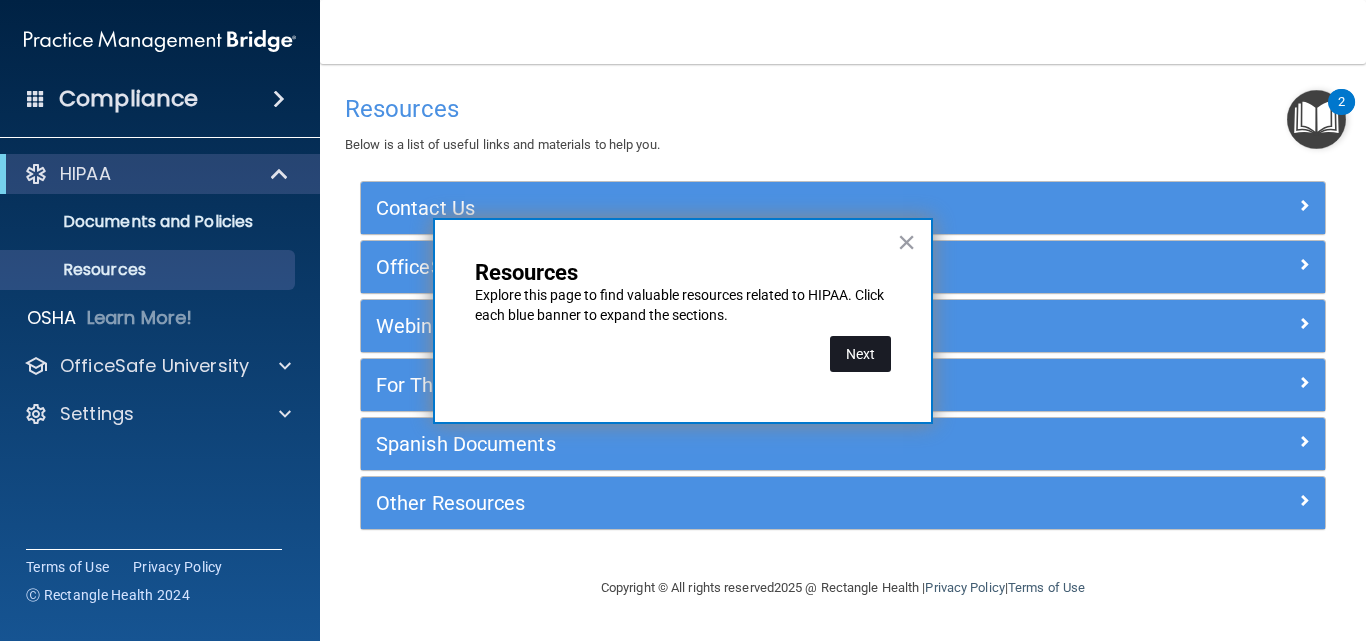 click on "Next" at bounding box center [860, 354] 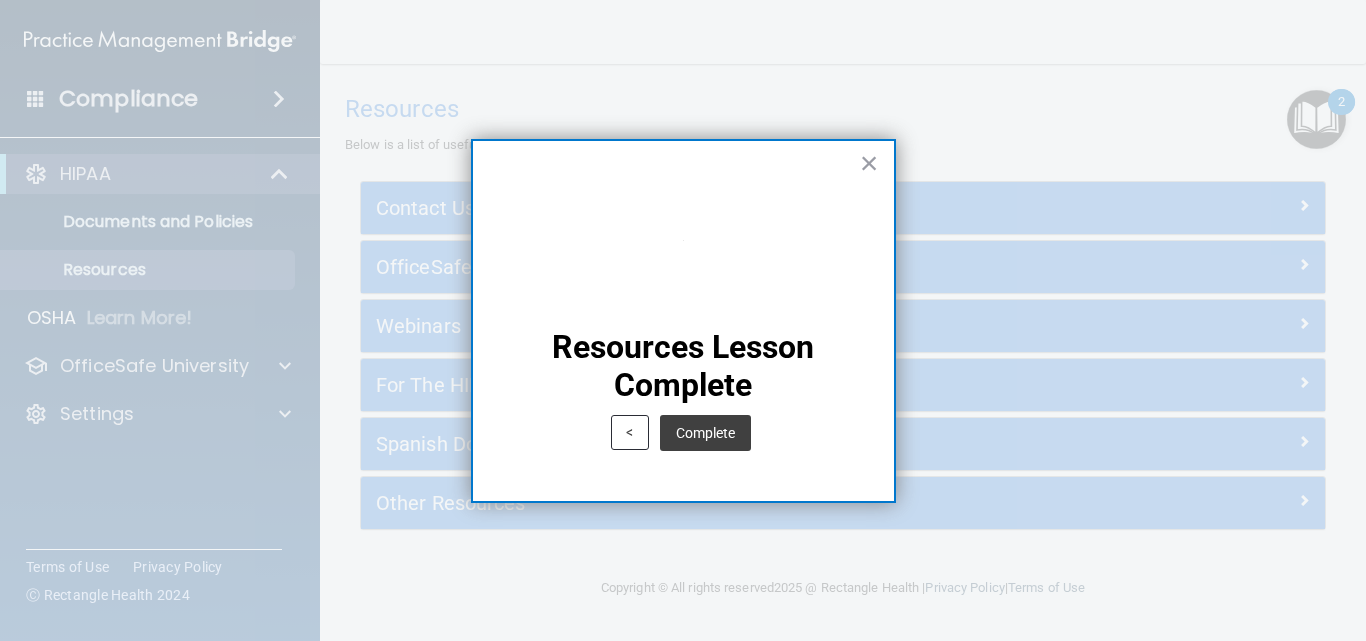click on "Complete" at bounding box center [705, 433] 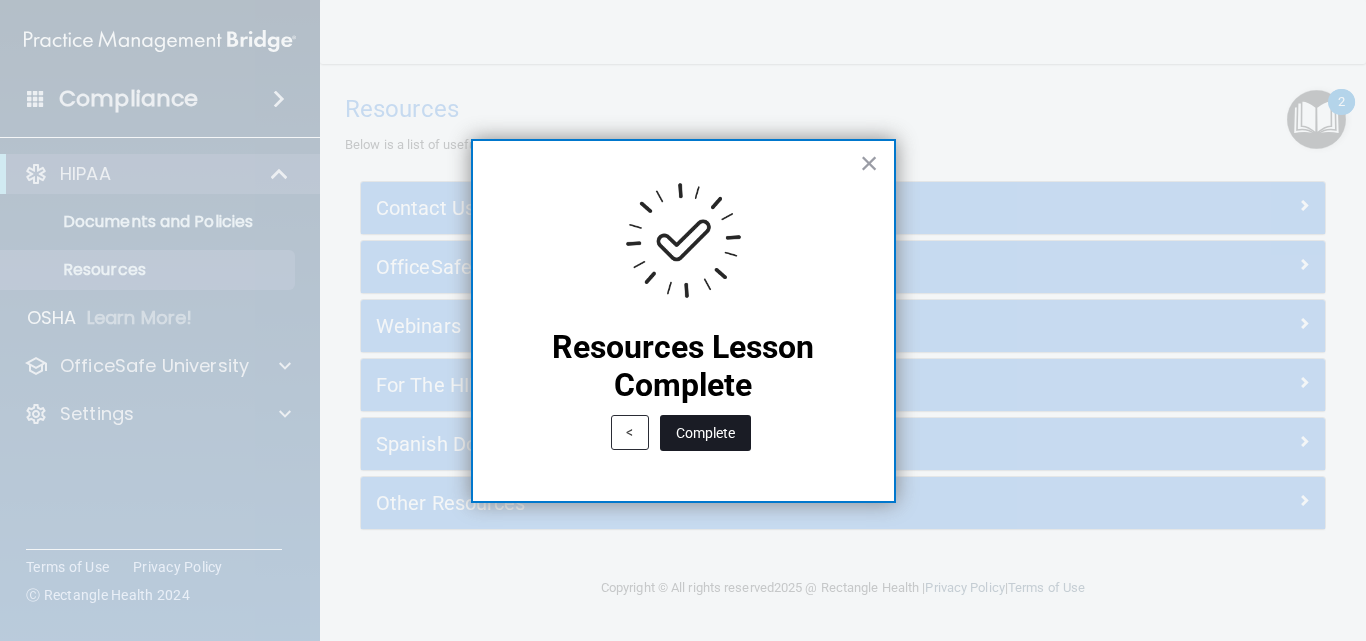 click on "Complete" at bounding box center (705, 433) 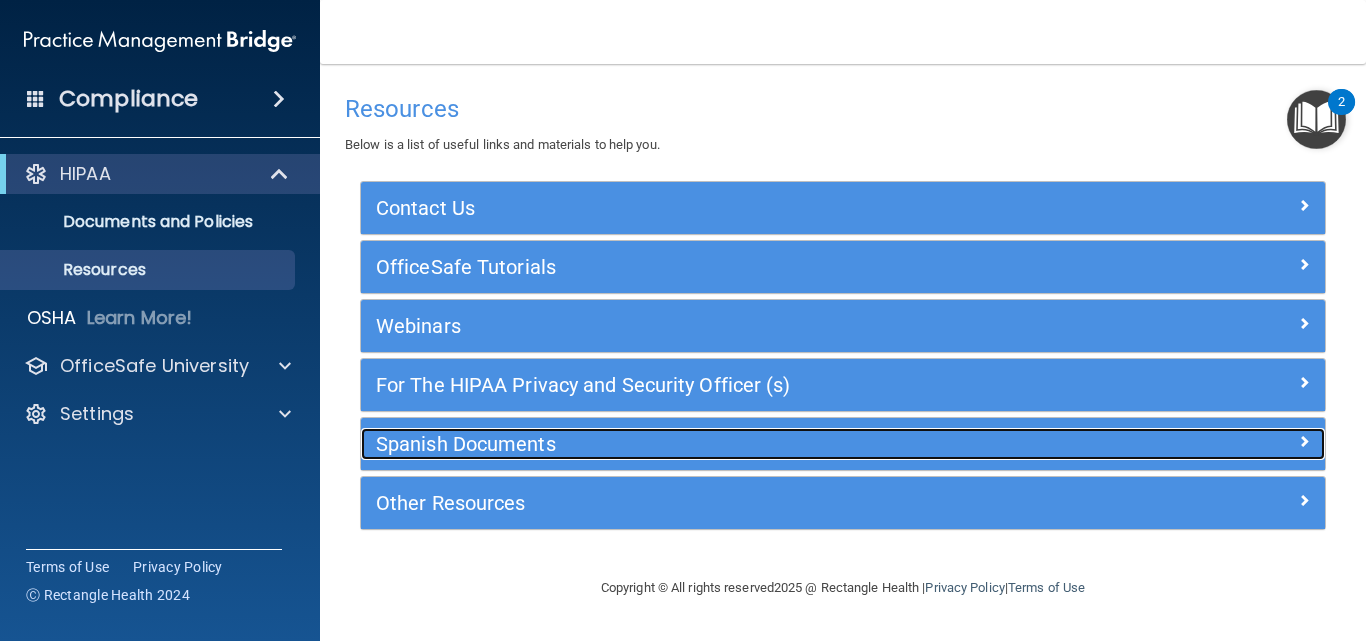 click on "Spanish Documents" at bounding box center (722, 444) 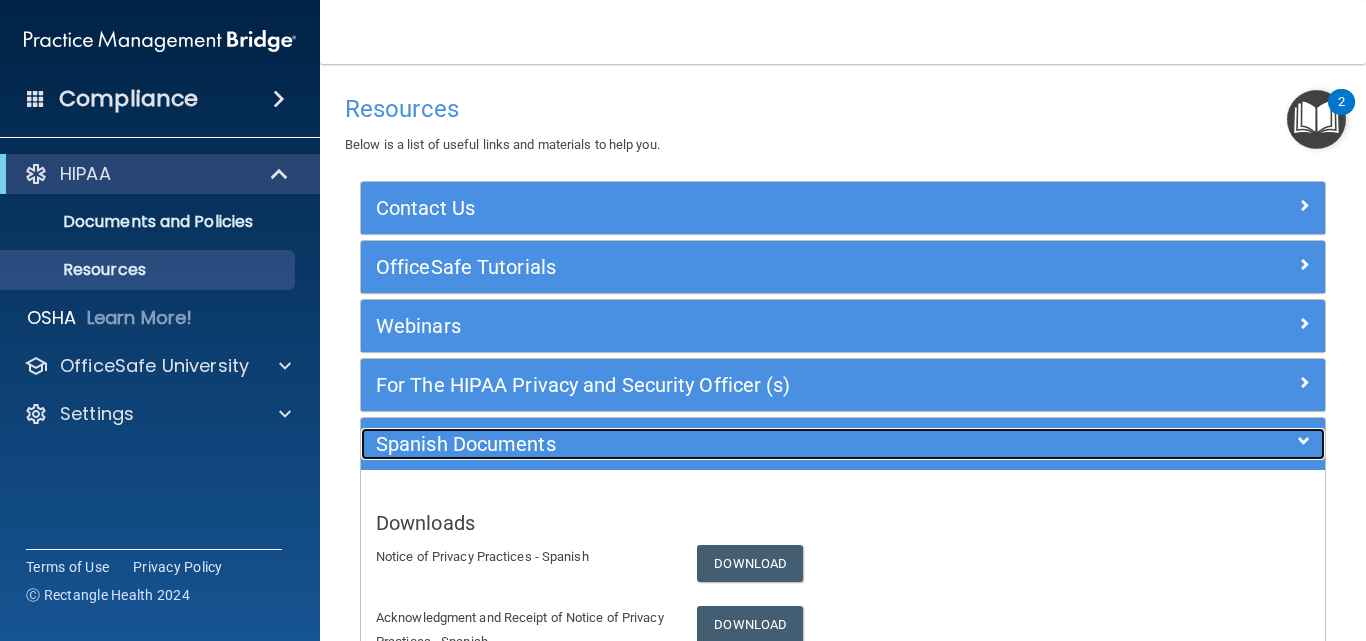 click on "Spanish Documents" at bounding box center [722, 444] 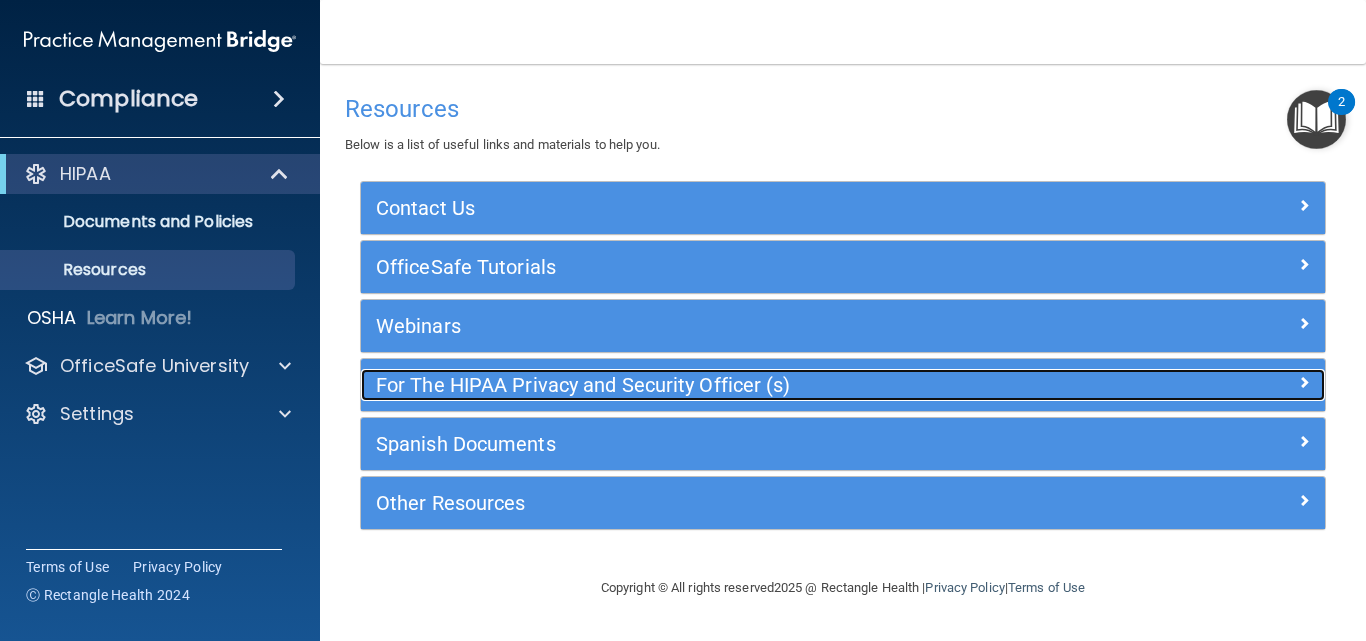 click on "For The HIPAA Privacy and Security Officer (s)" at bounding box center [722, 385] 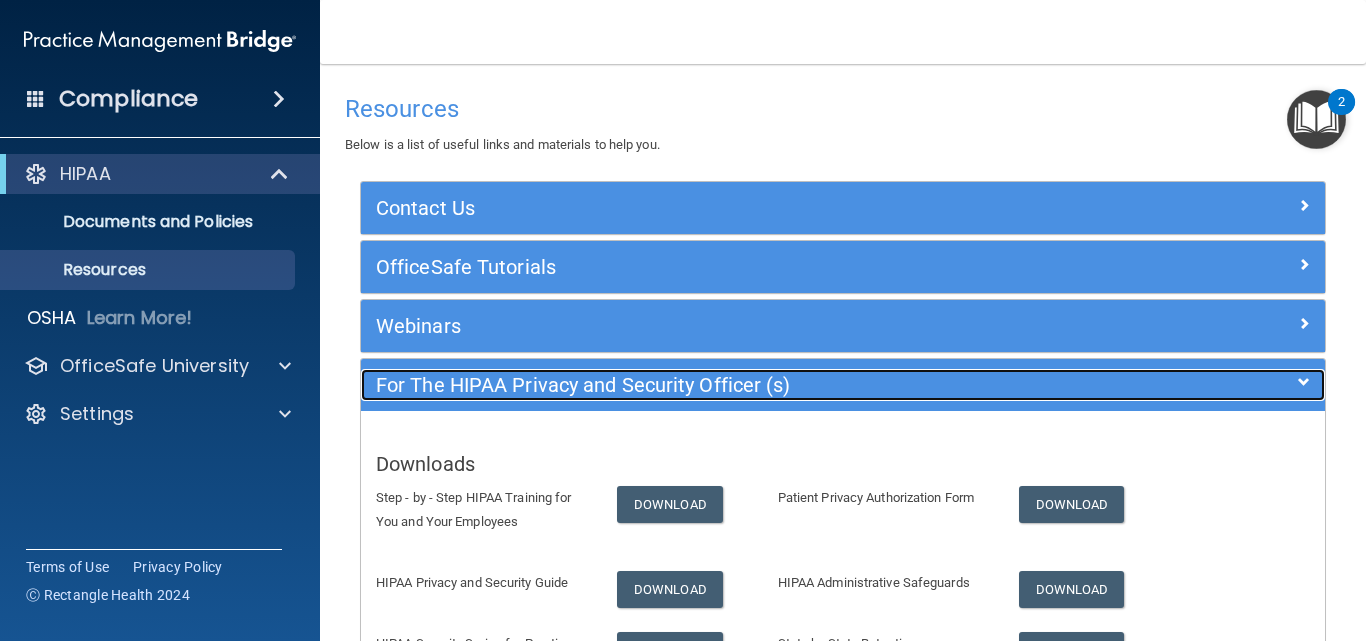 click on "For The HIPAA Privacy and Security Officer (s)" at bounding box center [722, 385] 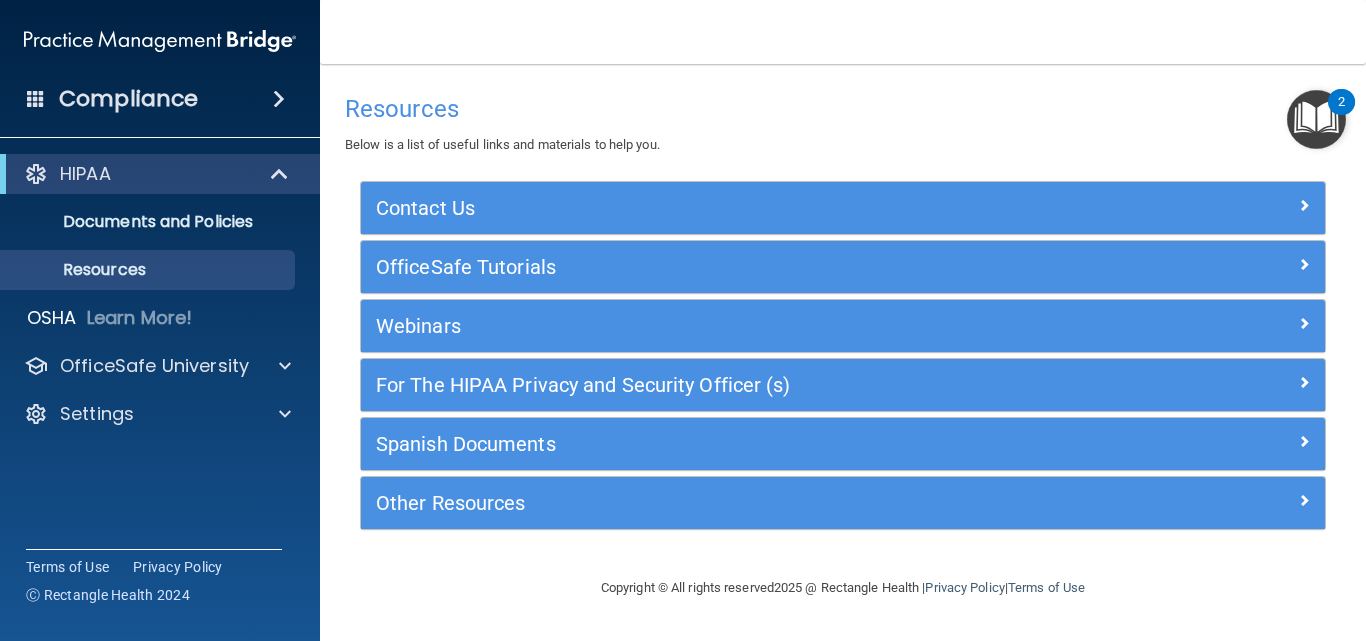 click at bounding box center (1316, 119) 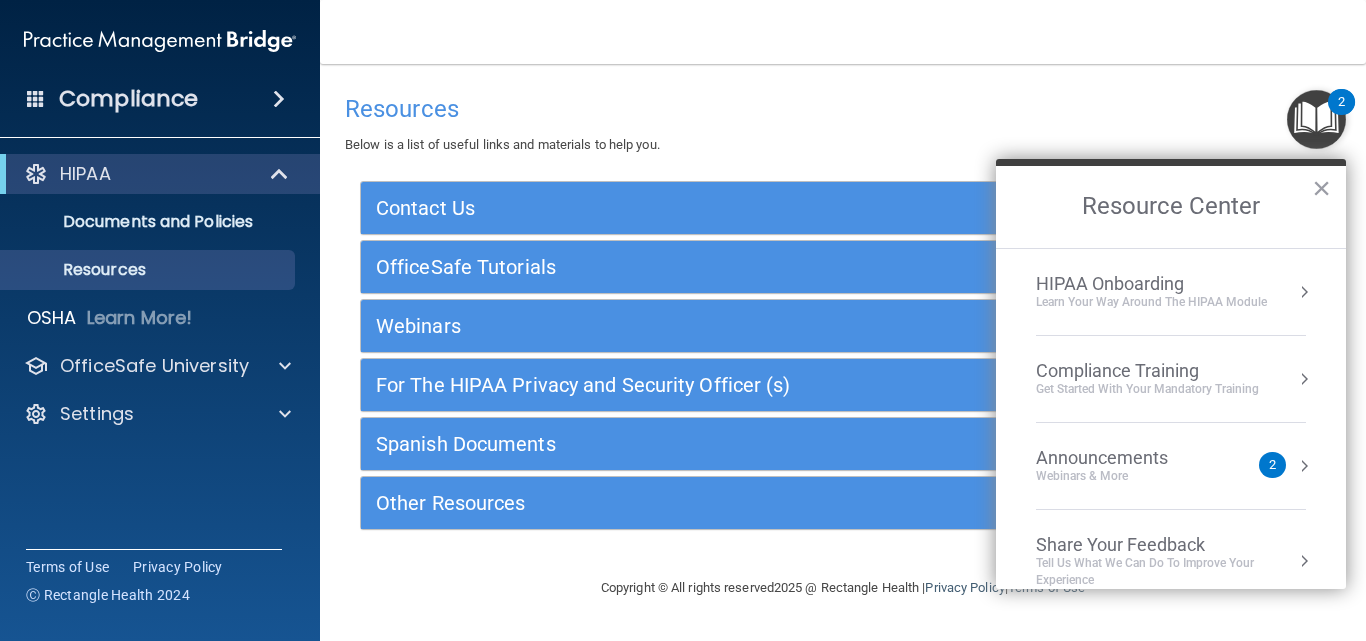 click on "HIPAA Onboarding" at bounding box center (1151, 284) 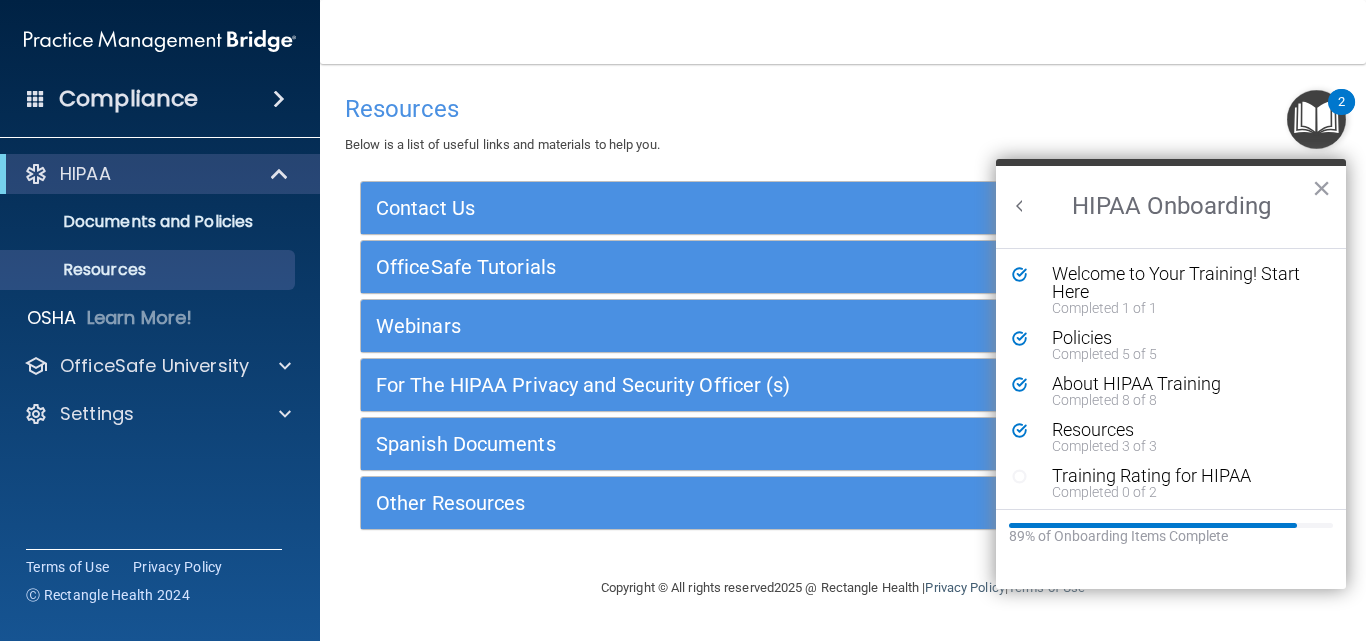 scroll, scrollTop: 0, scrollLeft: 0, axis: both 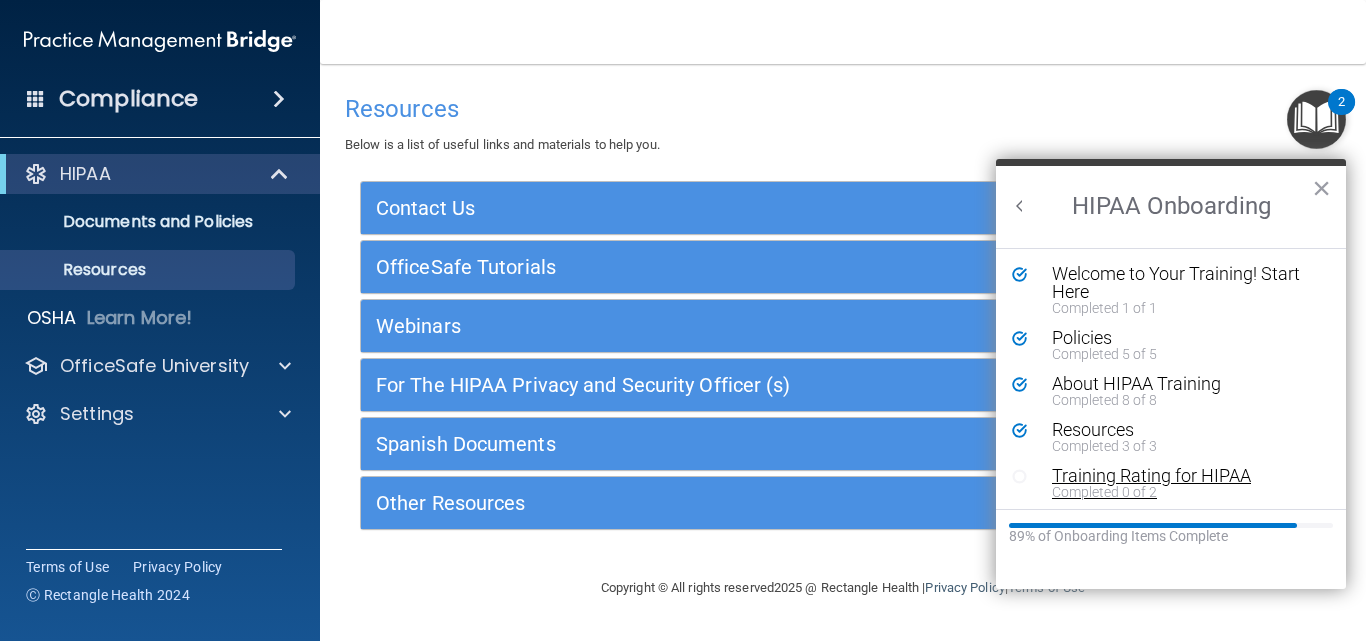 click on "Training Rating for HIPAA" at bounding box center [1178, 476] 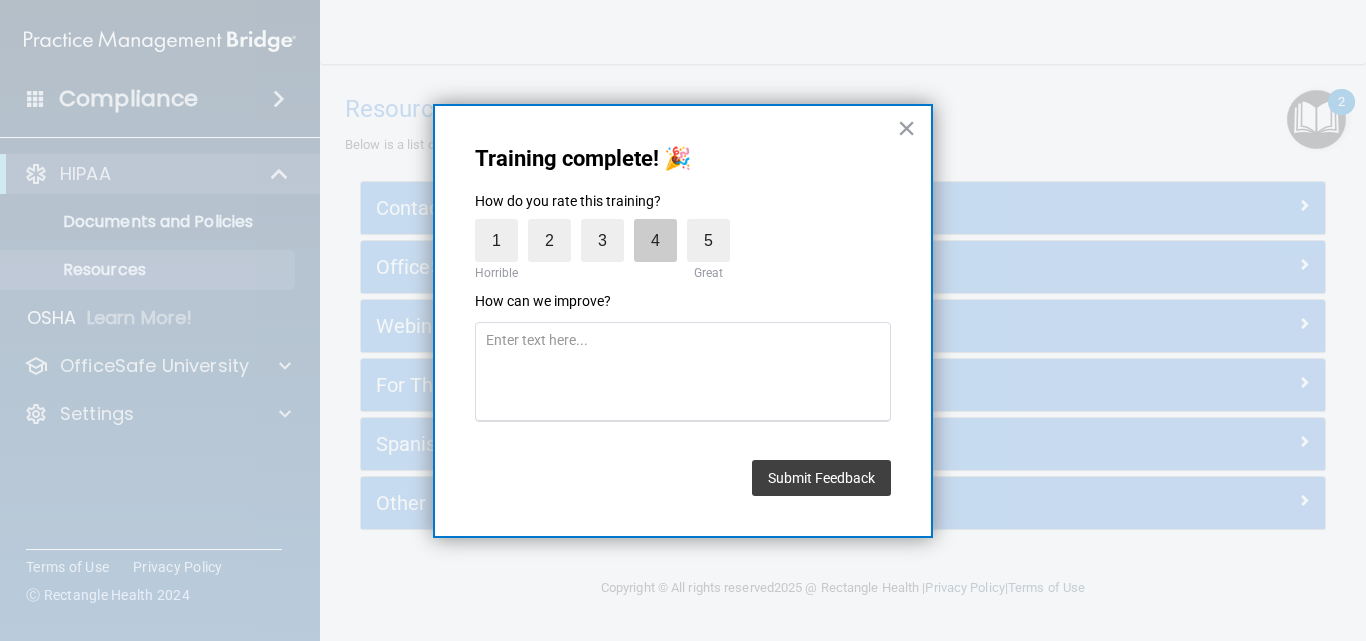 click on "4" at bounding box center (655, 240) 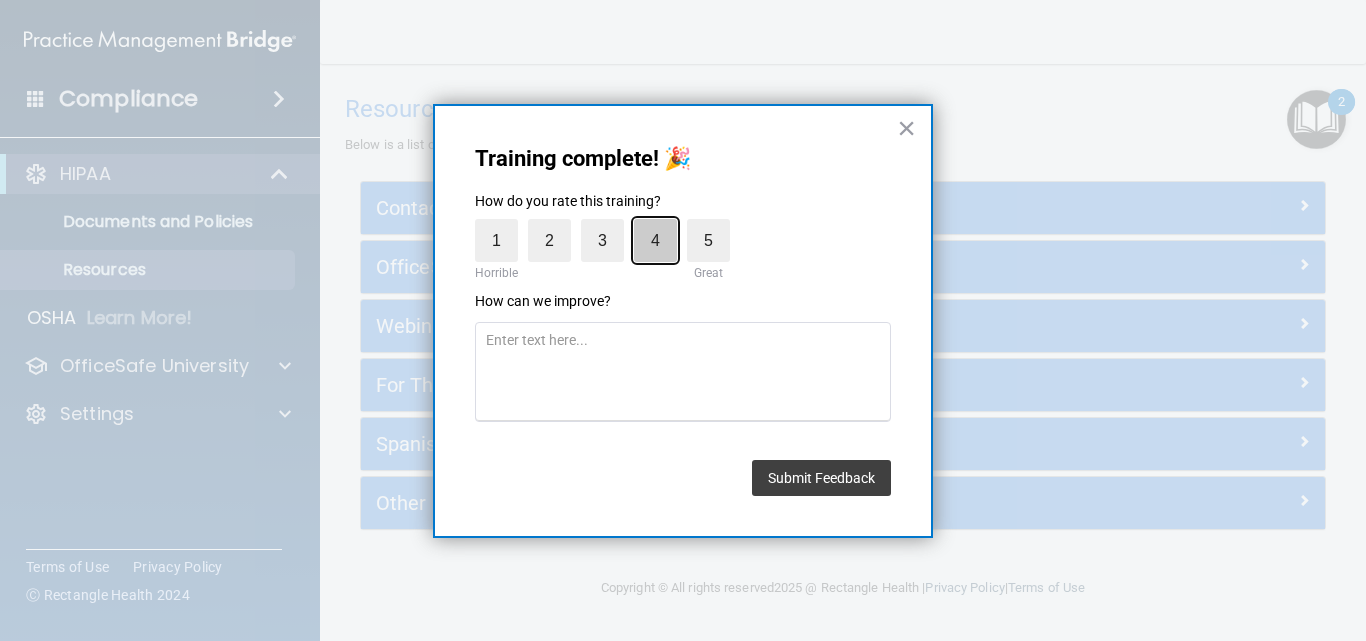 click on "4" at bounding box center (609, 224) 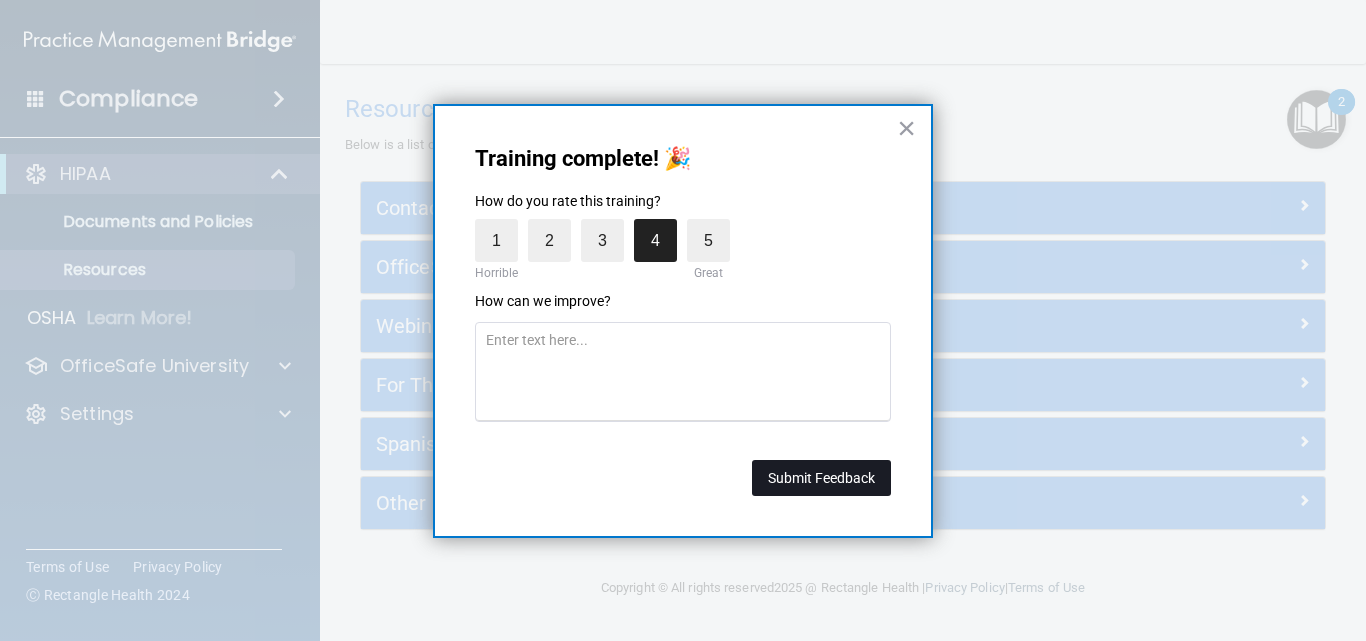 click on "Submit Feedback" at bounding box center [821, 478] 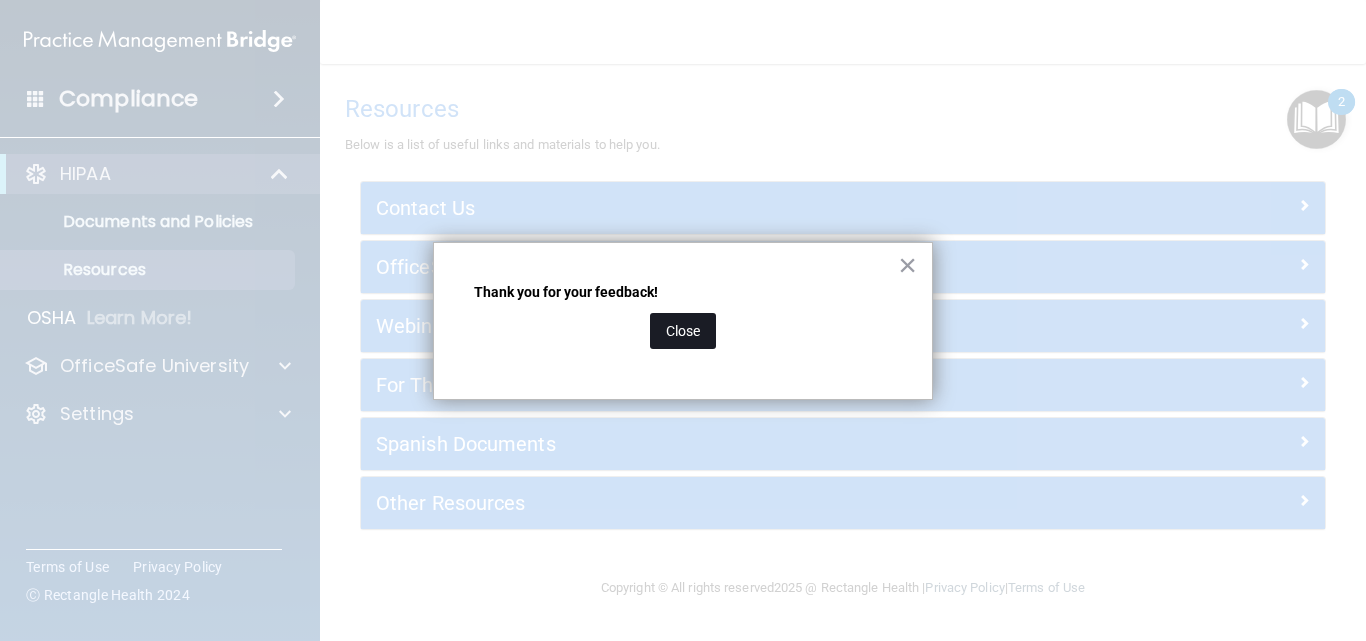 click on "Close" at bounding box center [683, 331] 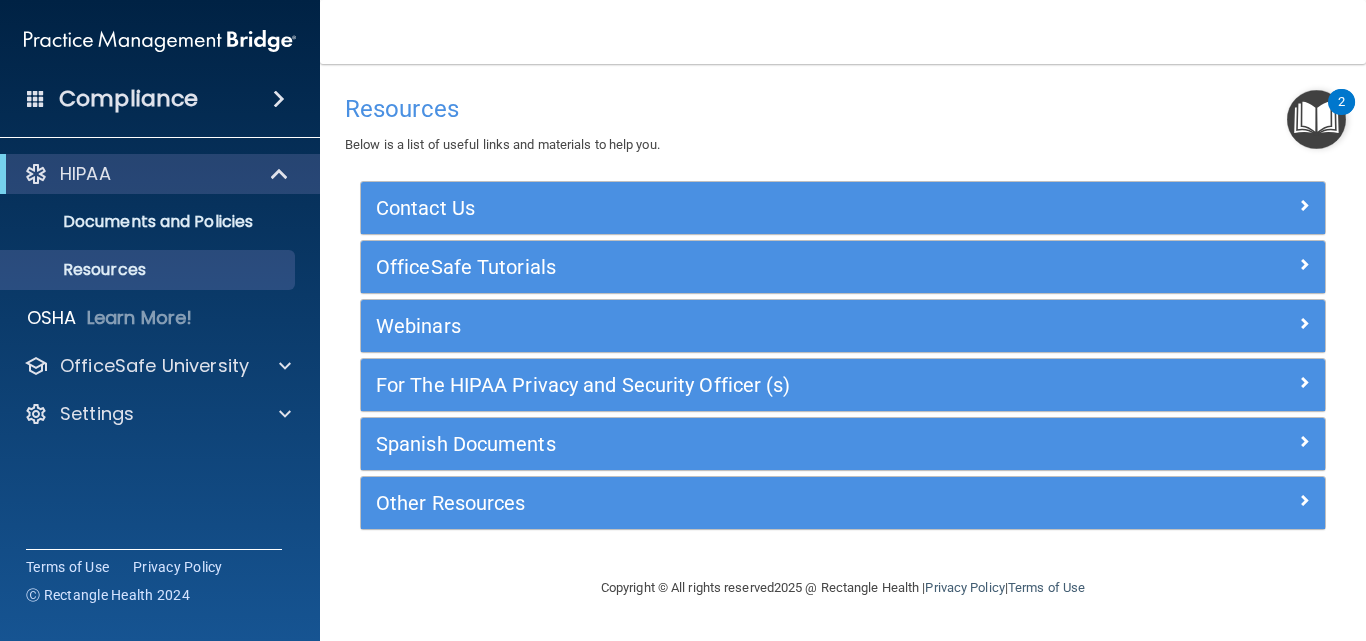 click at bounding box center [1316, 119] 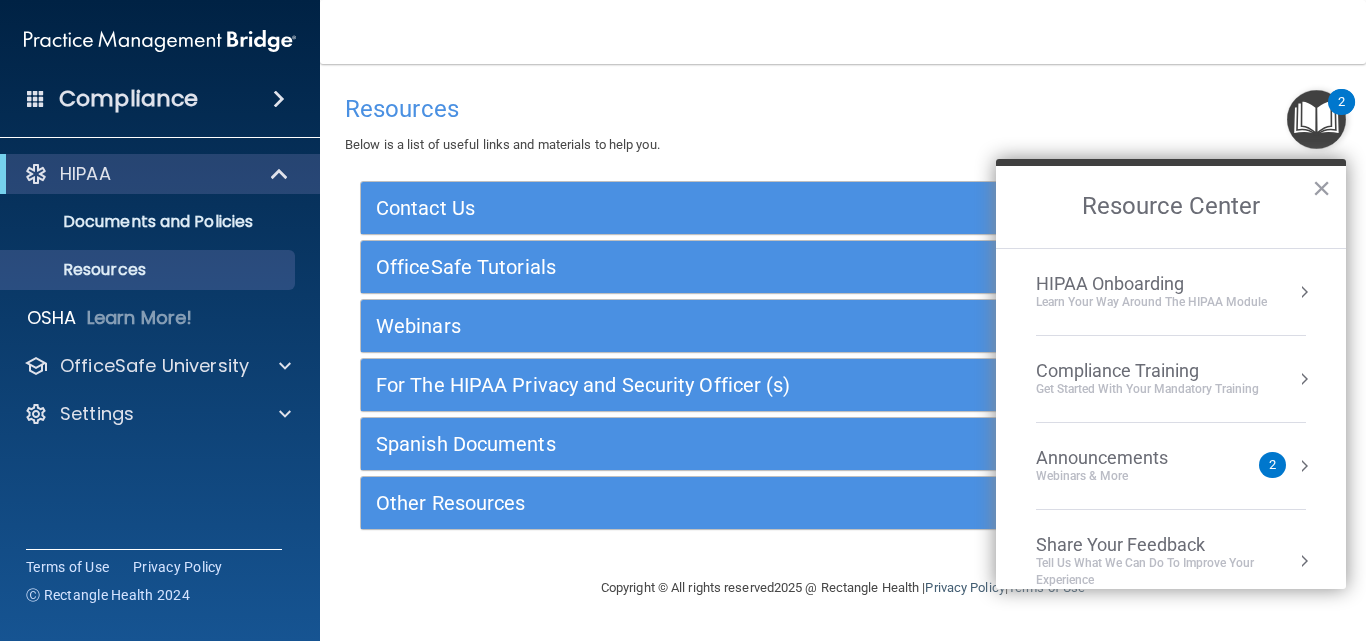 scroll, scrollTop: 25, scrollLeft: 0, axis: vertical 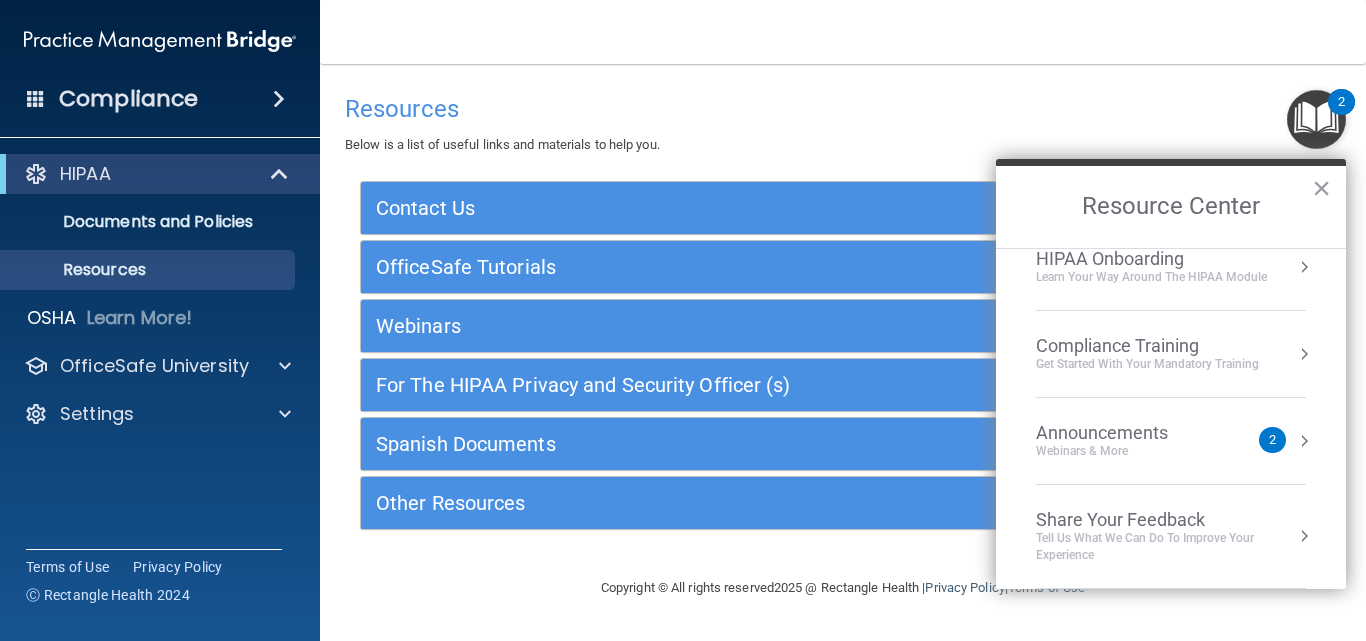 click on "HIPAA Onboarding" at bounding box center [1151, 259] 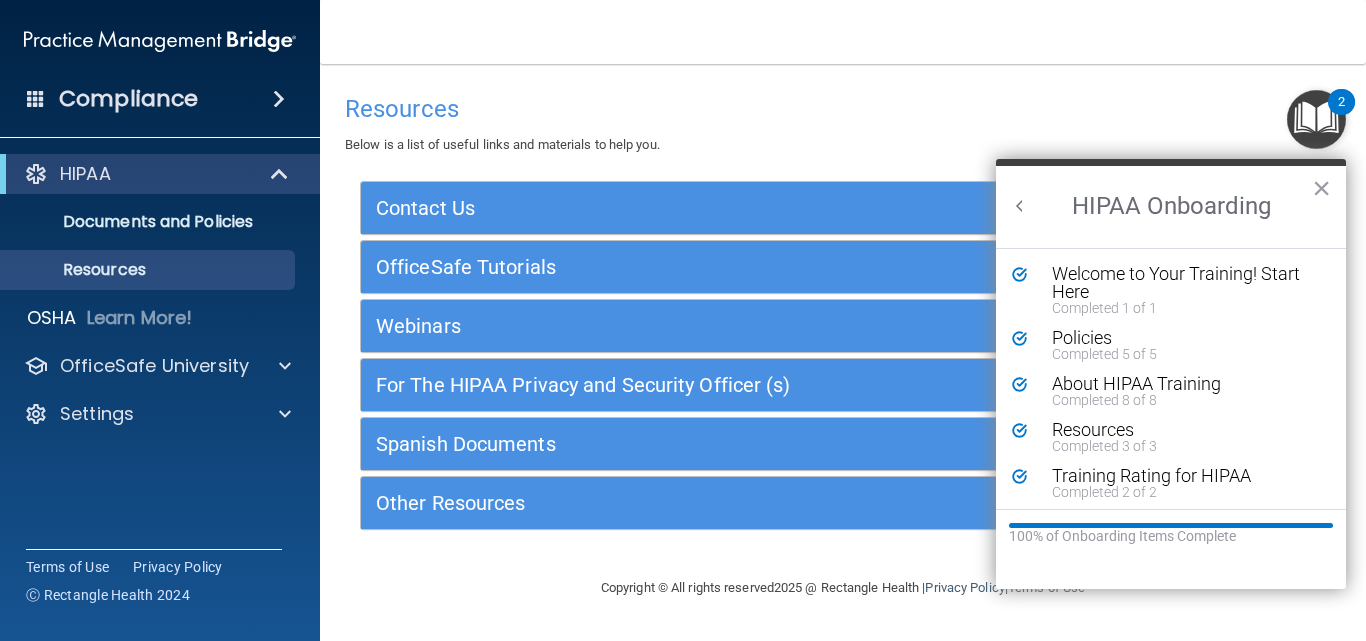 scroll, scrollTop: 0, scrollLeft: 0, axis: both 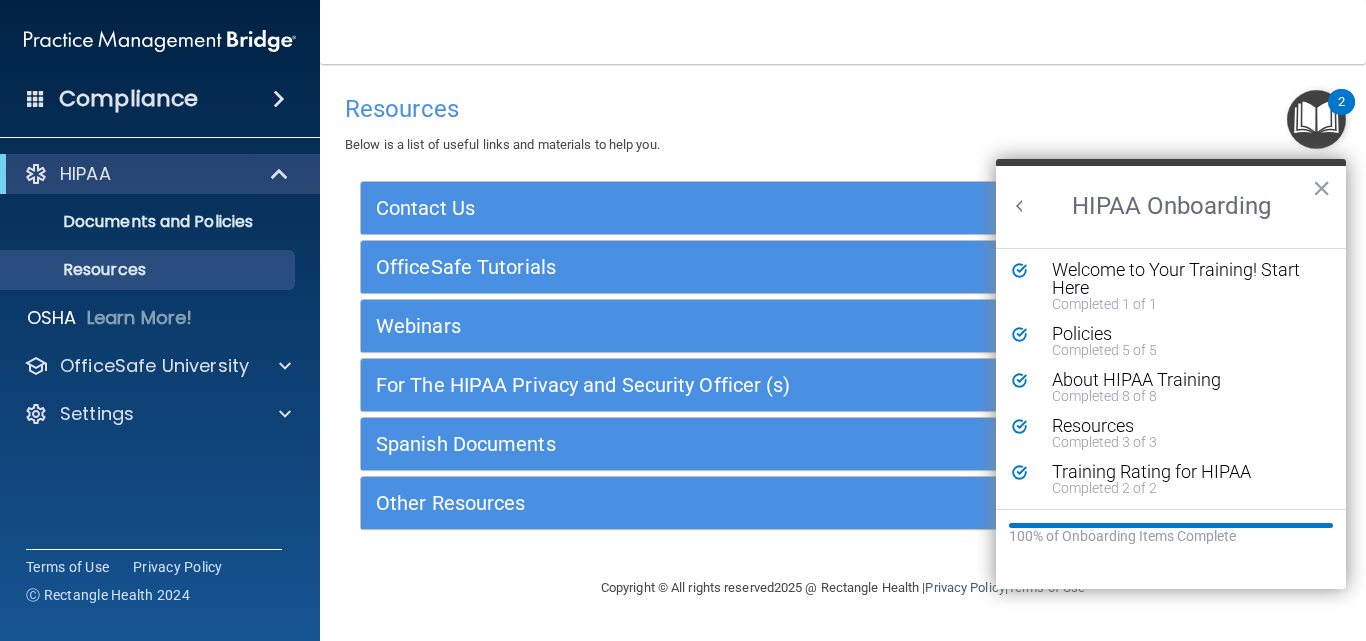 click at bounding box center (1020, 206) 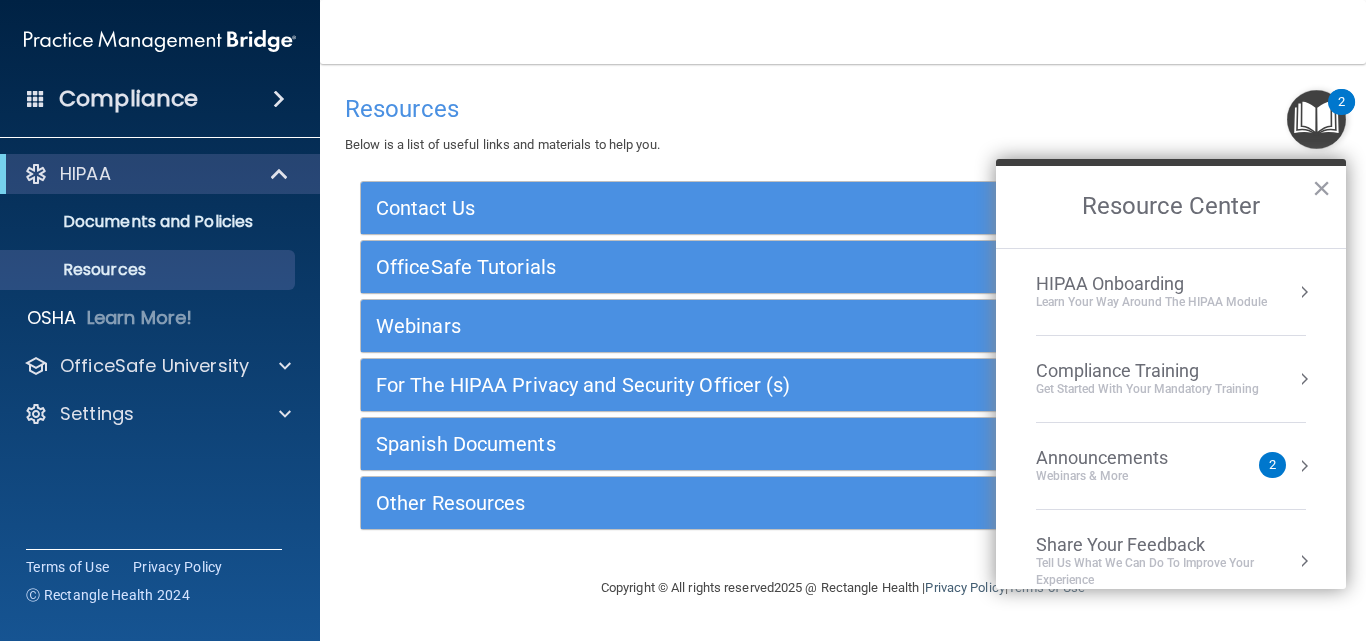 scroll, scrollTop: 0, scrollLeft: 0, axis: both 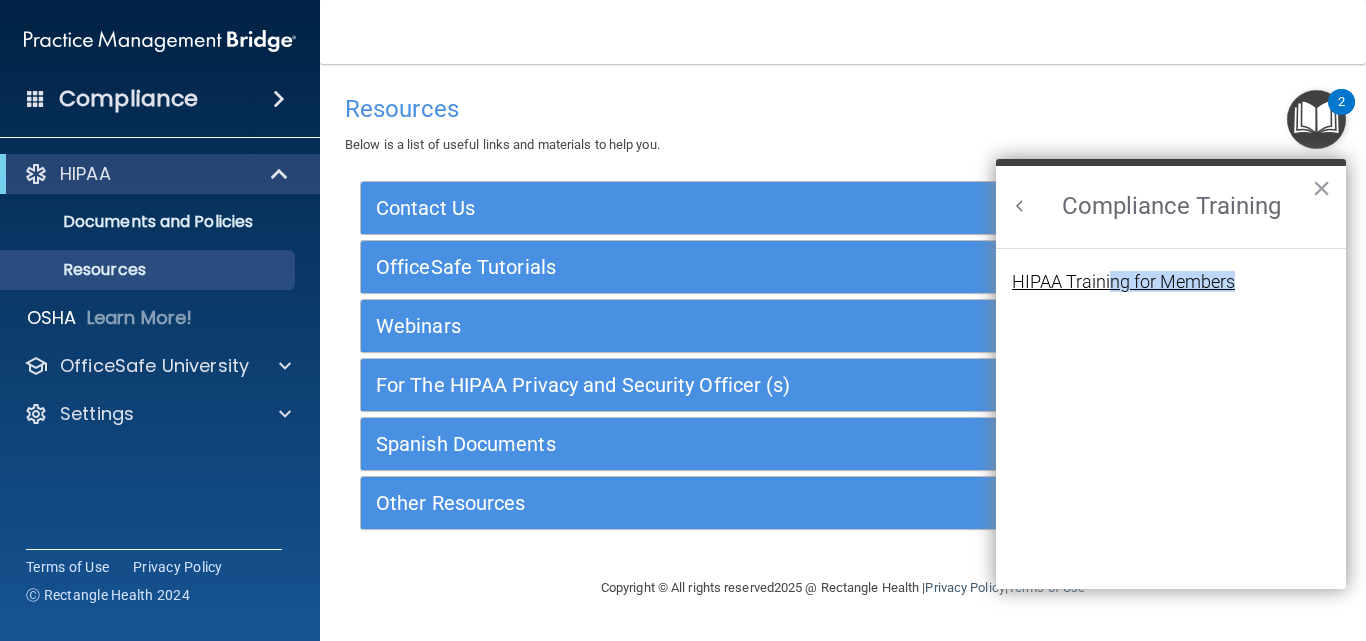 drag, startPoint x: 1174, startPoint y: 369, endPoint x: 1114, endPoint y: 283, distance: 104.86182 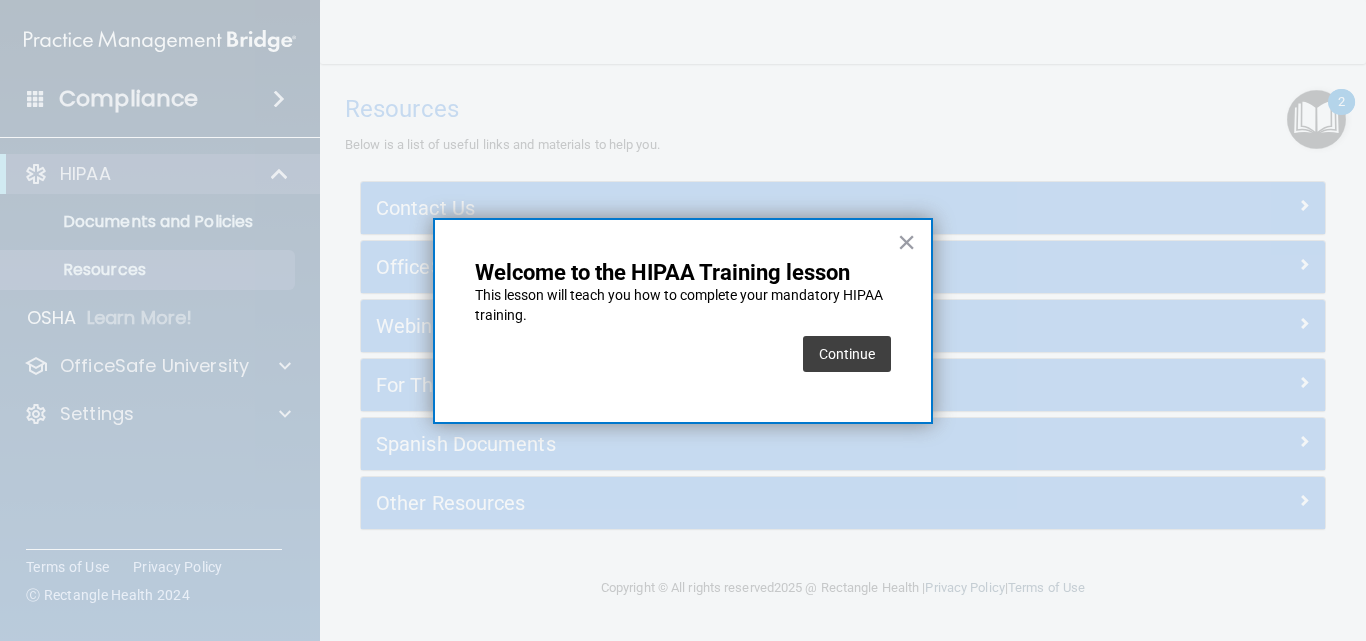 click at bounding box center (683, 320) 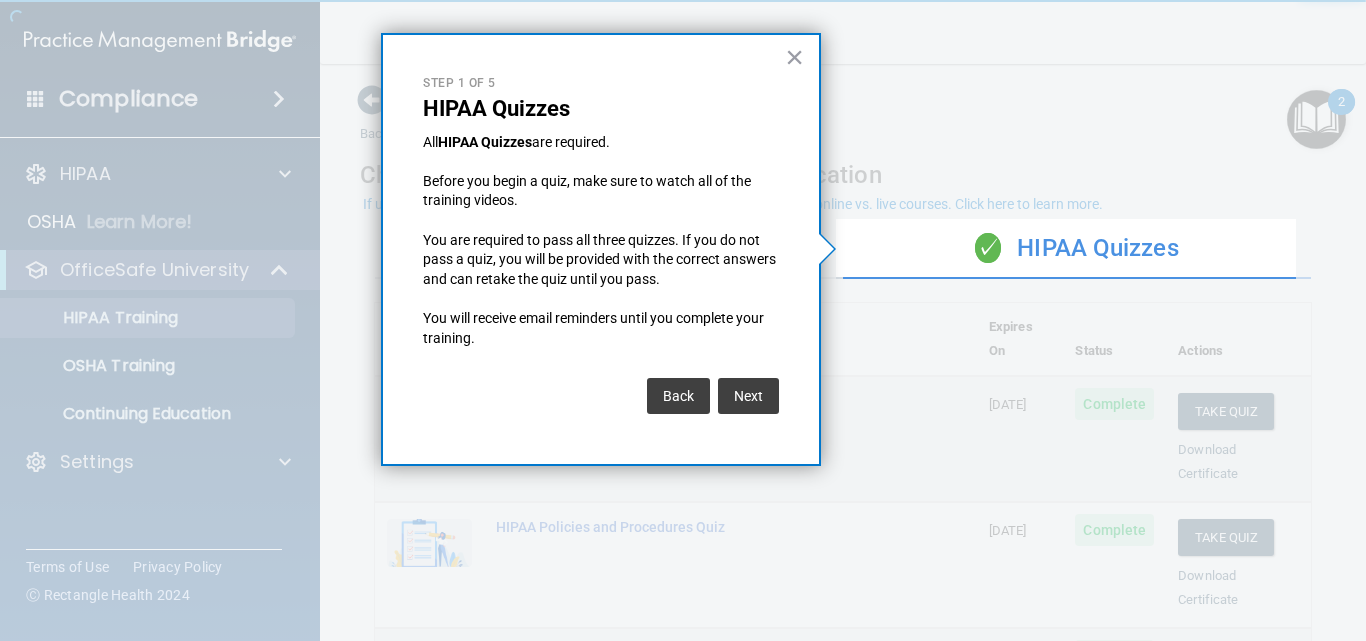 click on "Next" at bounding box center (748, 396) 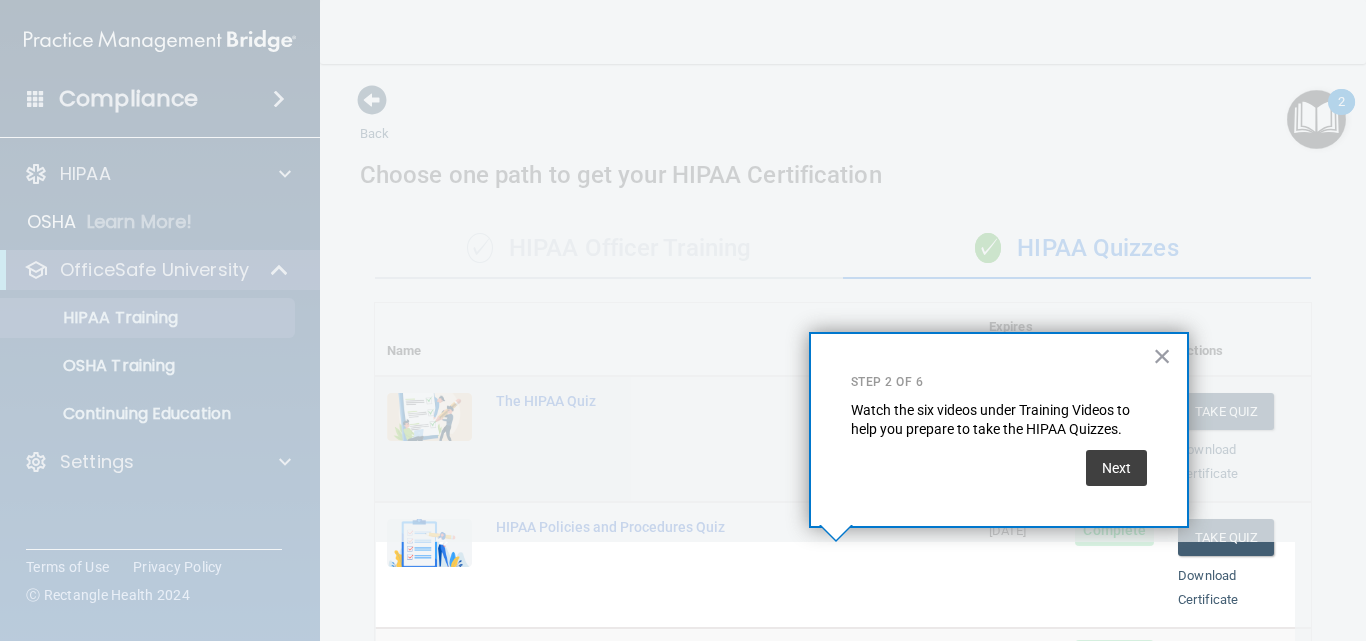 scroll, scrollTop: 416, scrollLeft: 0, axis: vertical 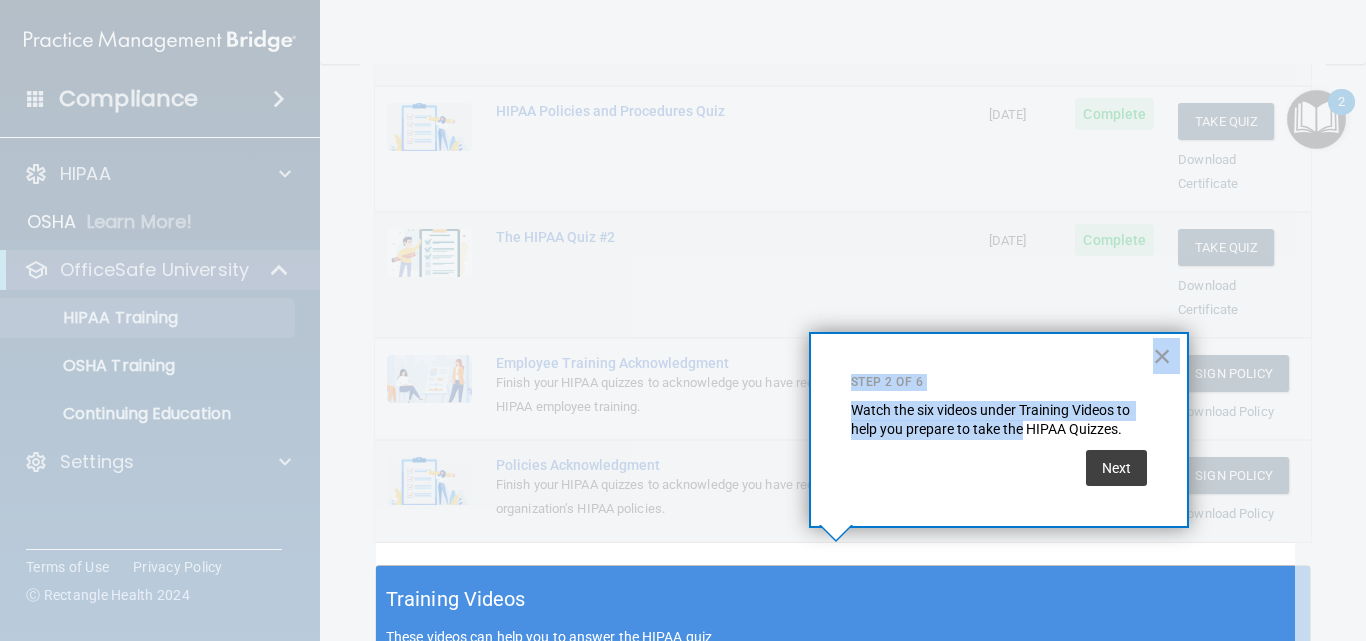 drag, startPoint x: 735, startPoint y: 380, endPoint x: 1054, endPoint y: 451, distance: 326.80576 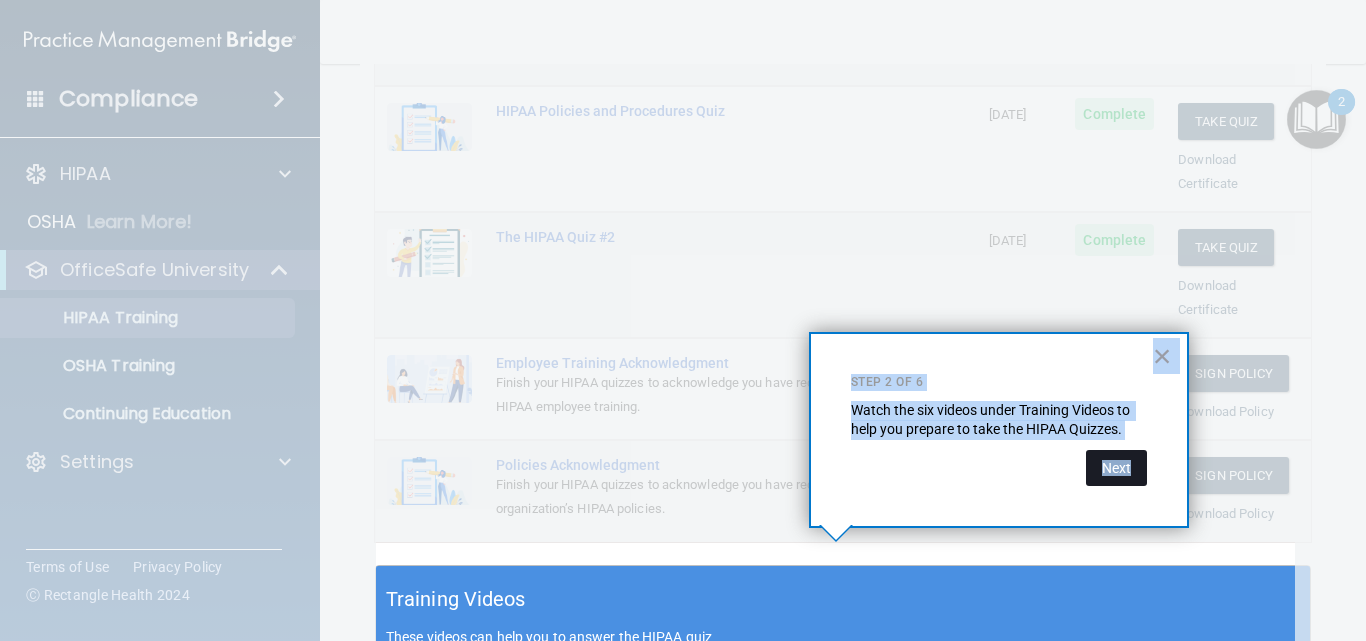 click on "Next" at bounding box center (1116, 468) 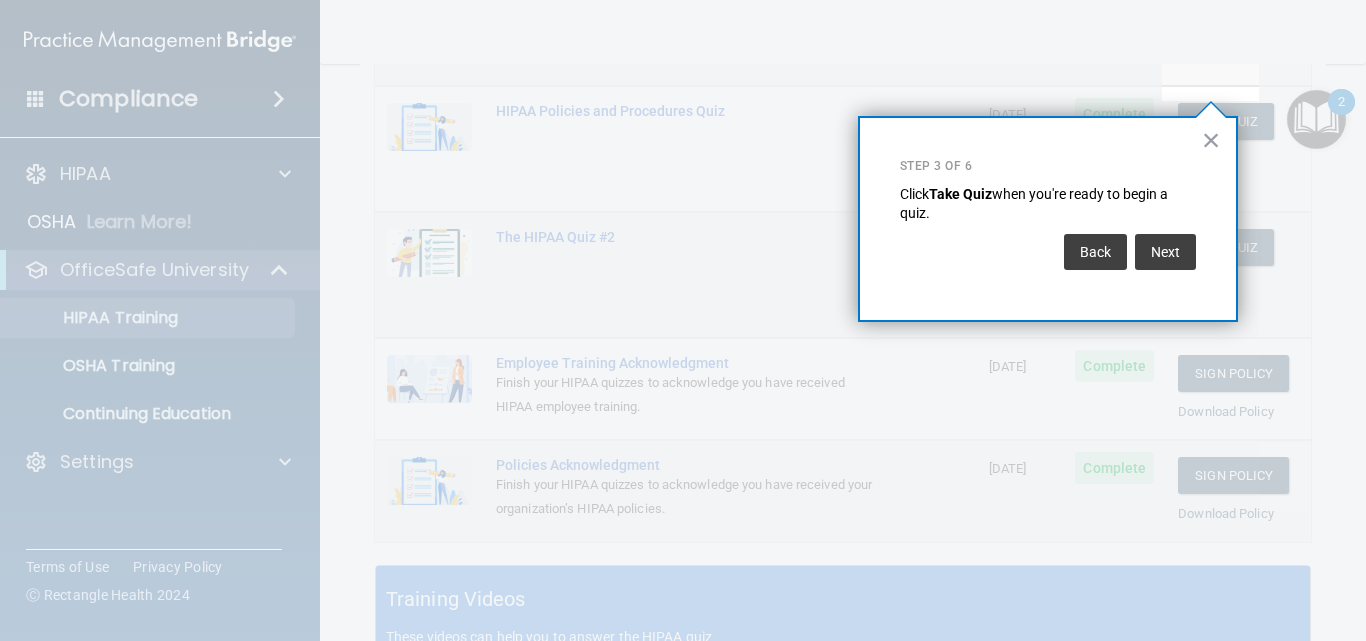 scroll, scrollTop: 305, scrollLeft: 0, axis: vertical 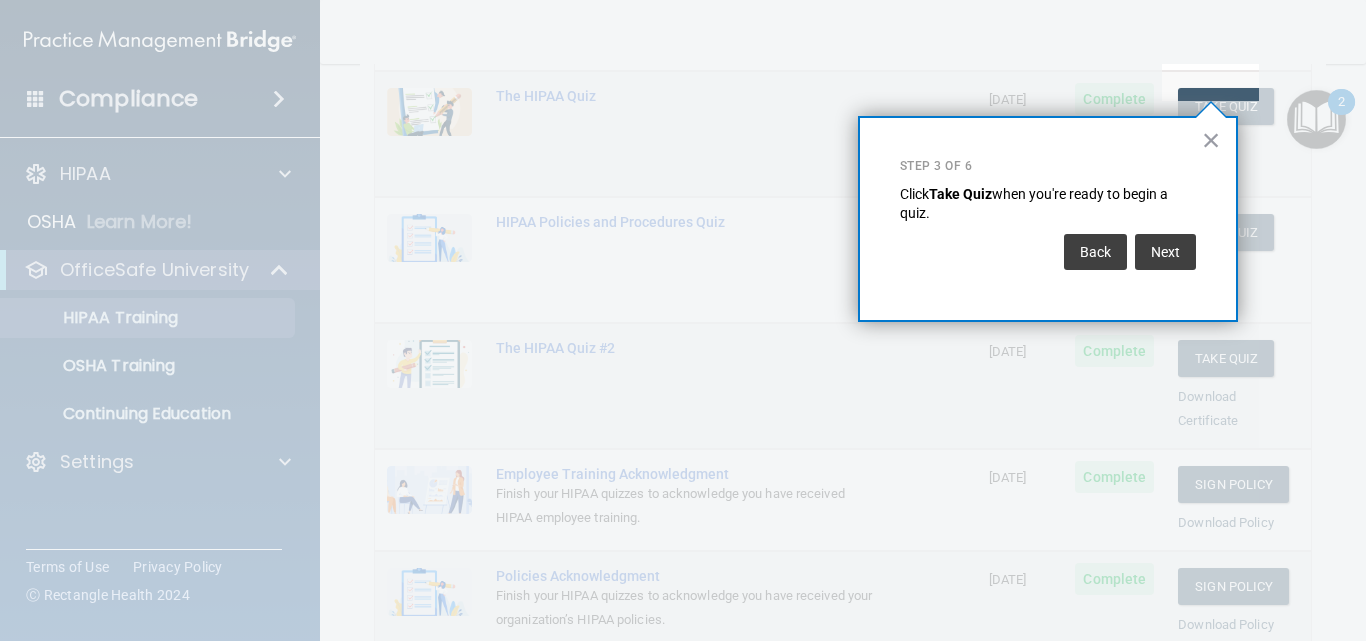 click on "Next" at bounding box center [1163, 247] 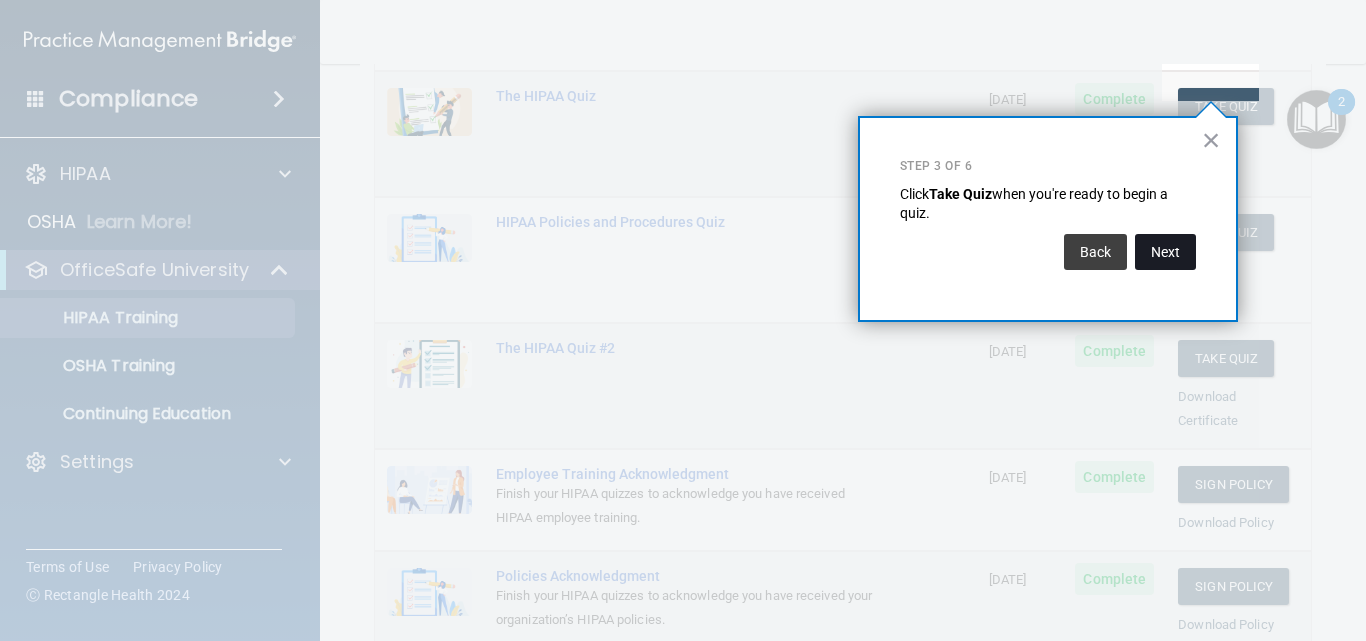click on "Next" at bounding box center [1165, 252] 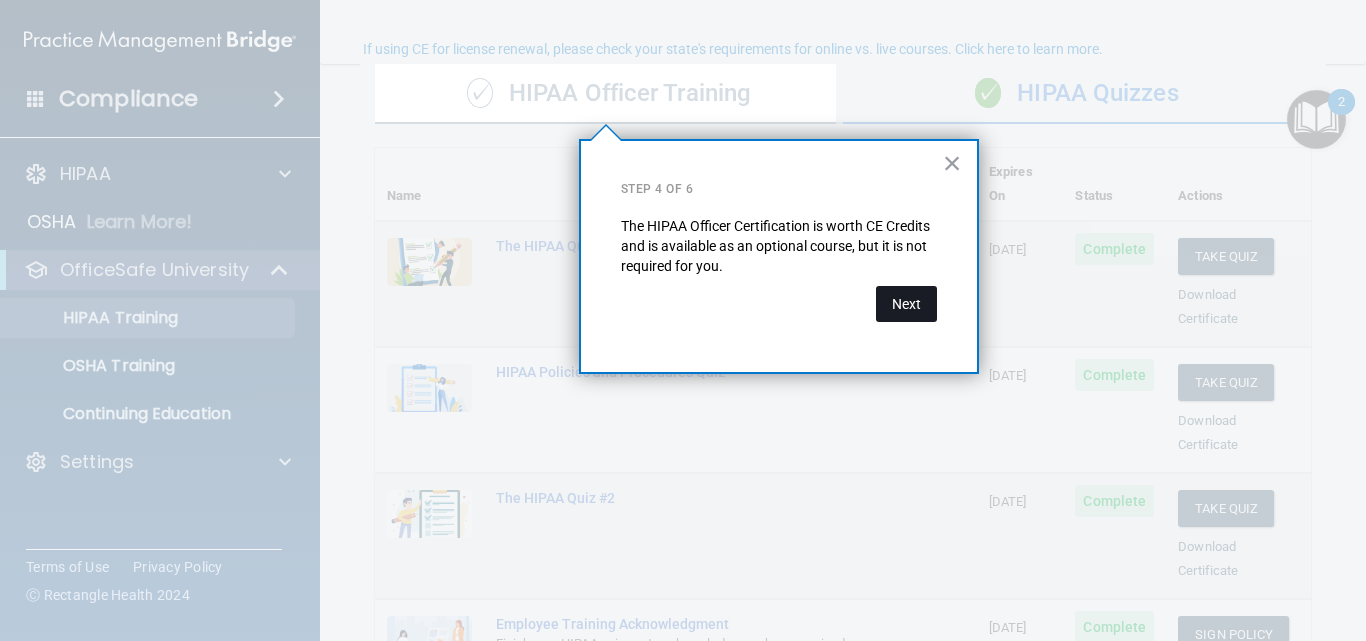 click on "Next" at bounding box center (906, 304) 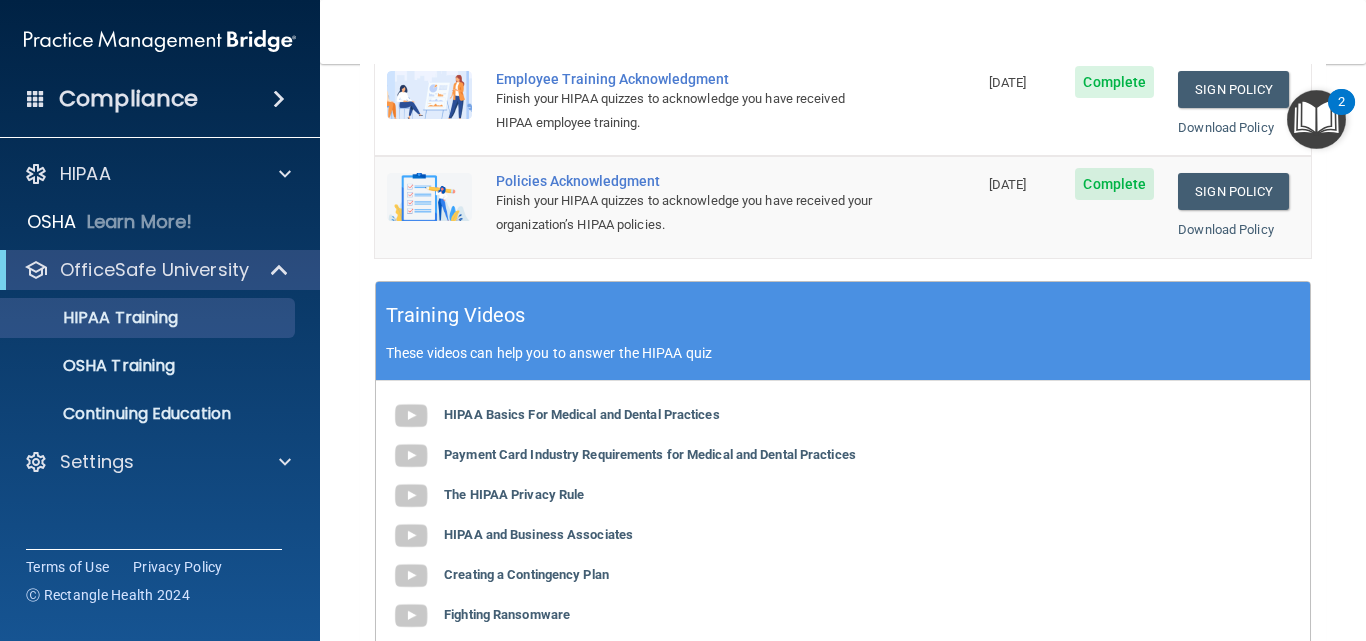 scroll, scrollTop: 773, scrollLeft: 0, axis: vertical 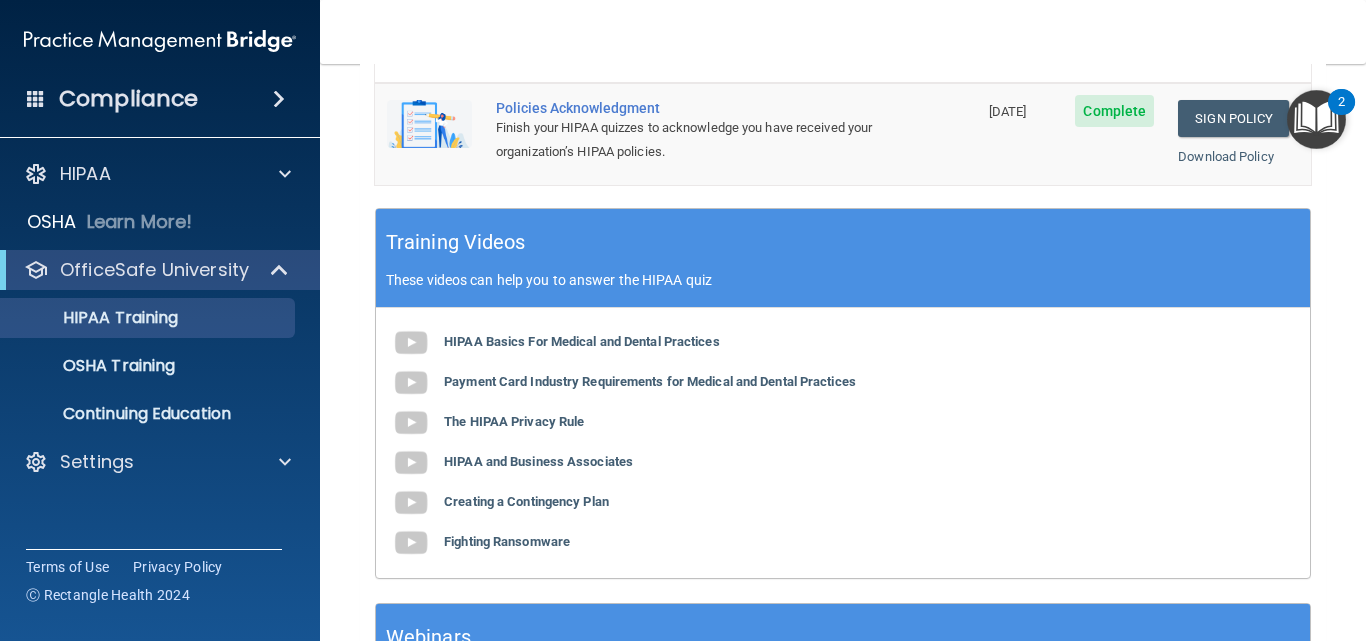 drag, startPoint x: 1307, startPoint y: 122, endPoint x: 1296, endPoint y: 107, distance: 18.601076 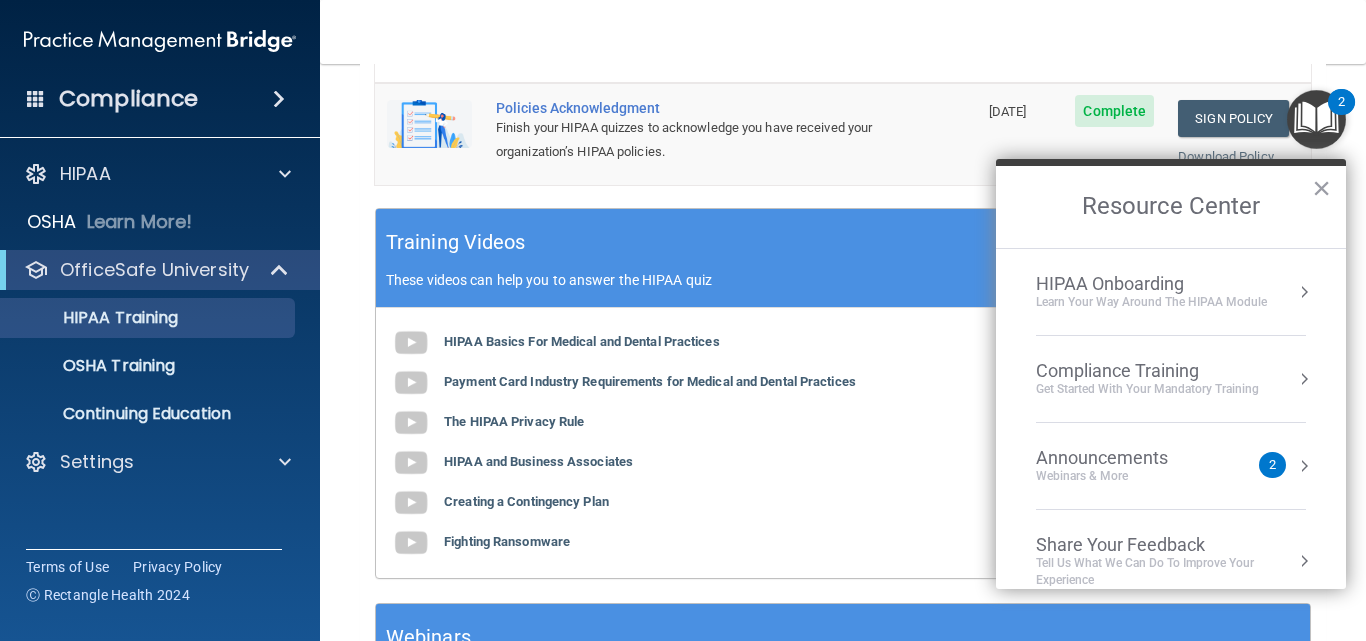 click on "HIPAA Onboarding Learn Your Way around the HIPAA module" at bounding box center (1171, 292) 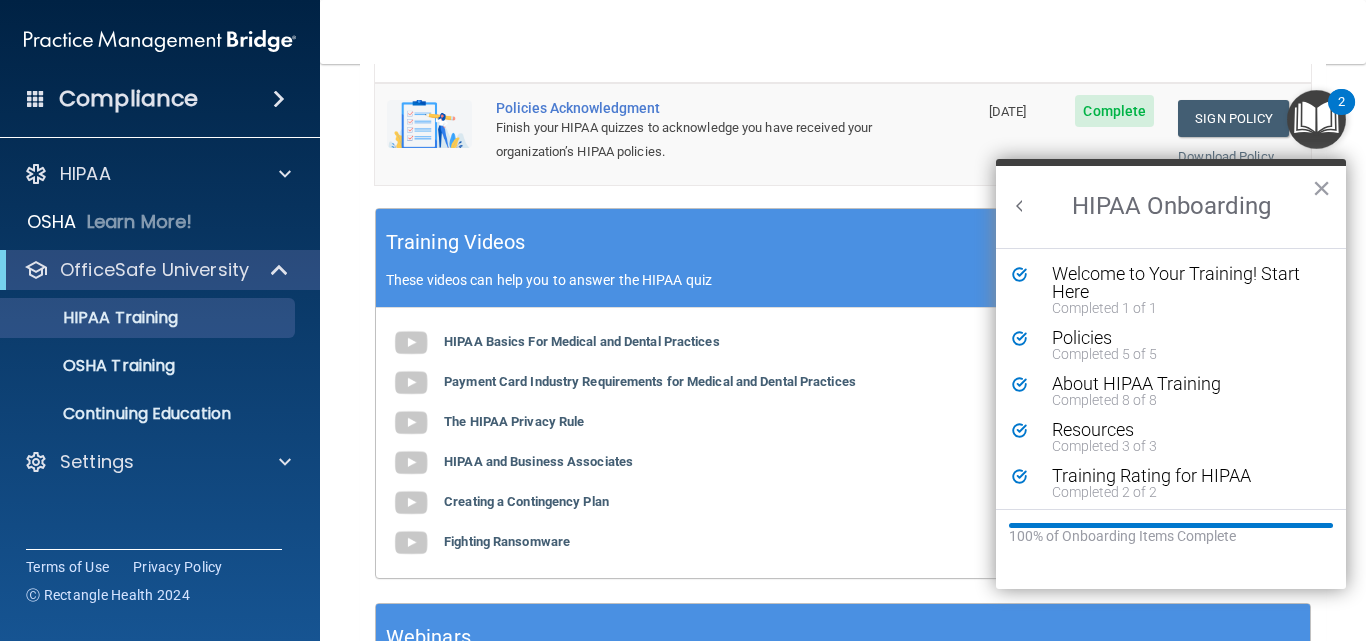 scroll, scrollTop: 0, scrollLeft: 0, axis: both 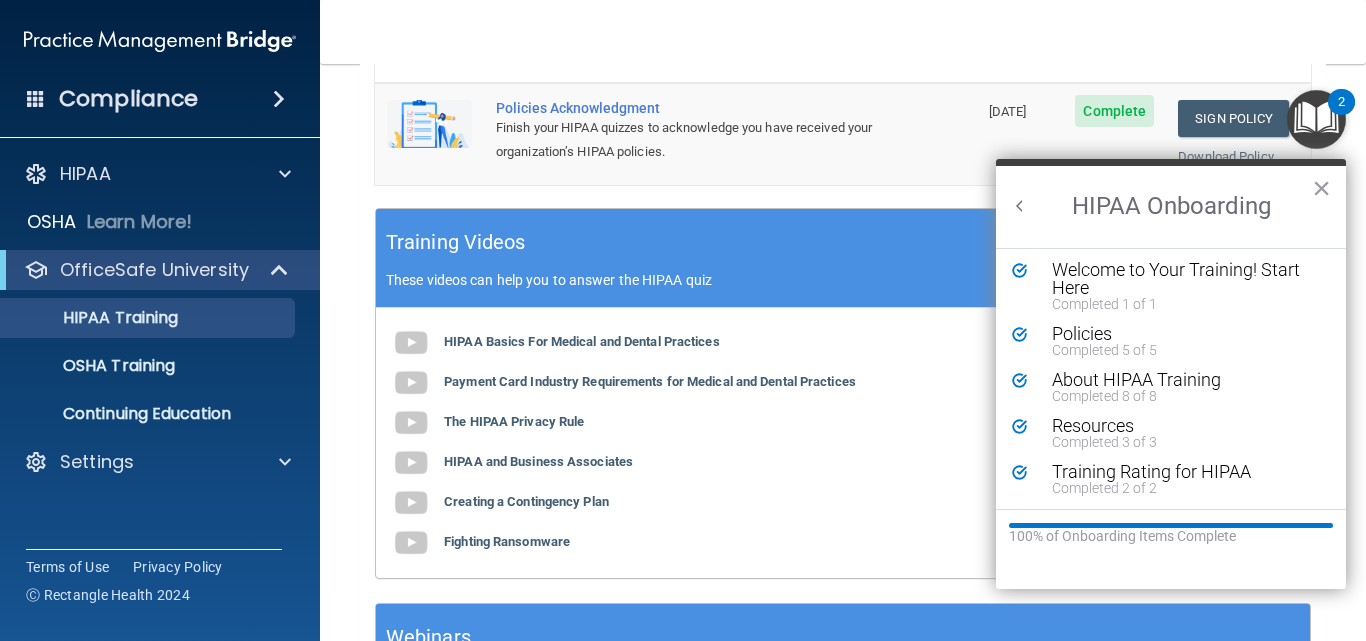 click at bounding box center [1020, 206] 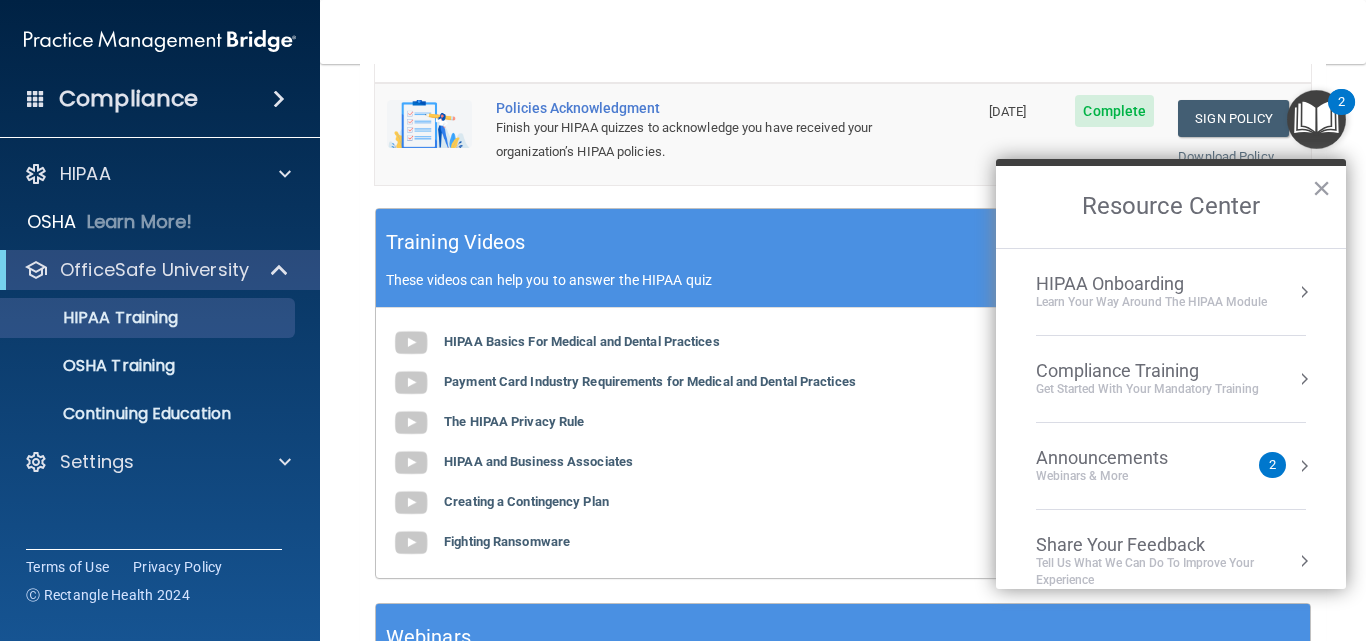 scroll, scrollTop: 0, scrollLeft: 0, axis: both 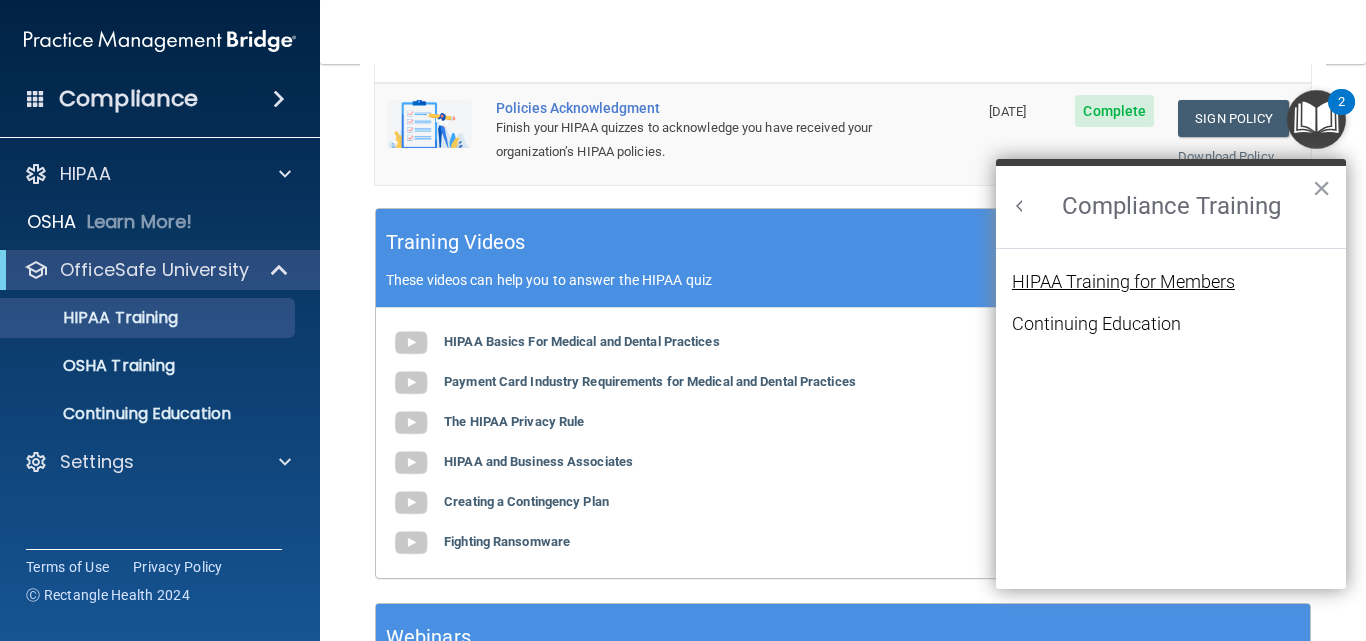 click on "HIPAA Training for Members" at bounding box center [1123, 282] 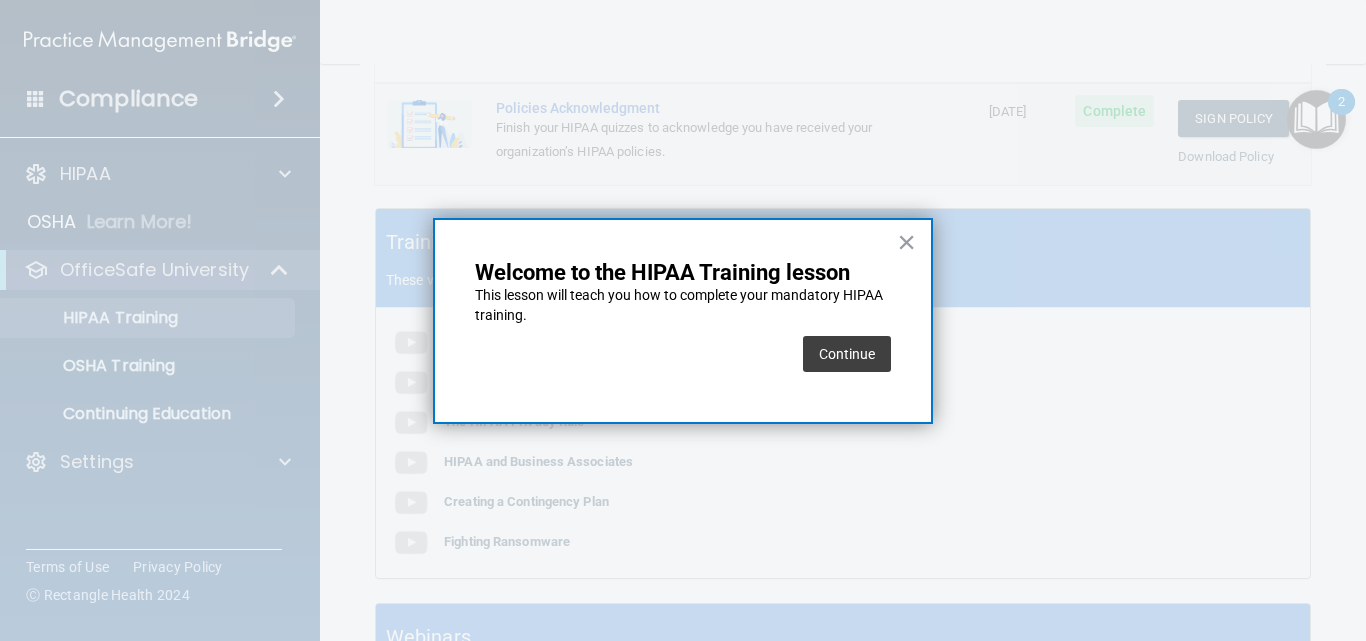drag, startPoint x: 876, startPoint y: 376, endPoint x: 839, endPoint y: 360, distance: 40.311287 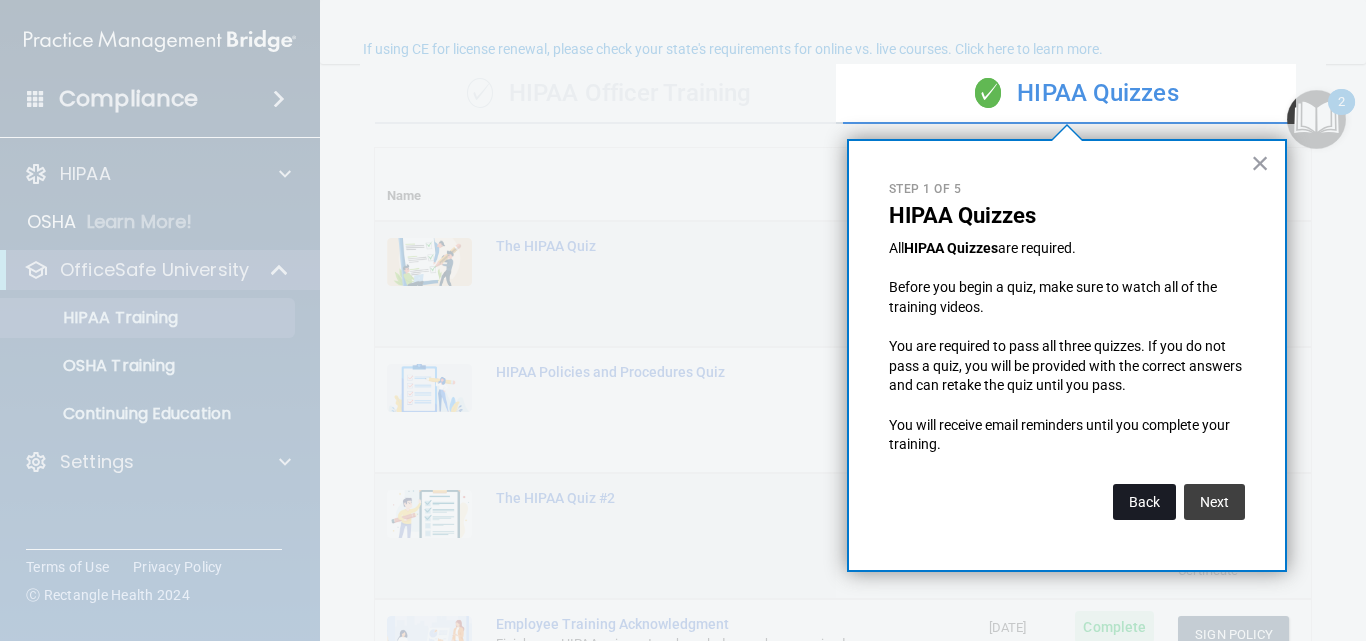 click on "Back" at bounding box center [1144, 502] 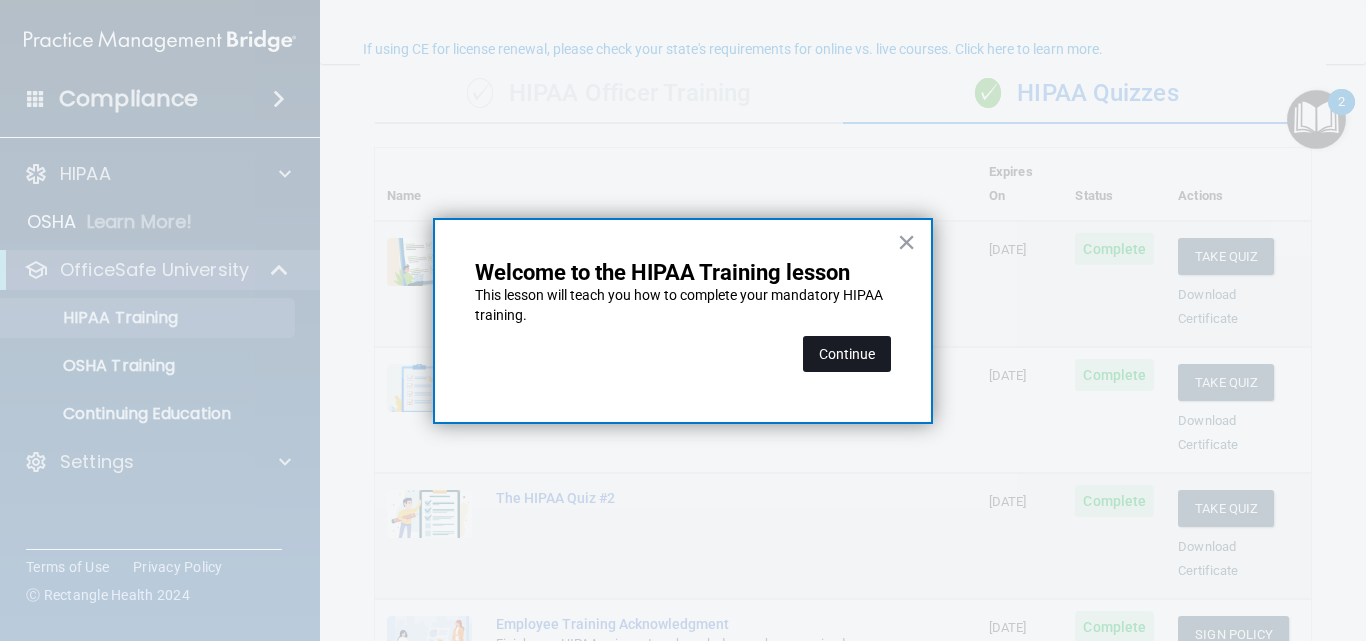 click on "Continue" at bounding box center (847, 354) 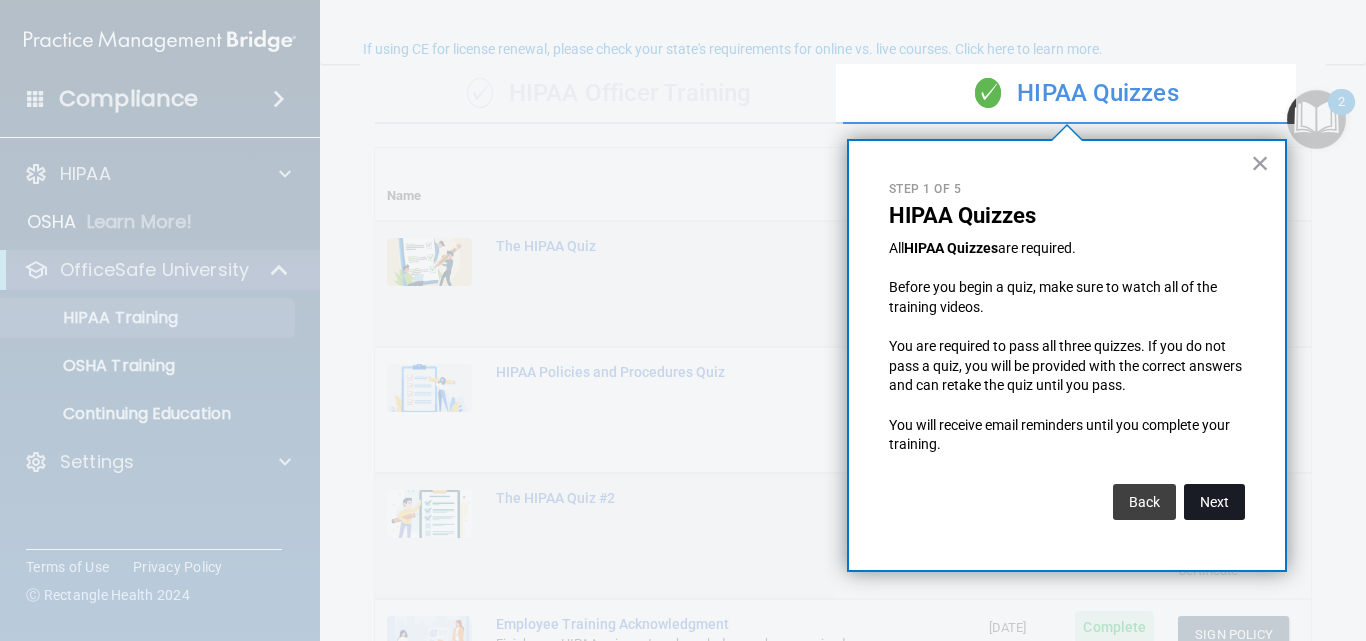 click on "Next" at bounding box center [1214, 502] 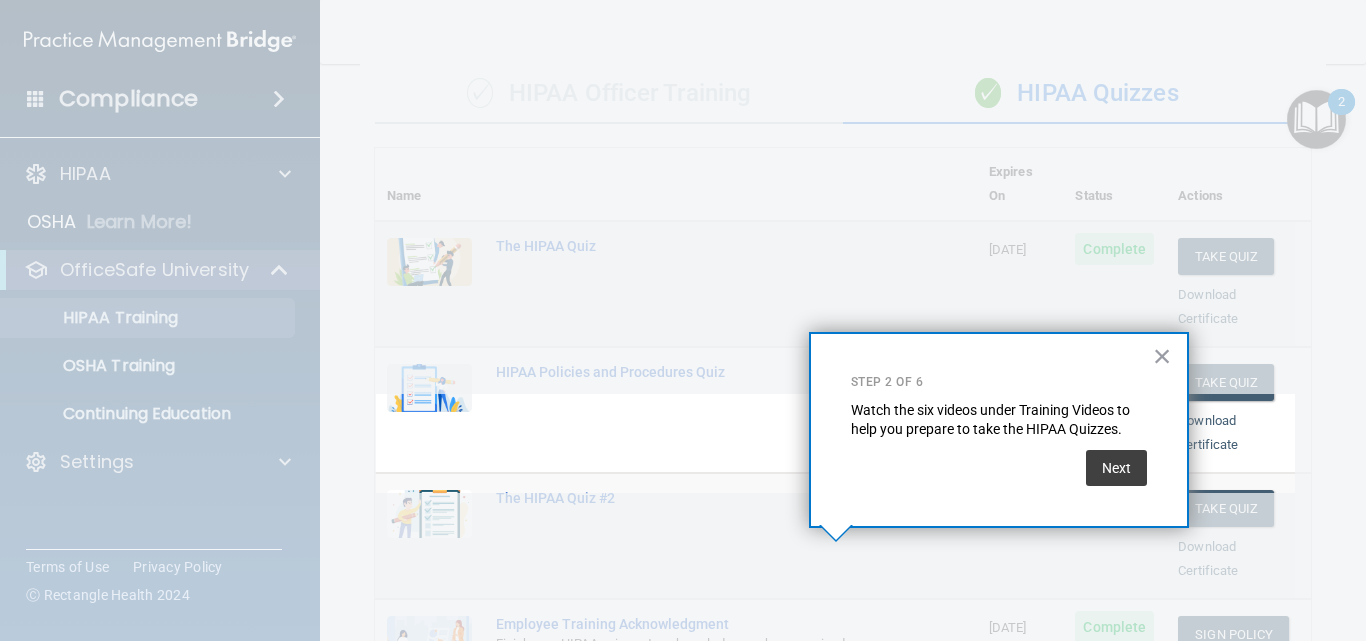 scroll, scrollTop: 416, scrollLeft: 0, axis: vertical 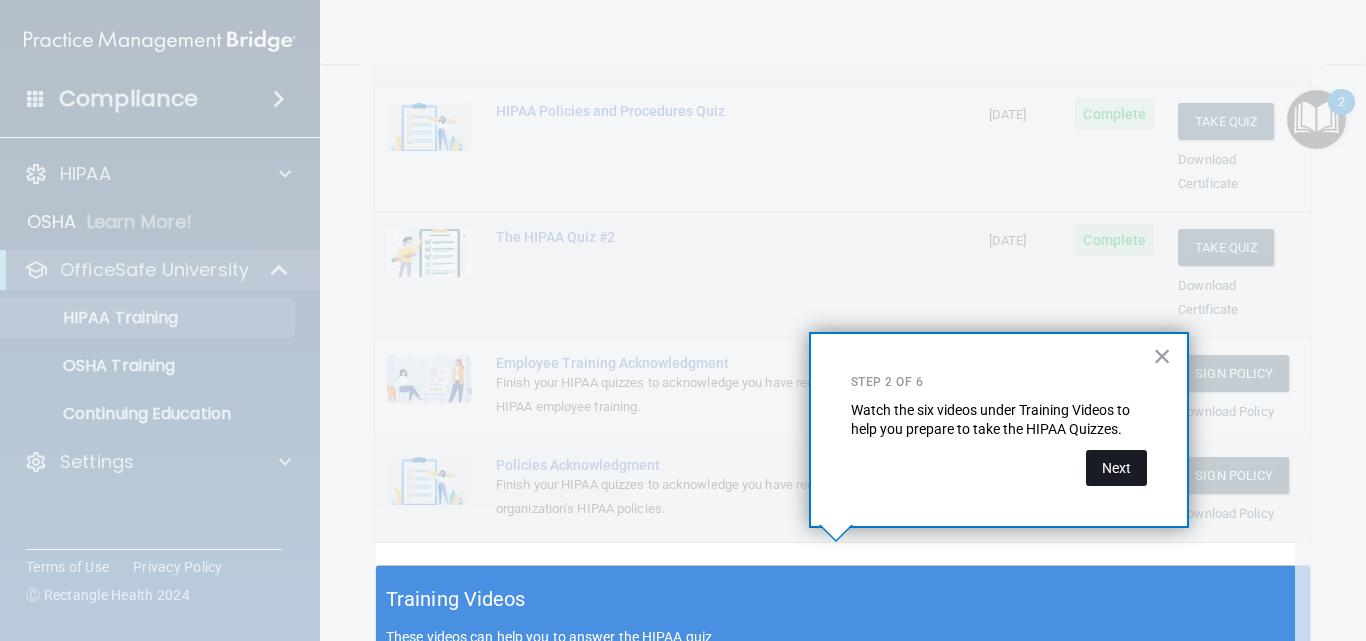 click on "Next" at bounding box center [1116, 468] 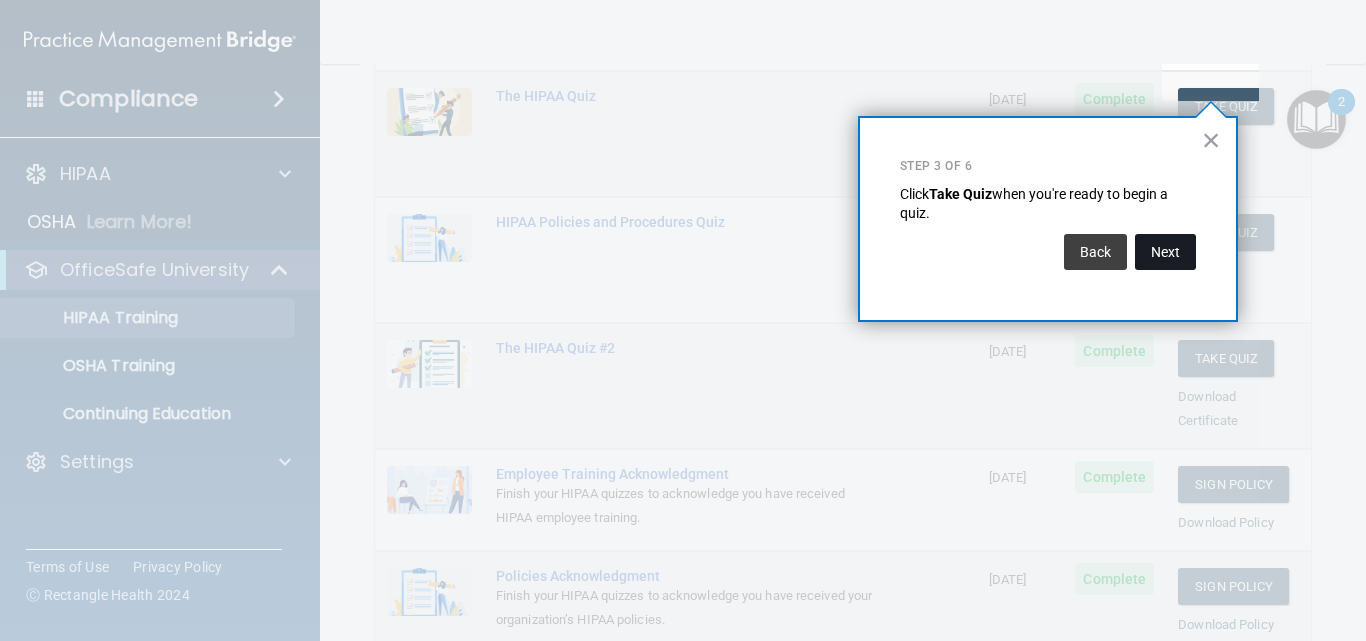 click on "Next" at bounding box center [1165, 252] 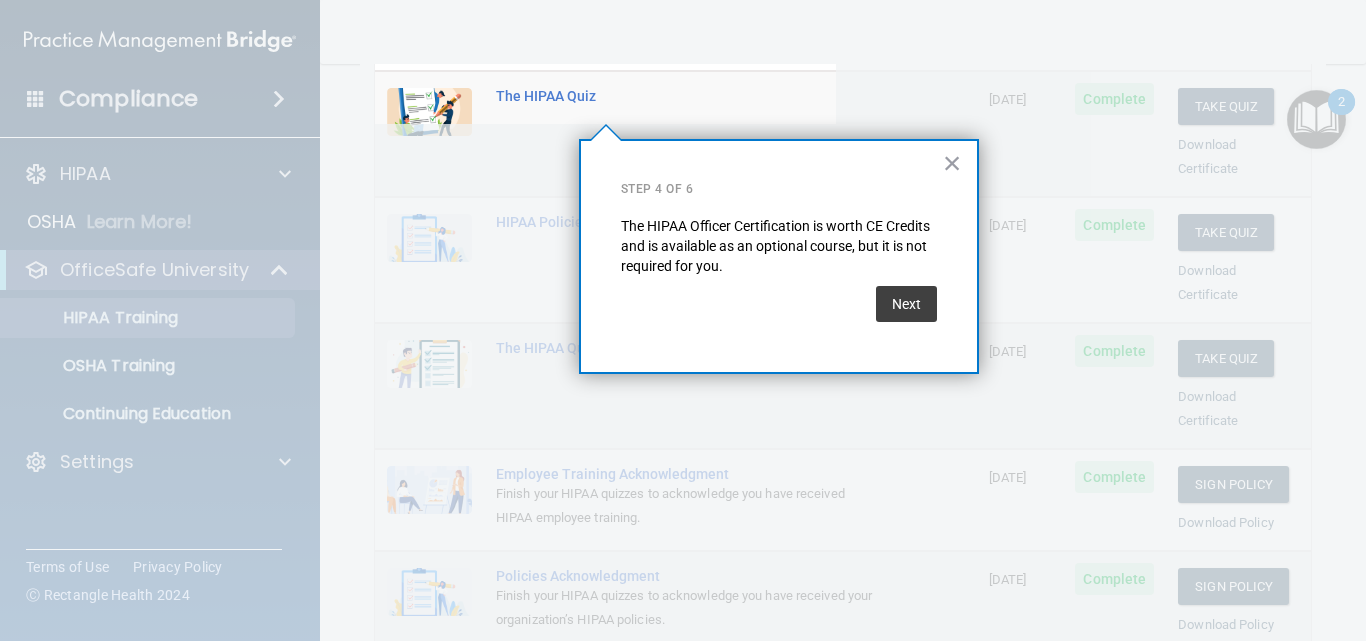scroll, scrollTop: 155, scrollLeft: 0, axis: vertical 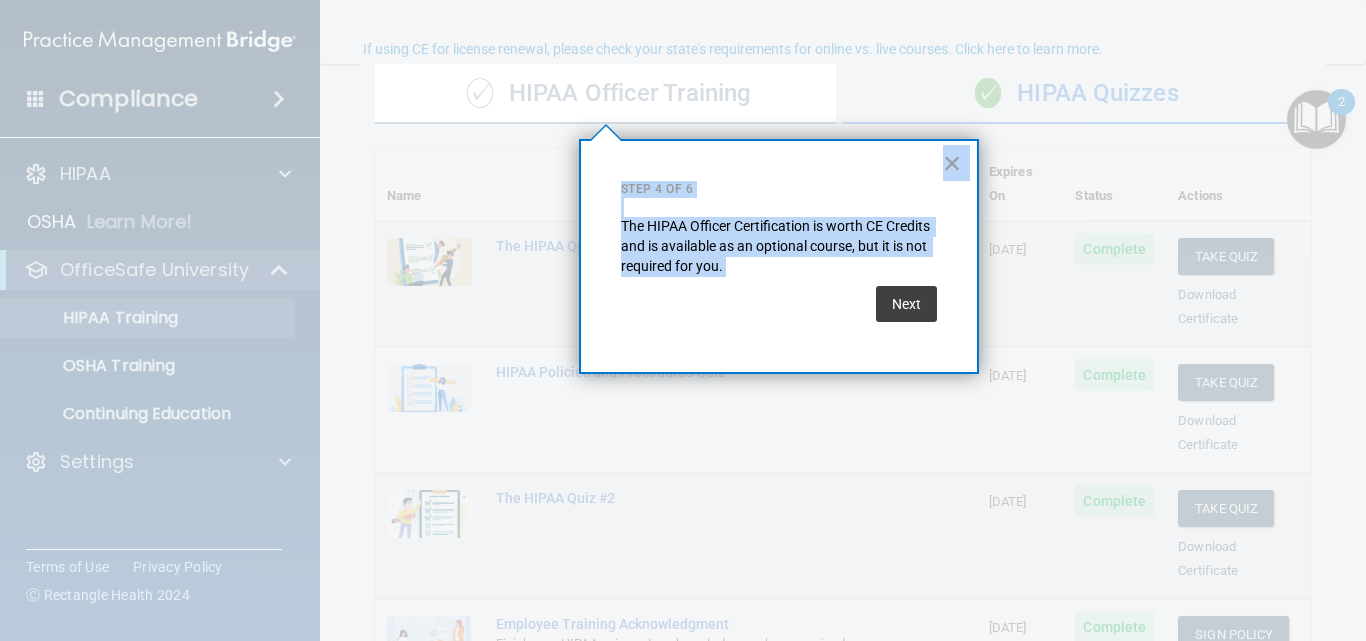 drag, startPoint x: 1154, startPoint y: 246, endPoint x: 813, endPoint y: 314, distance: 347.71396 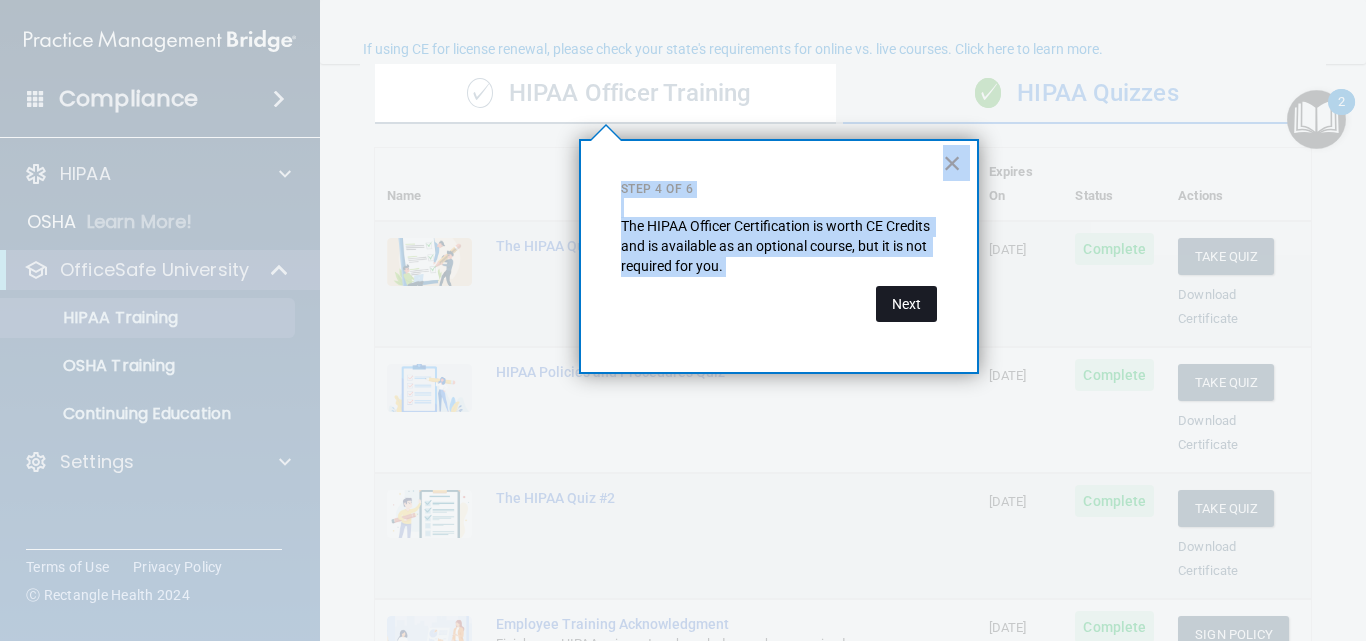 click on "Next" at bounding box center [906, 304] 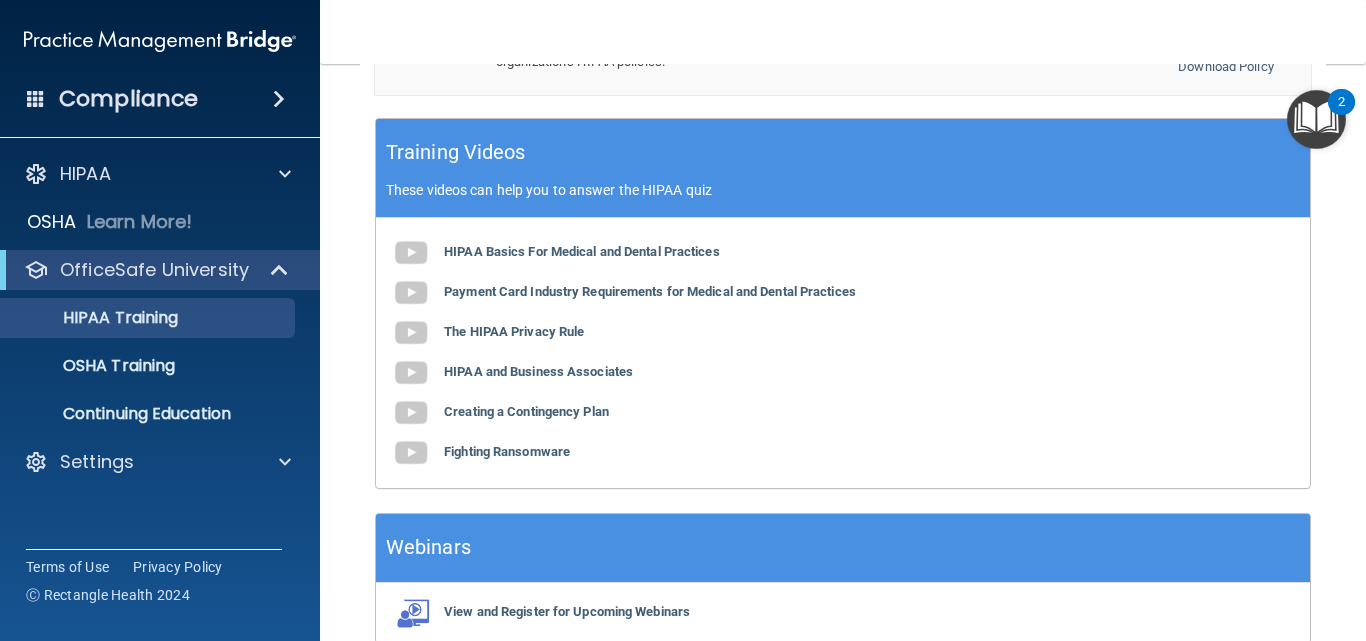 scroll, scrollTop: 937, scrollLeft: 0, axis: vertical 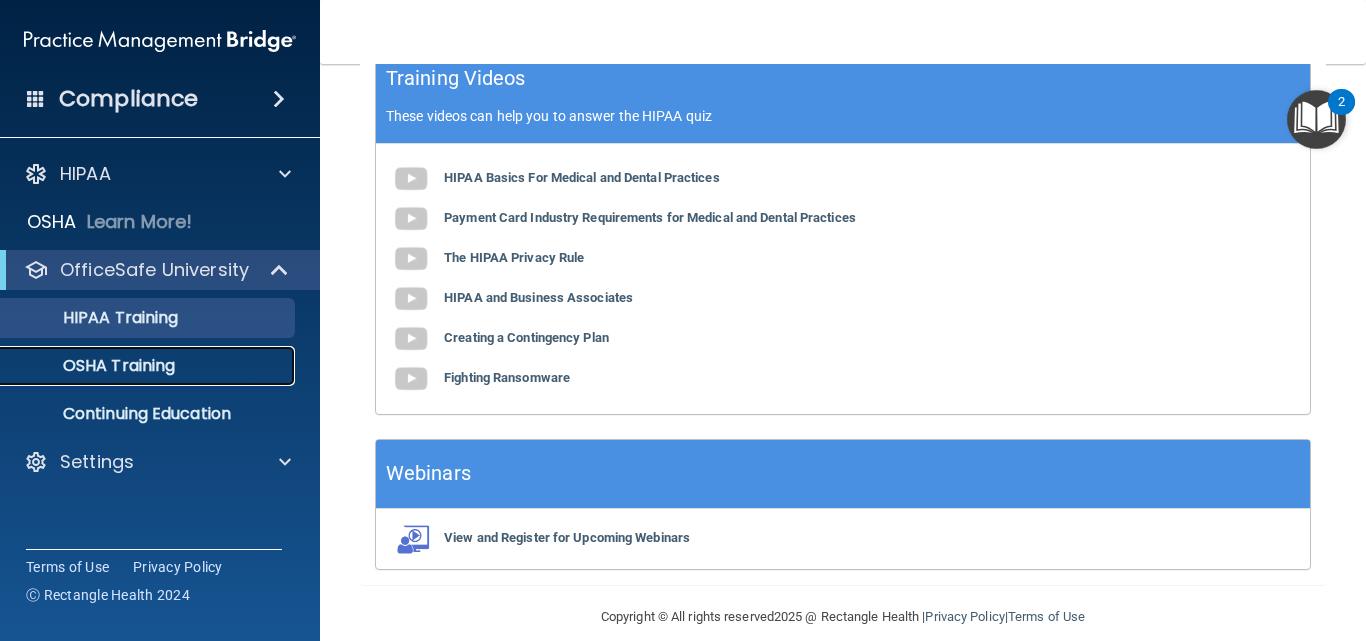 click on "OSHA Training" at bounding box center [94, 366] 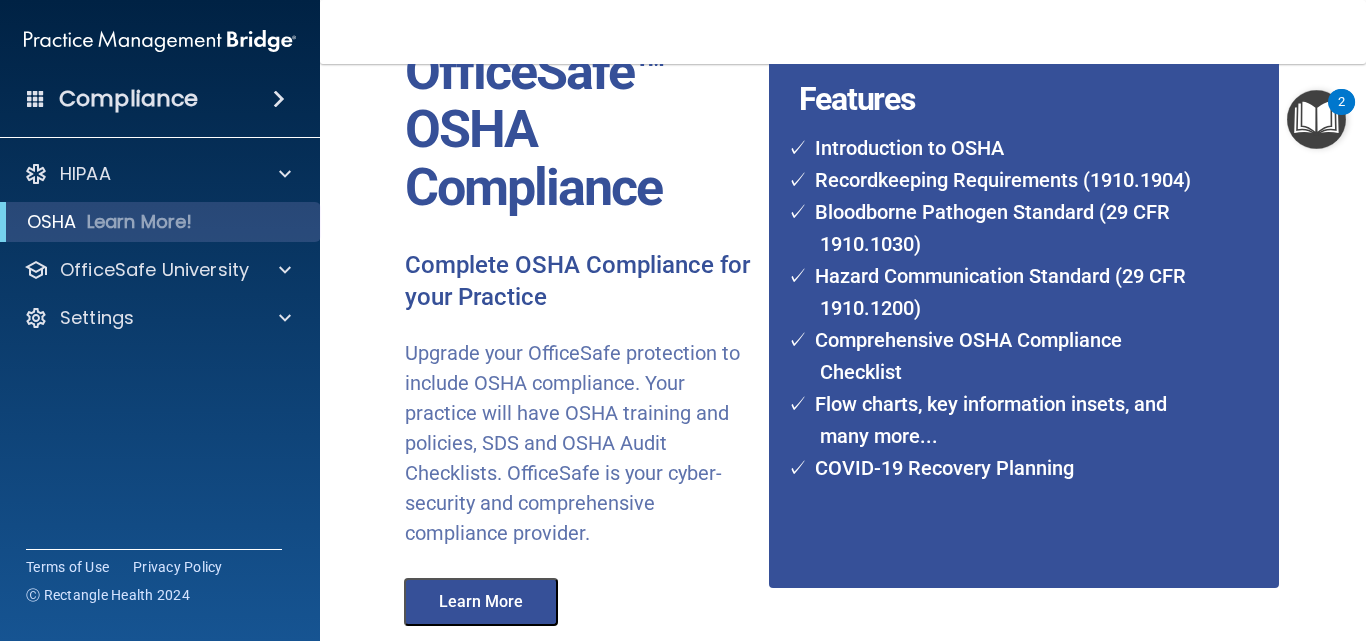 scroll, scrollTop: 139, scrollLeft: 0, axis: vertical 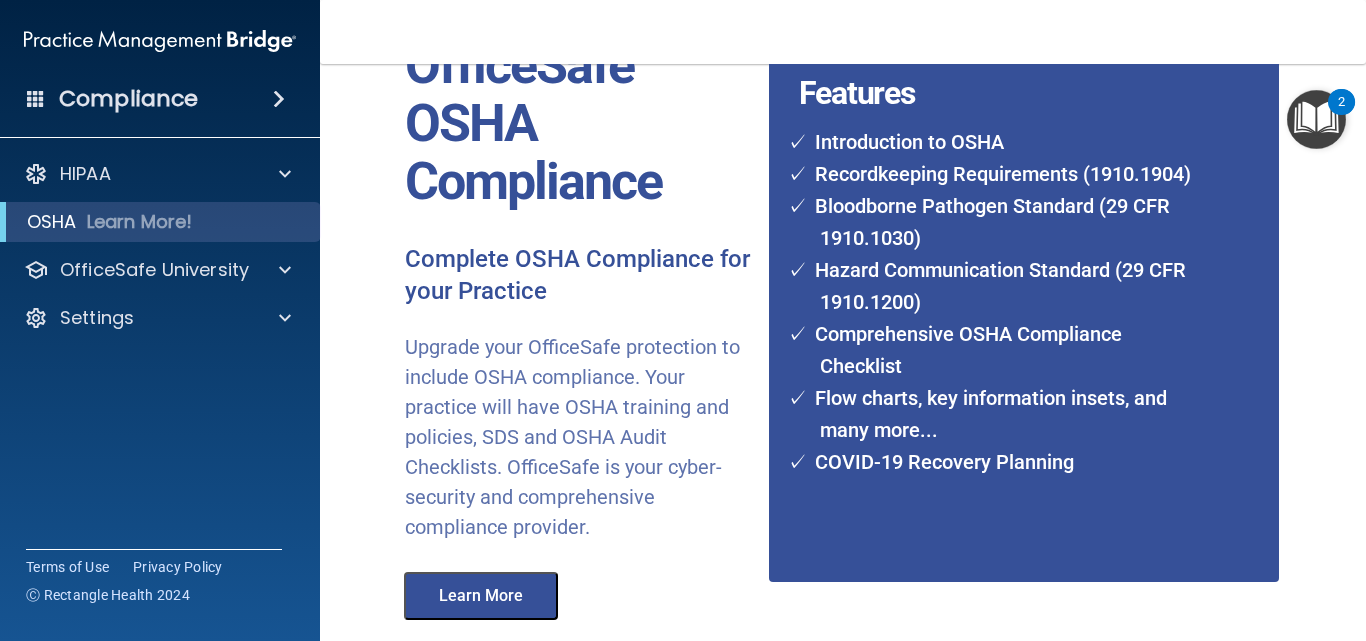 click at bounding box center (1316, 119) 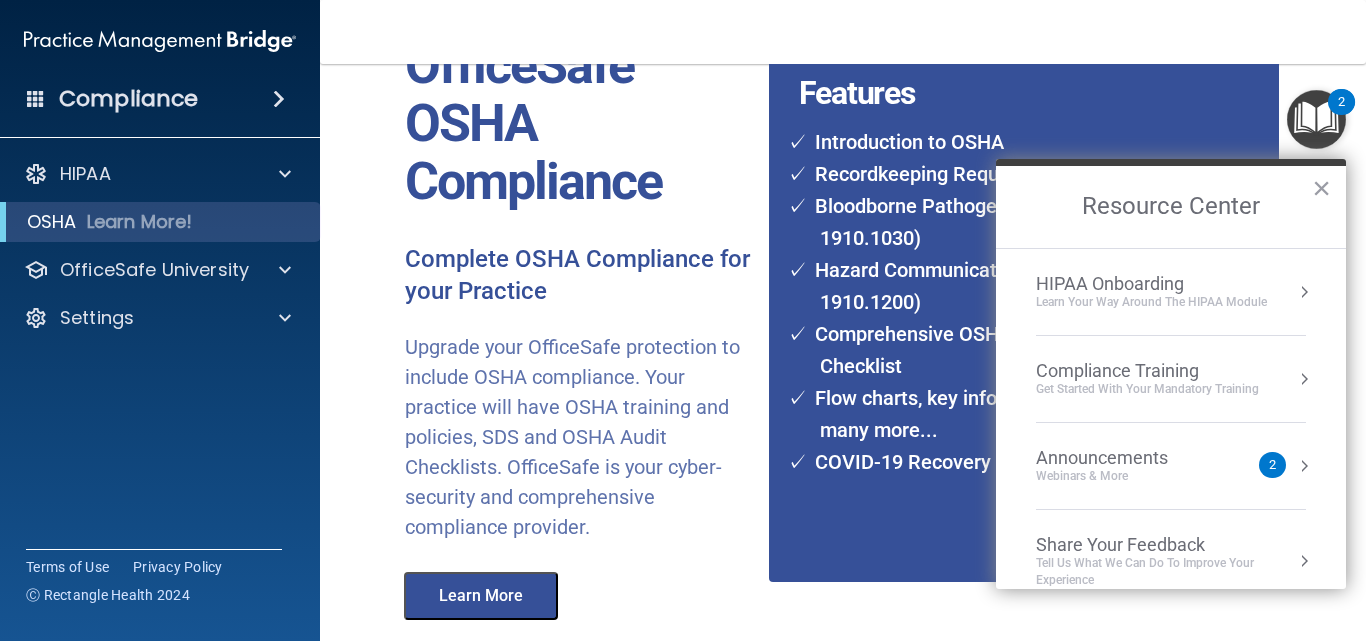 drag, startPoint x: 1322, startPoint y: 140, endPoint x: 1283, endPoint y: 390, distance: 253.02371 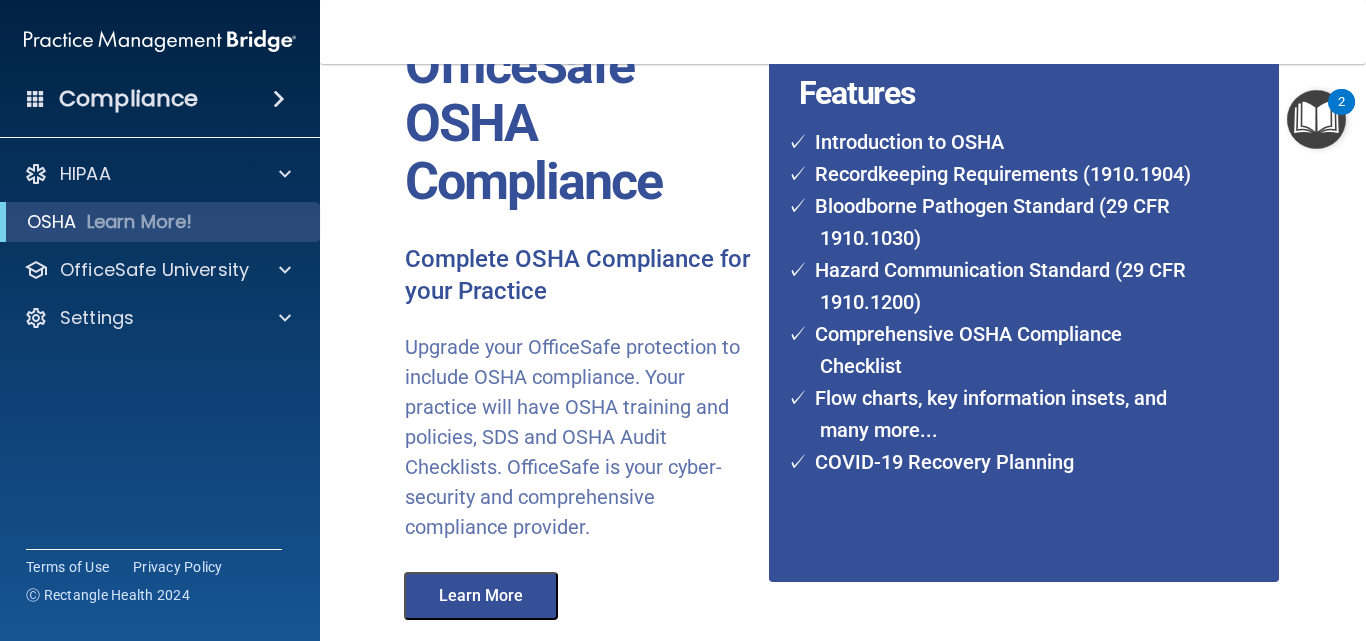 click at bounding box center [1316, 119] 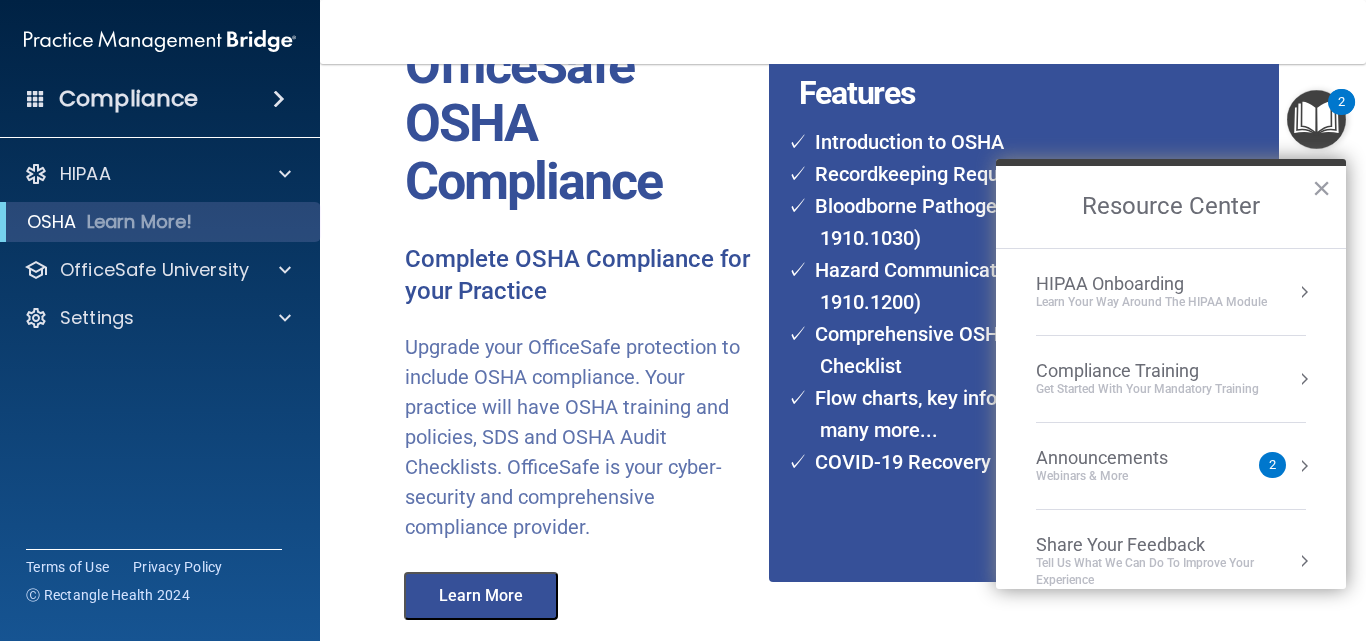 click at bounding box center (1304, 379) 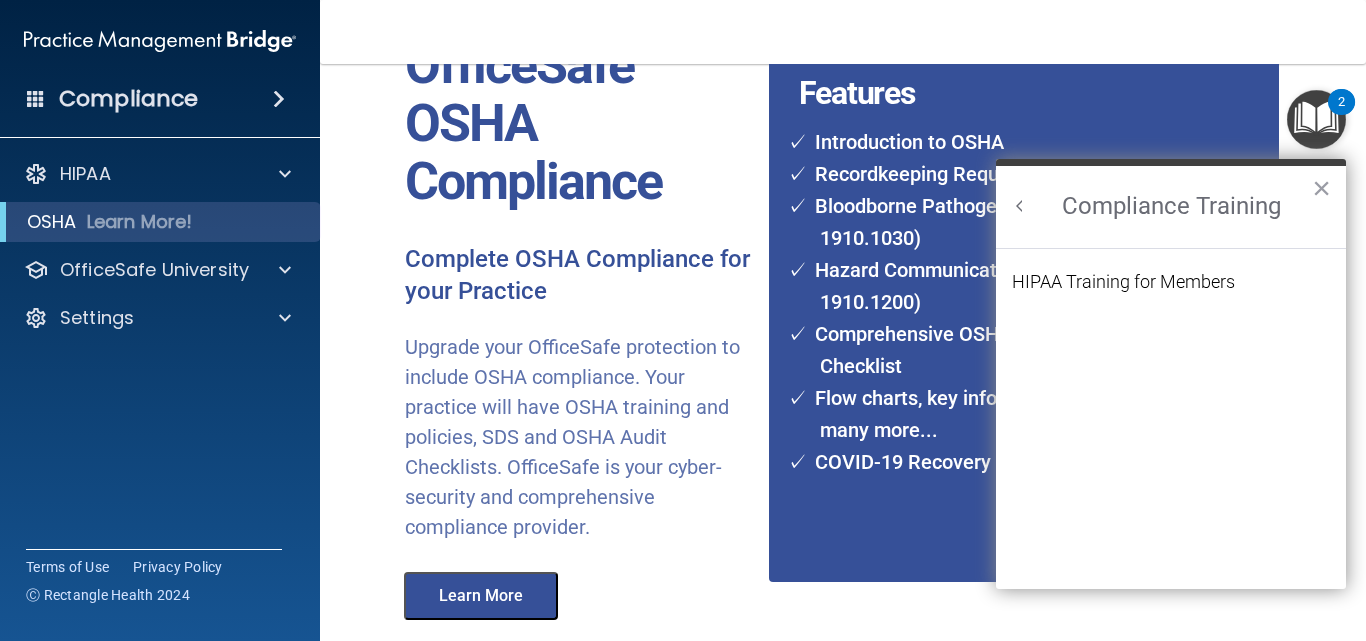 scroll, scrollTop: 0, scrollLeft: 0, axis: both 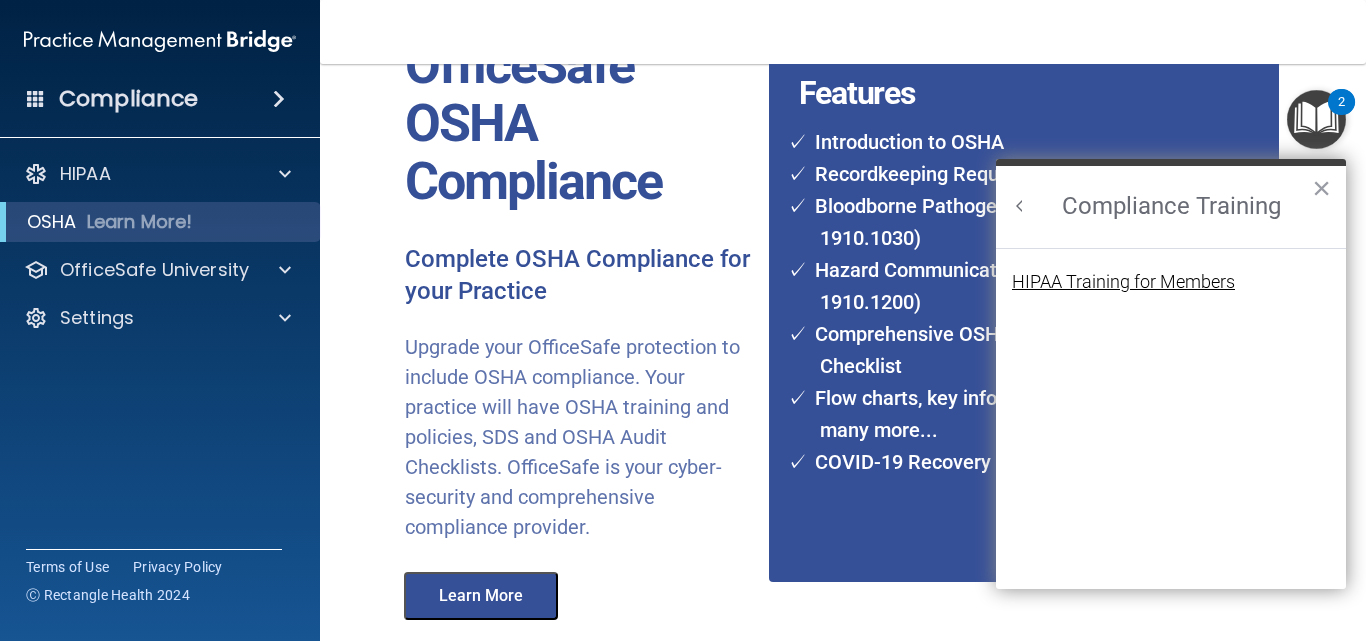 click on "HIPAA Training for Members" at bounding box center [1123, 282] 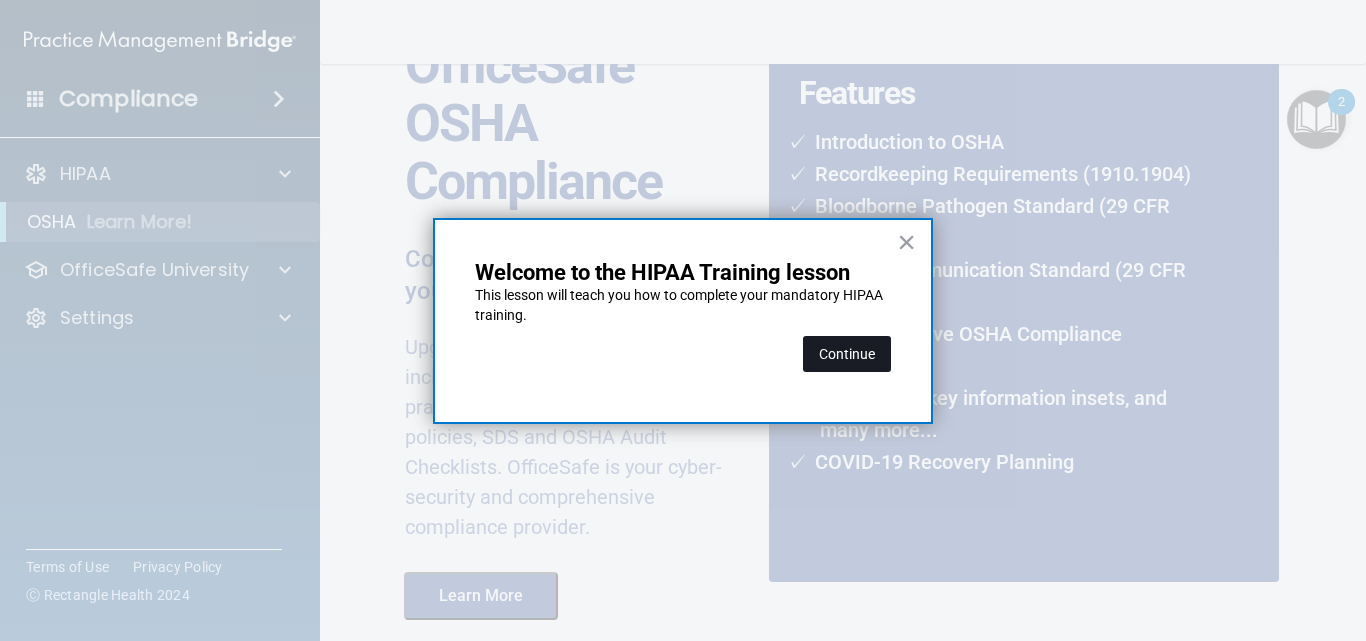 drag, startPoint x: 847, startPoint y: 360, endPoint x: 833, endPoint y: 349, distance: 17.804493 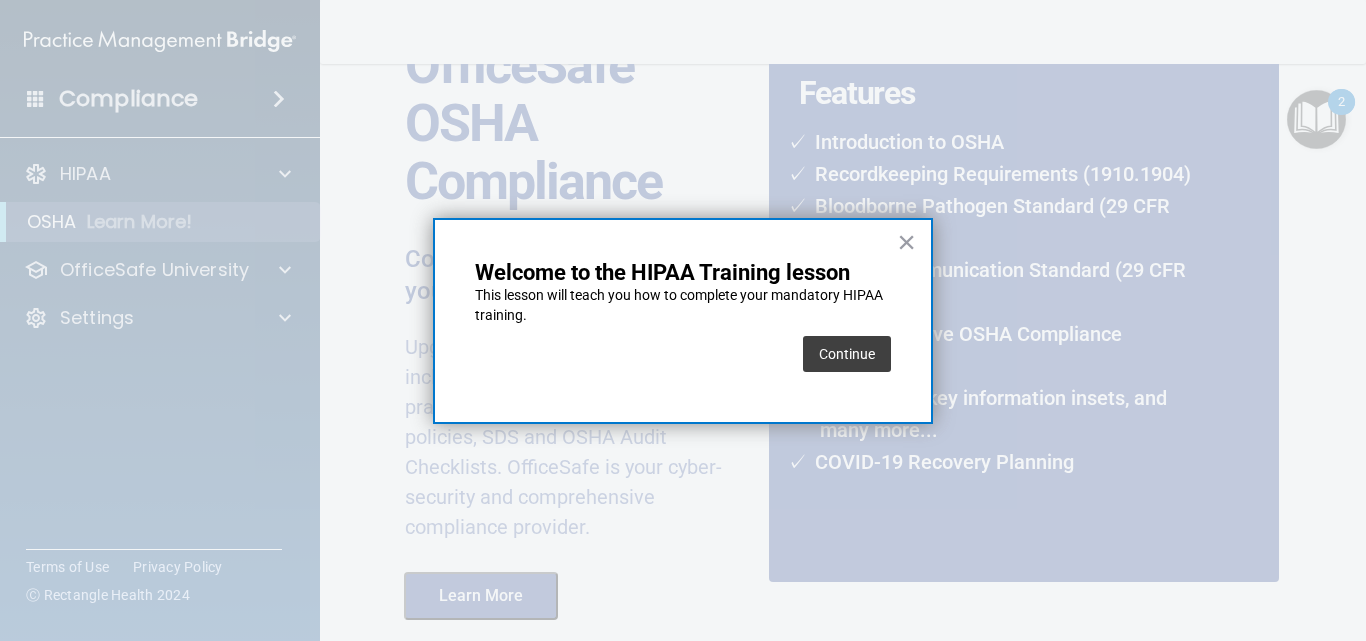 click on "Continue" at bounding box center (847, 354) 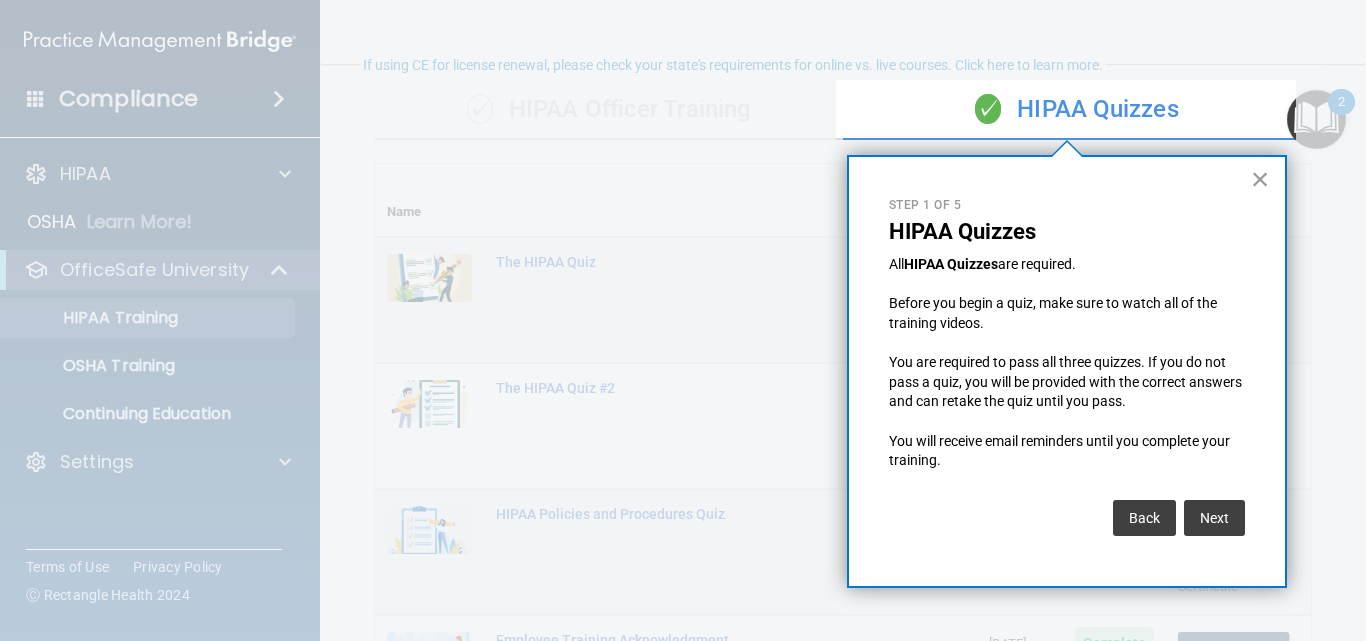 click on "×" at bounding box center [1260, 179] 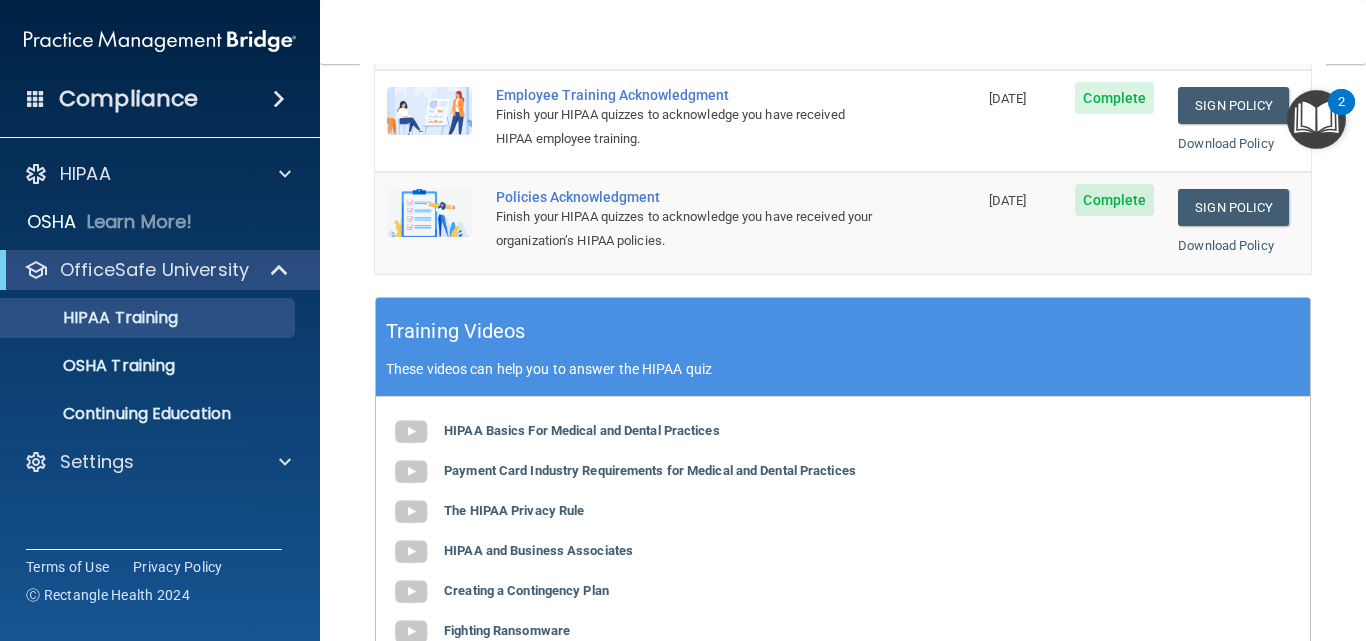 scroll, scrollTop: 578, scrollLeft: 0, axis: vertical 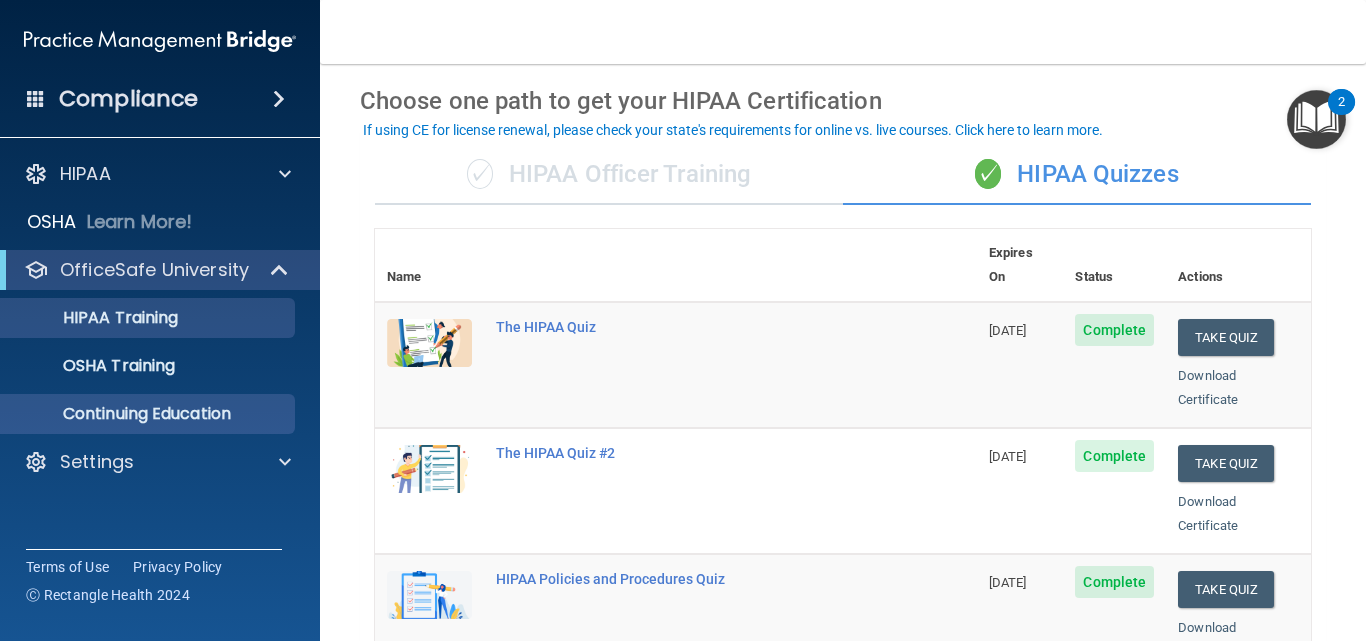 type 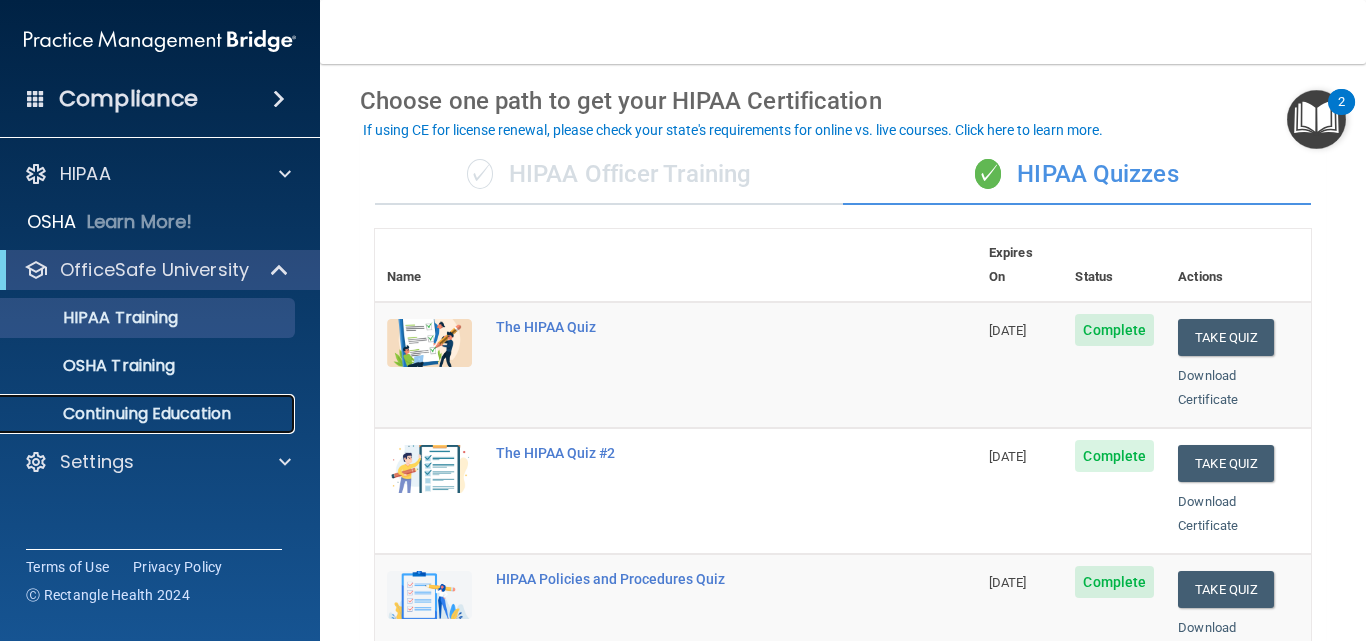 click on "Continuing Education" at bounding box center (137, 414) 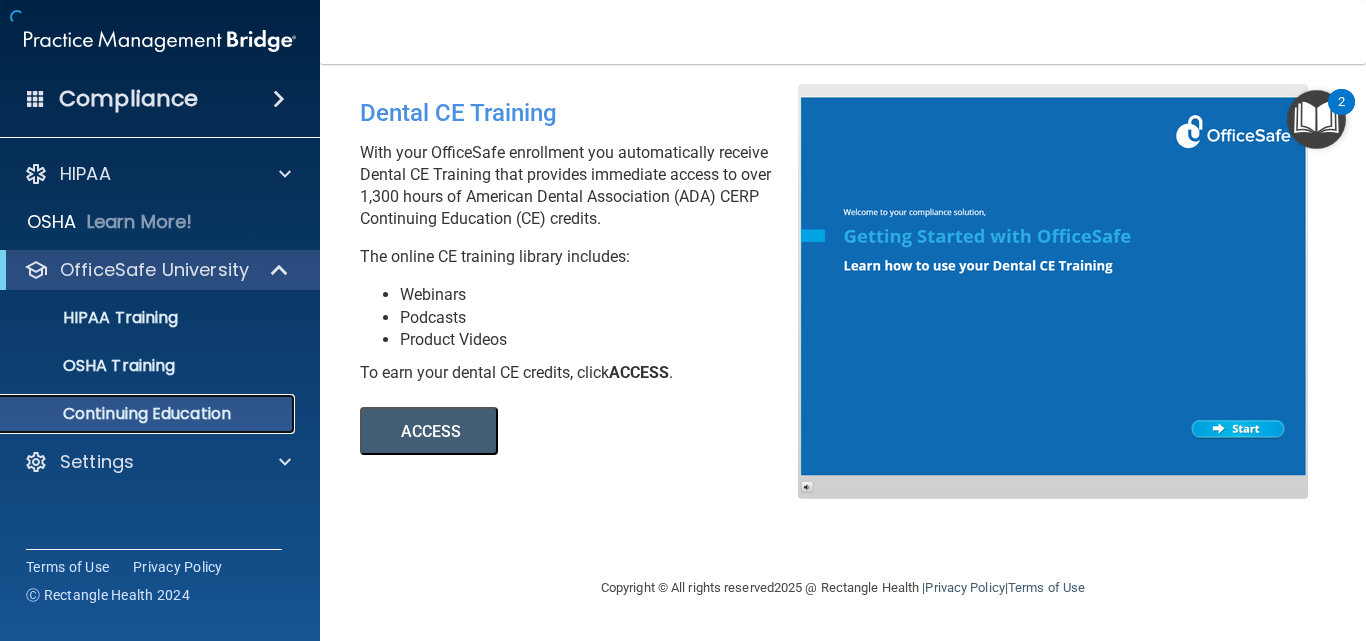 scroll, scrollTop: 0, scrollLeft: 0, axis: both 